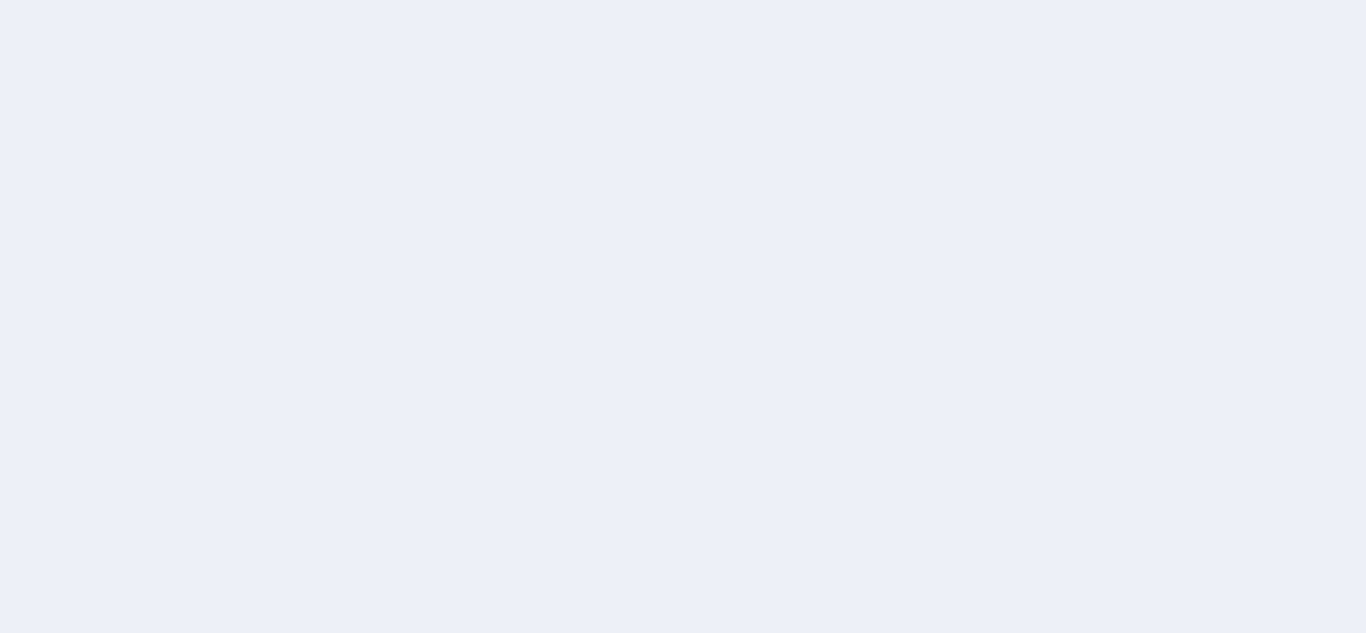 scroll, scrollTop: 0, scrollLeft: 0, axis: both 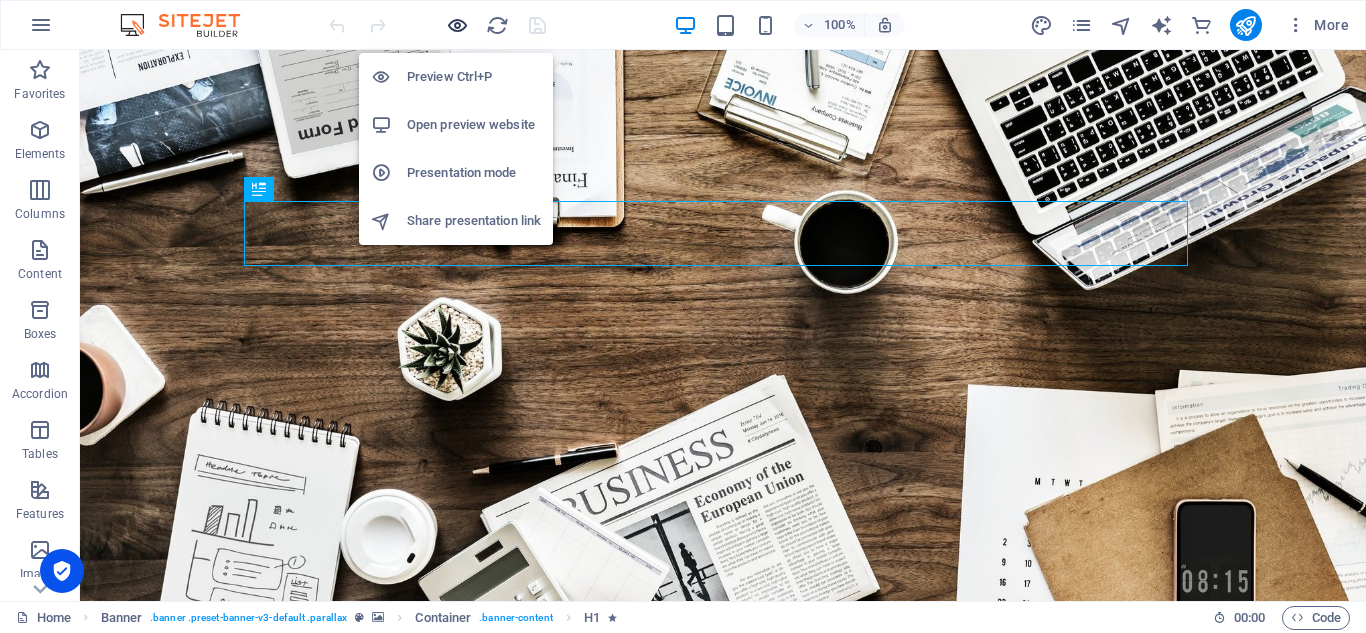 click at bounding box center (457, 25) 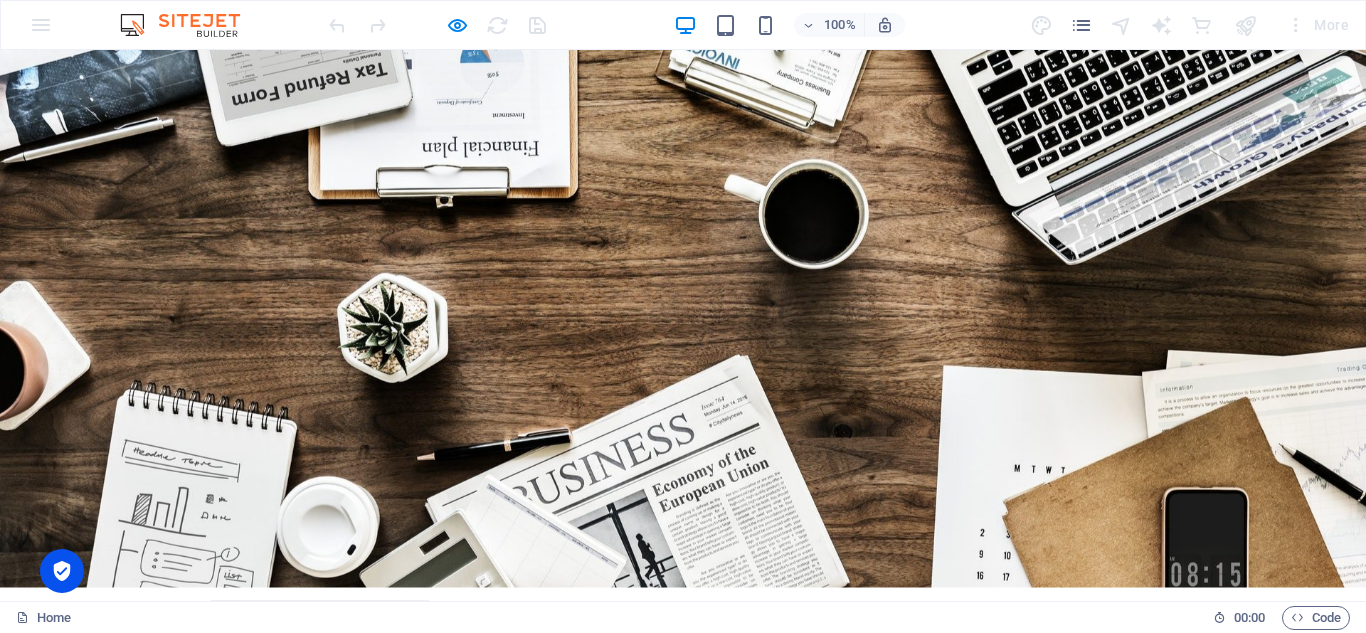 scroll, scrollTop: 0, scrollLeft: 0, axis: both 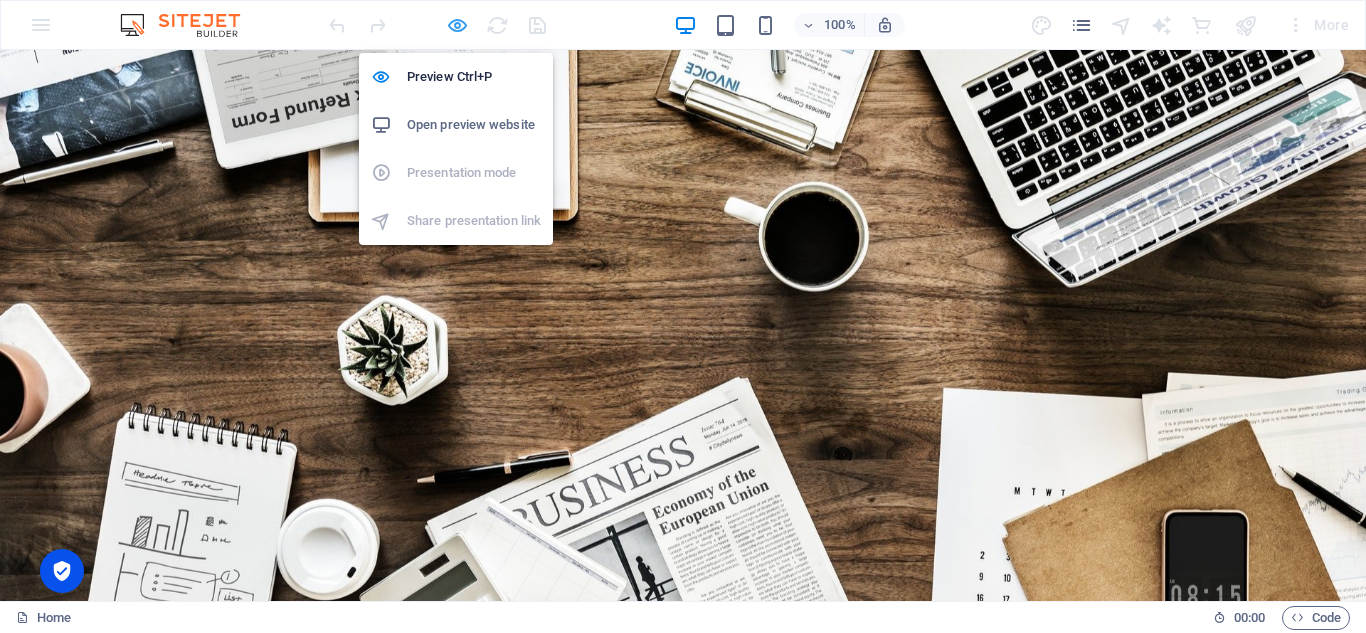 click at bounding box center (457, 25) 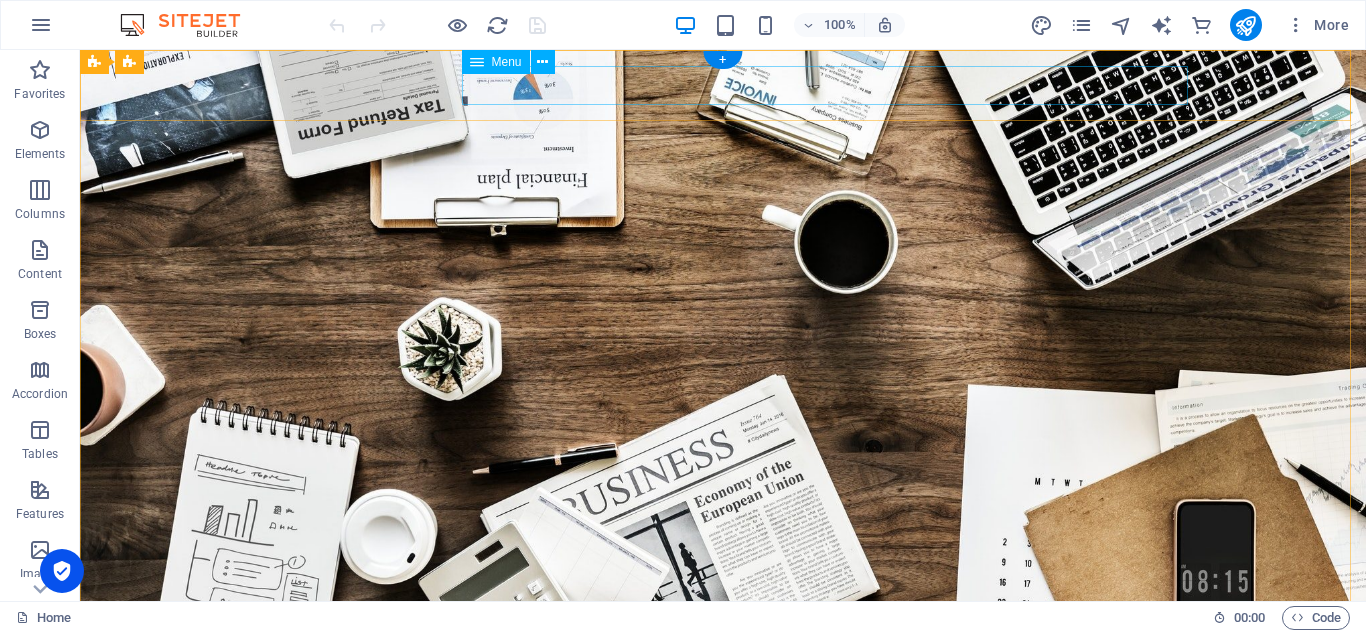 click on "Home PROXY IT SUPPORT IN [GEOGRAPHIC_DATA] PROXY IT SUPPORT IN INDIA REGISTER" at bounding box center [723, 682] 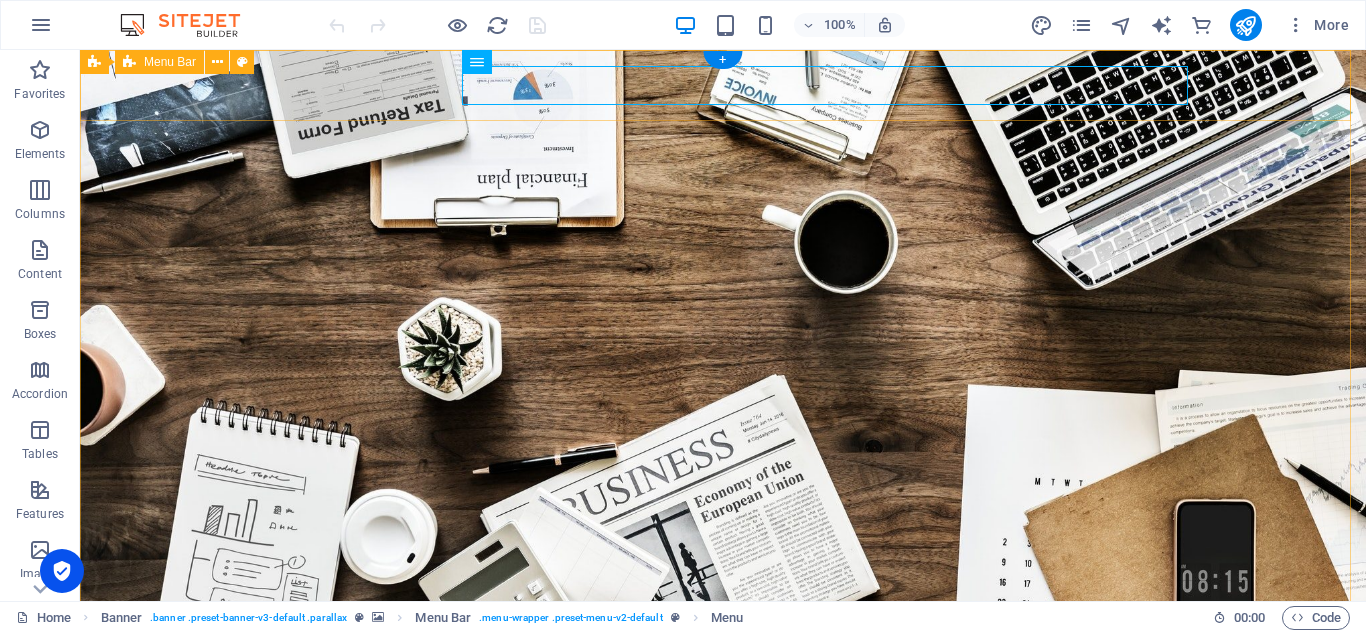 click on "Home PROXY IT SUPPORT IN [GEOGRAPHIC_DATA] PROXY IT SUPPORT IN INDIA REGISTER" at bounding box center [723, 664] 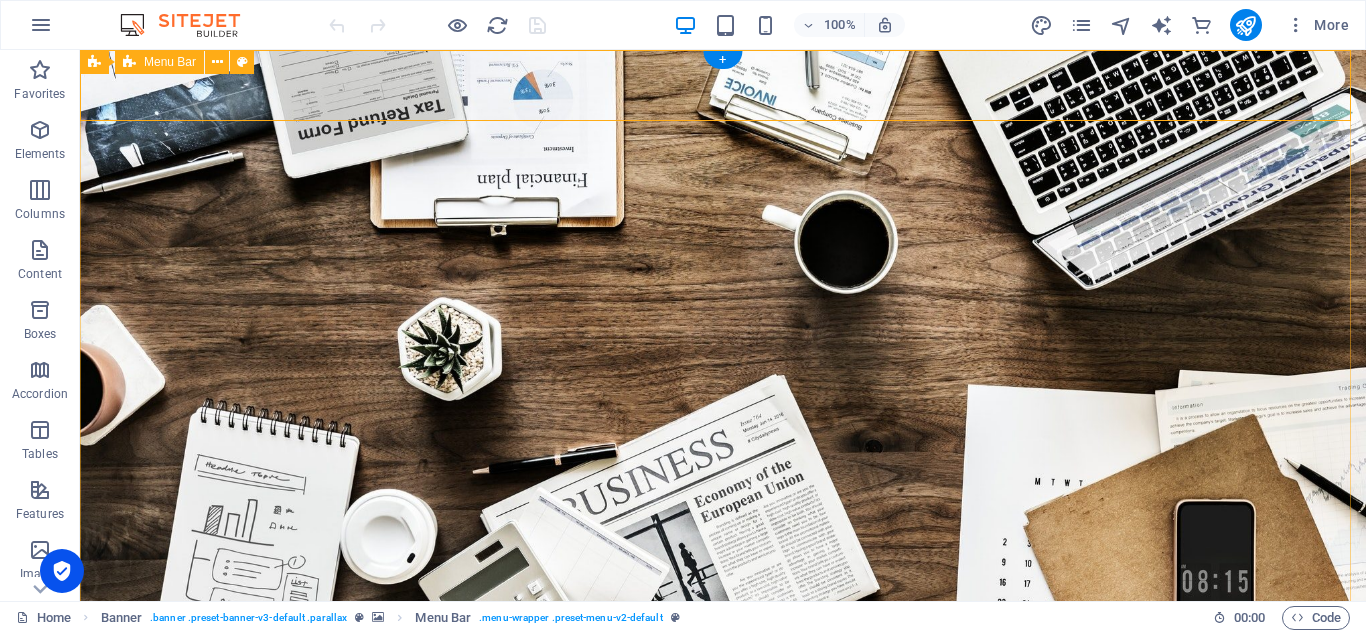 click on "Home PROXY IT SUPPORT IN [GEOGRAPHIC_DATA] PROXY IT SUPPORT IN INDIA REGISTER" at bounding box center (723, 664) 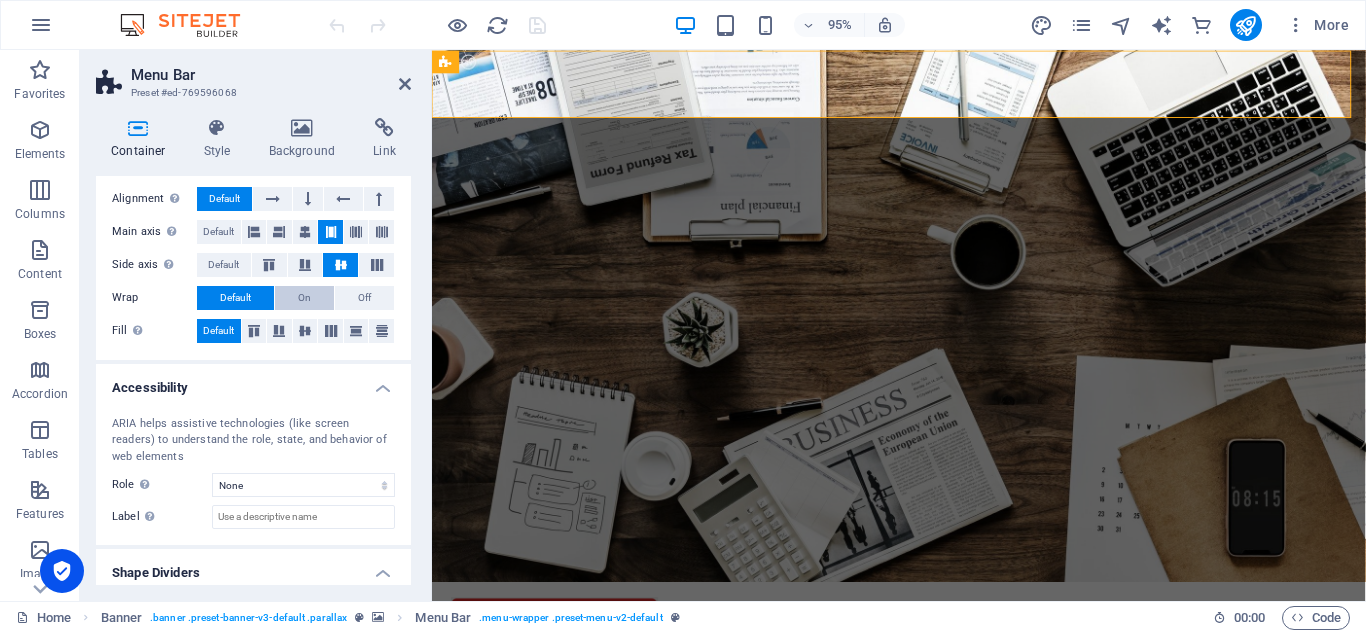 scroll, scrollTop: 366, scrollLeft: 0, axis: vertical 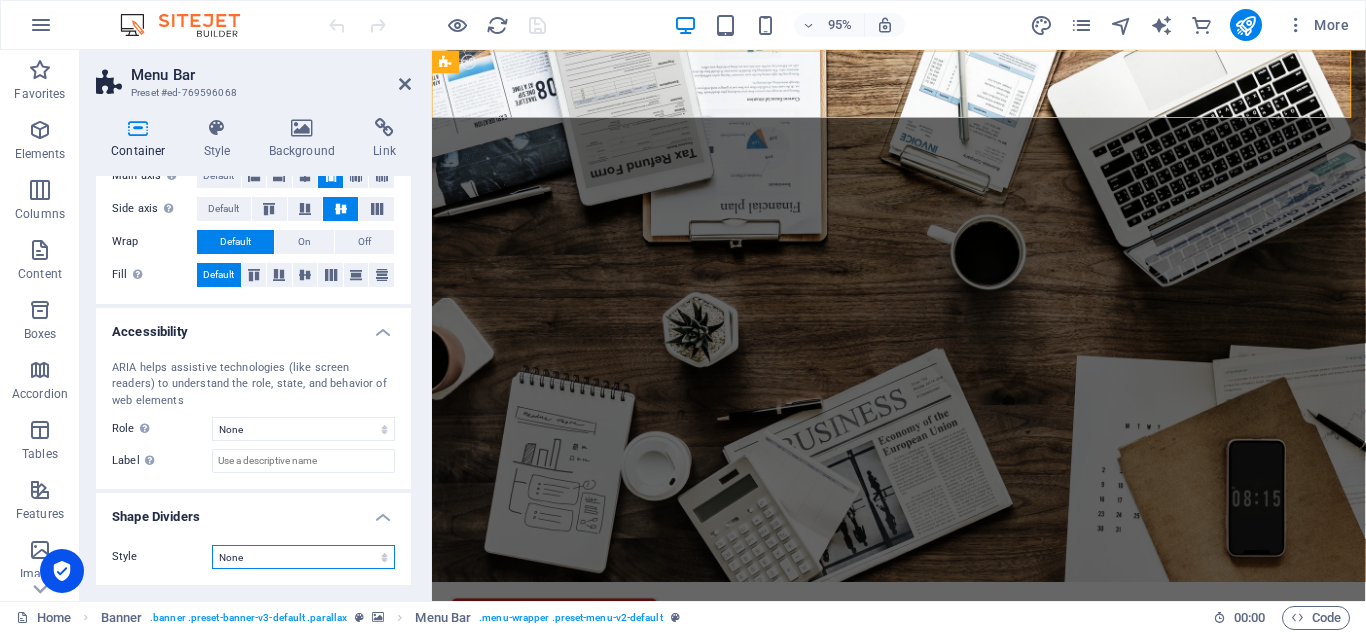 click on "None Triangle Square Diagonal Polygon 1 Polygon 2 Zigzag Multiple Zigzags Waves Multiple Waves Half Circle Circle Circle Shadow Blocks Hexagons Clouds Multiple Clouds Fan Pyramids Book Paint Drip Fire Shredded Paper Arrow" at bounding box center (303, 557) 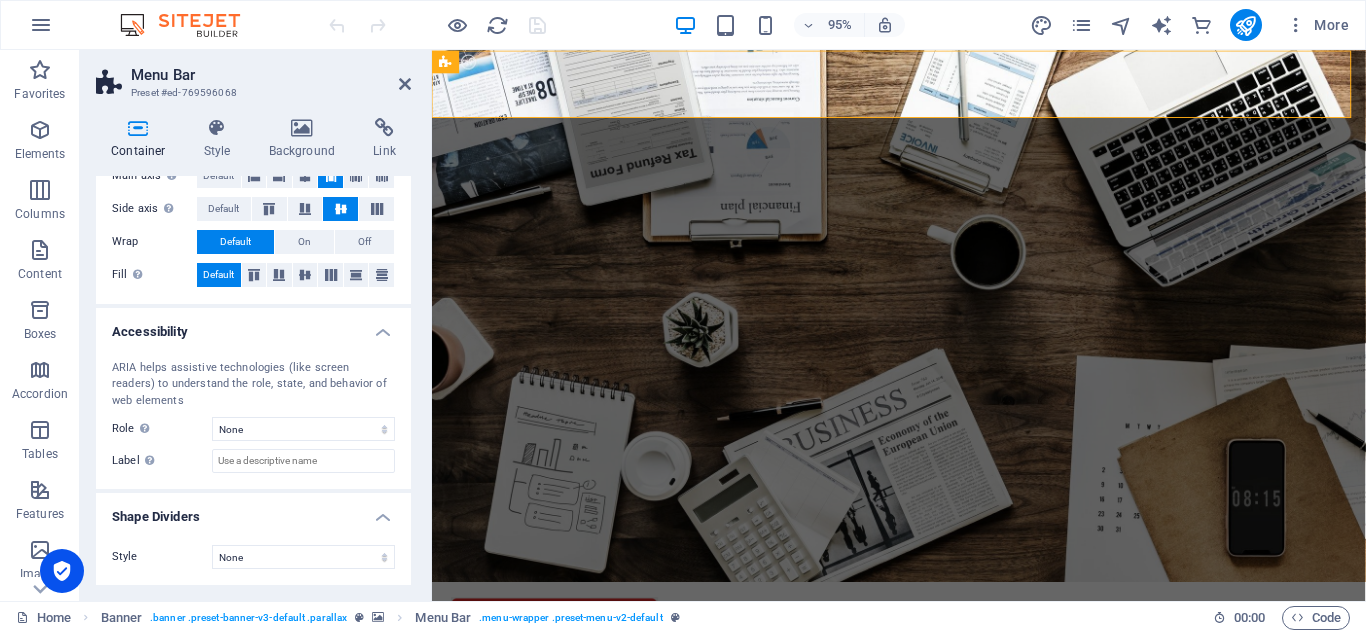 click on "Container Style Background Link Size Height Default px rem % vh vw Min. height None px rem % vh vw Width Default px rem % em vh vw Min. width None px rem % vh vw Content width Default Custom width Width Default px rem % em vh vw Min. width None px rem % vh vw Default padding Custom spacing Default content width and padding can be changed under Design. Edit design Layout (Flexbox) Alignment Determines the flex direction. Default Main axis Determine how elements should behave along the main axis inside this container (justify content). Default Side axis Control the vertical direction of the element inside of the container (align items). Default Wrap Default On Off Fill Controls the distances and direction of elements on the y-axis across several lines (align content). Default Accessibility ARIA helps assistive technologies (like screen readers) to understand the role, state, and behavior of web elements Role The ARIA role defines the purpose of an element.  None Header Footer Section Banner Fan" at bounding box center (253, 351) 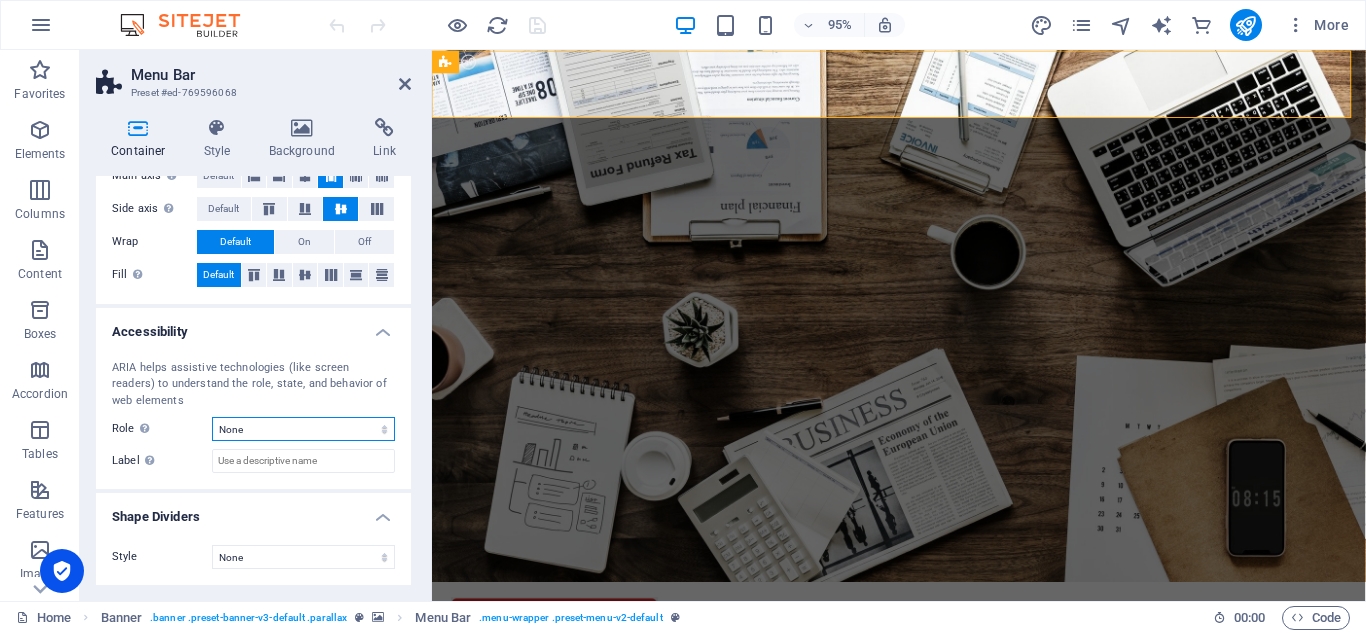 click on "None Header Footer Section Banner Presentation Separator Complementary Region Dialog Comment Marquee Timer" at bounding box center [303, 429] 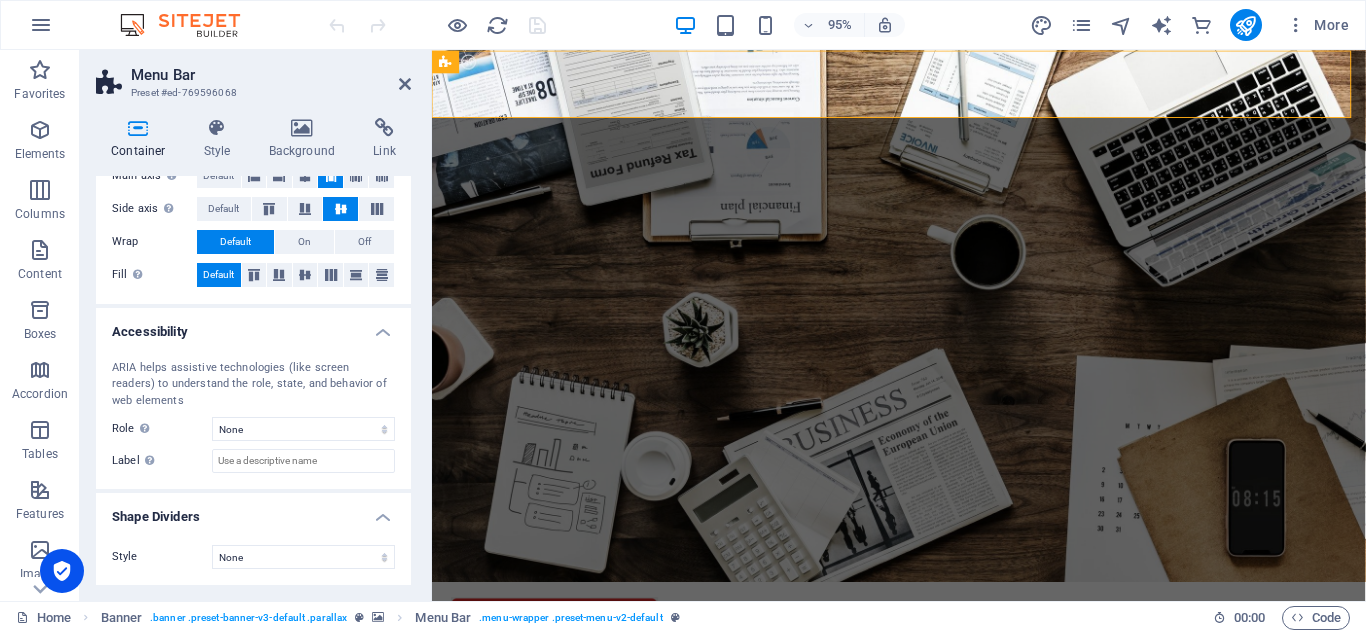click on "Container Style Background Link Size Height Default px rem % vh vw Min. height None px rem % vh vw Width Default px rem % em vh vw Min. width None px rem % vh vw Content width Default Custom width Width Default px rem % em vh vw Min. width None px rem % vh vw Default padding Custom spacing Default content width and padding can be changed under Design. Edit design Layout (Flexbox) Alignment Determines the flex direction. Default Main axis Determine how elements should behave along the main axis inside this container (justify content). Default Side axis Control the vertical direction of the element inside of the container (align items). Default Wrap Default On Off Fill Controls the distances and direction of elements on the y-axis across several lines (align content). Default Accessibility ARIA helps assistive technologies (like screen readers) to understand the role, state, and behavior of web elements Role The ARIA role defines the purpose of an element.  None Header Footer Section Banner Fan" at bounding box center [253, 351] 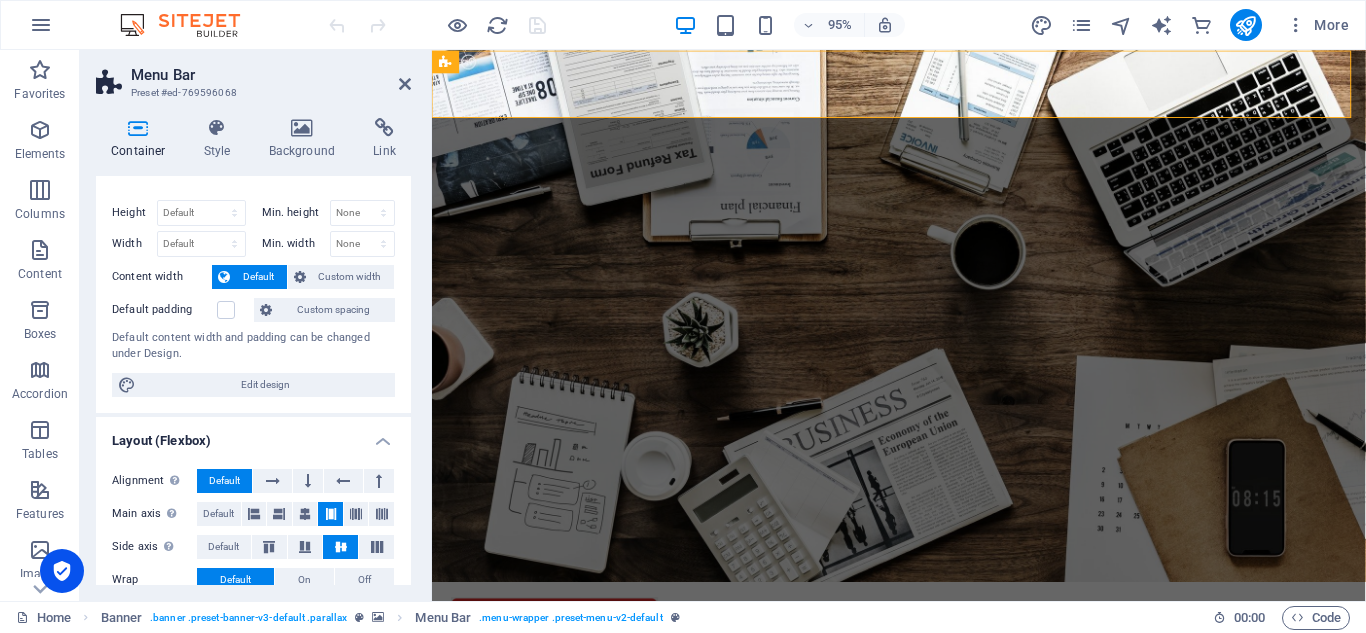 scroll, scrollTop: 0, scrollLeft: 0, axis: both 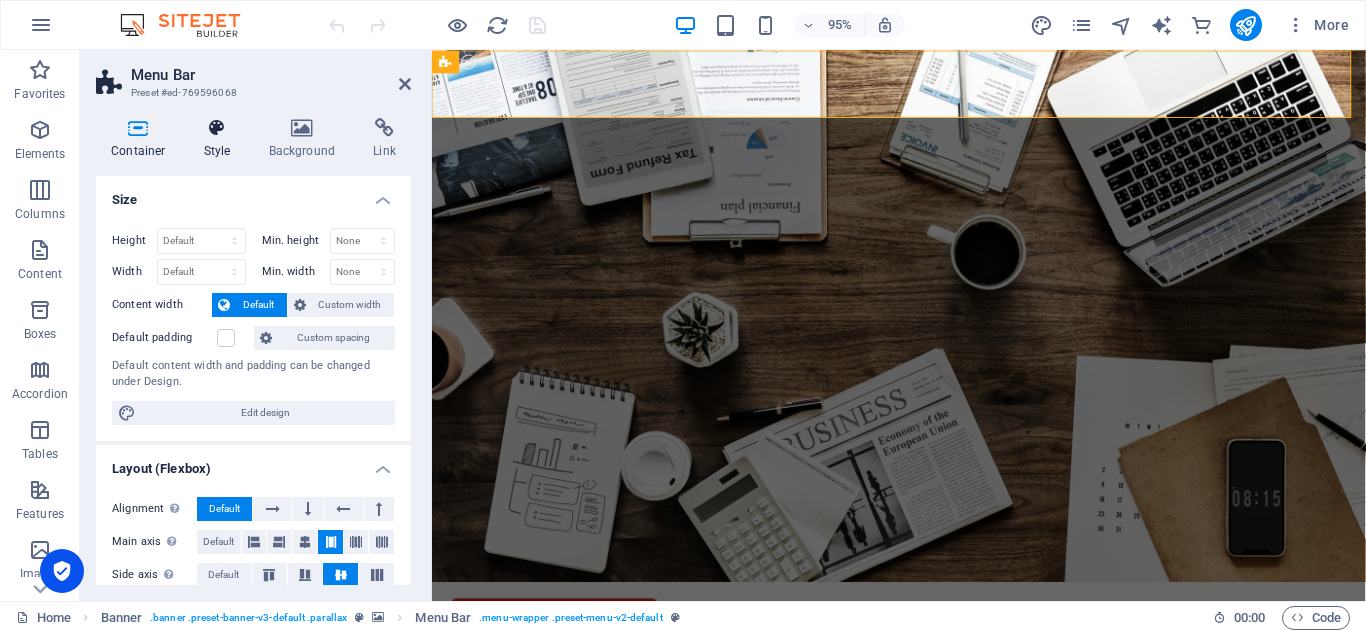 click on "Style" at bounding box center (221, 139) 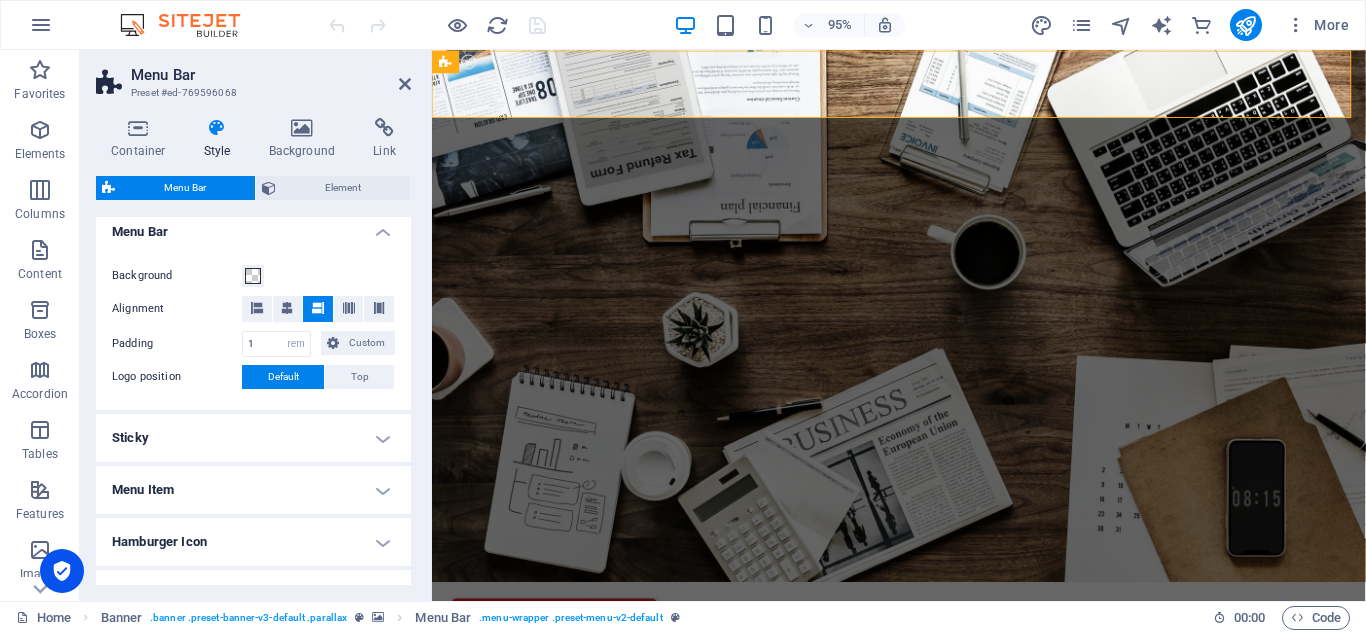 scroll, scrollTop: 351, scrollLeft: 0, axis: vertical 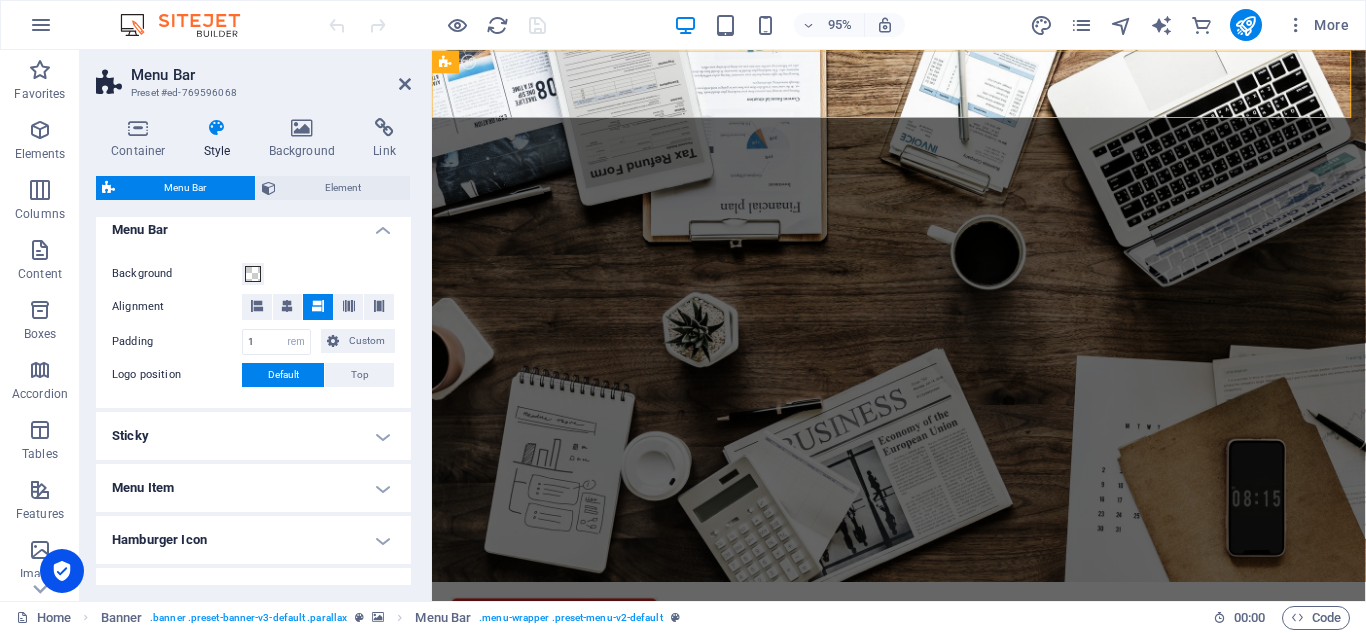 click on "Sticky" at bounding box center (253, 436) 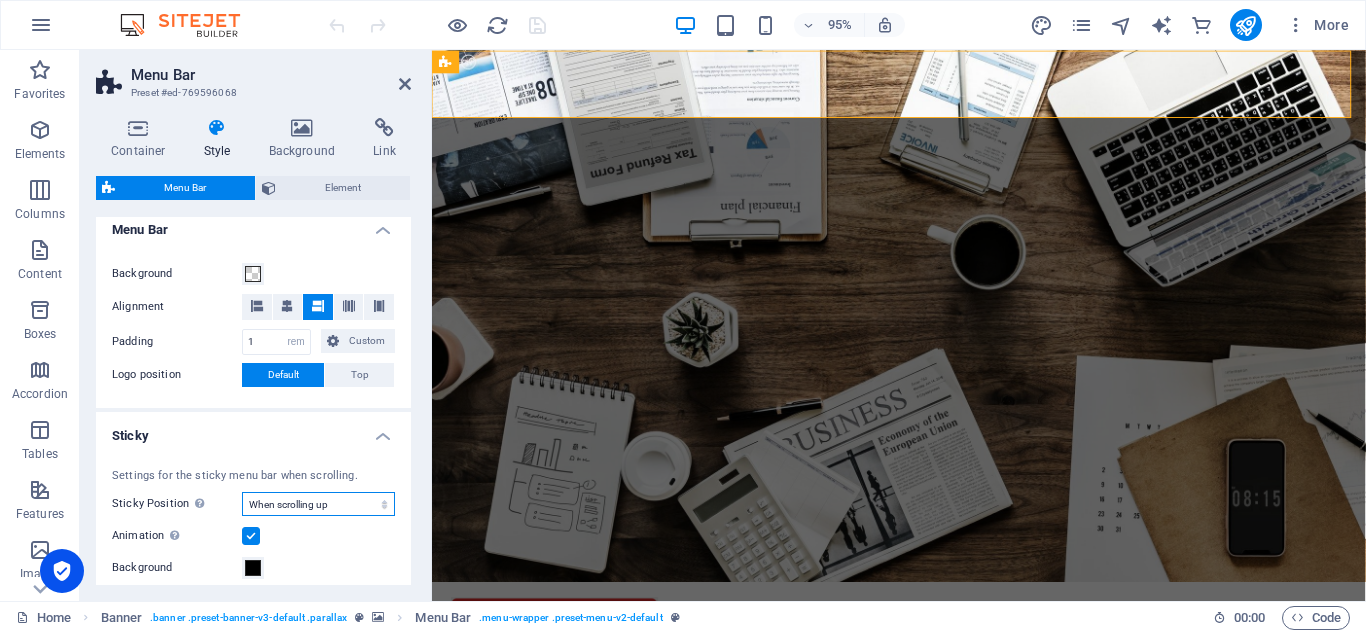click on "Off Instant After menu After banner When scrolling up" at bounding box center (318, 504) 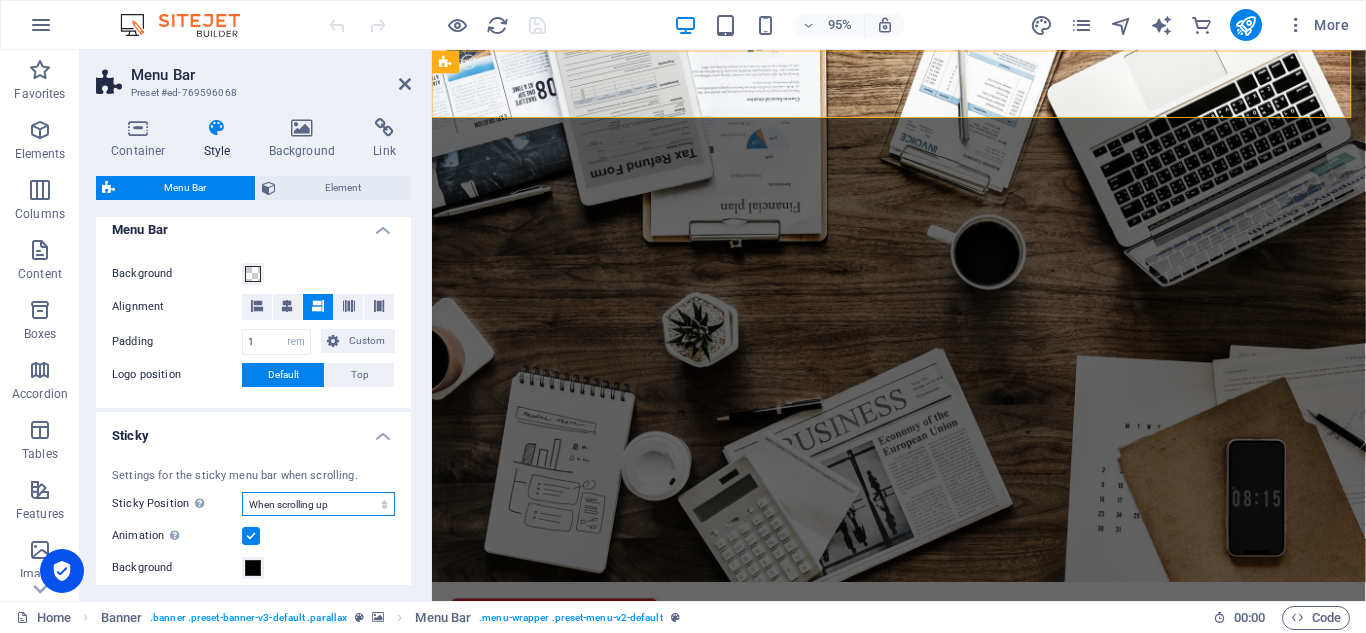 click on "Off Instant After menu After banner When scrolling up" at bounding box center (318, 504) 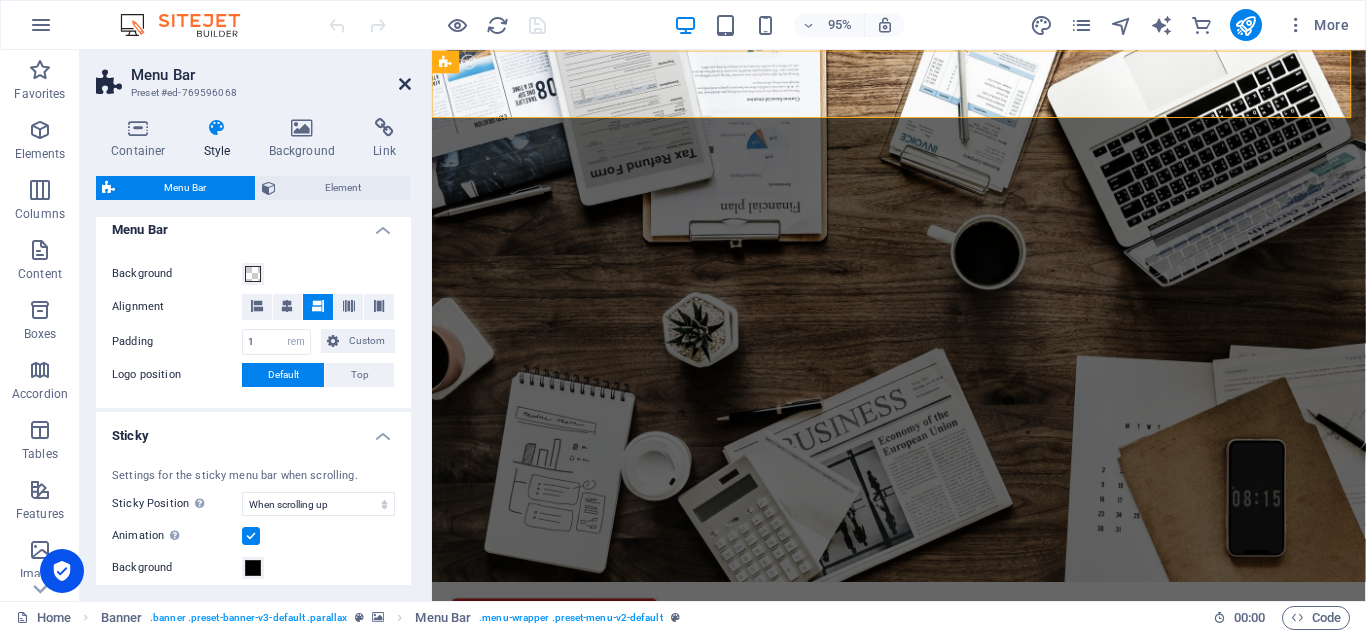 click at bounding box center (405, 84) 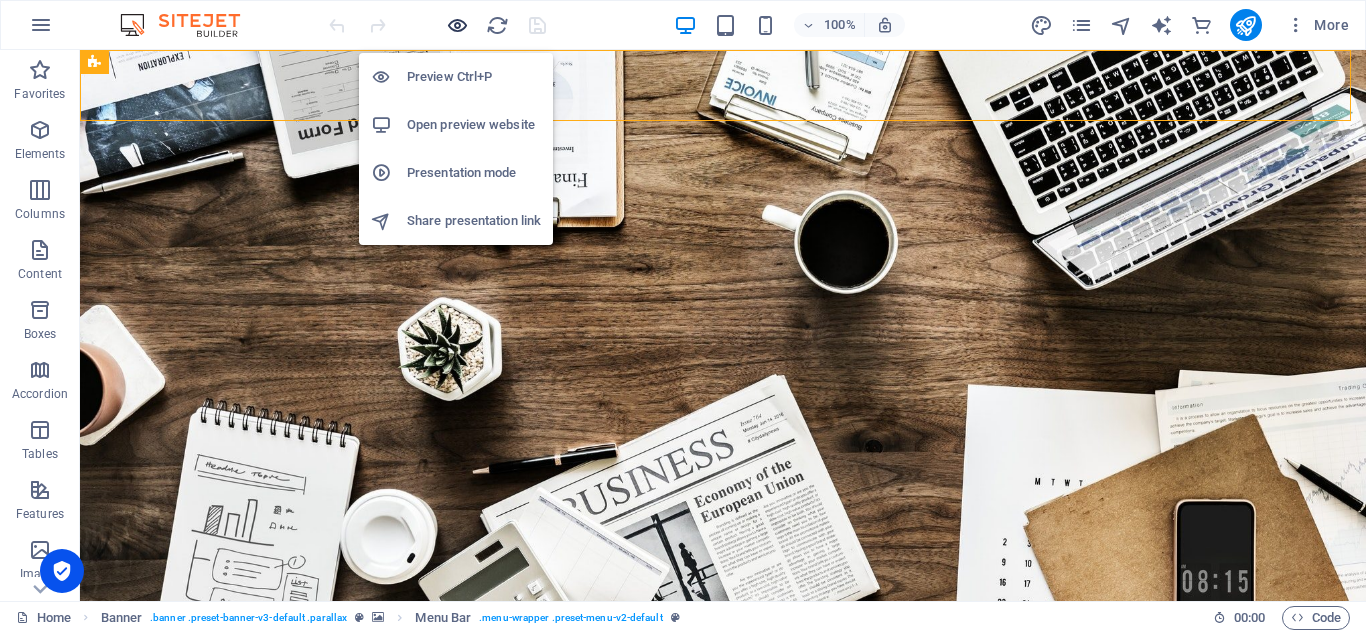 click at bounding box center [457, 25] 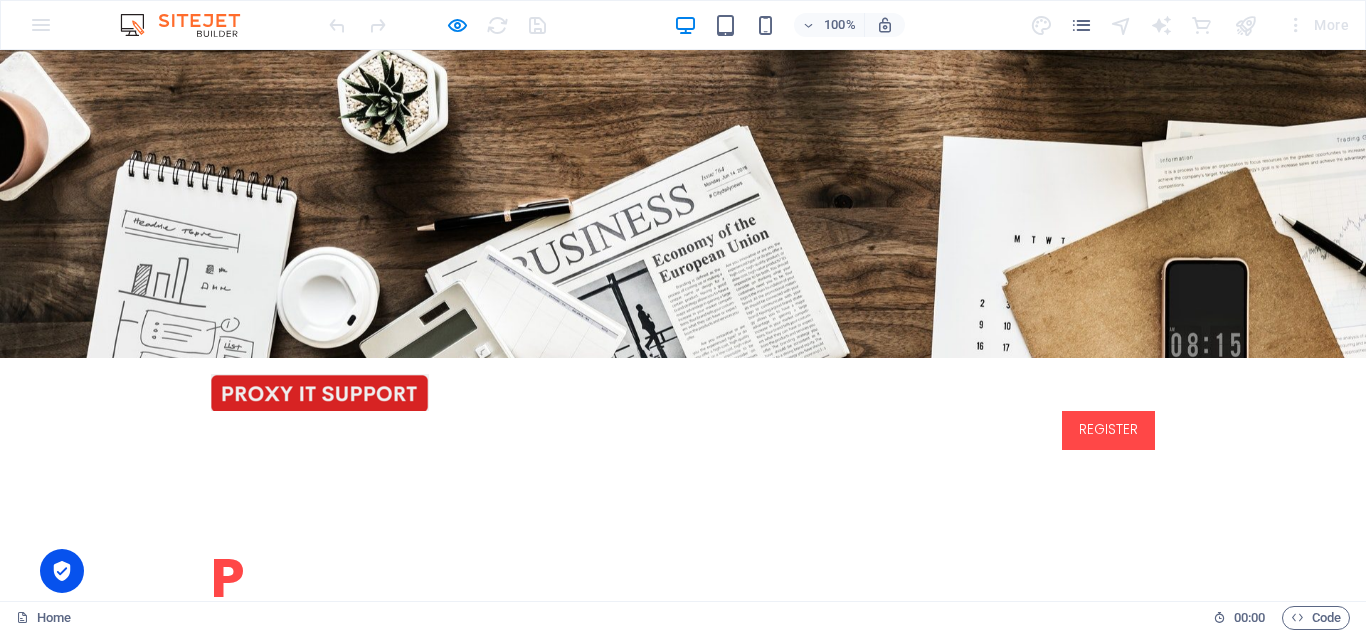 scroll, scrollTop: 0, scrollLeft: 0, axis: both 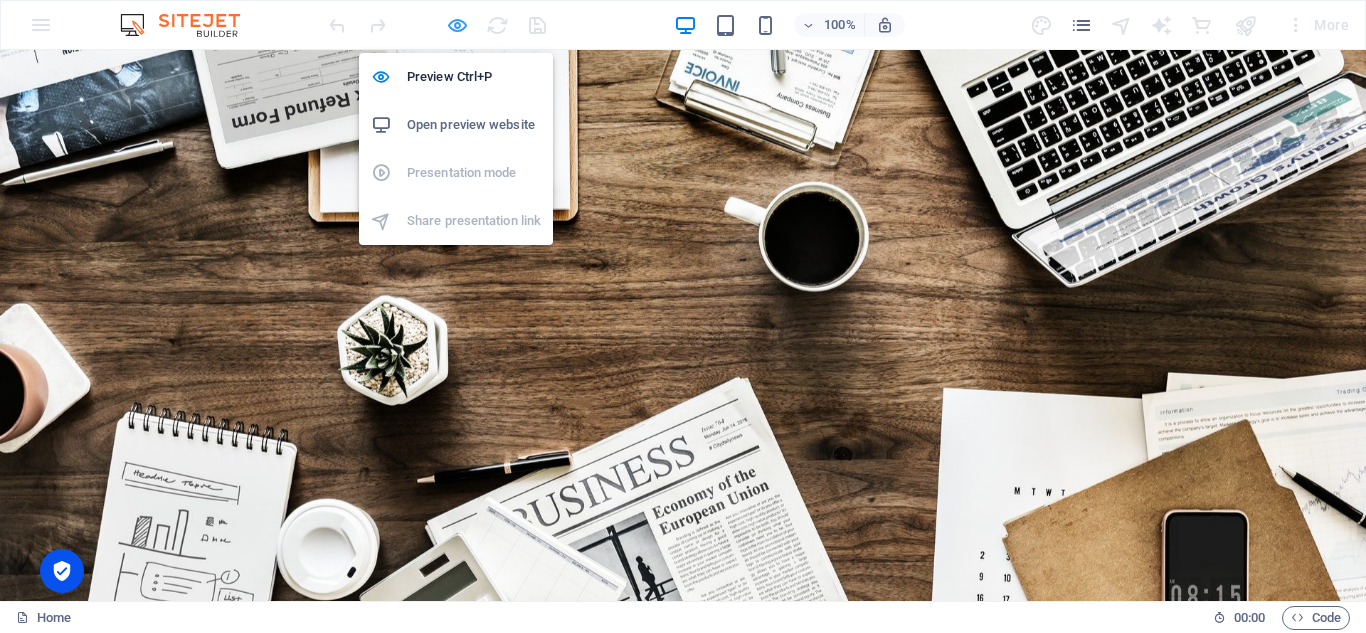 click at bounding box center [457, 25] 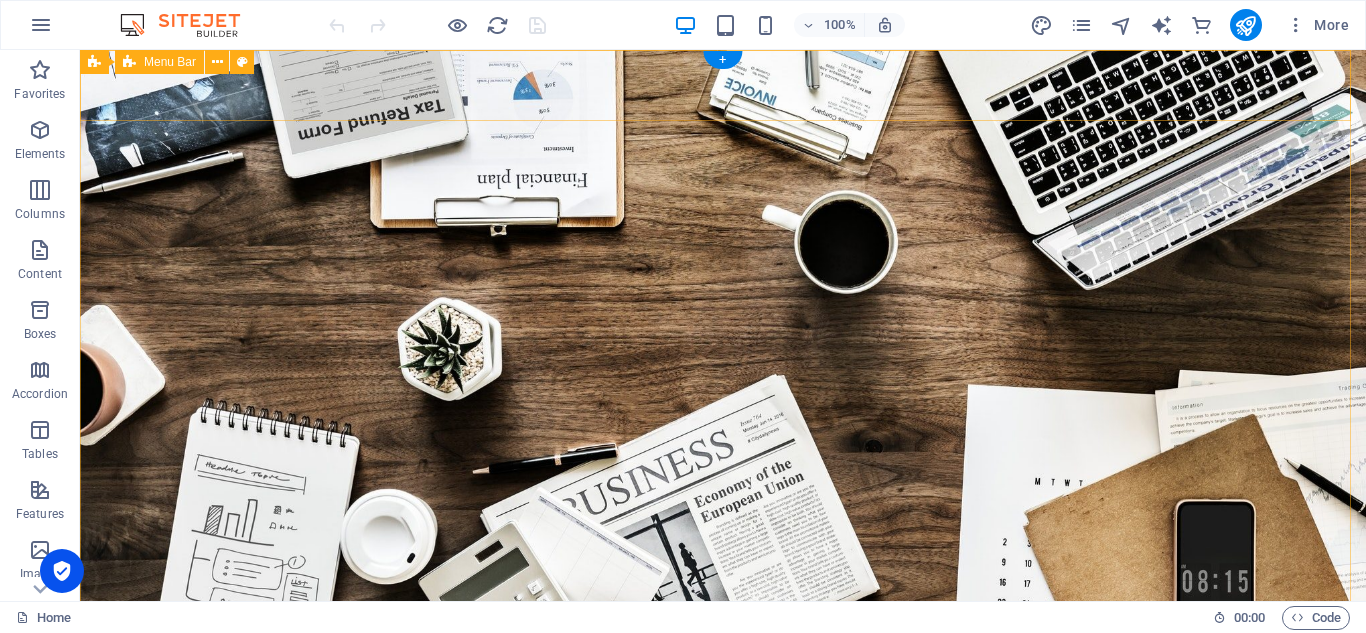 click on "Home PROXY IT SUPPORT IN [GEOGRAPHIC_DATA] PROXY IT SUPPORT IN INDIA REGISTER" at bounding box center (723, 664) 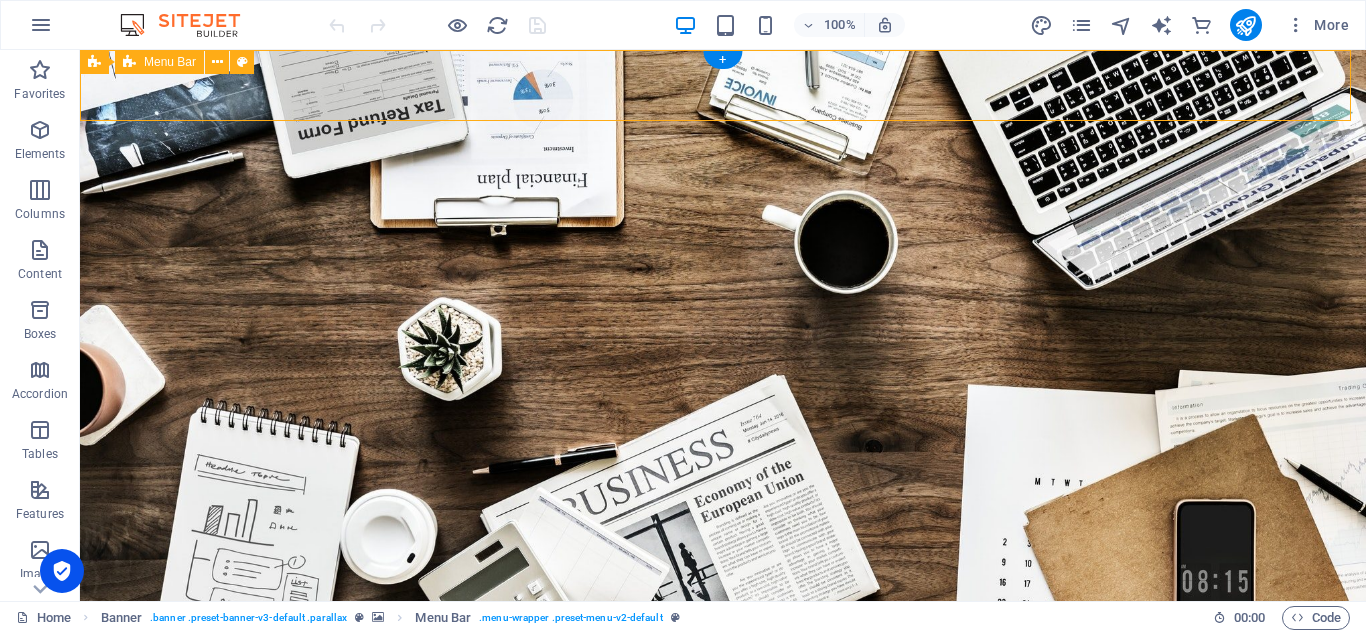 click on "Home PROXY IT SUPPORT IN [GEOGRAPHIC_DATA] PROXY IT SUPPORT IN INDIA REGISTER" at bounding box center (723, 664) 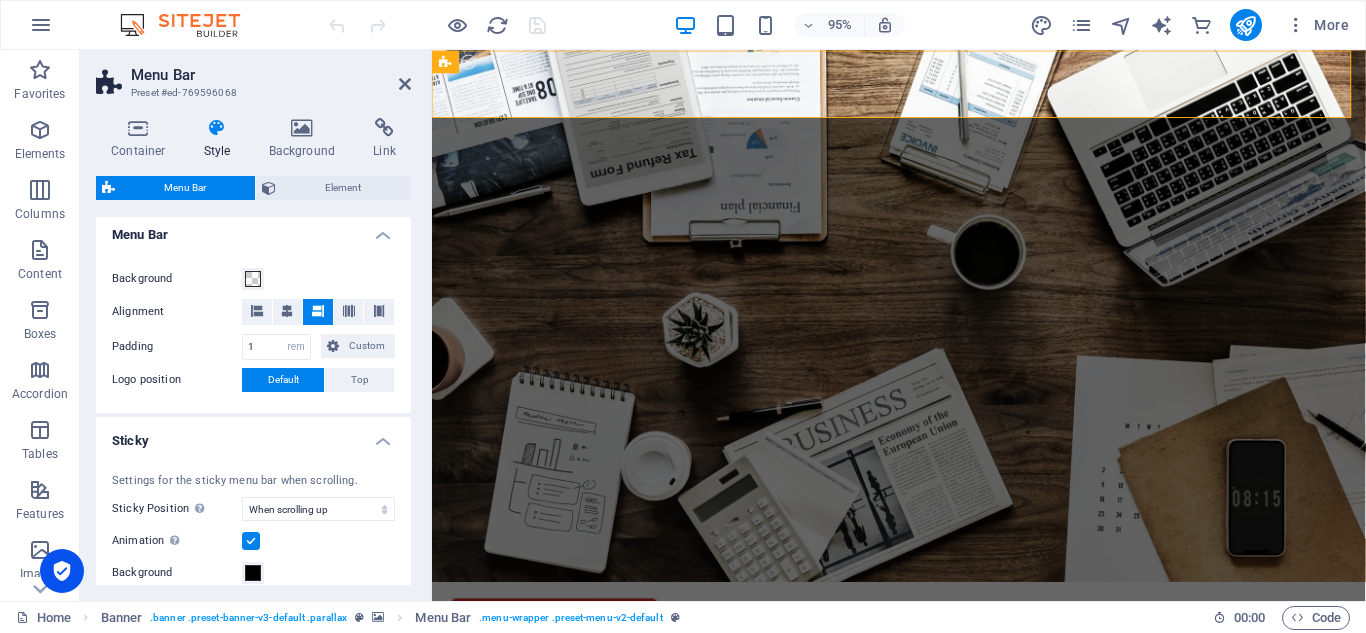 scroll, scrollTop: 347, scrollLeft: 0, axis: vertical 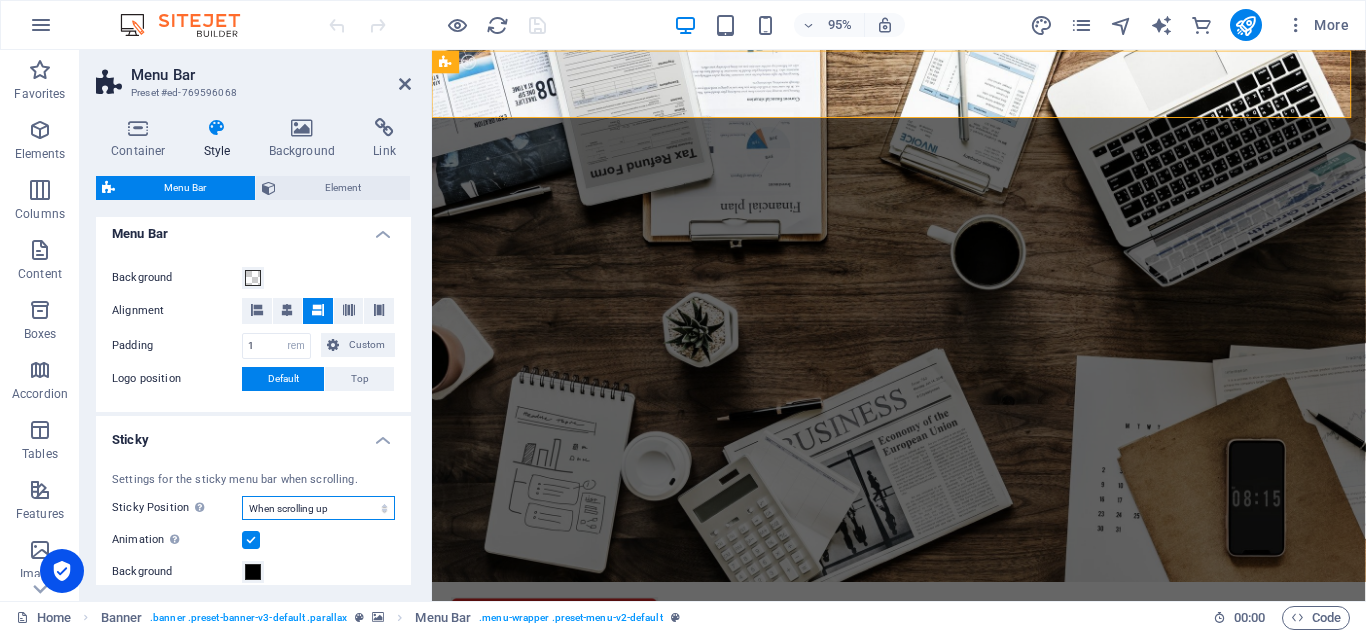 click on "Off Instant After menu After banner When scrolling up" at bounding box center [318, 508] 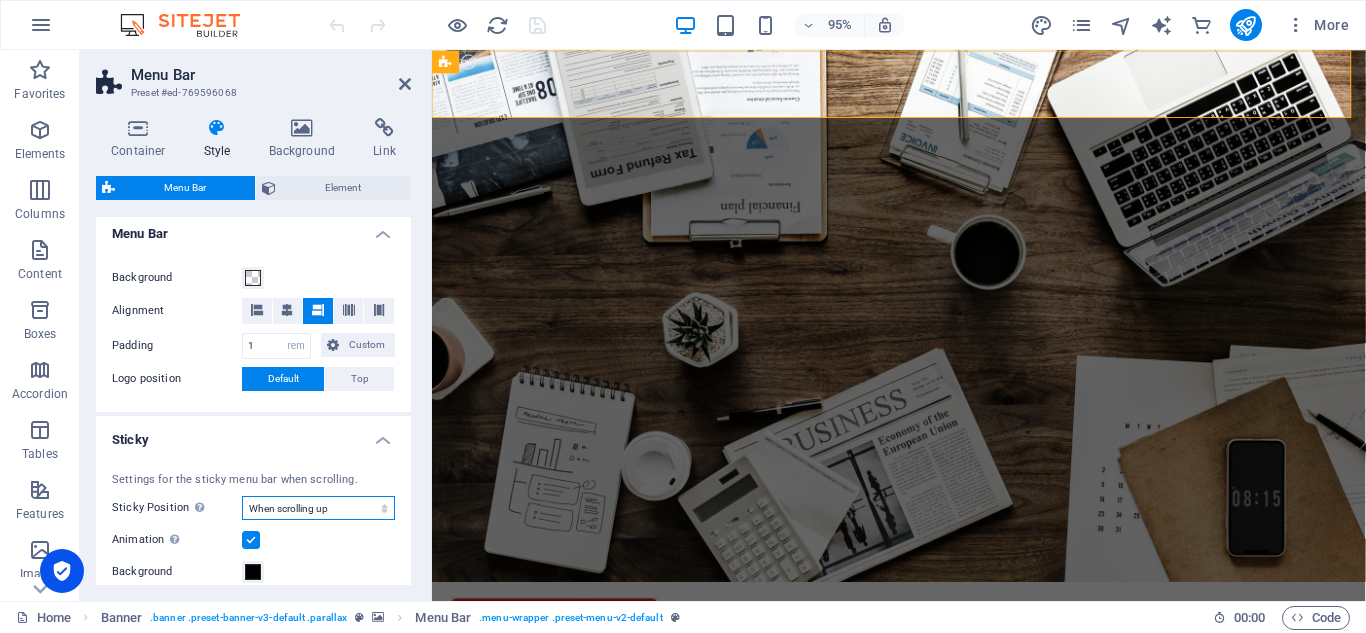 select on "sticky_instant" 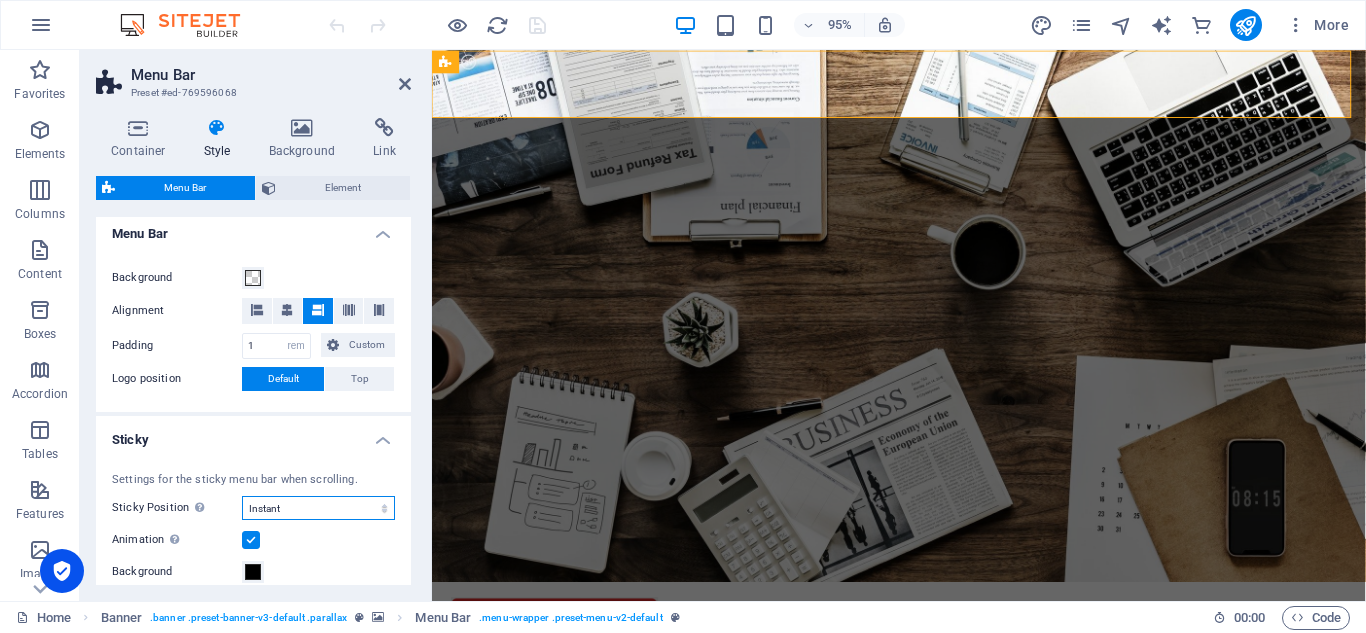 click on "Off Instant After menu After banner When scrolling up" at bounding box center (318, 508) 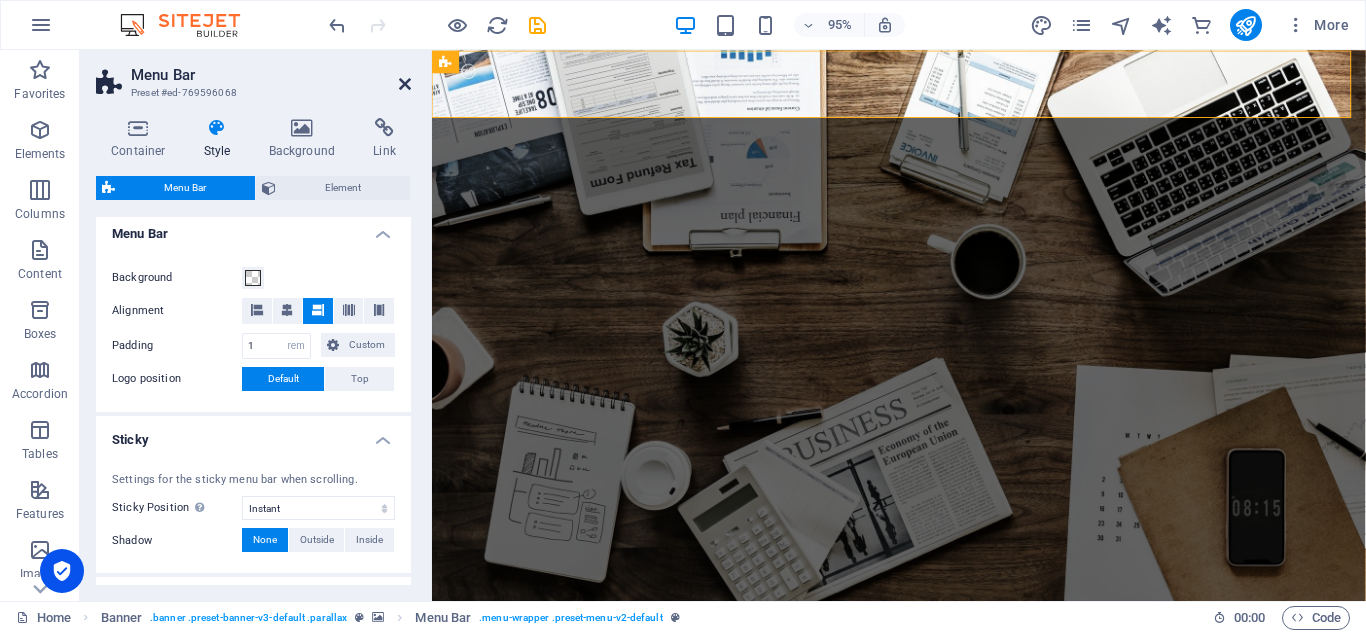 click at bounding box center [405, 84] 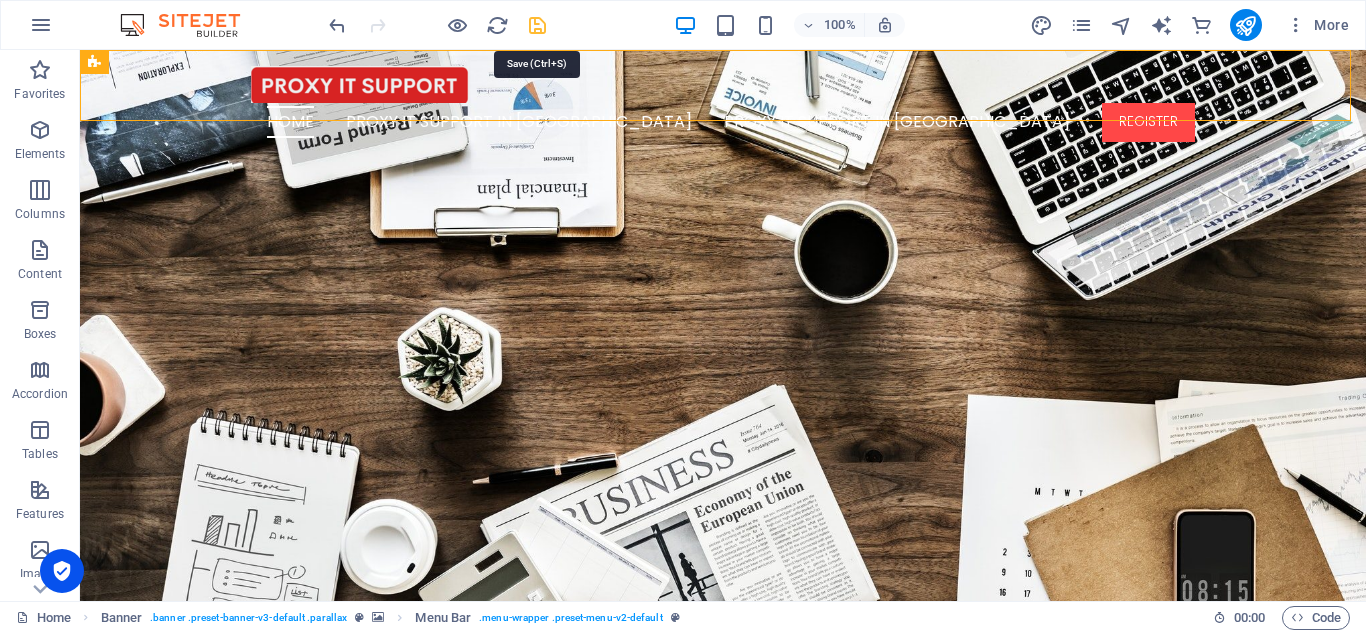 click at bounding box center [537, 25] 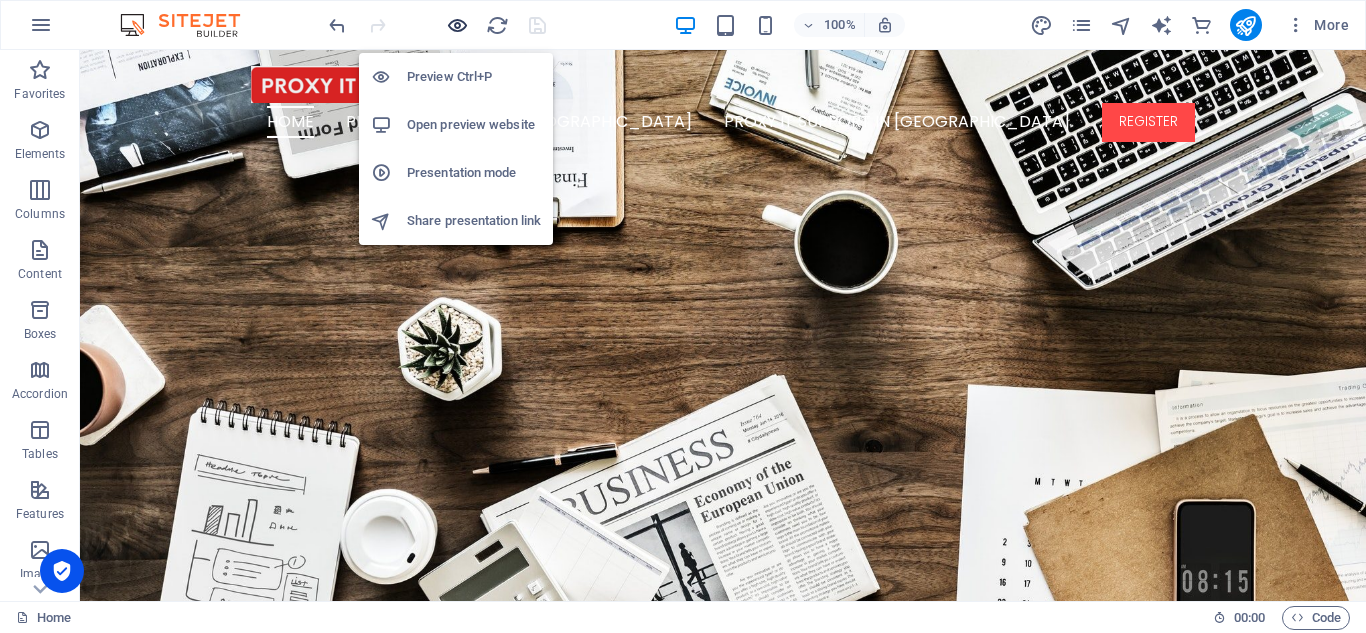 click at bounding box center (457, 25) 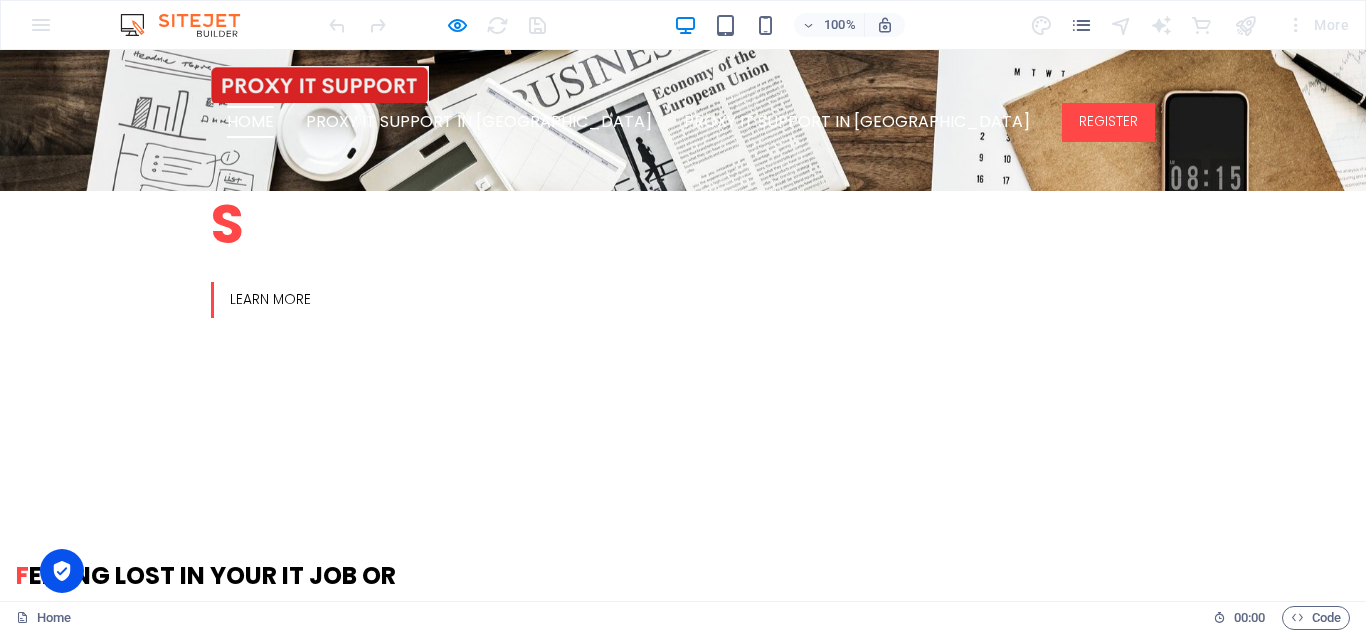 scroll, scrollTop: 732, scrollLeft: 0, axis: vertical 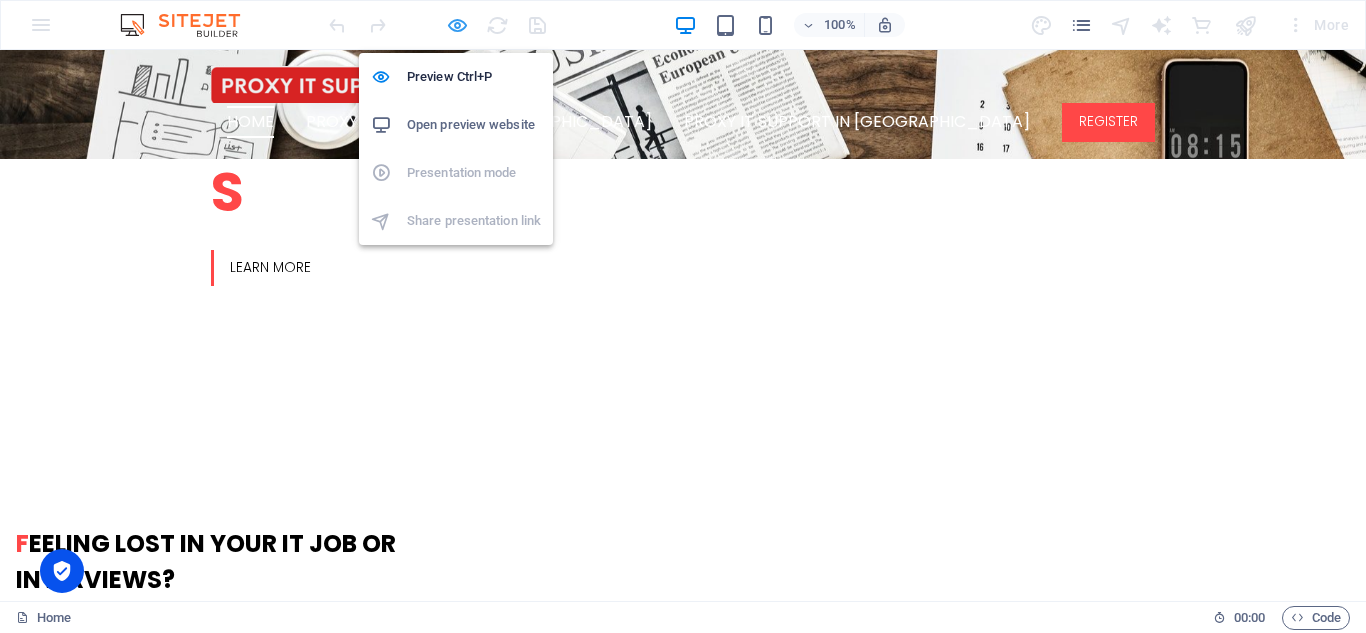 click at bounding box center (457, 25) 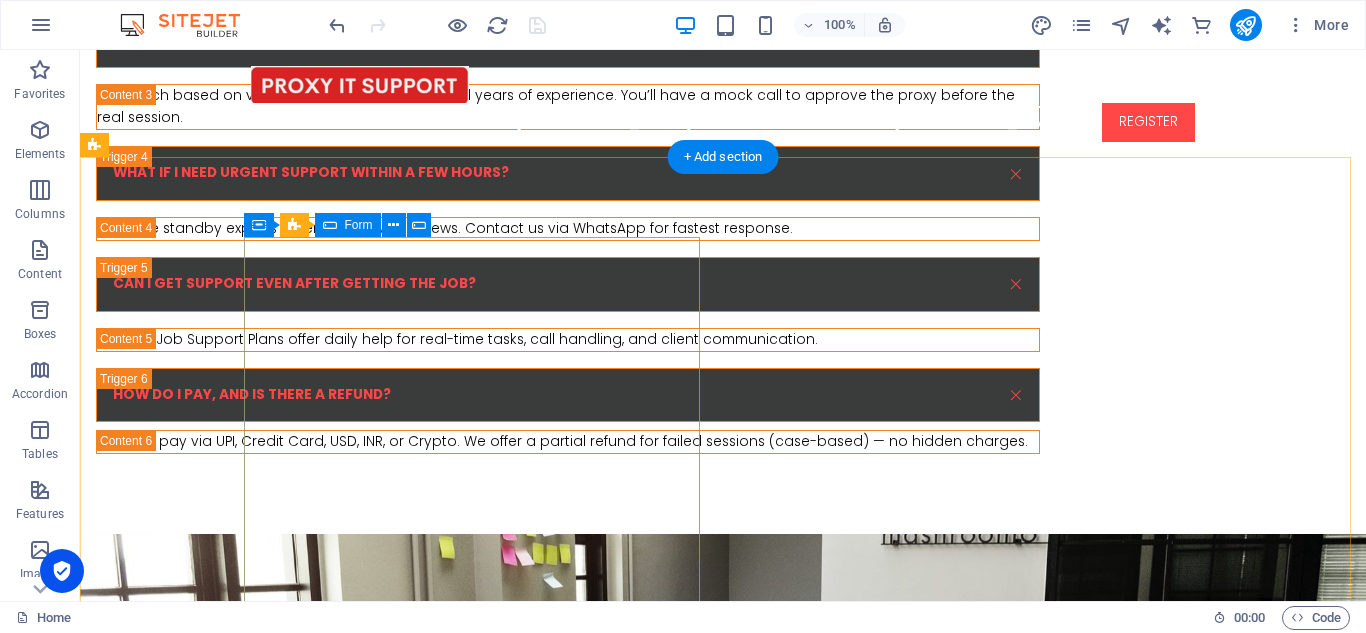 scroll, scrollTop: 5512, scrollLeft: 0, axis: vertical 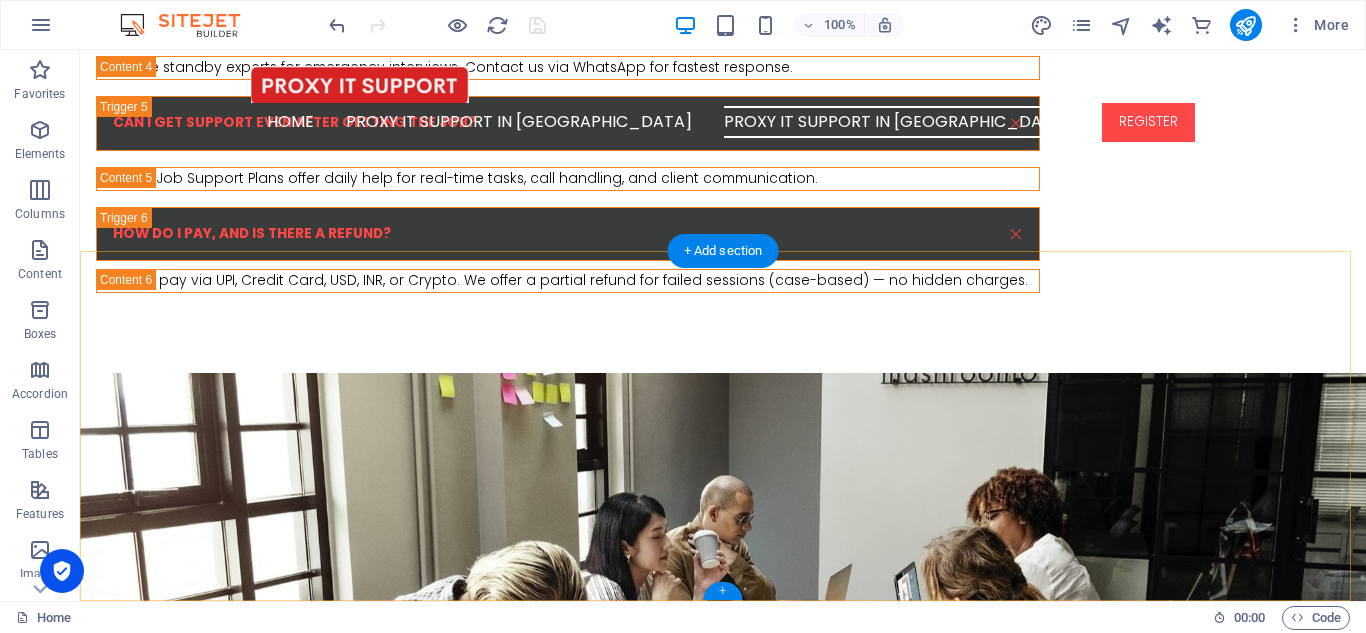 click on "+" at bounding box center (722, 591) 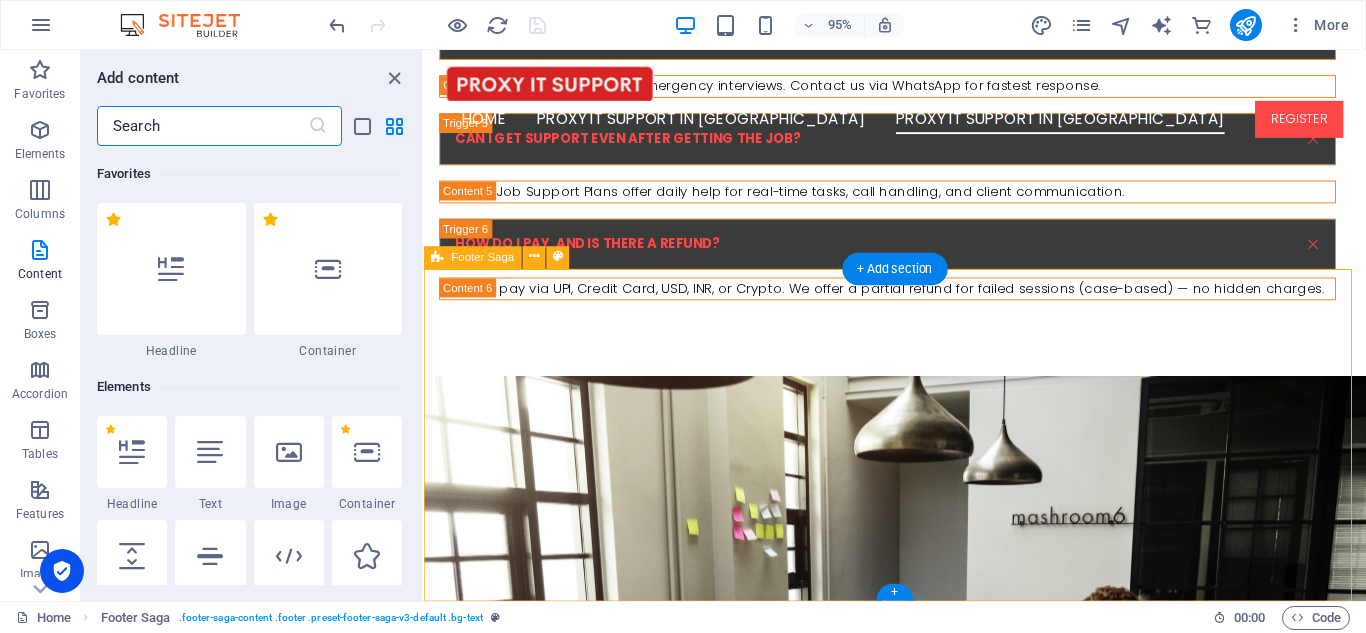 scroll, scrollTop: 5495, scrollLeft: 0, axis: vertical 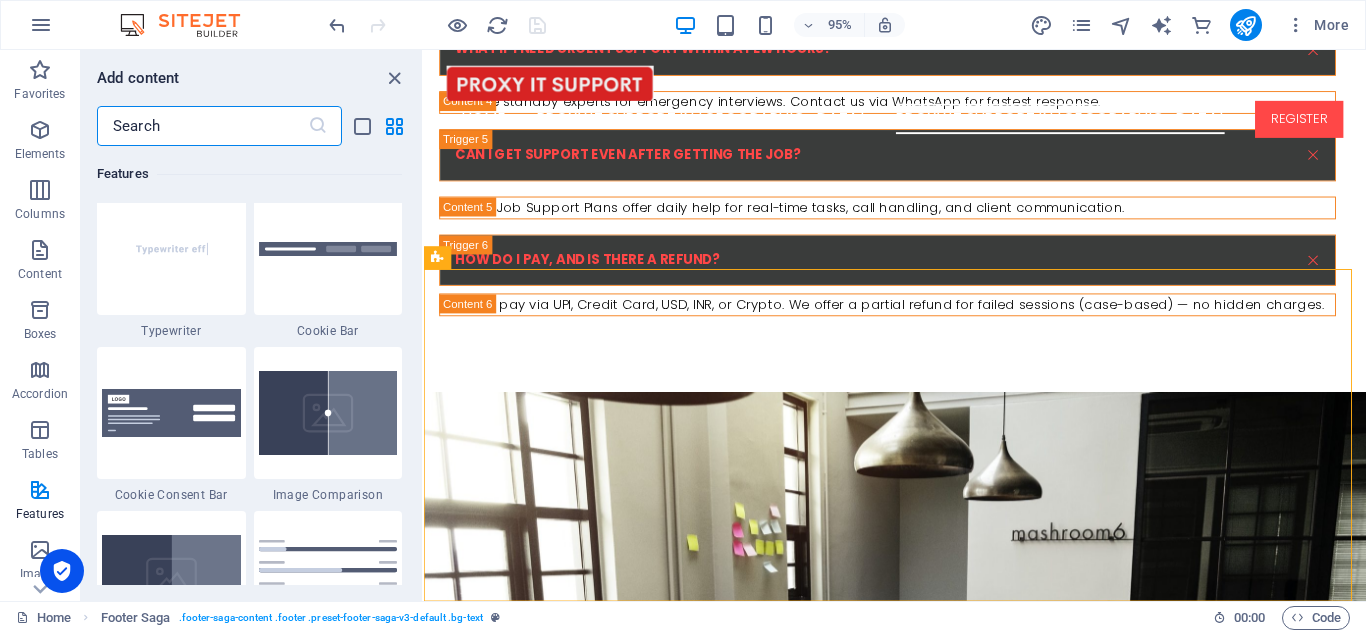 click at bounding box center (202, 126) 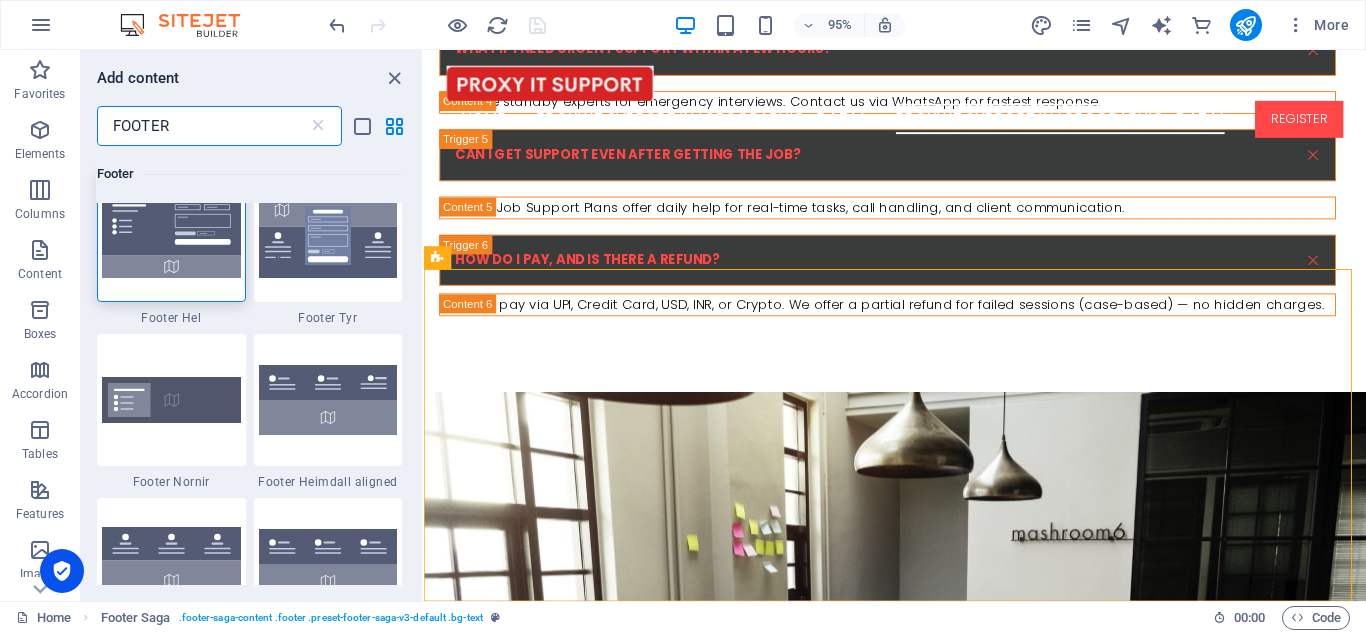 scroll, scrollTop: 0, scrollLeft: 0, axis: both 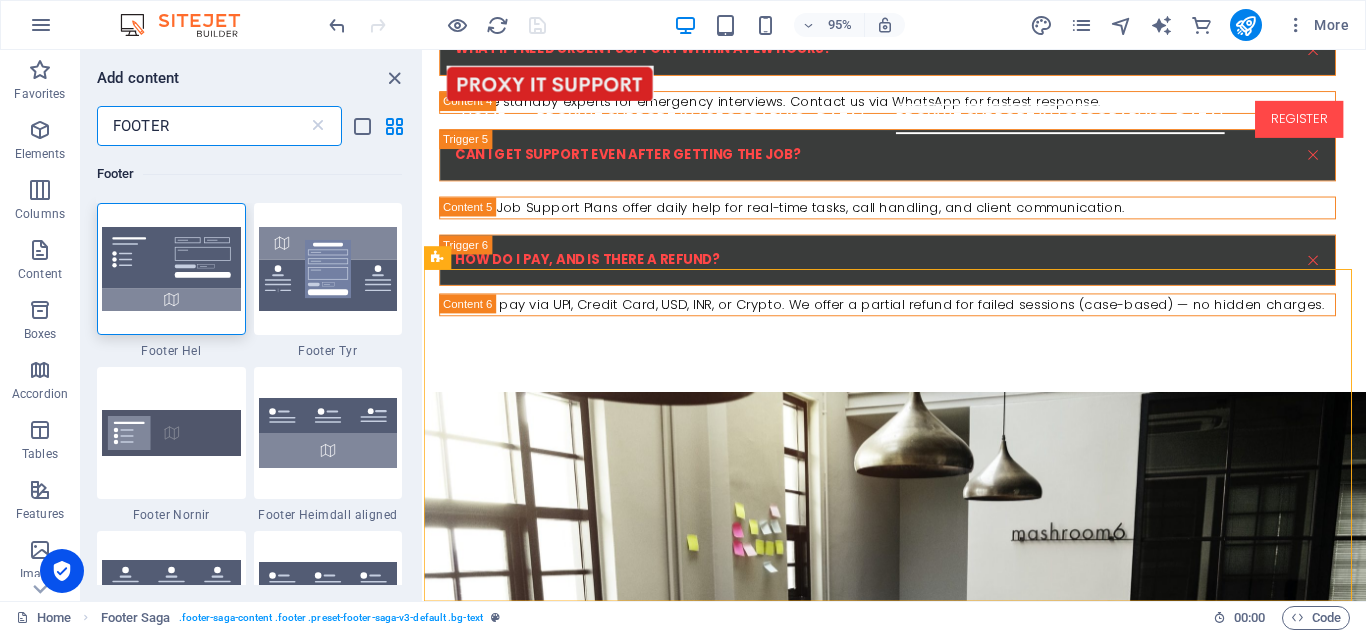 type on "FOOTER" 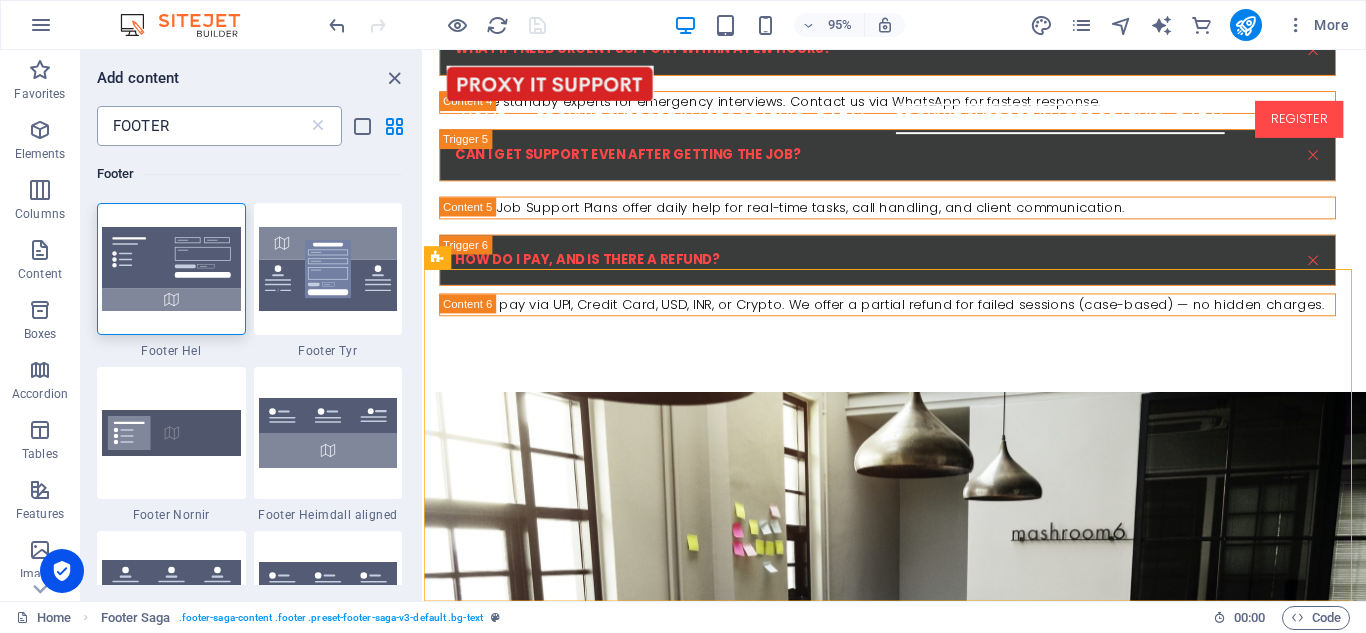 click on "FOOTER ​" at bounding box center (219, 126) 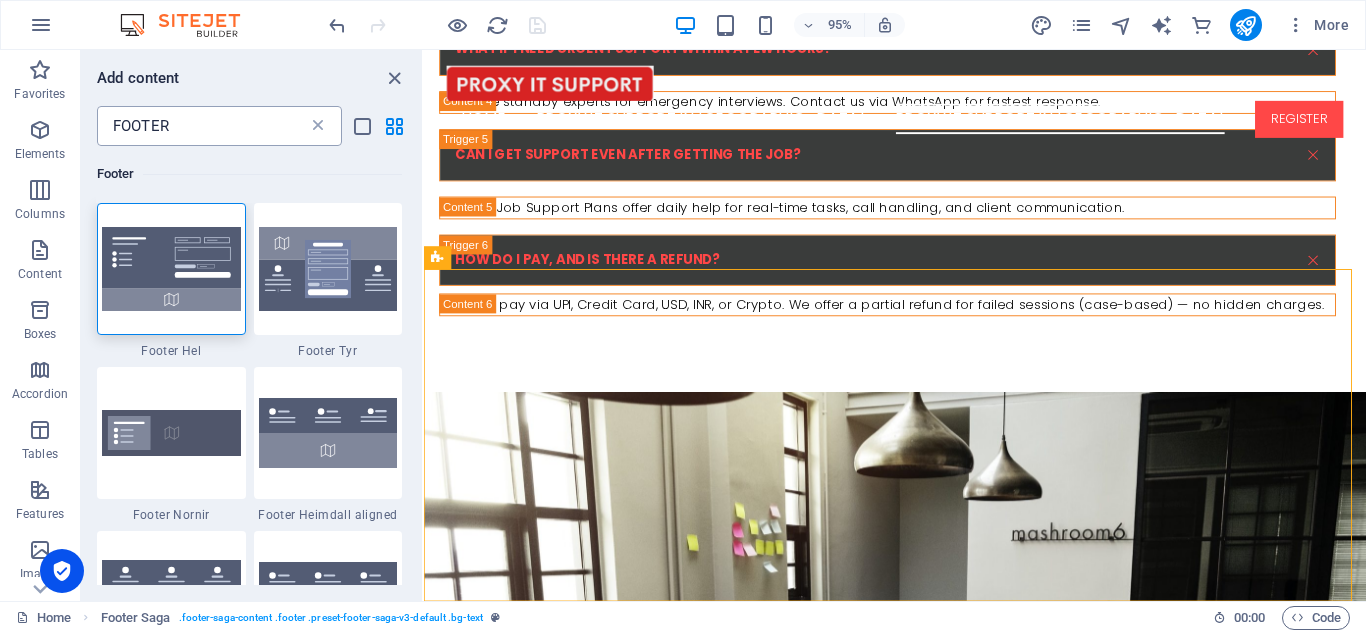 click at bounding box center [318, 126] 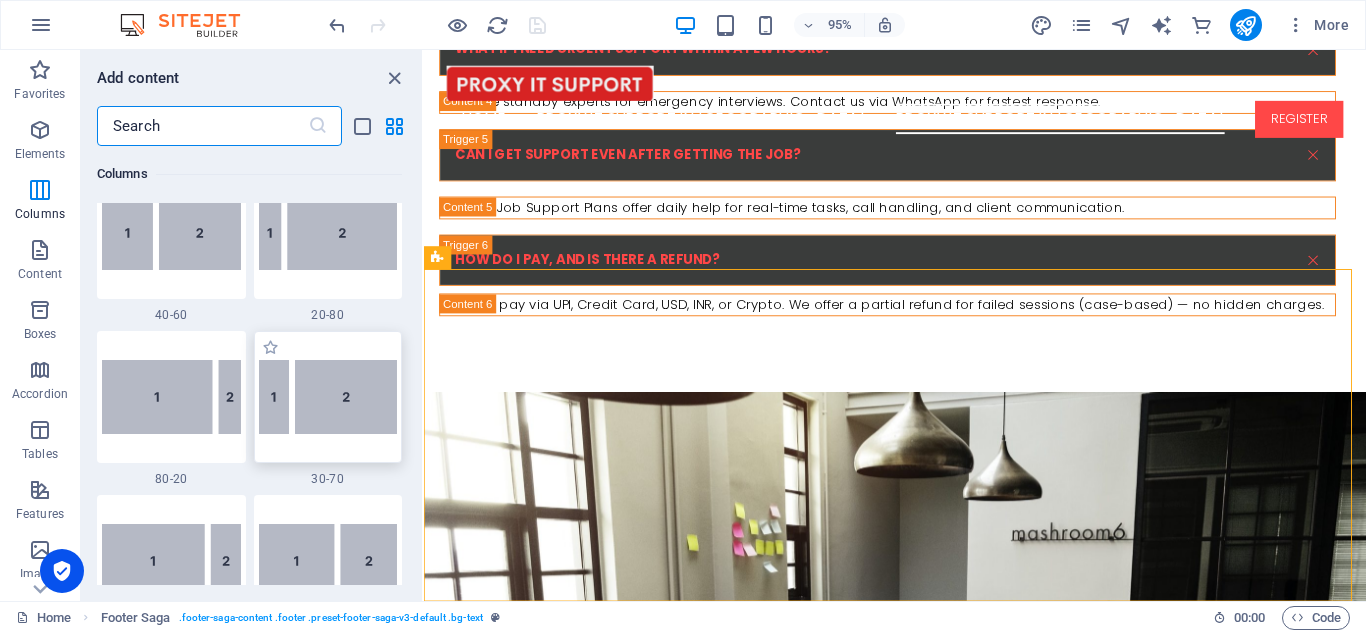 scroll, scrollTop: 1535, scrollLeft: 0, axis: vertical 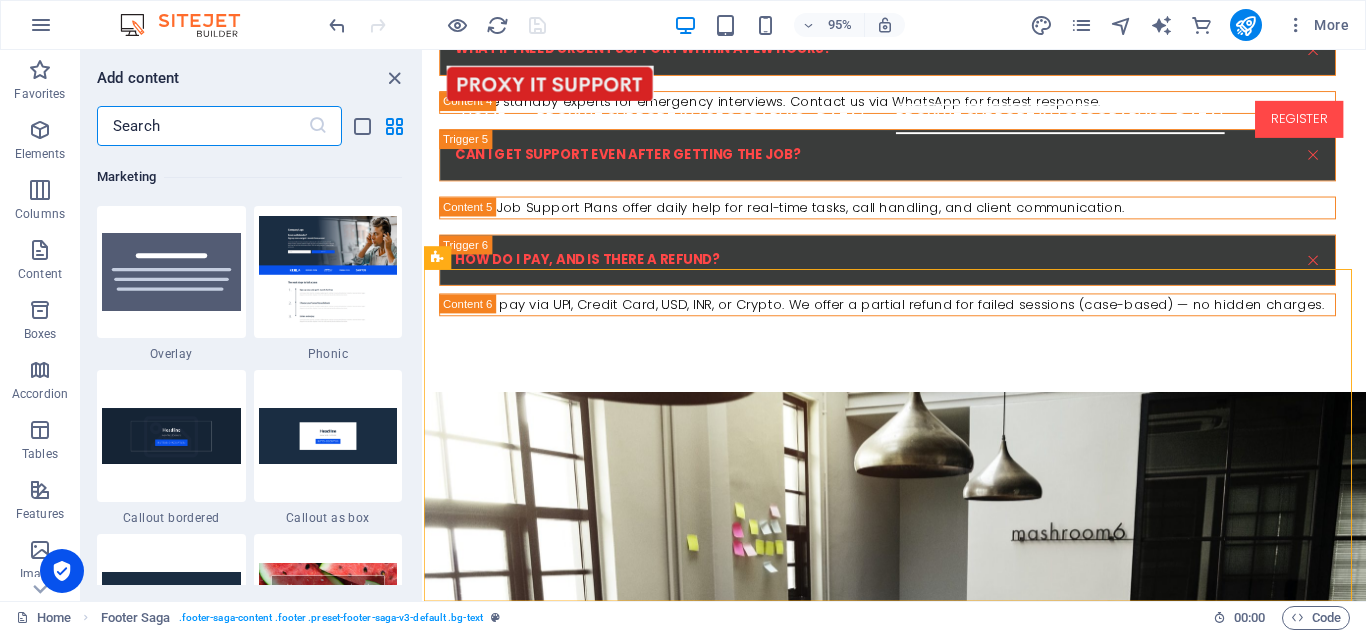 drag, startPoint x: 420, startPoint y: 188, endPoint x: 10, endPoint y: 482, distance: 504.5156 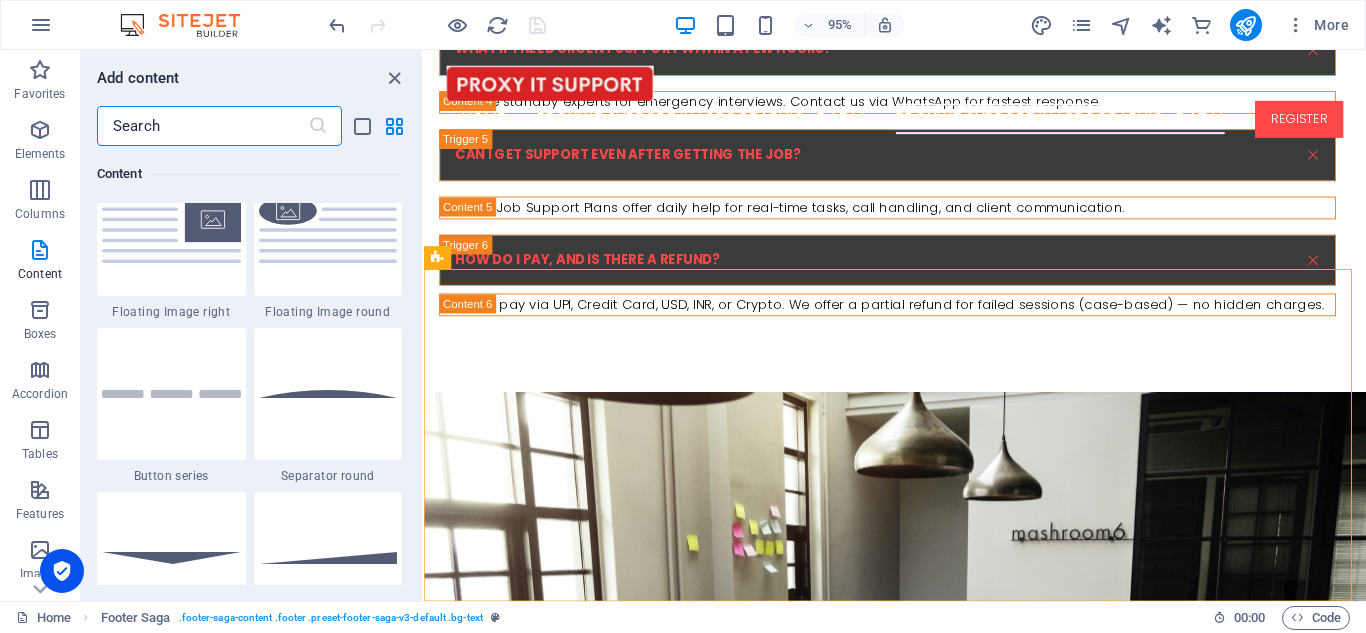 scroll, scrollTop: 4521, scrollLeft: 0, axis: vertical 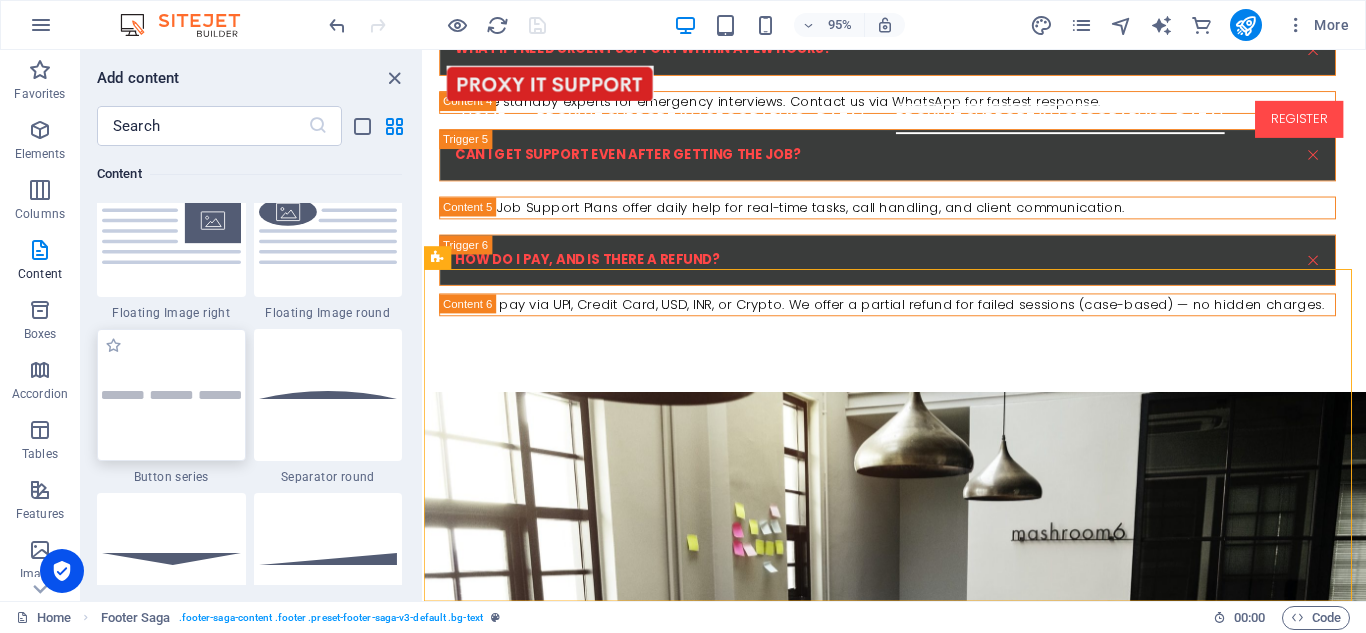 click at bounding box center (171, 395) 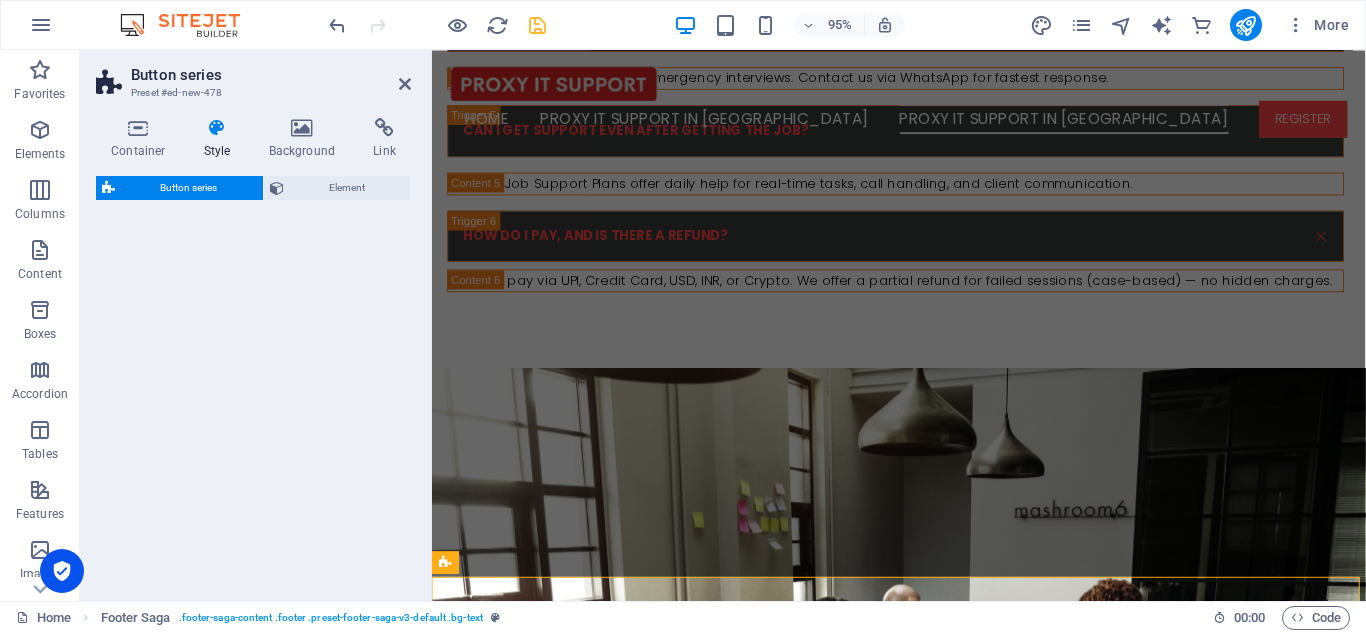 select on "rem" 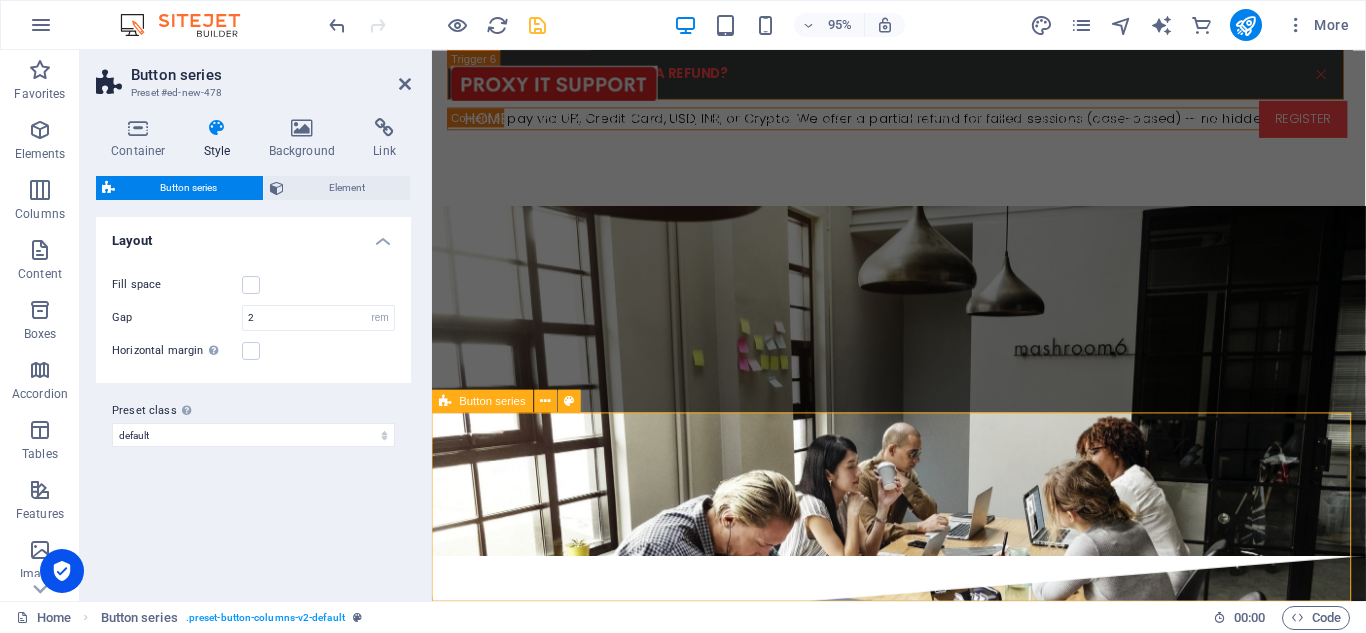 scroll, scrollTop: 5512, scrollLeft: 0, axis: vertical 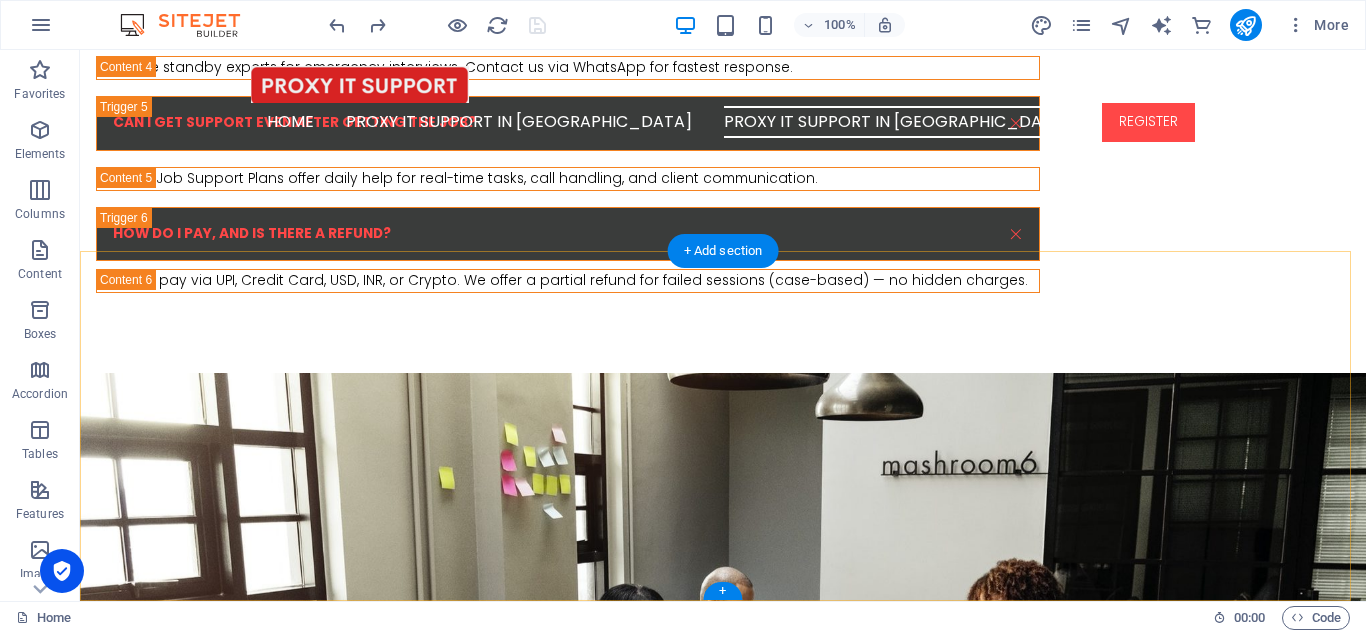 click on "+" at bounding box center (722, 591) 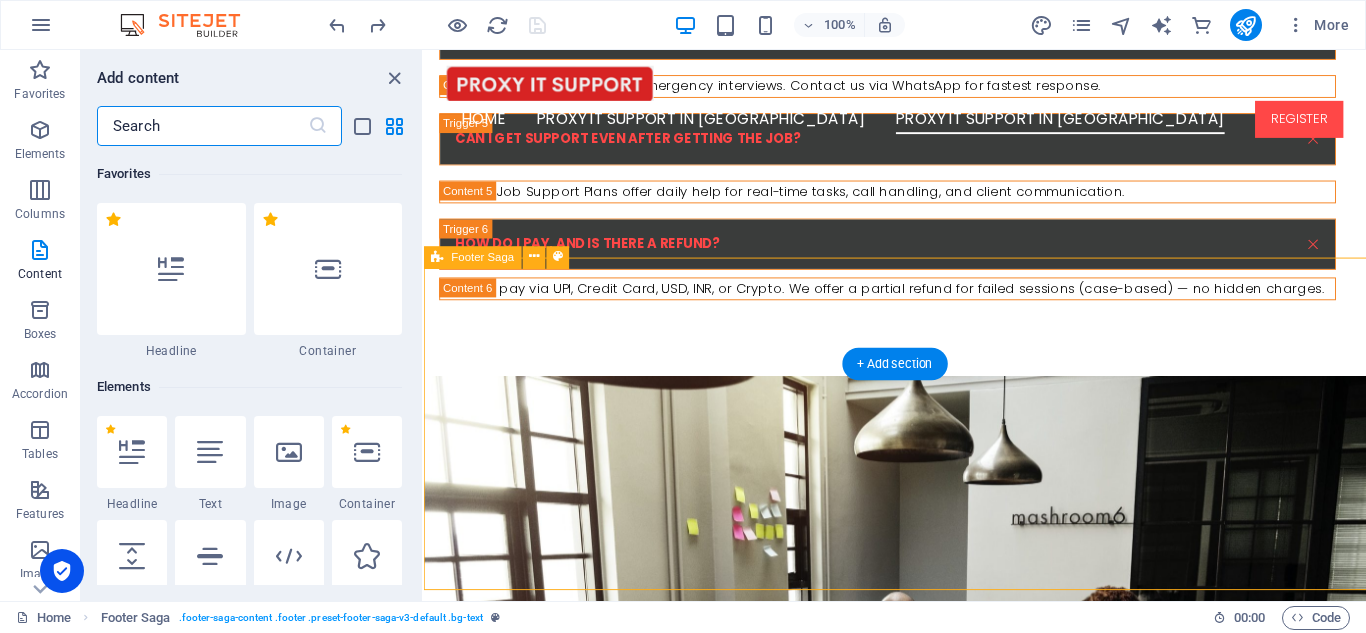 scroll, scrollTop: 5495, scrollLeft: 0, axis: vertical 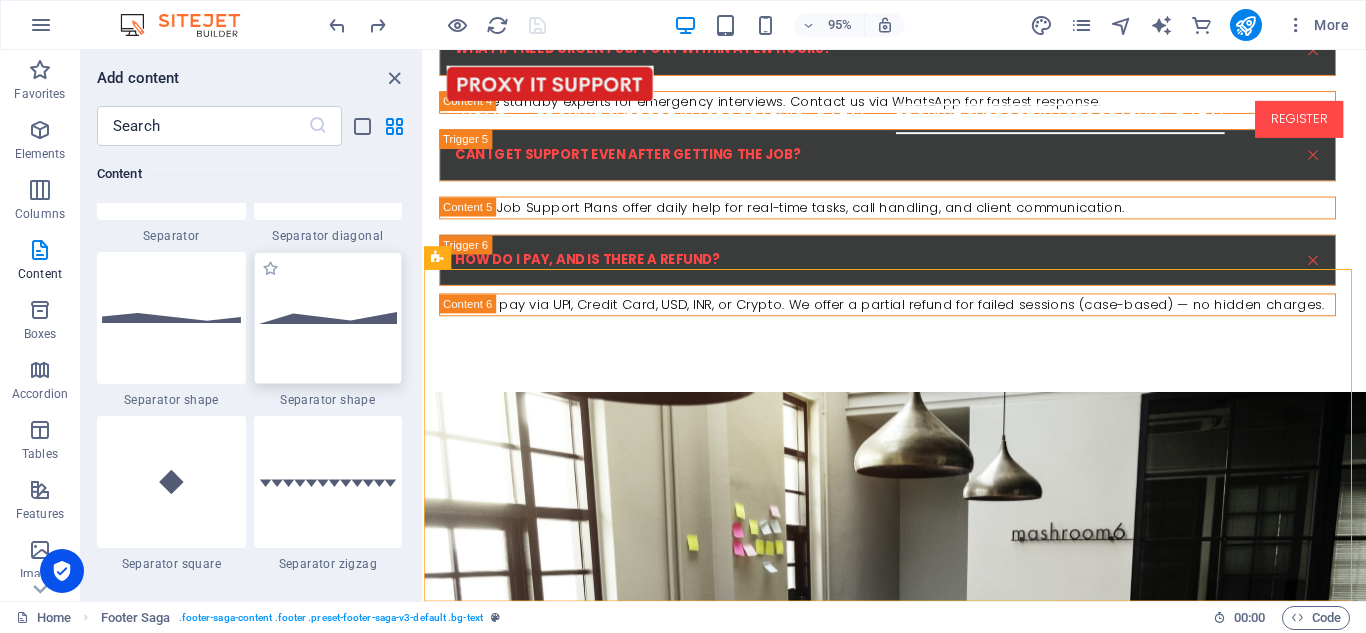 click at bounding box center [328, 318] 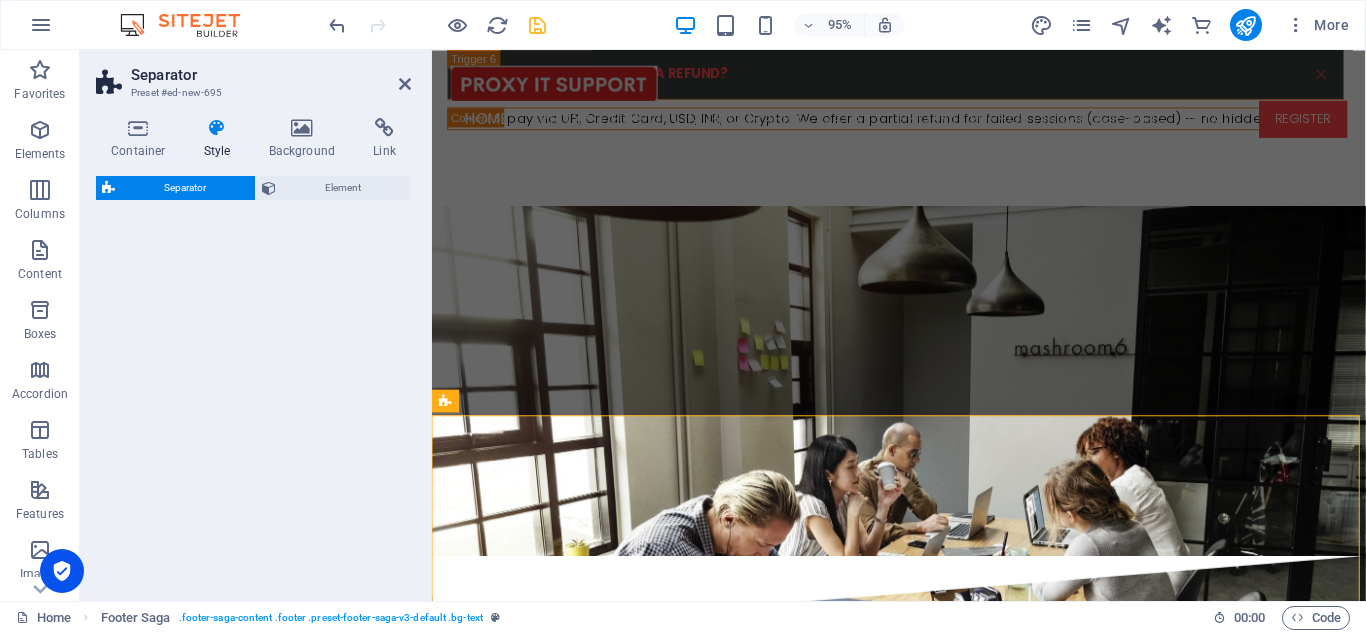 select on "polygon2" 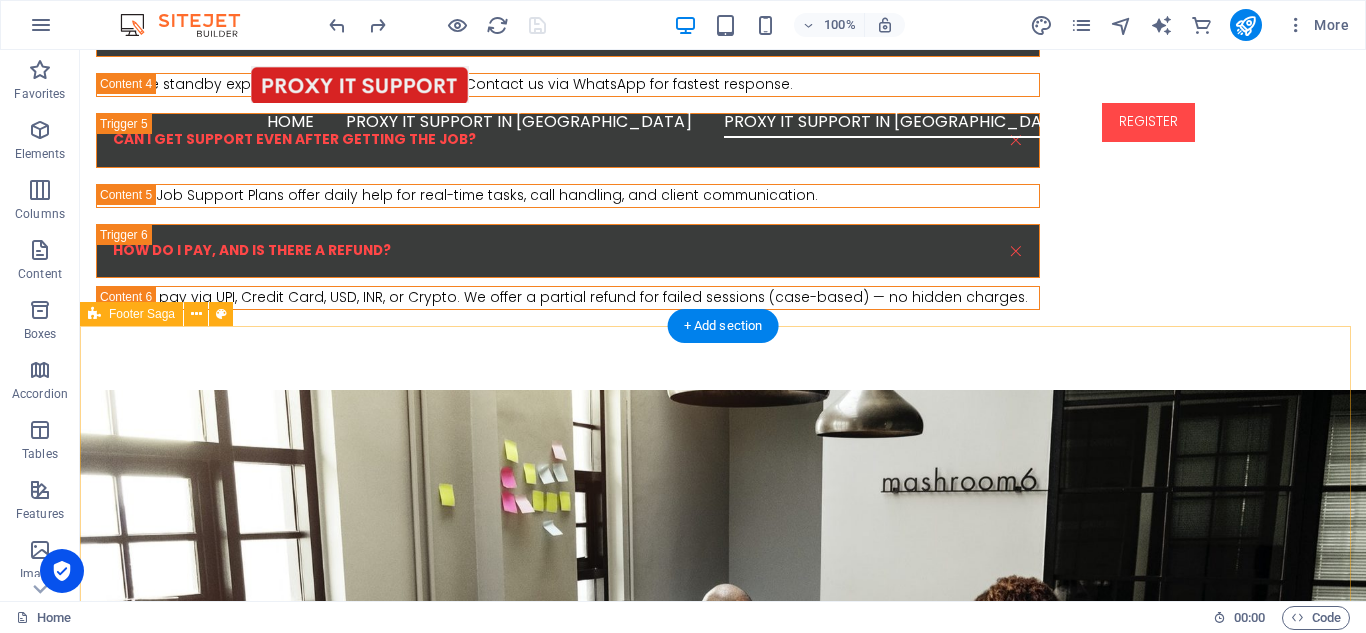 scroll, scrollTop: 5512, scrollLeft: 0, axis: vertical 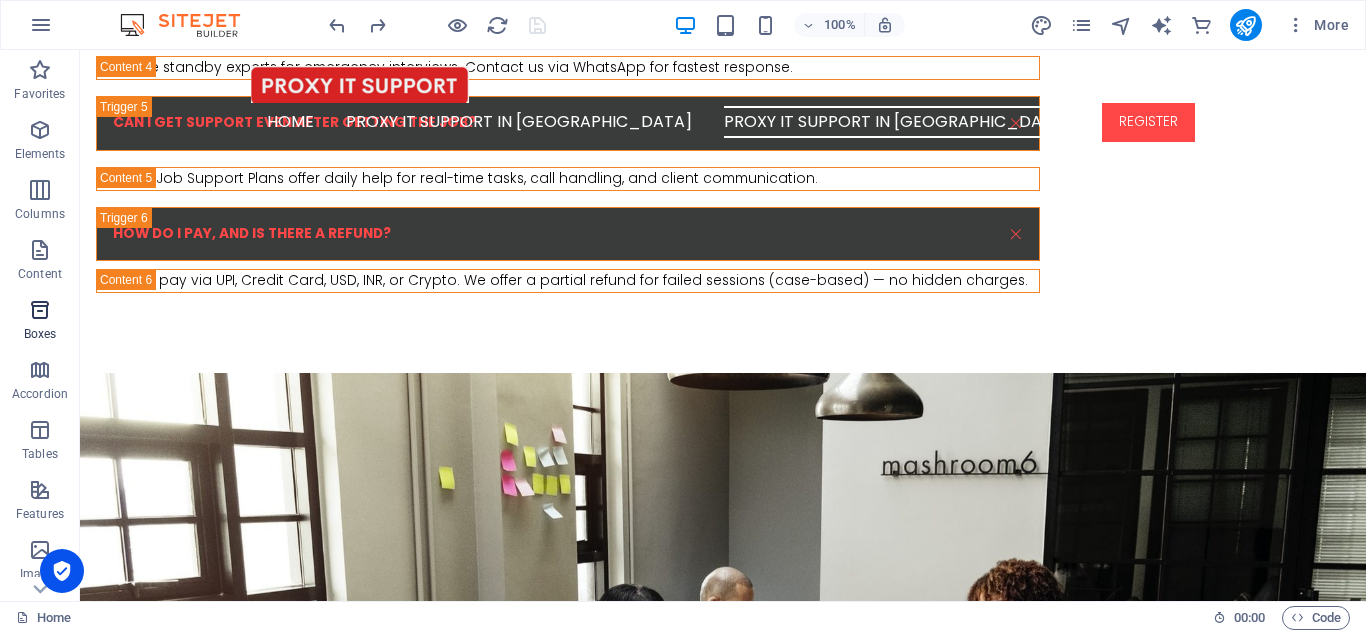 click at bounding box center [40, 310] 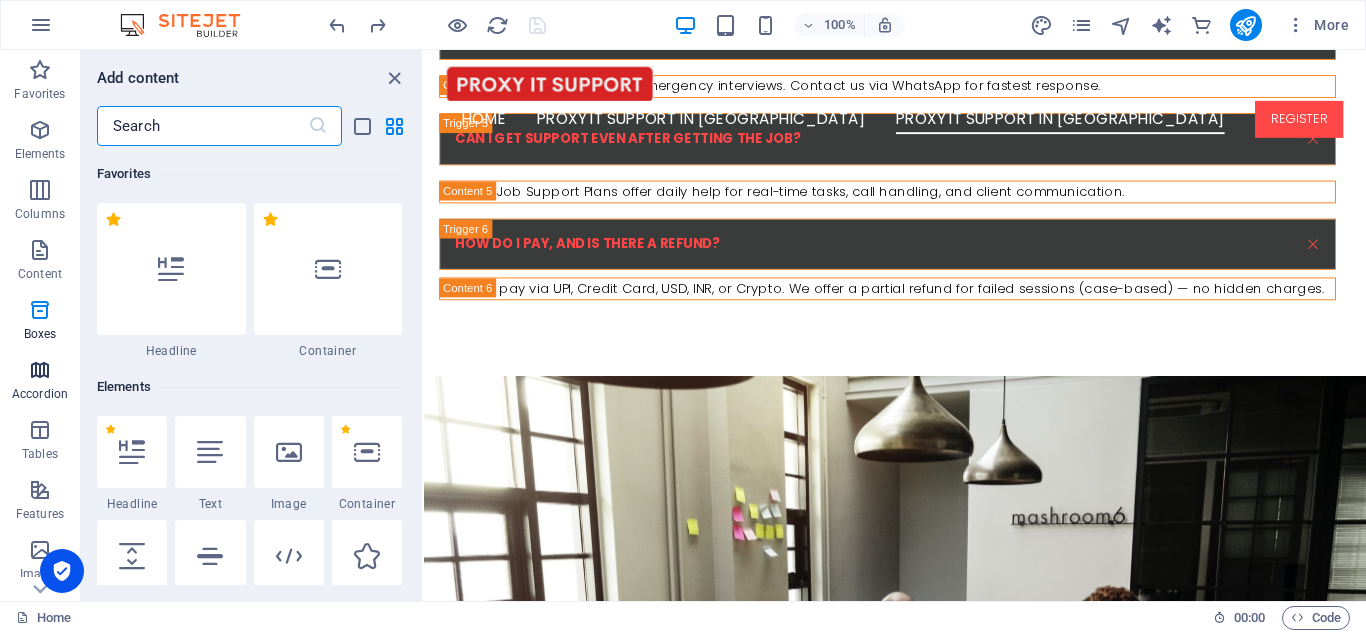 scroll, scrollTop: 5495, scrollLeft: 0, axis: vertical 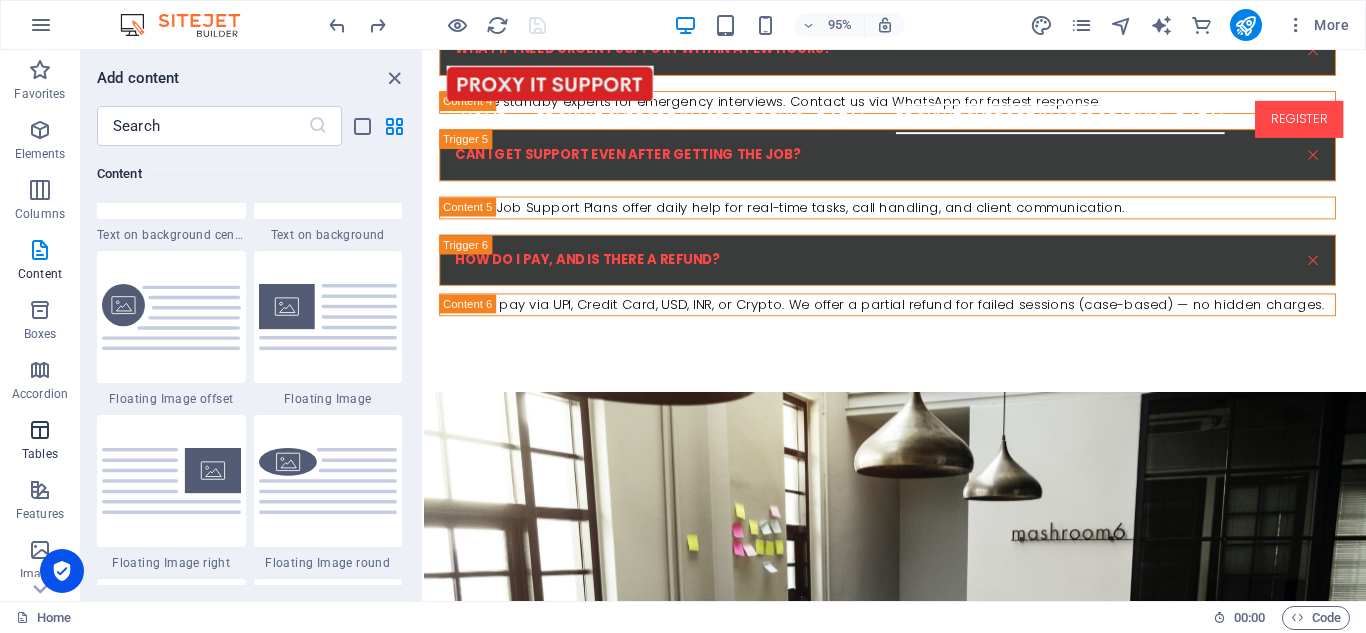 click on "Tables" at bounding box center [40, 442] 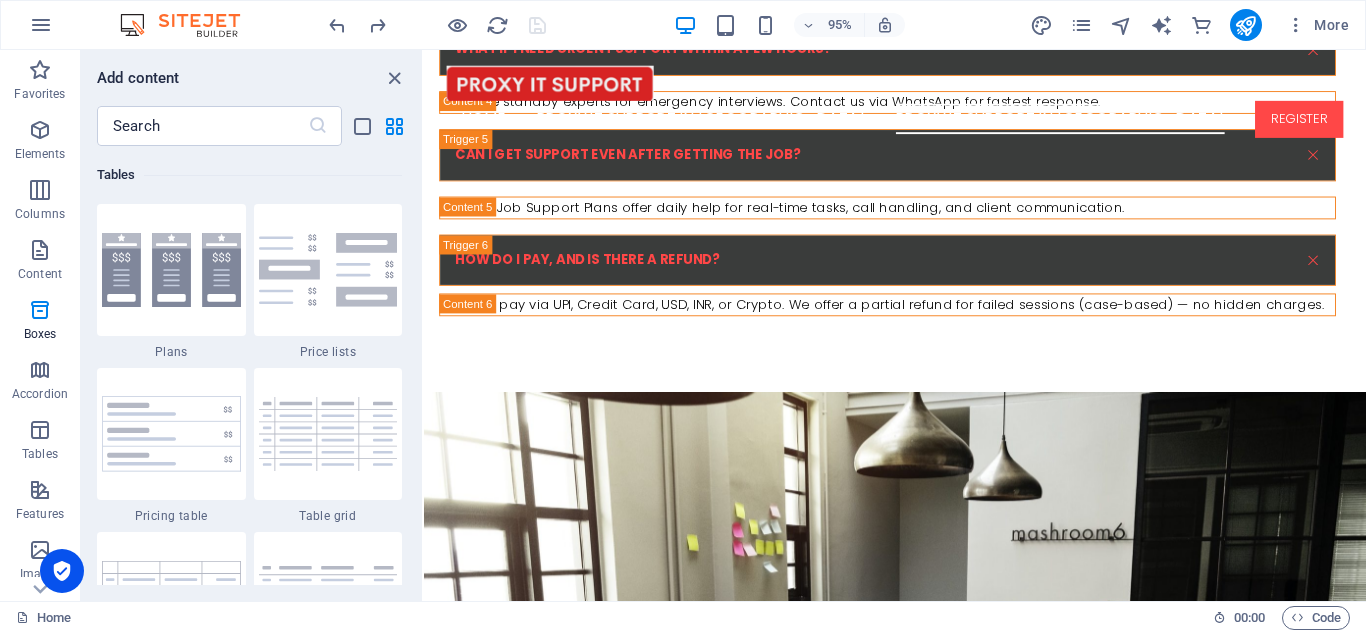 scroll, scrollTop: 6762, scrollLeft: 0, axis: vertical 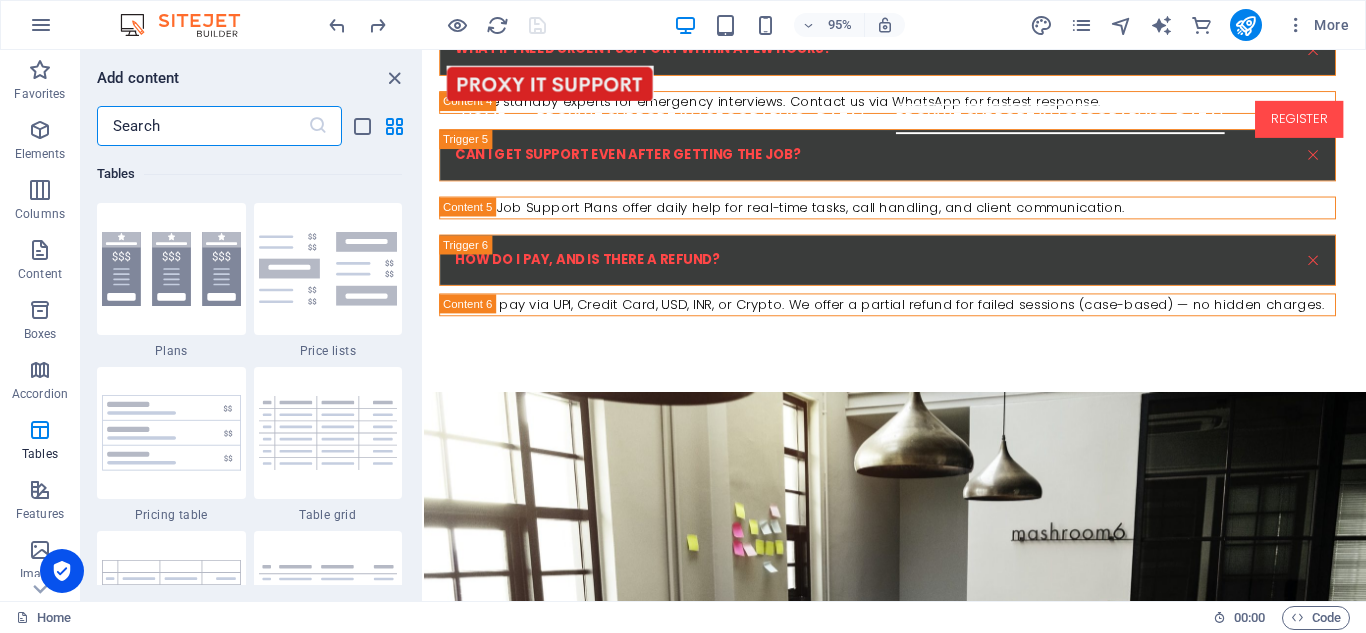 click at bounding box center [202, 126] 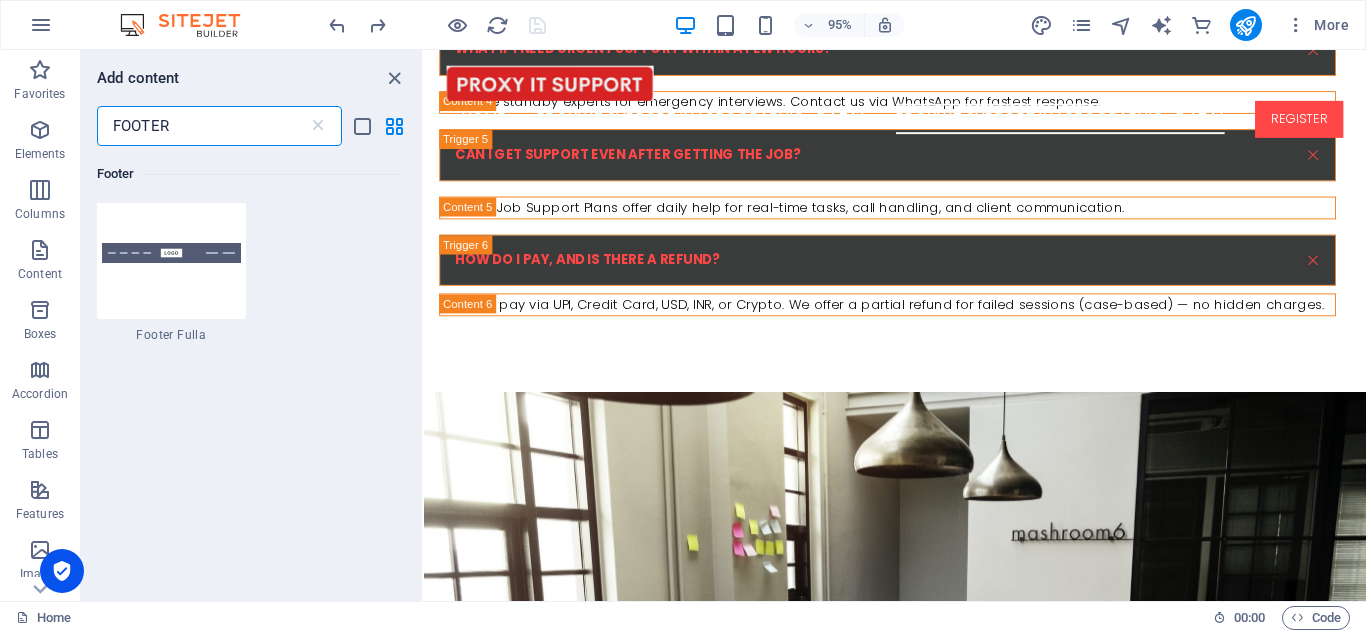 scroll, scrollTop: 1165, scrollLeft: 0, axis: vertical 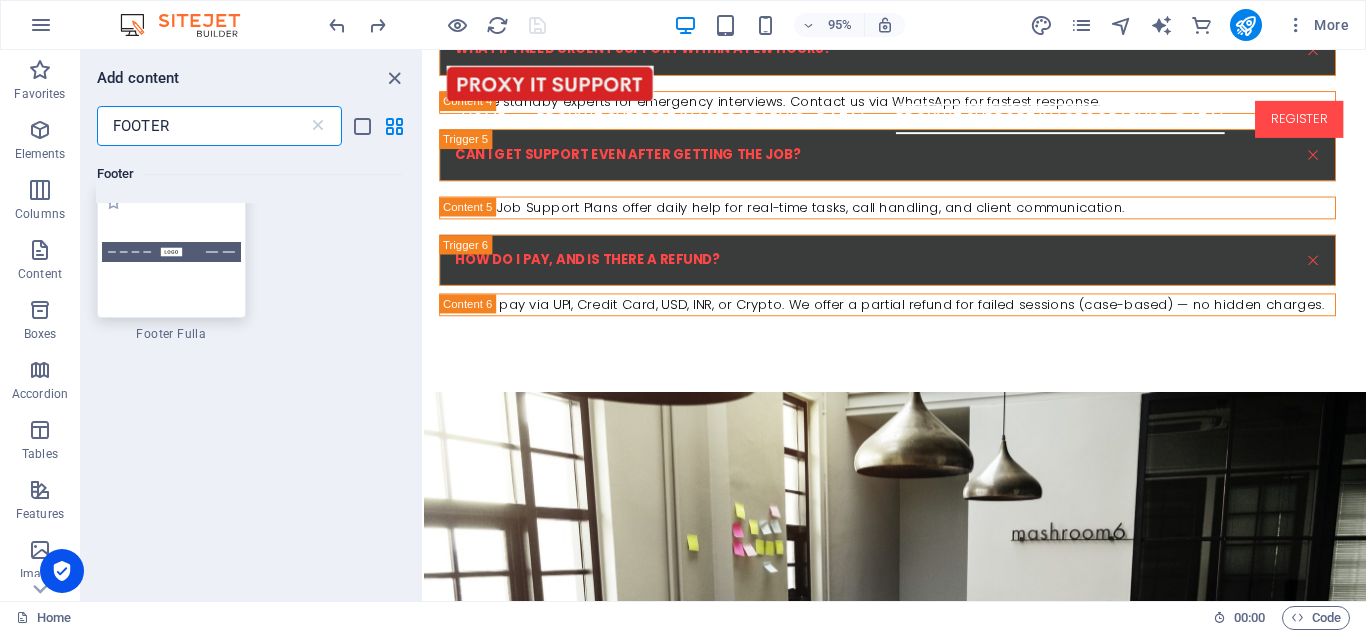 type on "FOOTER" 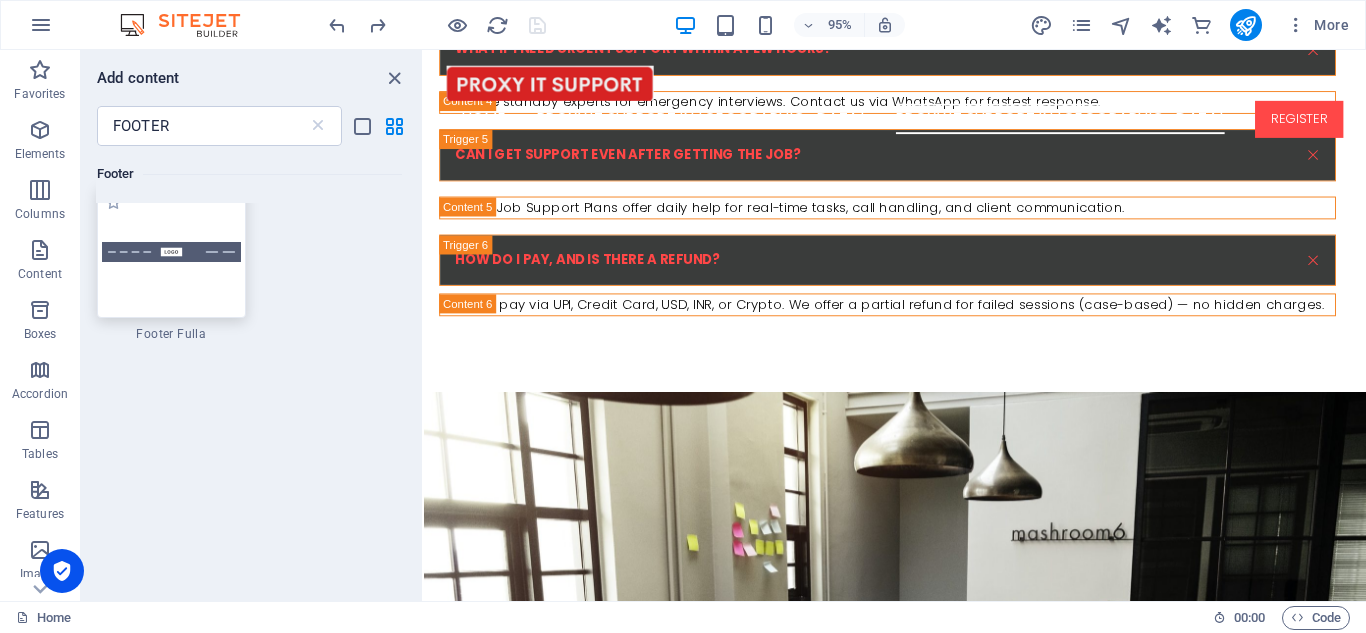 click at bounding box center [171, 252] 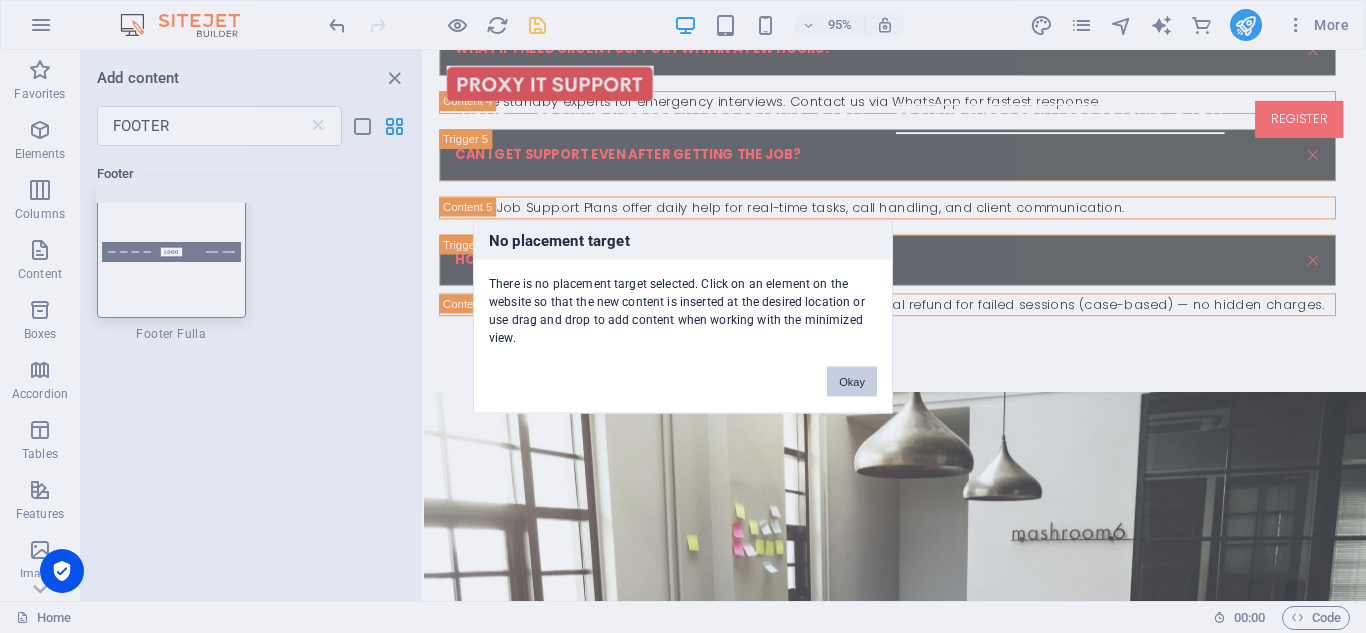 click on "Okay" at bounding box center (852, 381) 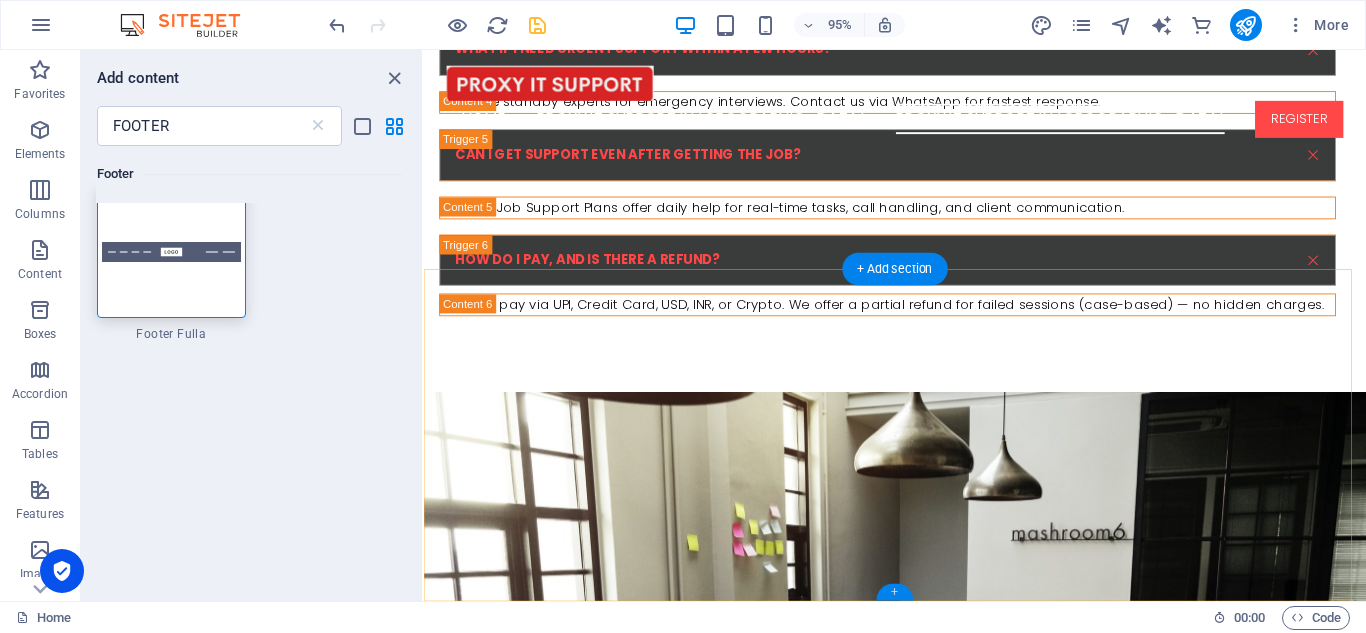 click on "+" at bounding box center (894, 591) 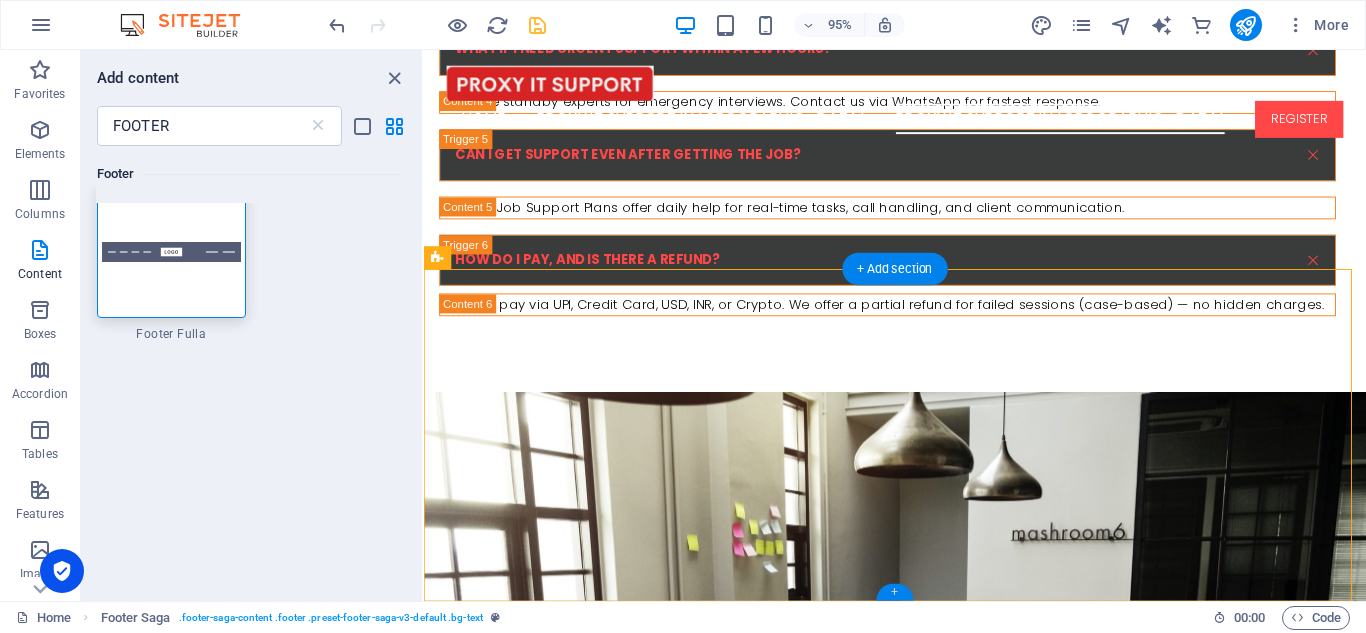 click on "+" at bounding box center (894, 591) 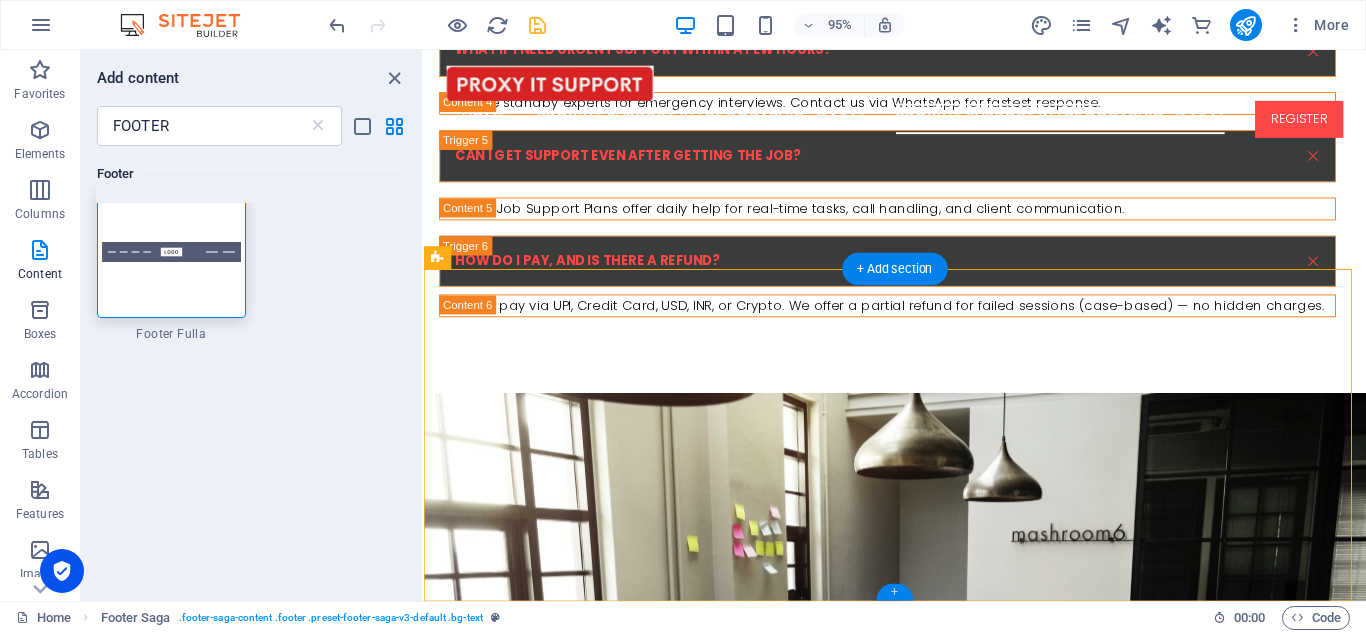 scroll, scrollTop: 5495, scrollLeft: 0, axis: vertical 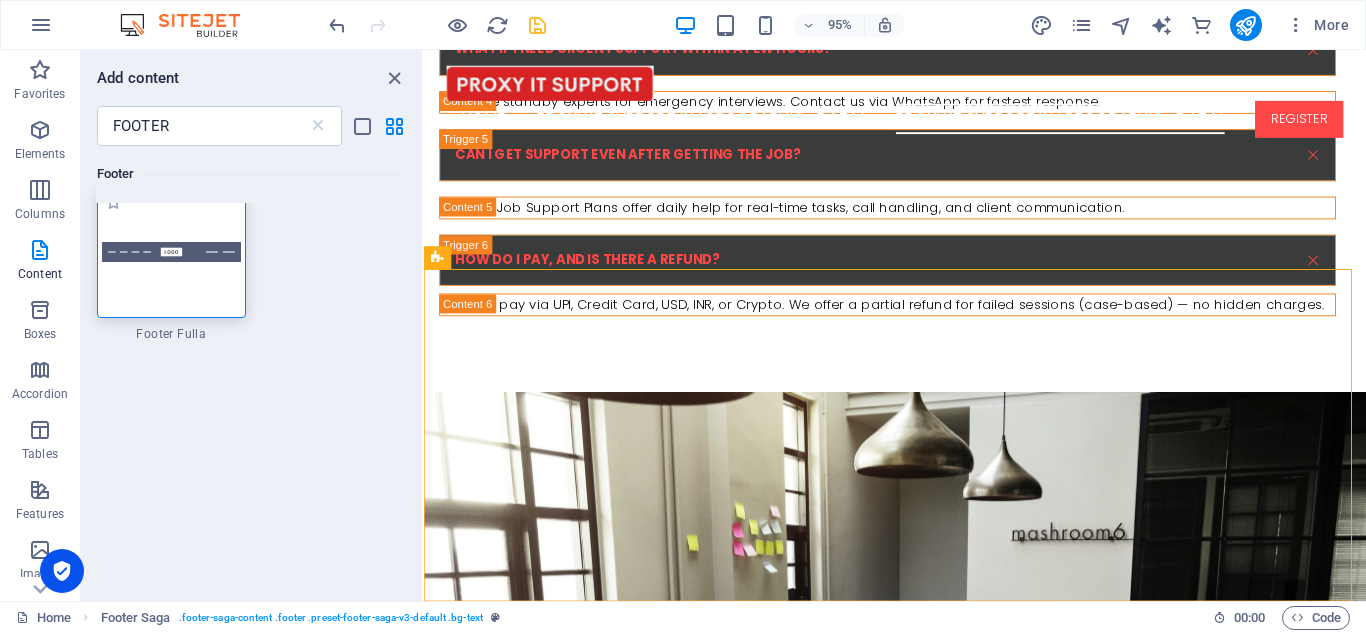click at bounding box center [171, 252] 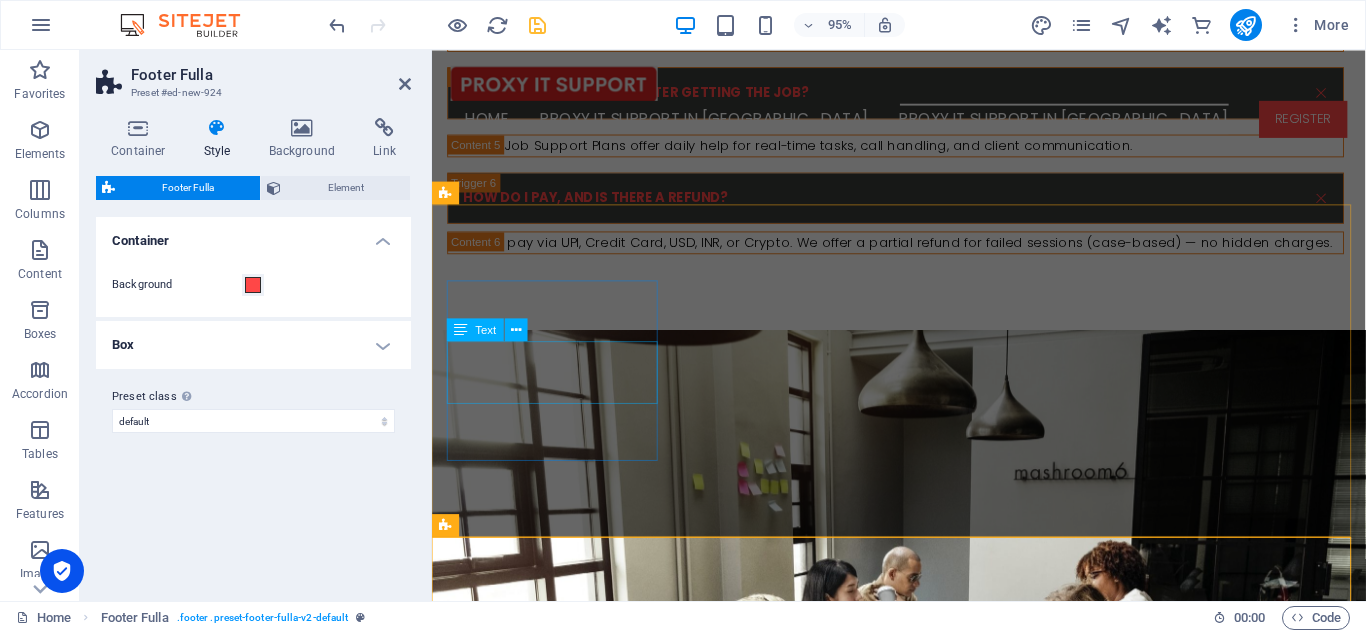 scroll, scrollTop: 5598, scrollLeft: 0, axis: vertical 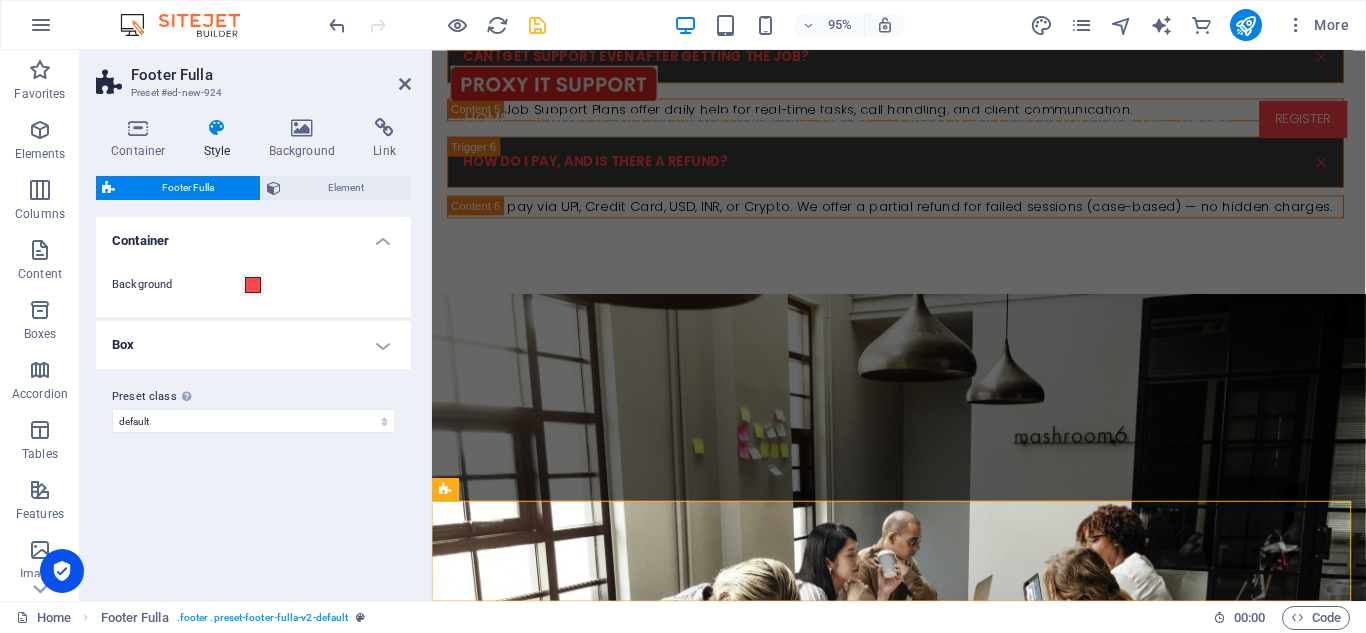 click on "Footer Fulla" at bounding box center [271, 75] 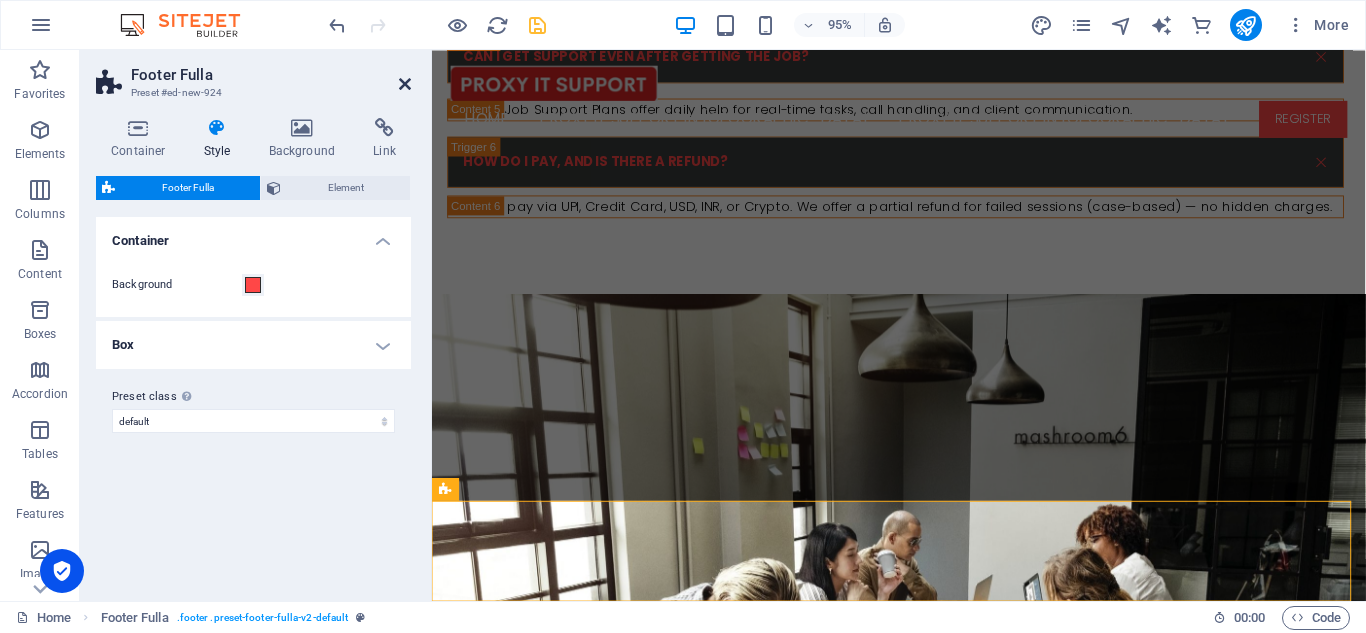 click at bounding box center [405, 84] 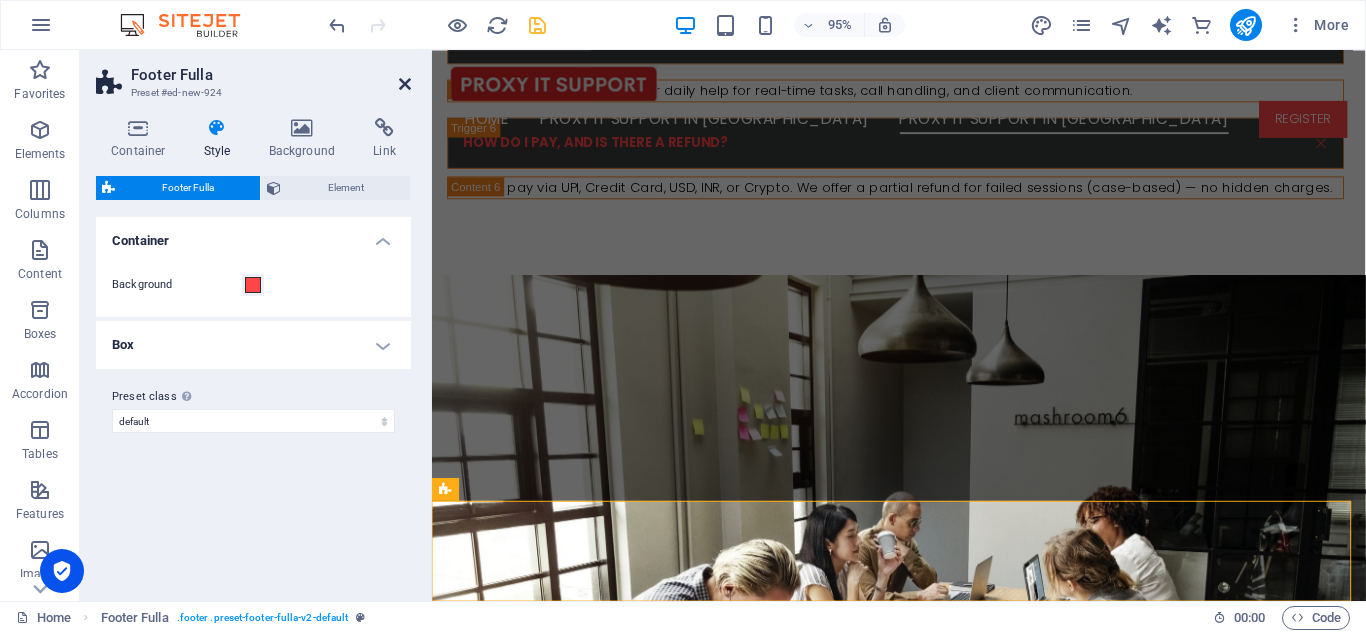 scroll, scrollTop: 5589, scrollLeft: 0, axis: vertical 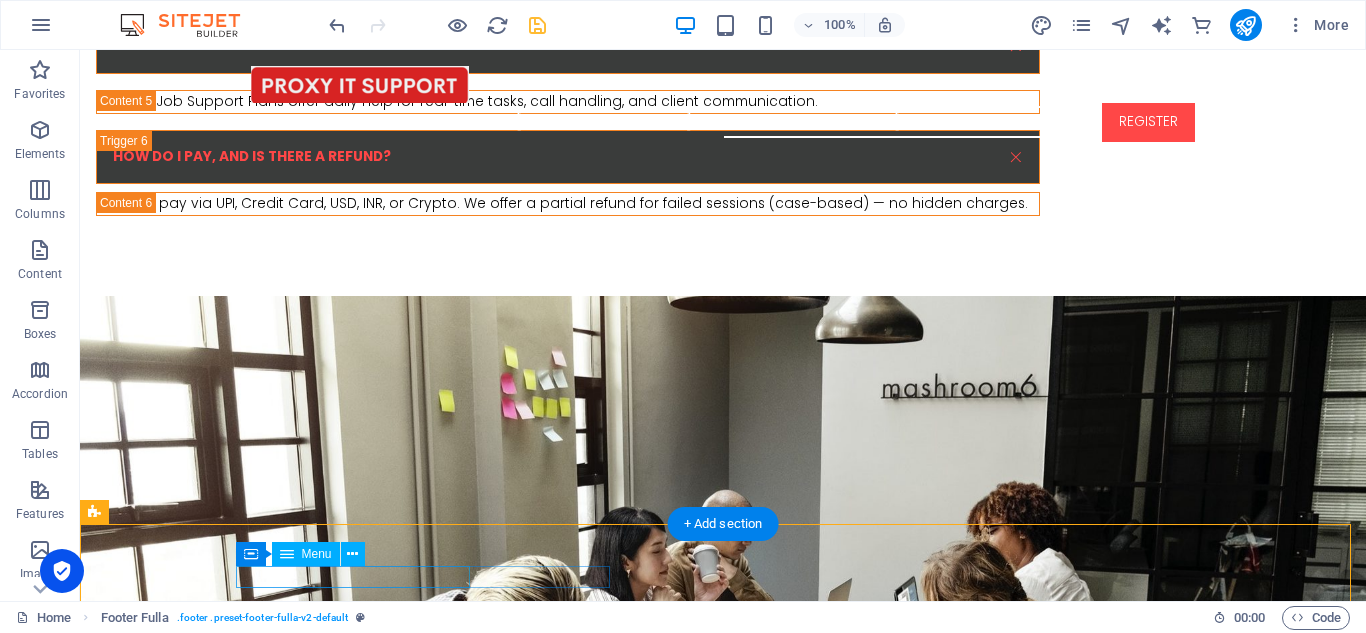 click on "Home About Service Contact" at bounding box center (723, 5305) 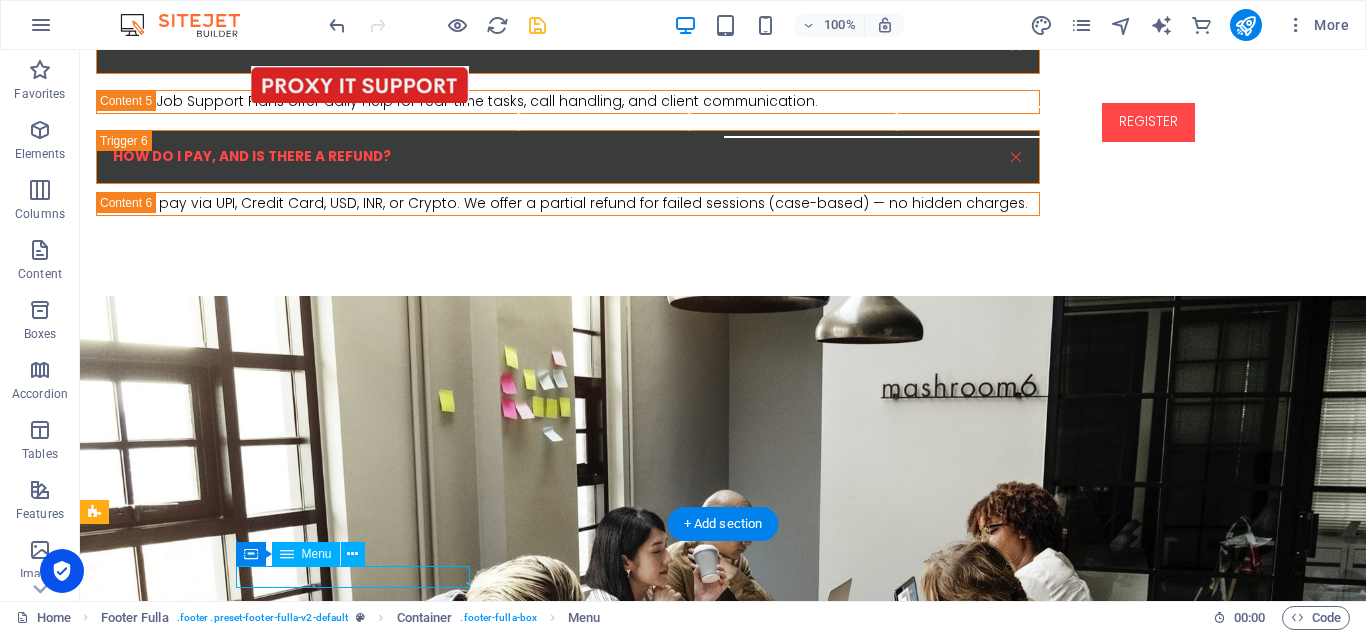 click on "Home About Service Contact" at bounding box center [723, 5305] 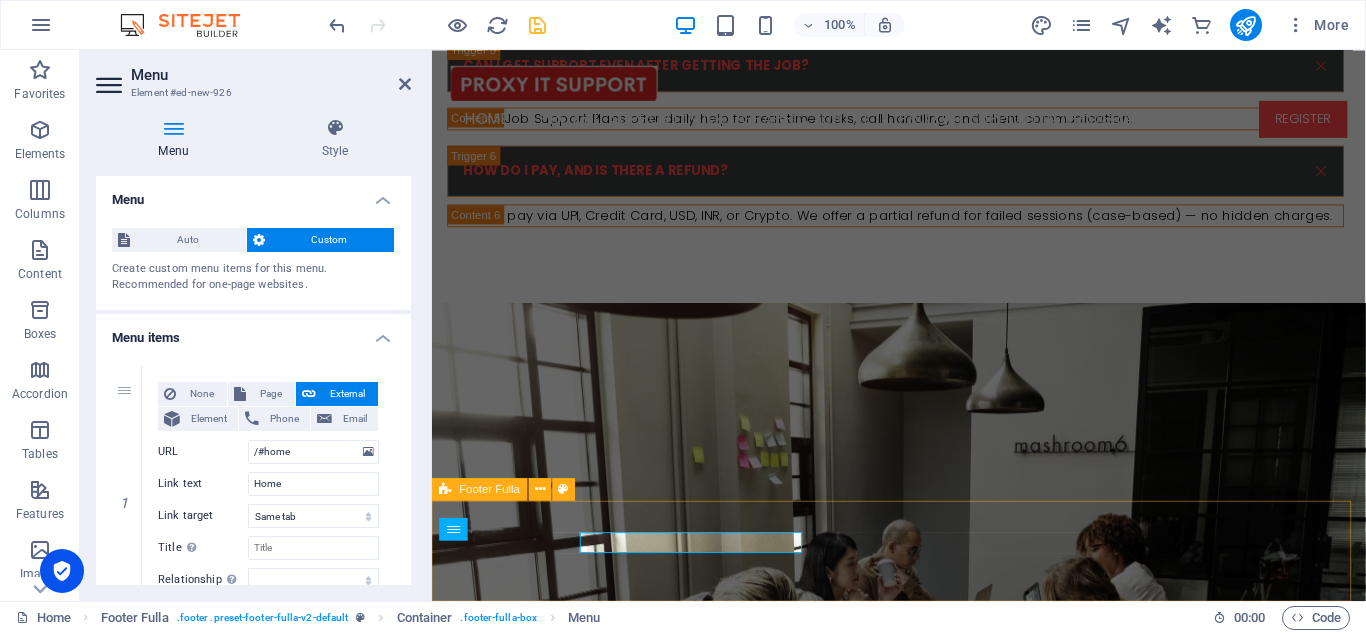scroll, scrollTop: 5598, scrollLeft: 0, axis: vertical 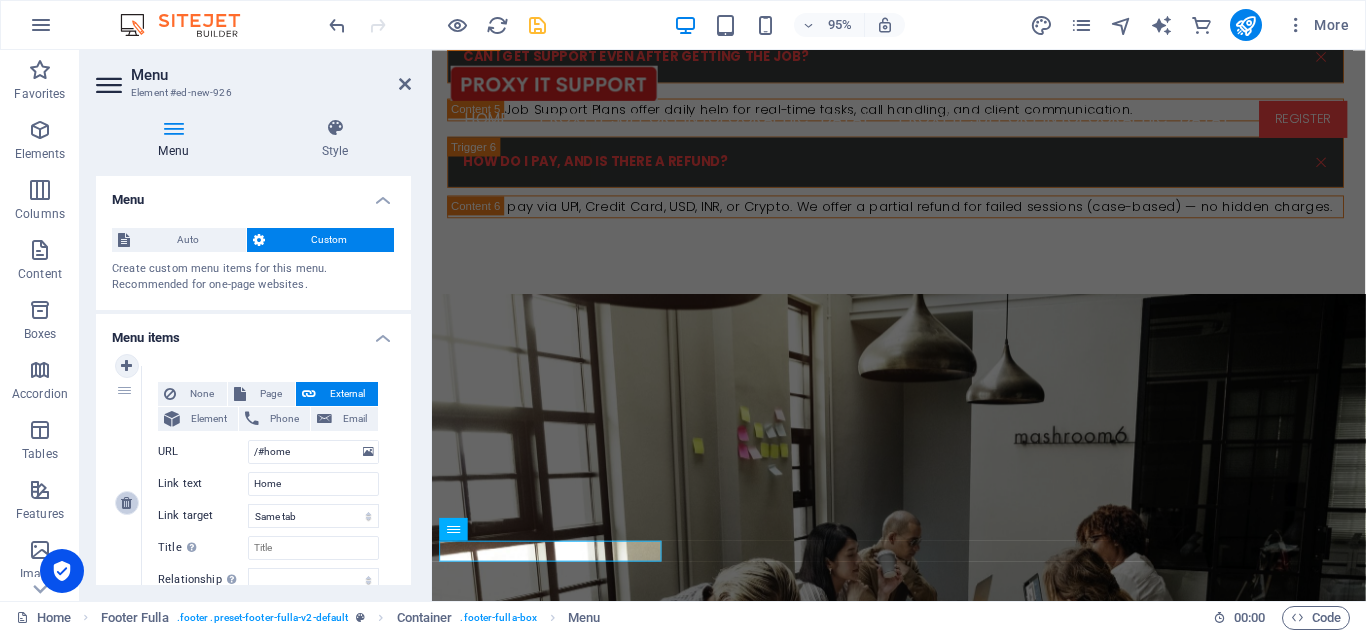 click at bounding box center (127, 503) 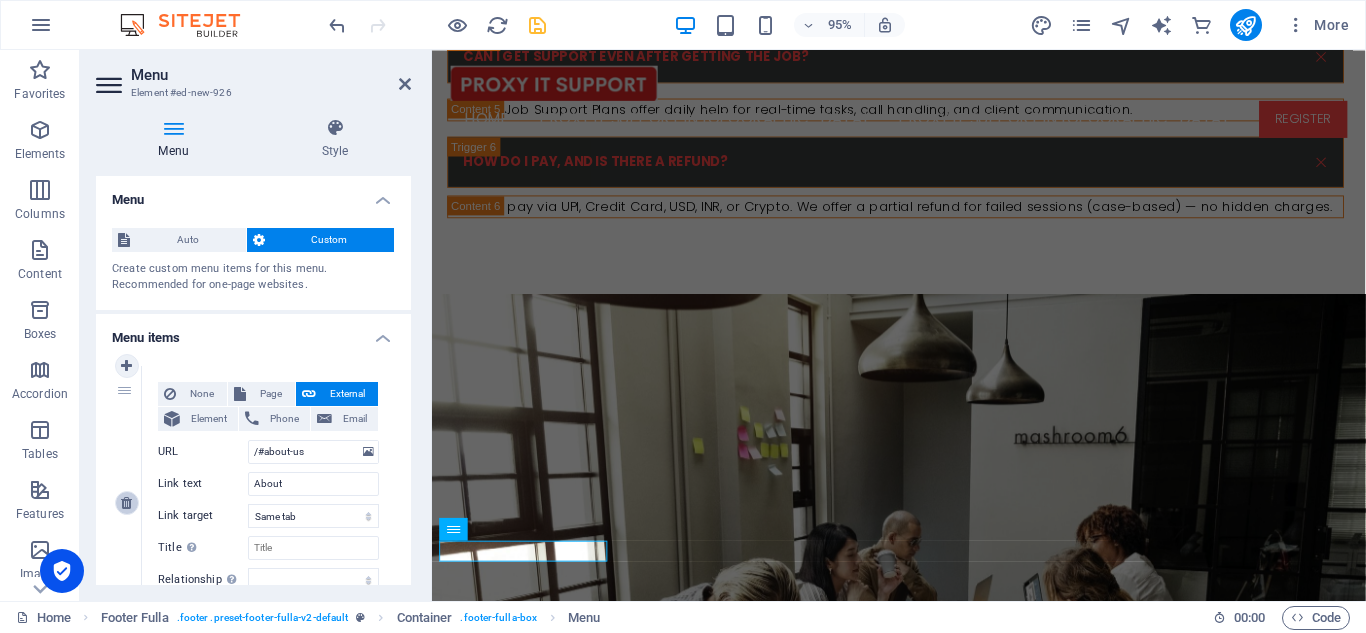 click at bounding box center [127, 503] 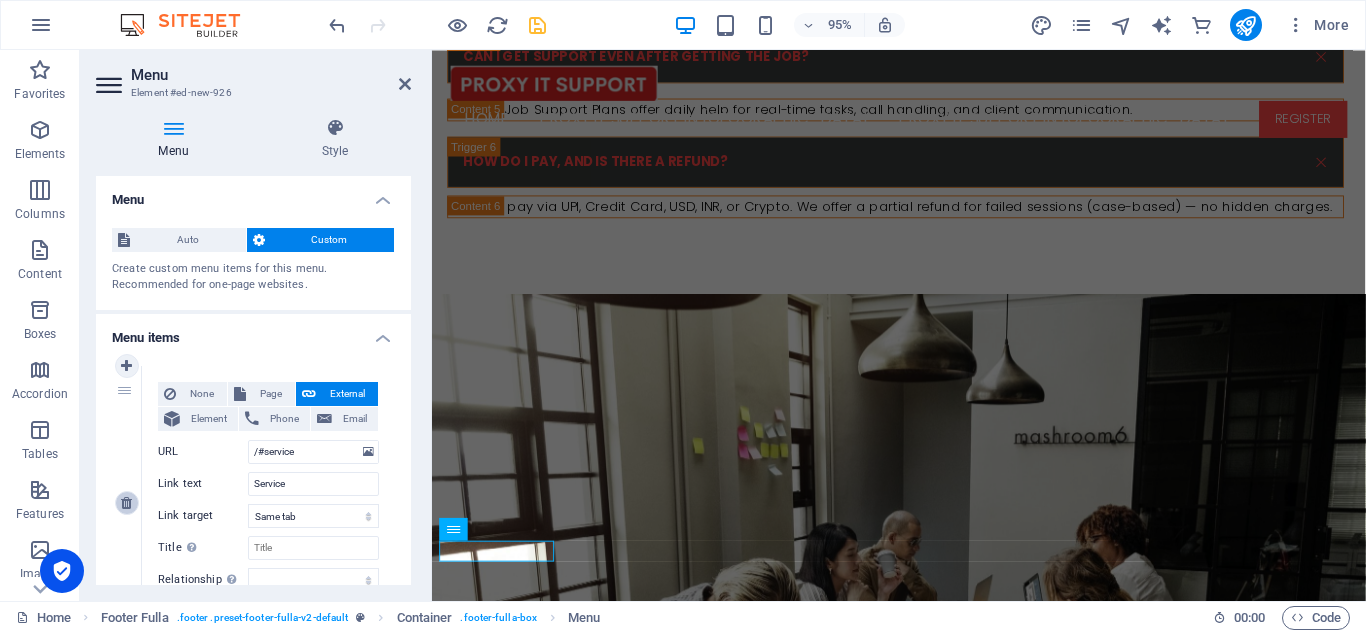click at bounding box center [127, 503] 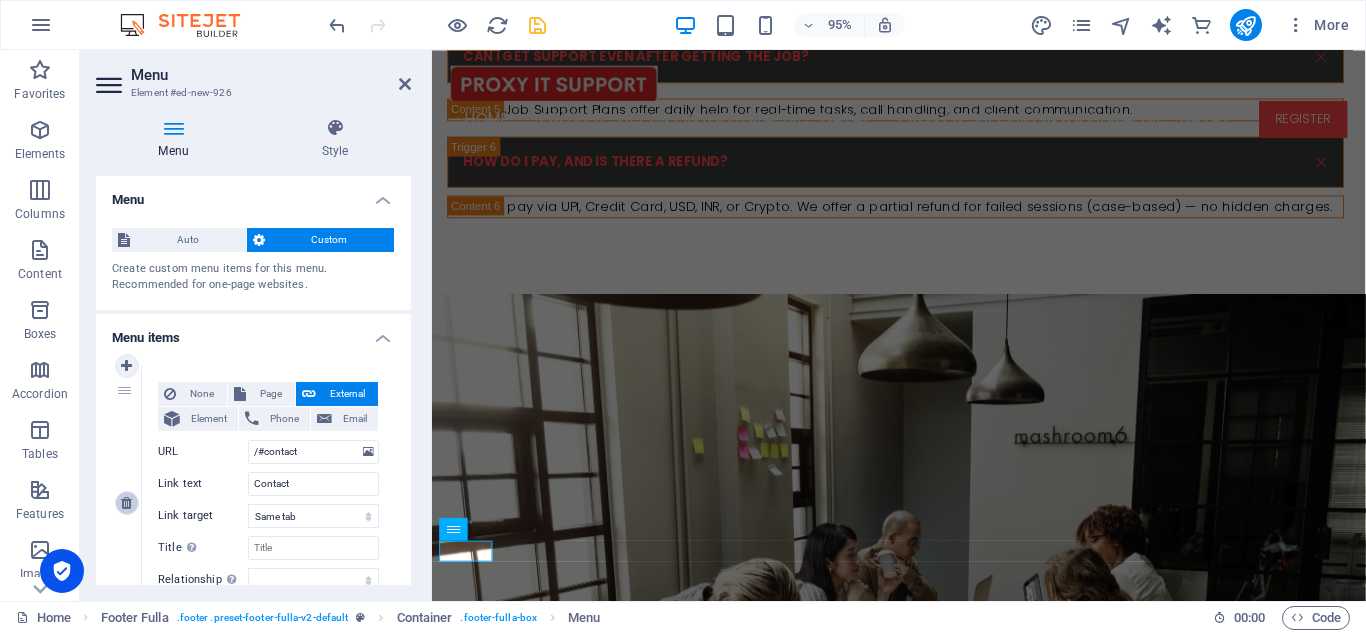 click at bounding box center [127, 503] 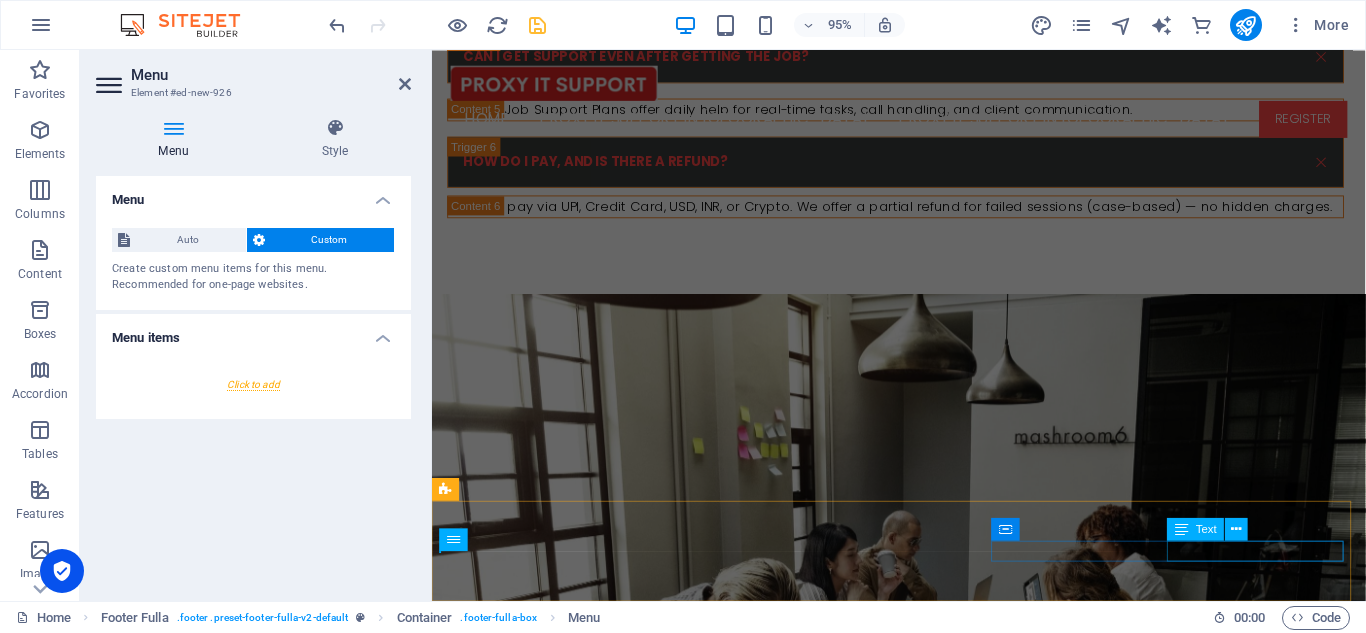 click on "Legal Notice  |  Privacy Policy" at bounding box center (924, 5349) 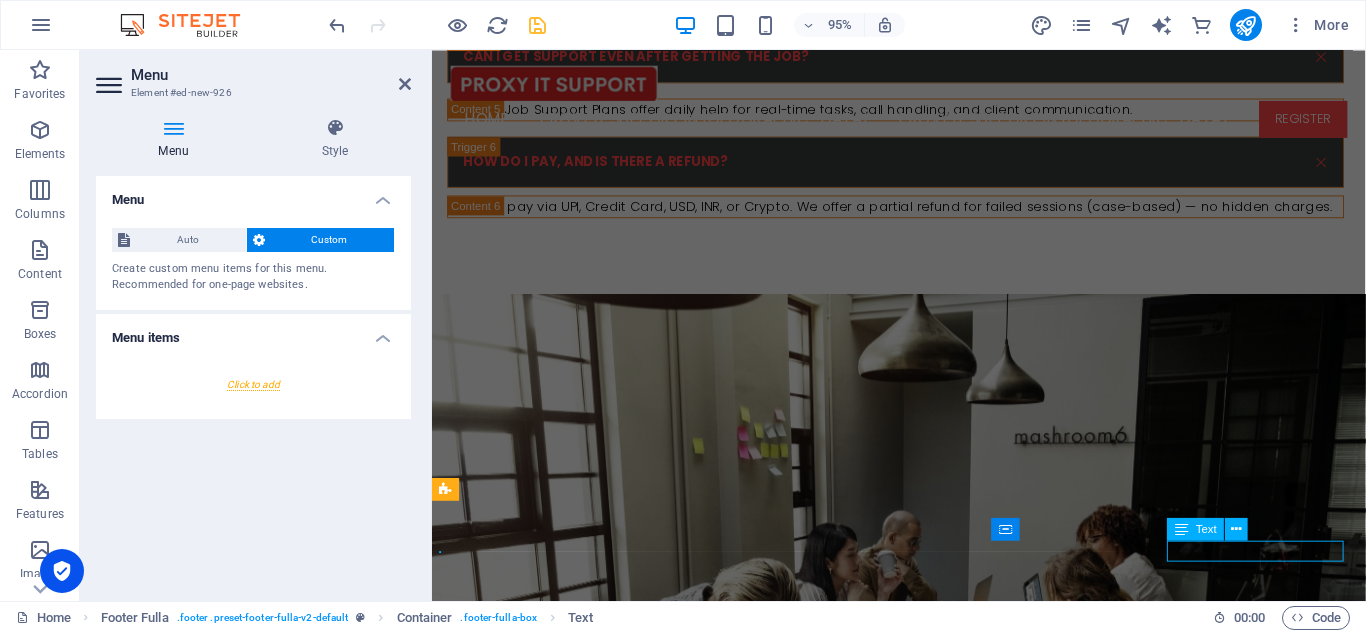scroll, scrollTop: 5589, scrollLeft: 0, axis: vertical 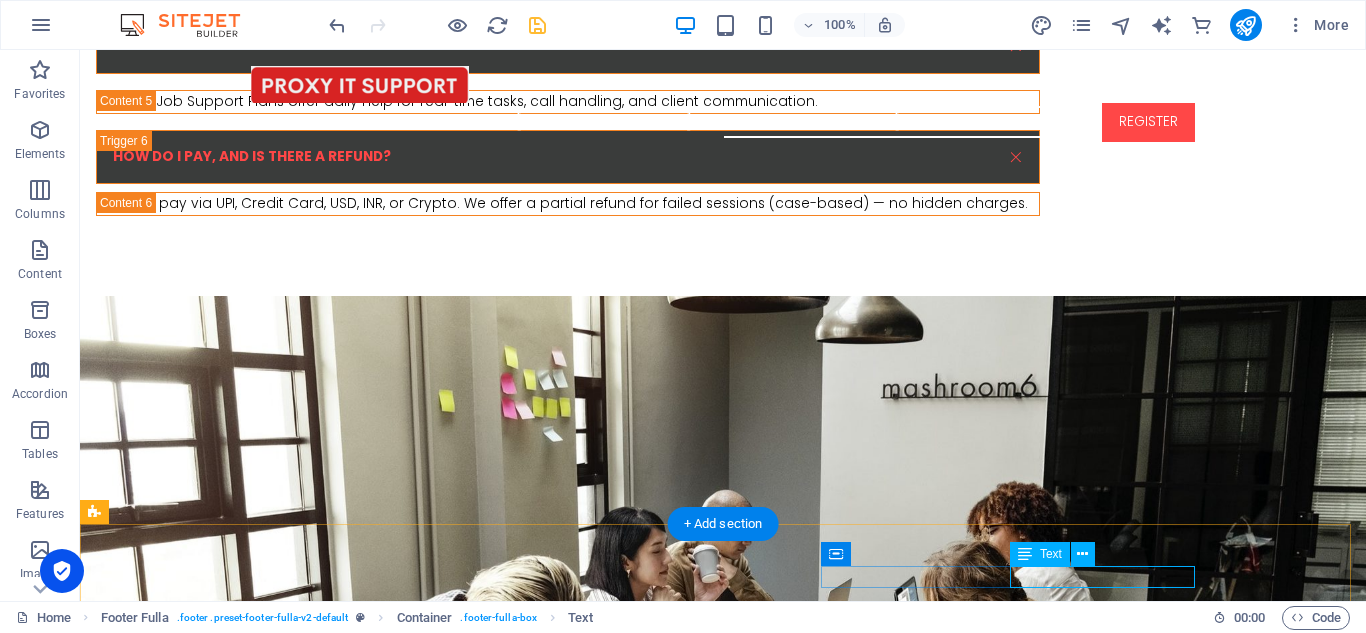 click on "Legal Notice  |  Privacy Policy" at bounding box center (723, 5338) 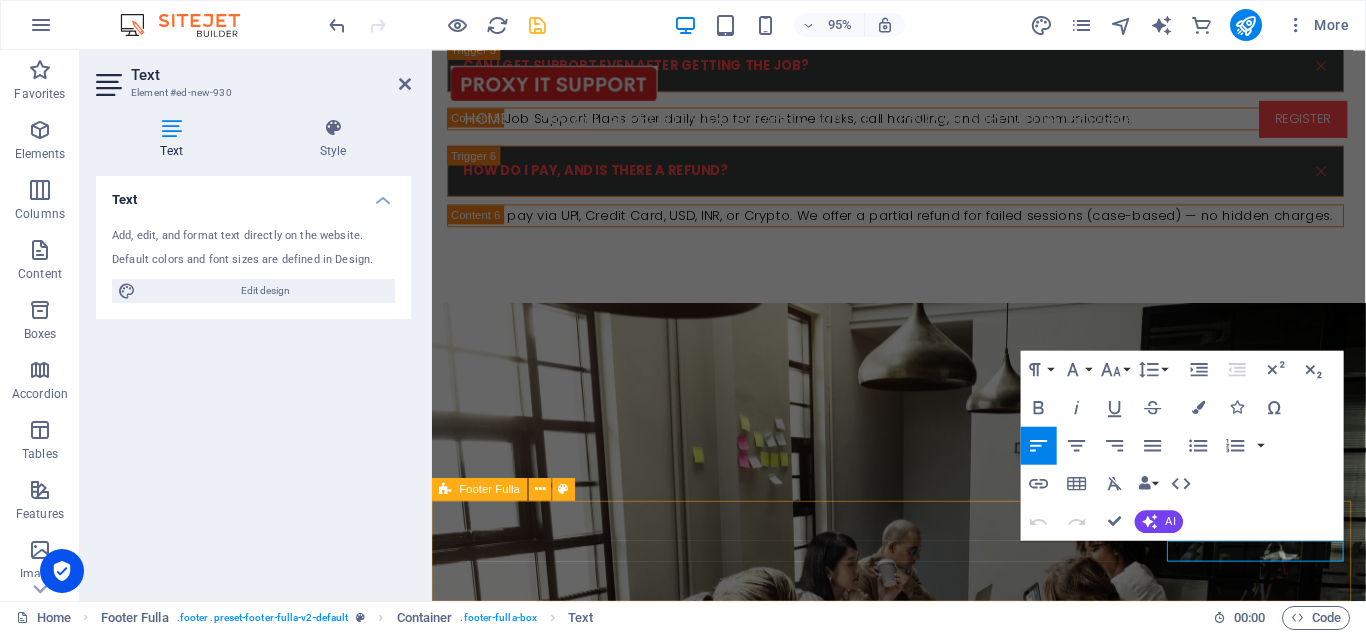 scroll, scrollTop: 5598, scrollLeft: 0, axis: vertical 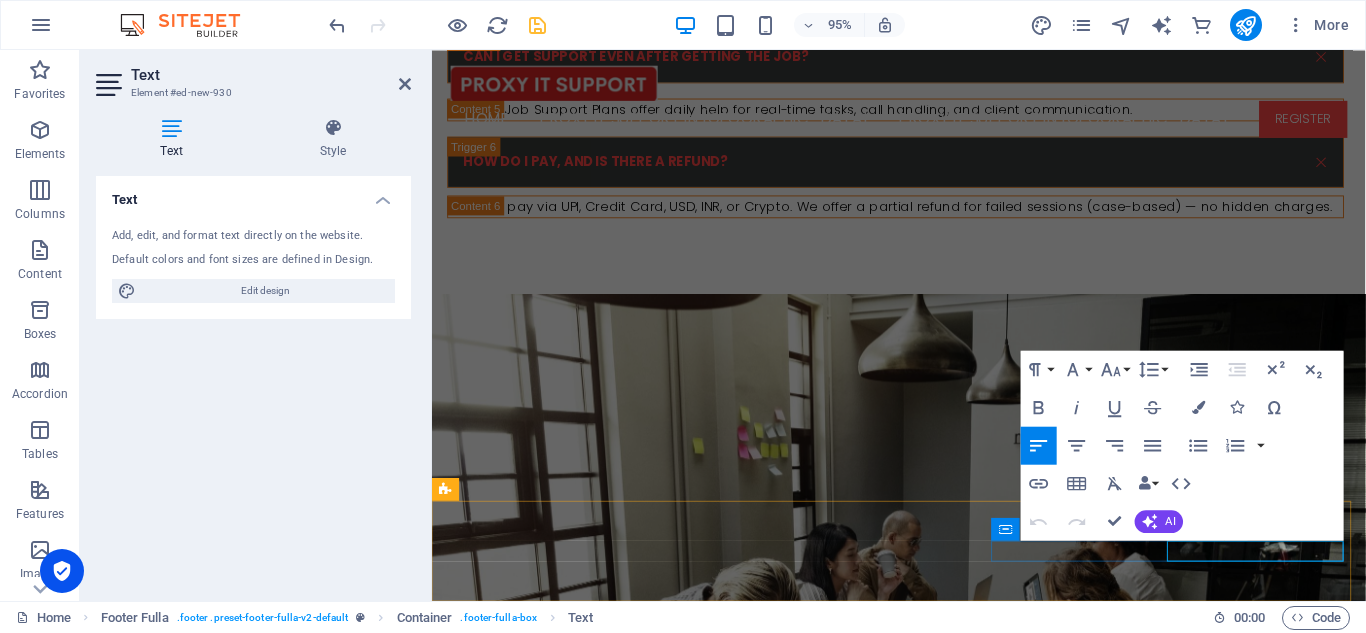 click on "Legal Notice" at bounding box center [487, 5348] 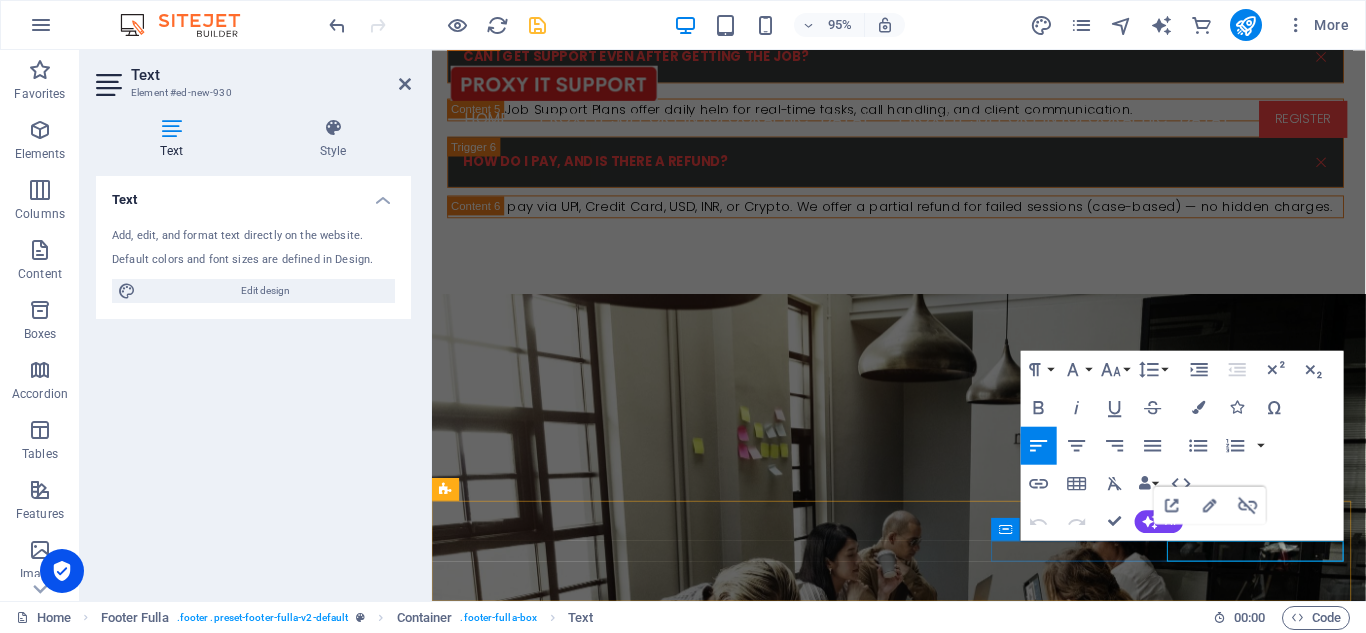 click on "Legal Notice" at bounding box center (487, 5348) 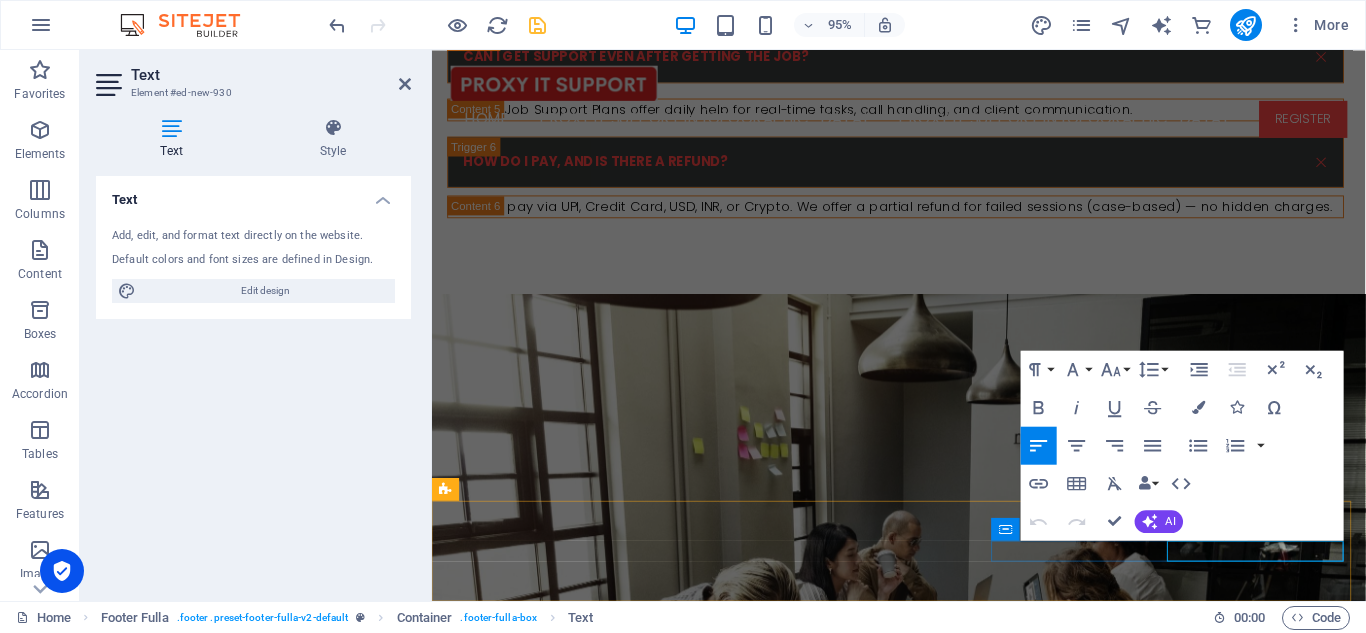 click on "Legal Notice" at bounding box center [487, 5348] 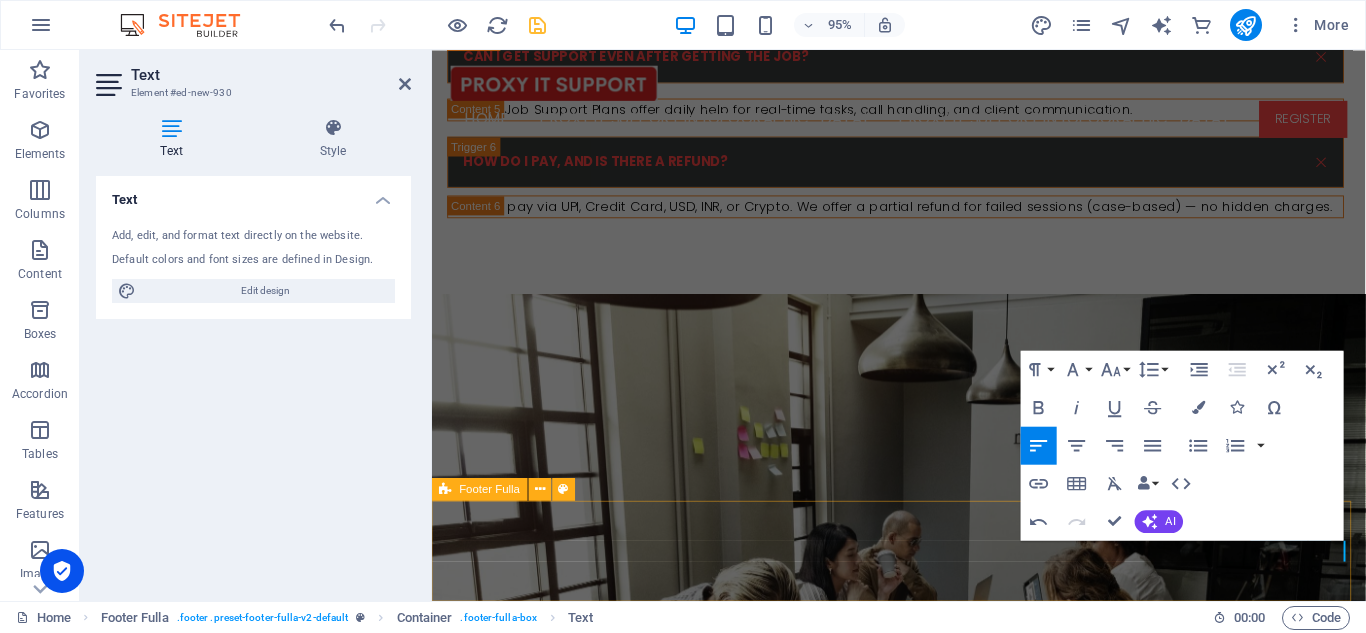 click at bounding box center [923, 5333] 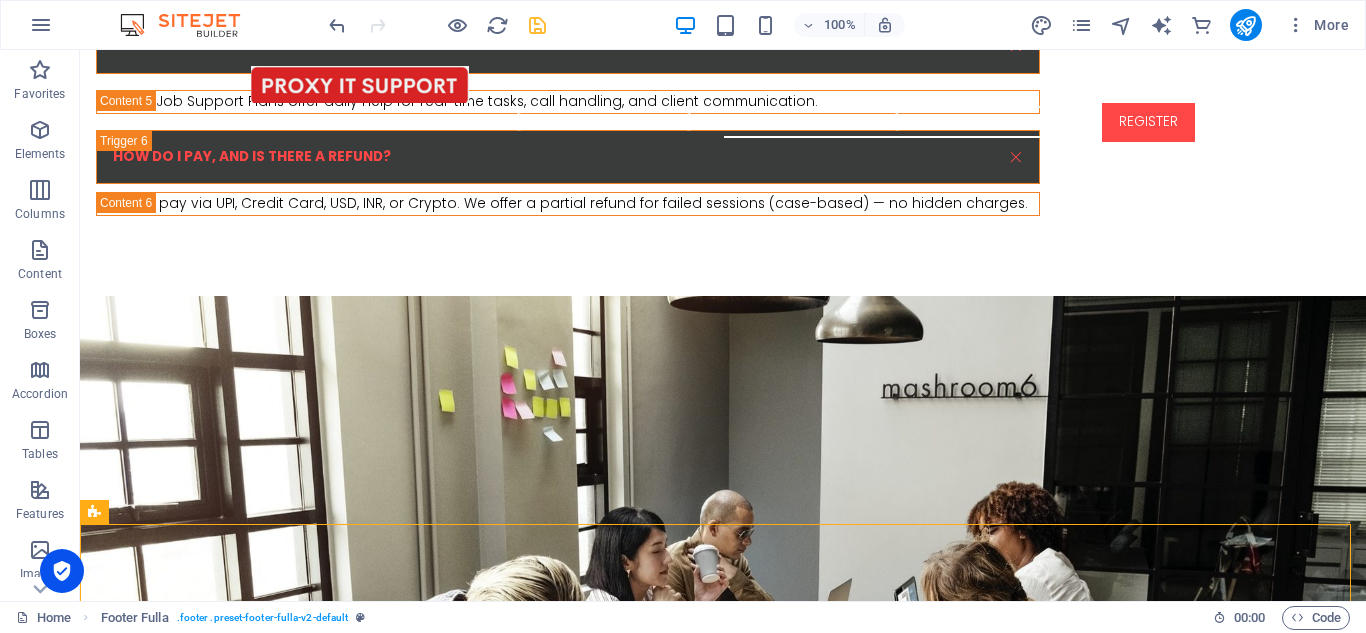 scroll, scrollTop: 5734, scrollLeft: 0, axis: vertical 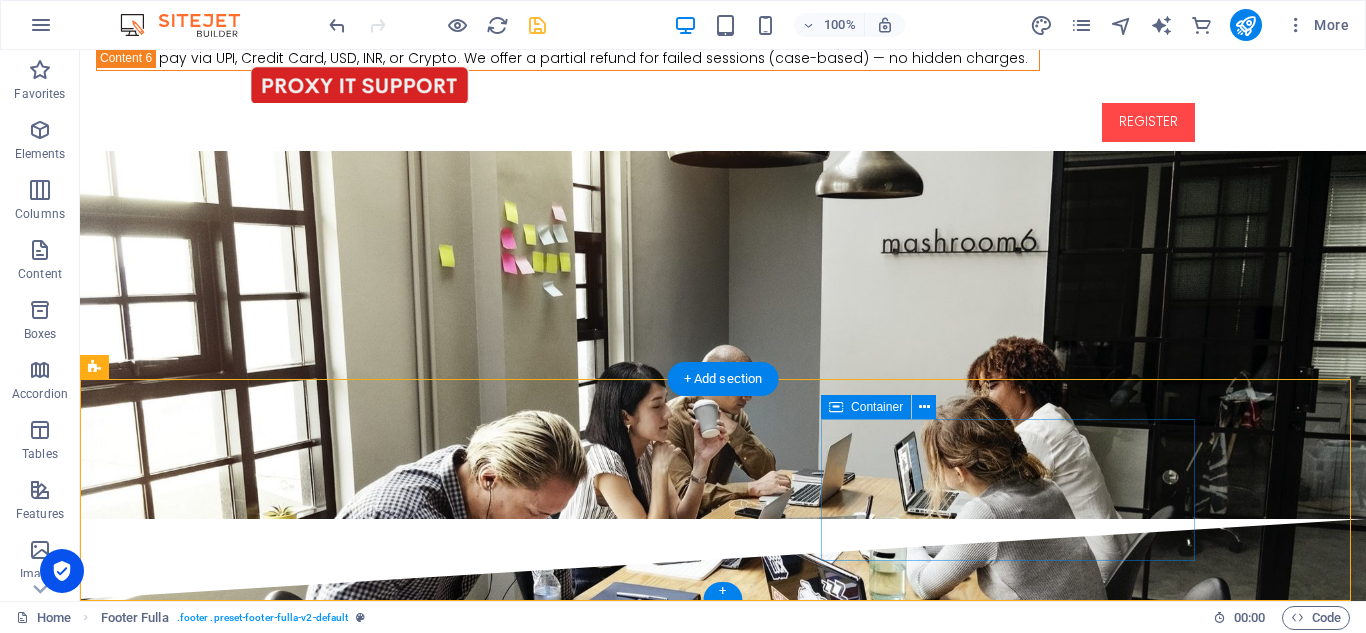 click on "Drop content here or  Add elements  Paste clipboard" at bounding box center [723, 5253] 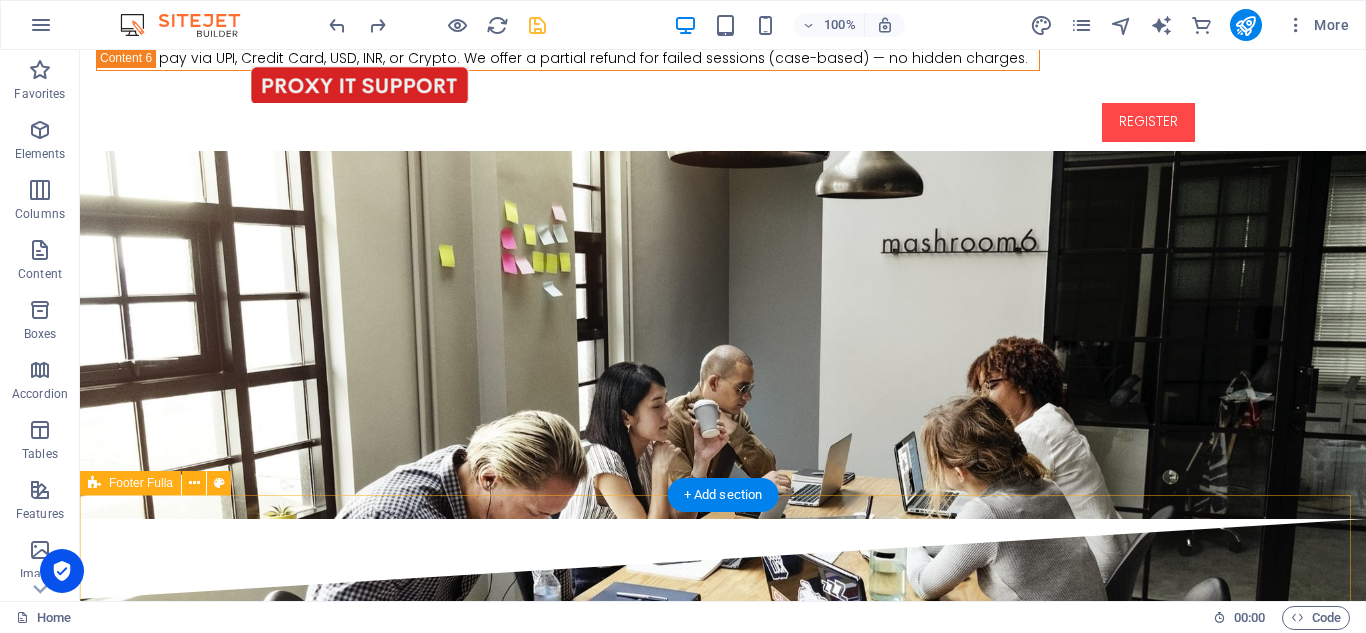 scroll, scrollTop: 5618, scrollLeft: 0, axis: vertical 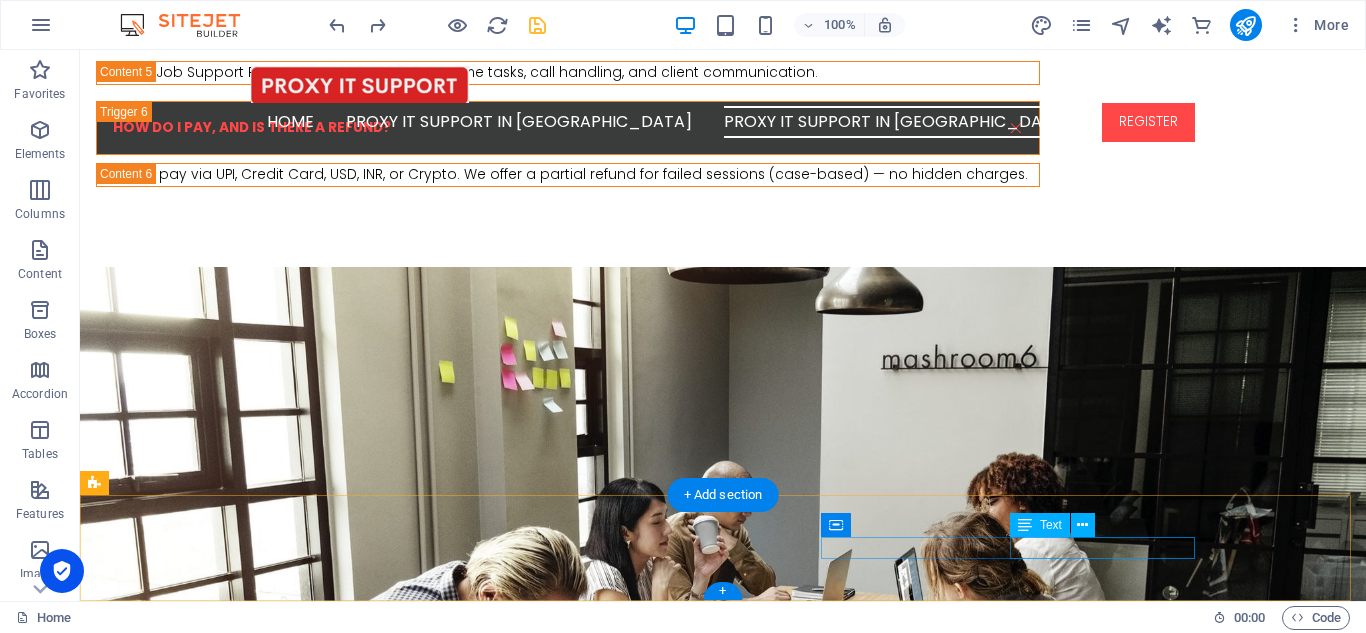 click on "Legal Notice  |  Privacy Policy" at bounding box center (723, 5309) 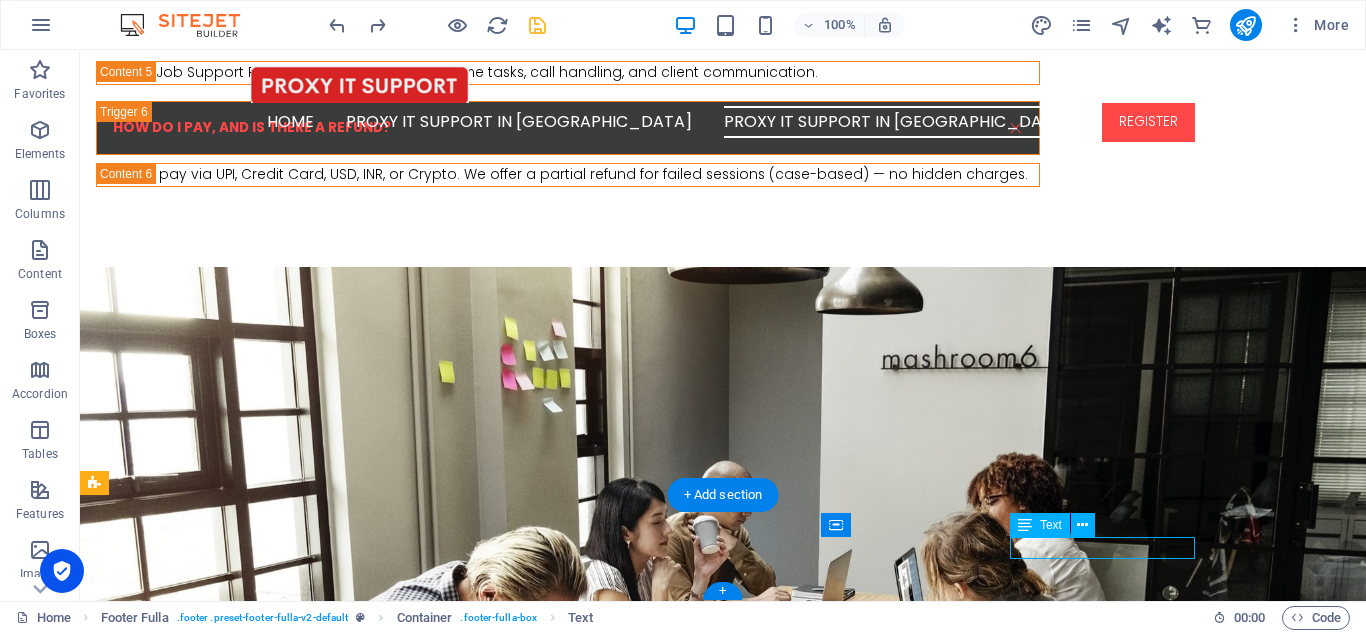 click on "Legal Notice  |  Privacy Policy" at bounding box center (723, 5309) 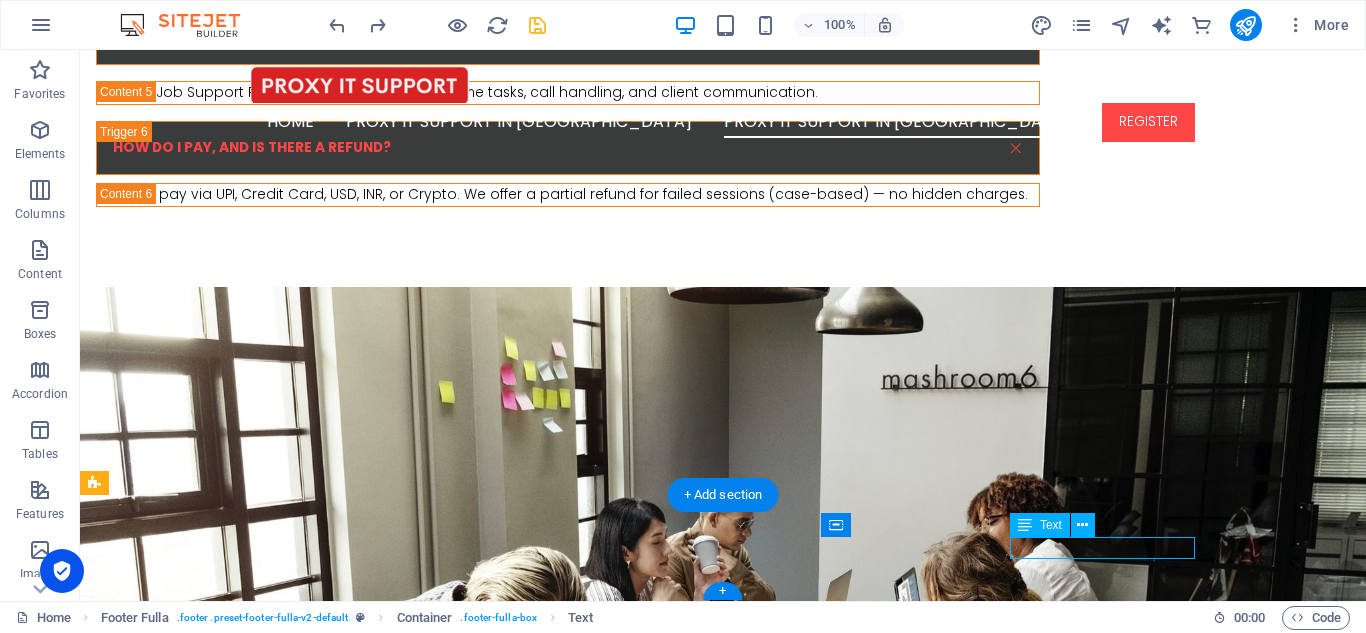 scroll, scrollTop: 5598, scrollLeft: 0, axis: vertical 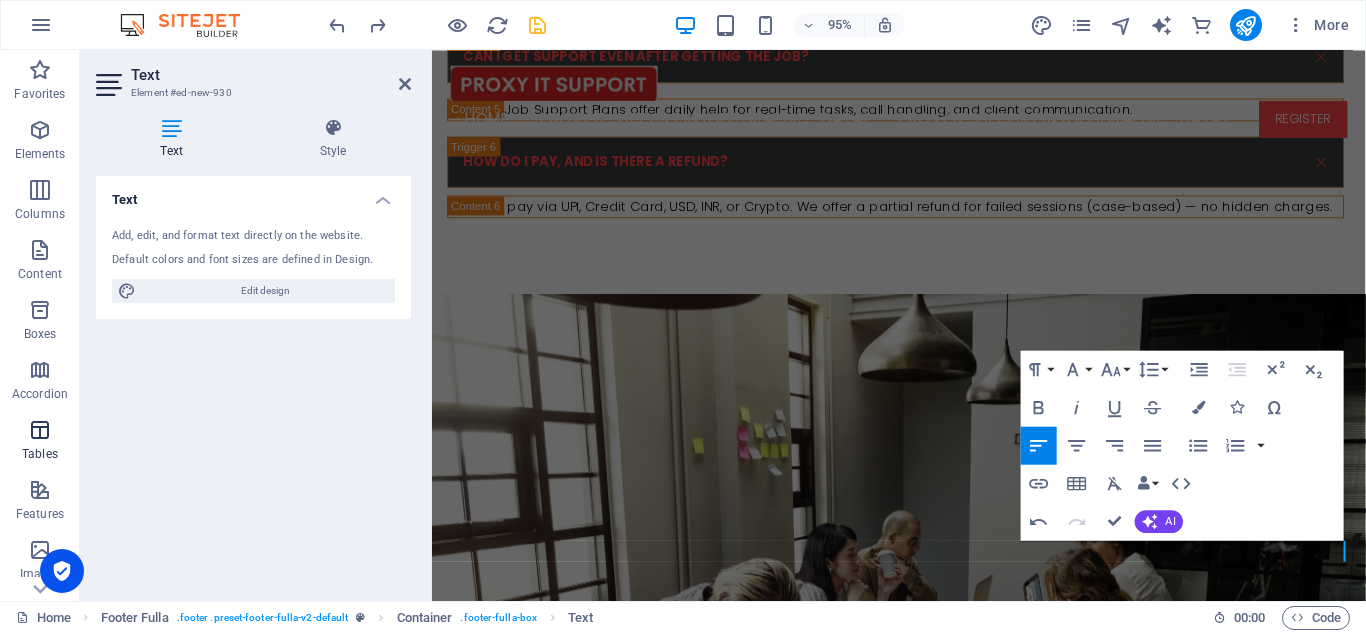 click on "Tables" at bounding box center (40, 440) 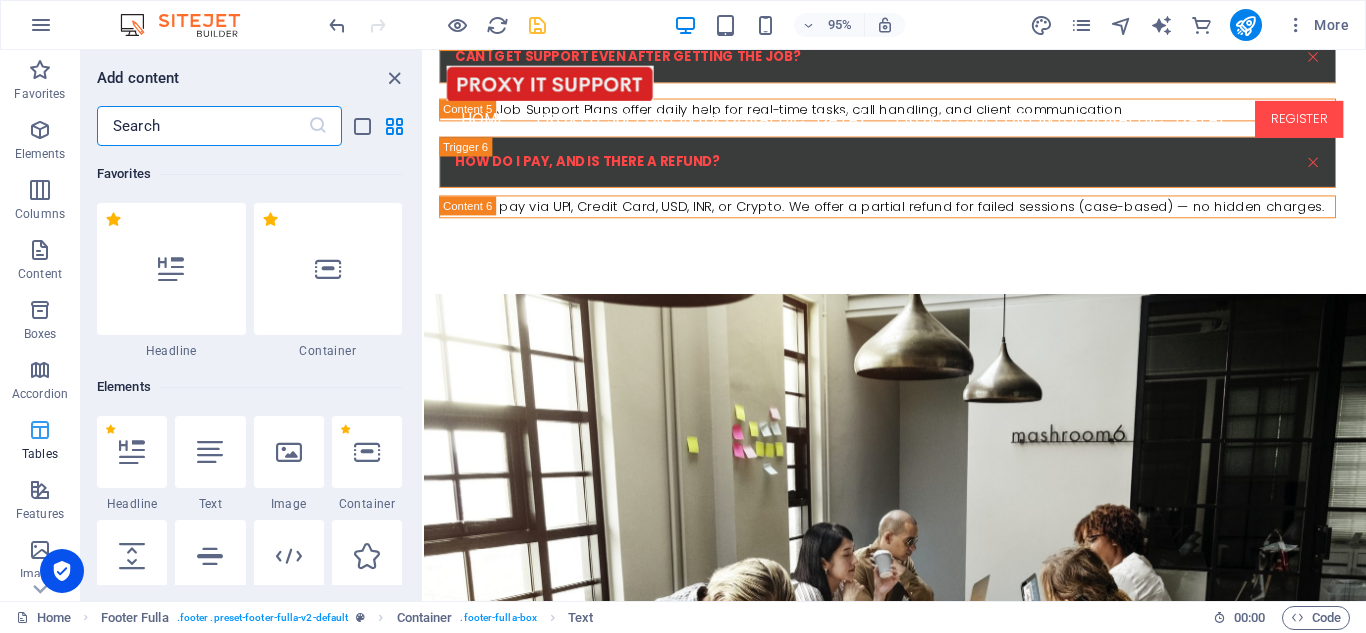 scroll, scrollTop: 5601, scrollLeft: 0, axis: vertical 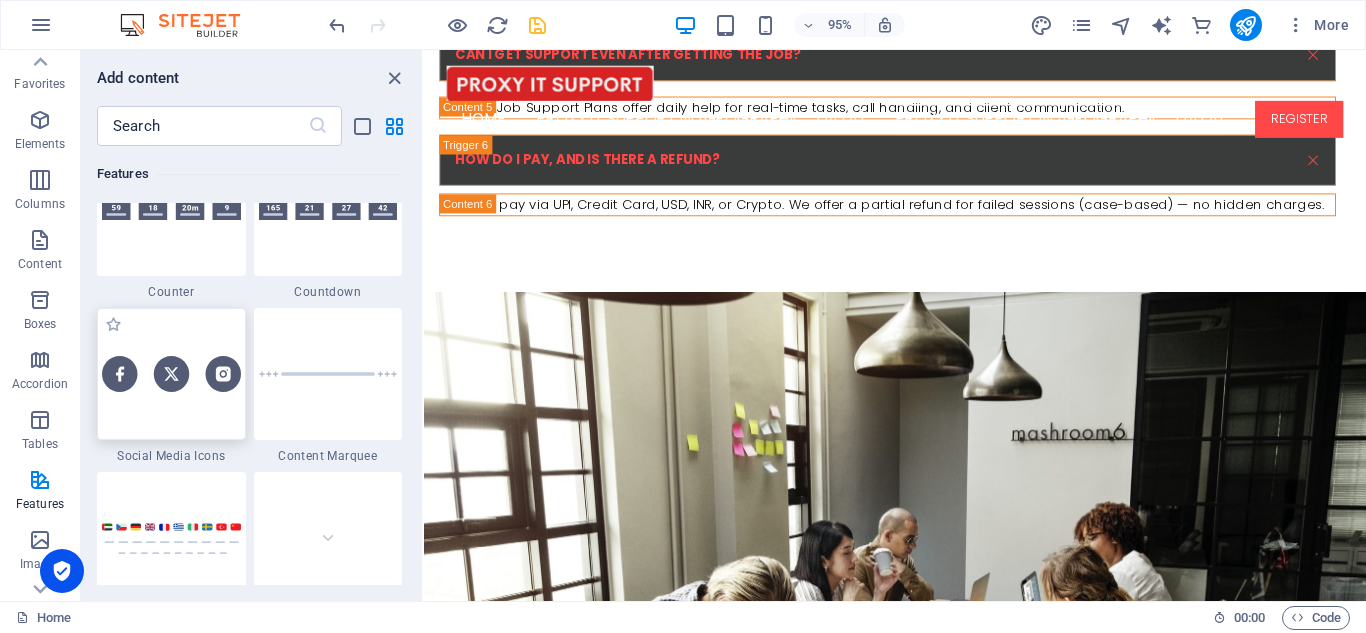 drag, startPoint x: 241, startPoint y: 441, endPoint x: 155, endPoint y: 414, distance: 90.13878 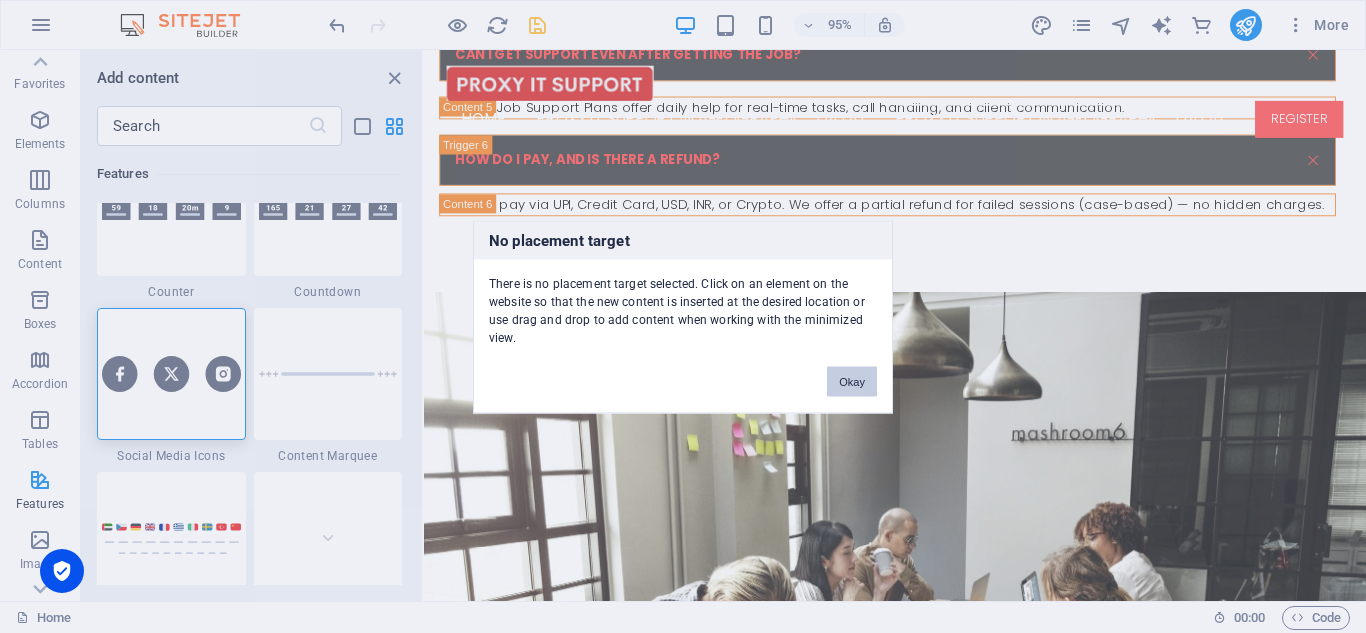 click on "Okay" at bounding box center [852, 381] 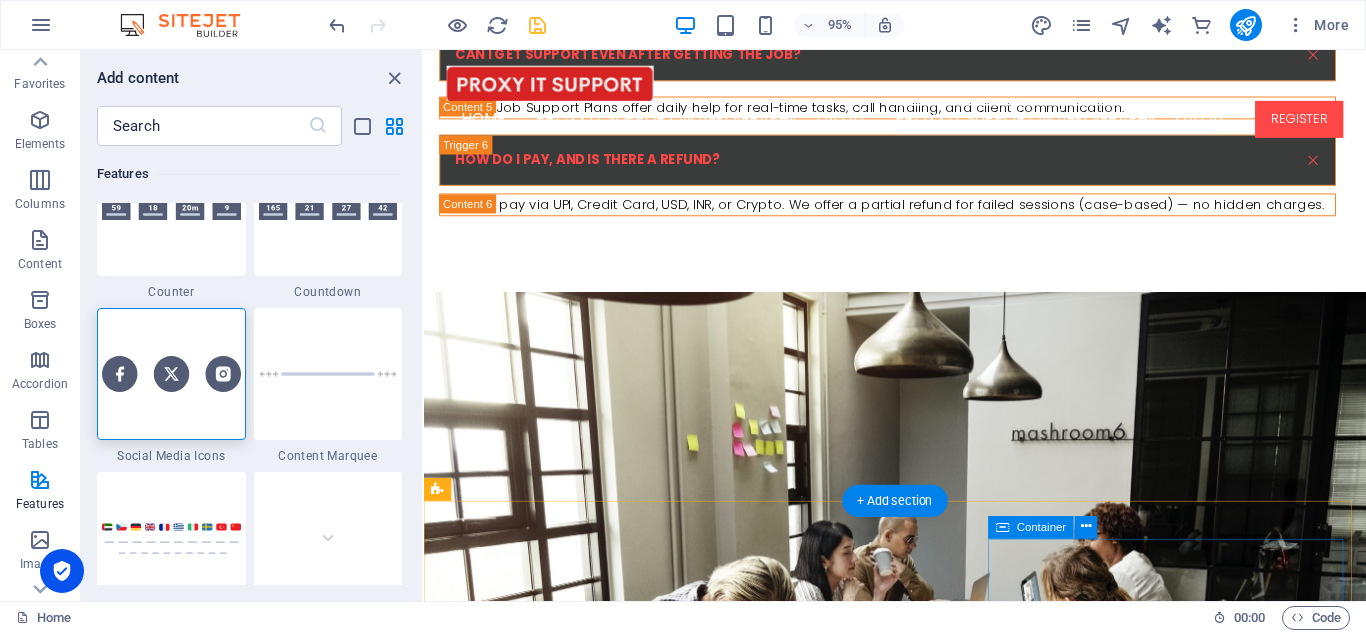 click on "Drop content here or  Add elements  Paste clipboard" at bounding box center [920, 5406] 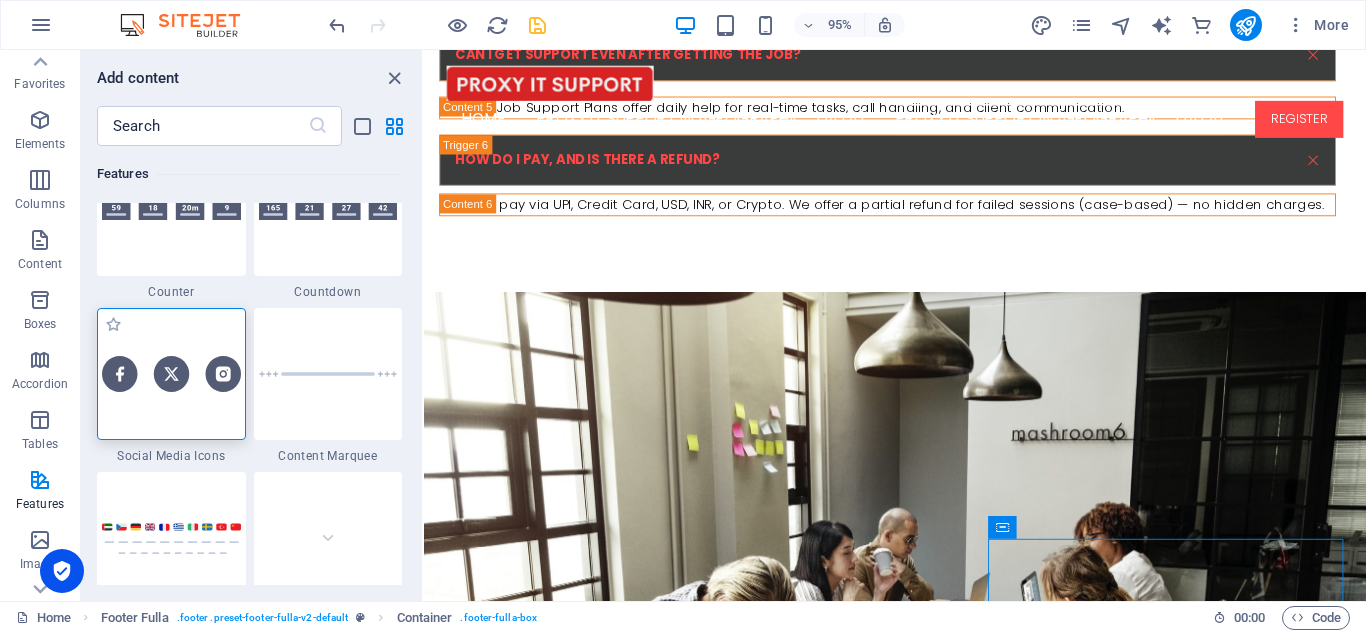 click at bounding box center (171, 373) 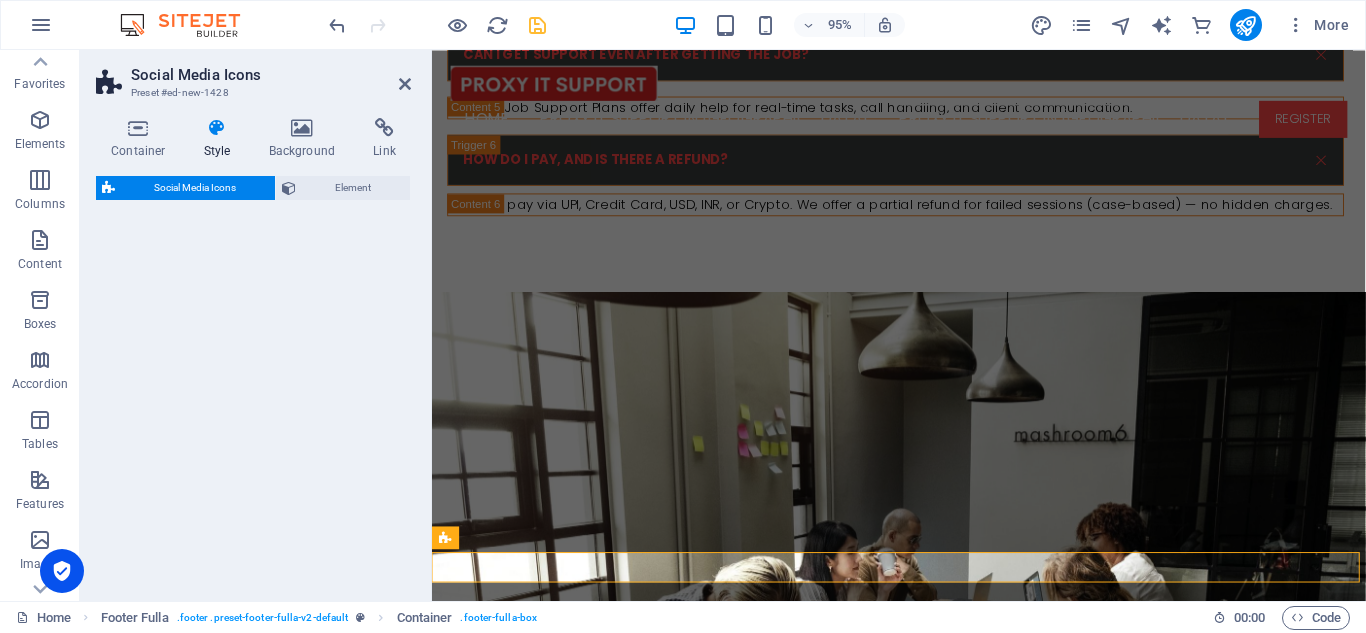 scroll, scrollTop: 5769, scrollLeft: 0, axis: vertical 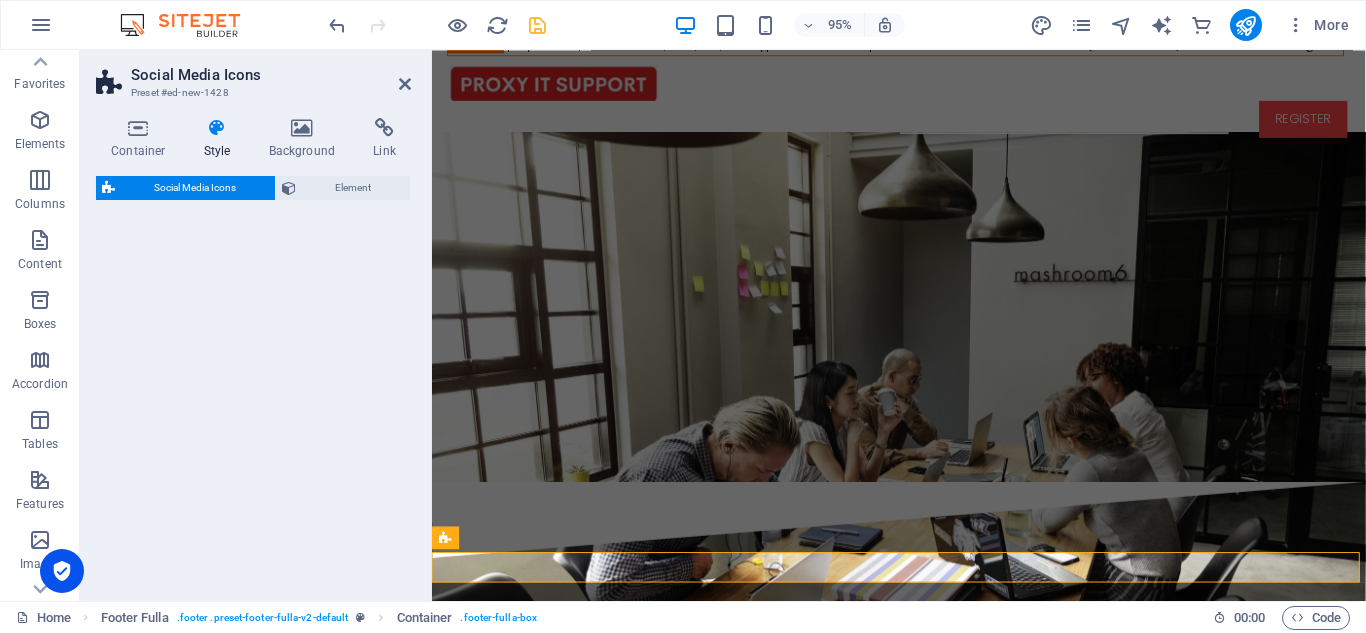 select on "rem" 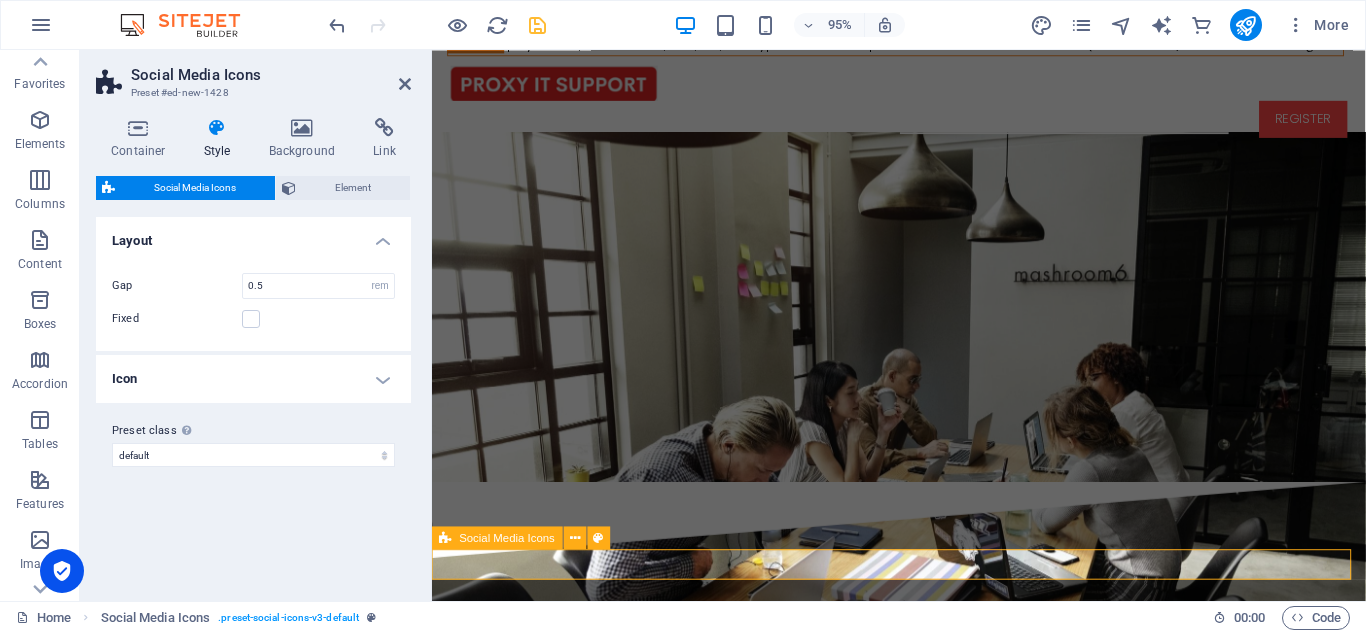 click at bounding box center (923, 5405) 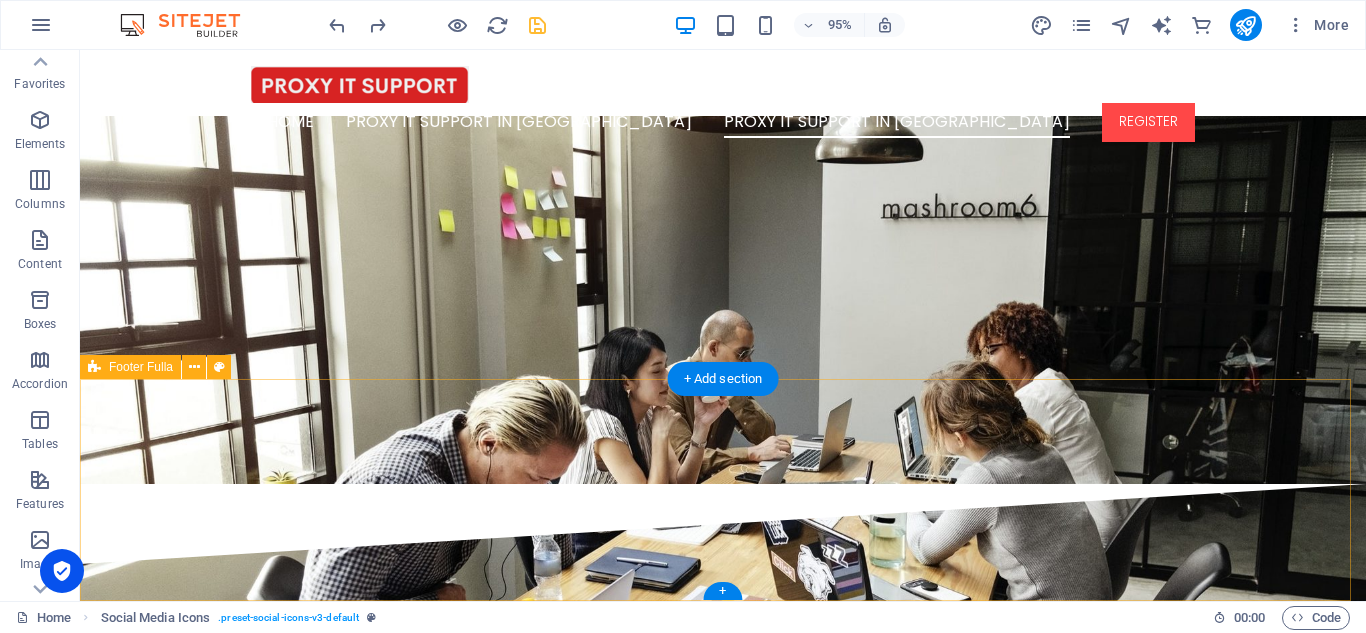 scroll, scrollTop: 5734, scrollLeft: 0, axis: vertical 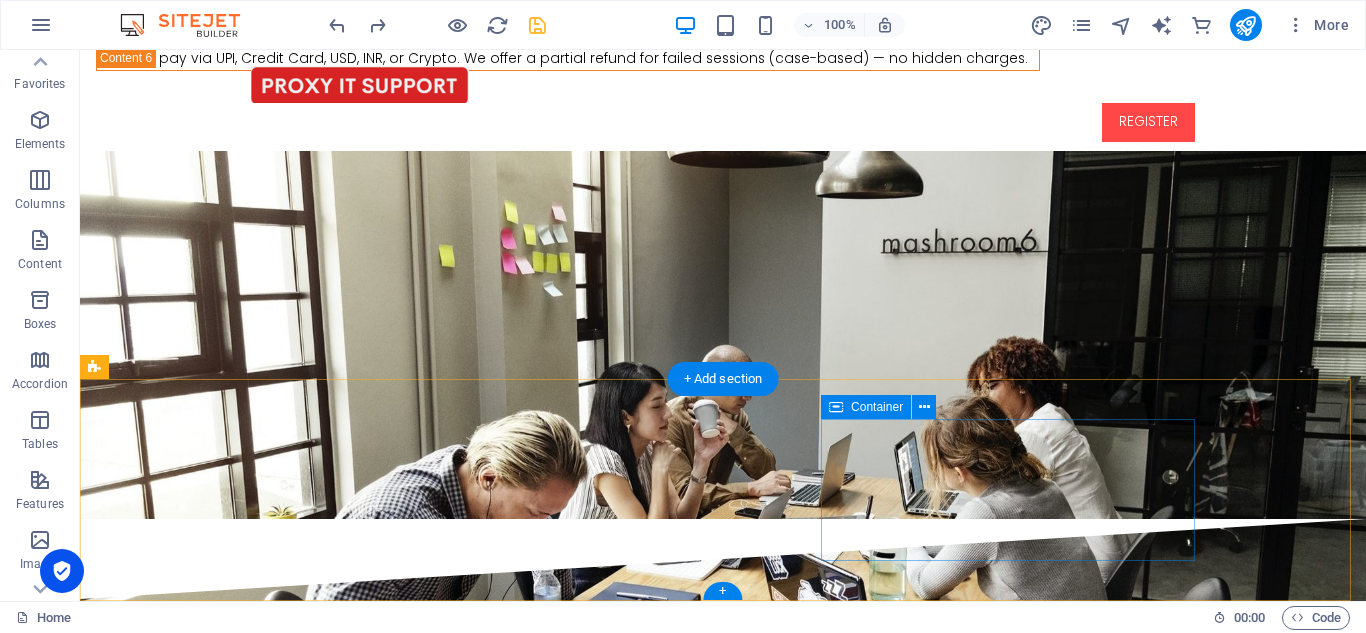 click on "Add elements" at bounding box center [664, 5283] 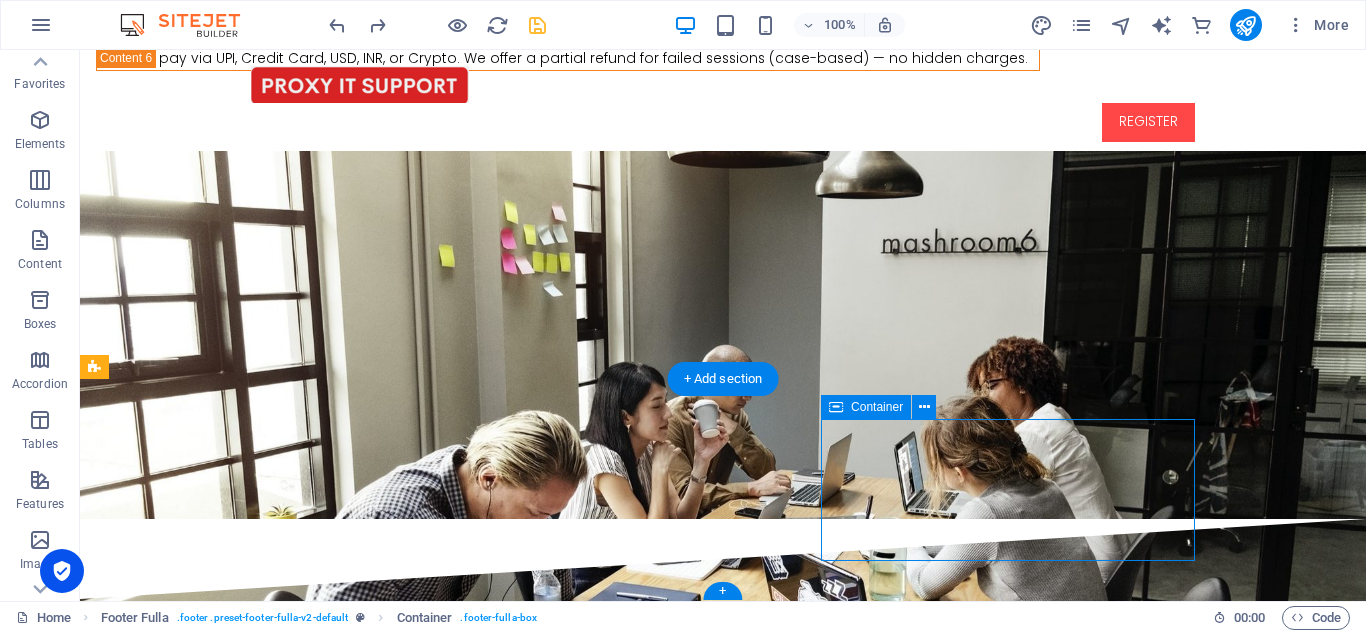 scroll, scrollTop: 5618, scrollLeft: 0, axis: vertical 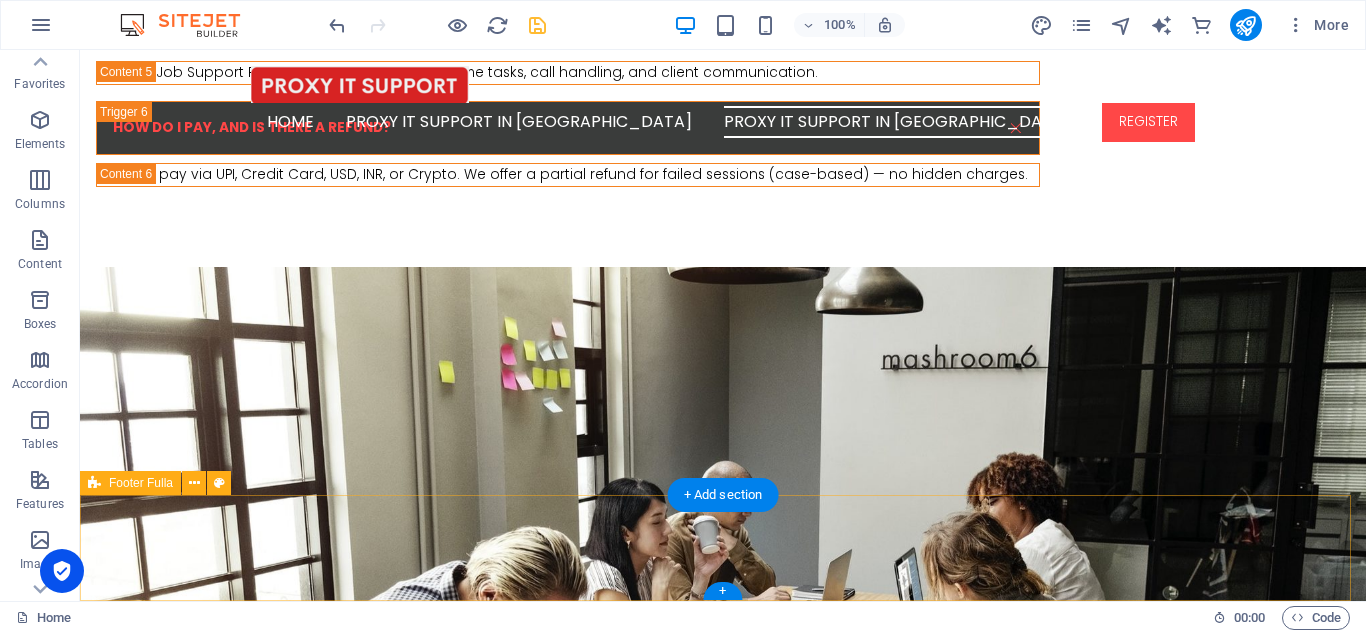 click at bounding box center (723, 5278) 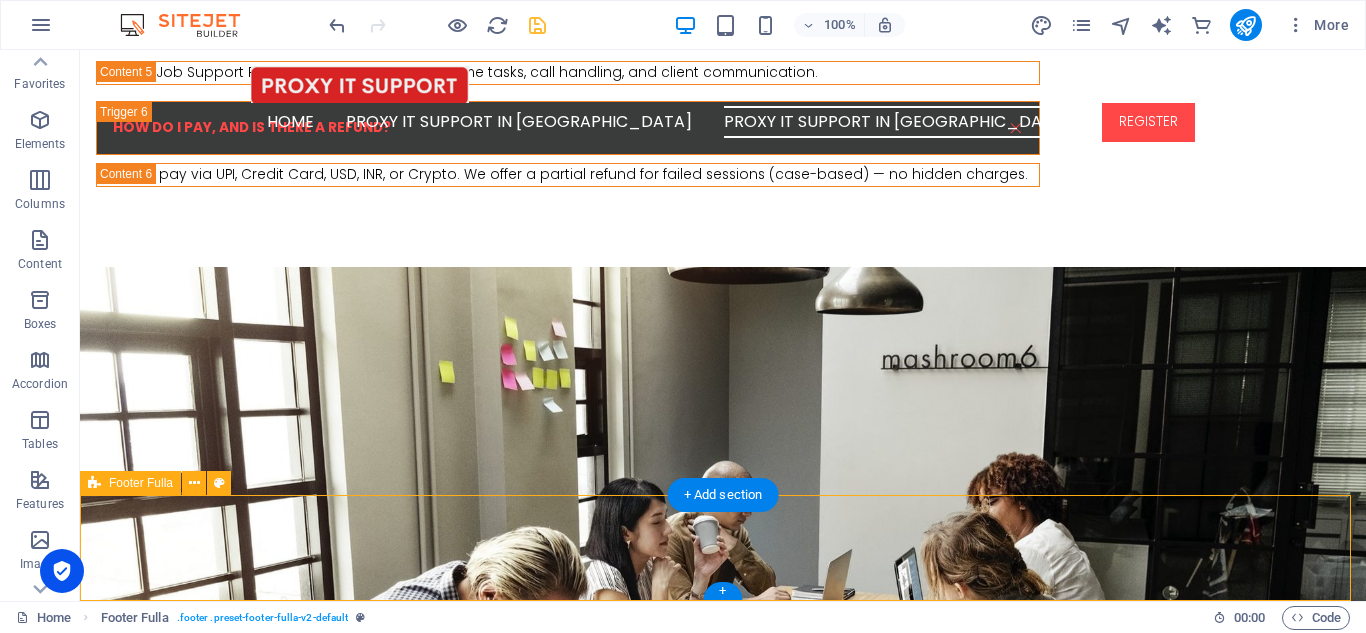 click at bounding box center (723, 5278) 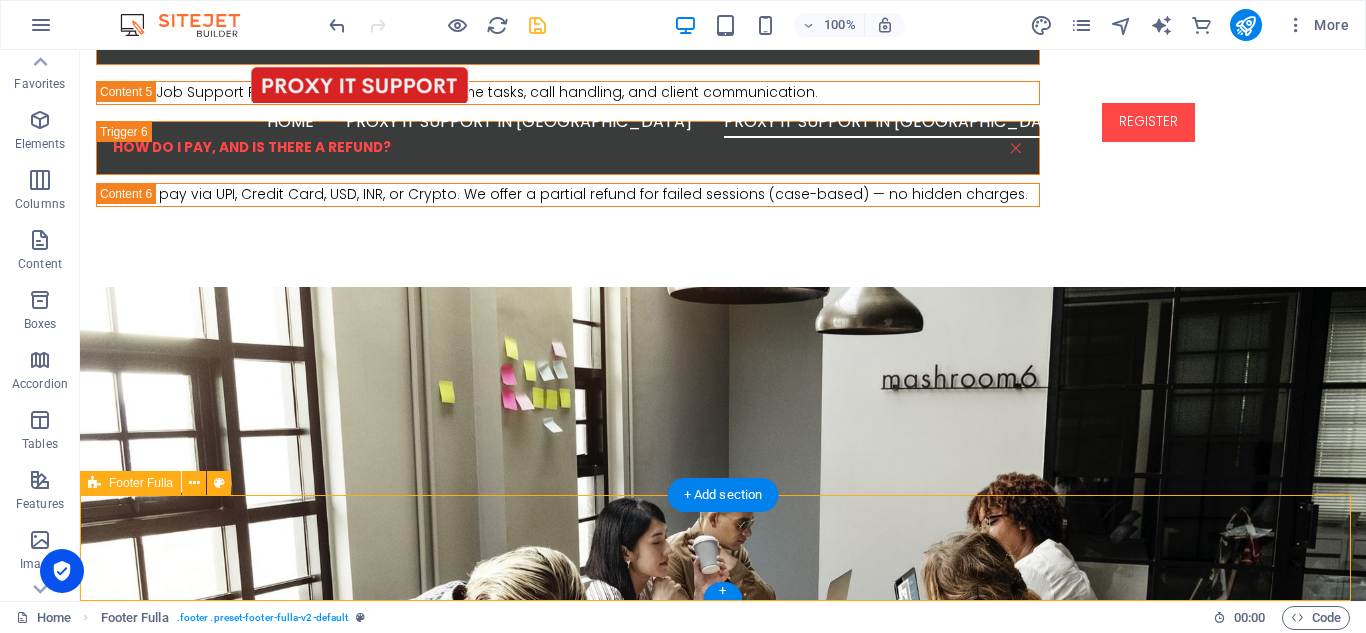 scroll, scrollTop: 5598, scrollLeft: 0, axis: vertical 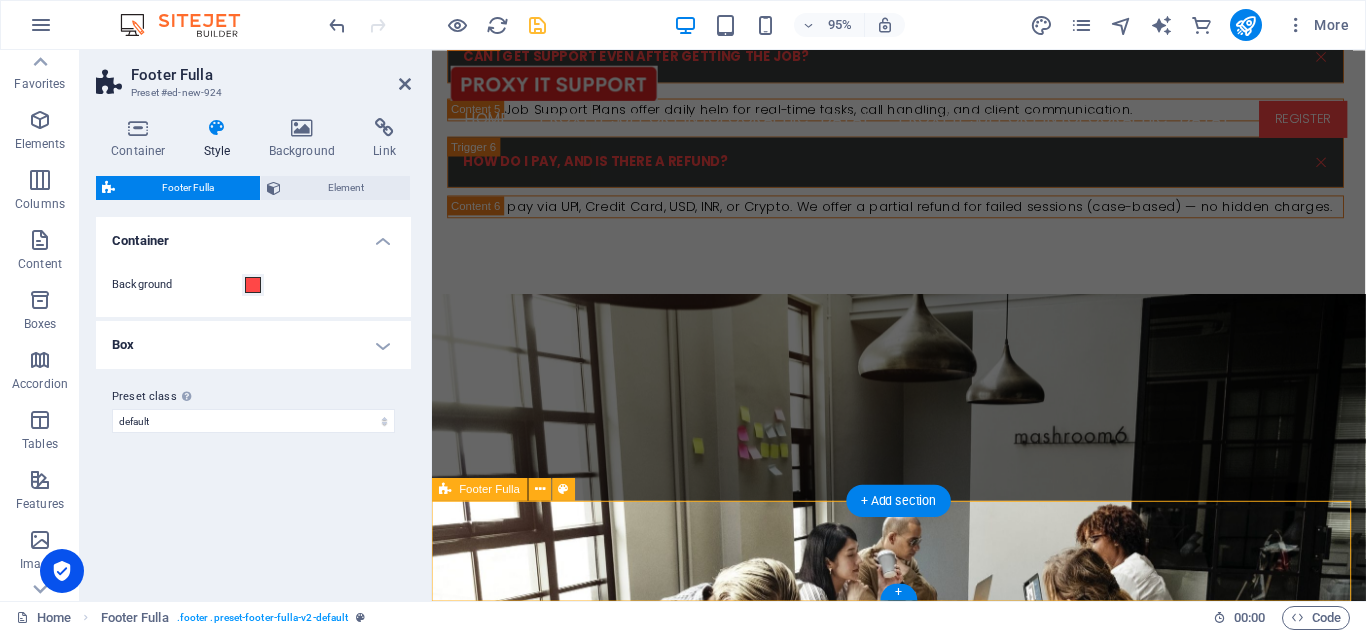 click at bounding box center (923, 5318) 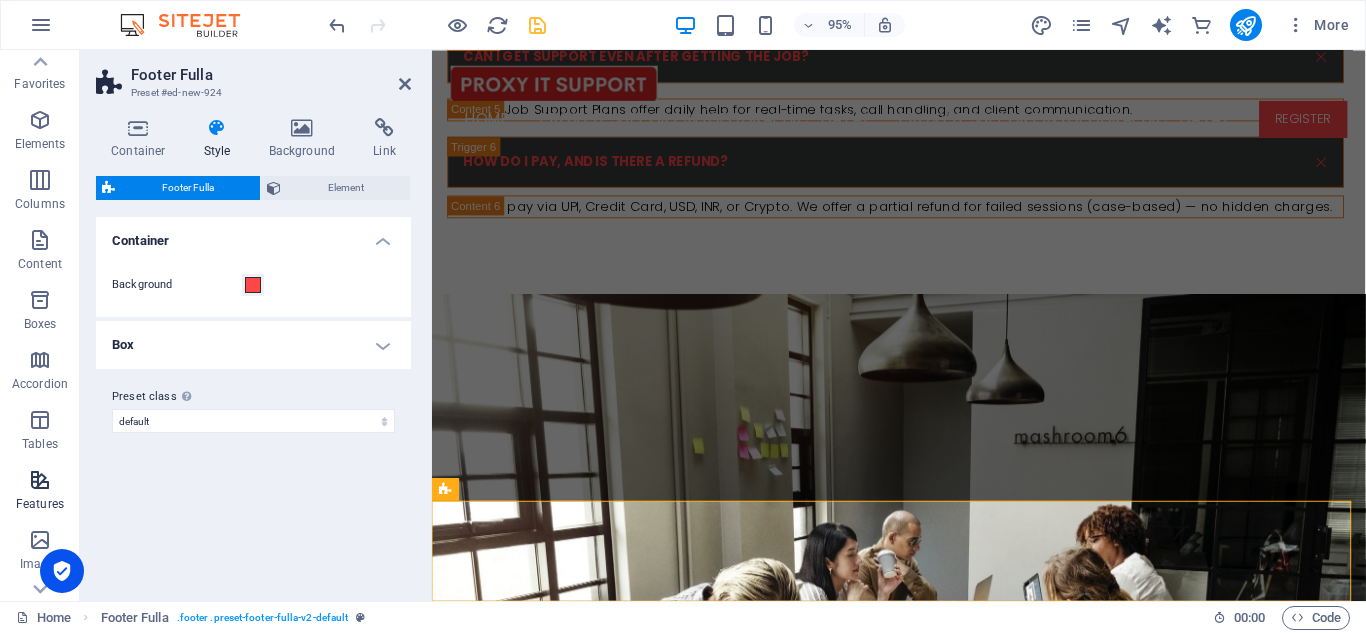 click at bounding box center (40, 480) 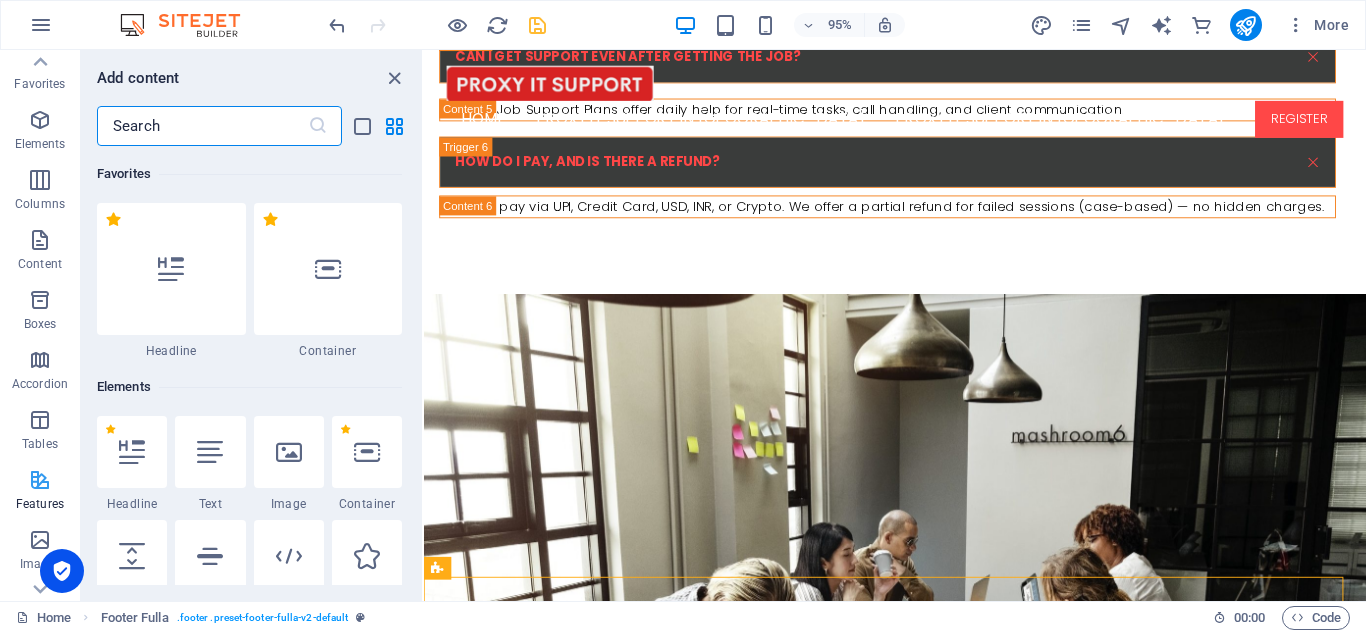 scroll, scrollTop: 5518, scrollLeft: 0, axis: vertical 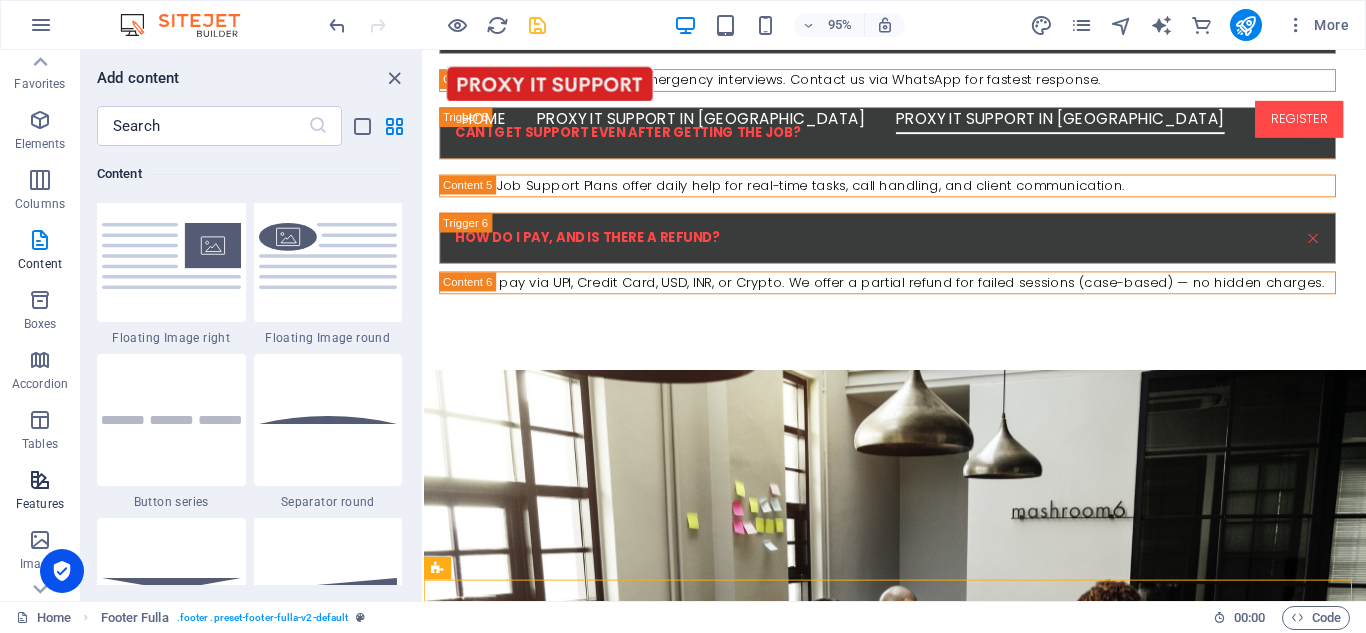 click at bounding box center (40, 480) 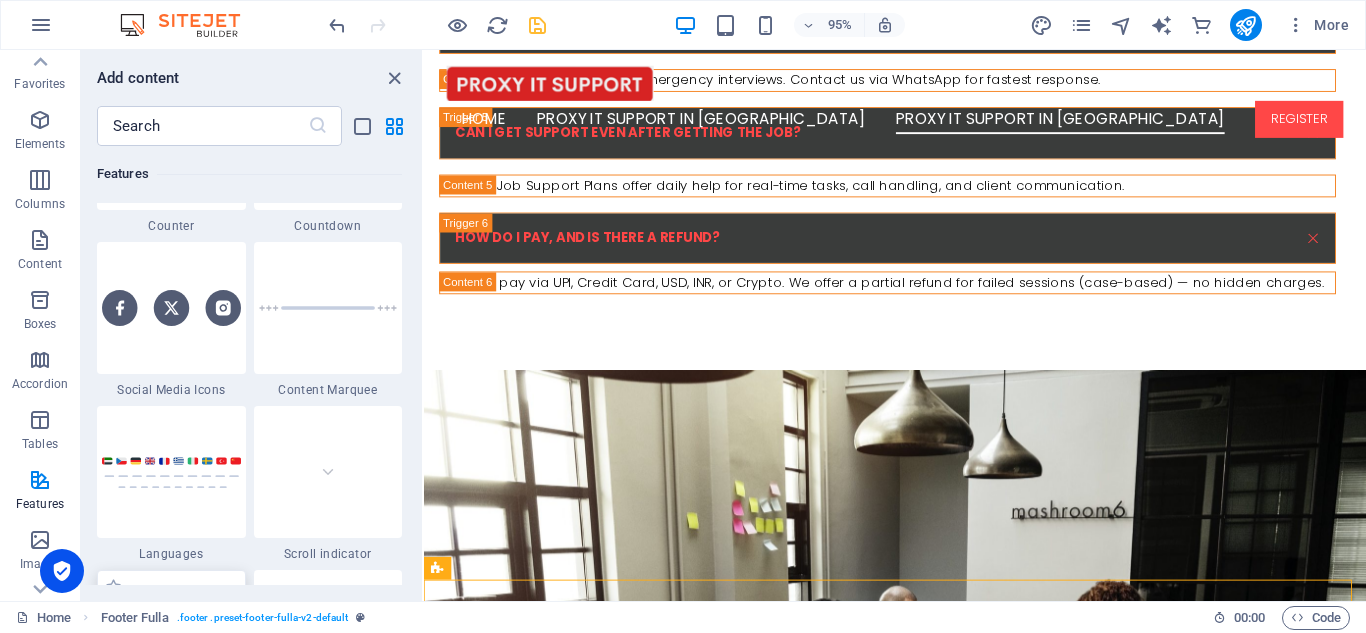 scroll, scrollTop: 8903, scrollLeft: 0, axis: vertical 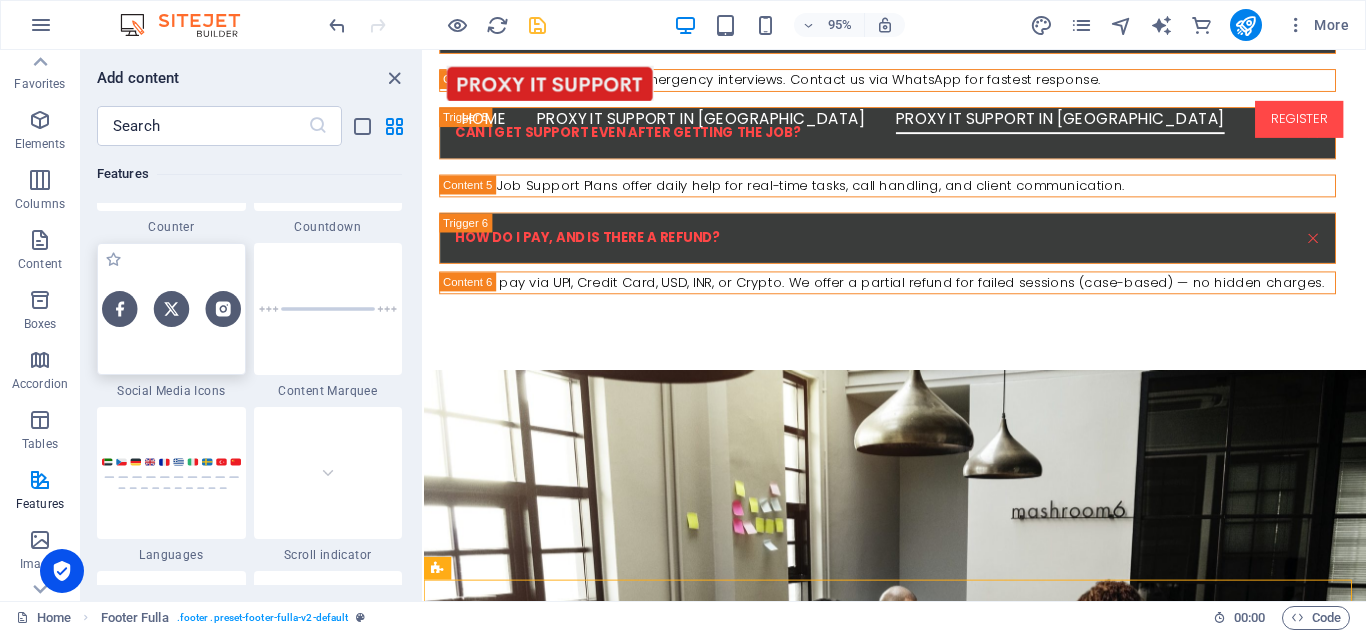 click at bounding box center (171, 309) 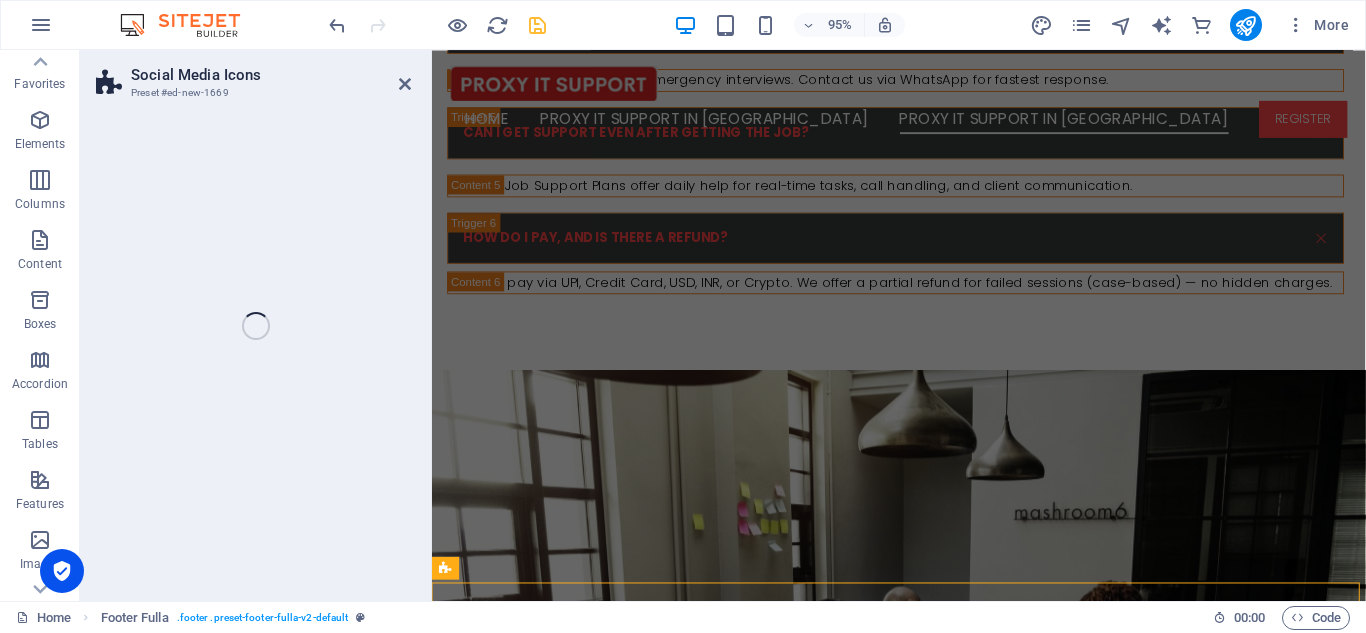 select on "rem" 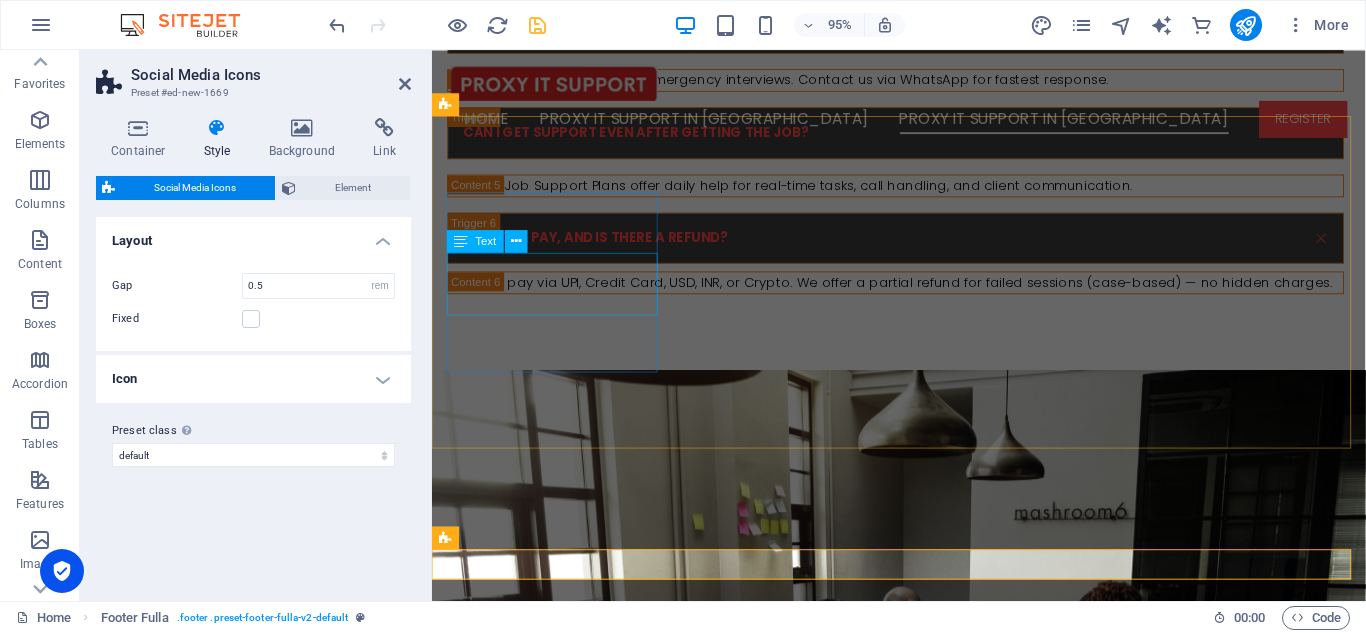scroll, scrollTop: 5653, scrollLeft: 0, axis: vertical 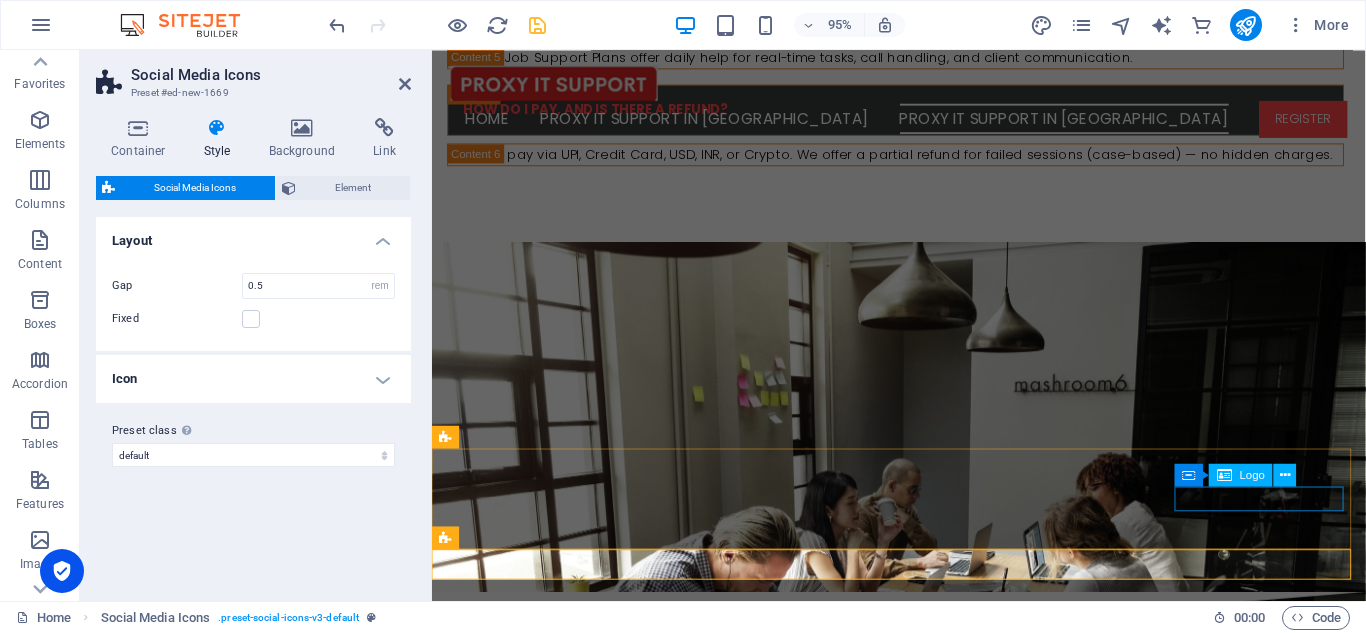 click at bounding box center (924, 5263) 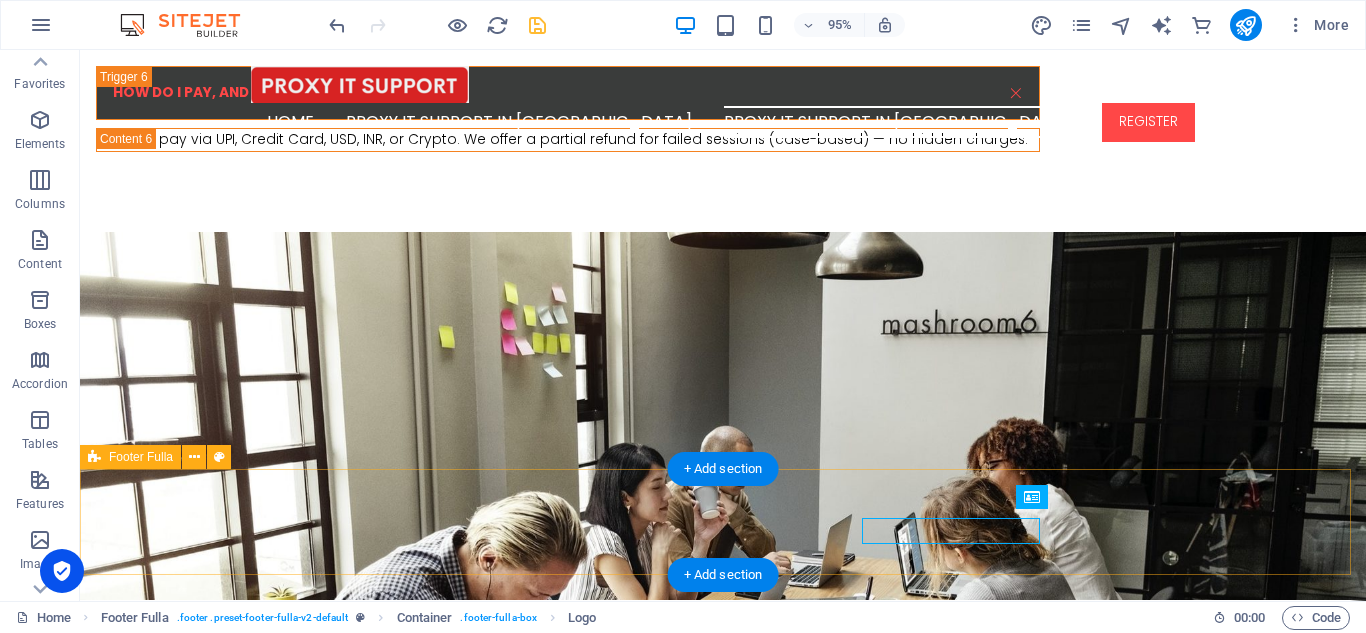 scroll, scrollTop: 5644, scrollLeft: 0, axis: vertical 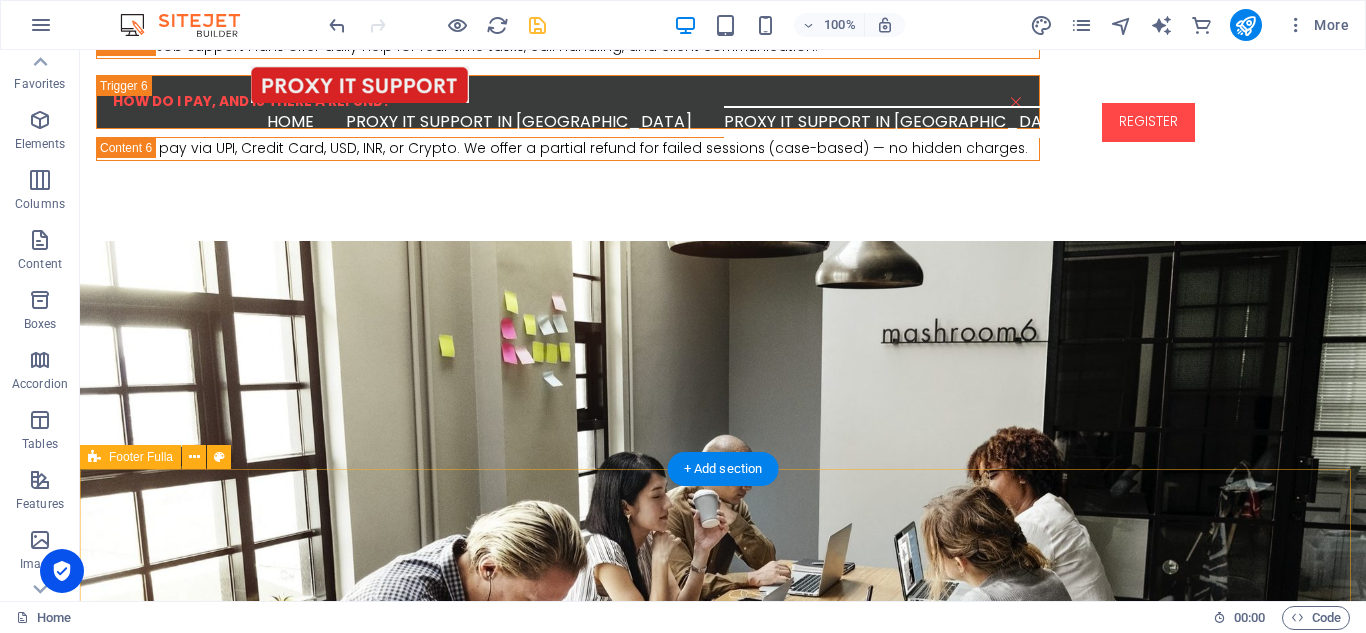 click on "Drop content here or  Add elements  Paste clipboard" at bounding box center (723, 5310) 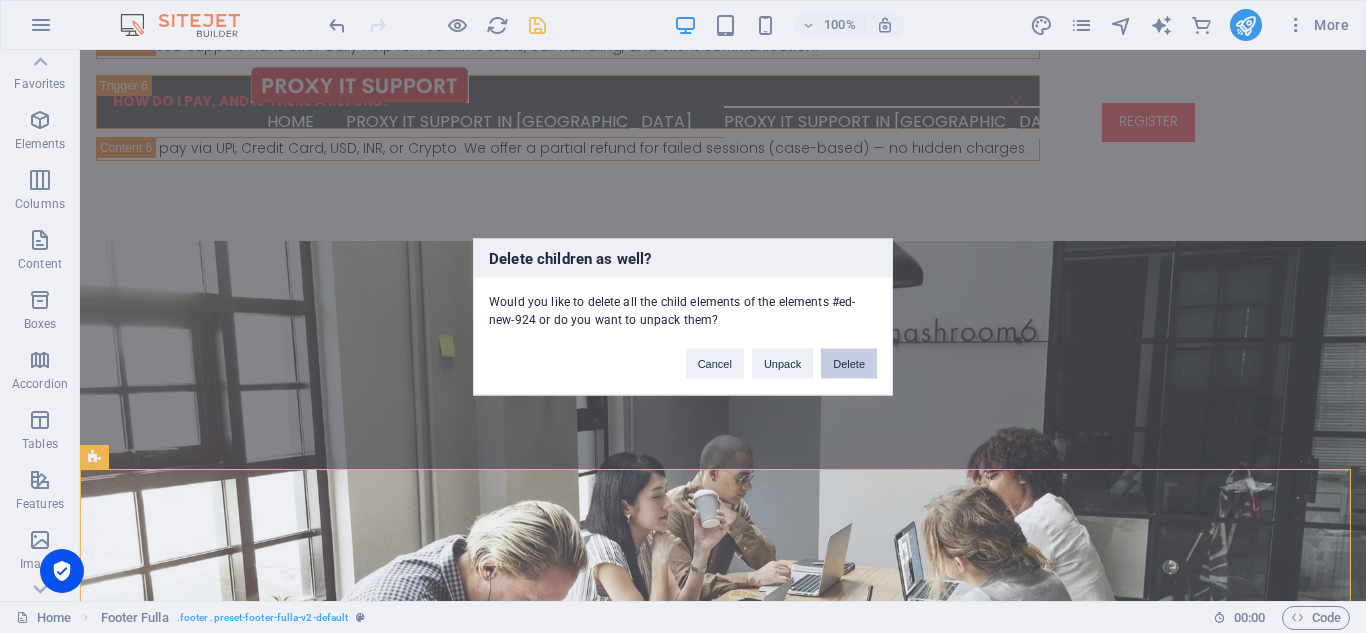 click on "Delete" at bounding box center [849, 363] 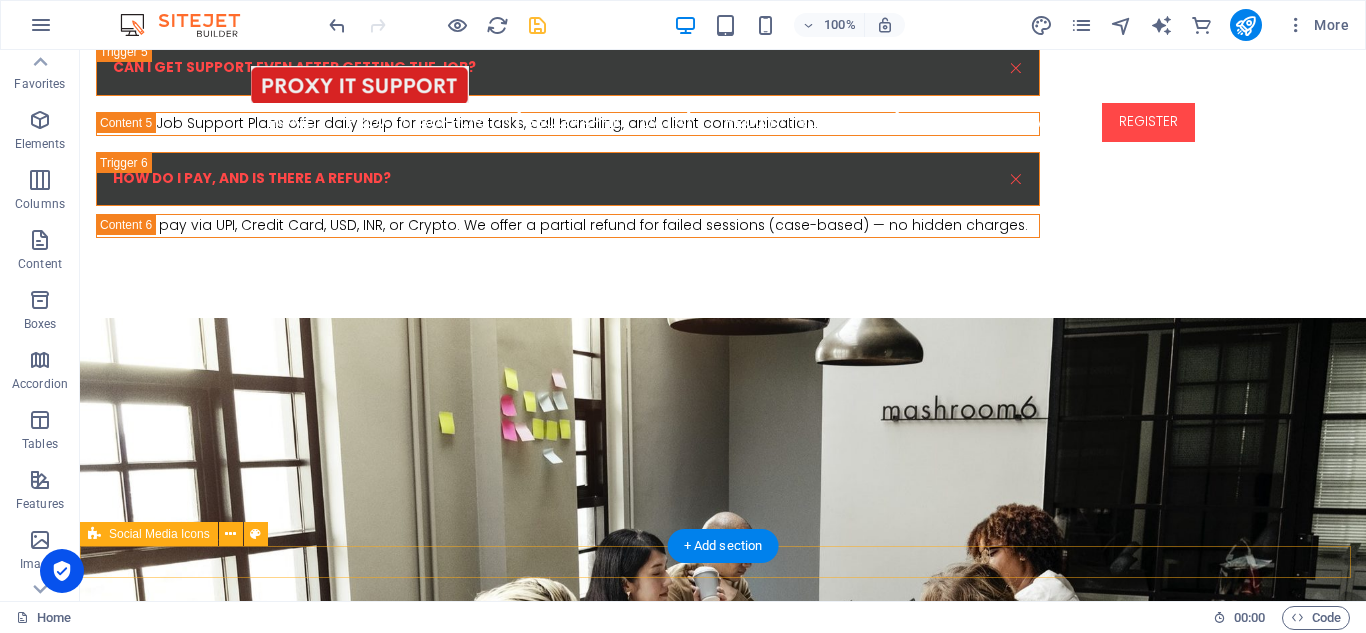 click at bounding box center [723, 5332] 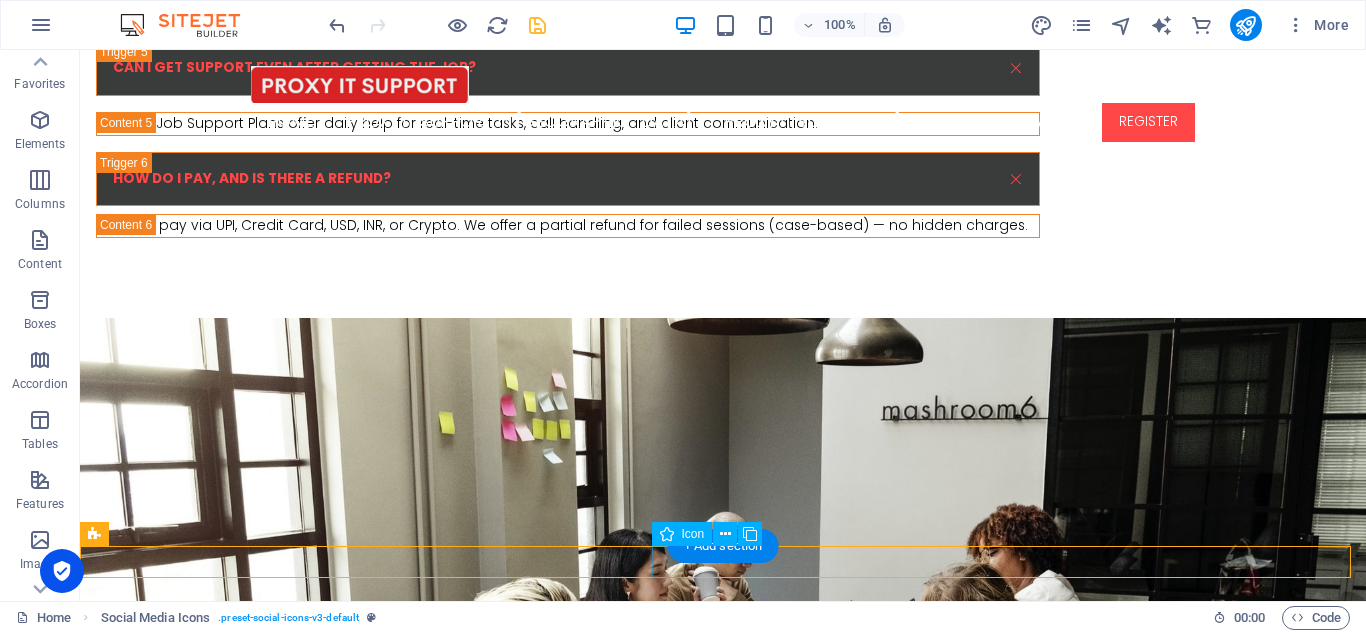 click at bounding box center [723, 5292] 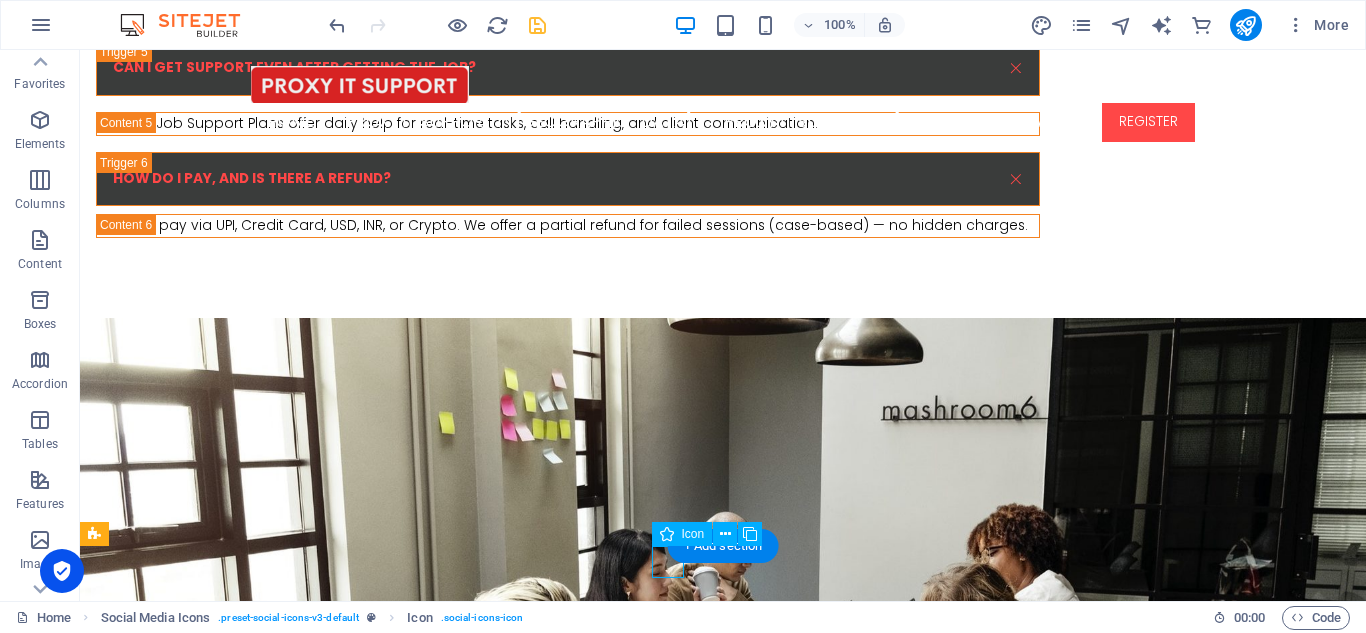 click at bounding box center [723, 5292] 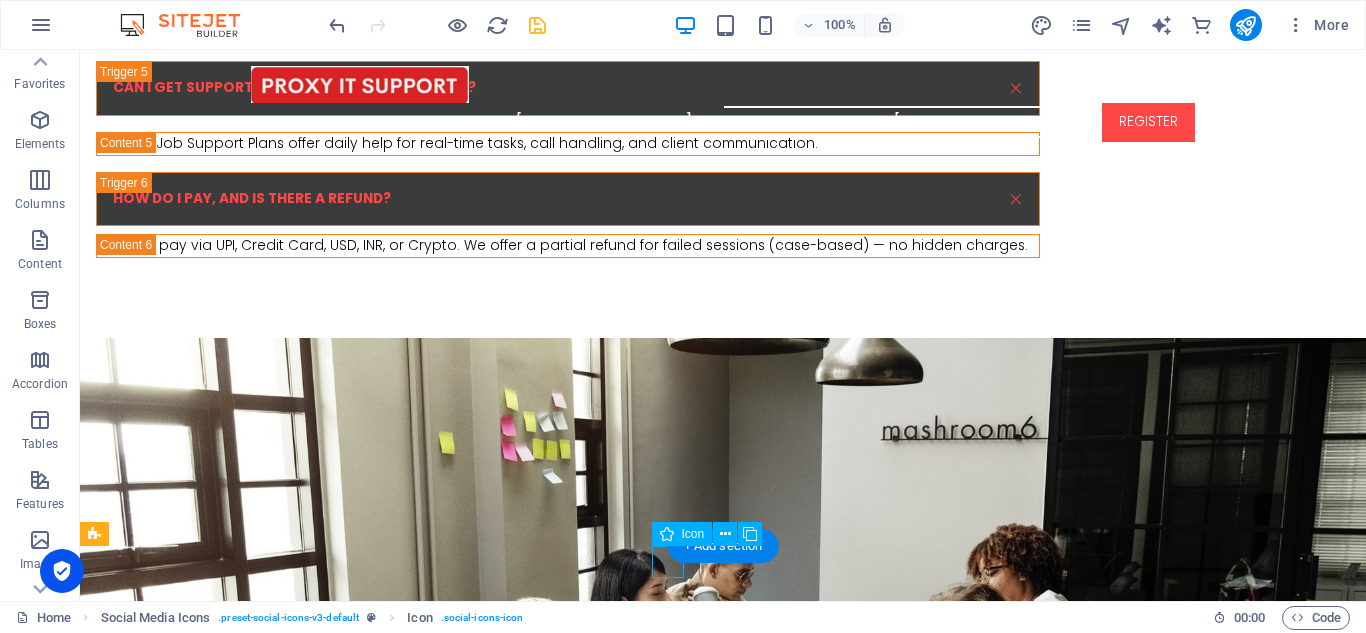 select on "xMidYMid" 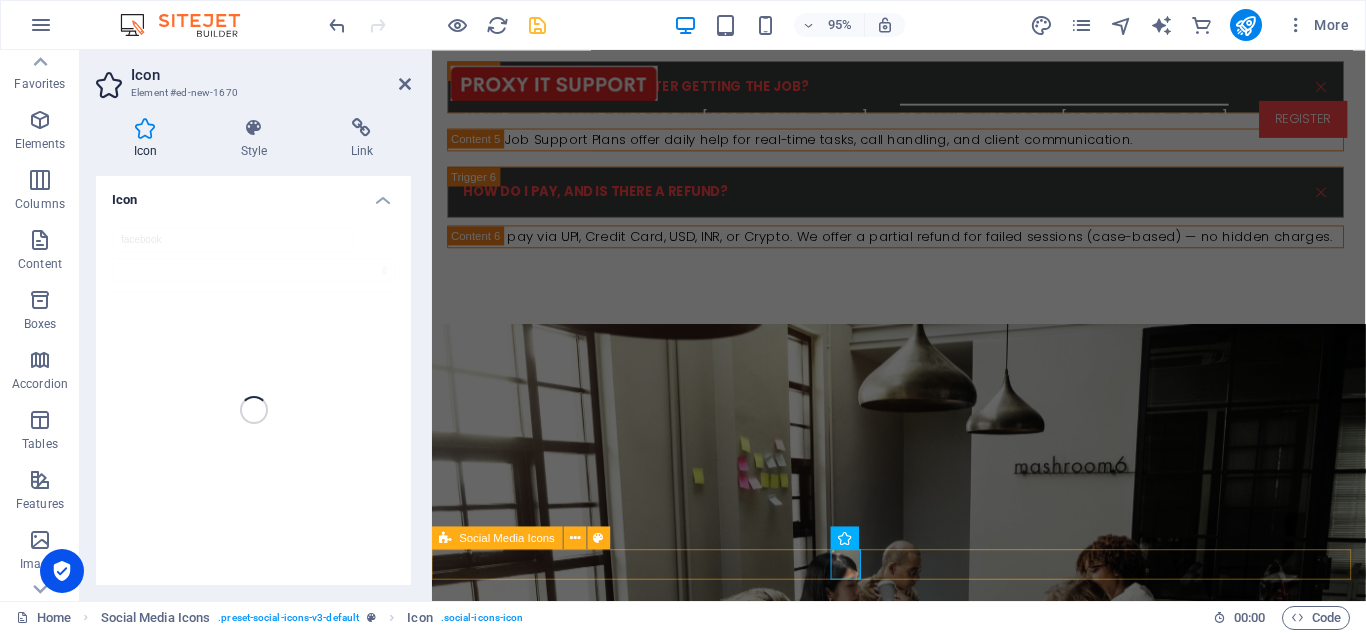scroll, scrollTop: 5547, scrollLeft: 0, axis: vertical 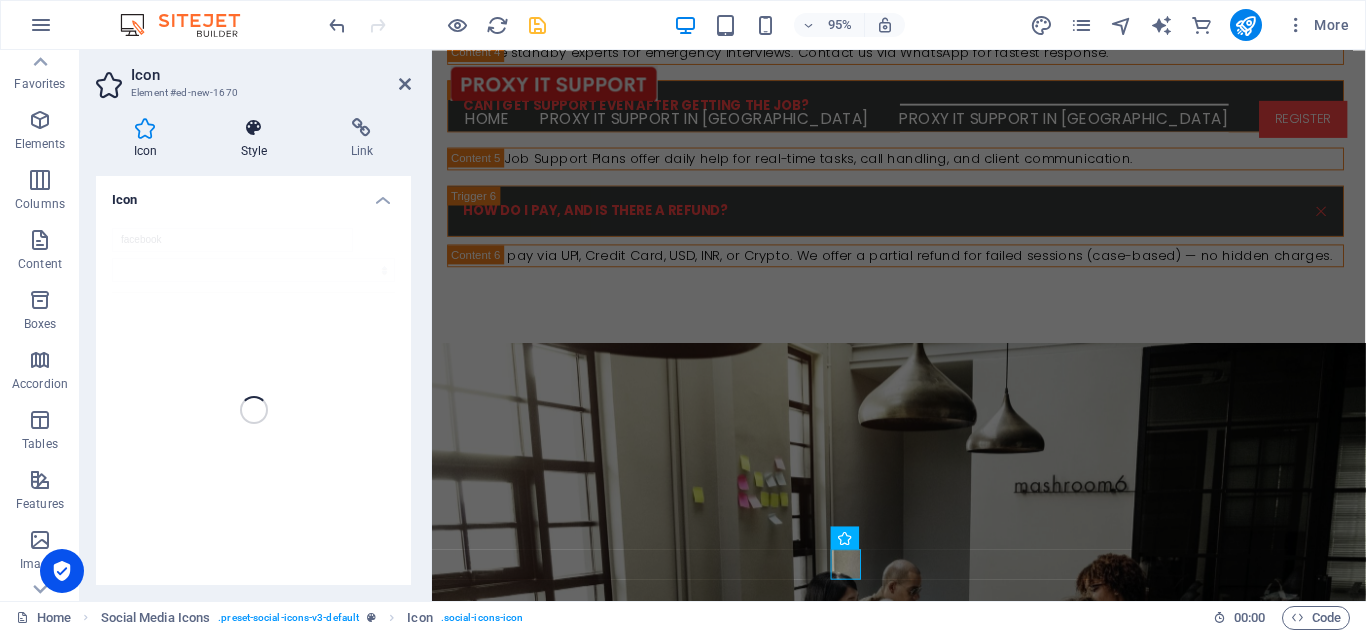 click on "Style" at bounding box center (258, 139) 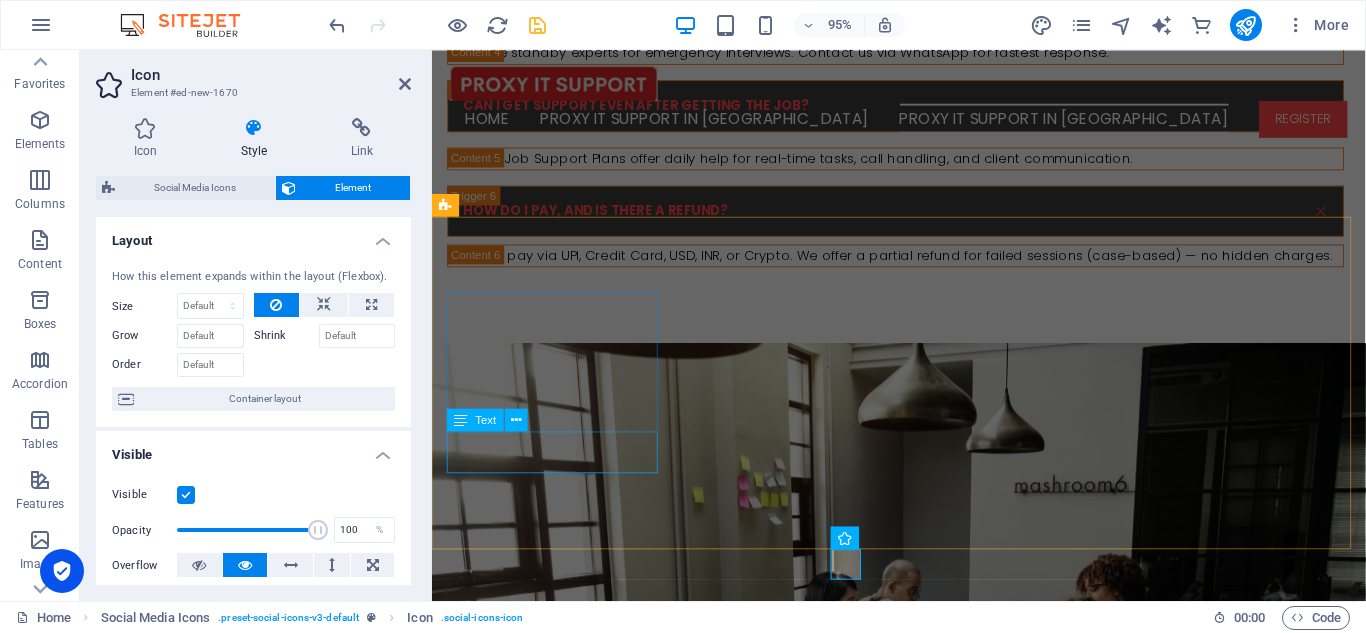 click on "Legal Notice Privacy Policy" at bounding box center (560, 4827) 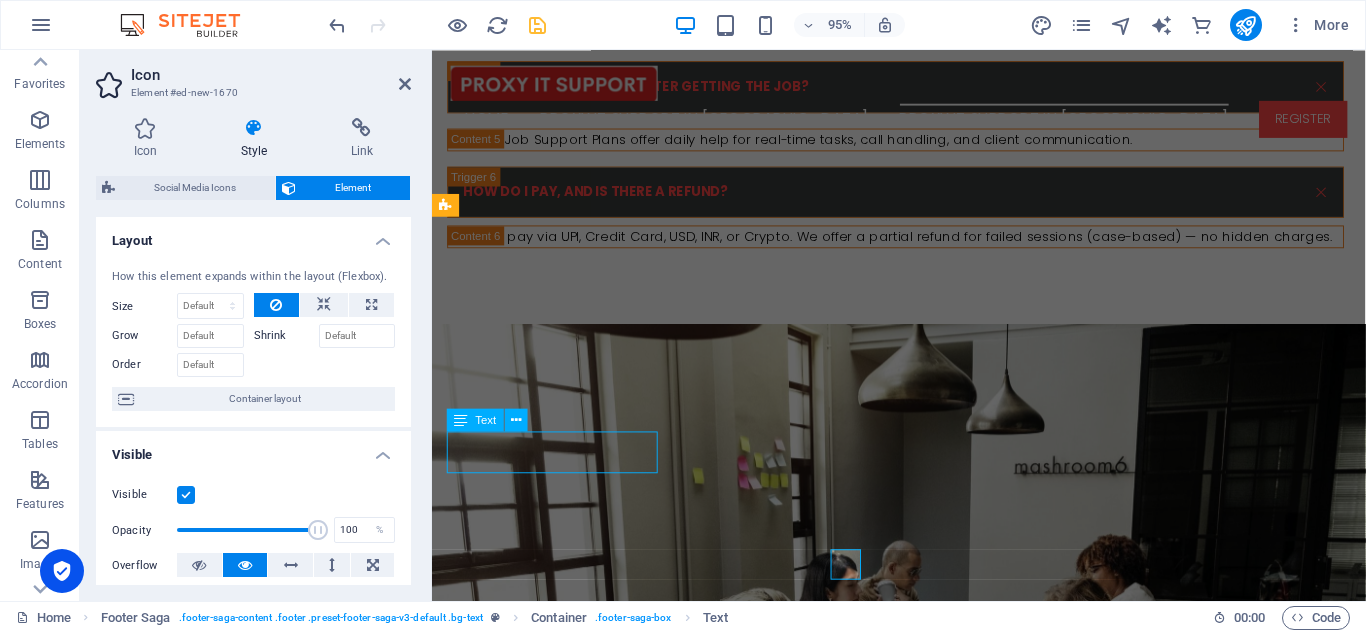 scroll, scrollTop: 5567, scrollLeft: 0, axis: vertical 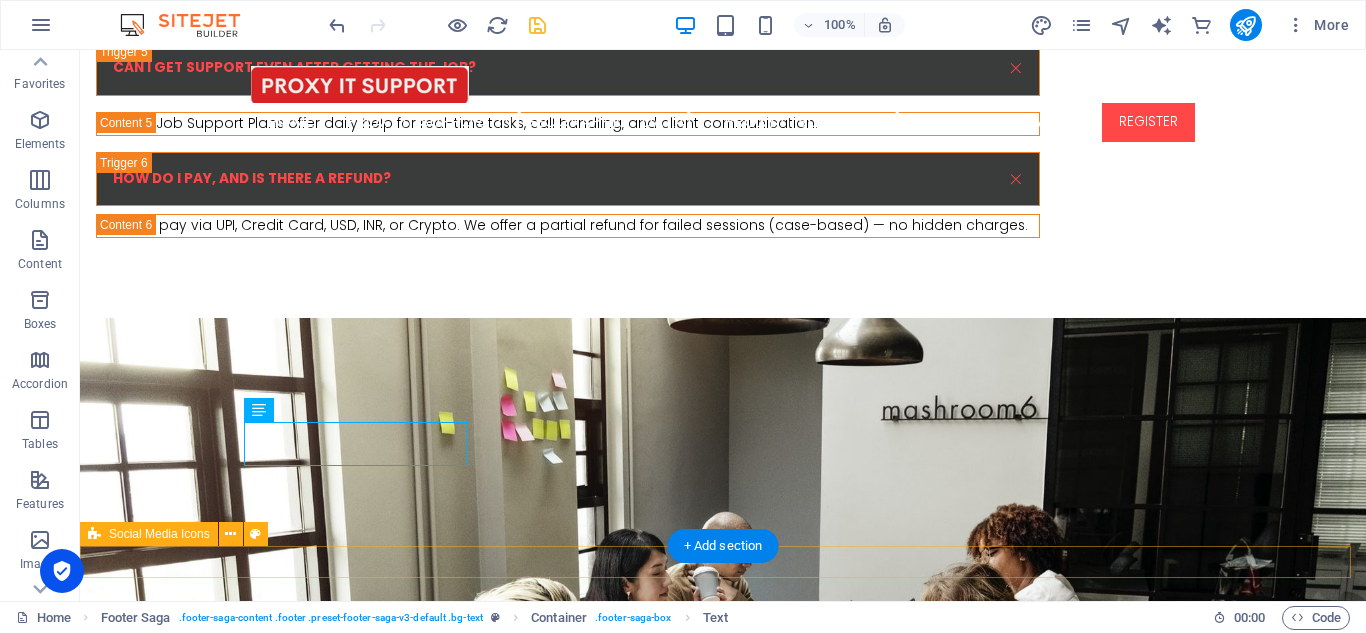 click at bounding box center [723, 5332] 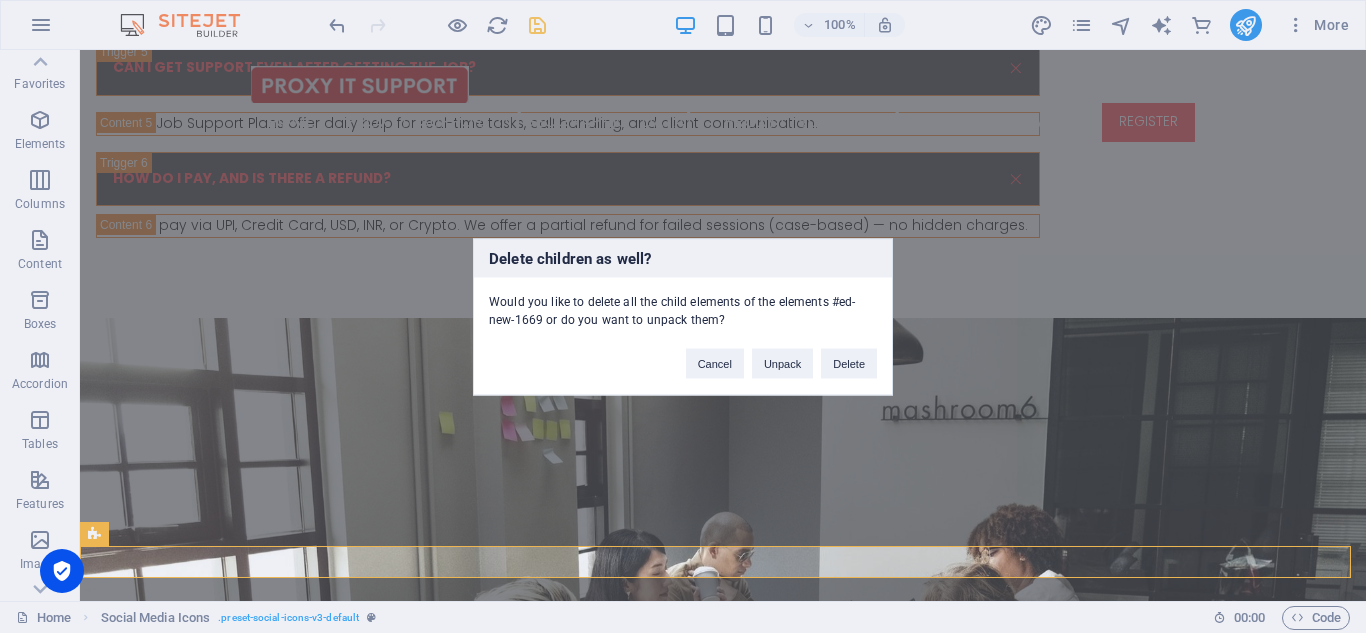 type 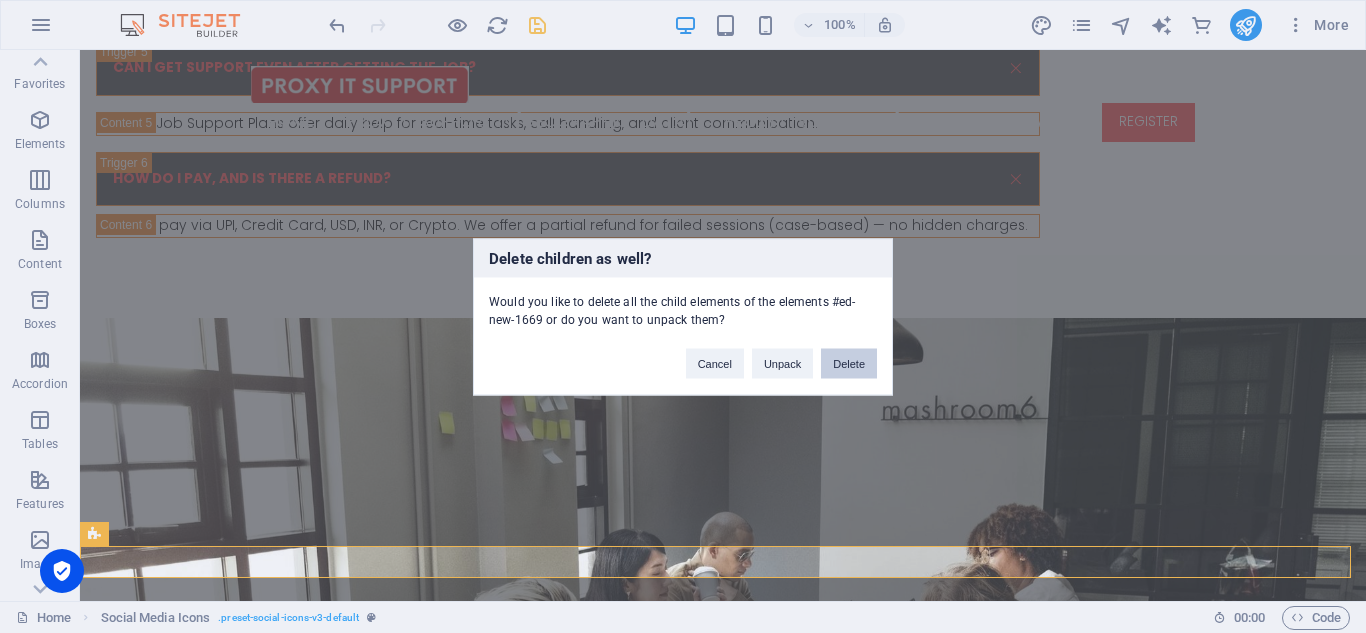 click on "Delete" at bounding box center (849, 363) 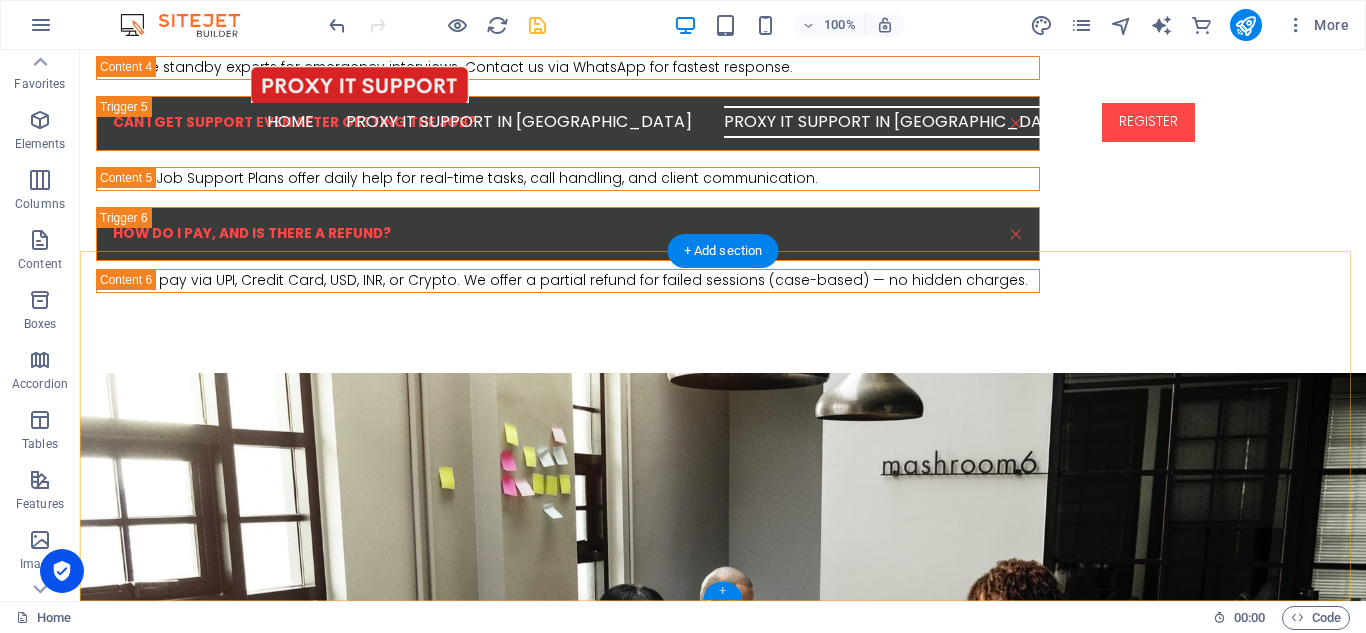 click on "+" at bounding box center (722, 591) 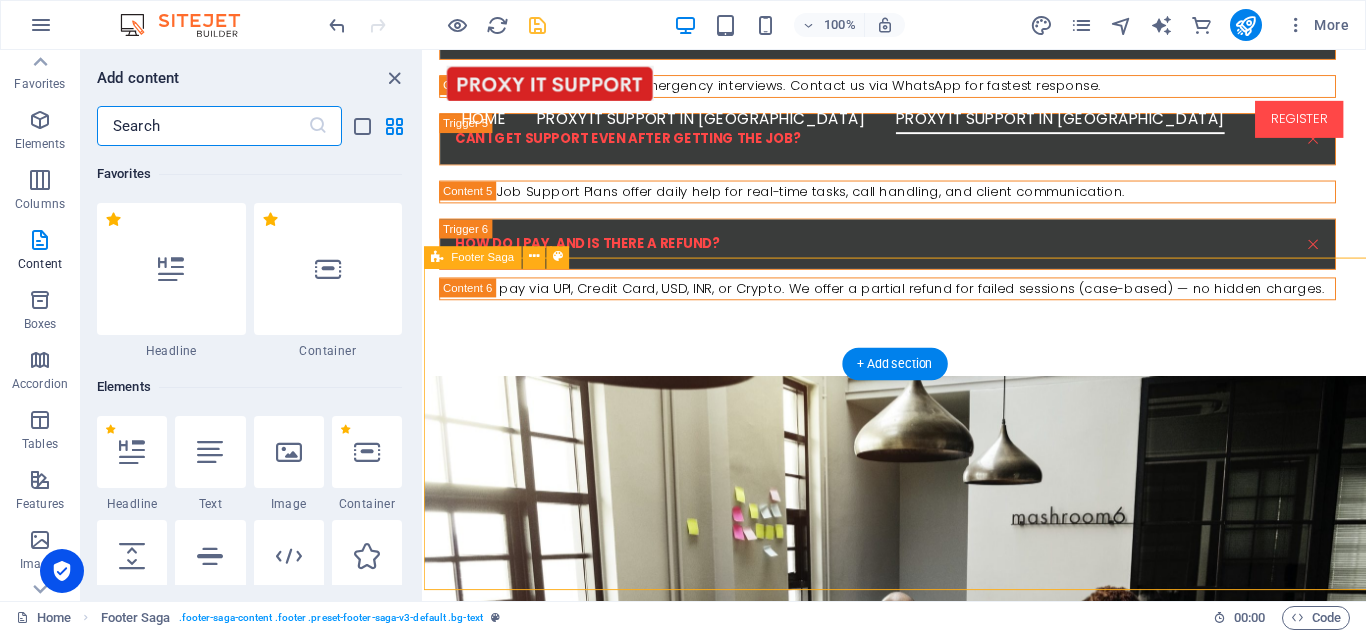 scroll, scrollTop: 5495, scrollLeft: 0, axis: vertical 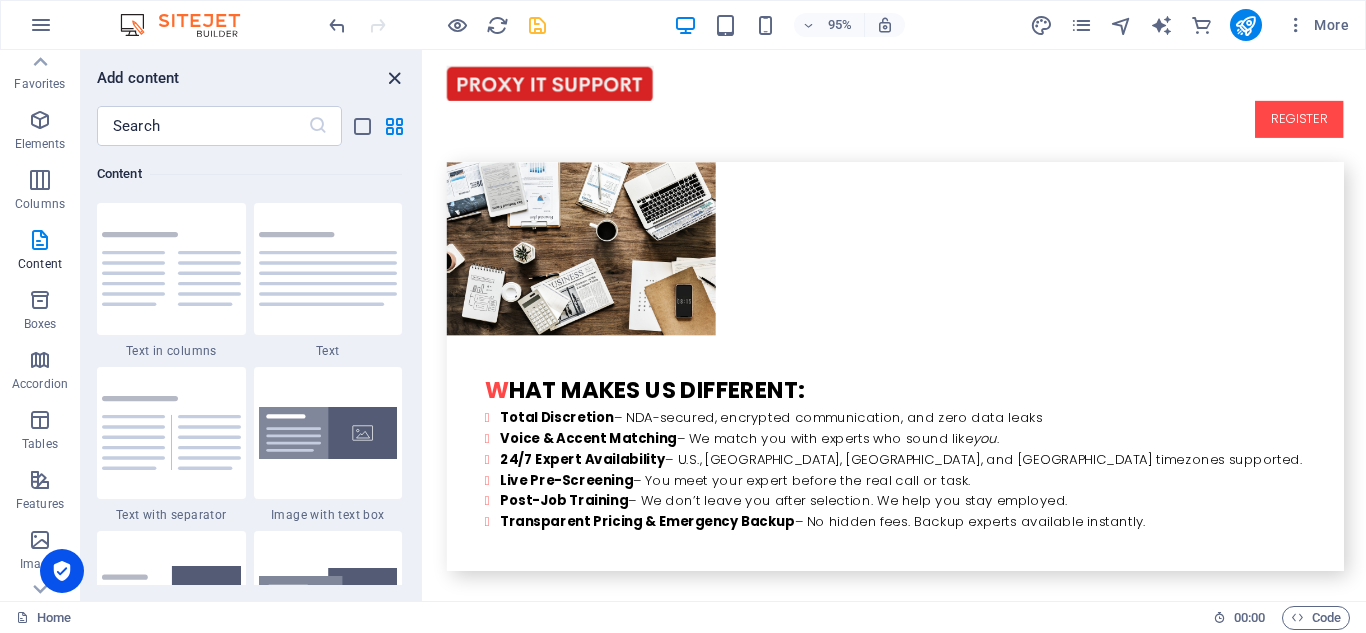click at bounding box center [394, 78] 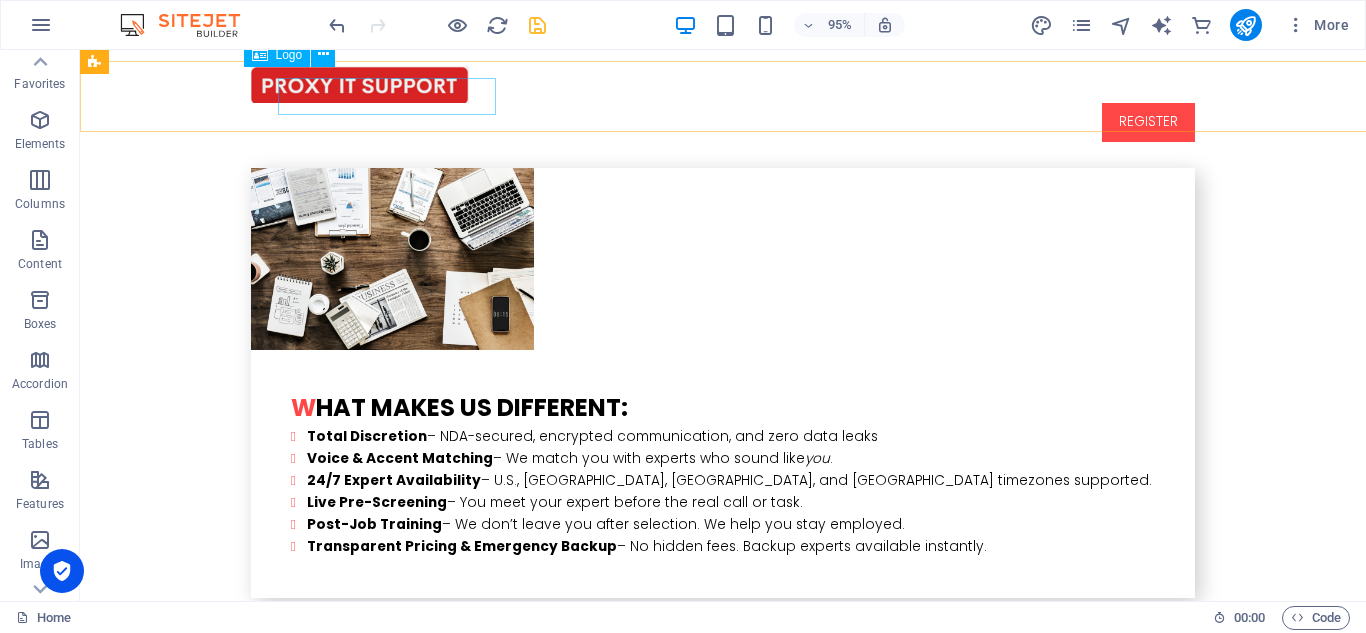 scroll, scrollTop: 4302, scrollLeft: 0, axis: vertical 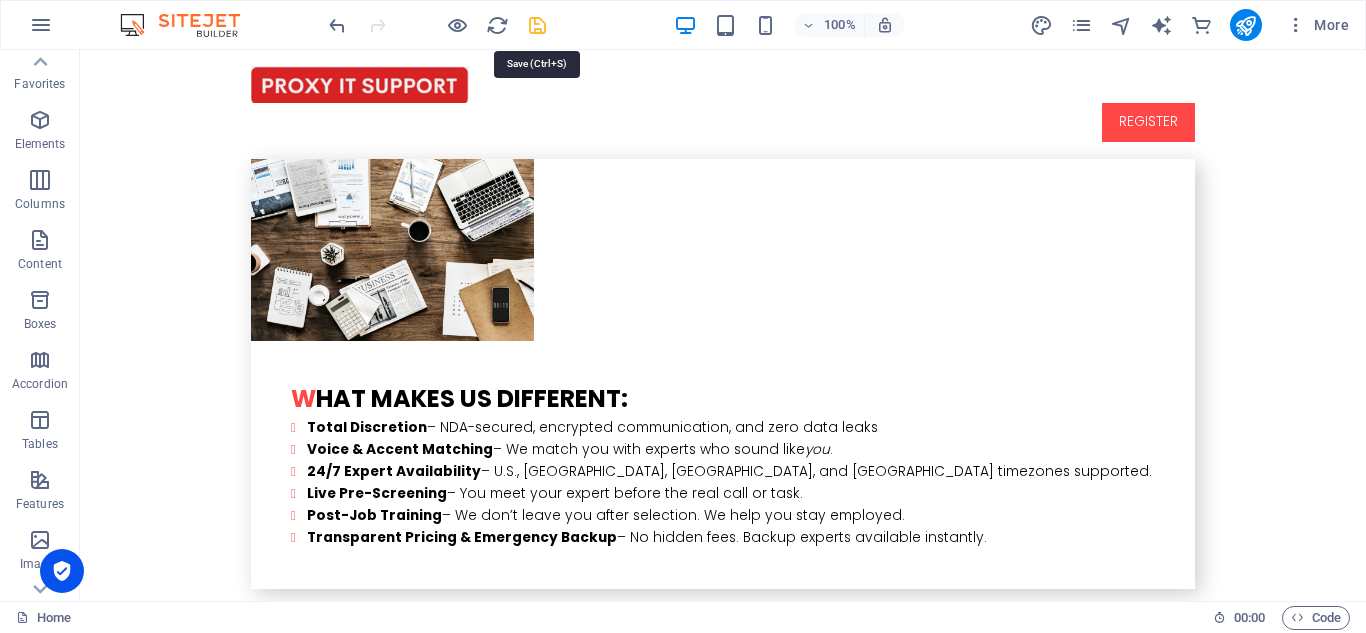 click at bounding box center (537, 25) 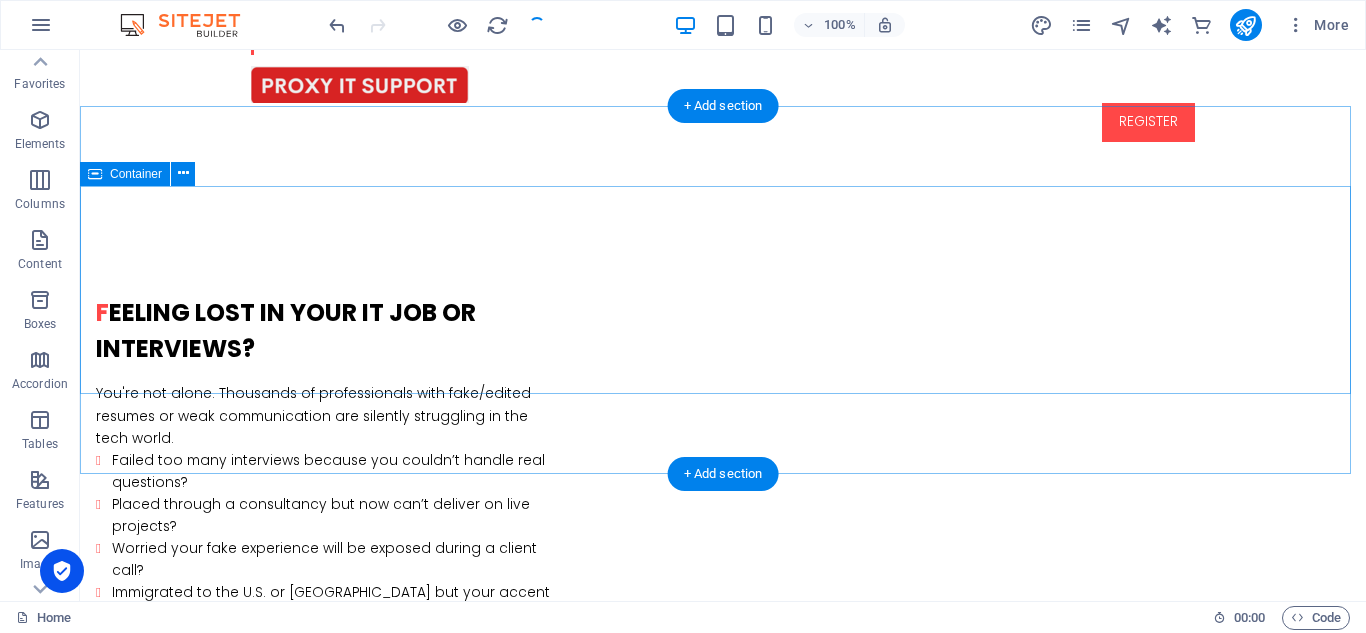 scroll, scrollTop: 735, scrollLeft: 0, axis: vertical 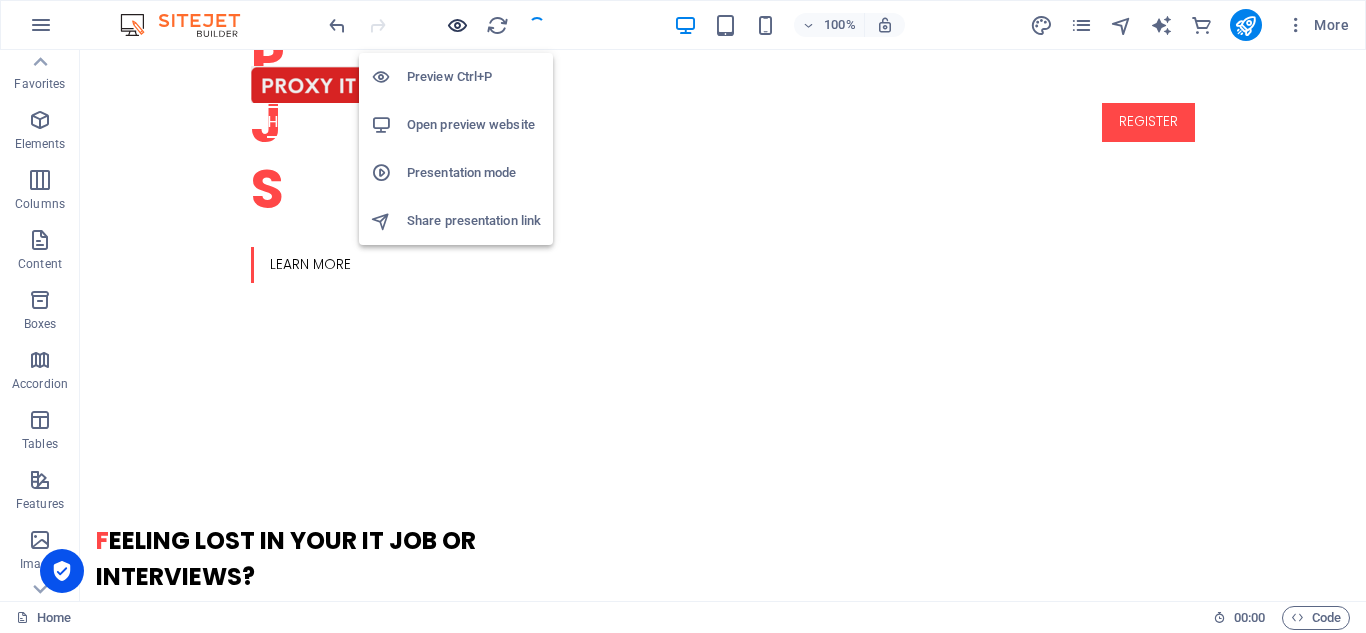 click at bounding box center (457, 25) 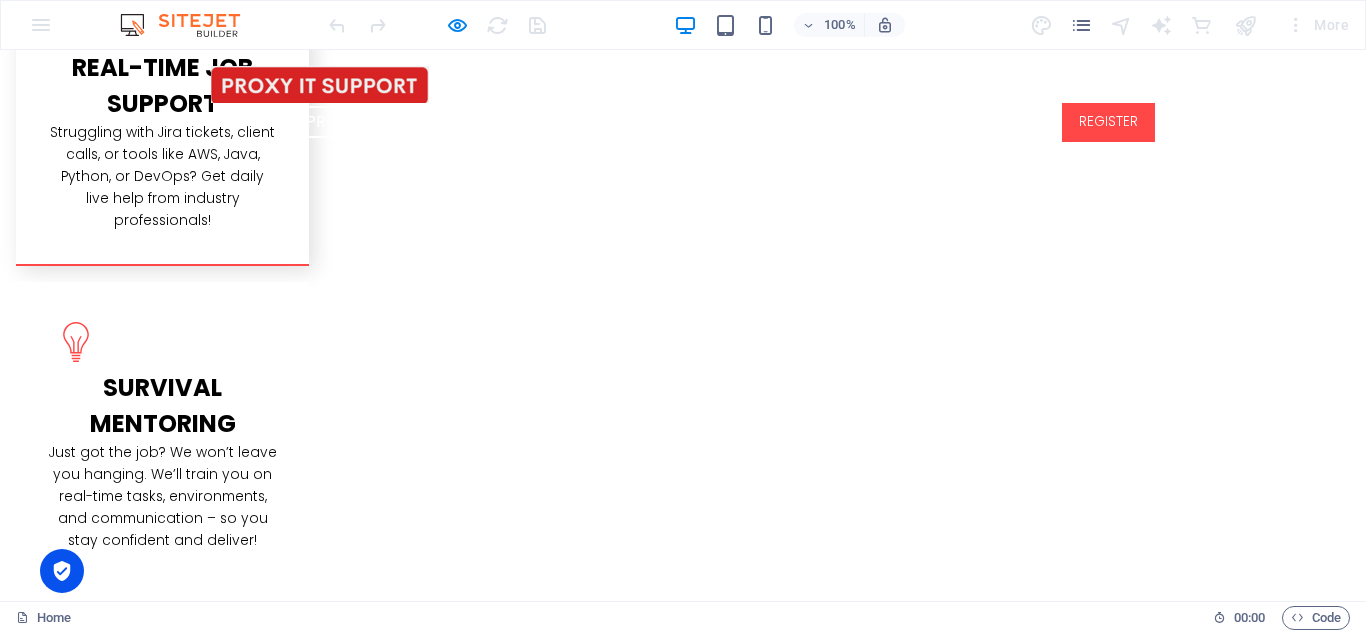 scroll, scrollTop: 2889, scrollLeft: 0, axis: vertical 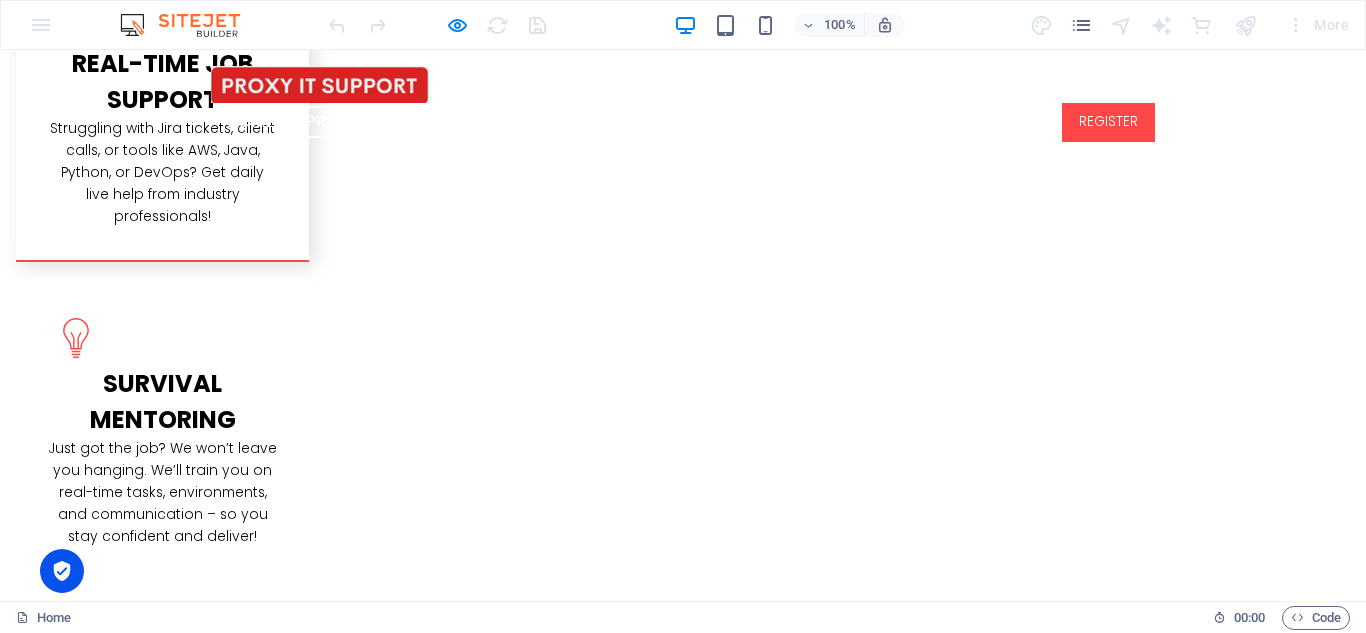 click on "Is this legal or safe to use?" at bounding box center (488, 2236) 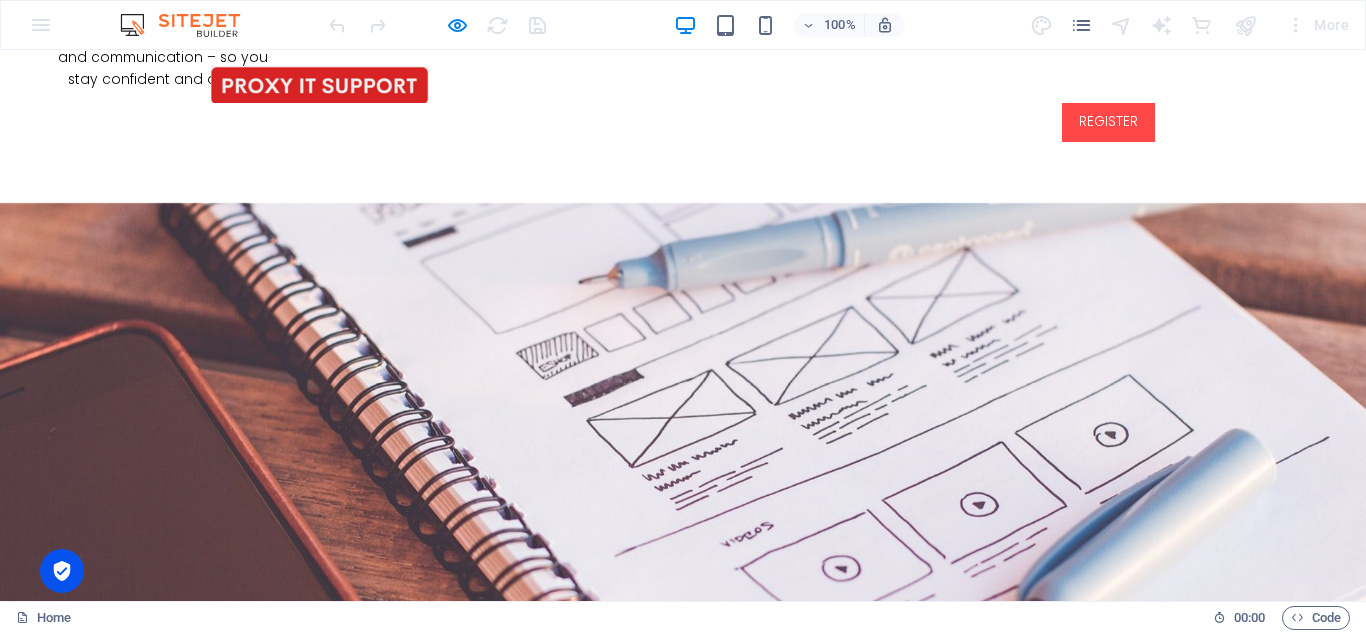 scroll, scrollTop: 3218, scrollLeft: 0, axis: vertical 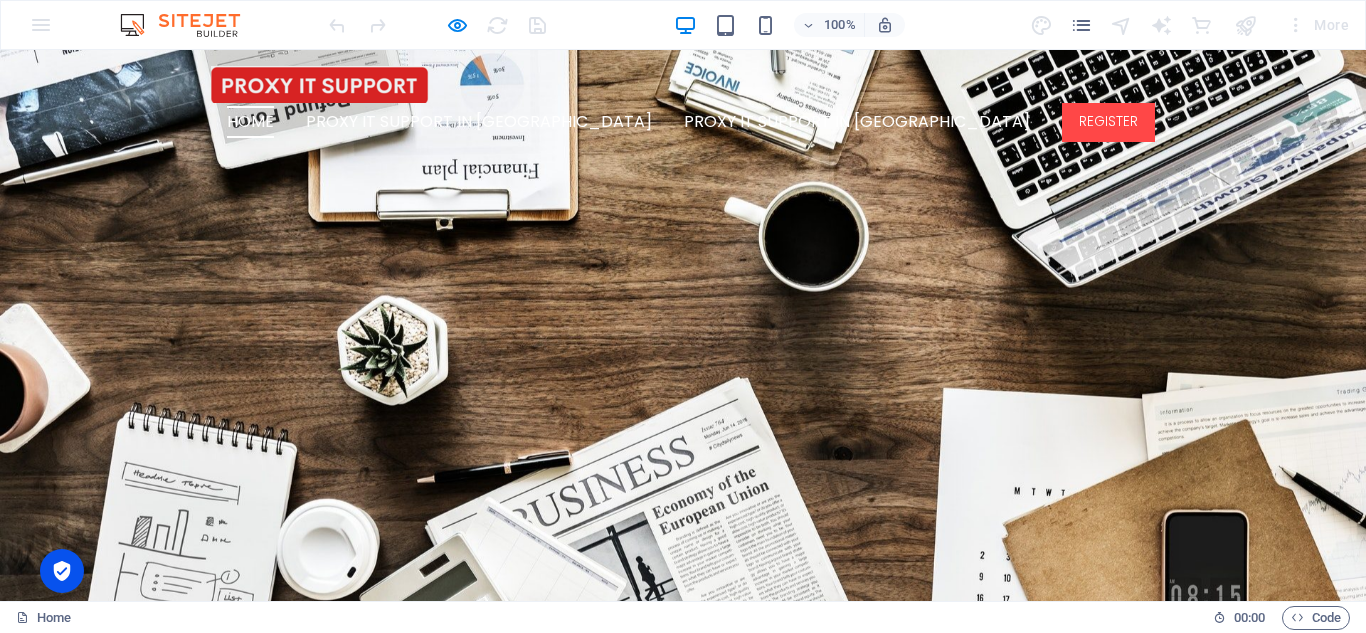 click on "Home PROXY IT SUPPORT IN [GEOGRAPHIC_DATA] PROXY IT SUPPORT IN INDIA REGISTER" at bounding box center (683, 104) 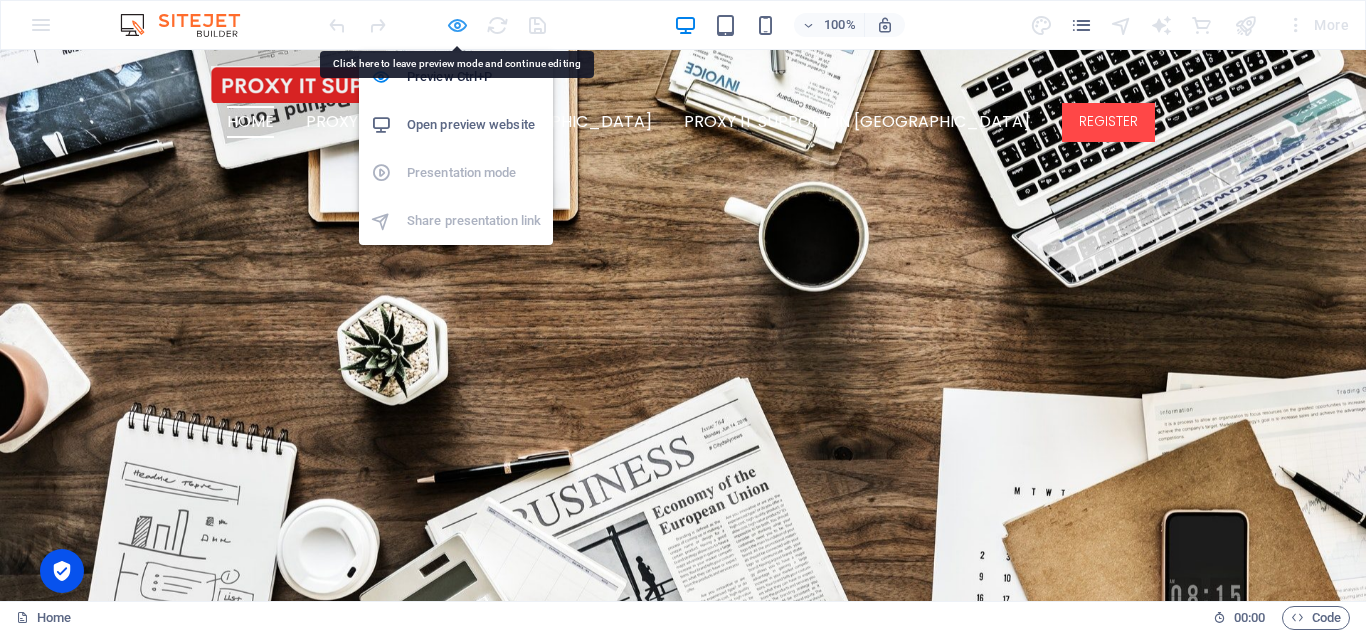 click at bounding box center (457, 25) 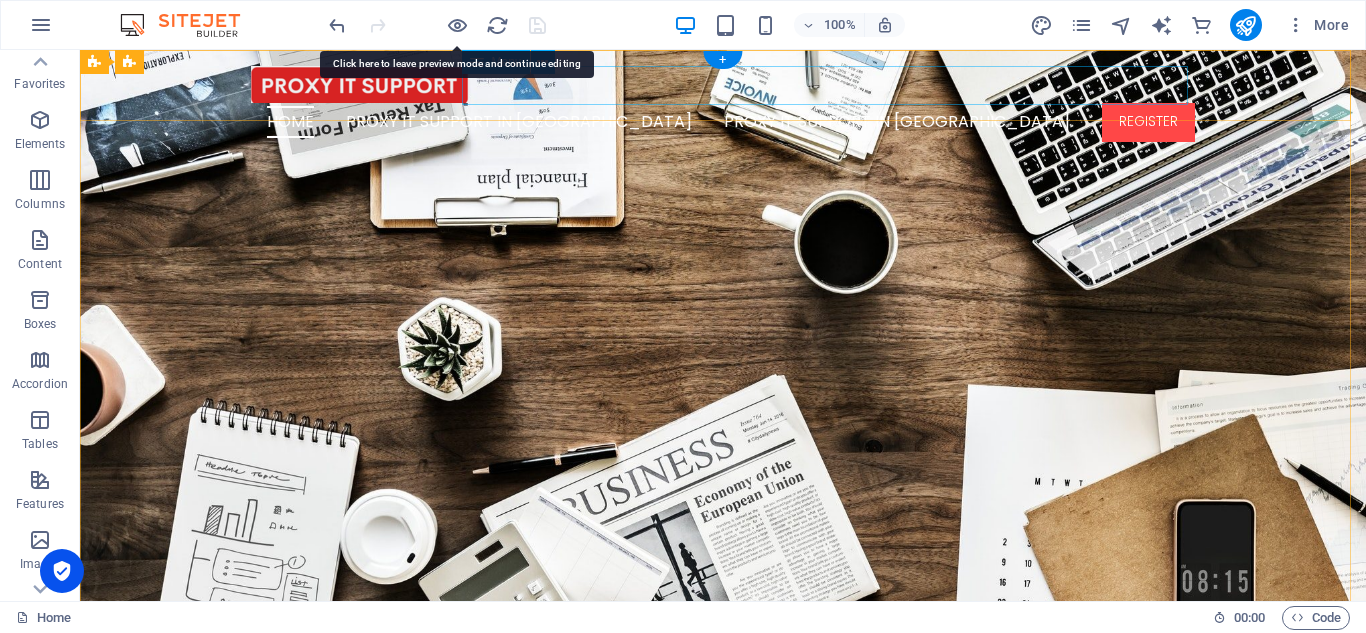 click on "Home PROXY IT SUPPORT IN [GEOGRAPHIC_DATA] PROXY IT SUPPORT IN INDIA REGISTER" at bounding box center (723, 122) 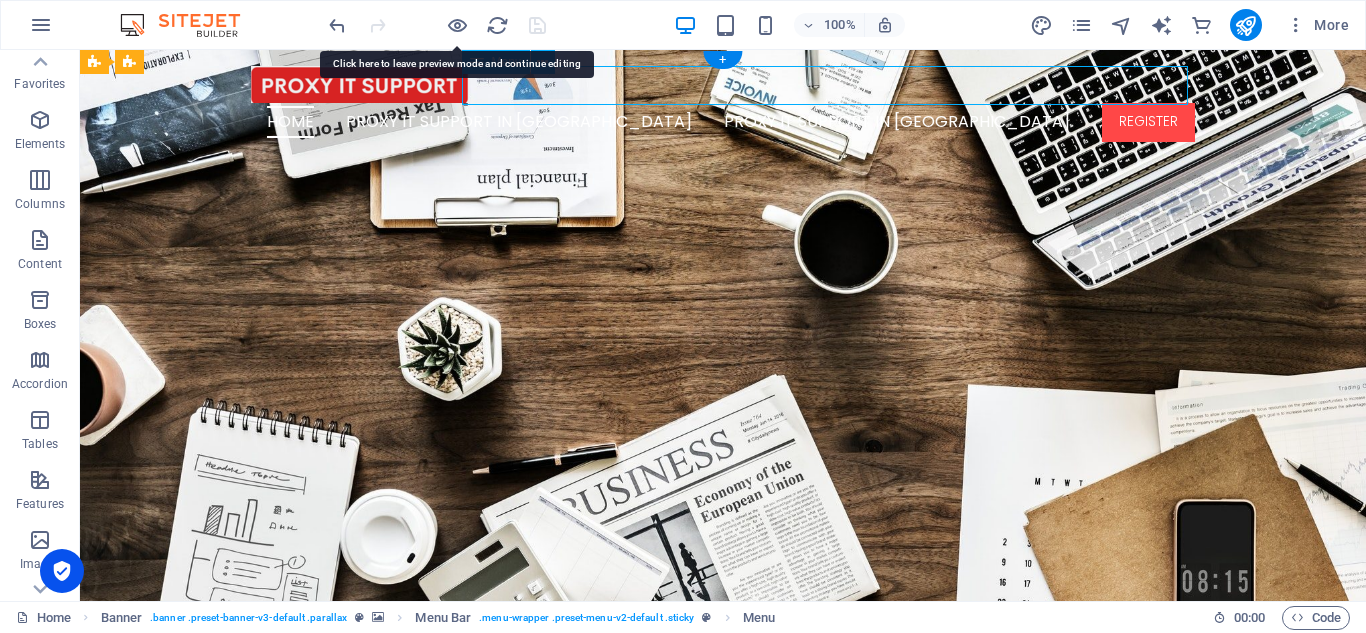 click on "Home PROXY IT SUPPORT IN [GEOGRAPHIC_DATA] PROXY IT SUPPORT IN INDIA REGISTER" at bounding box center (723, 122) 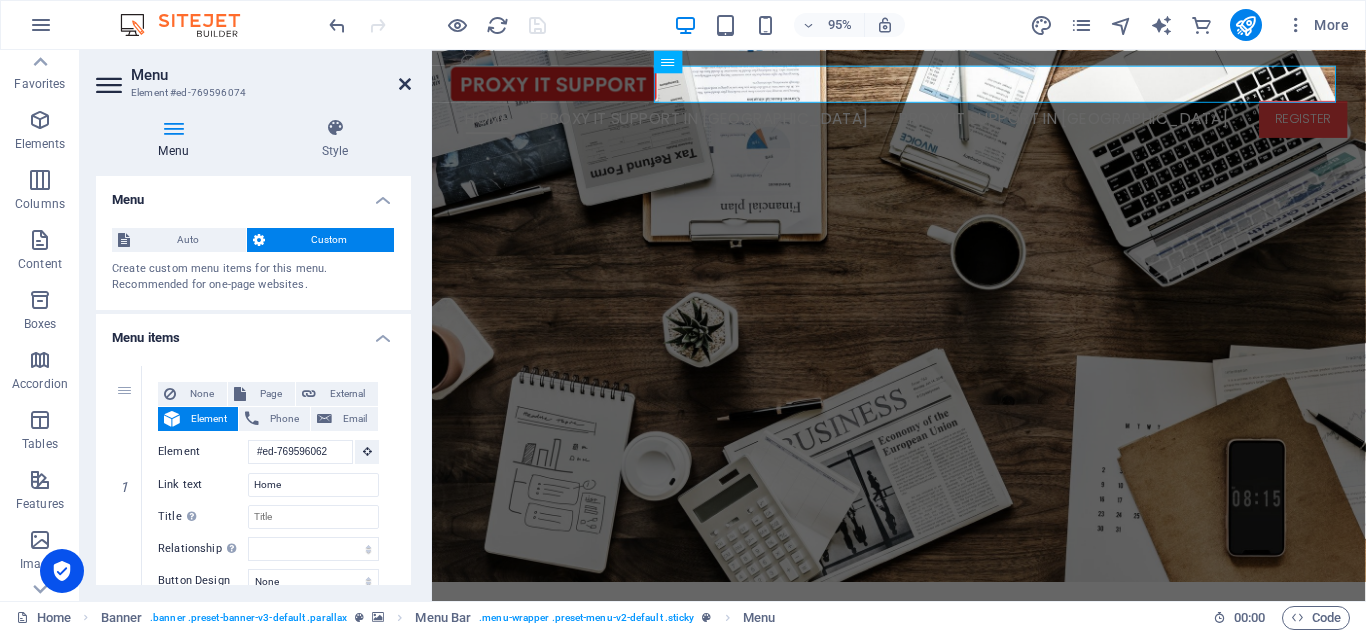 click at bounding box center [405, 84] 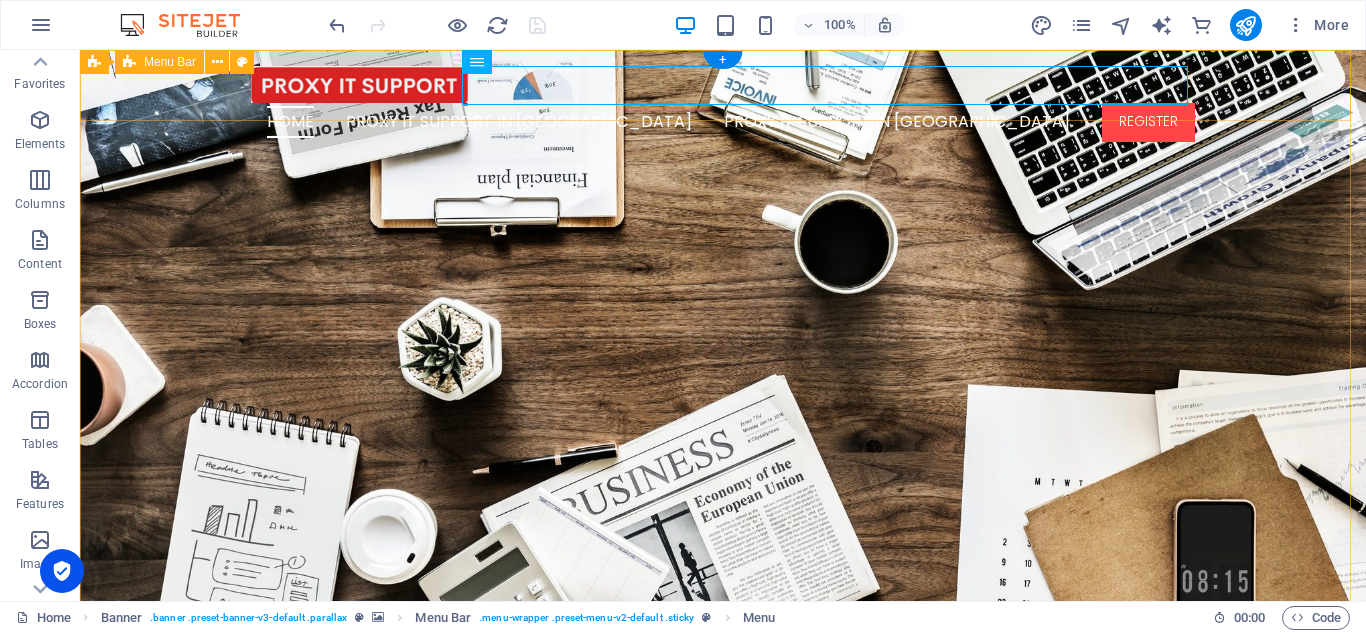 click on "Home PROXY IT SUPPORT IN [GEOGRAPHIC_DATA] PROXY IT SUPPORT IN INDIA REGISTER" at bounding box center (723, 104) 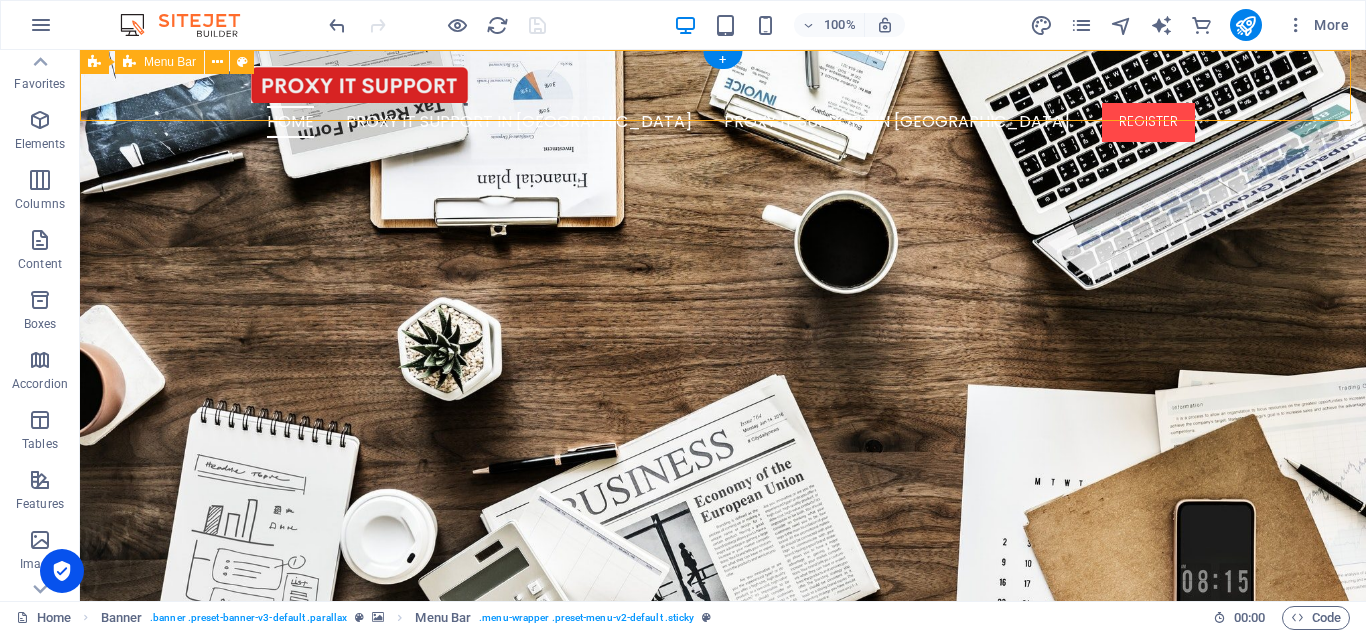 click on "Home PROXY IT SUPPORT IN [GEOGRAPHIC_DATA] PROXY IT SUPPORT IN INDIA REGISTER" at bounding box center [723, 104] 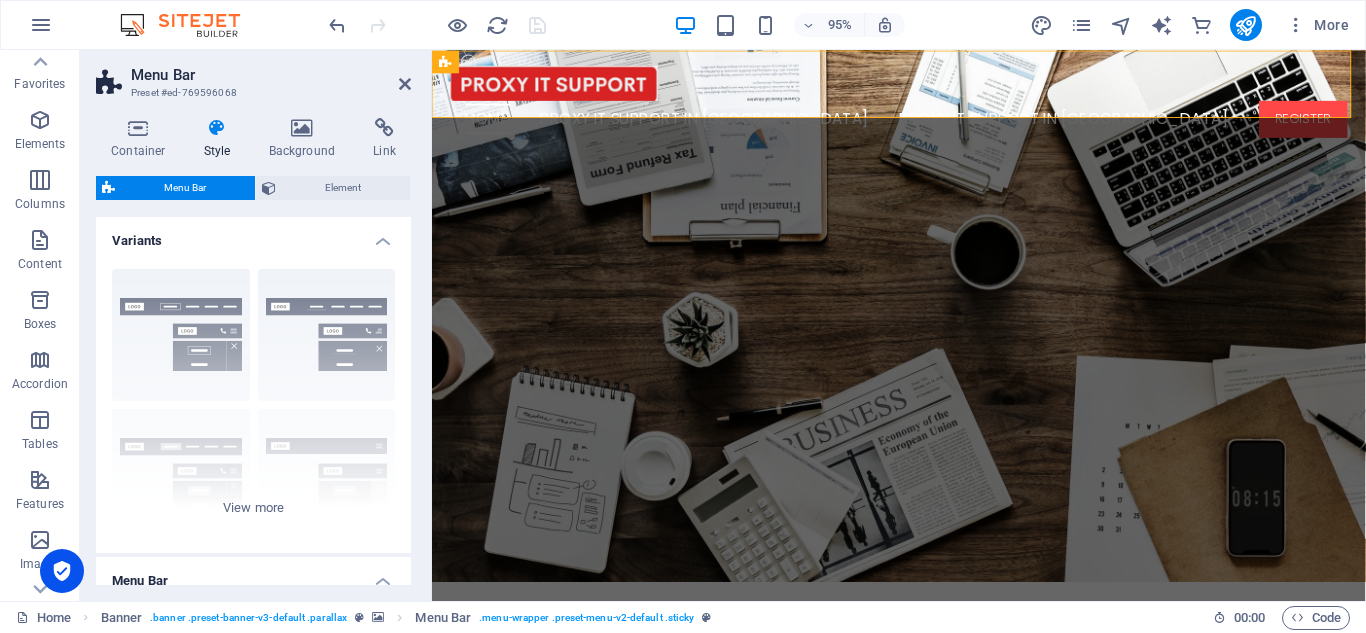 click at bounding box center (217, 128) 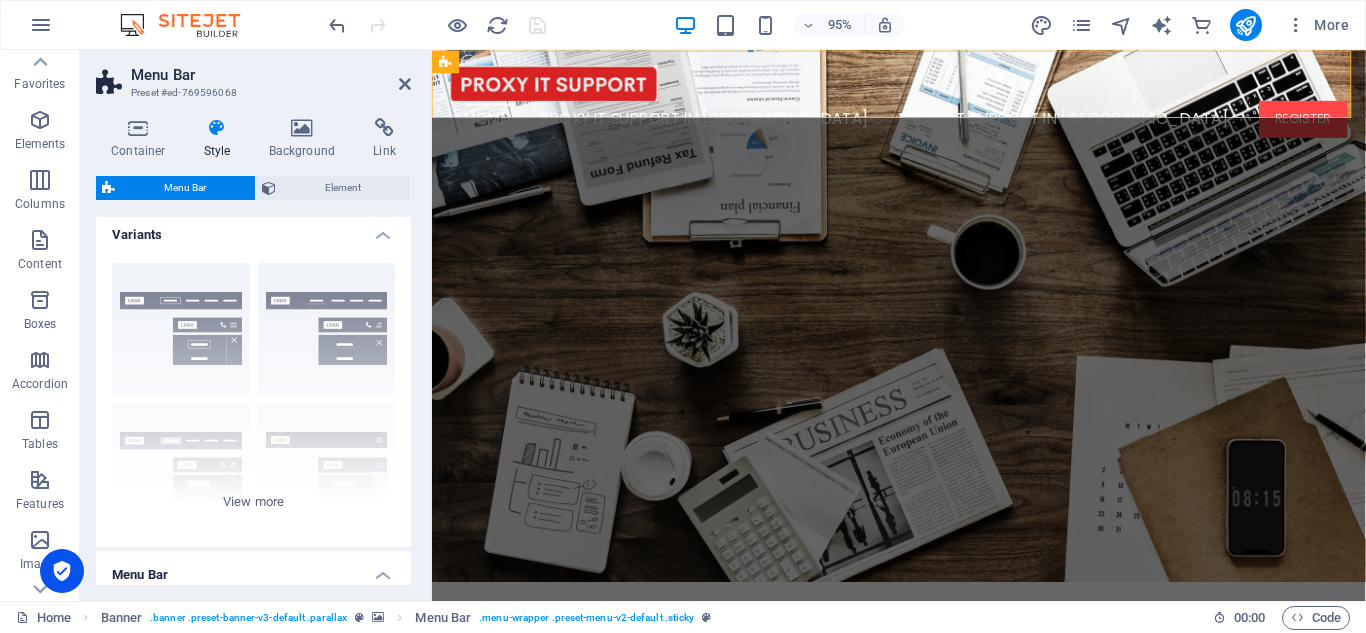 scroll, scrollTop: 0, scrollLeft: 0, axis: both 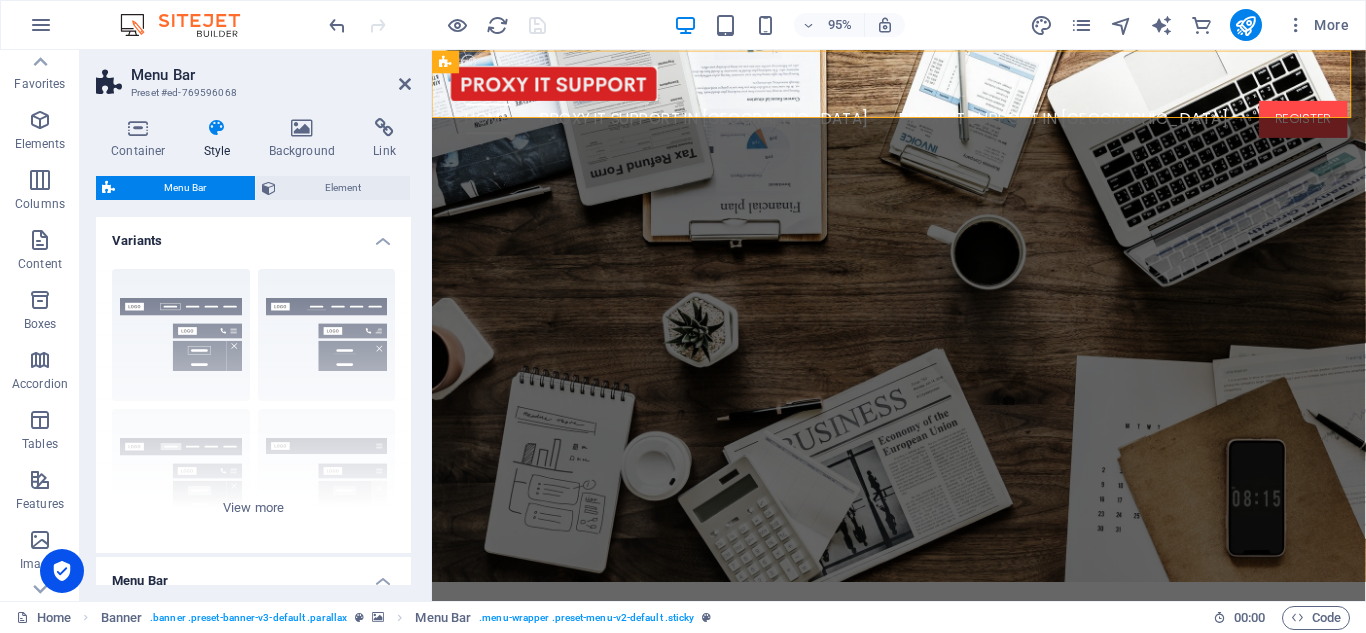 click on "Container Style Background Link Size Height Default px rem % vh vw Min. height None px rem % vh vw Width Default px rem % em vh vw Min. width None px rem % vh vw Content width Default Custom width Width Default px rem % em vh vw Min. width None px rem % vh vw Default padding Custom spacing Default content width and padding can be changed under Design. Edit design Layout (Flexbox) Alignment Determines the flex direction. Default Main axis Determine how elements should behave along the main axis inside this container (justify content). Default Side axis Control the vertical direction of the element inside of the container (align items). Default Wrap Default On Off Fill Controls the distances and direction of elements on the y-axis across several lines (align content). Default Accessibility ARIA helps assistive technologies (like screen readers) to understand the role, state, and behavior of web elements Role The ARIA role defines the purpose of an element.  None Header Footer Section Banner Fan" at bounding box center (253, 351) 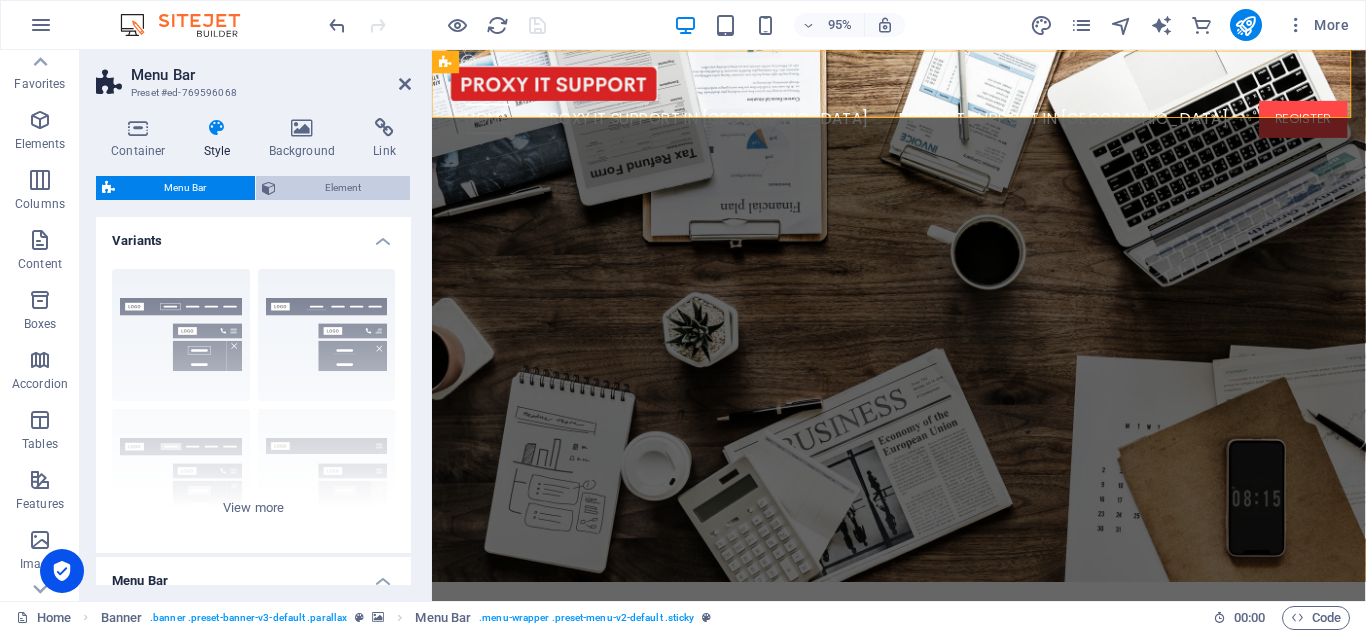 click on "Element" at bounding box center (343, 188) 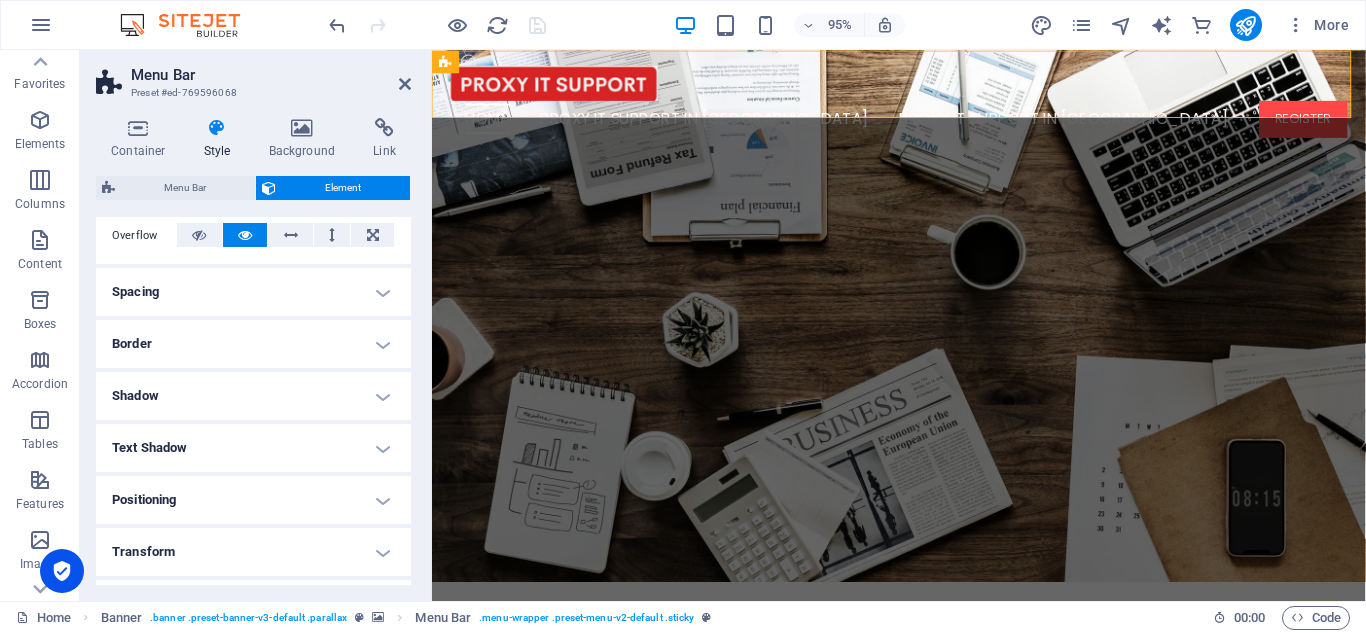 scroll, scrollTop: 336, scrollLeft: 0, axis: vertical 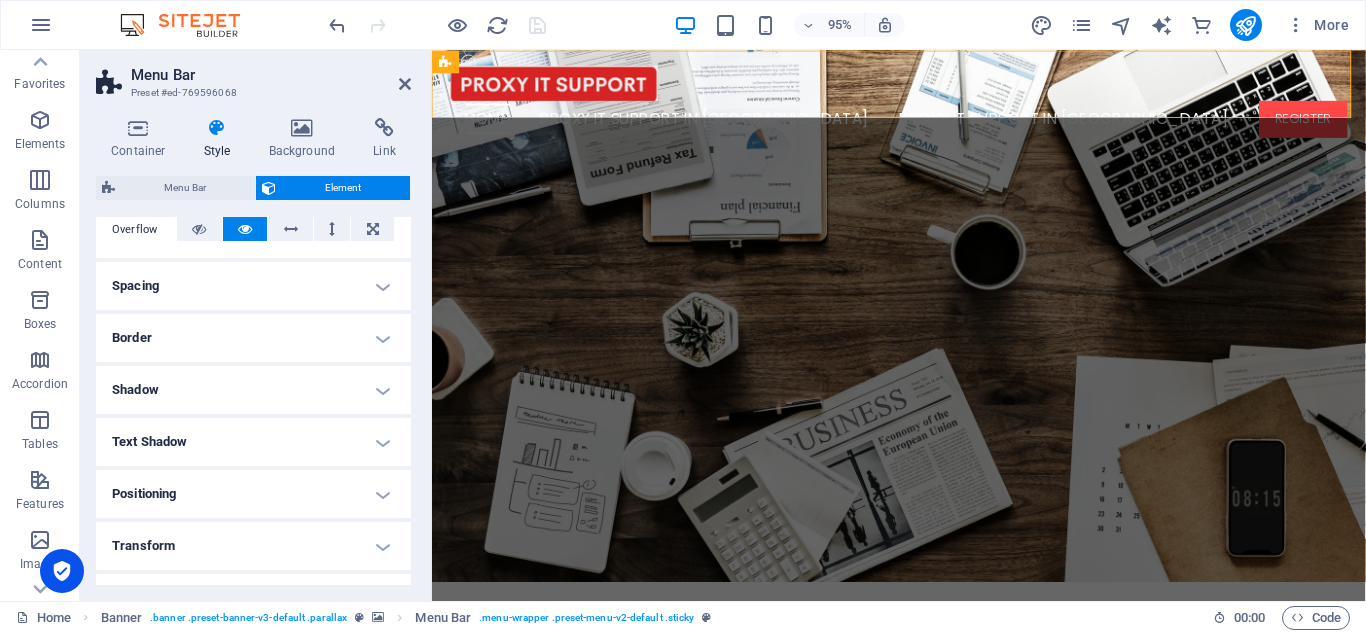click on "Border" at bounding box center [253, 338] 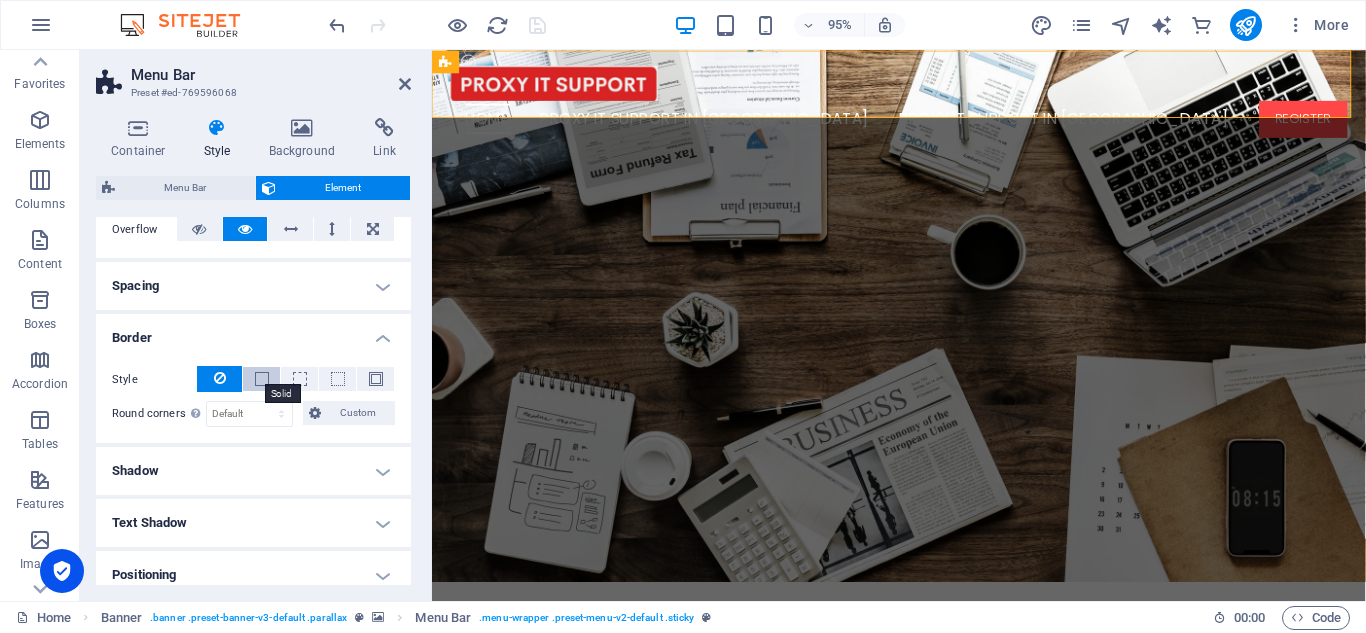 click at bounding box center [262, 379] 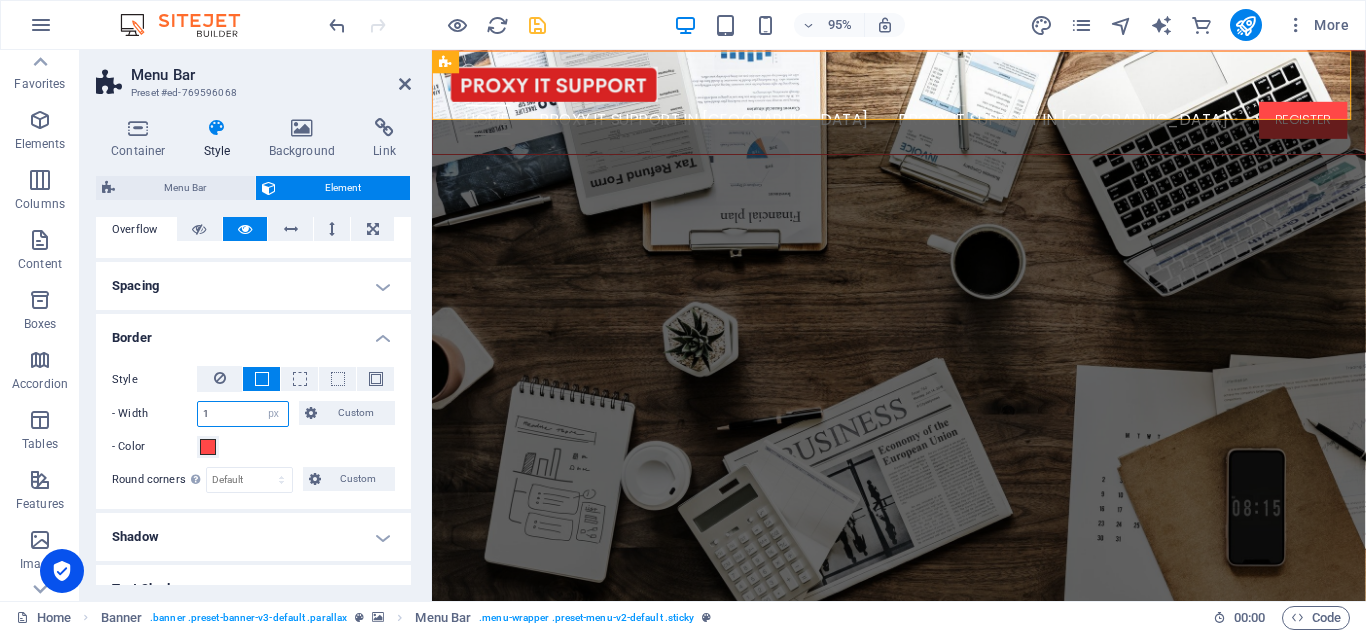 click on "1" at bounding box center (243, 414) 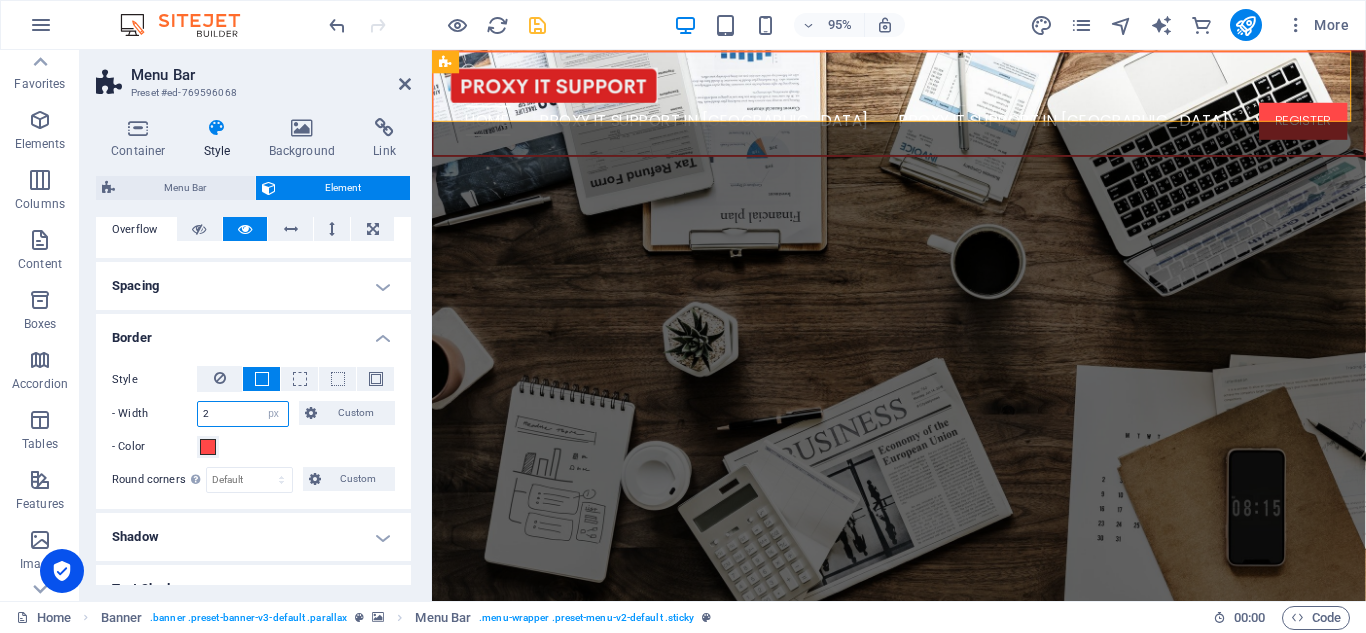 type on "2" 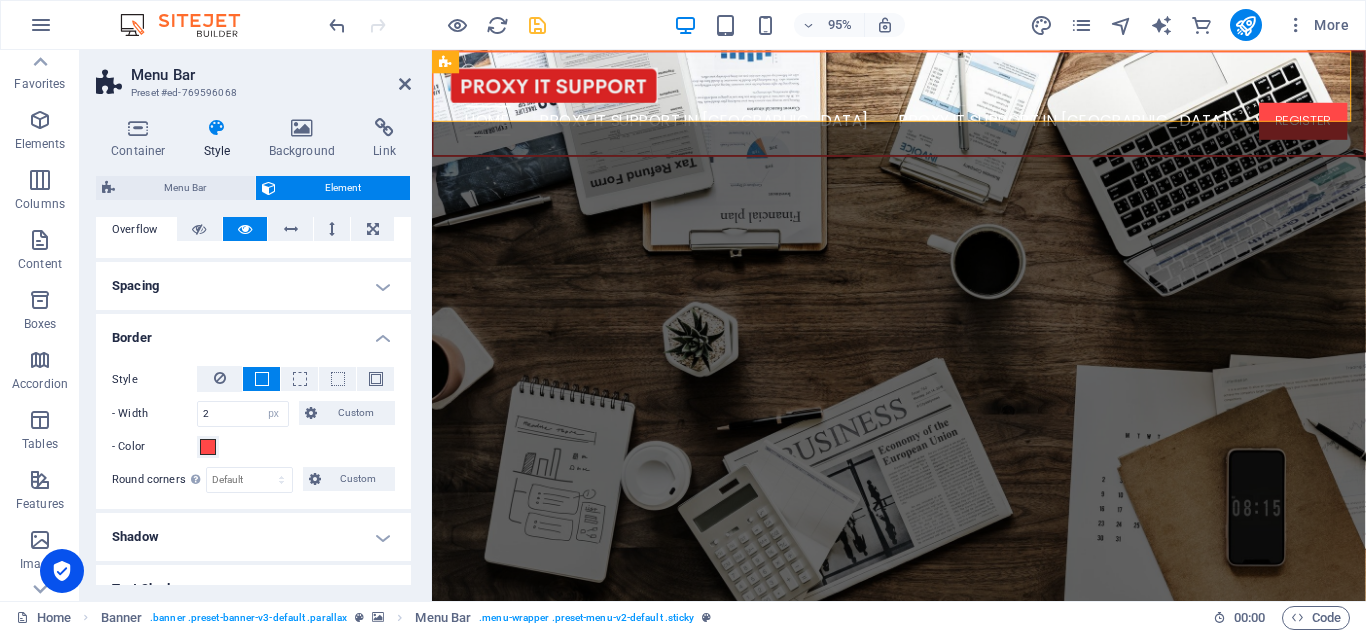 click on "Shadow" at bounding box center [253, 537] 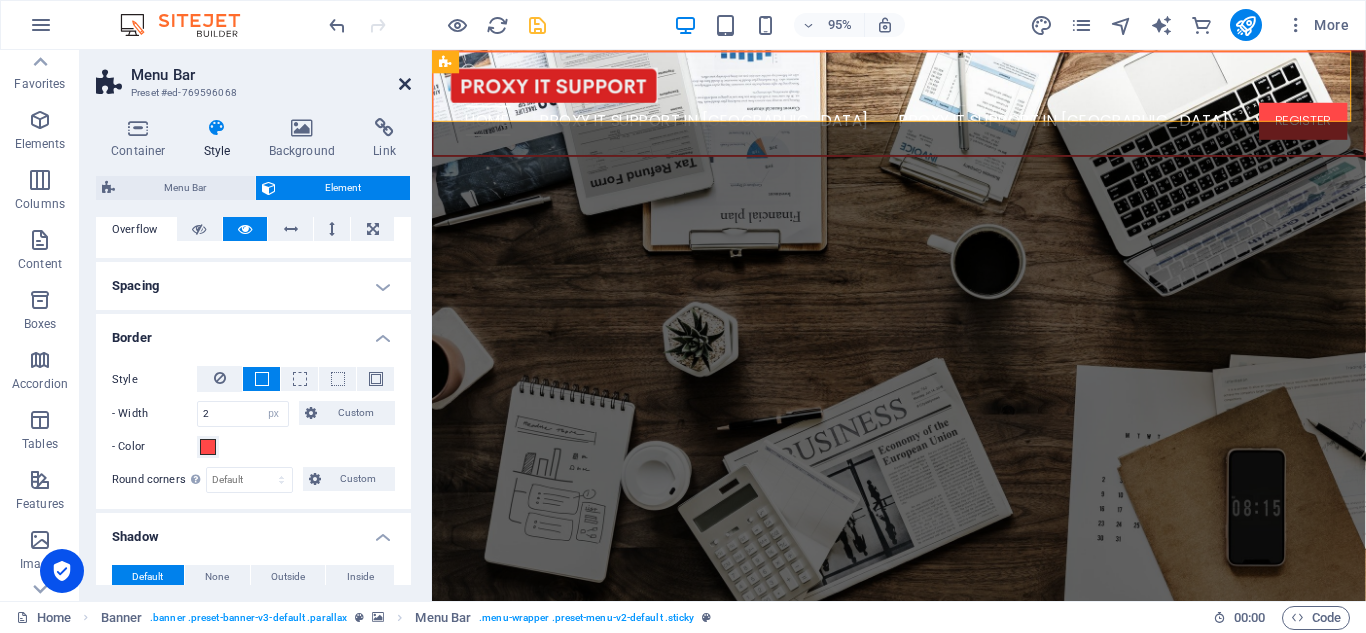 click at bounding box center [405, 84] 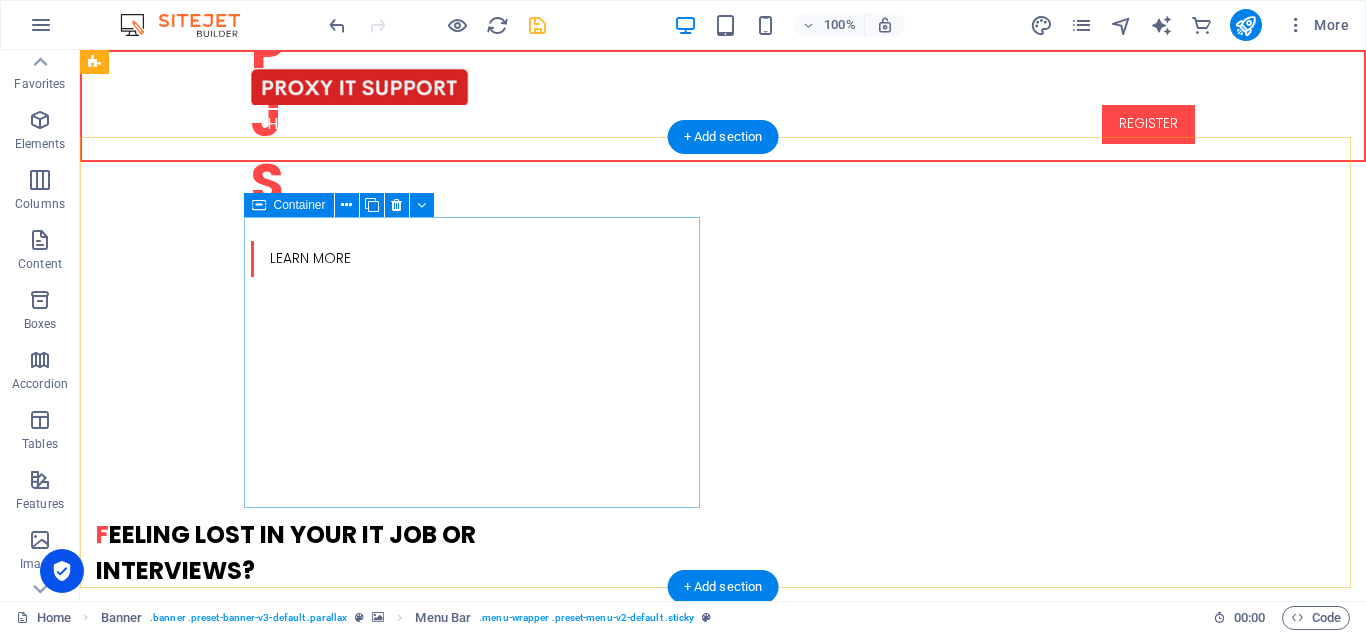 scroll, scrollTop: 0, scrollLeft: 0, axis: both 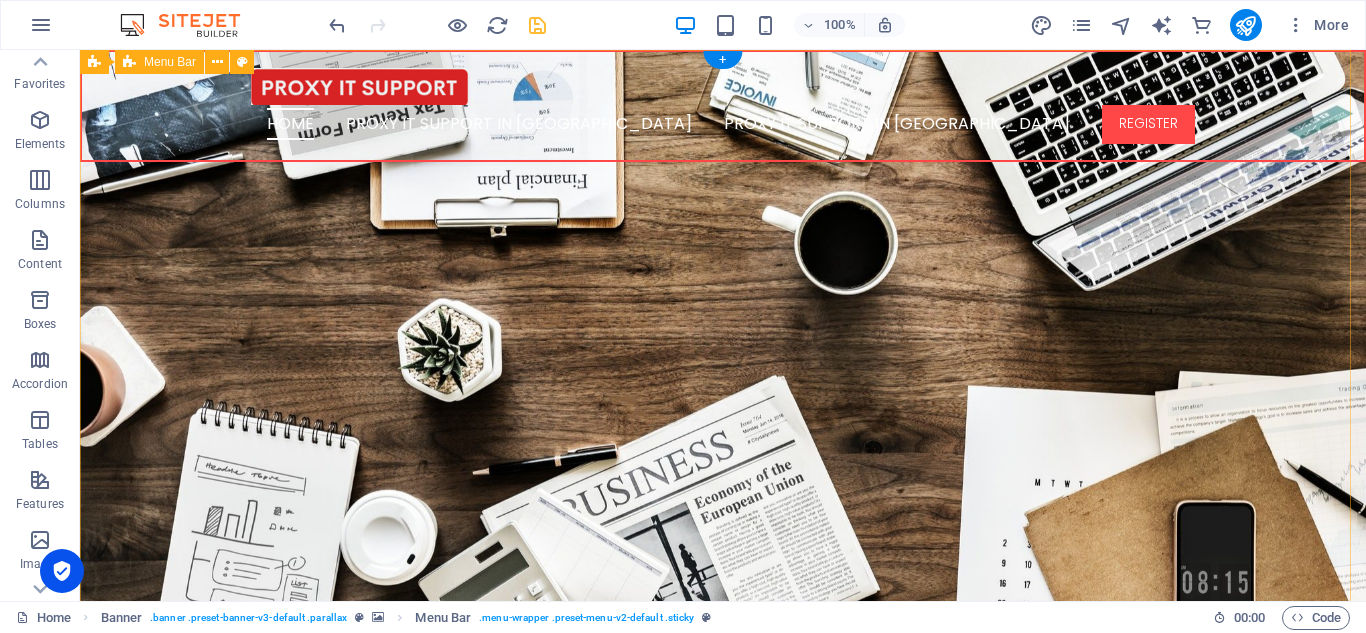 click on "Home PROXY IT SUPPORT IN [GEOGRAPHIC_DATA] PROXY IT SUPPORT IN INDIA REGISTER" at bounding box center (723, 106) 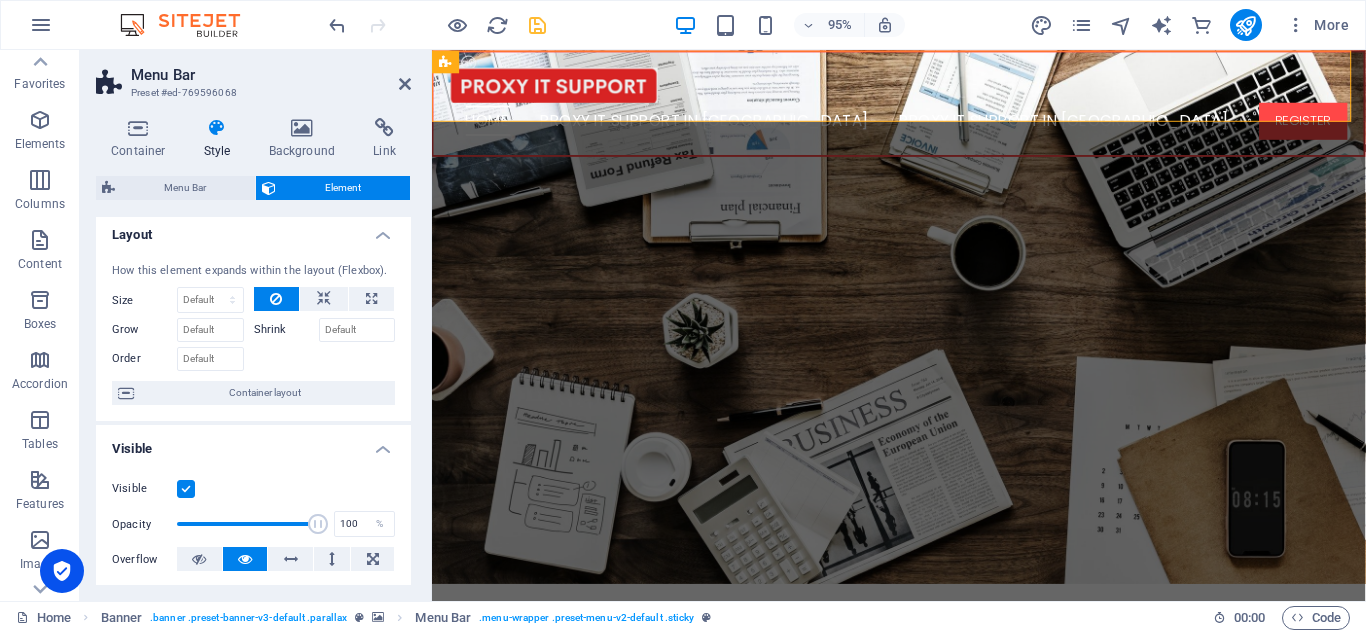 scroll, scrollTop: 5, scrollLeft: 0, axis: vertical 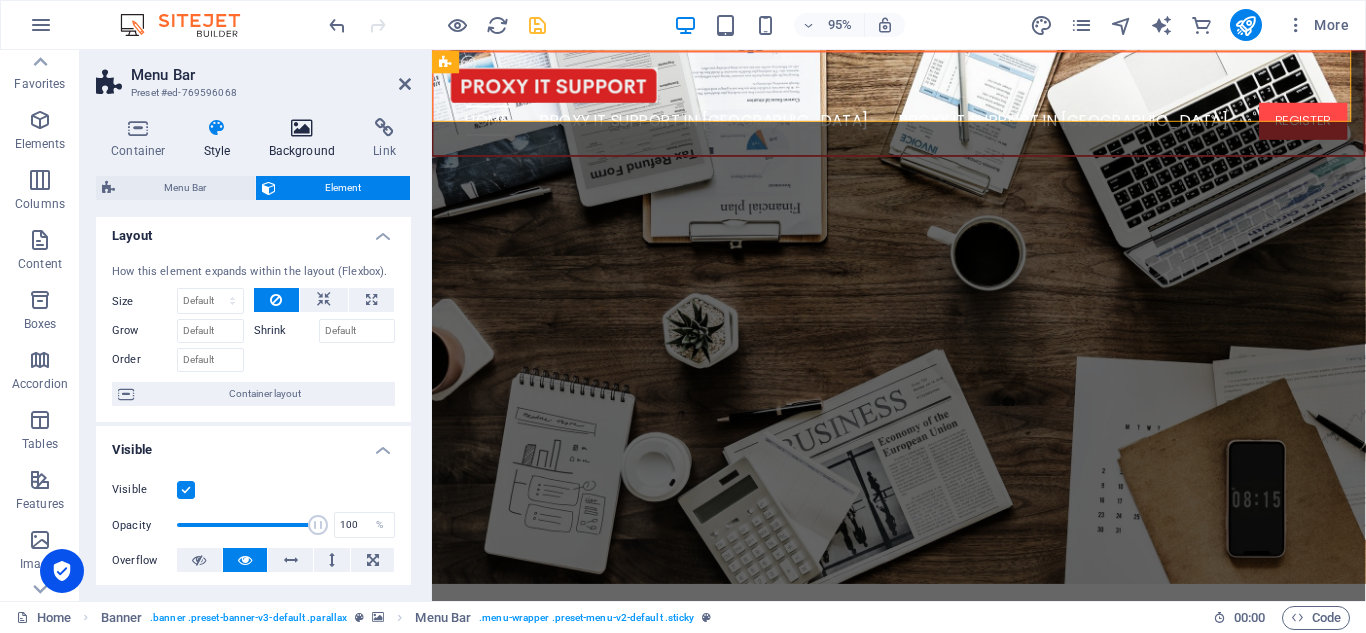 click on "Background" at bounding box center [306, 139] 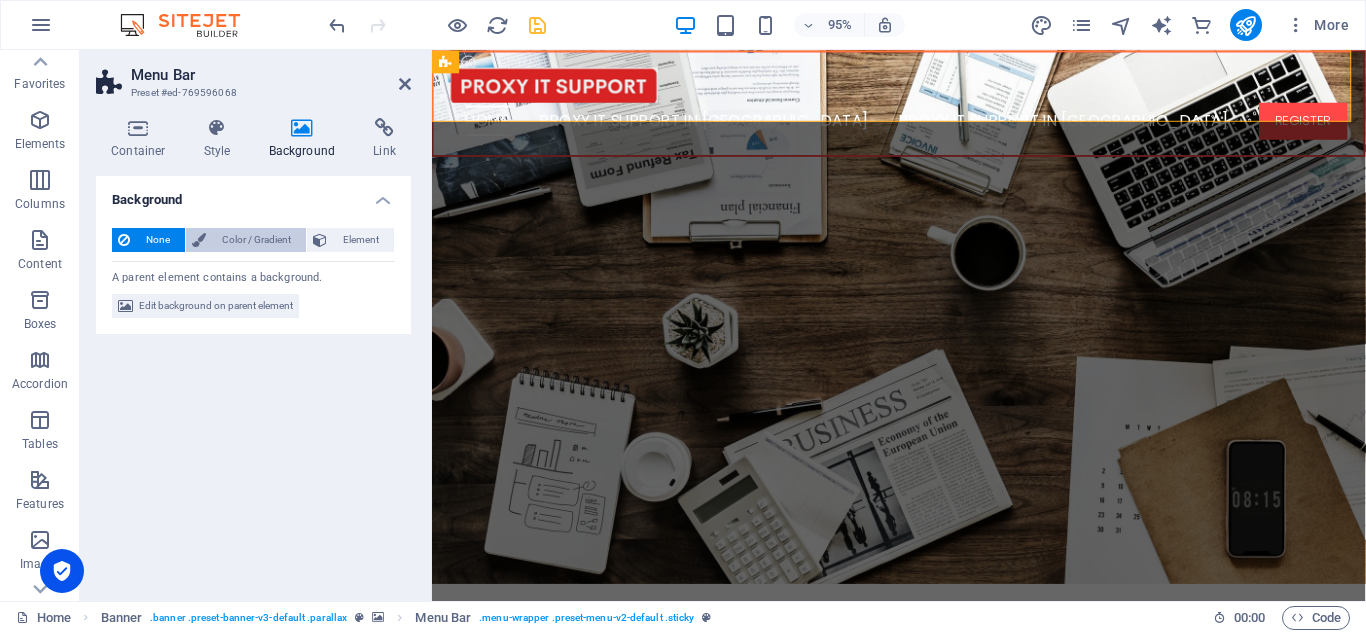click on "Color / Gradient" at bounding box center [256, 240] 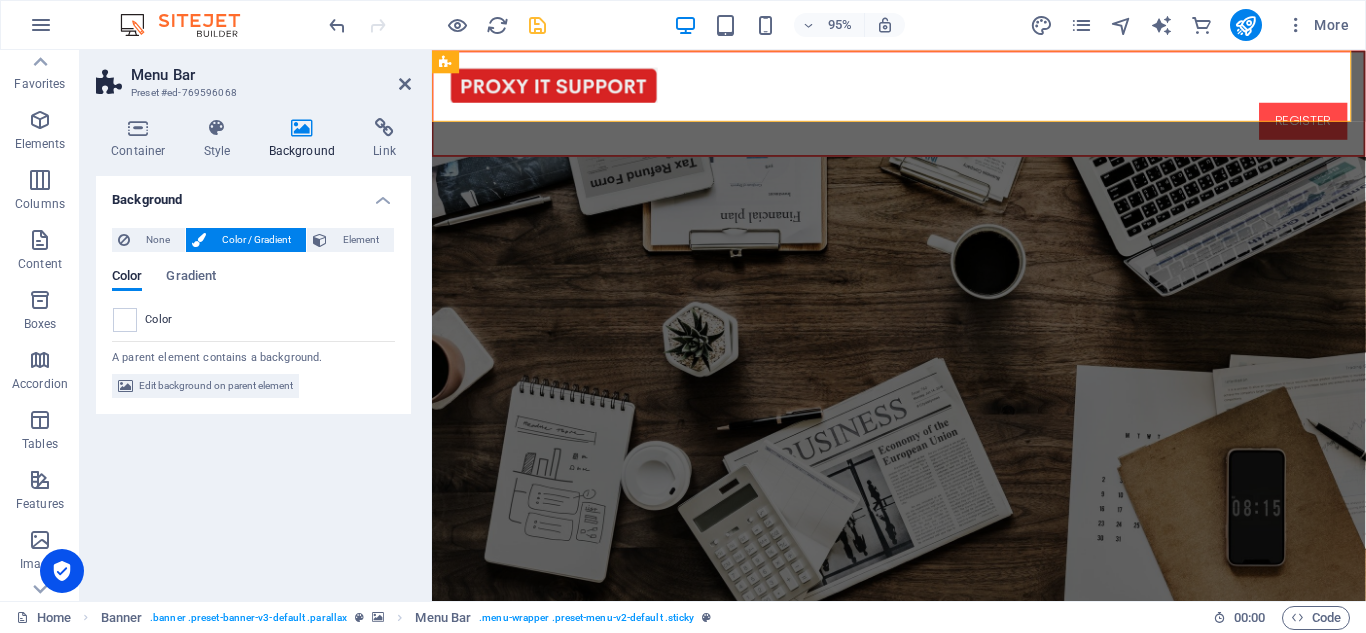 click on "Color / Gradient" at bounding box center [256, 240] 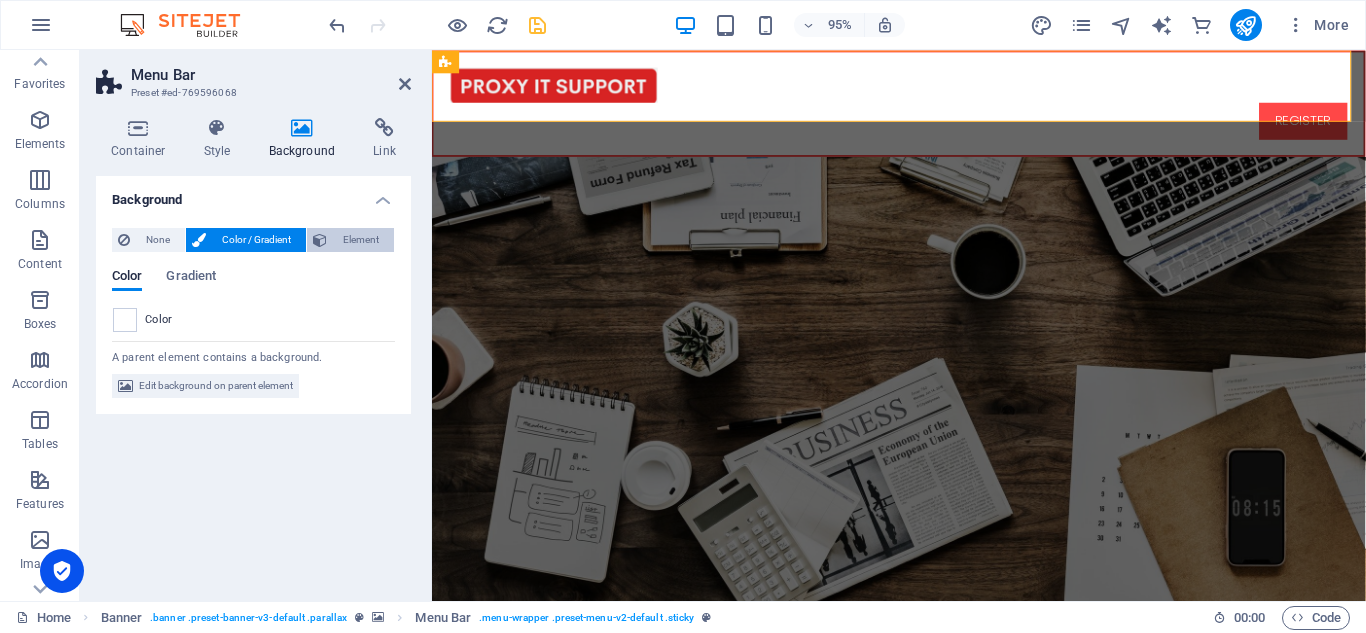 click on "Element" at bounding box center [360, 240] 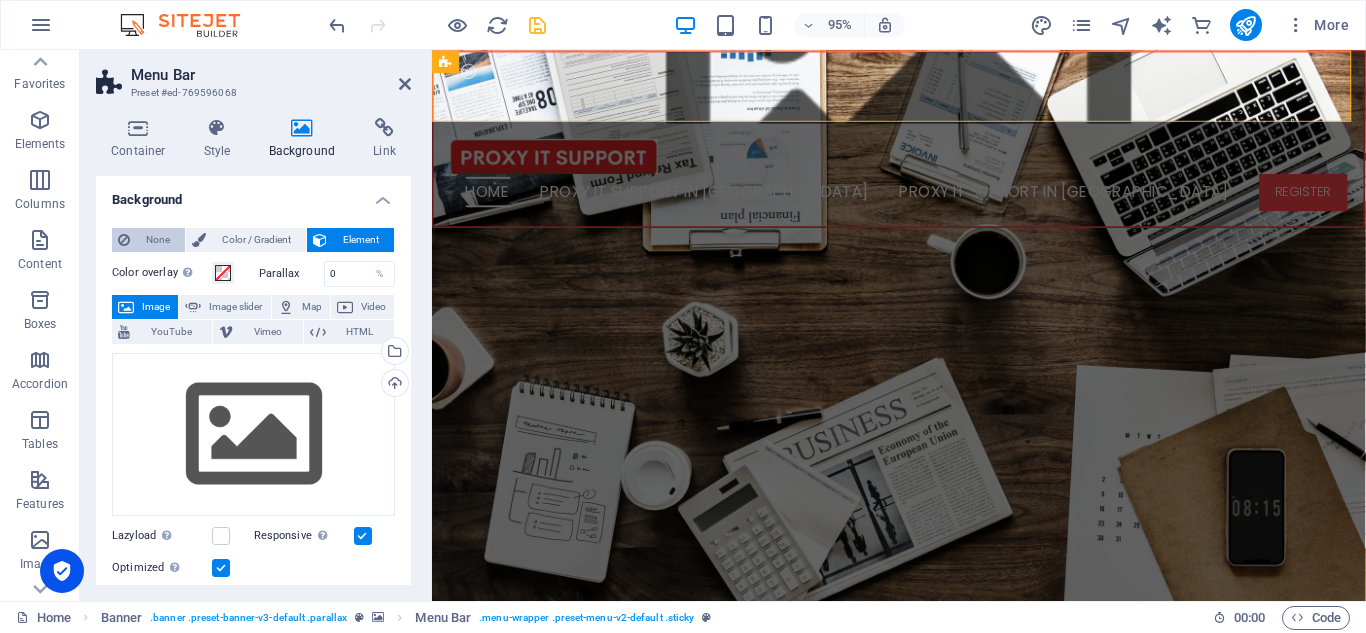 click on "None" at bounding box center (157, 240) 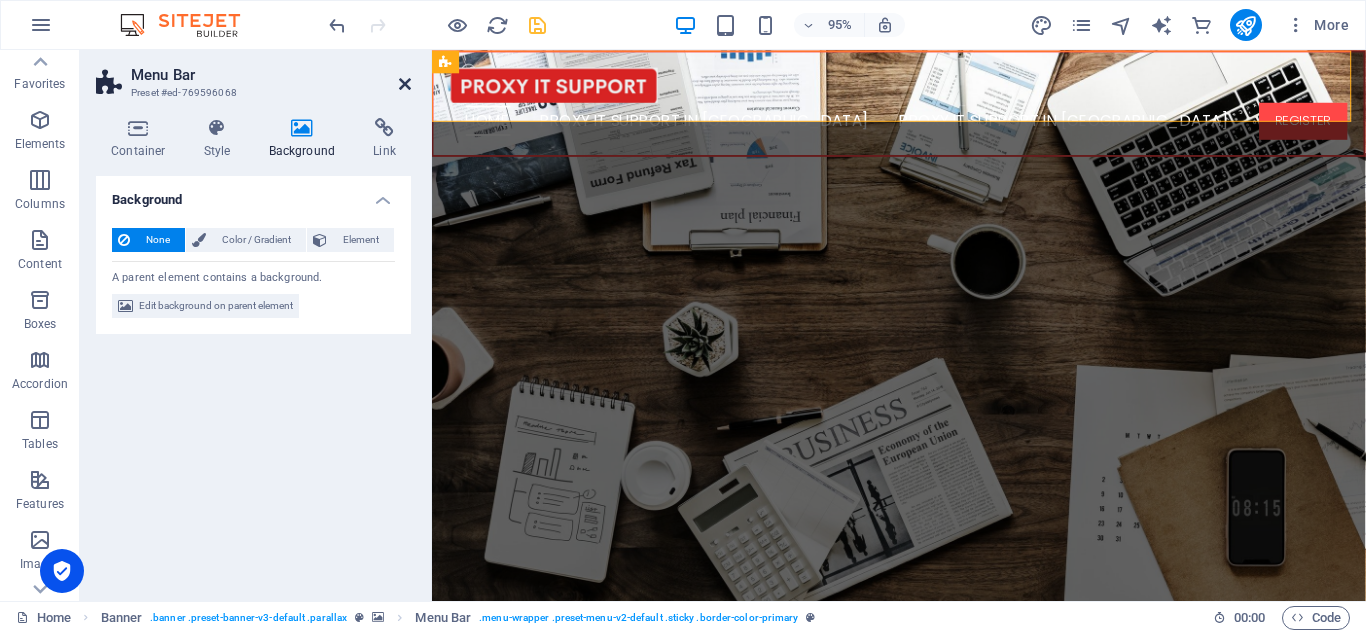 click at bounding box center (405, 84) 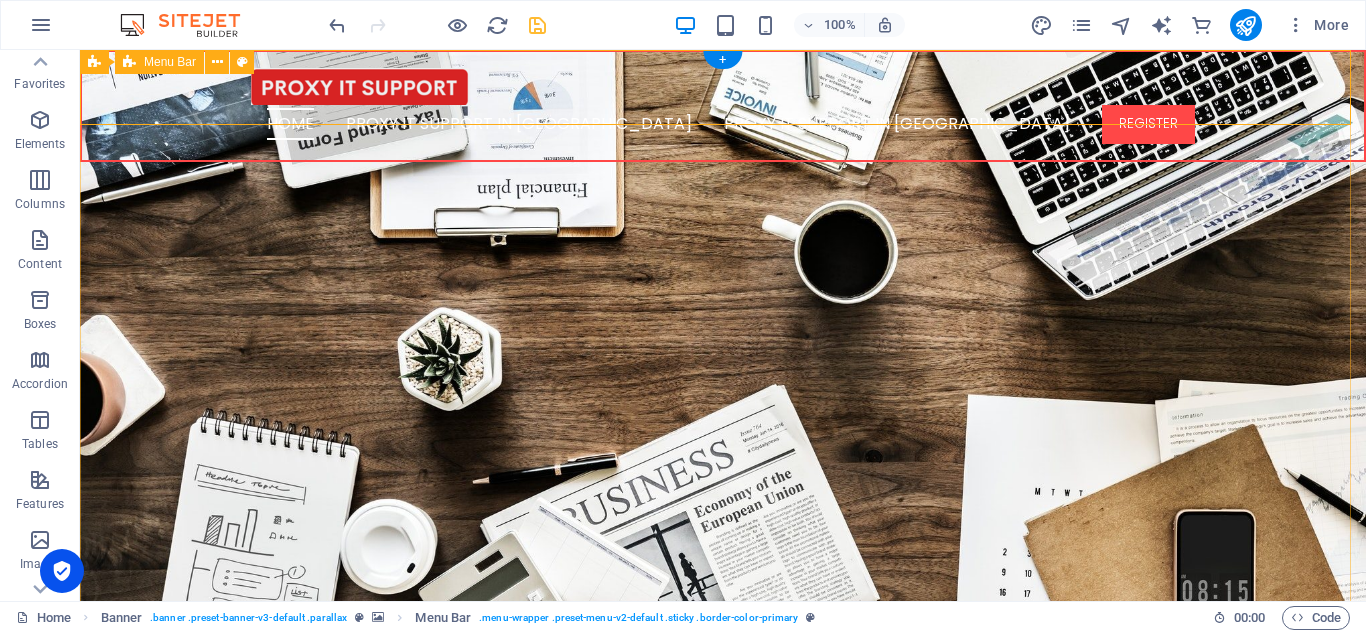 click on "Home PROXY IT SUPPORT IN [GEOGRAPHIC_DATA] PROXY IT SUPPORT IN INDIA REGISTER" at bounding box center (723, 106) 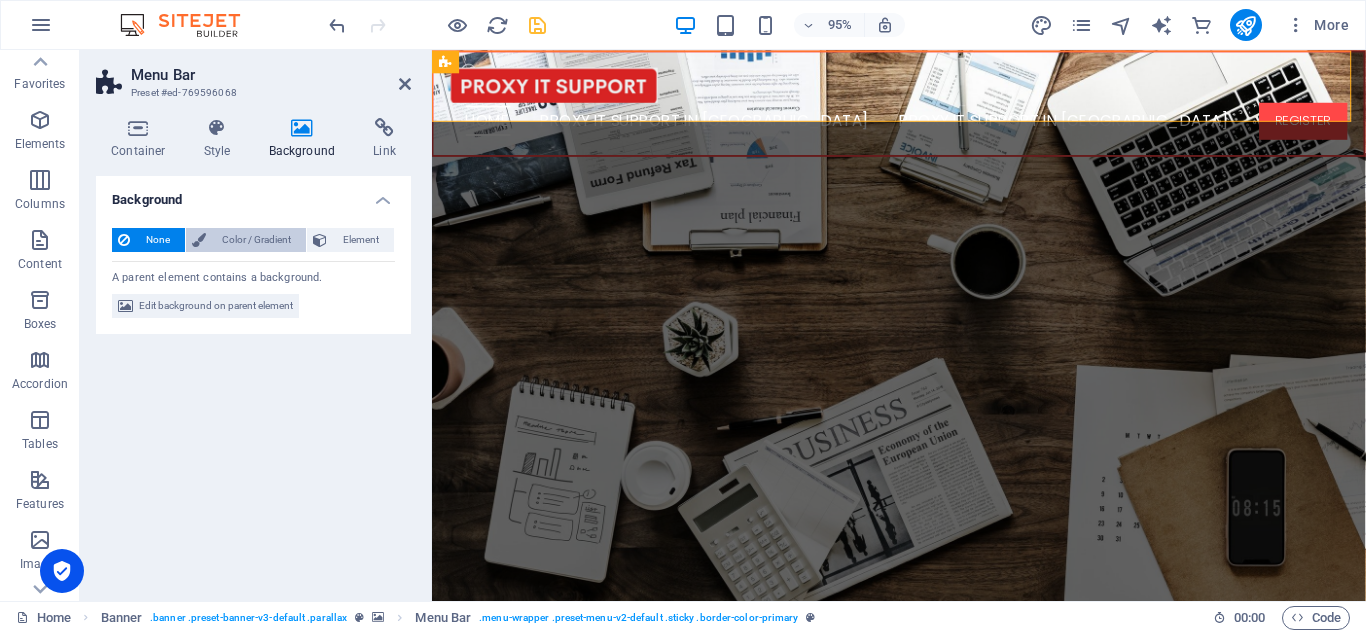 click on "Color / Gradient" at bounding box center [256, 240] 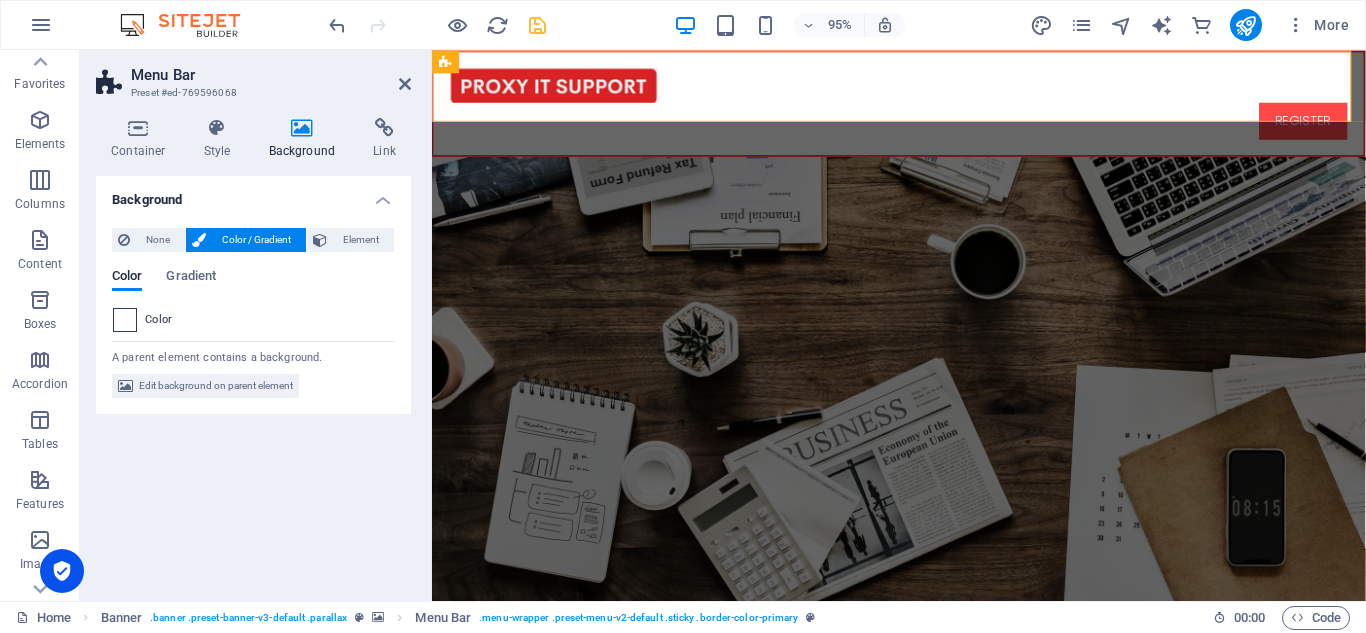 click at bounding box center (125, 320) 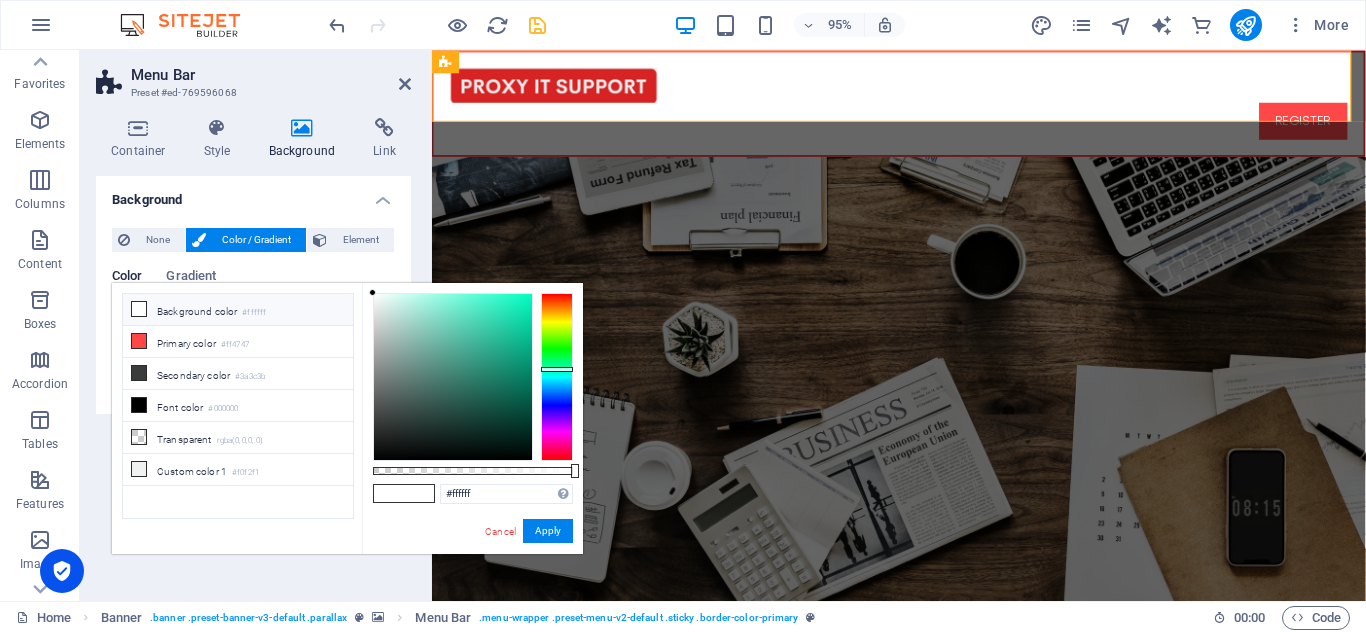 click at bounding box center [557, 377] 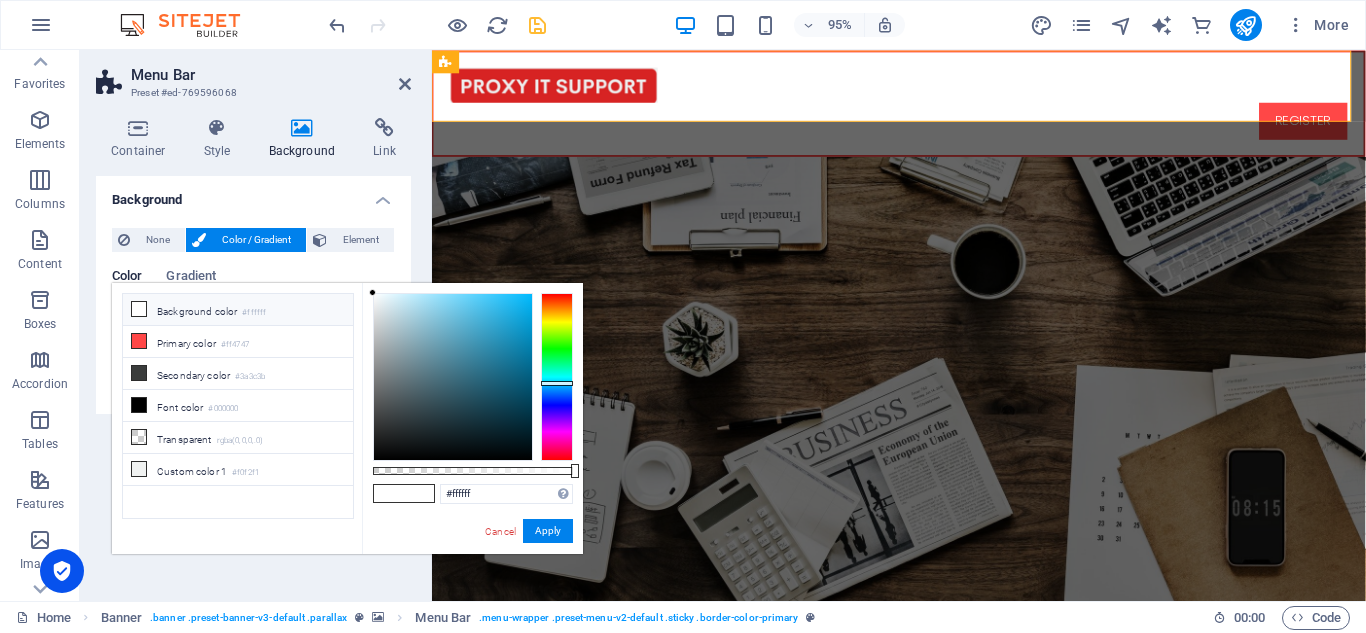 click at bounding box center [557, 377] 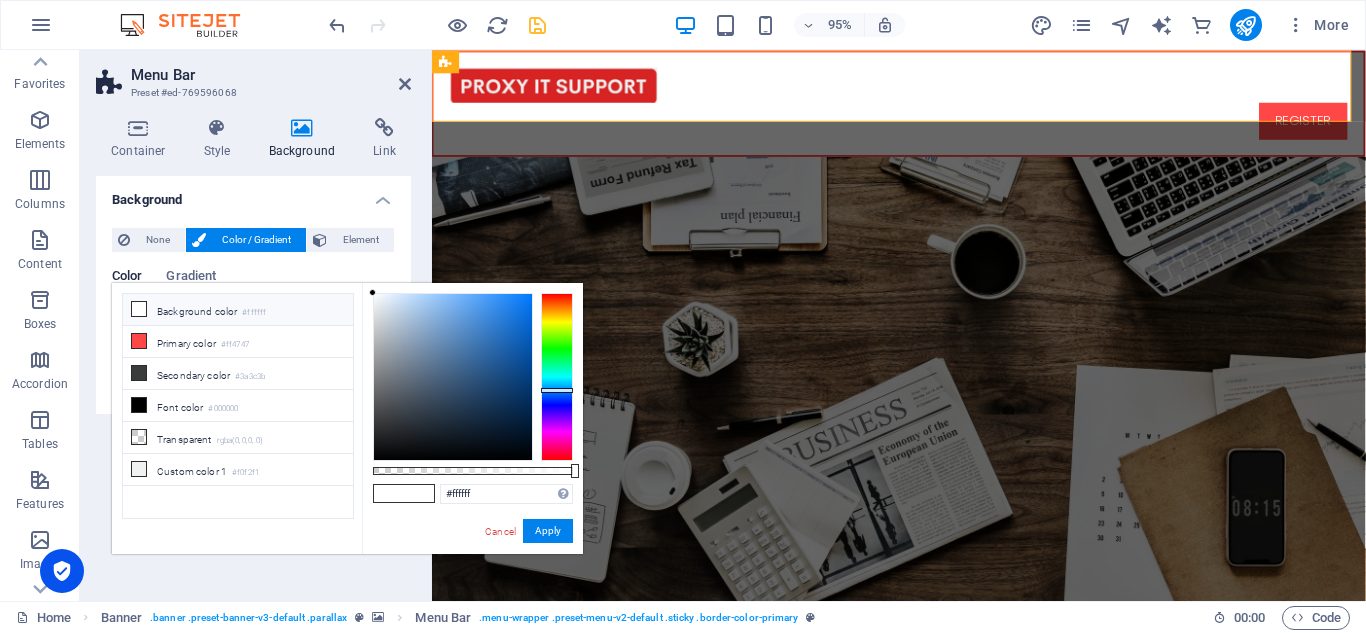 click at bounding box center [557, 377] 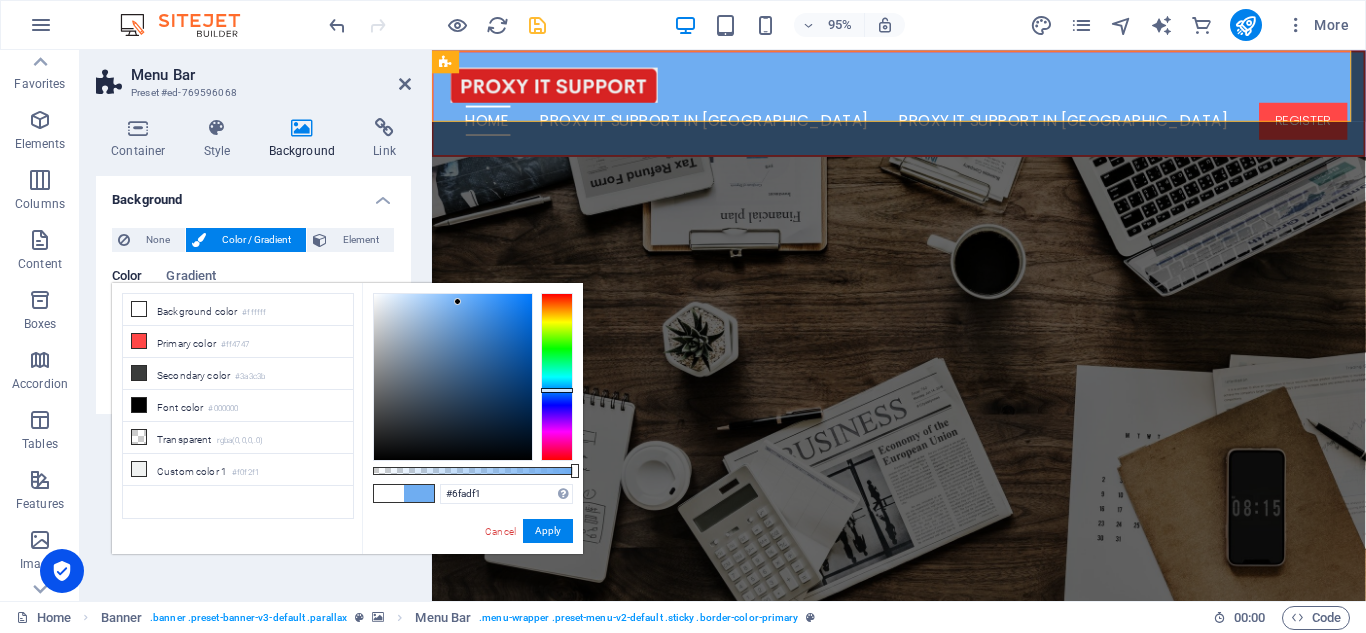 click at bounding box center (453, 377) 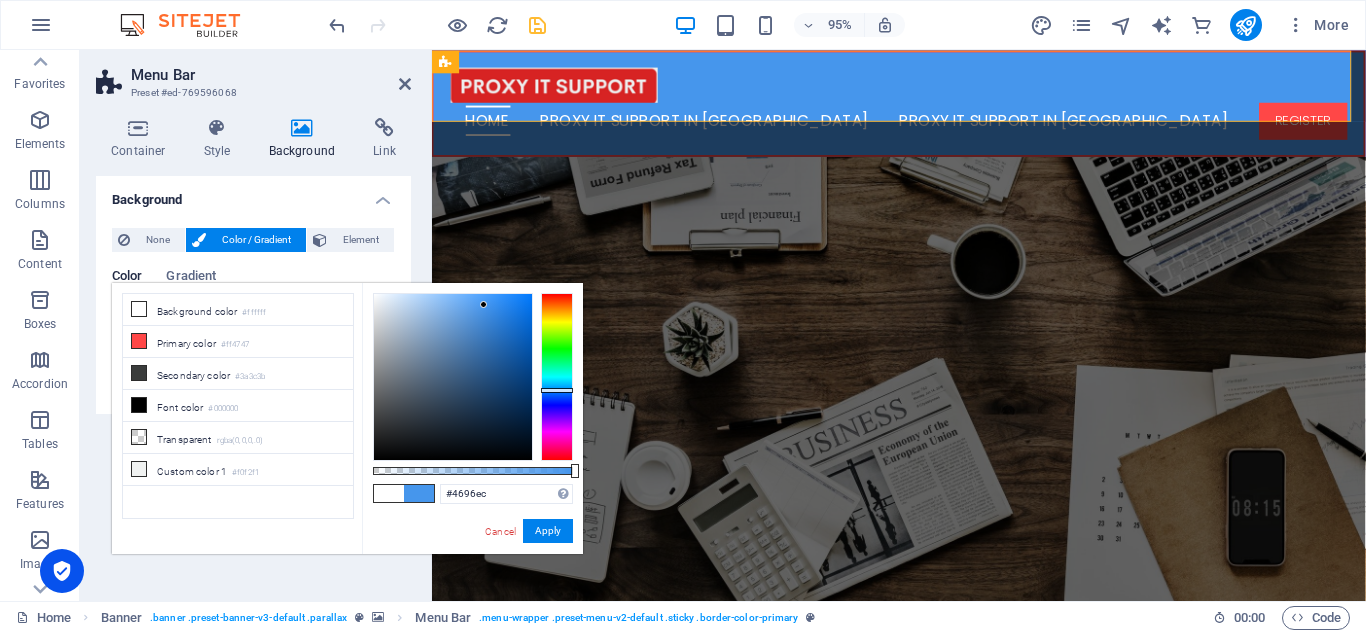 click at bounding box center [453, 377] 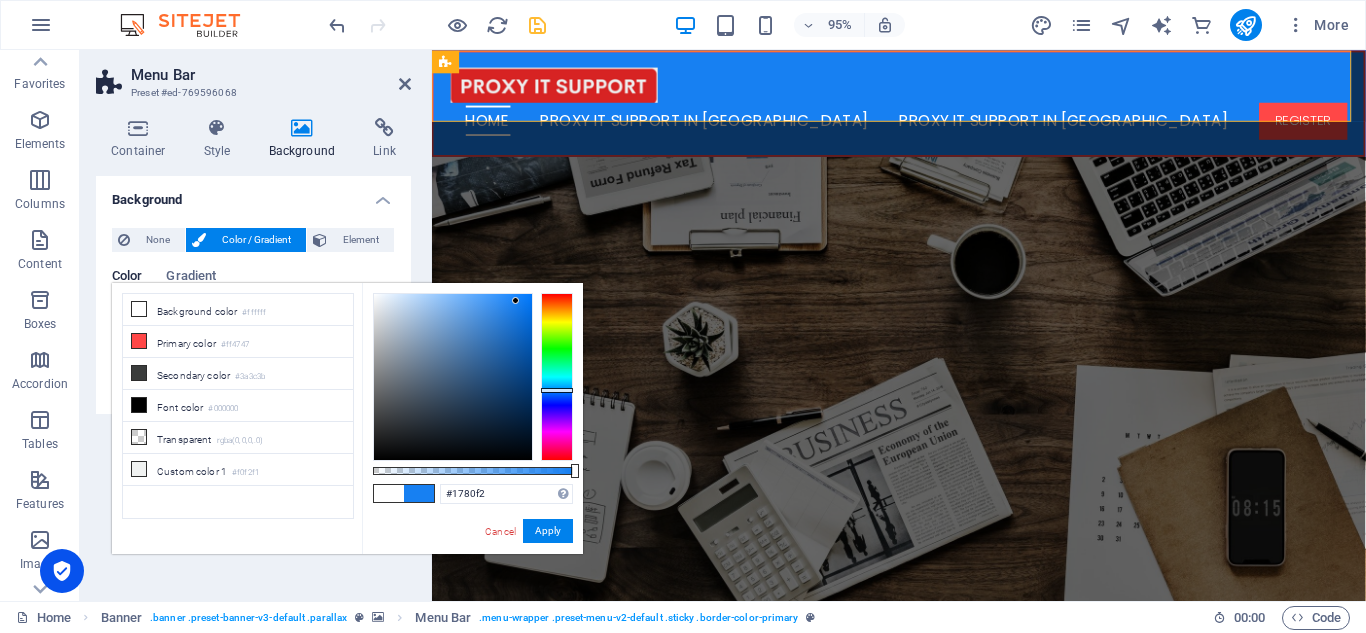 click at bounding box center [453, 377] 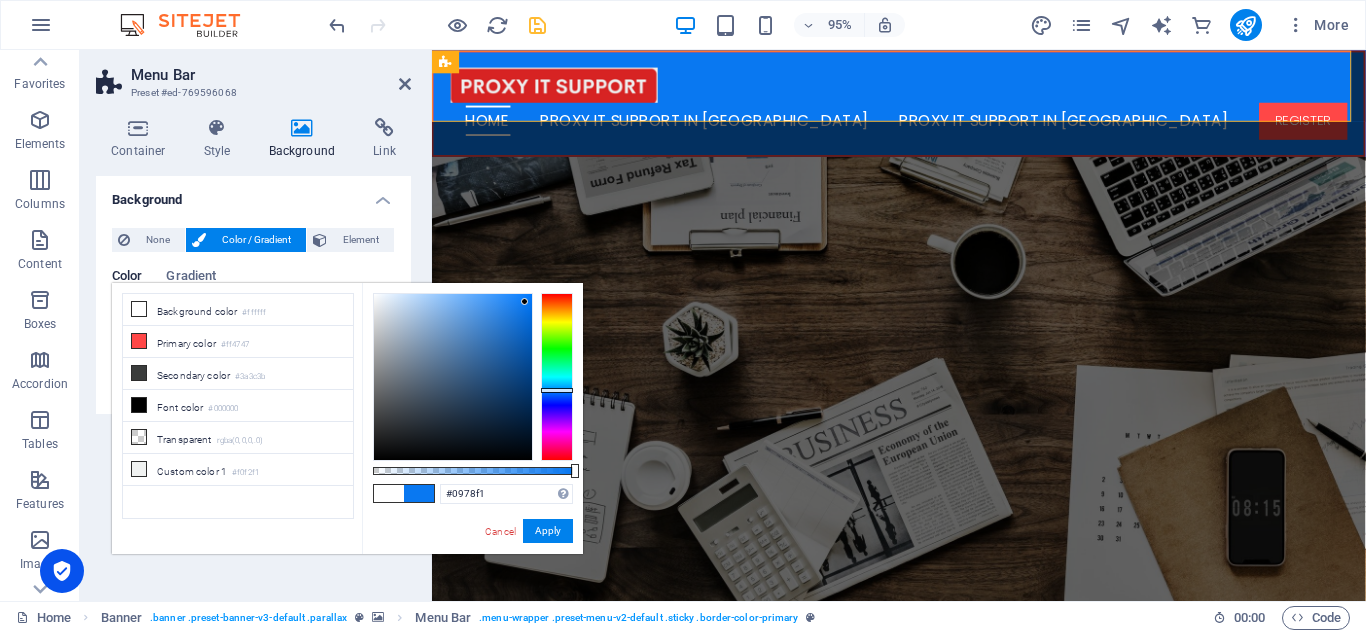 click at bounding box center (453, 377) 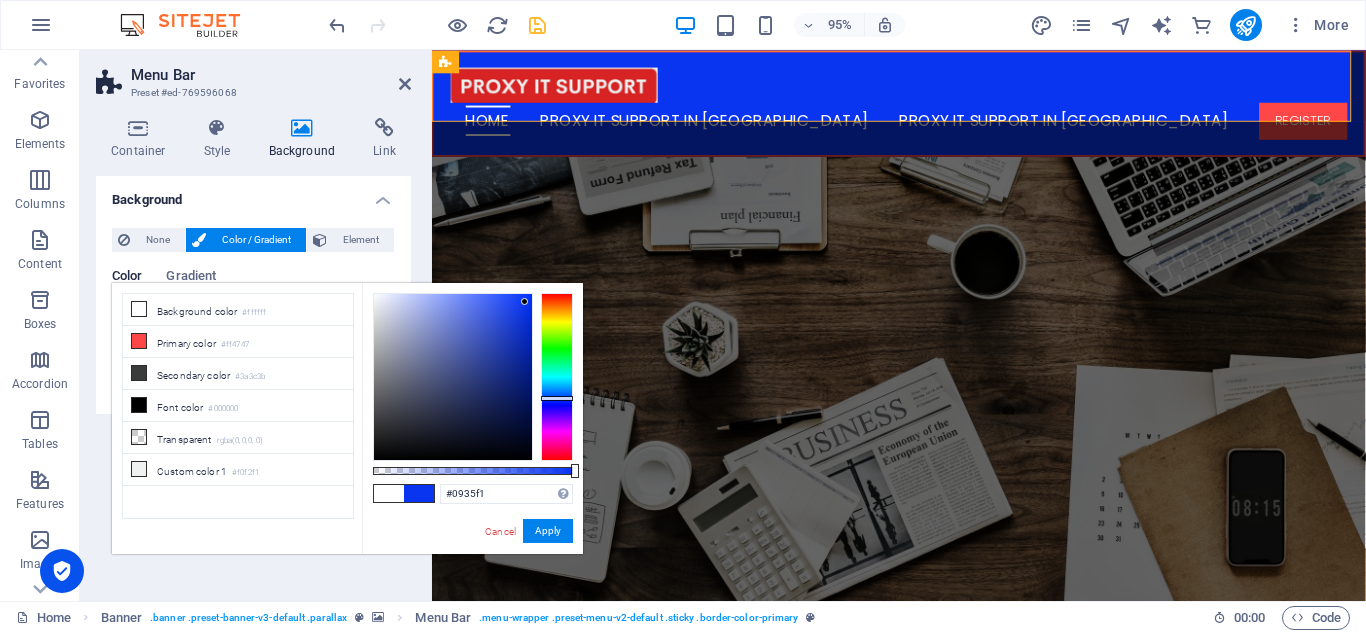 click at bounding box center (557, 377) 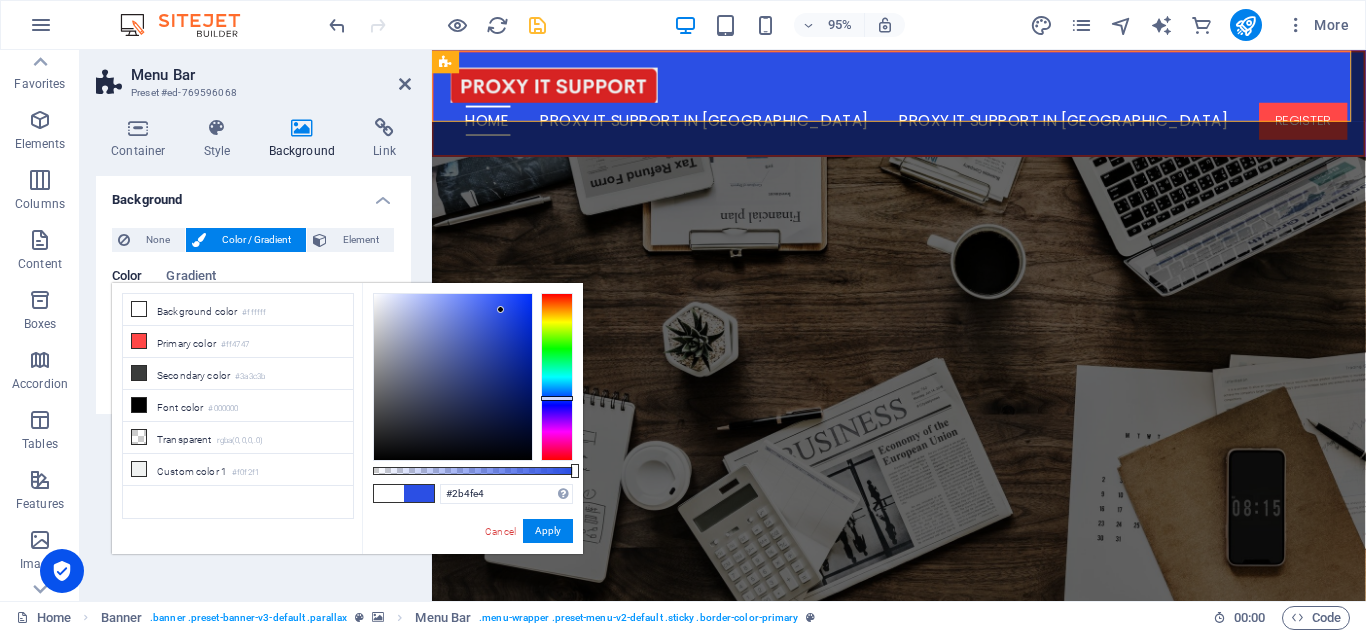 click at bounding box center (453, 377) 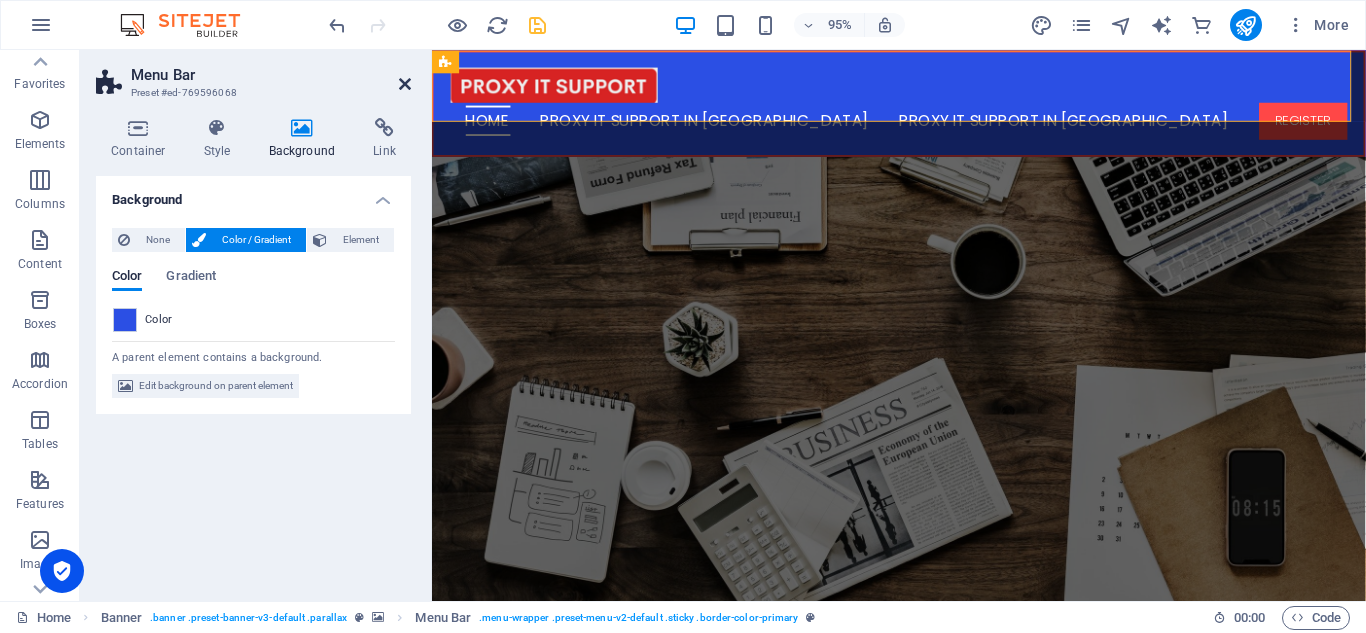 click at bounding box center (405, 84) 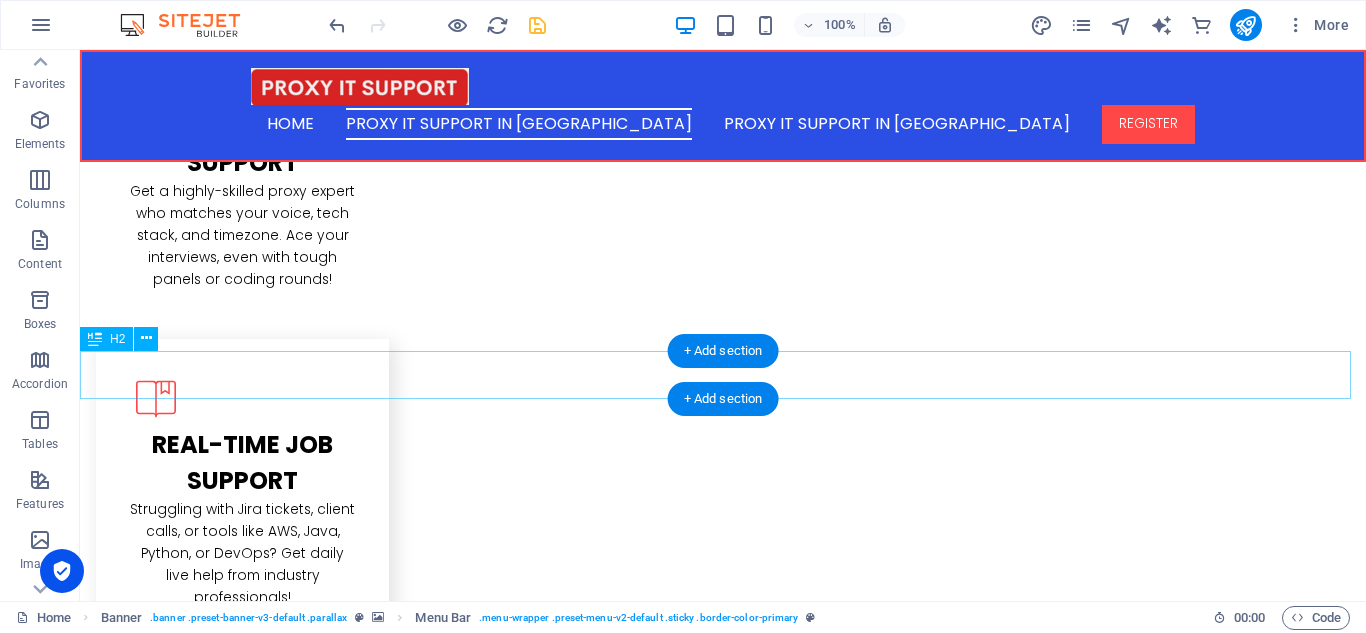 scroll, scrollTop: 2515, scrollLeft: 0, axis: vertical 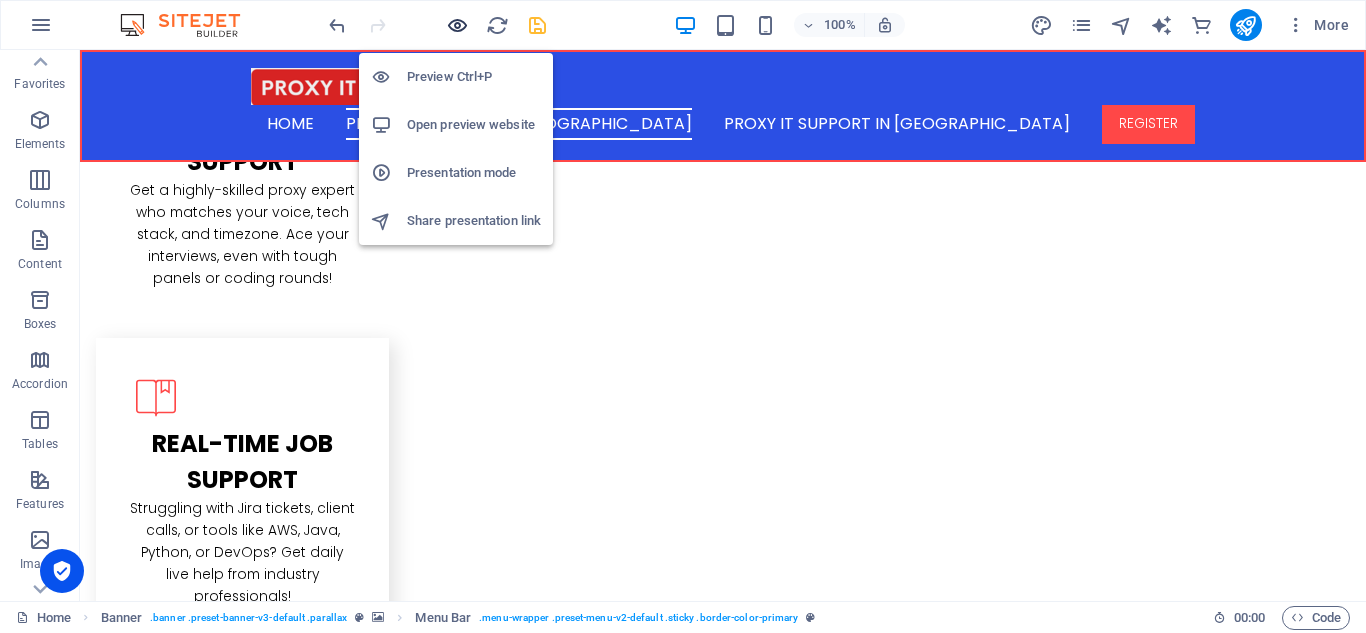 click at bounding box center (457, 25) 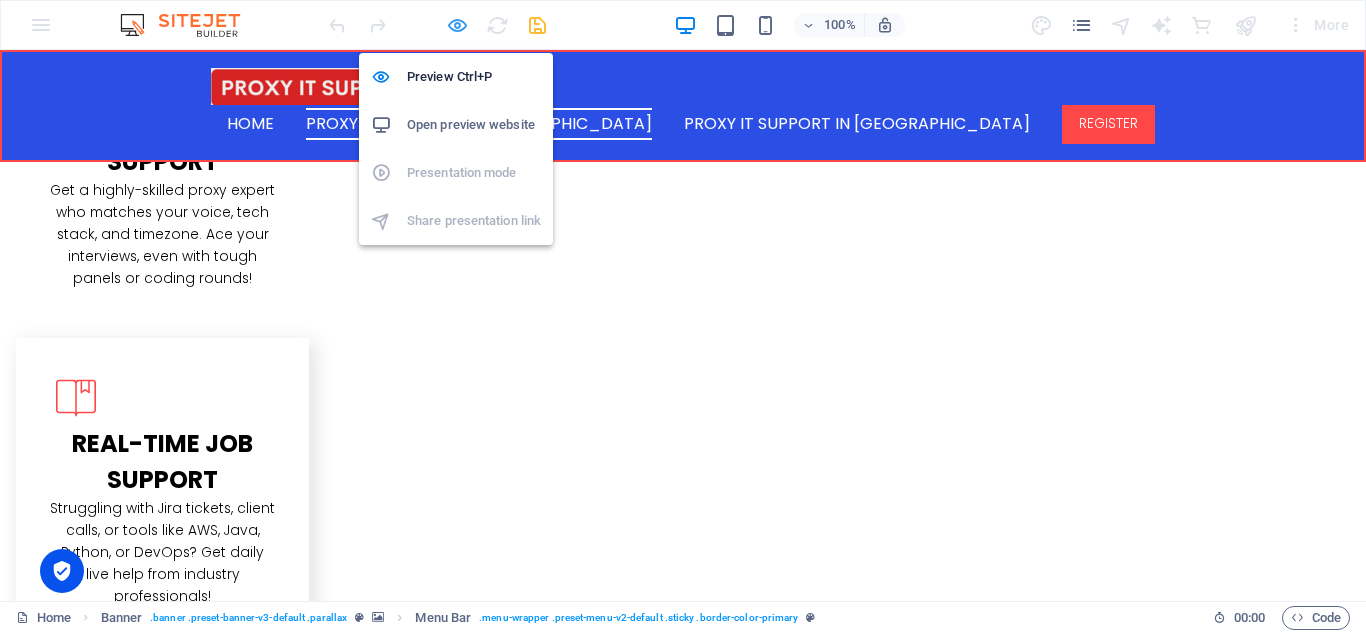 click at bounding box center [457, 25] 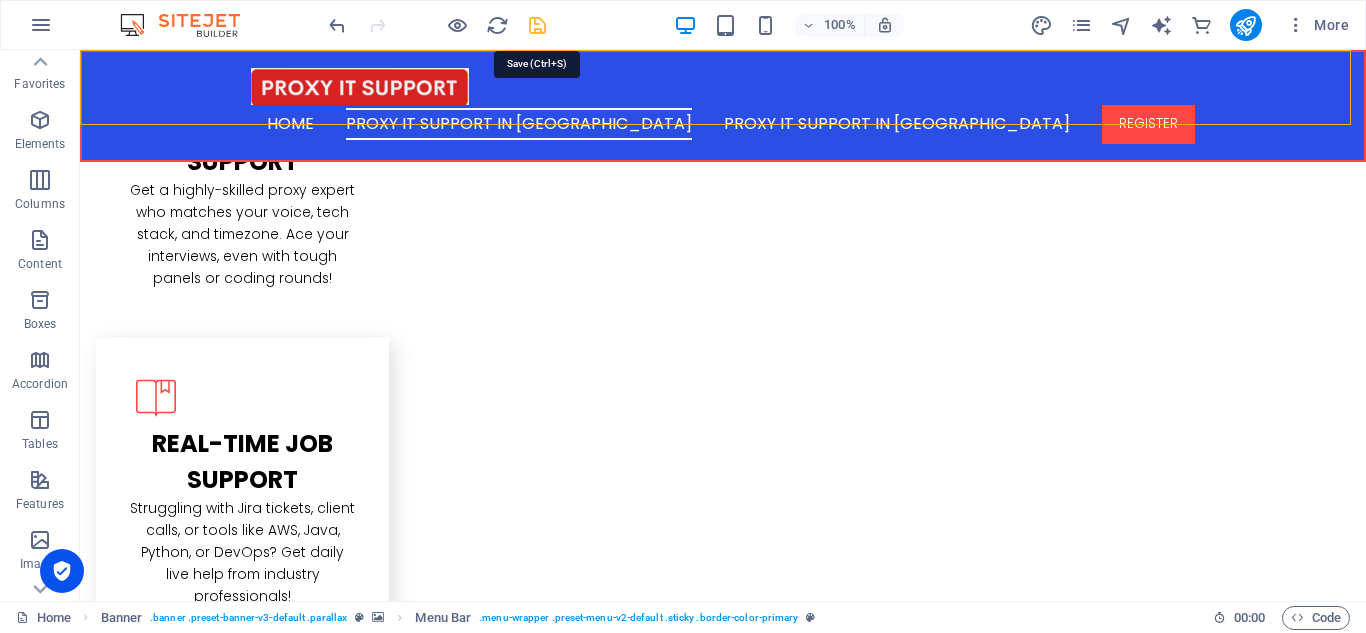click at bounding box center (537, 25) 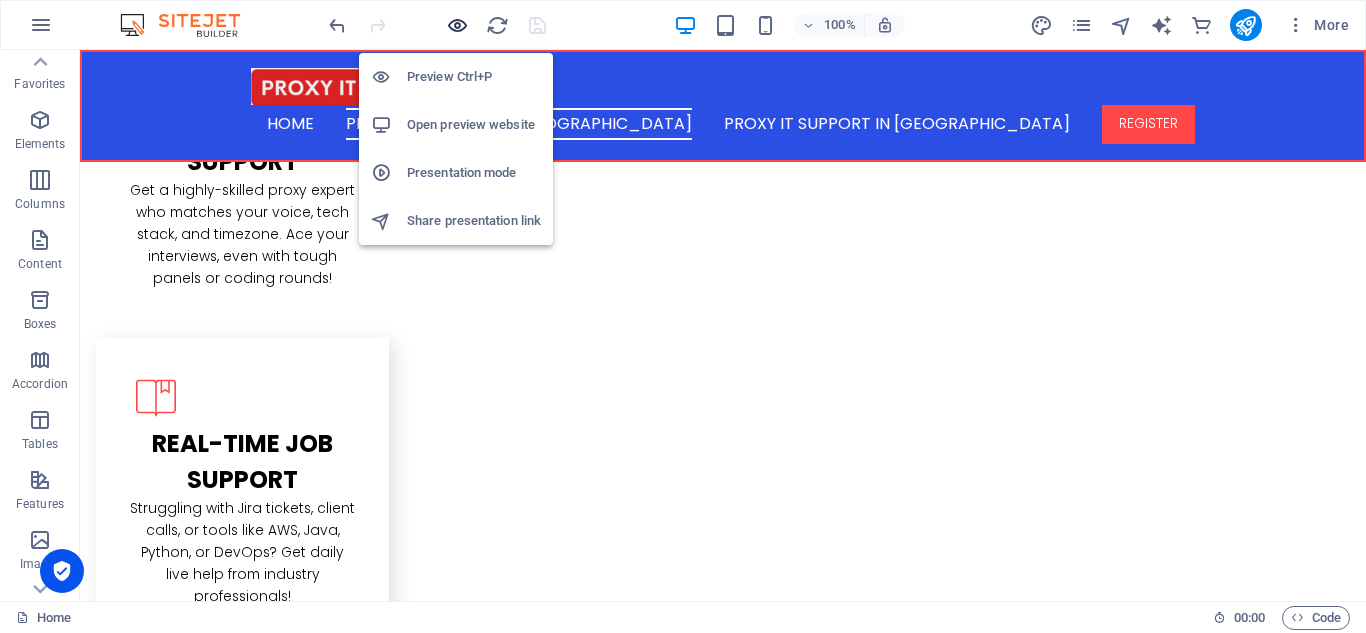 click at bounding box center [457, 25] 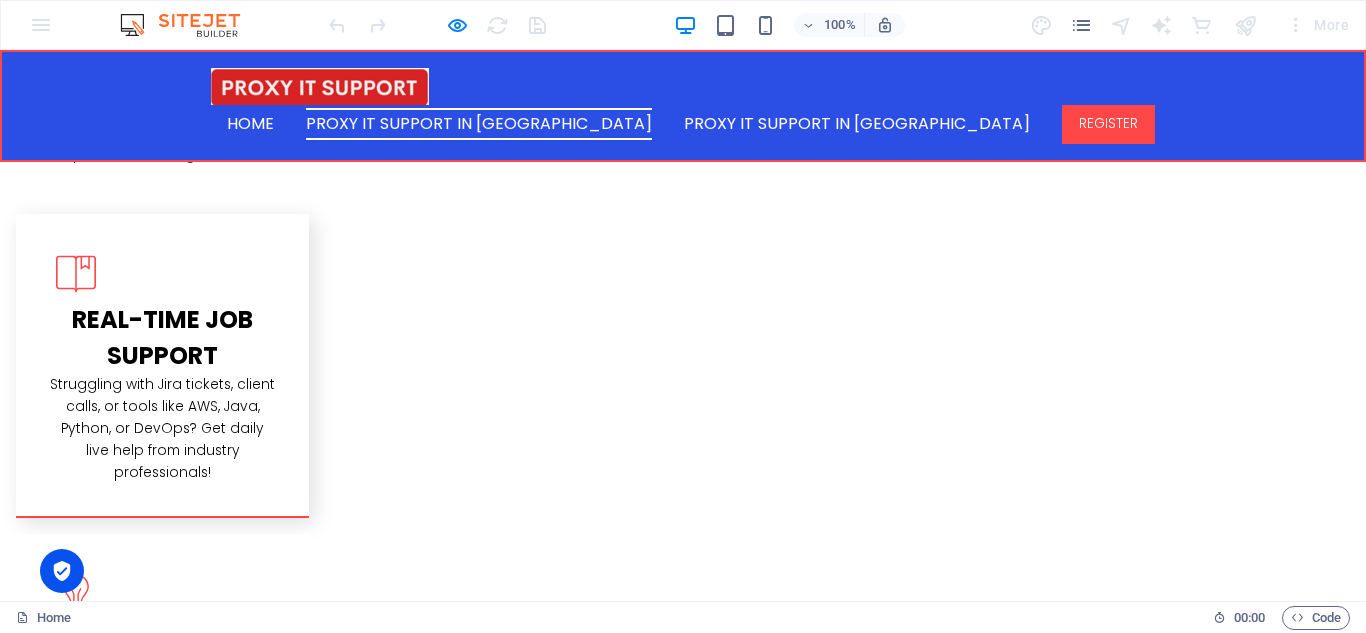 scroll, scrollTop: 2640, scrollLeft: 0, axis: vertical 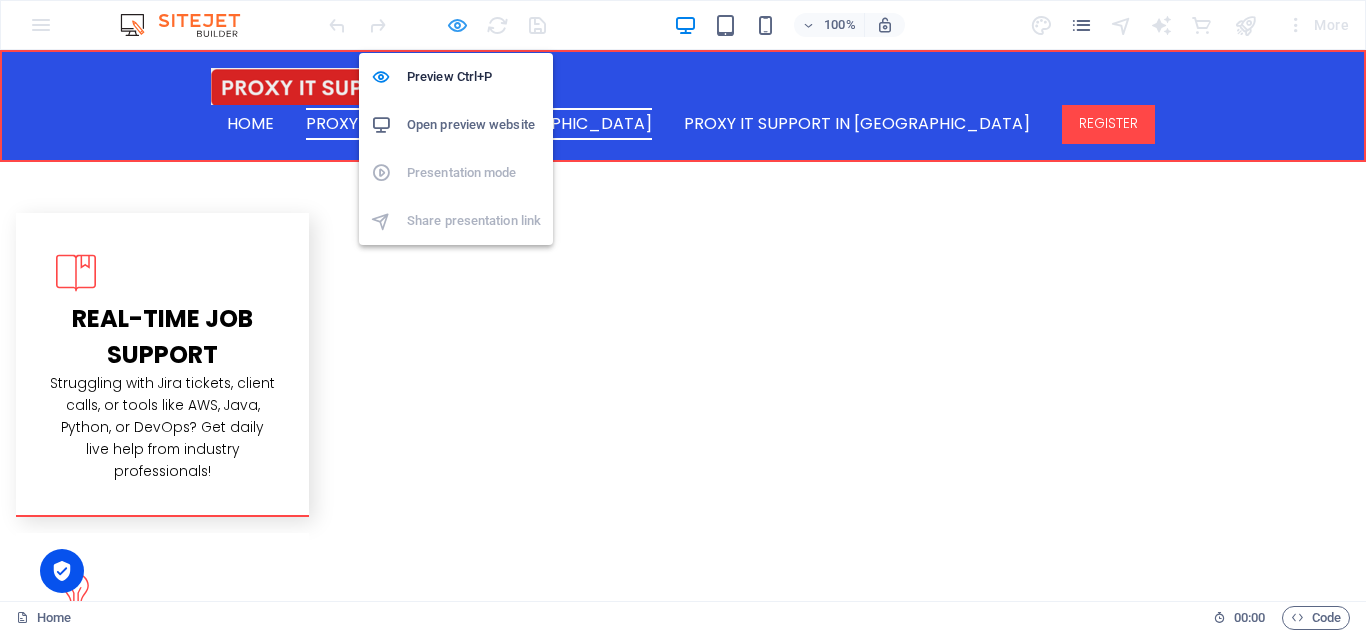 click at bounding box center [457, 25] 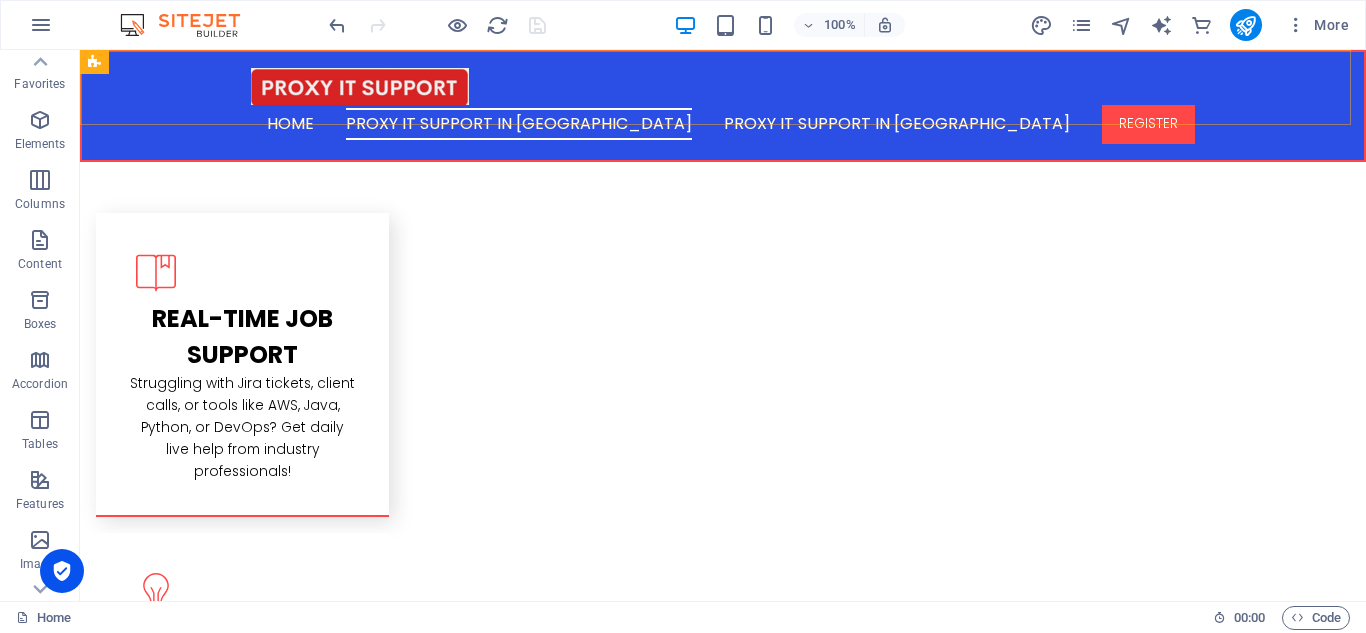 click on "Home PROXY IT SUPPORT IN [GEOGRAPHIC_DATA] PROXY IT SUPPORT IN INDIA REGISTER" at bounding box center (723, 106) 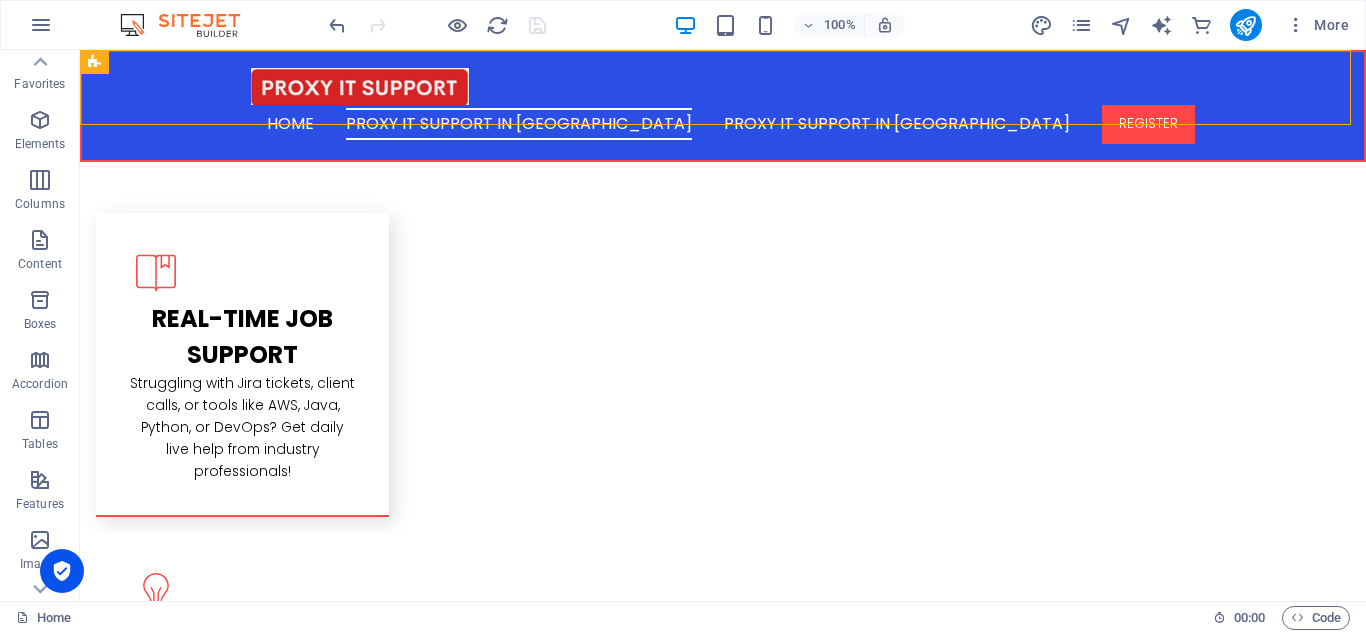 click on "Home PROXY IT SUPPORT IN [GEOGRAPHIC_DATA] PROXY IT SUPPORT IN INDIA REGISTER" at bounding box center [723, 106] 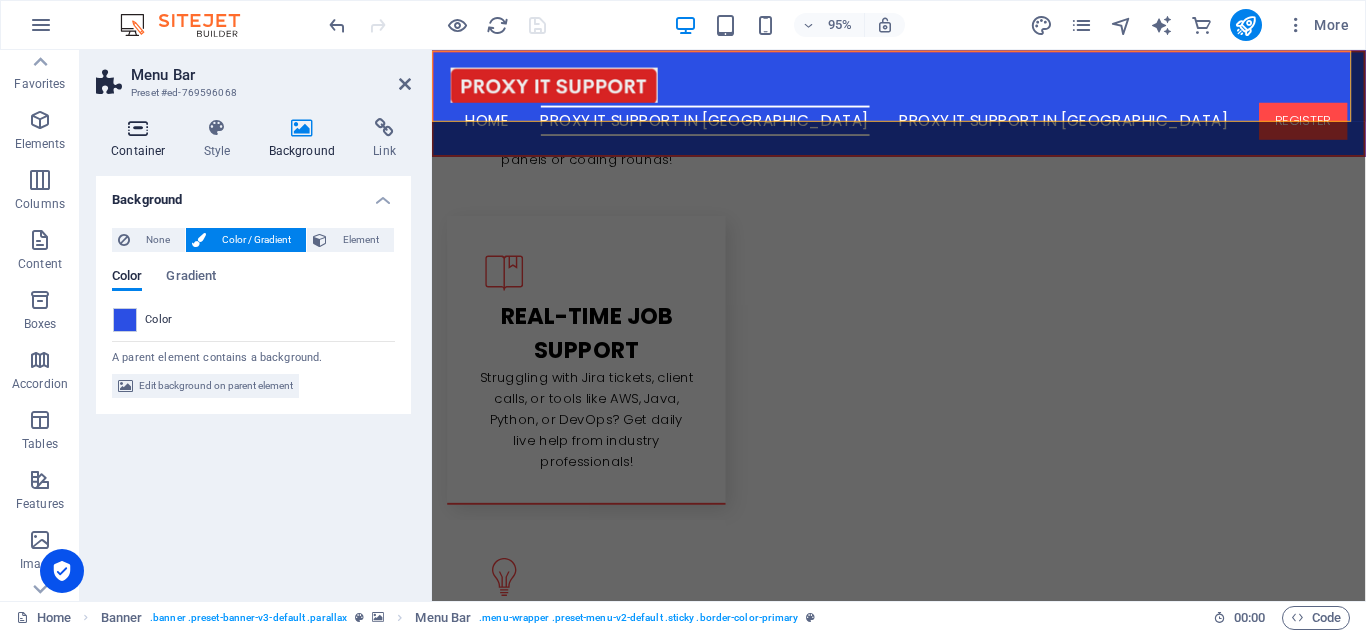 click at bounding box center [138, 128] 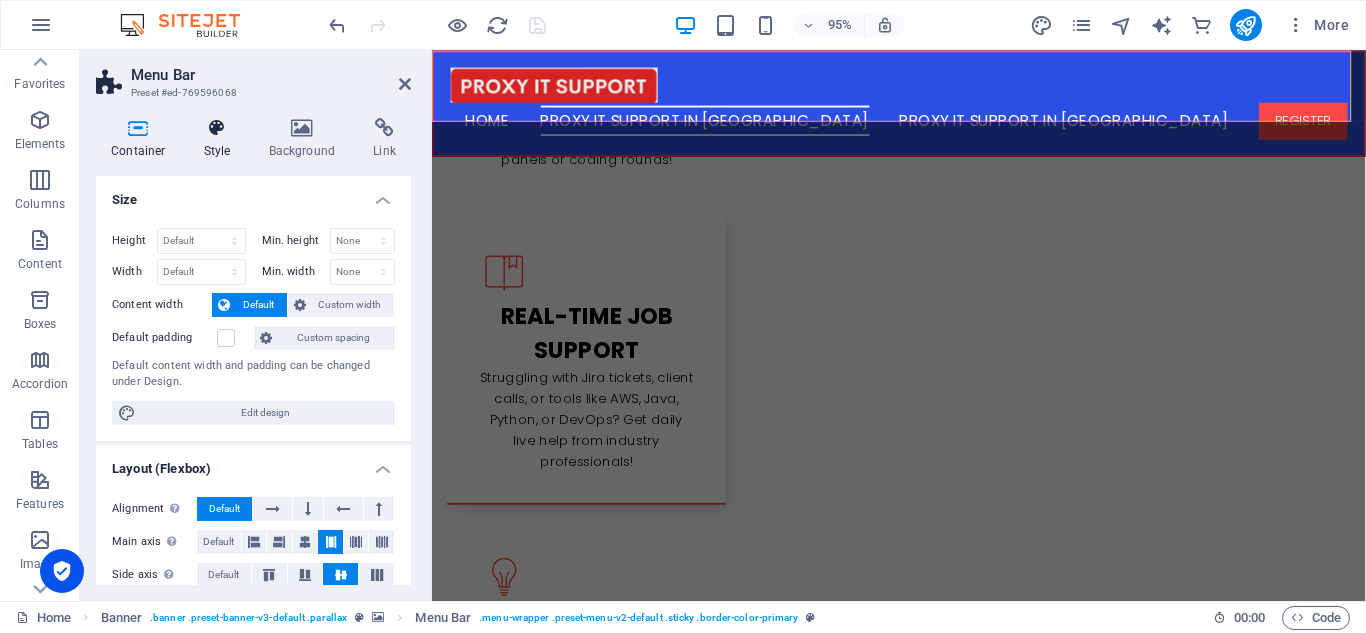 click on "Style" at bounding box center (221, 139) 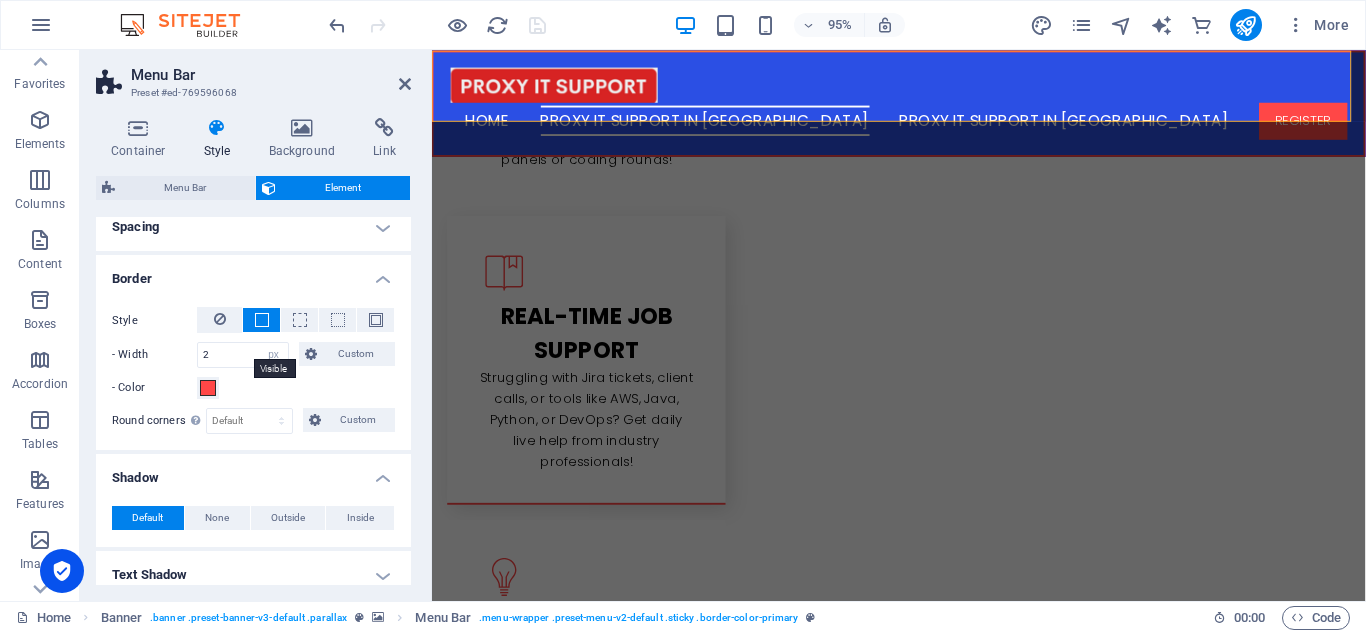 scroll, scrollTop: 396, scrollLeft: 0, axis: vertical 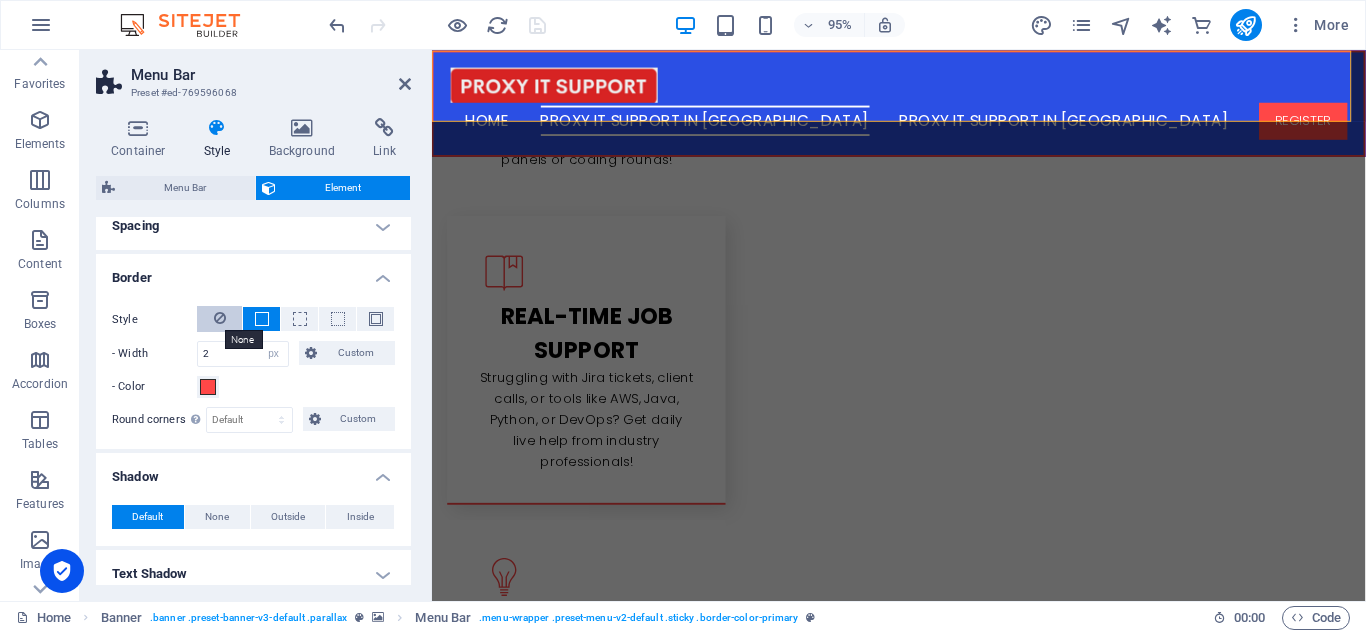 click at bounding box center (220, 318) 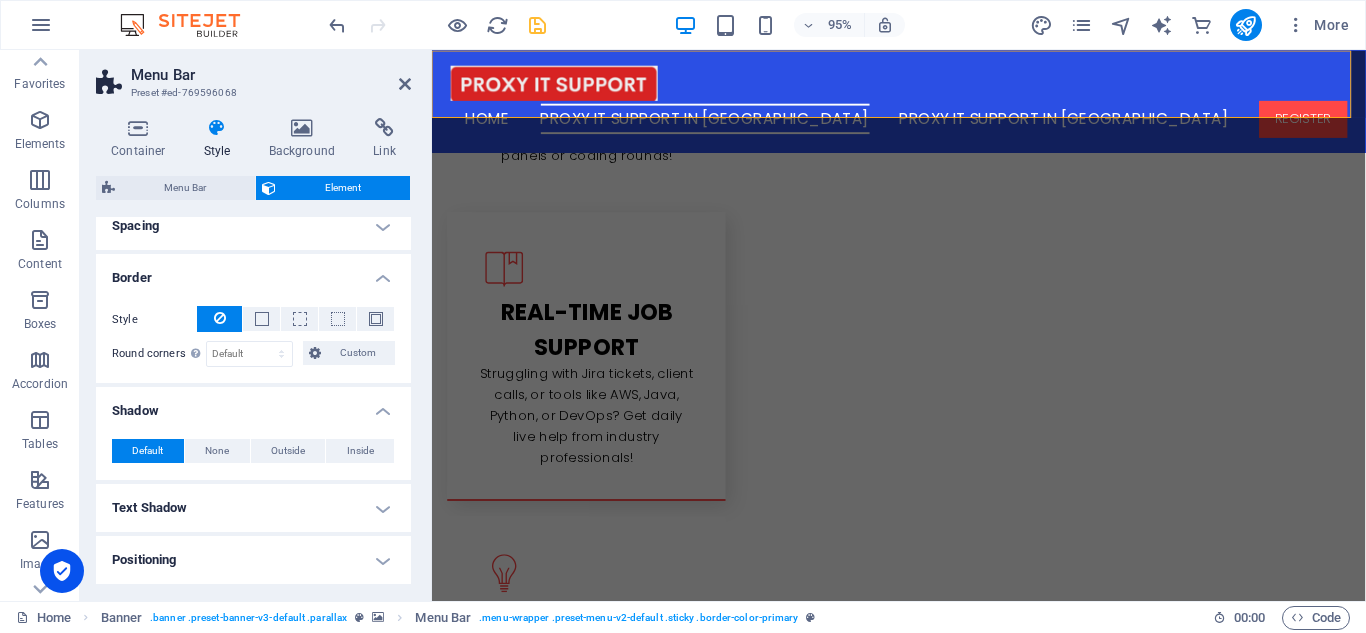 click on "Menu Bar" at bounding box center [271, 75] 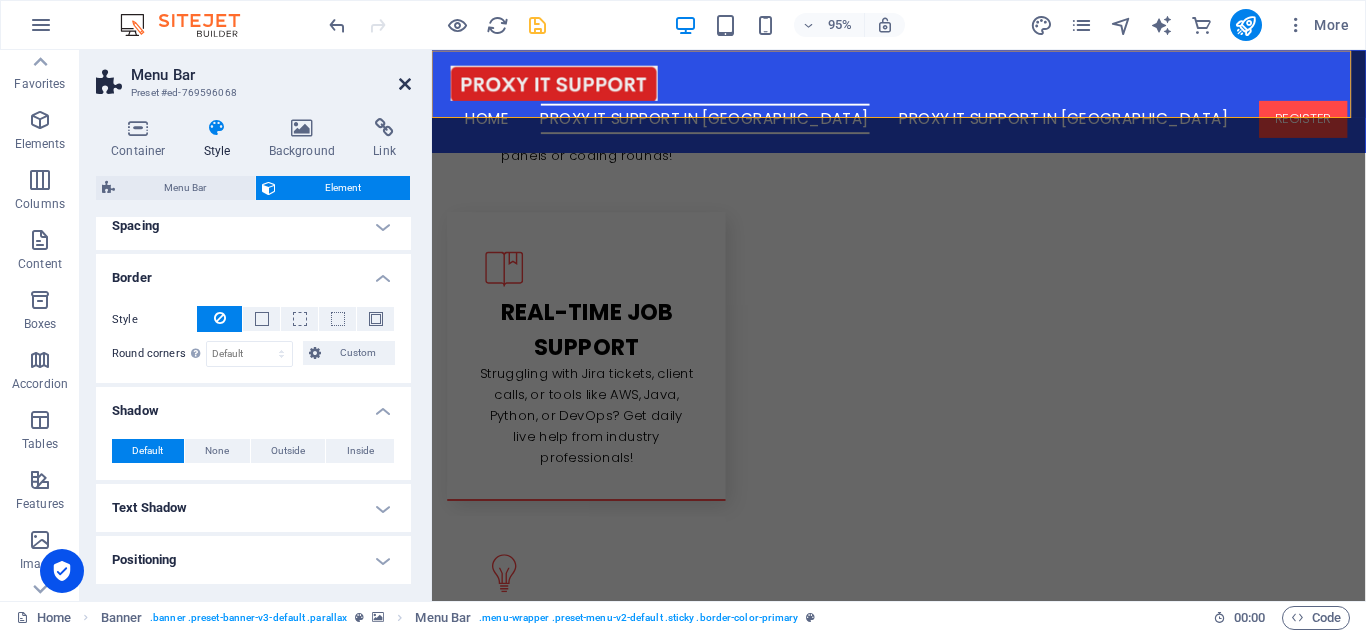 click at bounding box center [405, 84] 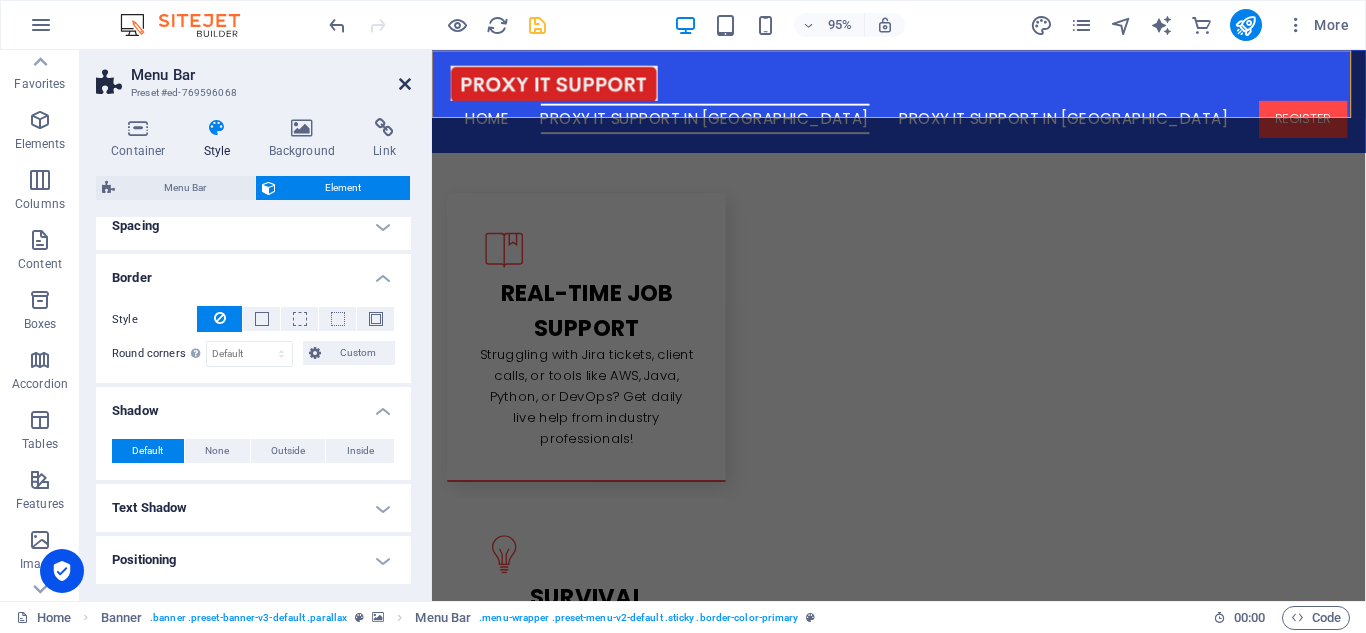 scroll, scrollTop: 2636, scrollLeft: 0, axis: vertical 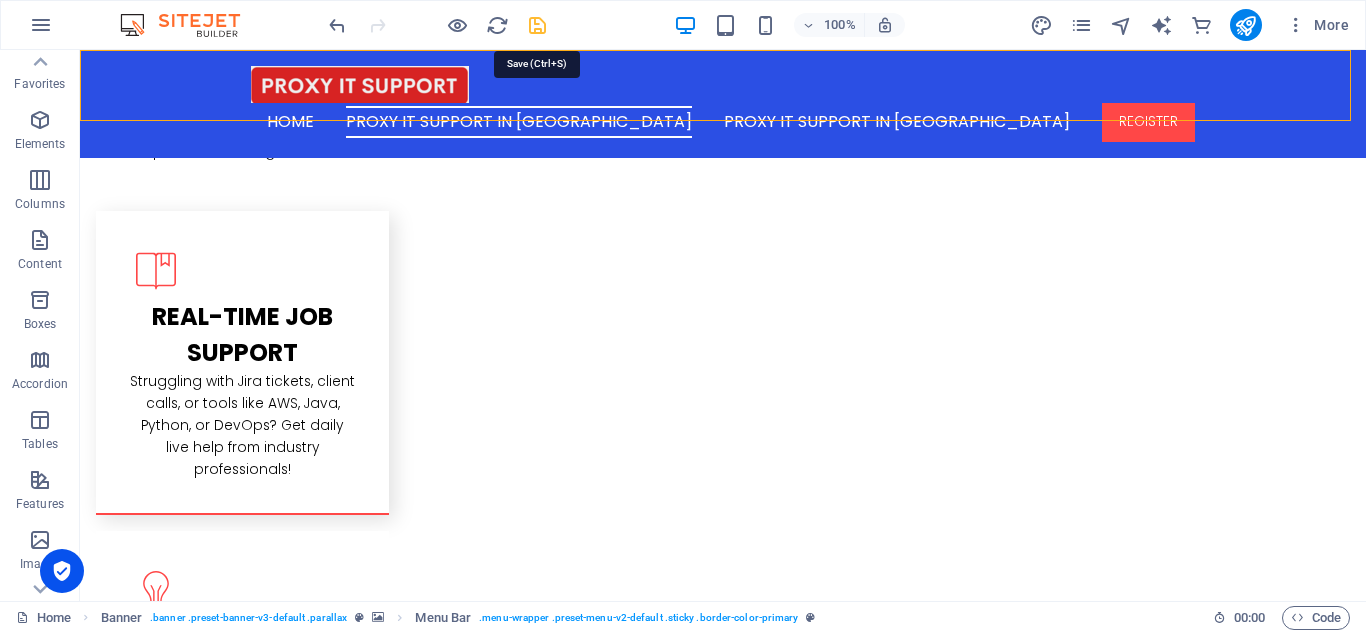 click at bounding box center [537, 25] 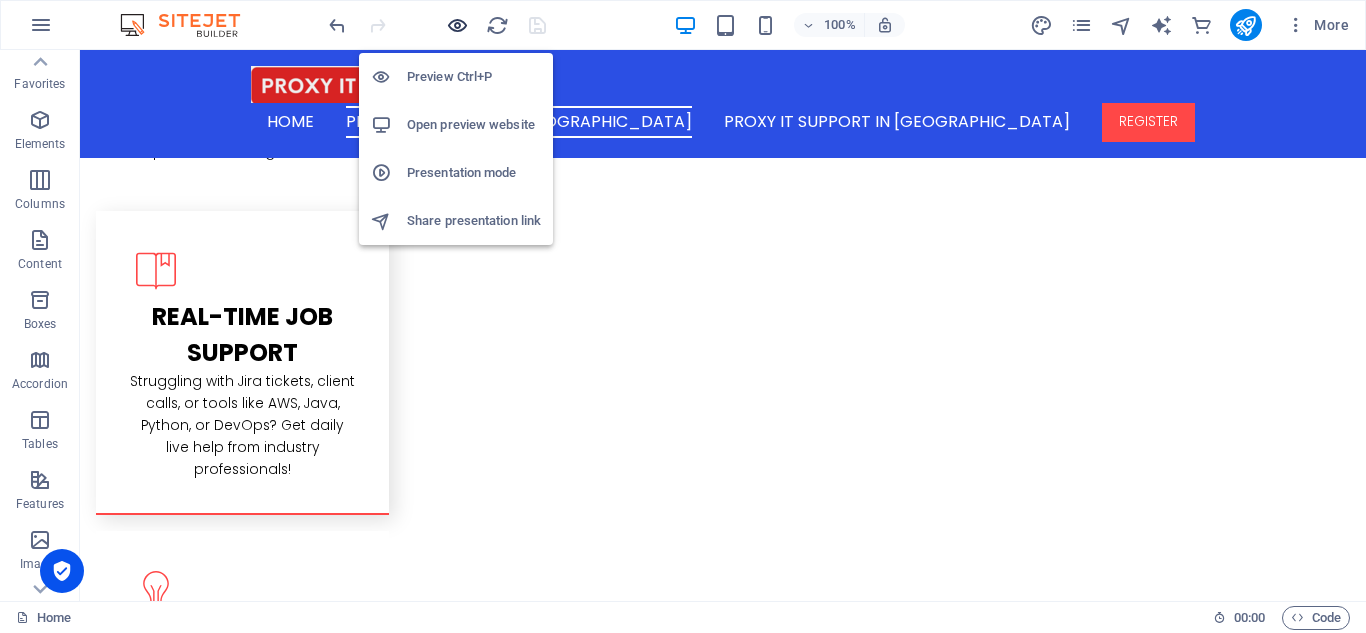 click at bounding box center (457, 25) 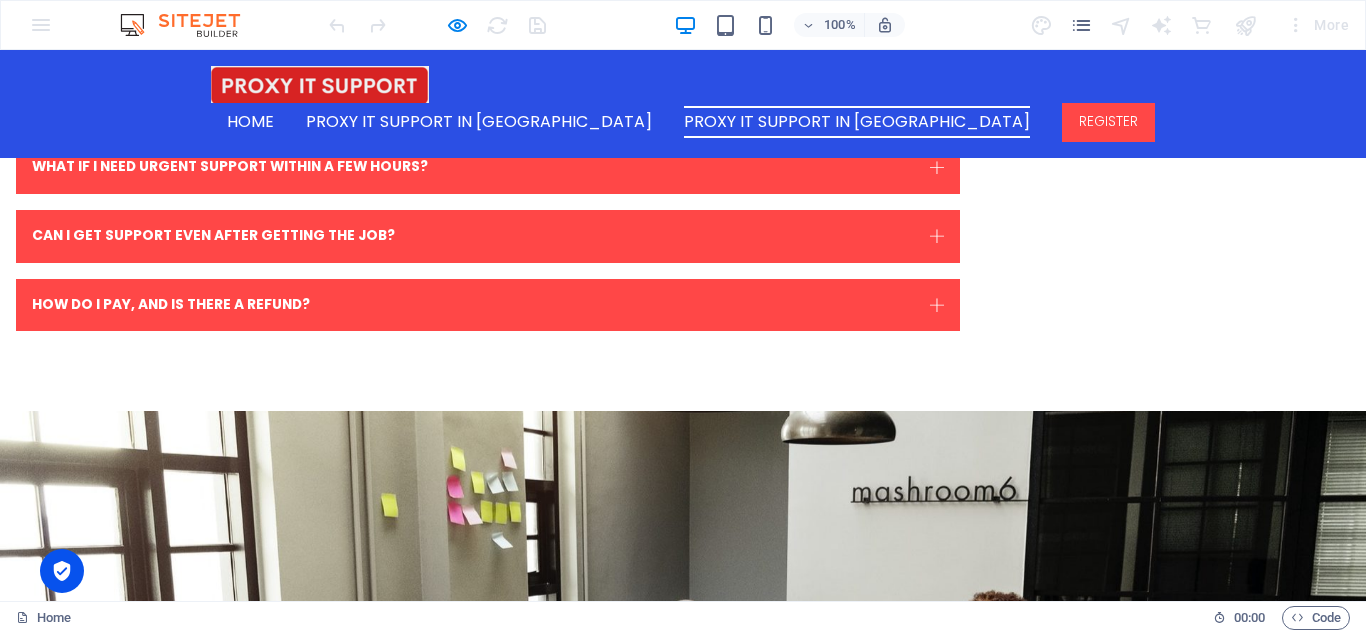 scroll, scrollTop: 5254, scrollLeft: 0, axis: vertical 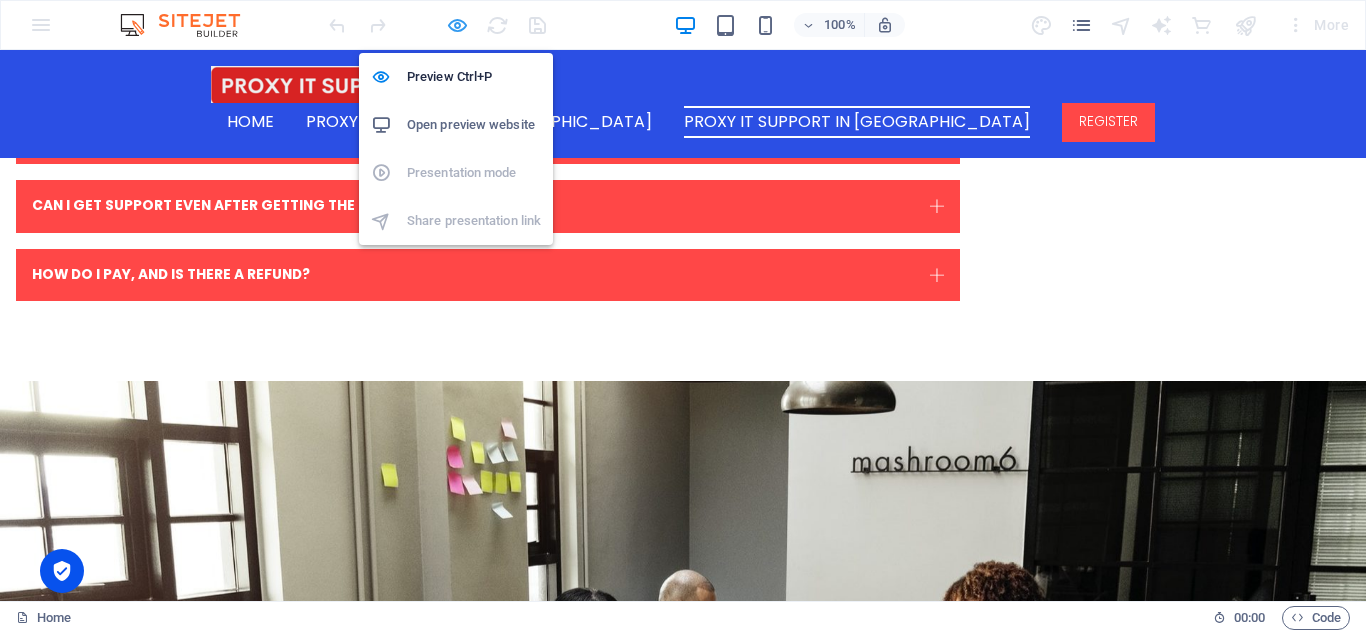 click at bounding box center (457, 25) 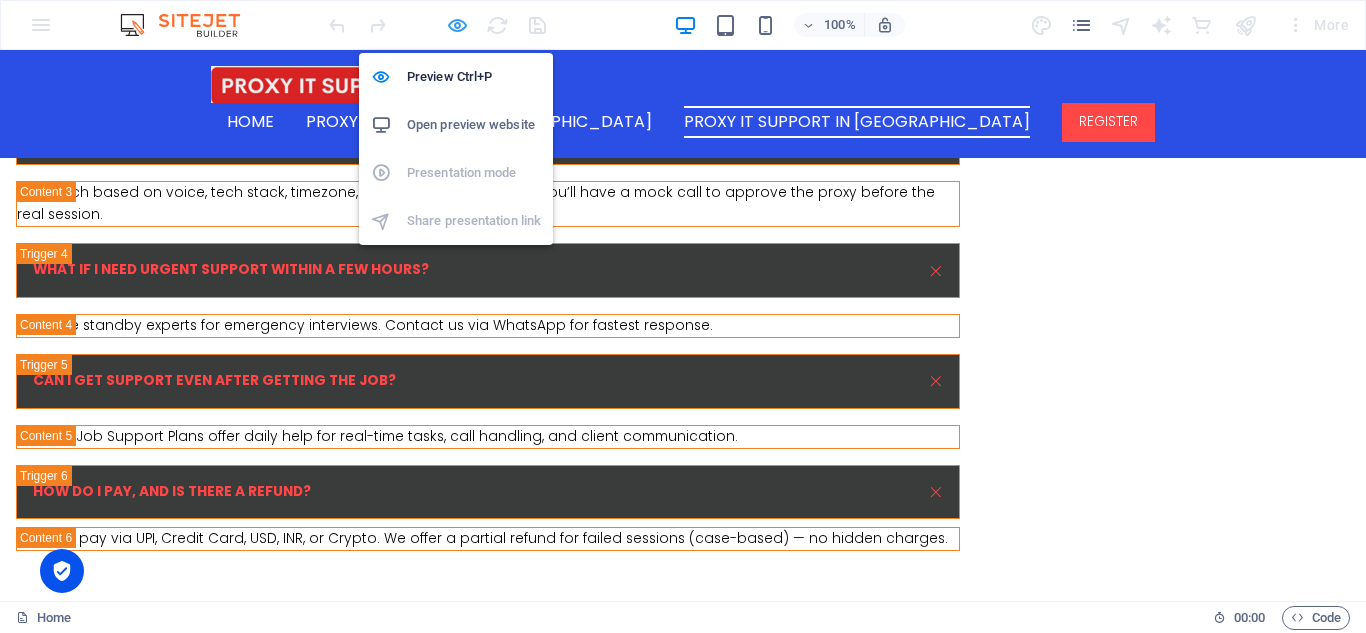 scroll, scrollTop: 5512, scrollLeft: 0, axis: vertical 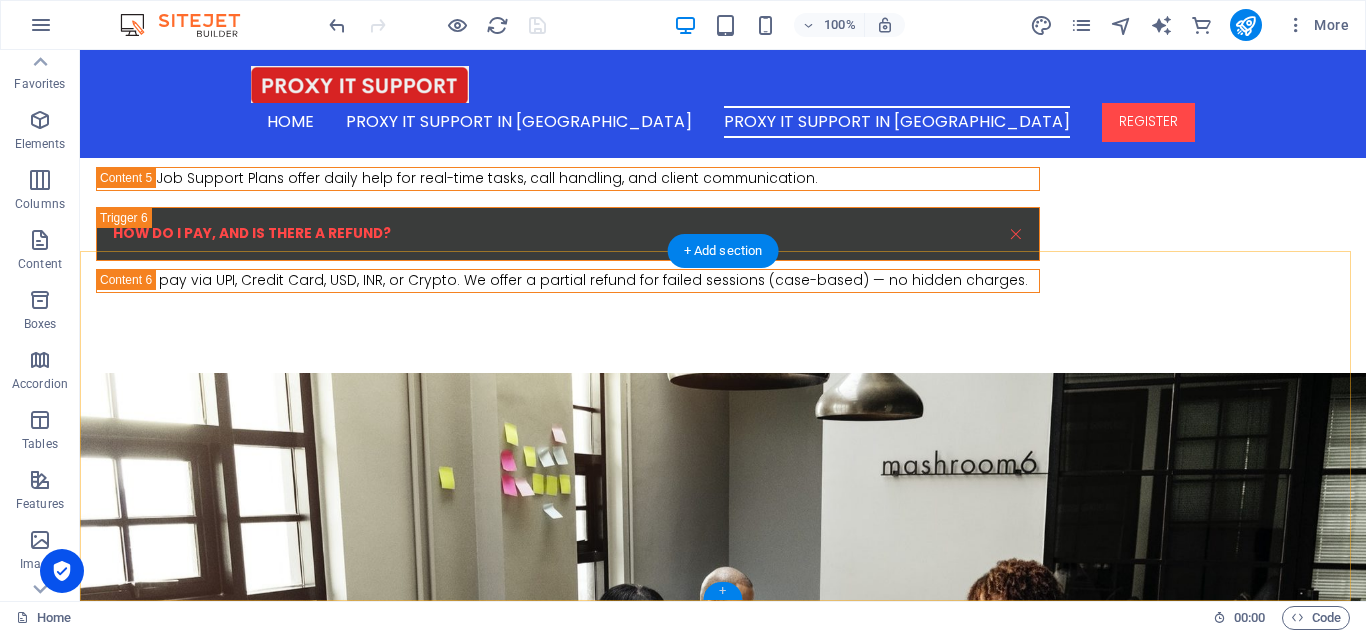 click on "+" at bounding box center (722, 591) 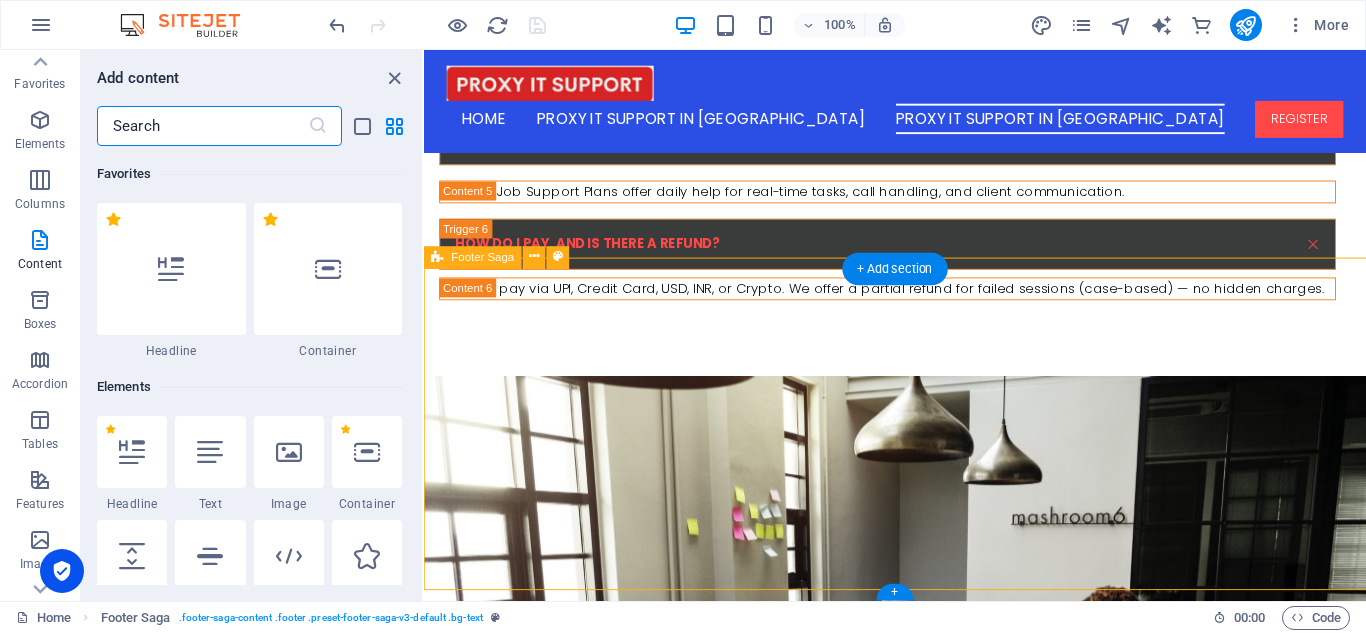 scroll, scrollTop: 5495, scrollLeft: 0, axis: vertical 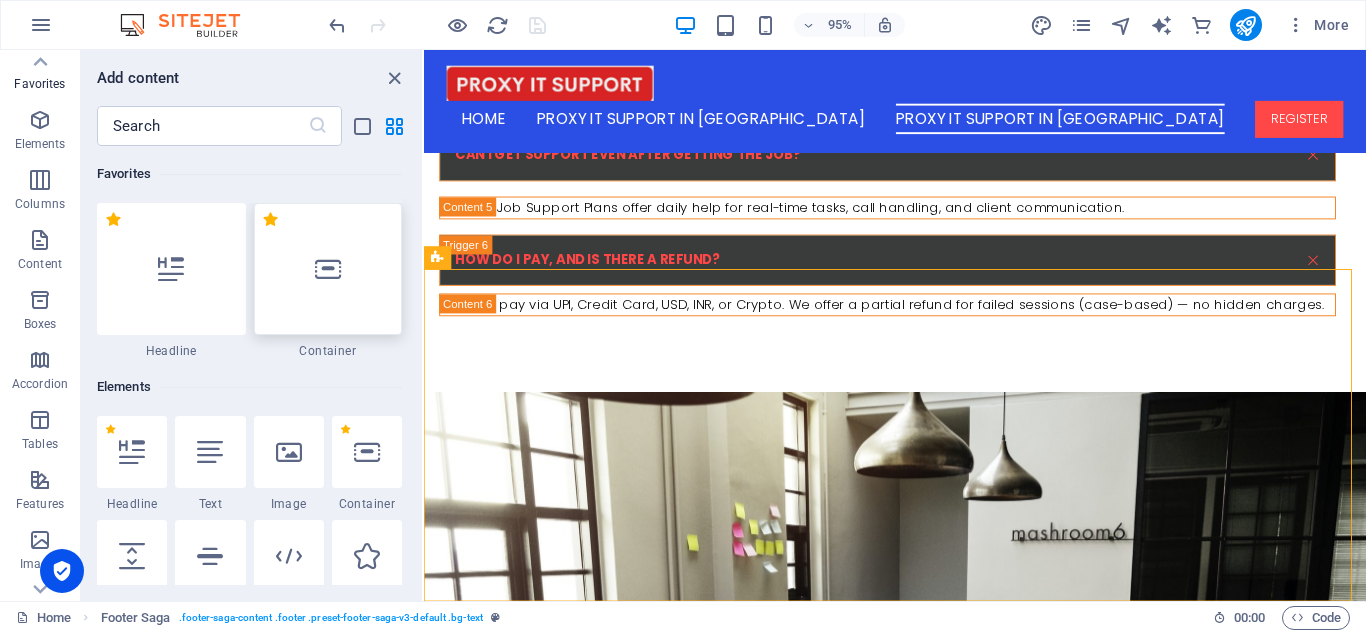 click at bounding box center [328, 269] 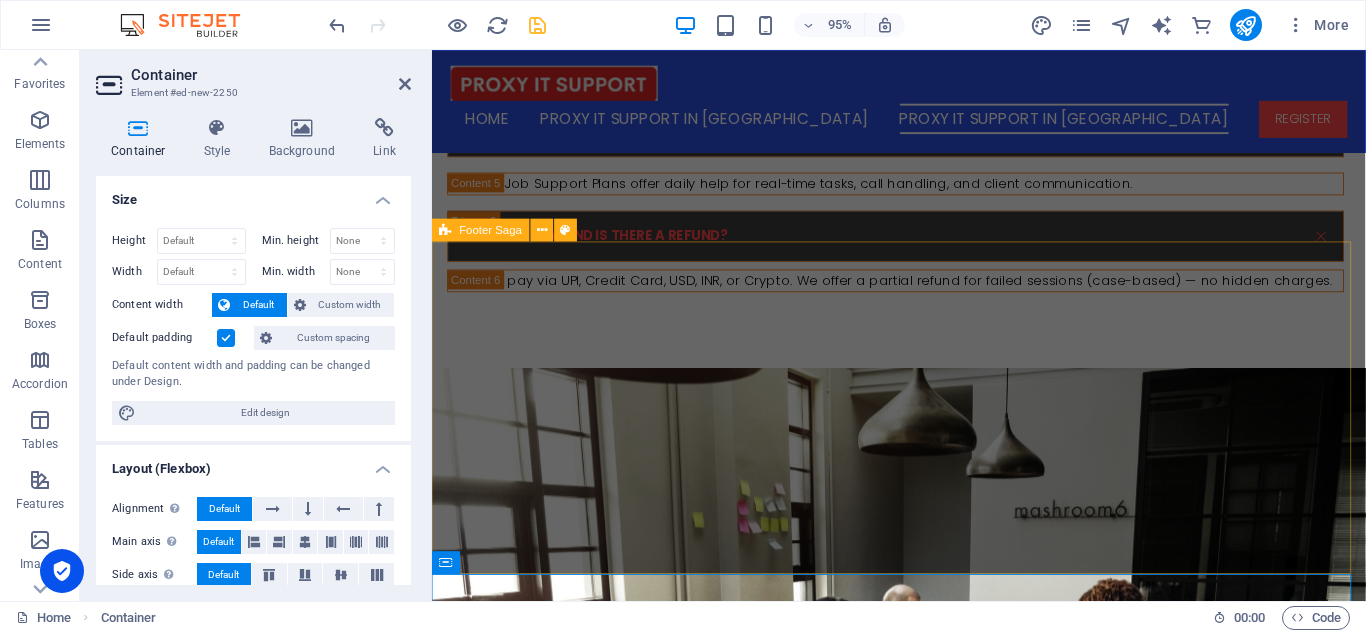scroll, scrollTop: 5794, scrollLeft: 0, axis: vertical 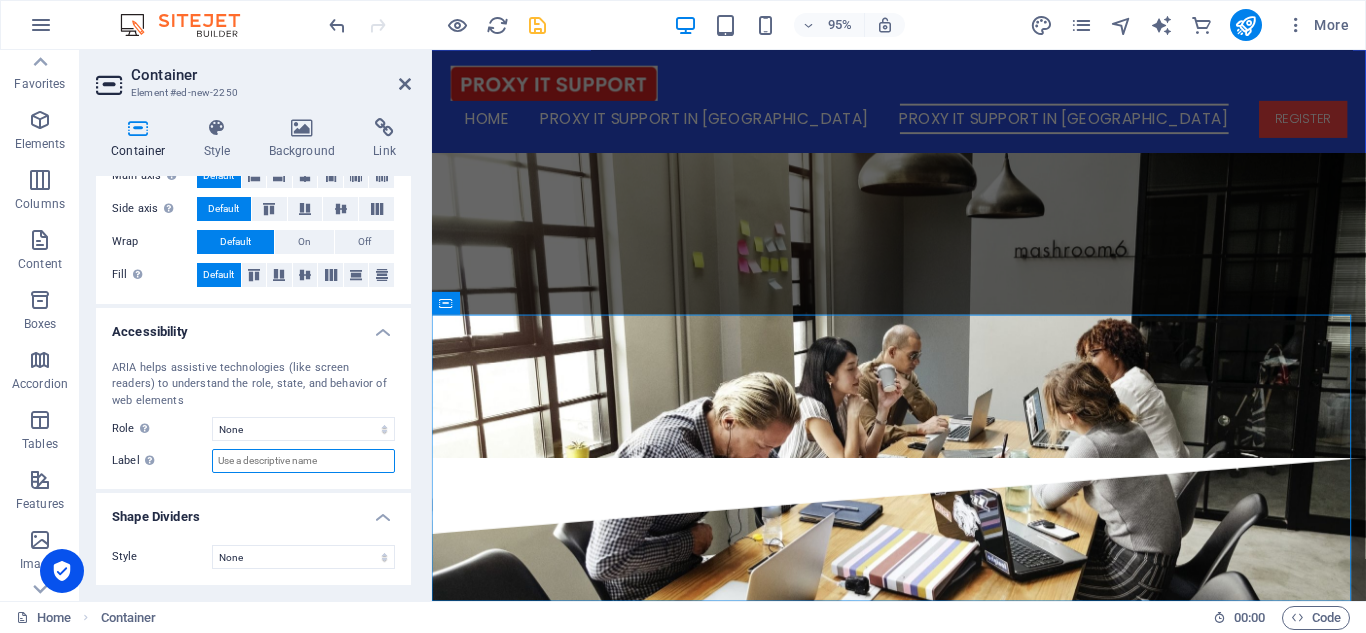 click on "Label Use the  ARIA label  to provide a clear and descriptive name for elements that aren not self-explanatory on their own." at bounding box center (303, 461) 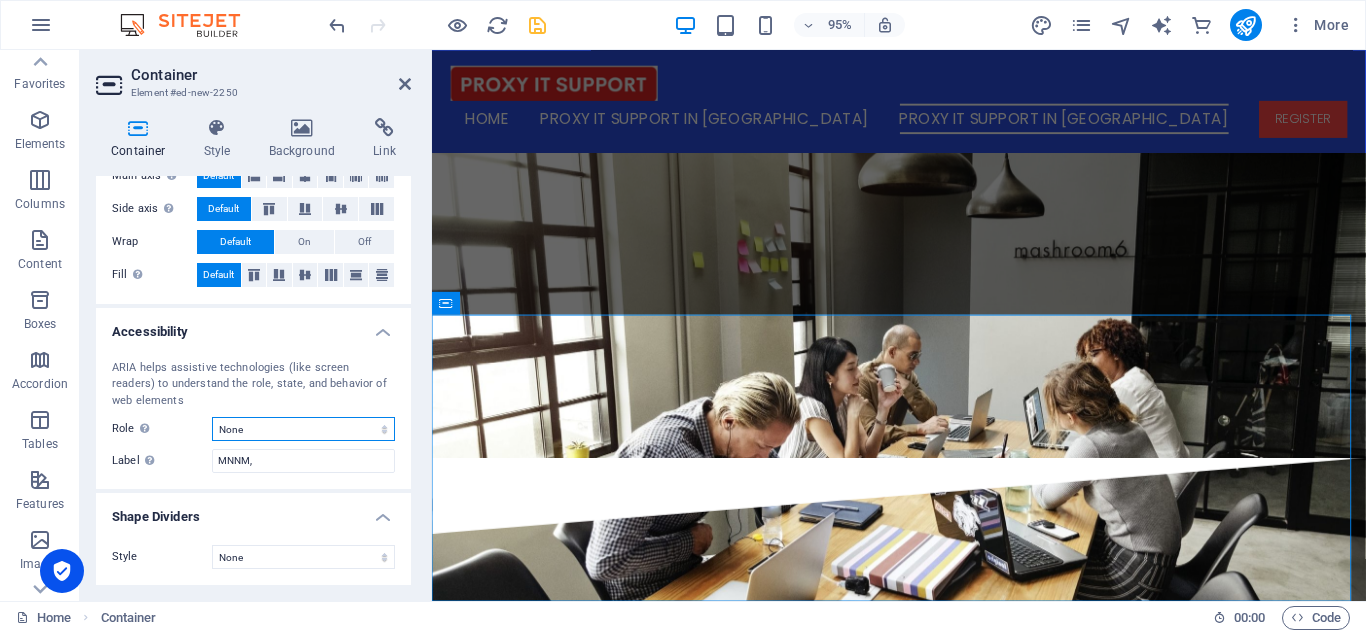 click on "None Header Footer Section Banner Presentation Separator Complementary Region Dialog Comment Marquee Timer" at bounding box center (303, 429) 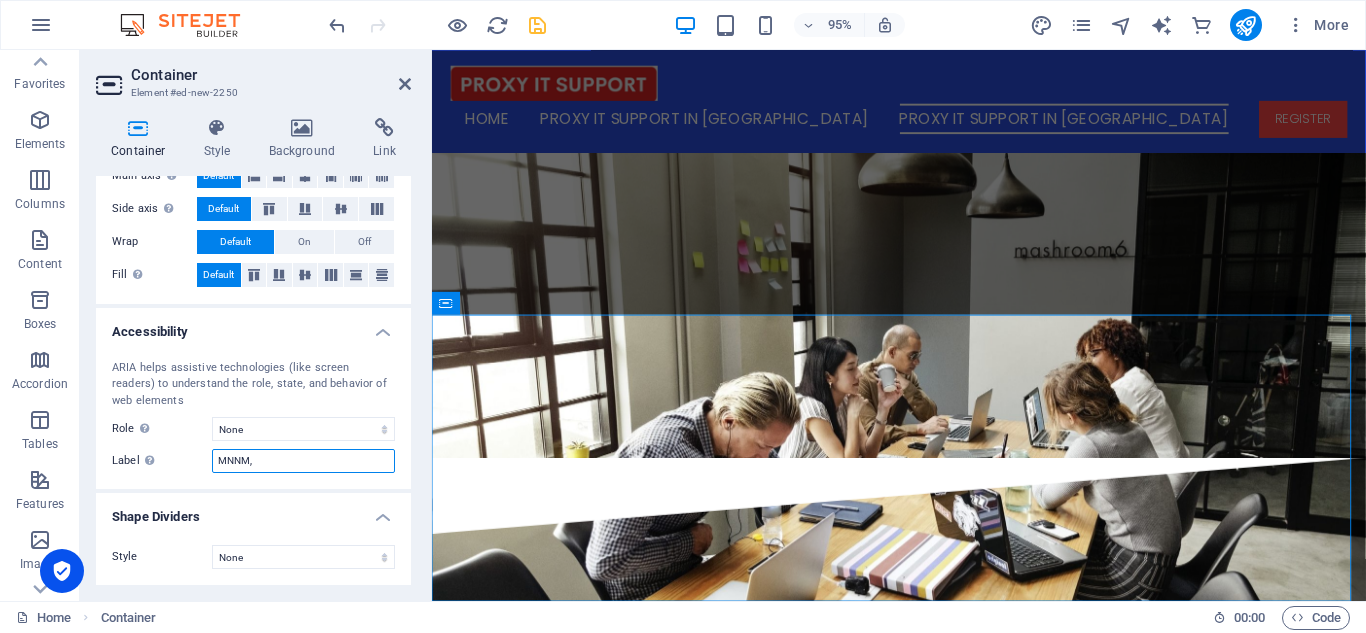 click on "MNNM," at bounding box center (303, 461) 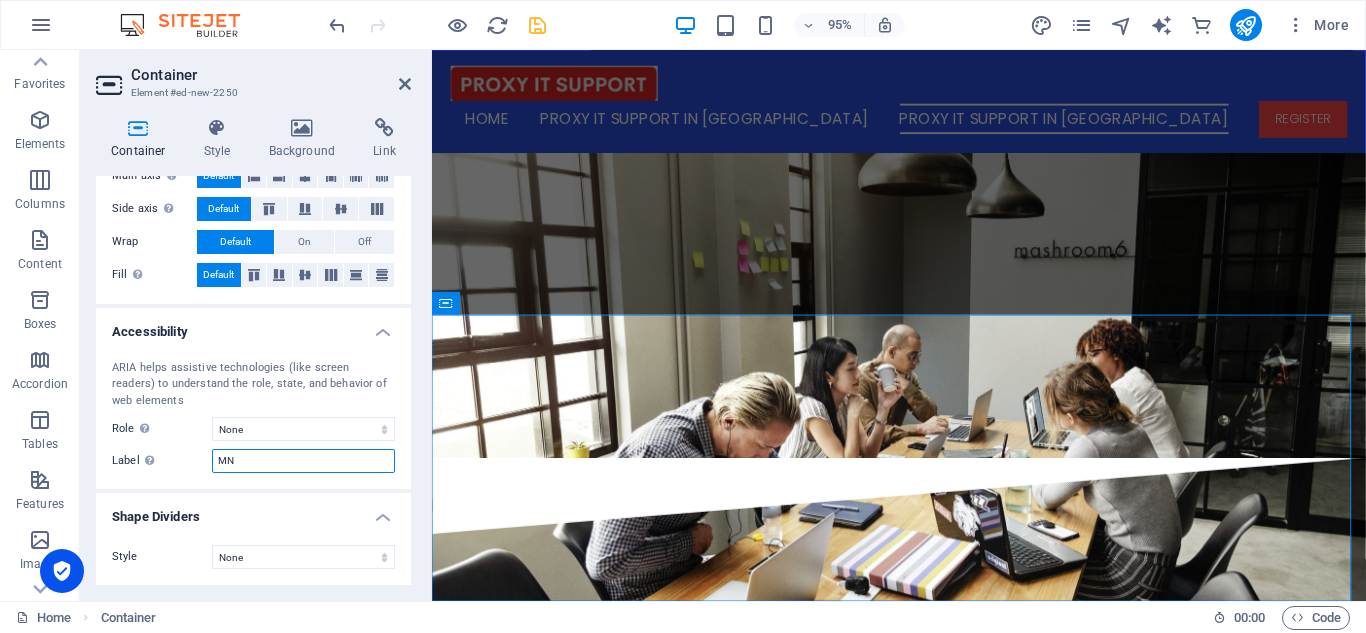 type on "M" 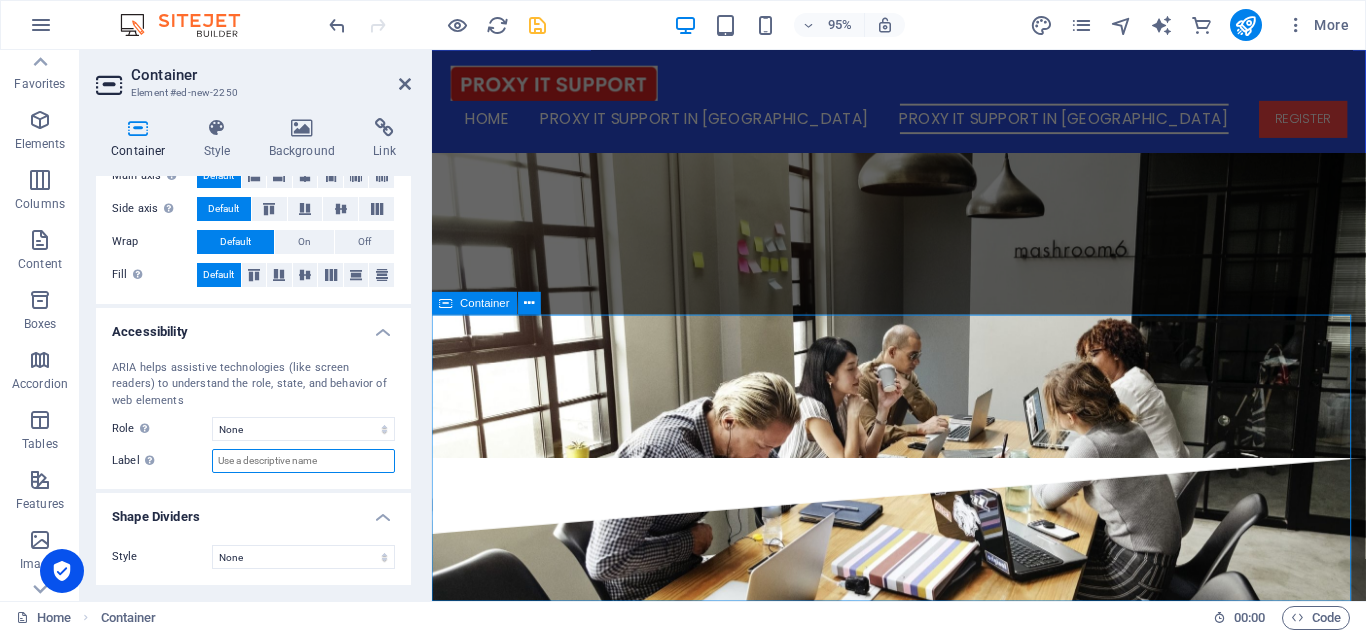 type 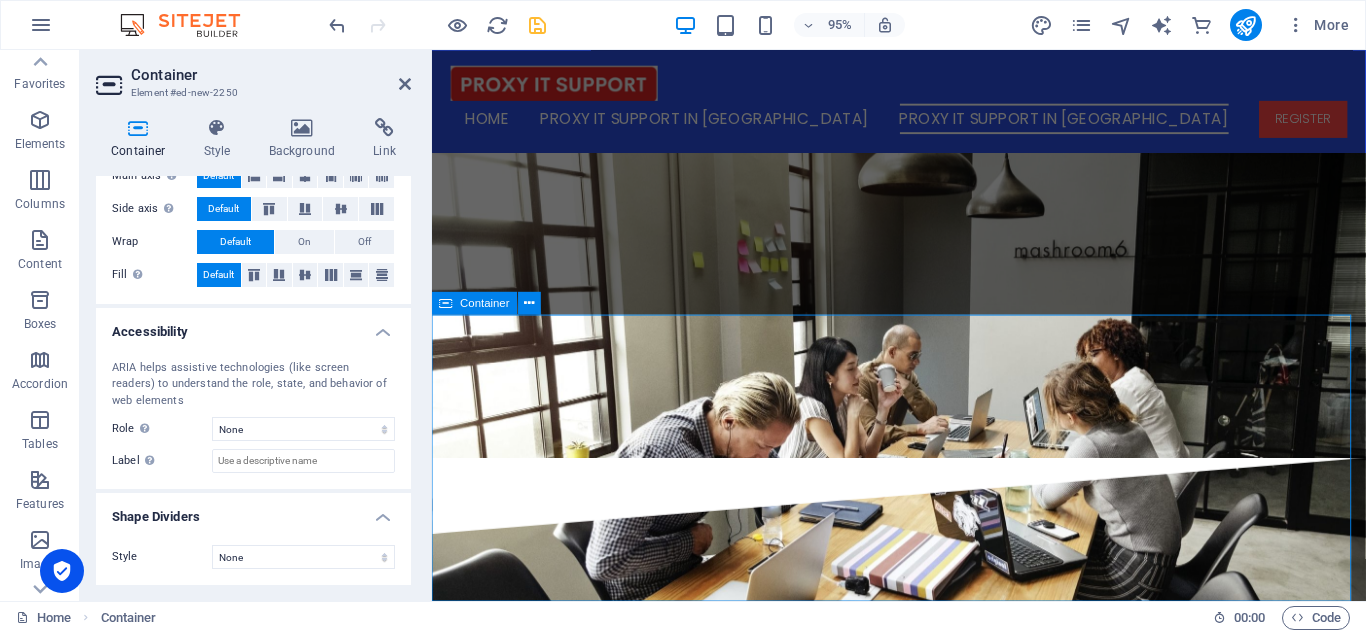 click on "Drop content here or  Add elements  Paste clipboard" at bounding box center (924, 5220) 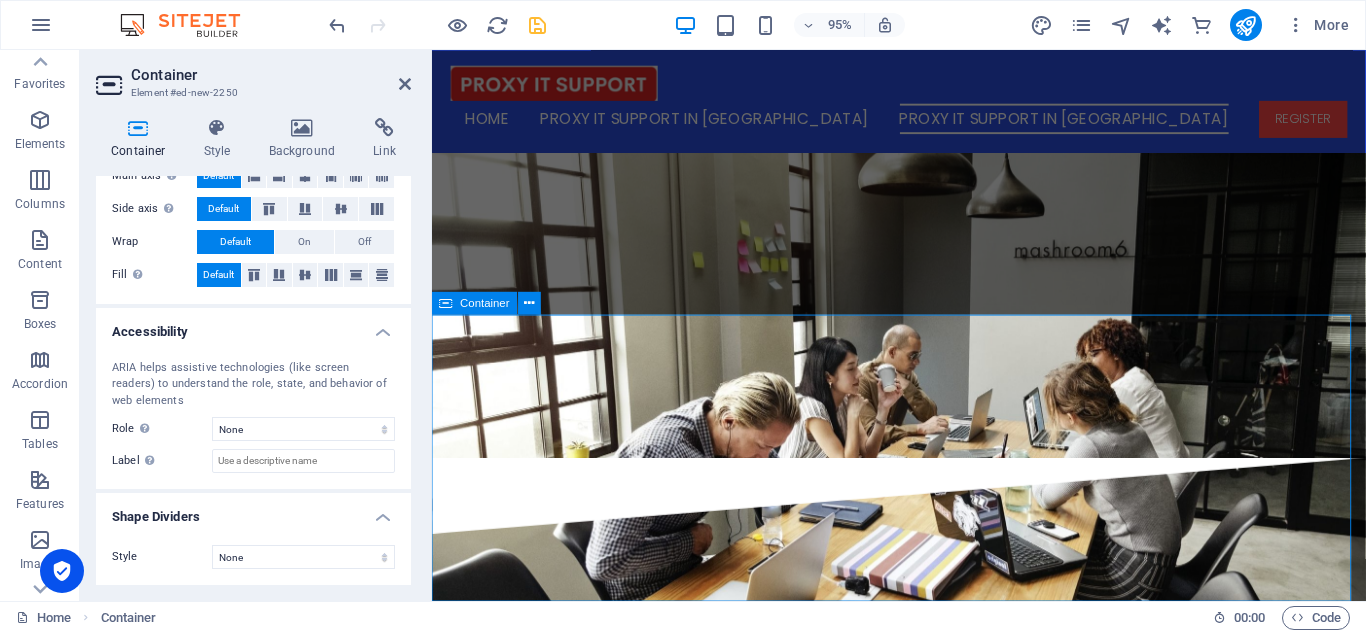 click on "Drop content here or  Add elements  Paste clipboard" at bounding box center [924, 5220] 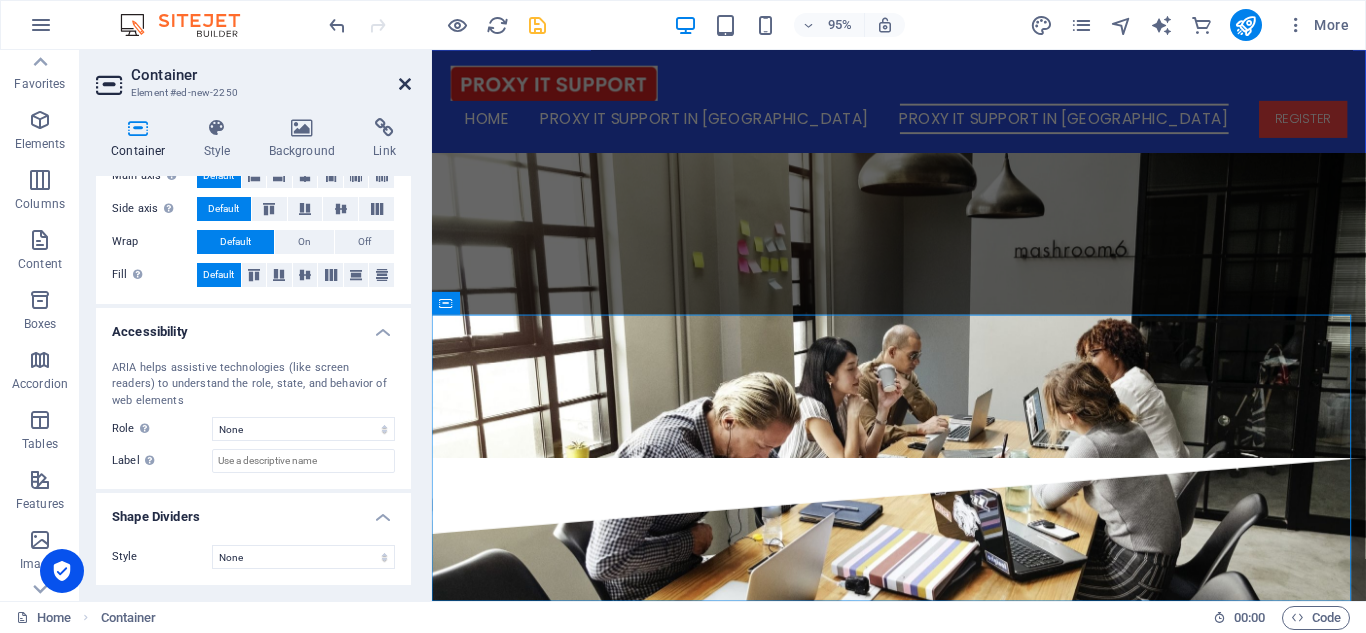click at bounding box center (405, 84) 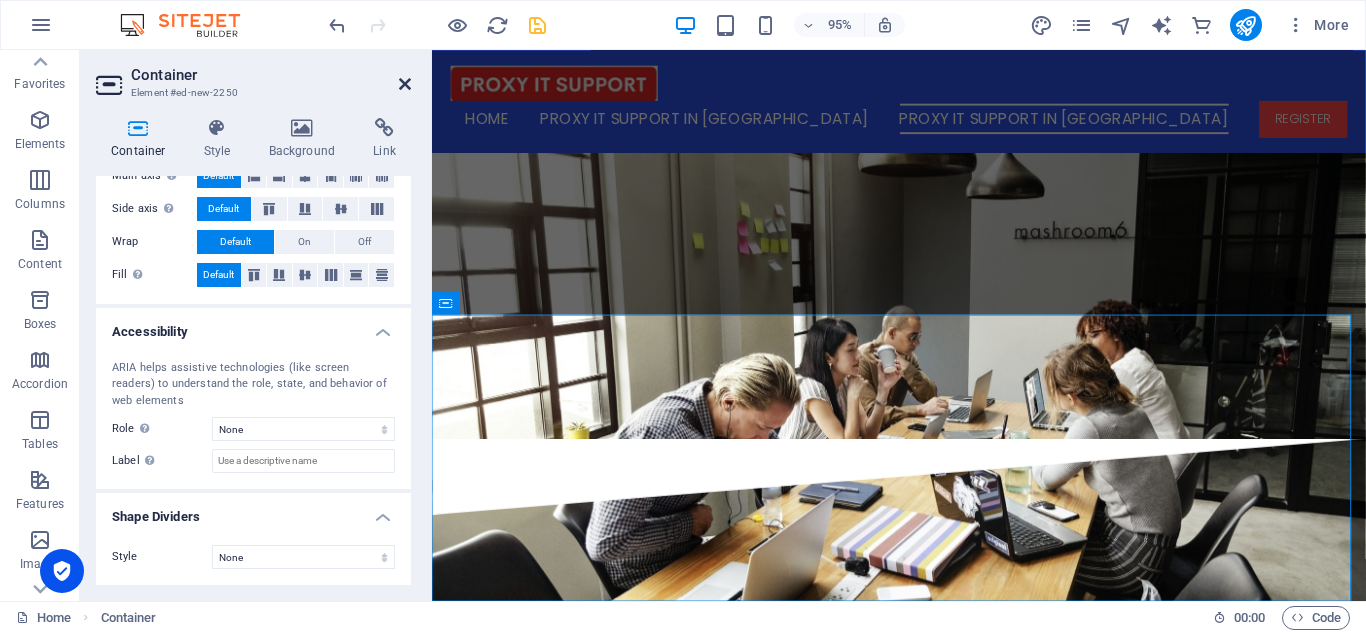 scroll, scrollTop: 5785, scrollLeft: 0, axis: vertical 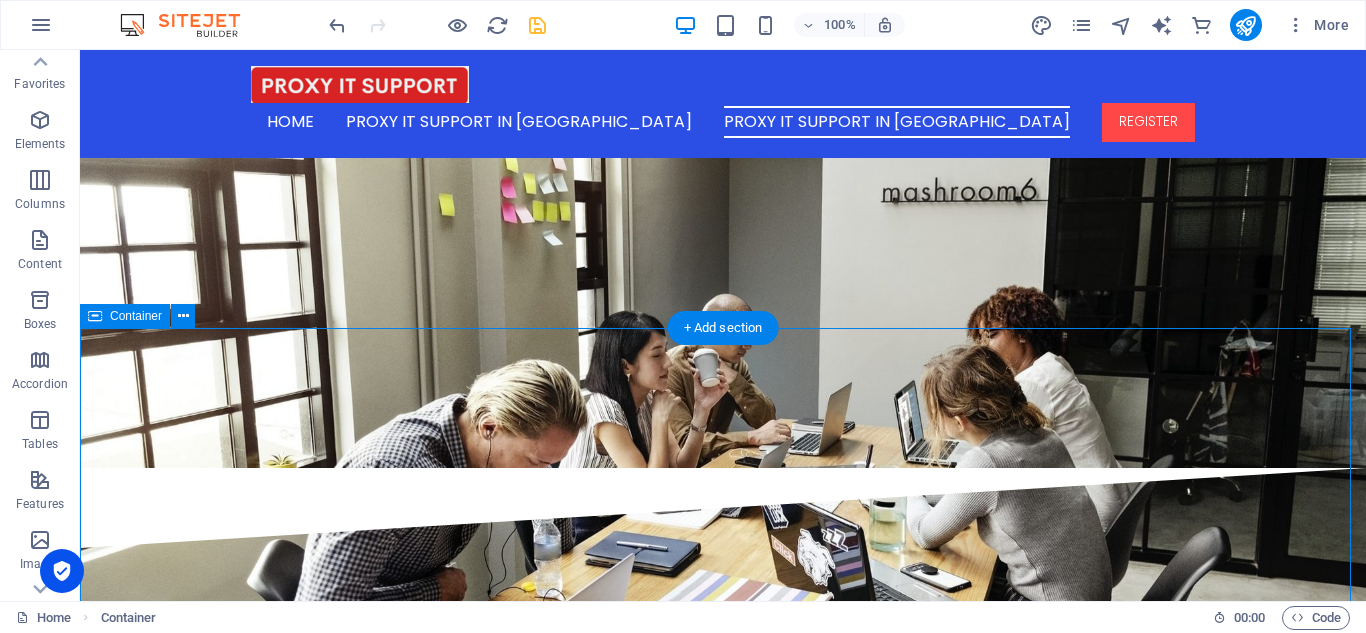 click on "Drop content here or  Add elements  Paste clipboard" at bounding box center (723, 5209) 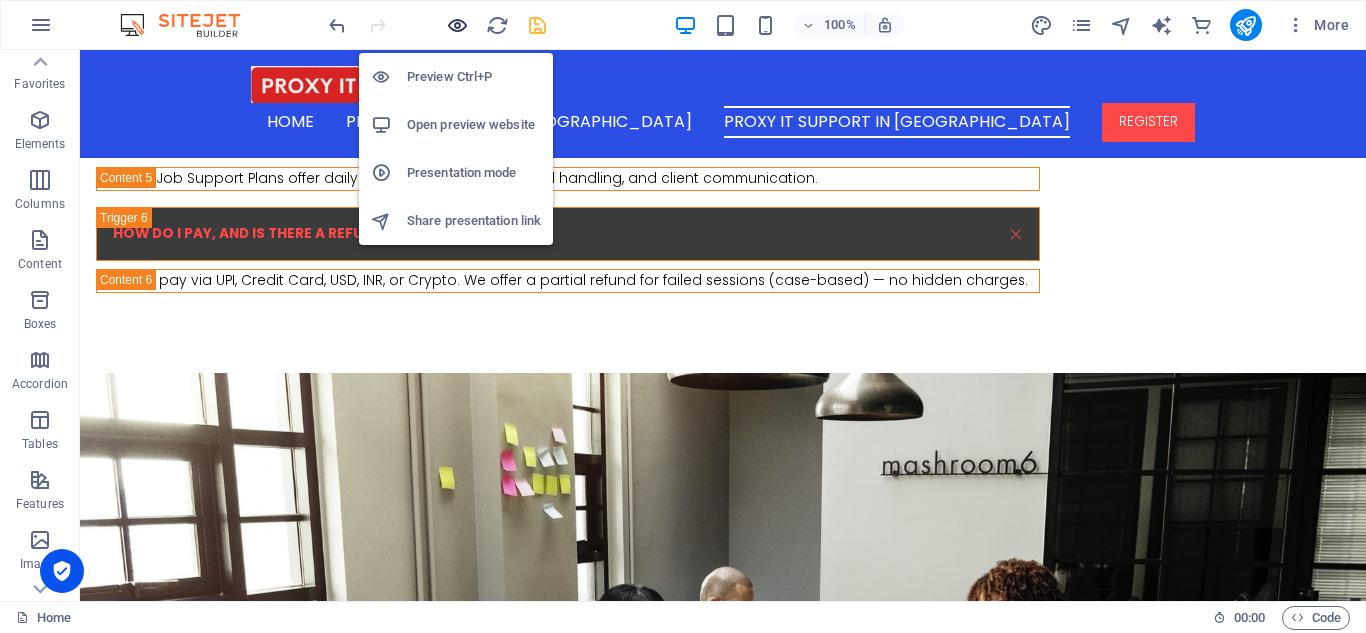 click at bounding box center [457, 25] 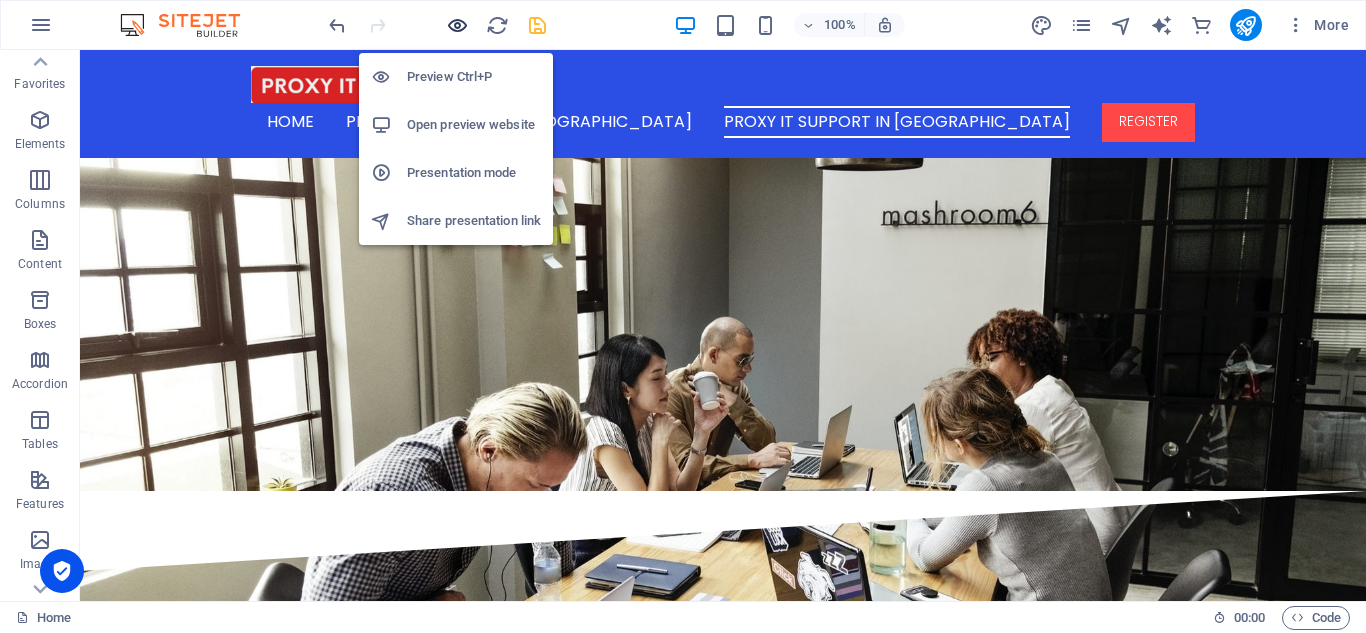 scroll, scrollTop: 5254, scrollLeft: 0, axis: vertical 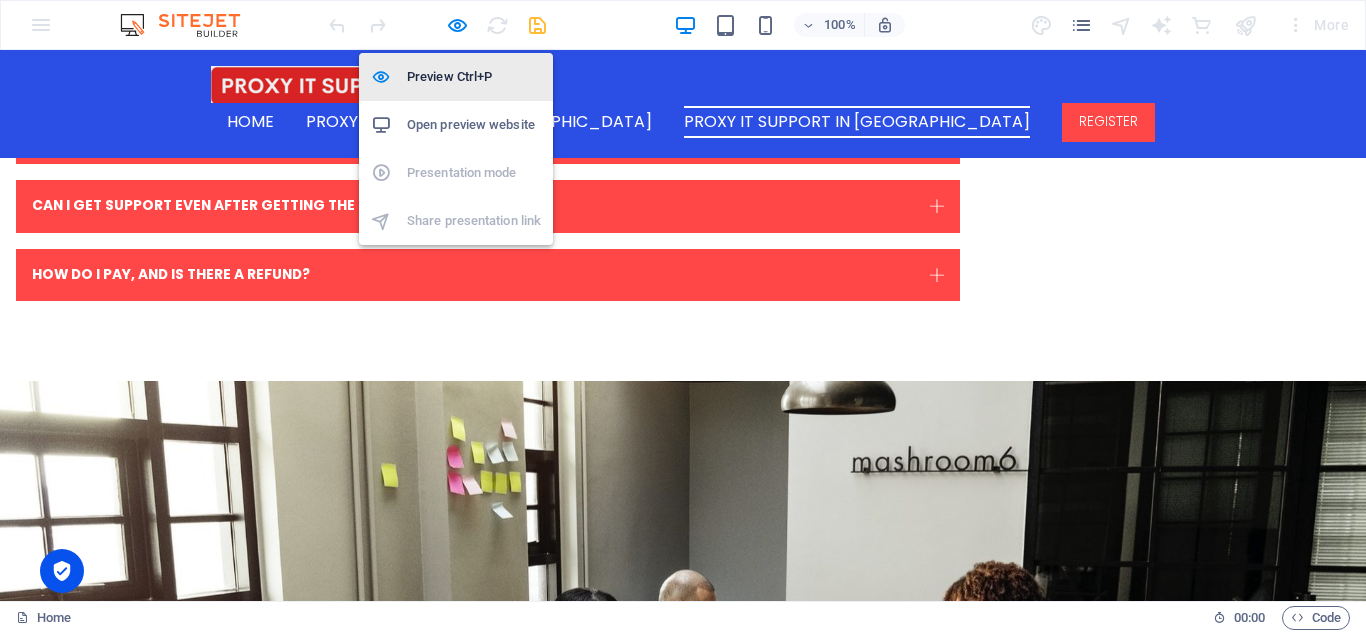 click on "Preview Ctrl+P" at bounding box center (474, 77) 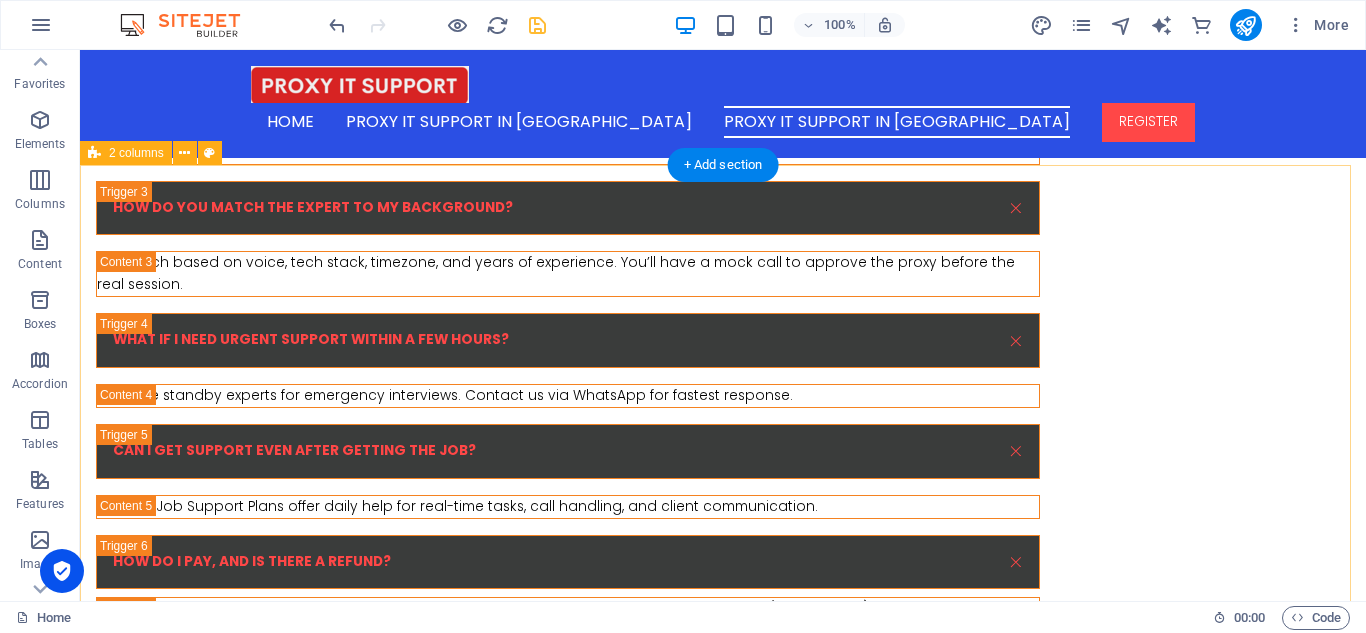 scroll, scrollTop: 4936, scrollLeft: 0, axis: vertical 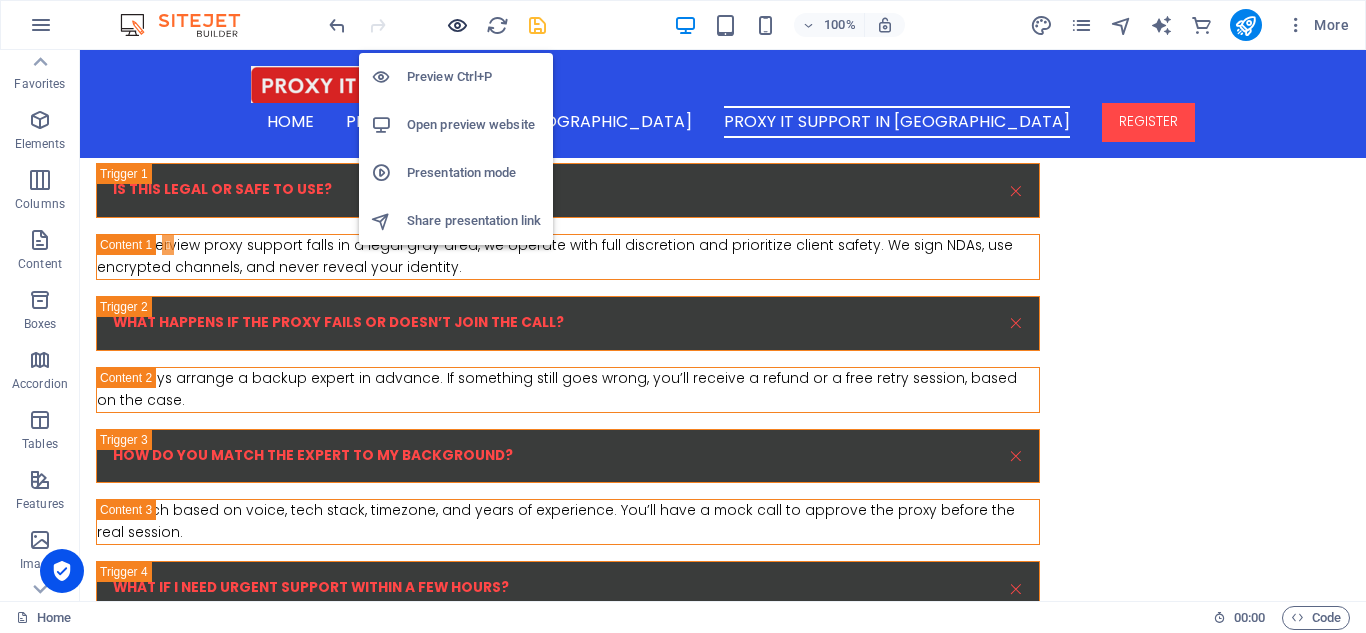 click at bounding box center [457, 25] 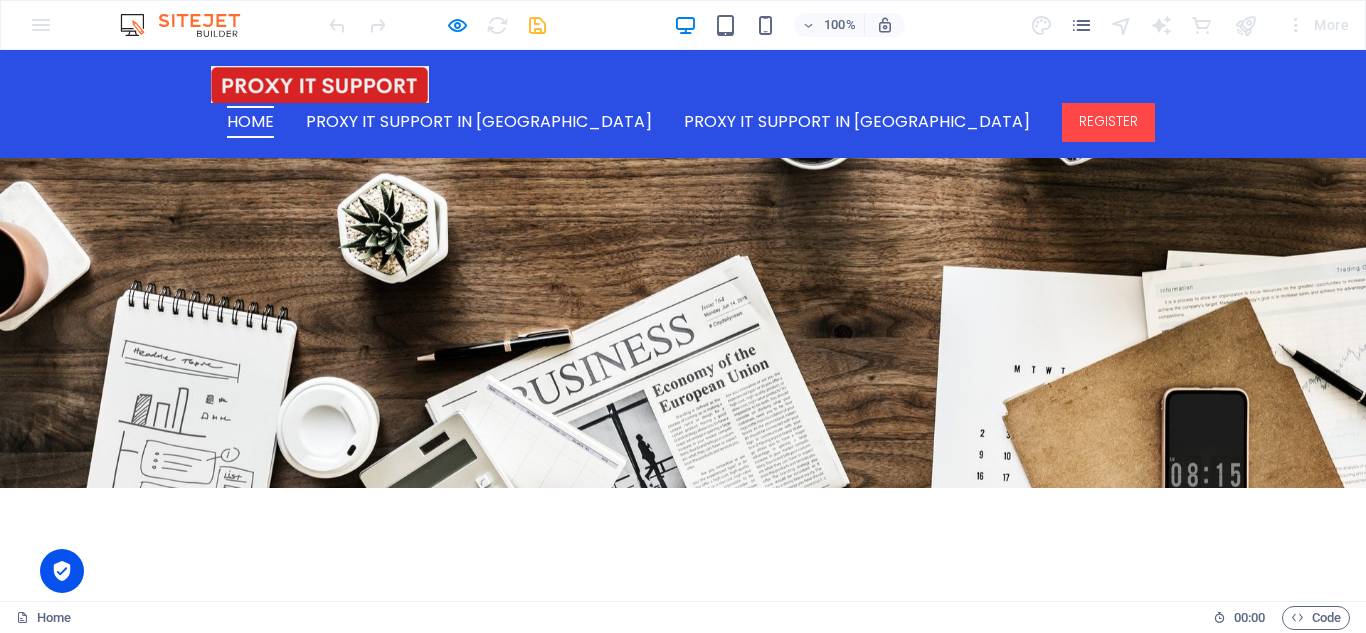 scroll, scrollTop: 133, scrollLeft: 0, axis: vertical 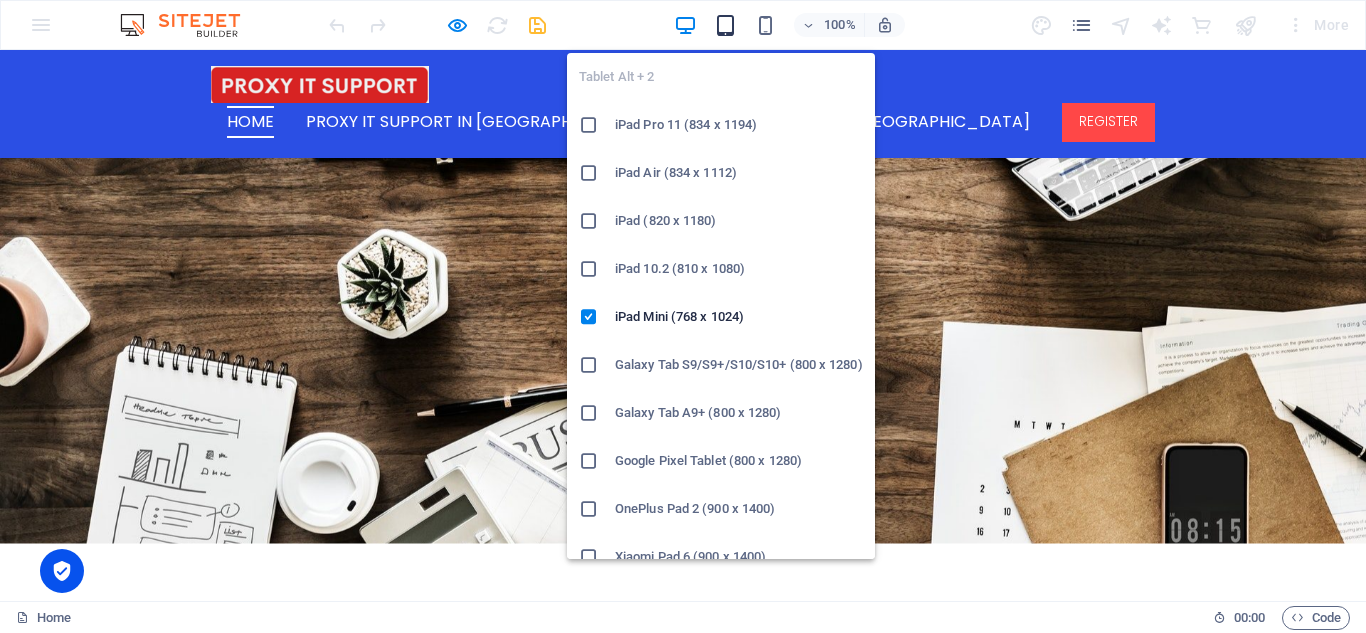 click at bounding box center [725, 25] 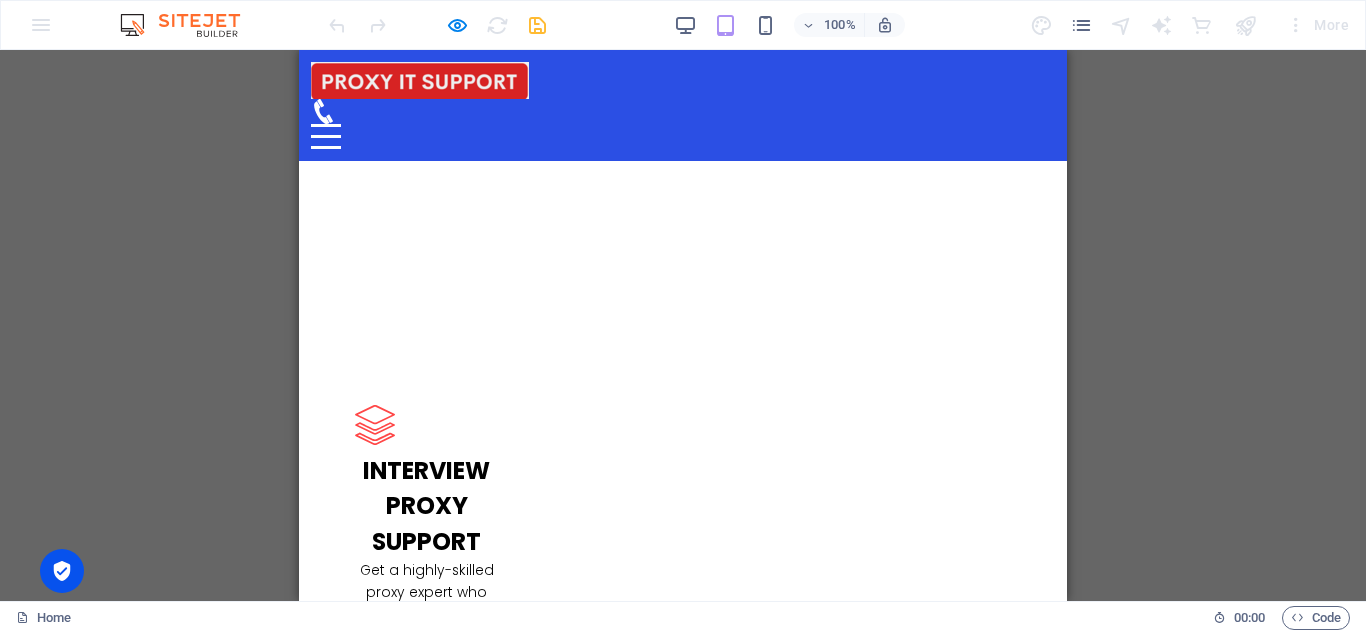 scroll, scrollTop: 2295, scrollLeft: 0, axis: vertical 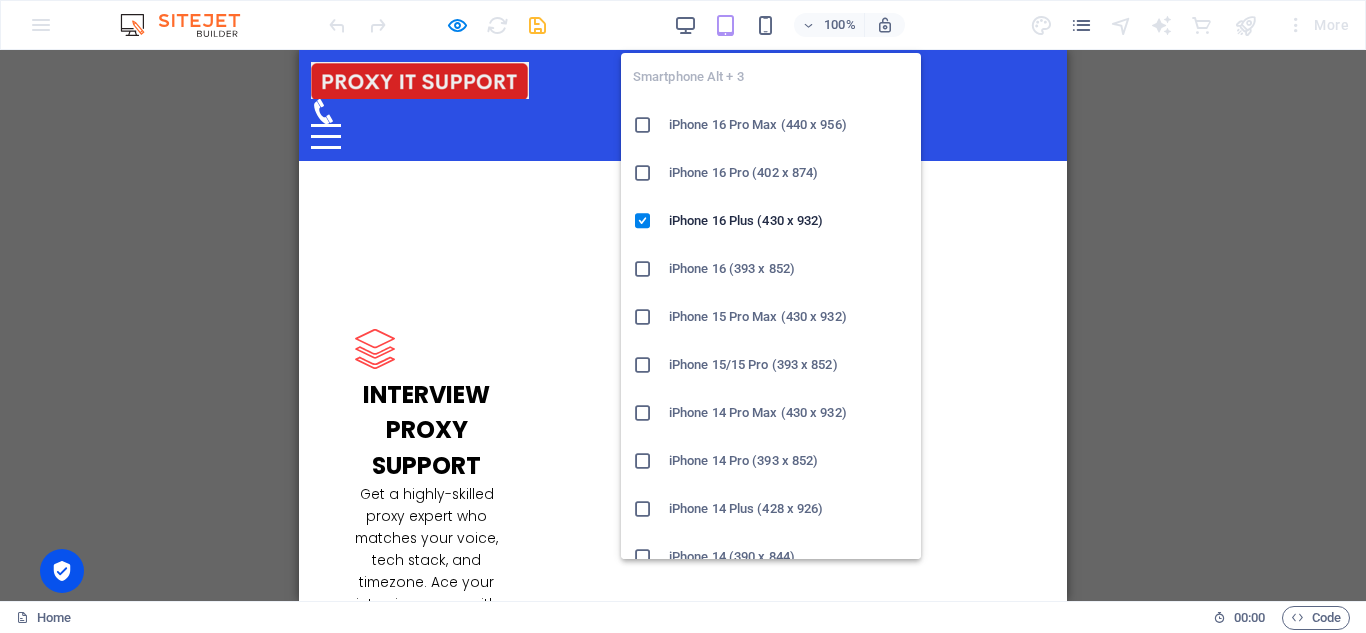 click on "Smartphone Alt + 3 iPhone 16 Pro Max (440 x 956) iPhone 16 Pro (402 x 874) iPhone 16 Plus (430 x 932) iPhone 16 (393 x 852) iPhone 15 Pro Max (430 x 932) iPhone 15/15 Pro (393 x 852) iPhone 14 Pro Max (430 x 932) iPhone 14 Pro (393 x 852) iPhone 14 Plus (428 x 926) iPhone 14 (390 x 844) iPhone 13 Pro Max (428 x 926) iPhone 13/13 Pro (390 x 844) iPhone 13 Mini (375 x 812) iPhone SE (2nd gen) (375 x 667) Galaxy S22/S23/S24 Ultra (384 x 824) Galaxy S22/S23/S24 Plus (384 x 832) Galaxy S22/S23/S24 (360 x 780) Galaxy S21 Ultra/Plus (384 x 854) Galaxy S21 (360 x 800) Galaxy S20 FE (412 x 914) Galaxy A32 (412 x 915) Pixel 9 Pro XL (428 x 926) Pixel 9/9 Pro (412 x 915) Pixel 8/8 Pro (412 x 732) Pixel 7/7 Pro (412 x 915) Pixel 6/6 Pro (412 x 915) Huawei P60 Pro (412 x 915) Huawei Mate 50 Pro (412 x 932) Huawei P50 Pro (412 x 915) Xiaomi 13 Pro (412 x 915) Xiaomi 12 Pro (412 x 915) Xiaomi Redmi Note 12 Pro (412 x 915)" at bounding box center (771, 298) 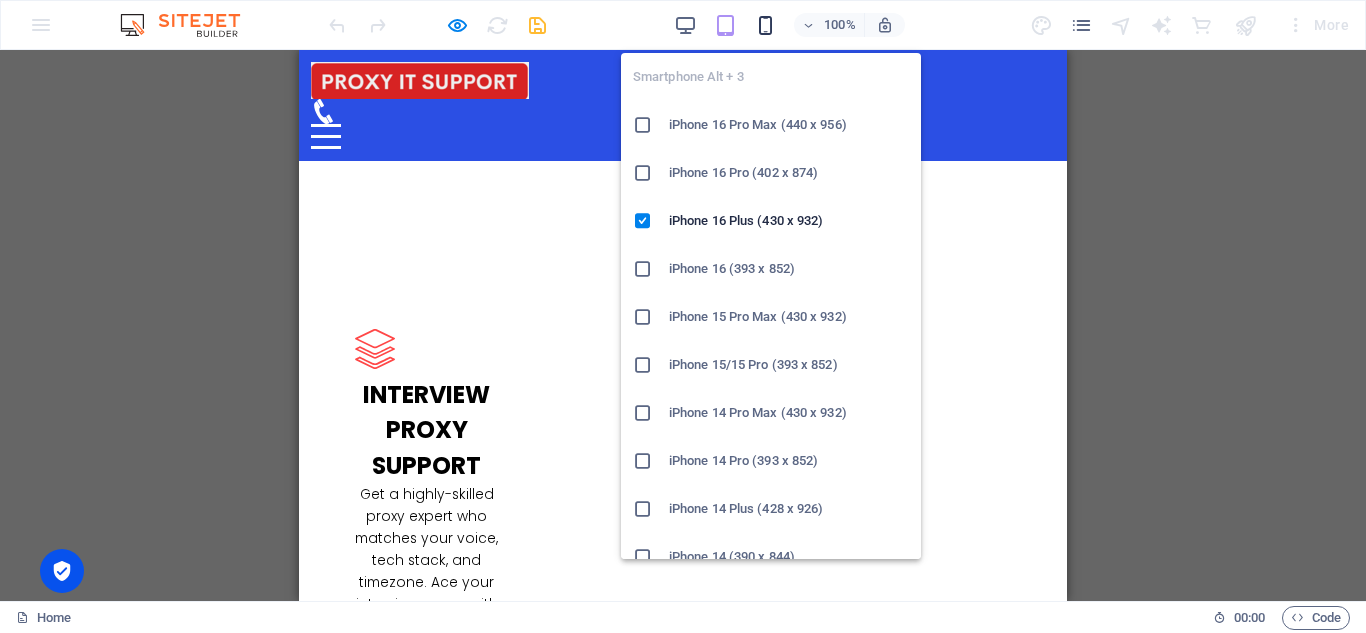 click at bounding box center [765, 25] 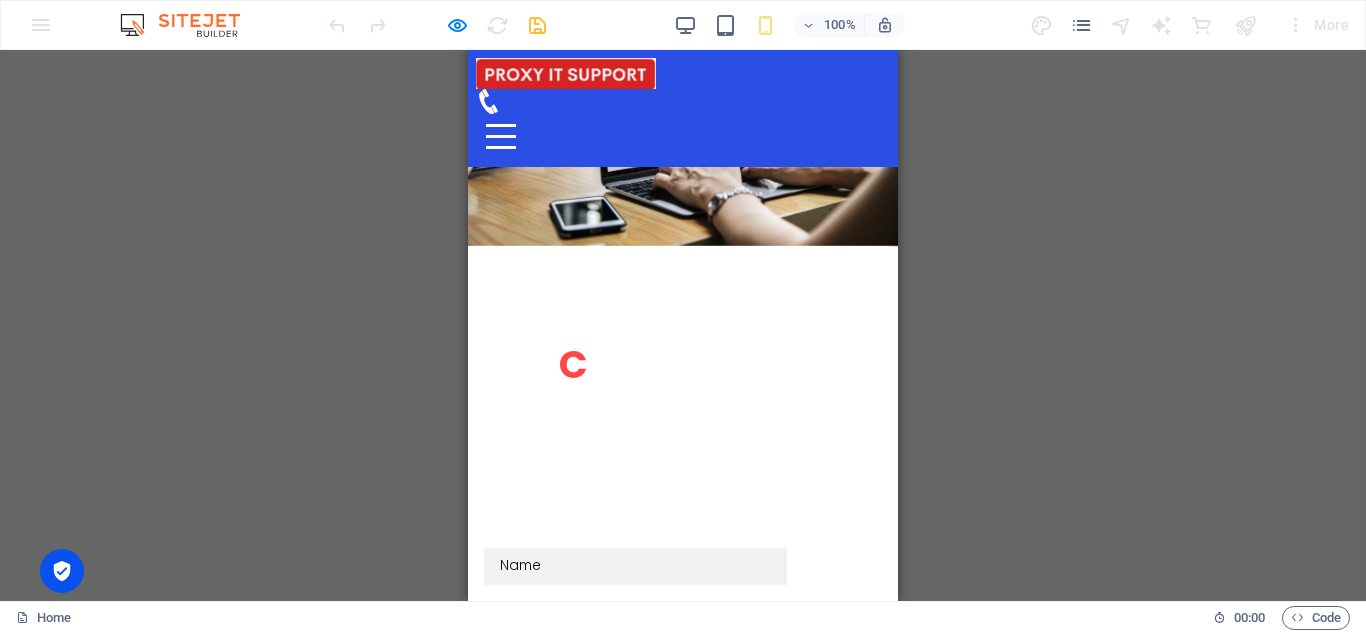 scroll, scrollTop: 7350, scrollLeft: 0, axis: vertical 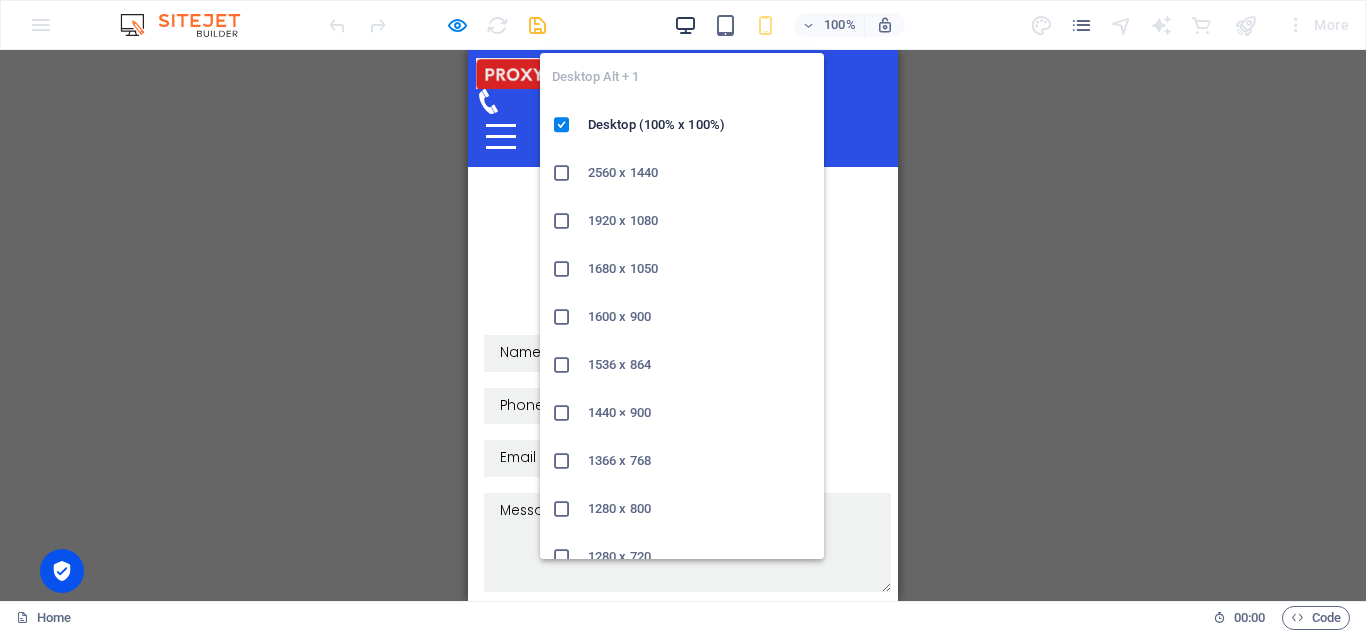 click at bounding box center (685, 25) 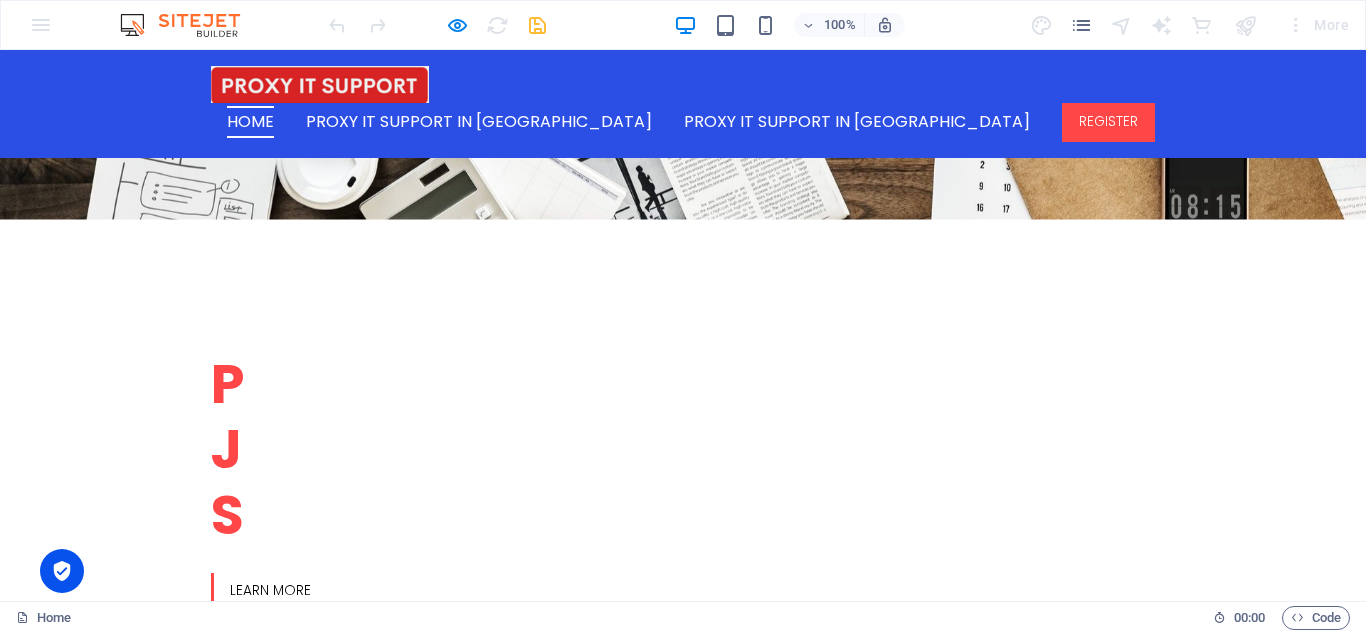 scroll, scrollTop: 0, scrollLeft: 0, axis: both 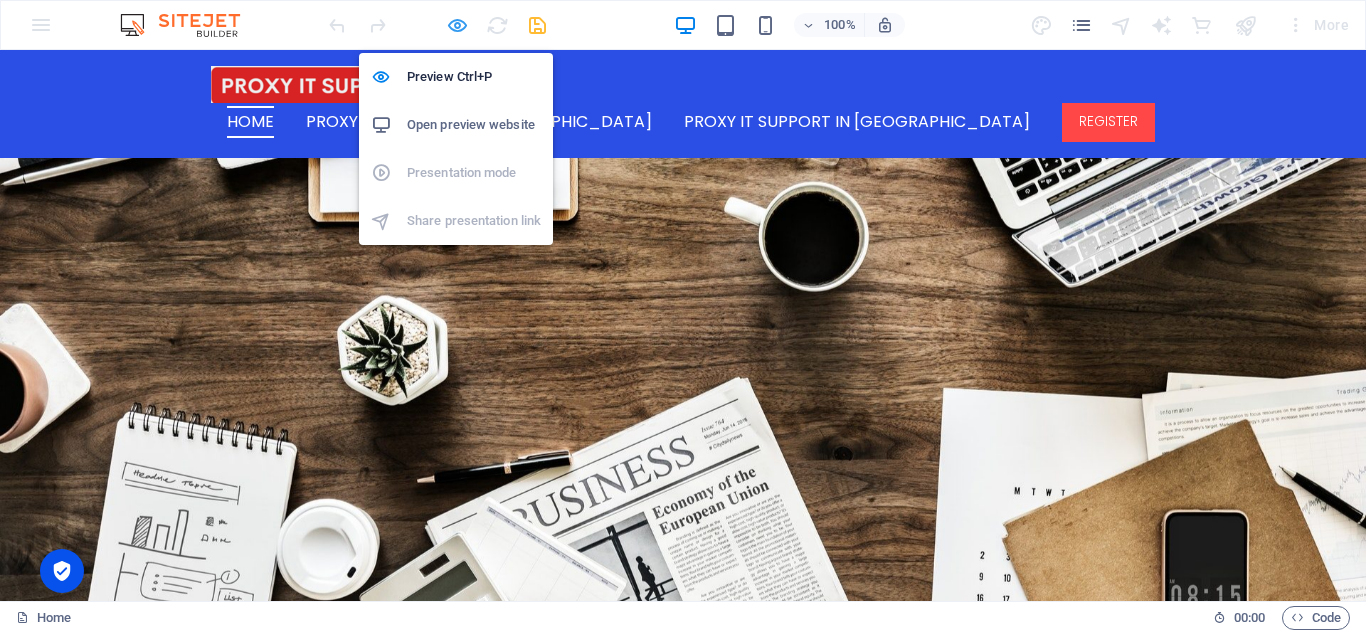 click at bounding box center (457, 25) 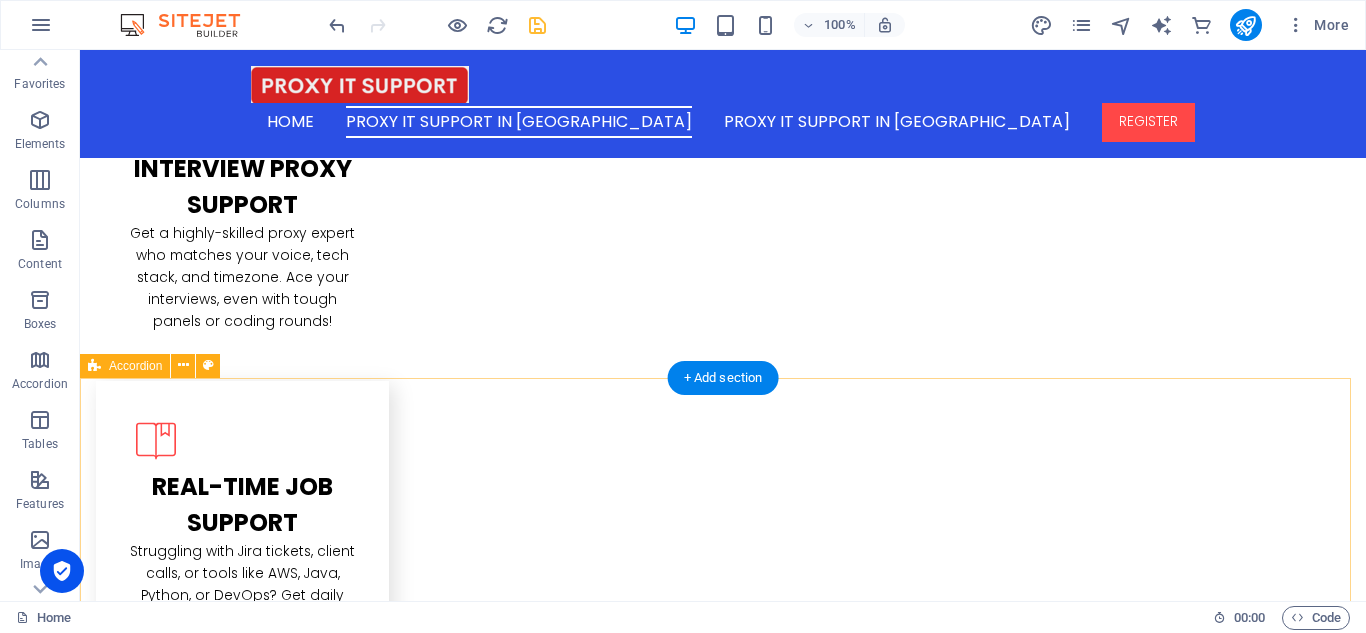 scroll, scrollTop: 2458, scrollLeft: 0, axis: vertical 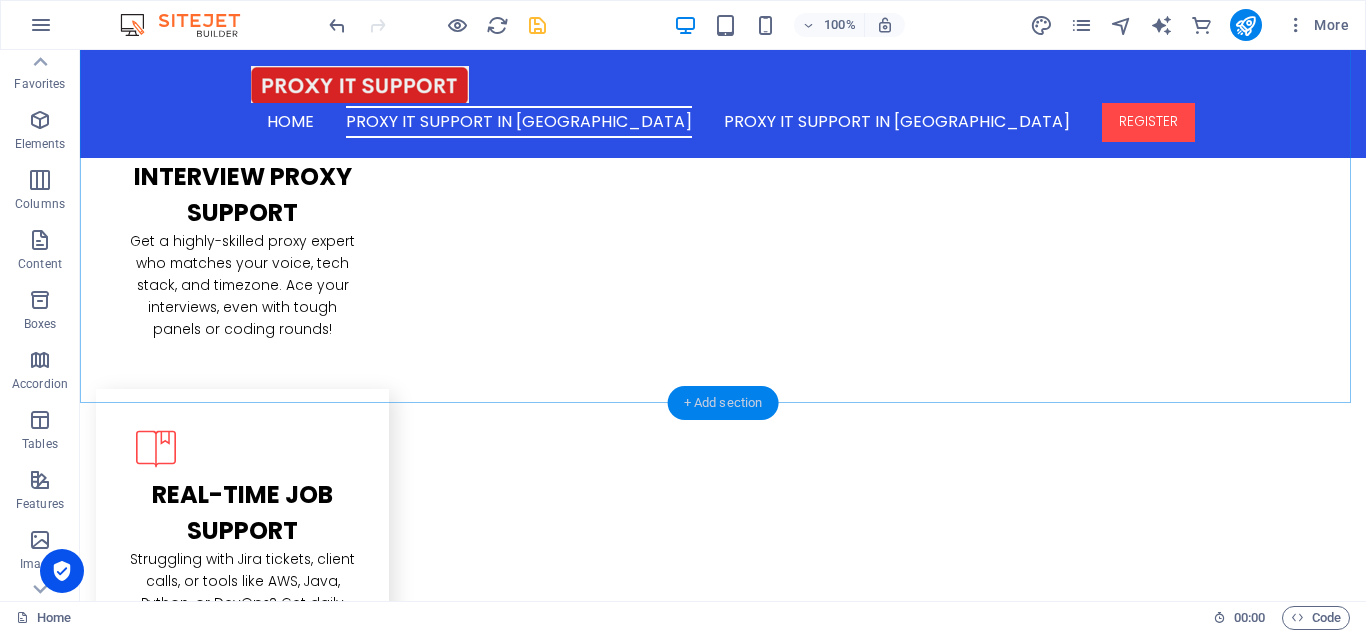 click on "+ Add section" at bounding box center [723, 403] 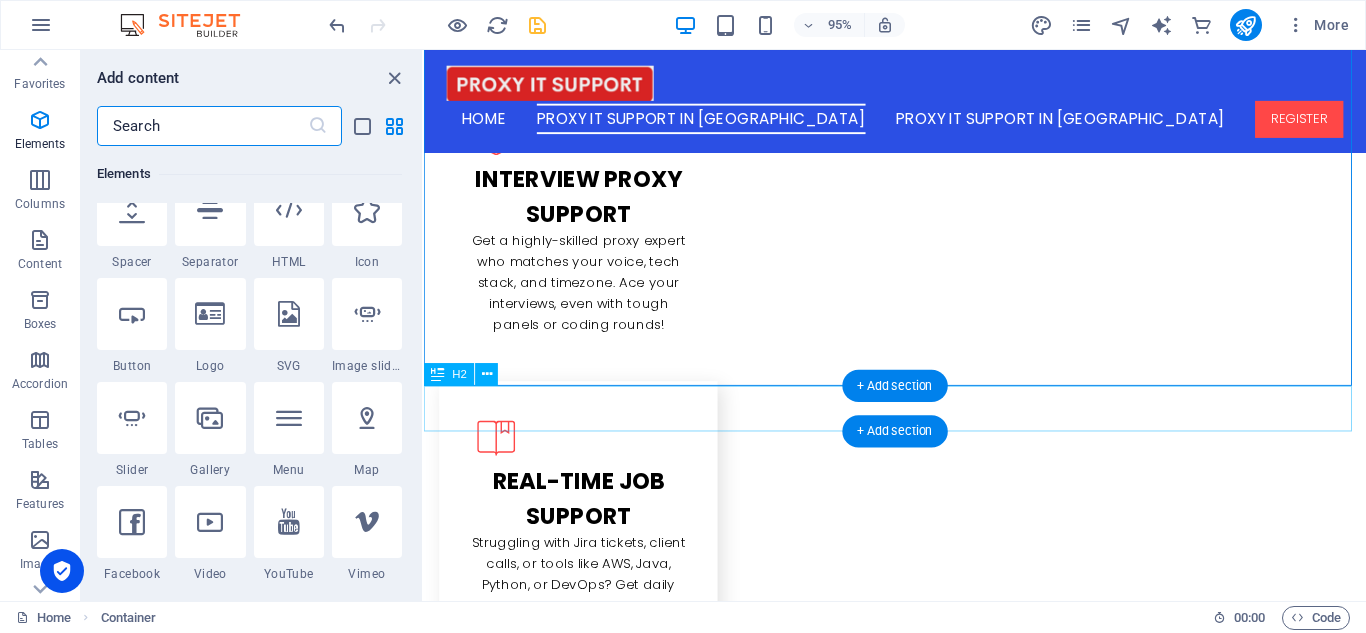 scroll, scrollTop: 3499, scrollLeft: 0, axis: vertical 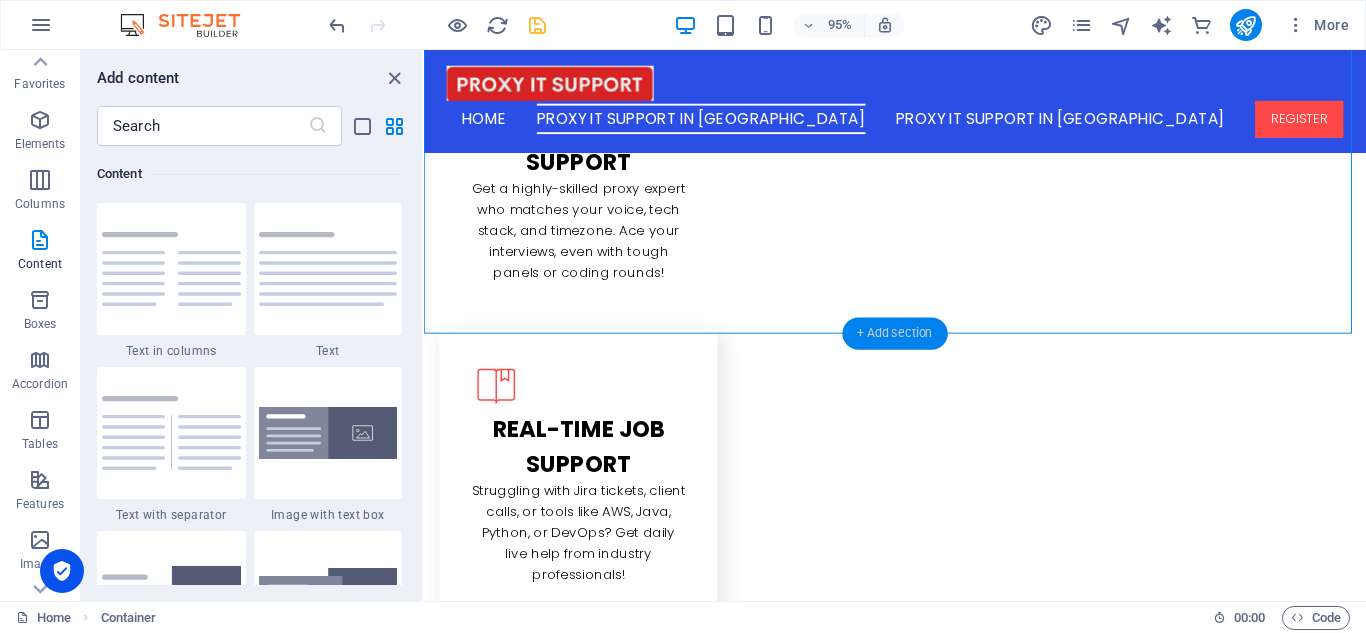 click on "+ Add section" at bounding box center [894, 333] 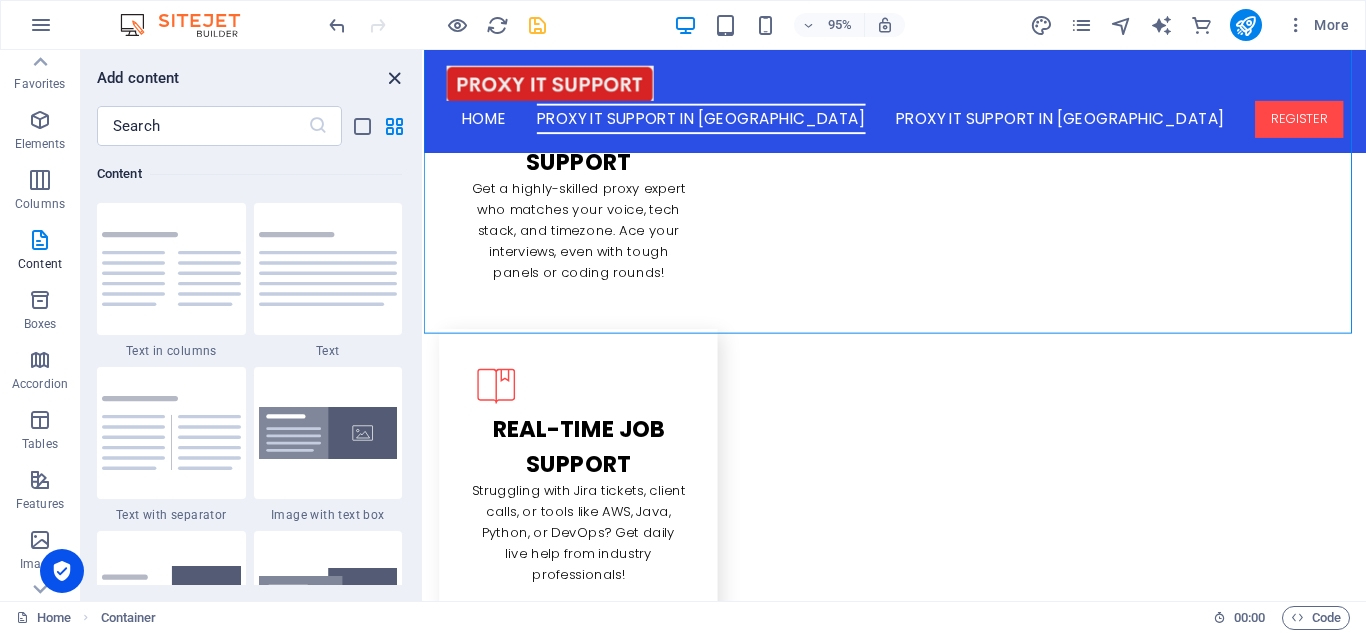 click at bounding box center [394, 78] 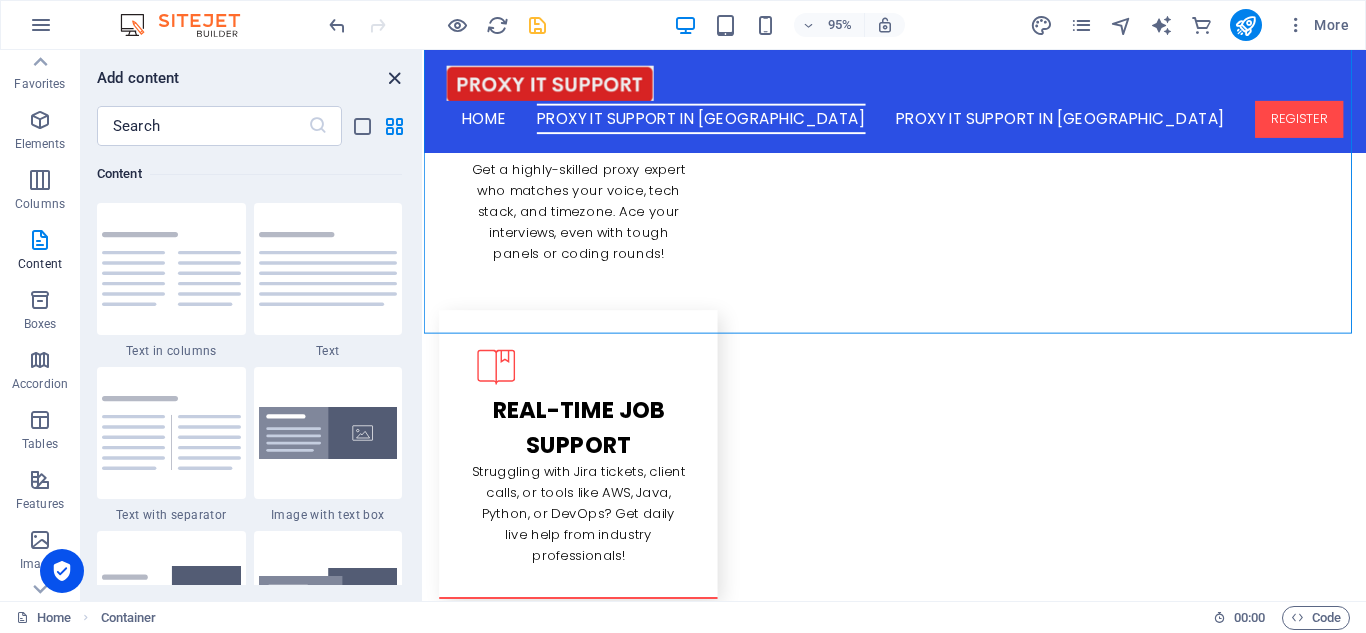 scroll, scrollTop: 2513, scrollLeft: 0, axis: vertical 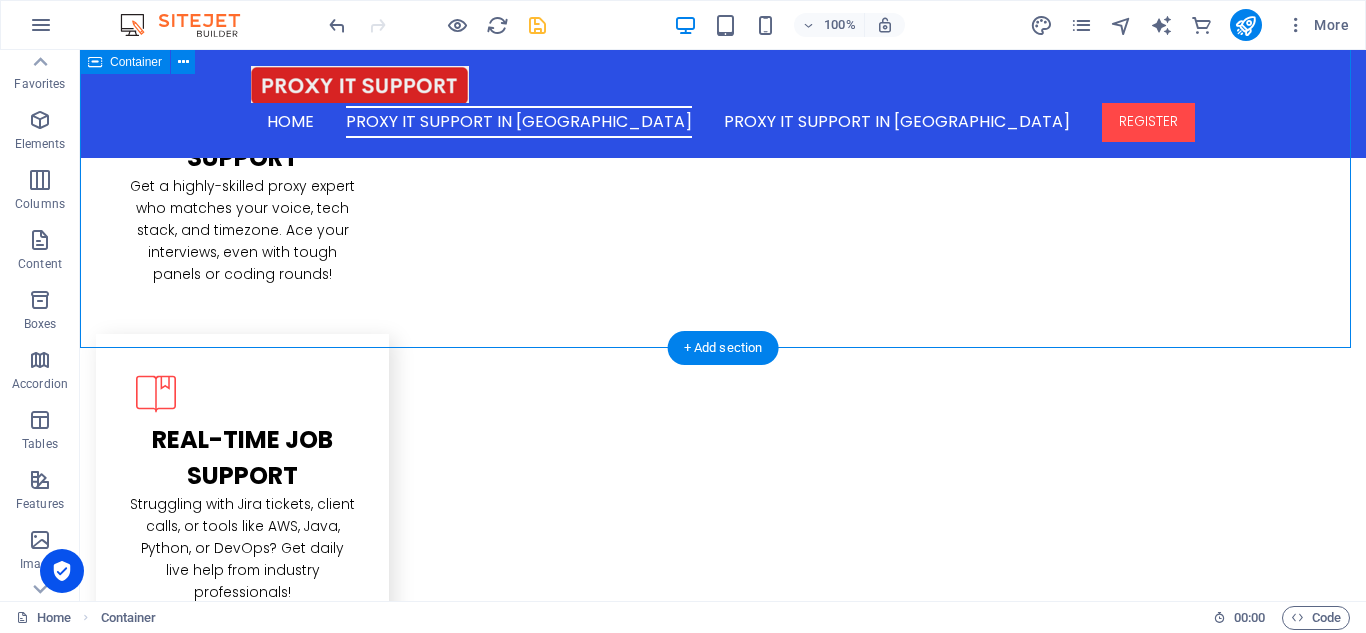 click on "W hat Makes Us Different: Total Discretion  – NDA-secured, encrypted communication, and zero data leaks Voice & Accent Matching  – We match you with experts who sound like  you . 24/7 Expert Availability  – U.S., [GEOGRAPHIC_DATA], [GEOGRAPHIC_DATA], and [GEOGRAPHIC_DATA] timezones supported. Live Pre-Screening  – You meet your expert before the real call or task. Post-Job Training  – We don’t leave you after selection. We help you stay employed. Transparent Pricing & Emergency Backup  – No hidden fees. Backup experts available instantly." at bounding box center (723, 2163) 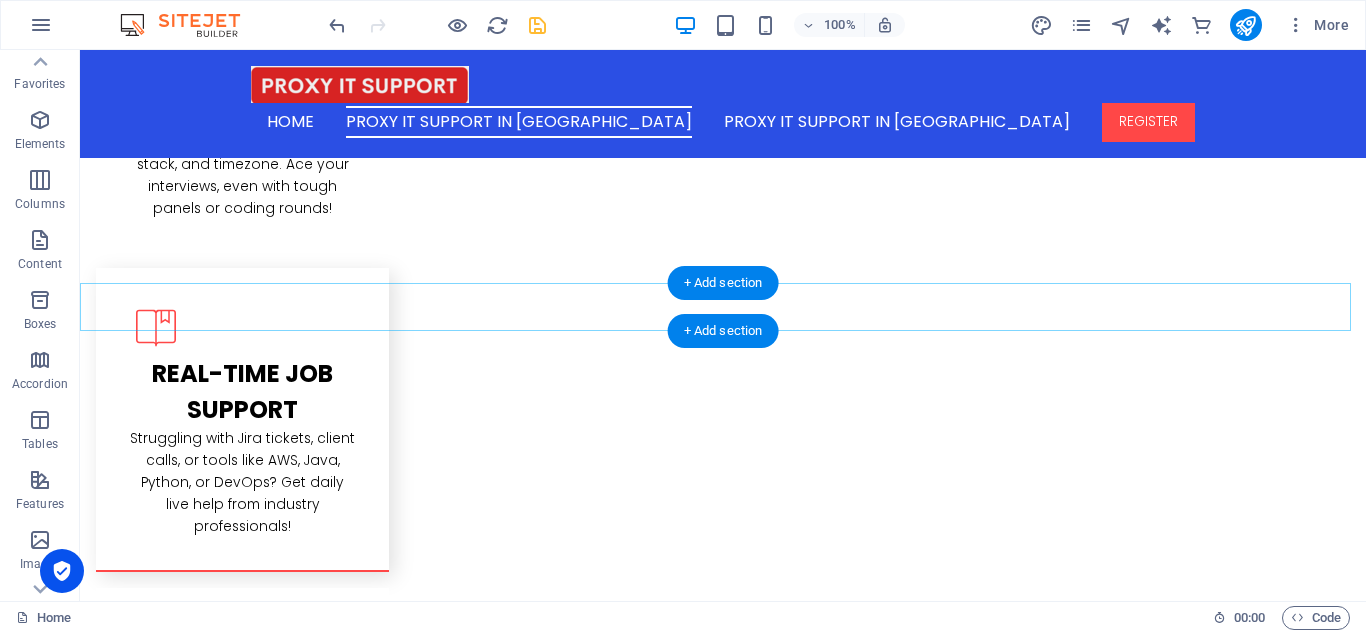 scroll, scrollTop: 2578, scrollLeft: 0, axis: vertical 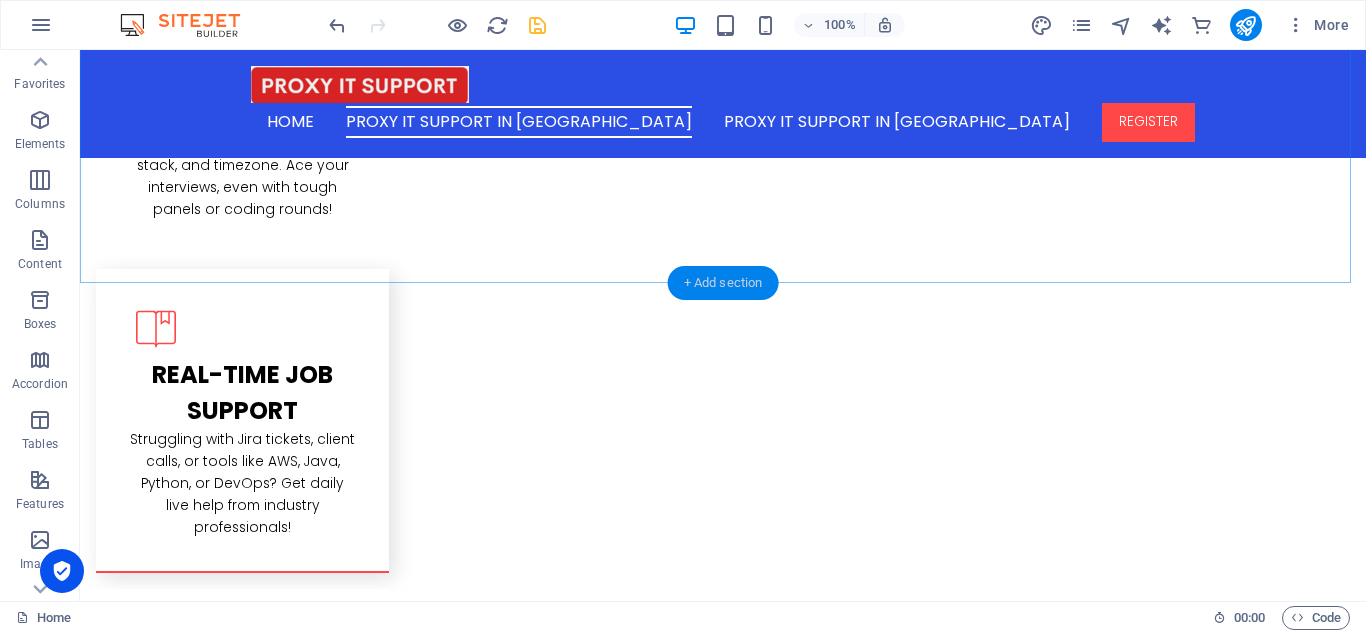 click on "+ Add section" at bounding box center (723, 283) 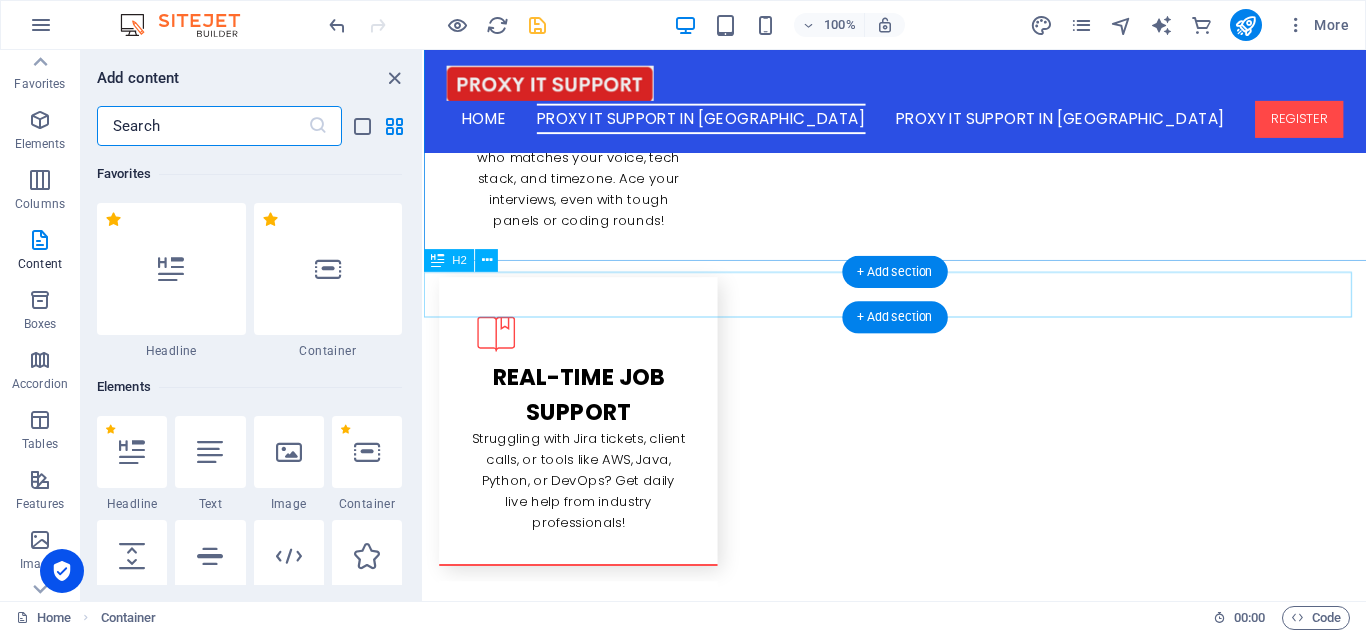 scroll, scrollTop: 2589, scrollLeft: 0, axis: vertical 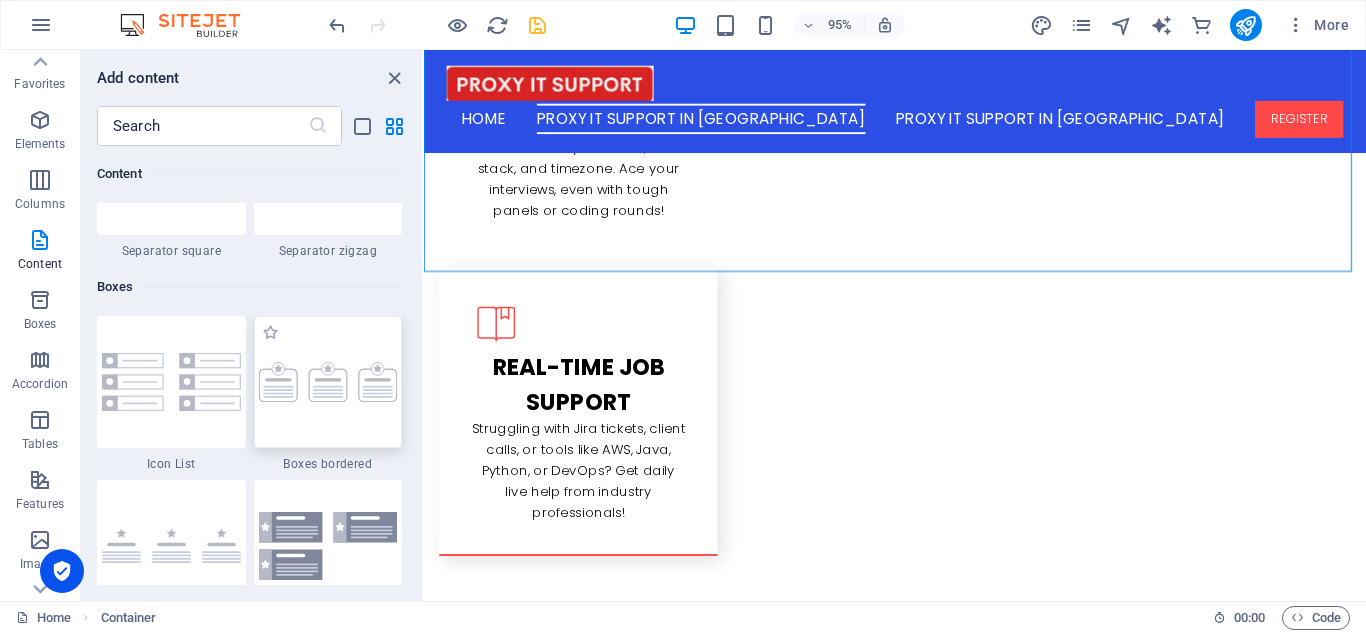 click at bounding box center (328, 382) 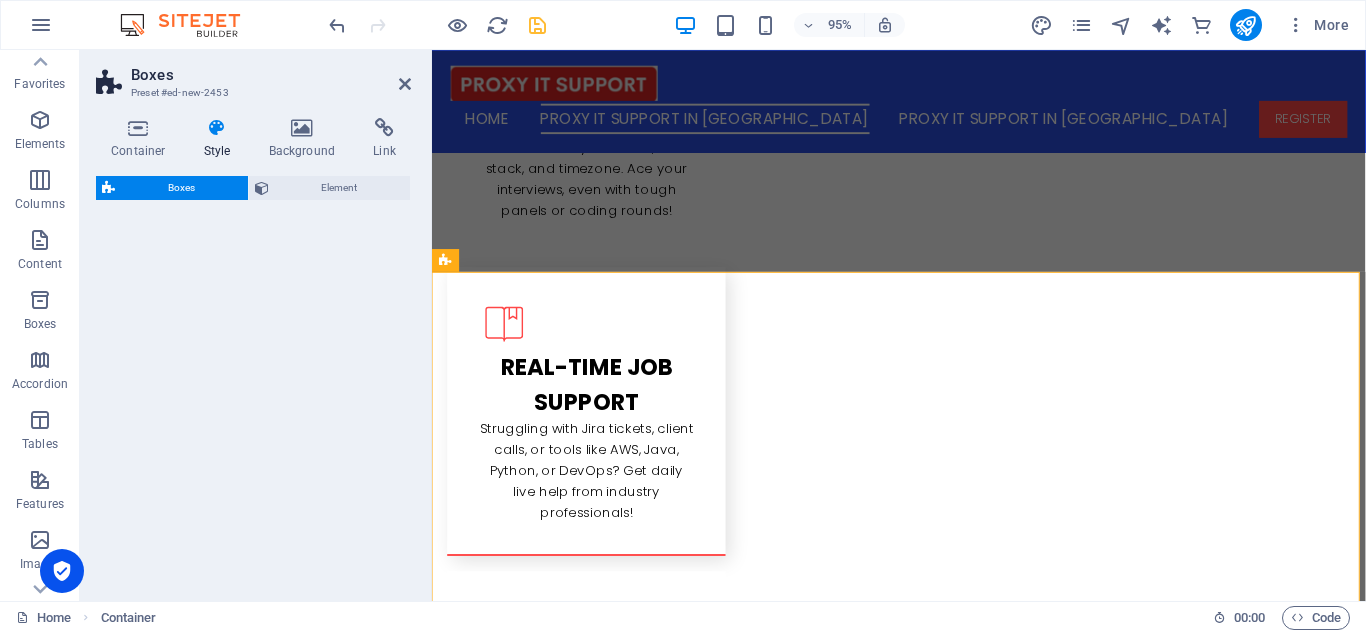 select on "rem" 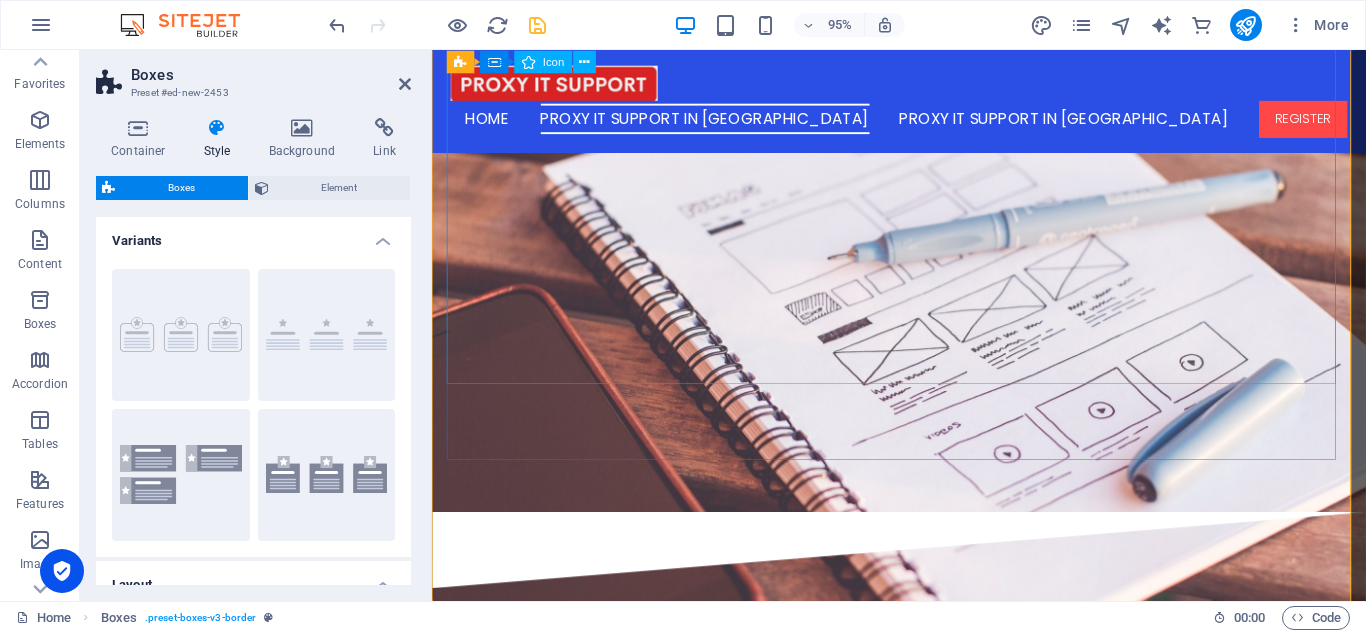 scroll, scrollTop: 3450, scrollLeft: 0, axis: vertical 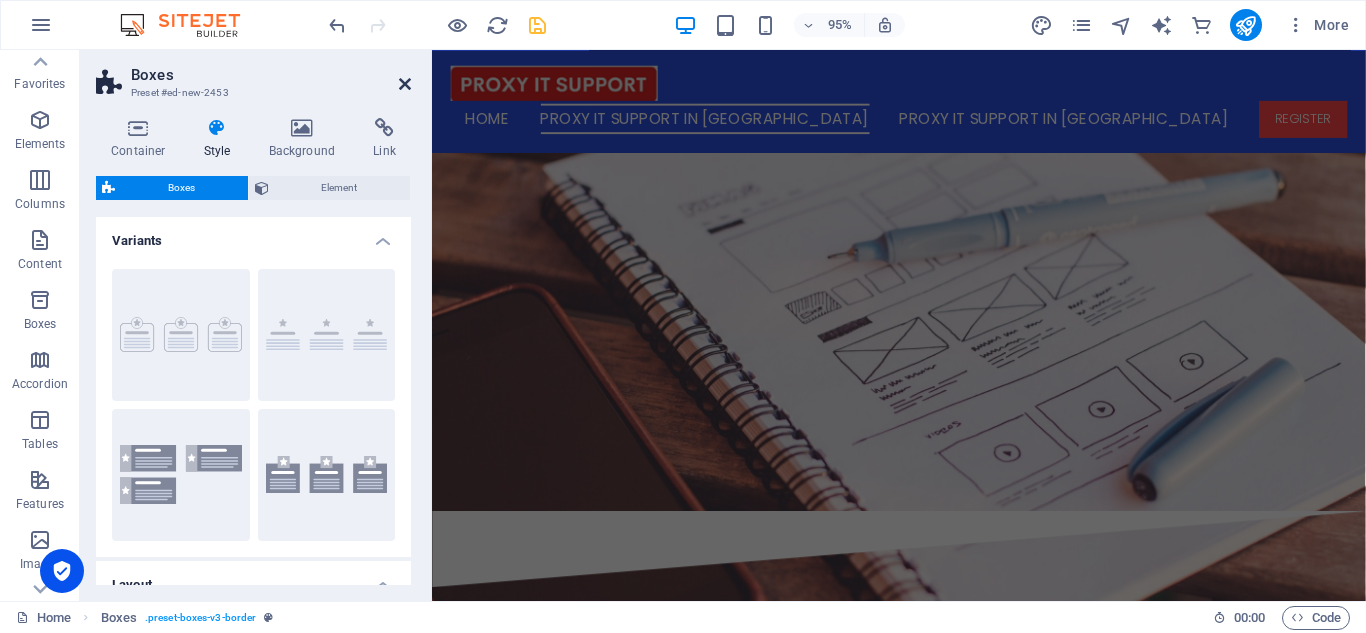 click at bounding box center (405, 84) 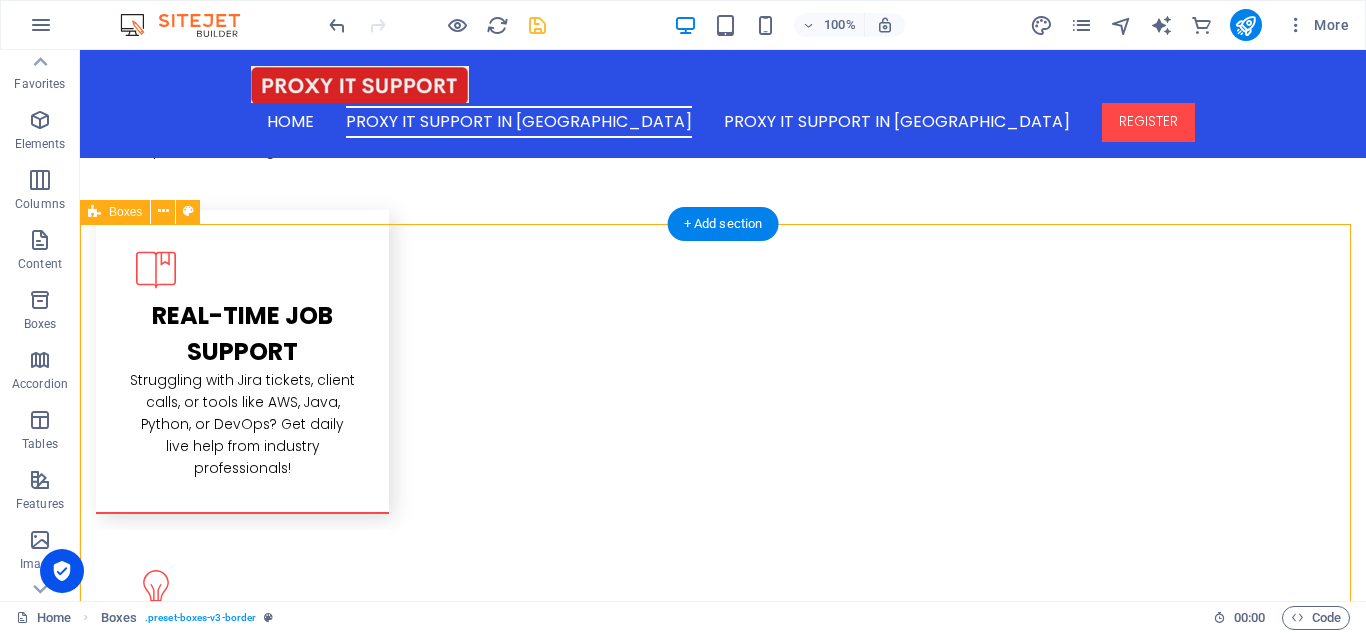 scroll, scrollTop: 2674, scrollLeft: 0, axis: vertical 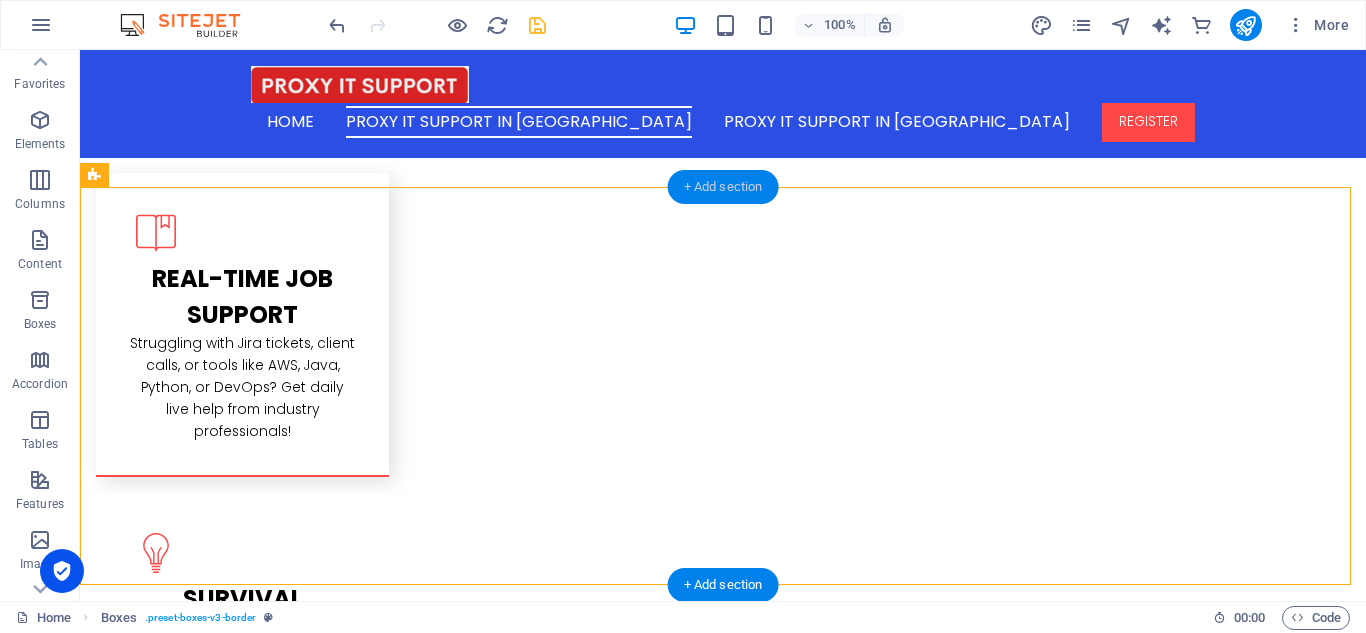 click on "+ Add section" at bounding box center [723, 187] 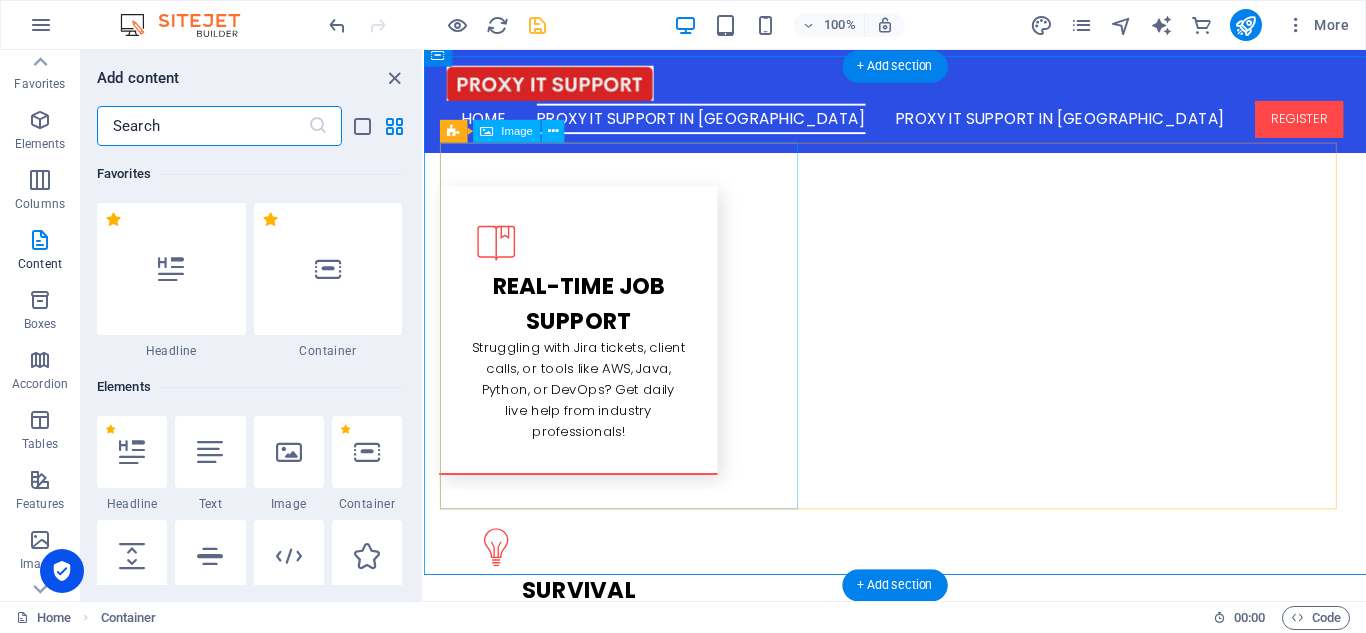 scroll, scrollTop: 2259, scrollLeft: 0, axis: vertical 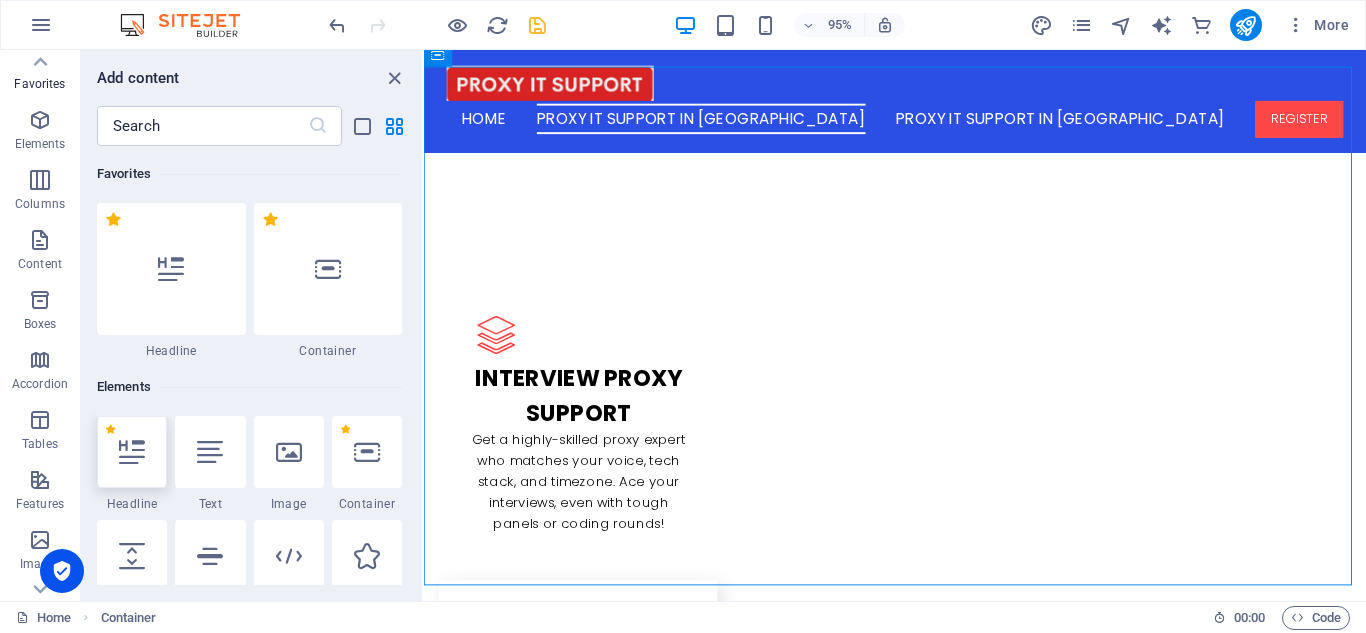 click at bounding box center (132, 452) 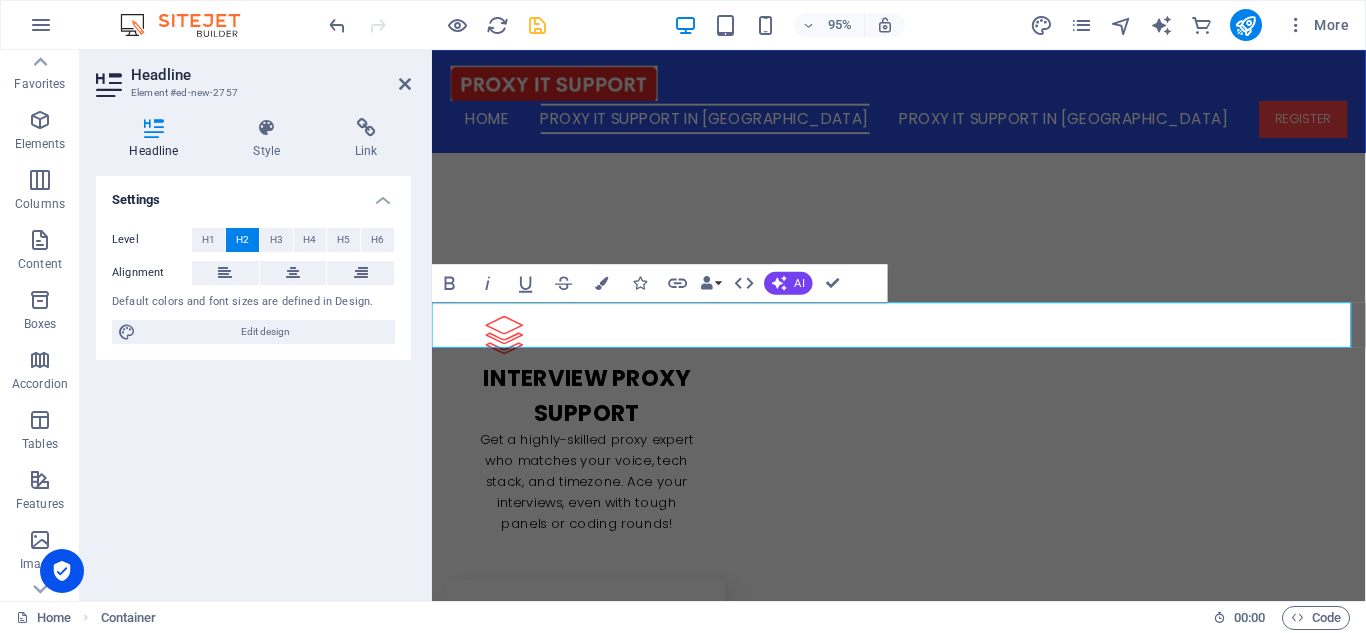 scroll, scrollTop: 2557, scrollLeft: 0, axis: vertical 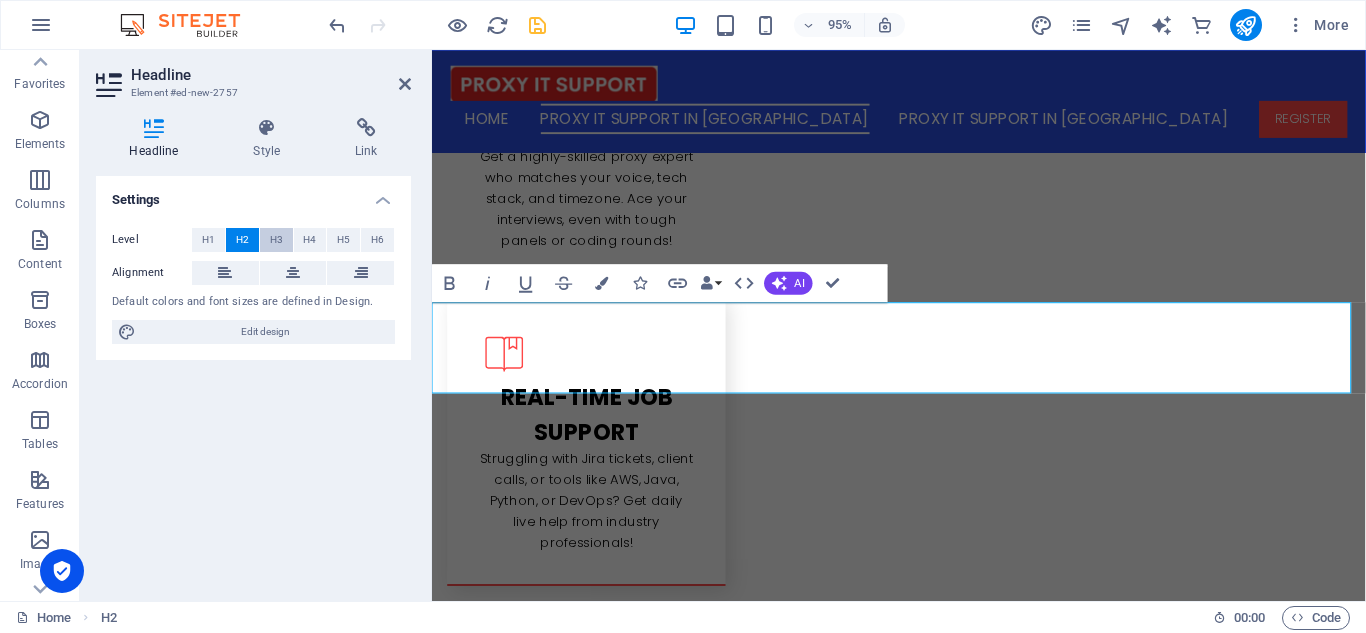 click on "H3" at bounding box center (276, 240) 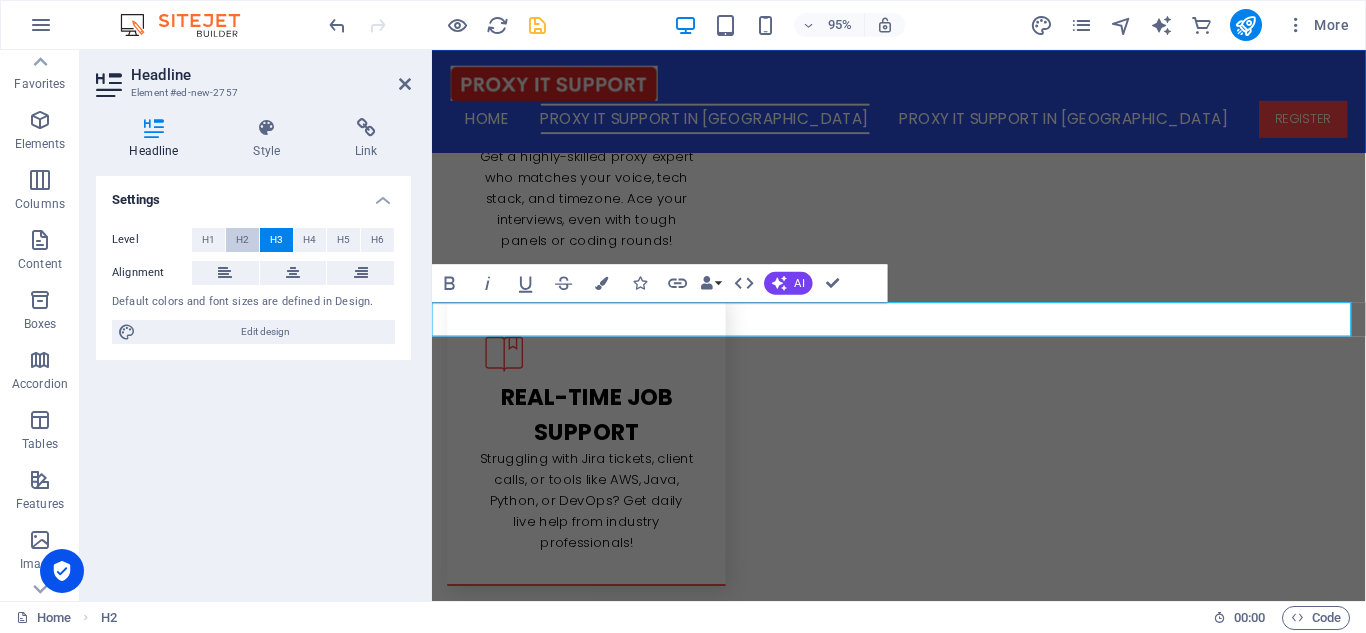 click on "H2" at bounding box center [242, 240] 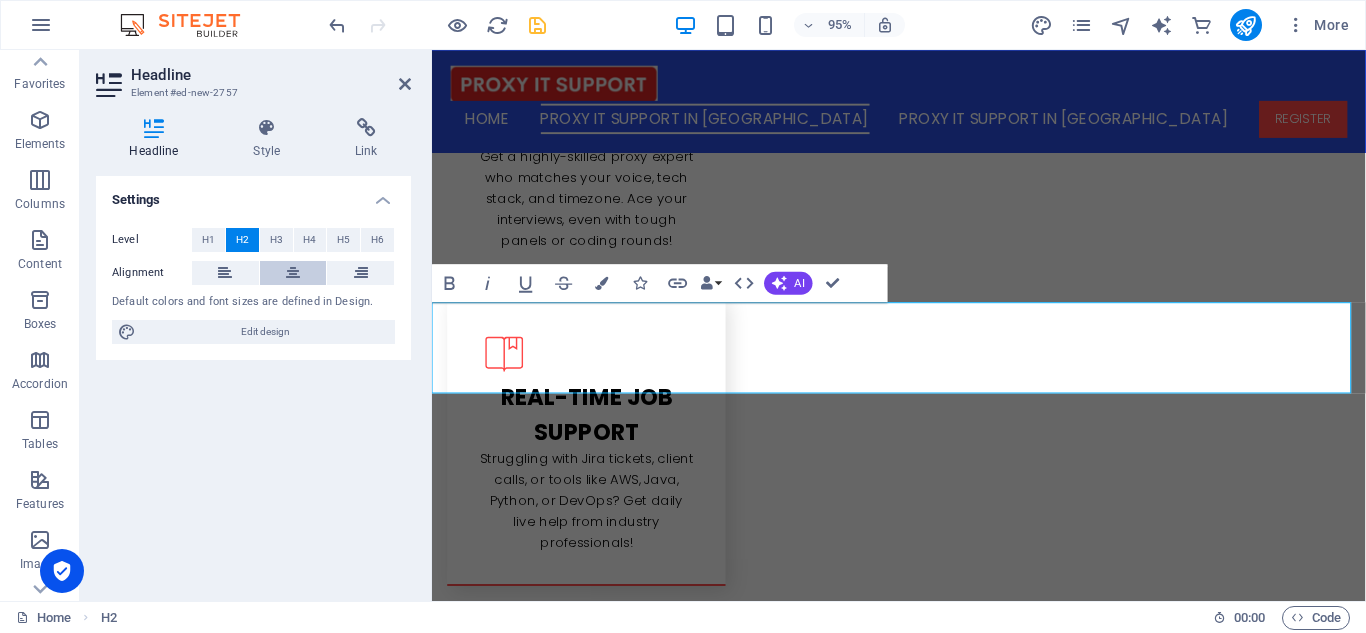click at bounding box center (293, 273) 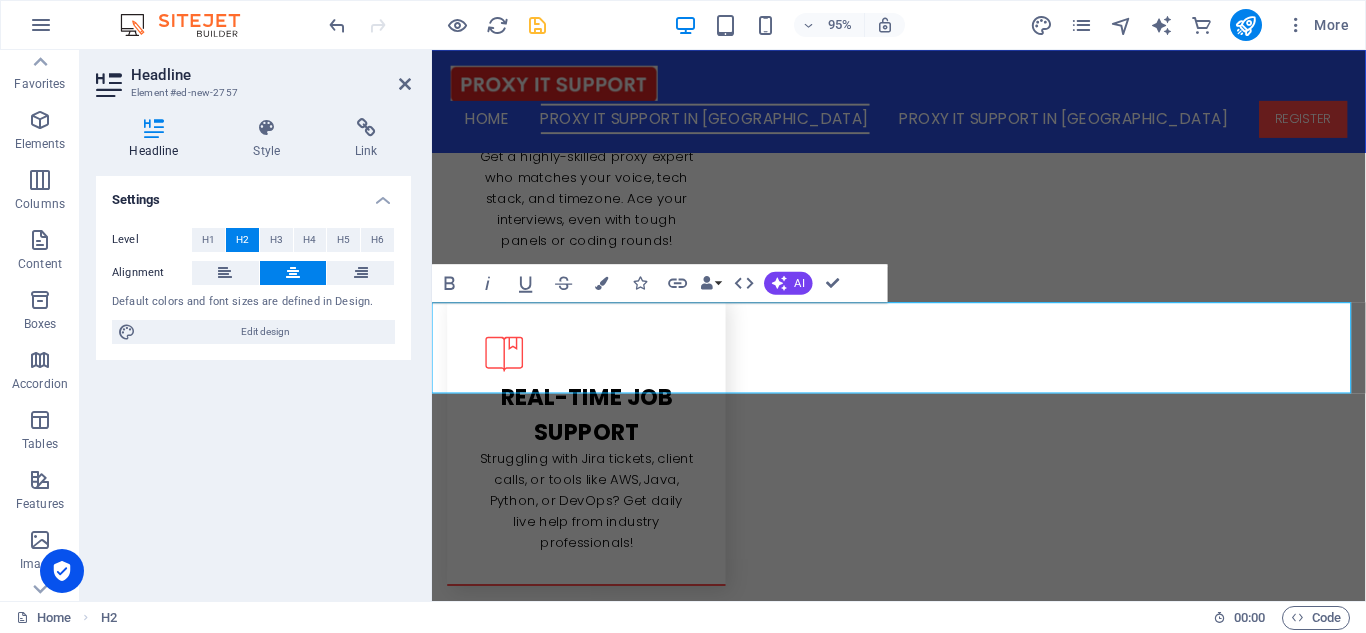drag, startPoint x: 478, startPoint y: 340, endPoint x: 458, endPoint y: 340, distance: 20 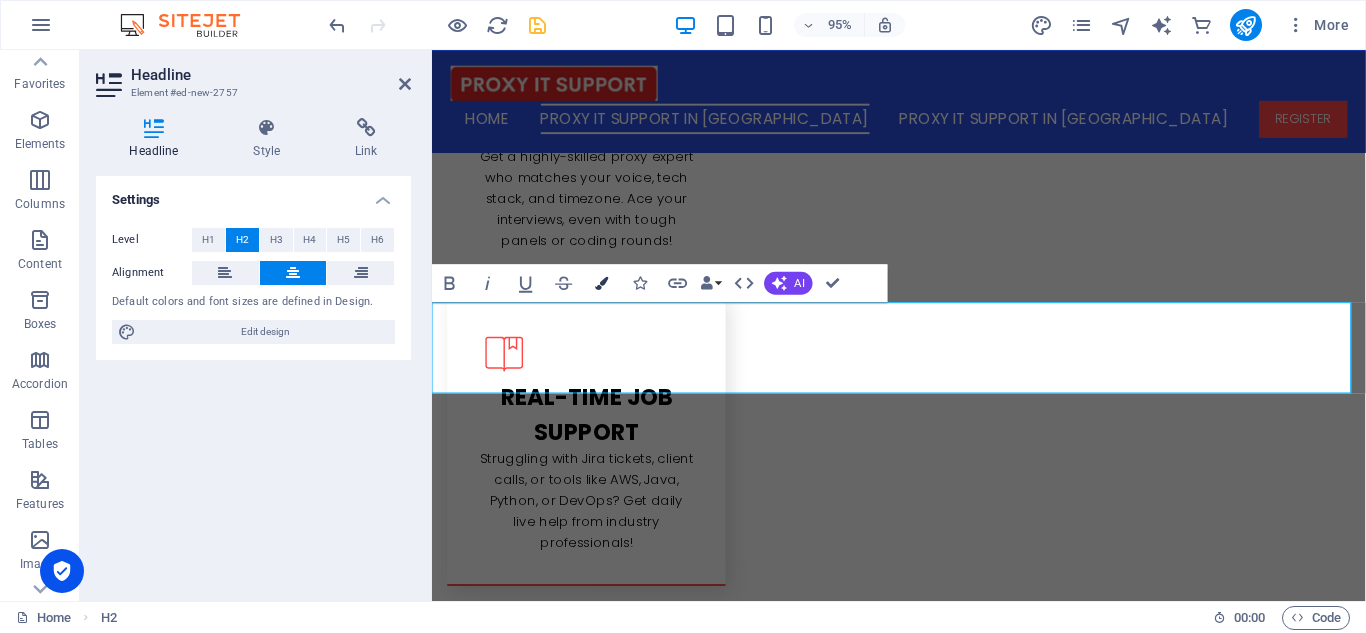 click at bounding box center (601, 283) 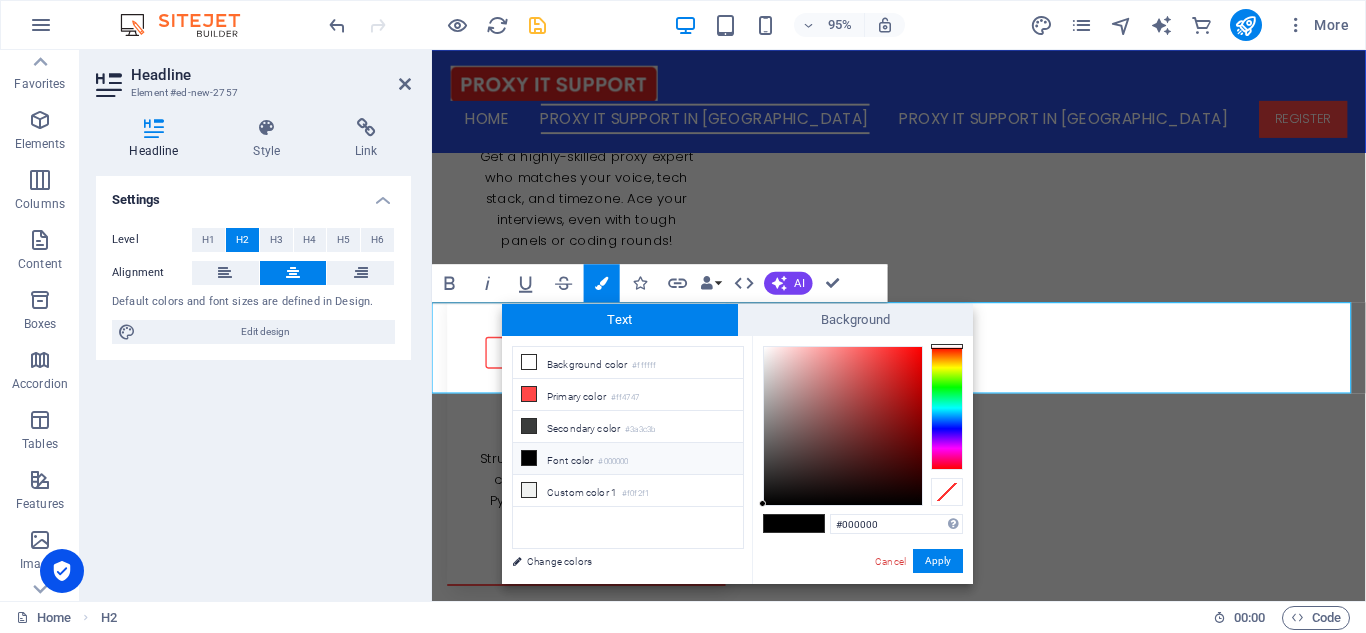 click on "#000000" at bounding box center (613, 462) 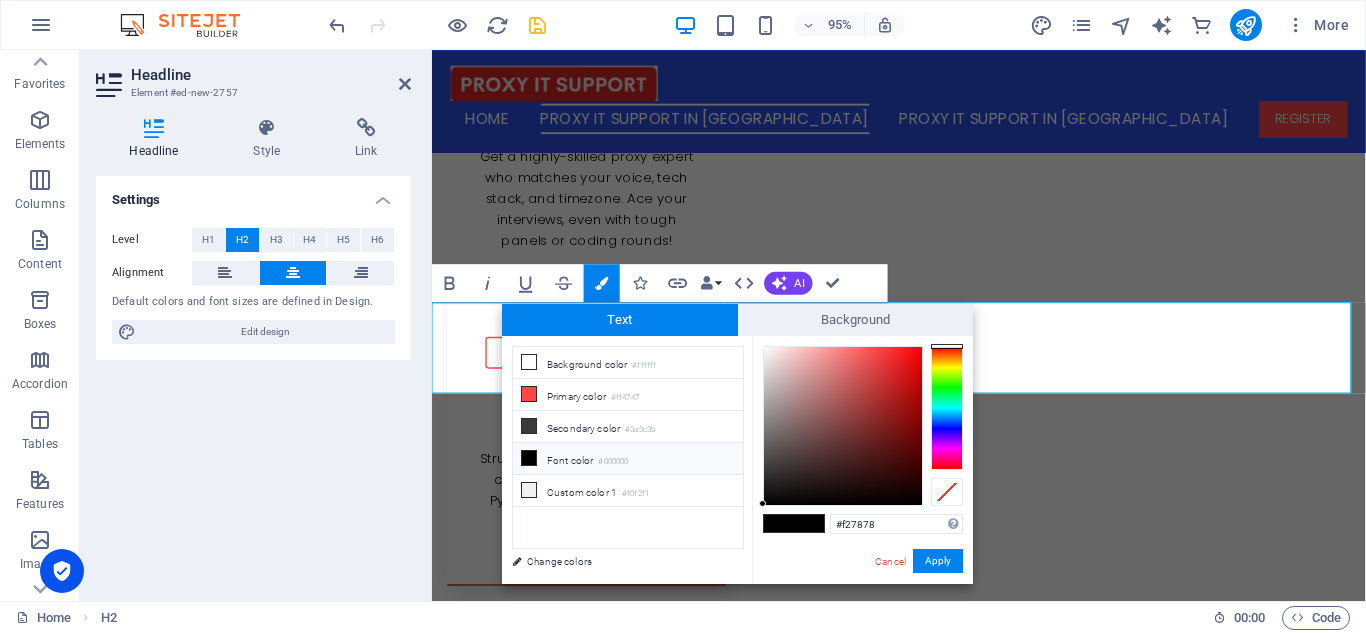 click at bounding box center (843, 426) 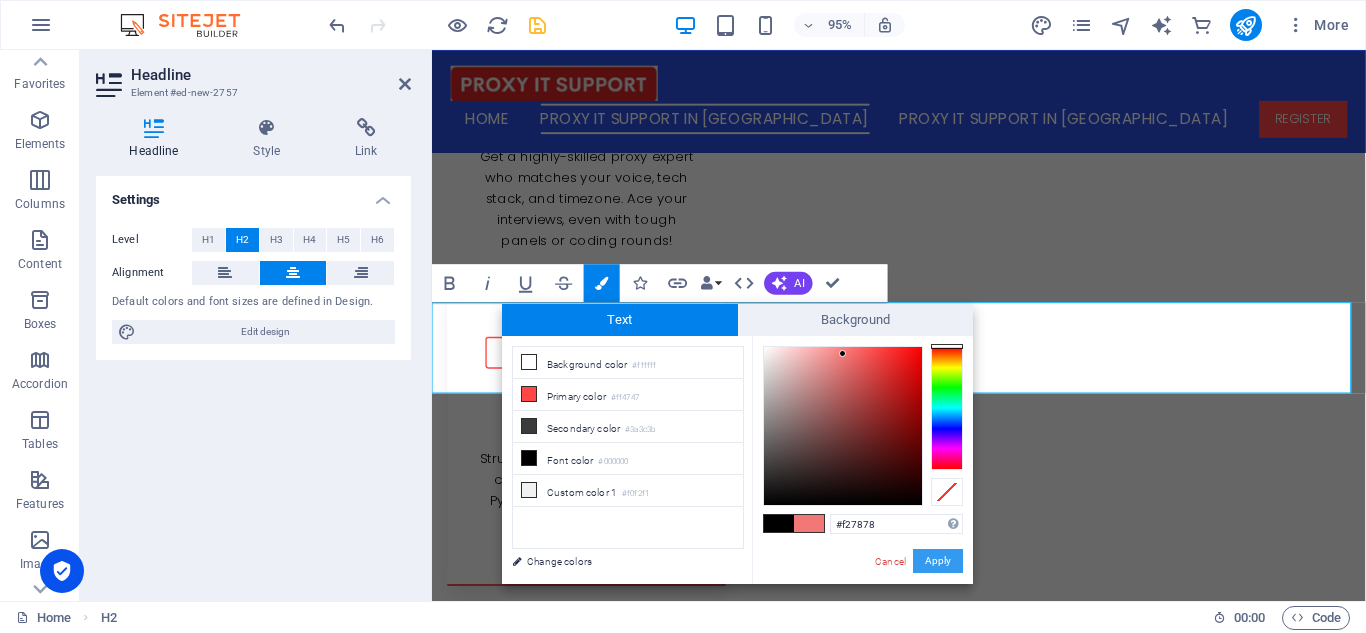 click on "Apply" at bounding box center [938, 561] 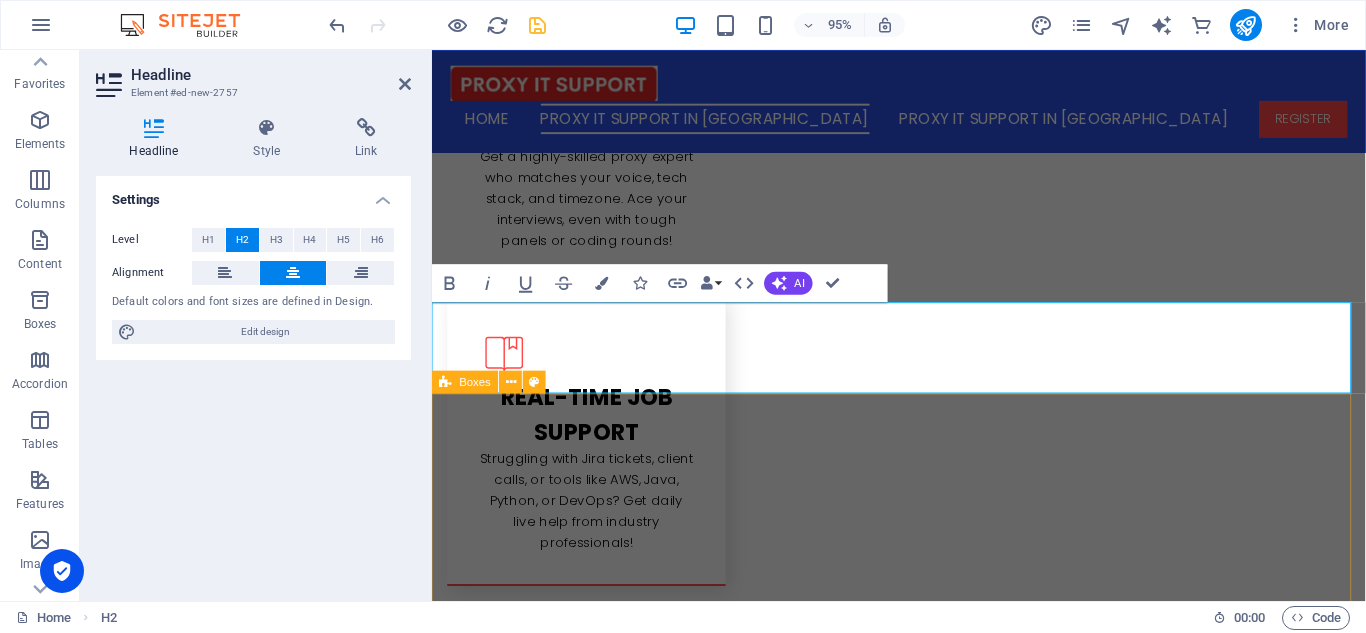 click on "Headline Lorem ipsum dolor sit amet, consectetuer adipiscing elit. Aenean commodo ligula eget dolor. Lorem ipsum dolor sit amet, consectetuer adipiscing elit leget dolor. Headline Lorem ipsum dolor sit amet, consectetuer adipiscing elit. Aenean commodo ligula eget dolor. Lorem ipsum dolor sit amet, consectetuer adipiscing elit leget dolor. Headline Lorem ipsum dolor sit amet, consectetuer adipiscing elit. Aenean commodo ligula eget dolor. Lorem ipsum dolor sit amet, consectetuer adipiscing elit leget dolor." at bounding box center (923, 2983) 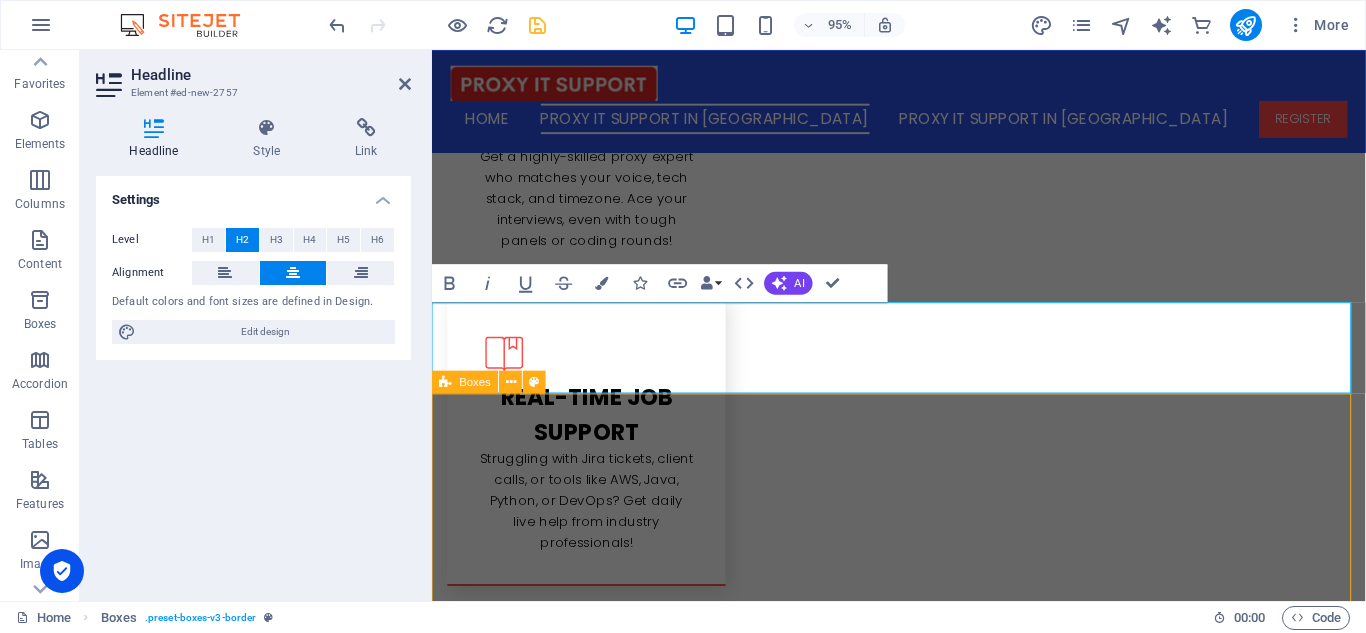 scroll, scrollTop: 2546, scrollLeft: 0, axis: vertical 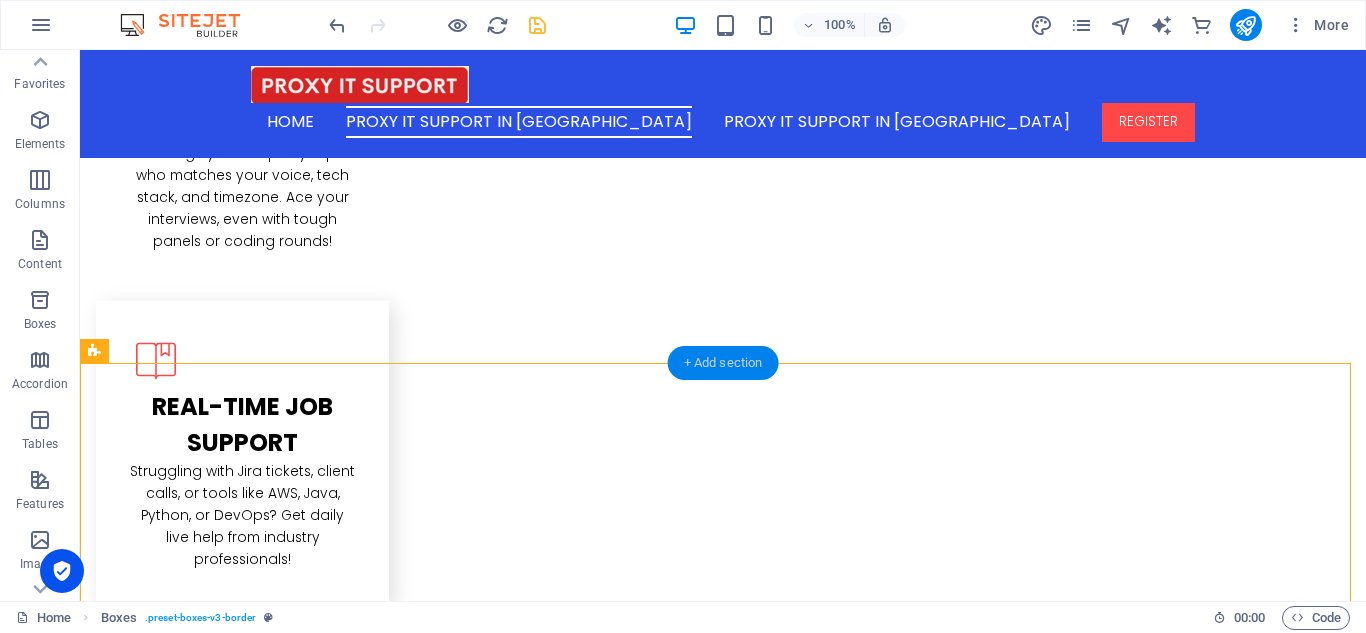 click on "+ Add section" at bounding box center [723, 363] 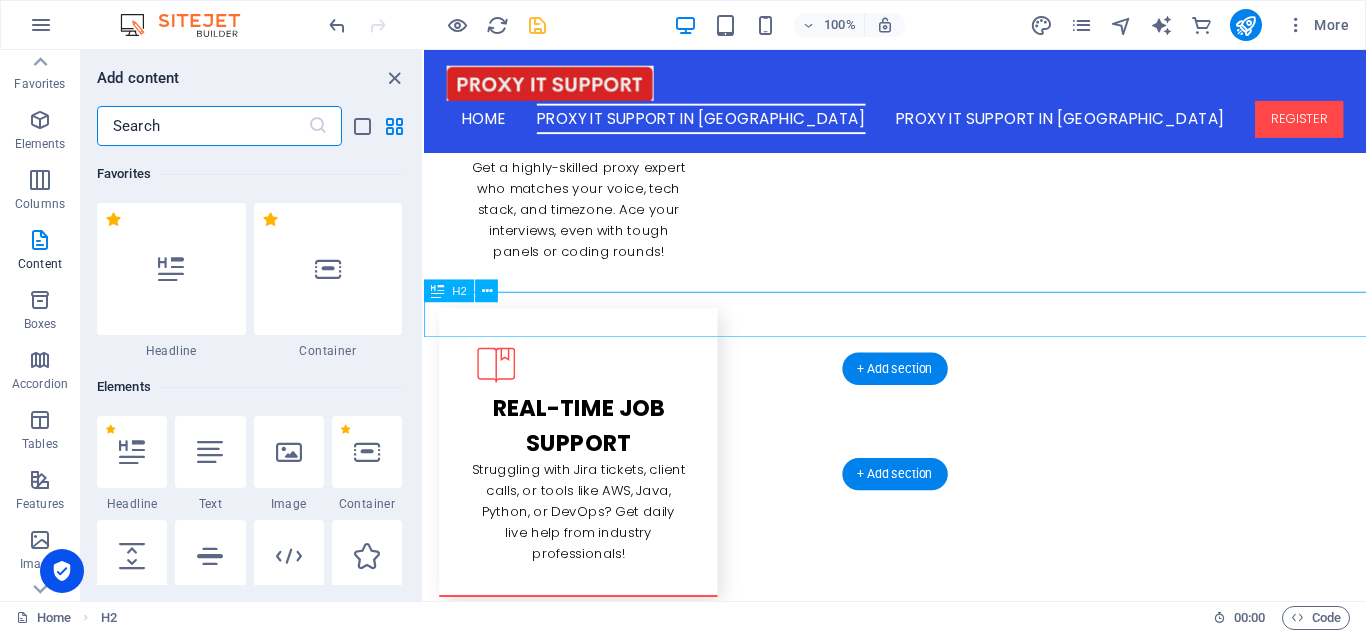 scroll, scrollTop: 2557, scrollLeft: 0, axis: vertical 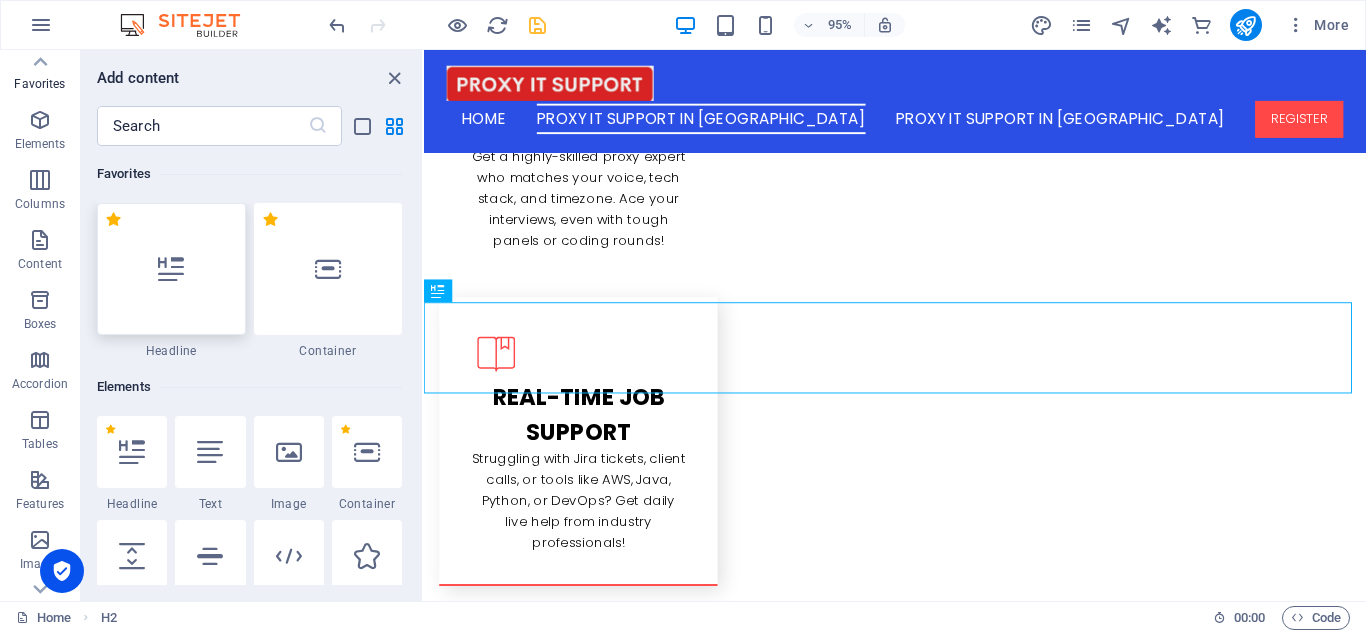 click at bounding box center (171, 269) 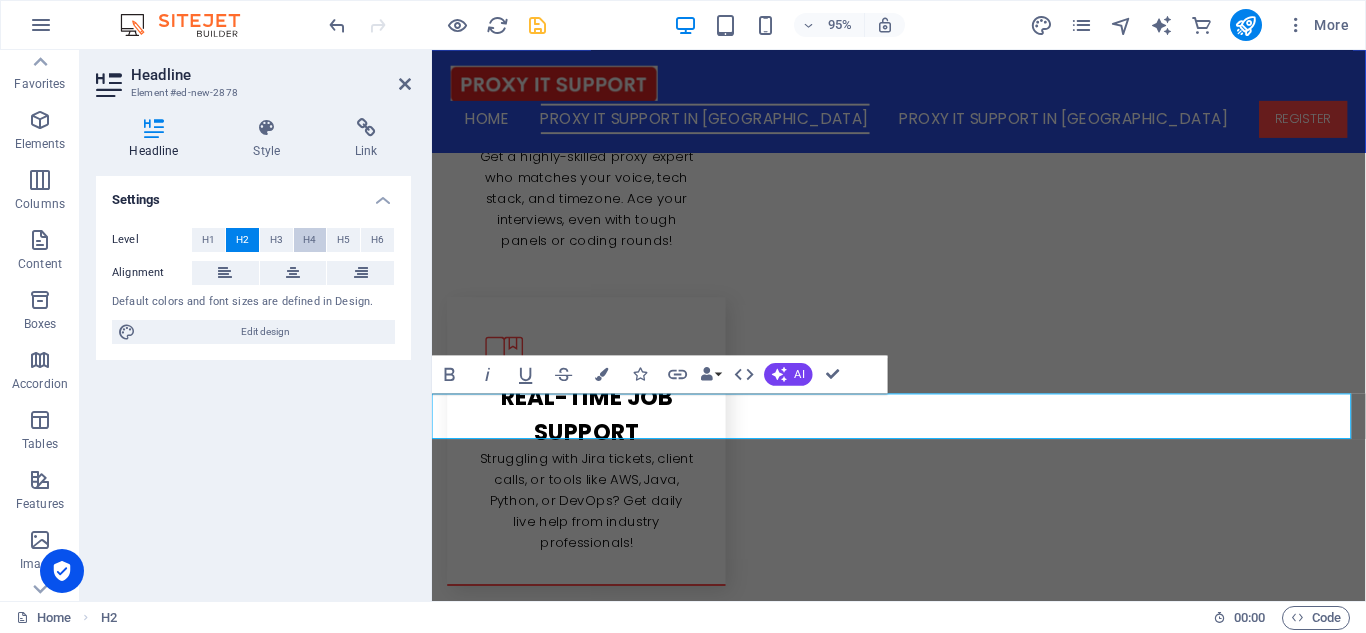 click on "H4" at bounding box center (309, 240) 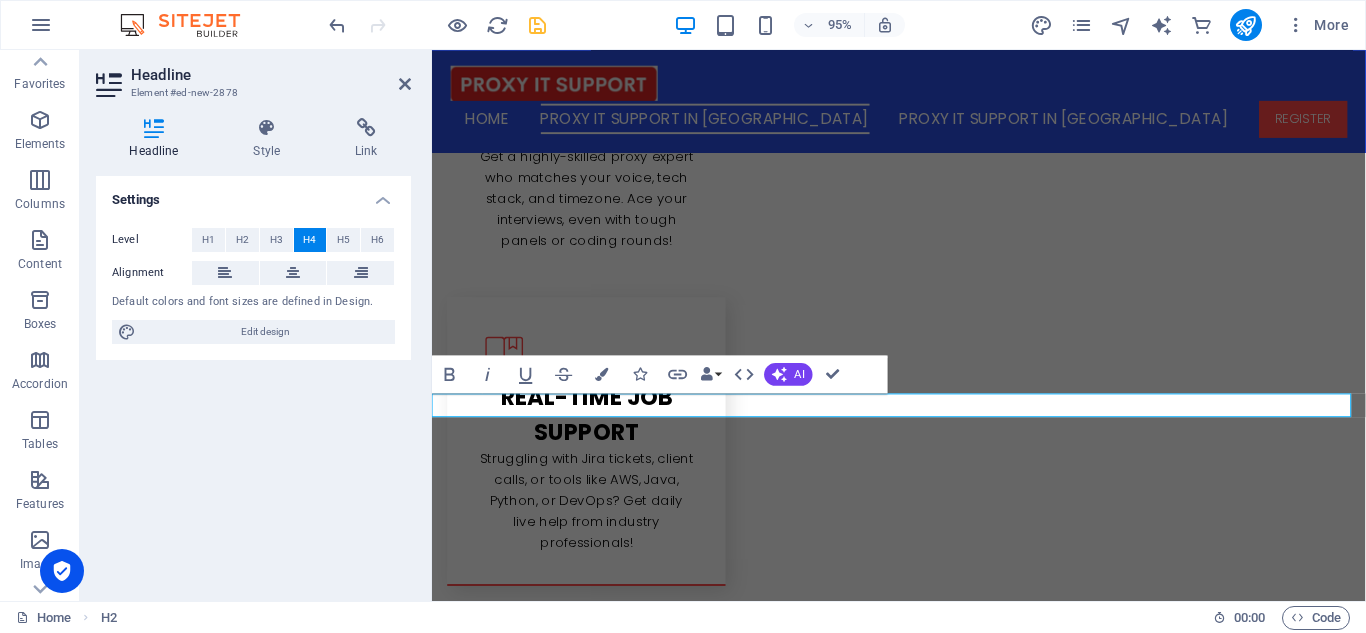 click on "New headline" at bounding box center [923, 2542] 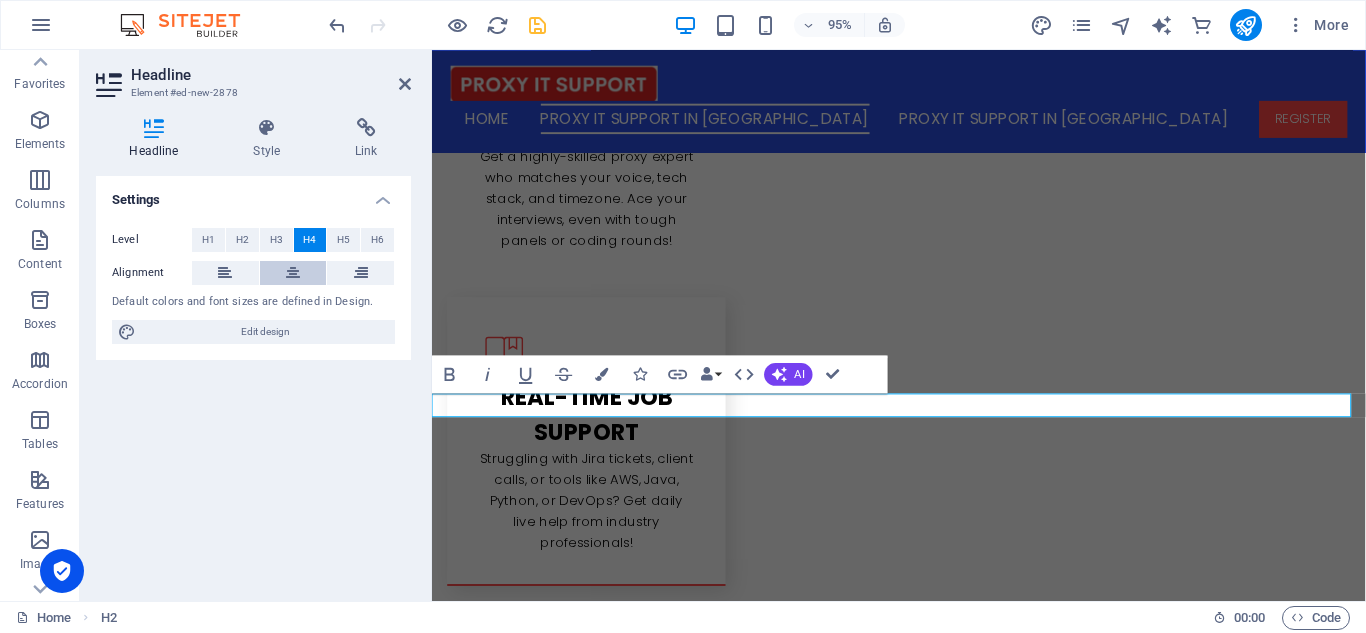click at bounding box center [293, 273] 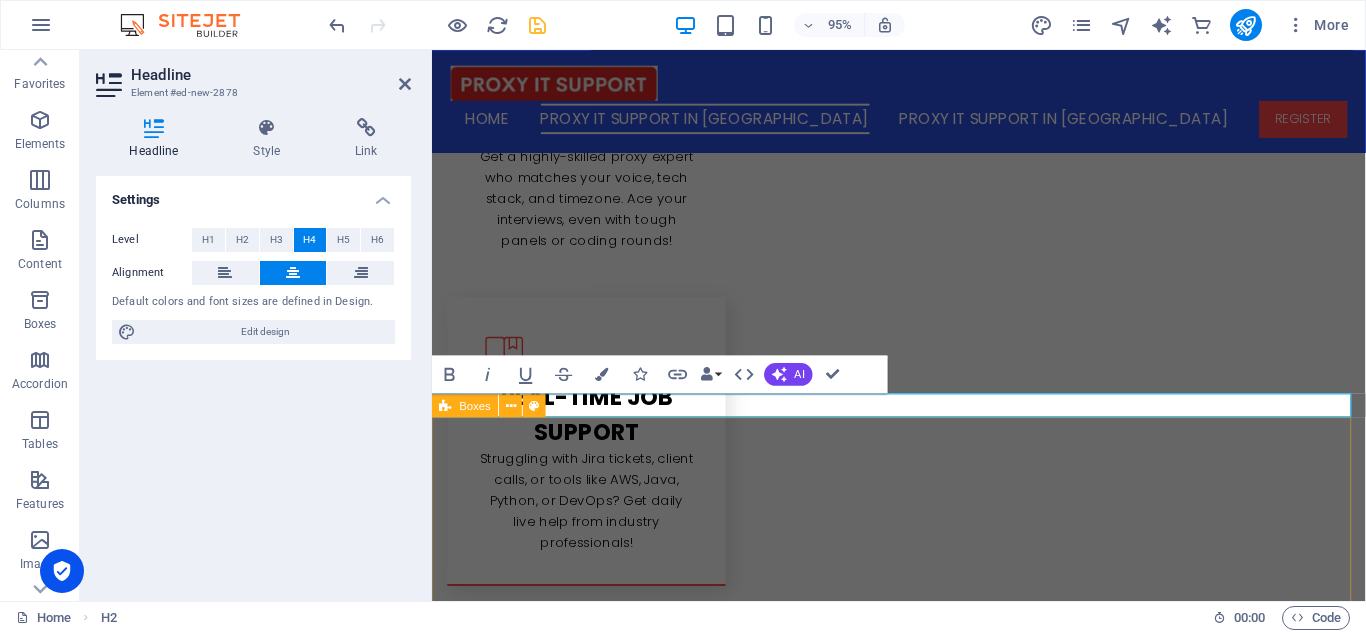 click on "Headline Lorem ipsum dolor sit amet, consectetuer adipiscing elit. Aenean commodo ligula eget dolor. Lorem ipsum dolor sit amet, consectetuer adipiscing elit leget dolor. Headline Lorem ipsum dolor sit amet, consectetuer adipiscing elit. Aenean commodo ligula eget dolor. Lorem ipsum dolor sit amet, consectetuer adipiscing elit leget dolor. Headline Lorem ipsum dolor sit amet, consectetuer adipiscing elit. Aenean commodo ligula eget dolor. Lorem ipsum dolor sit amet, consectetuer adipiscing elit leget dolor." at bounding box center [923, 3008] 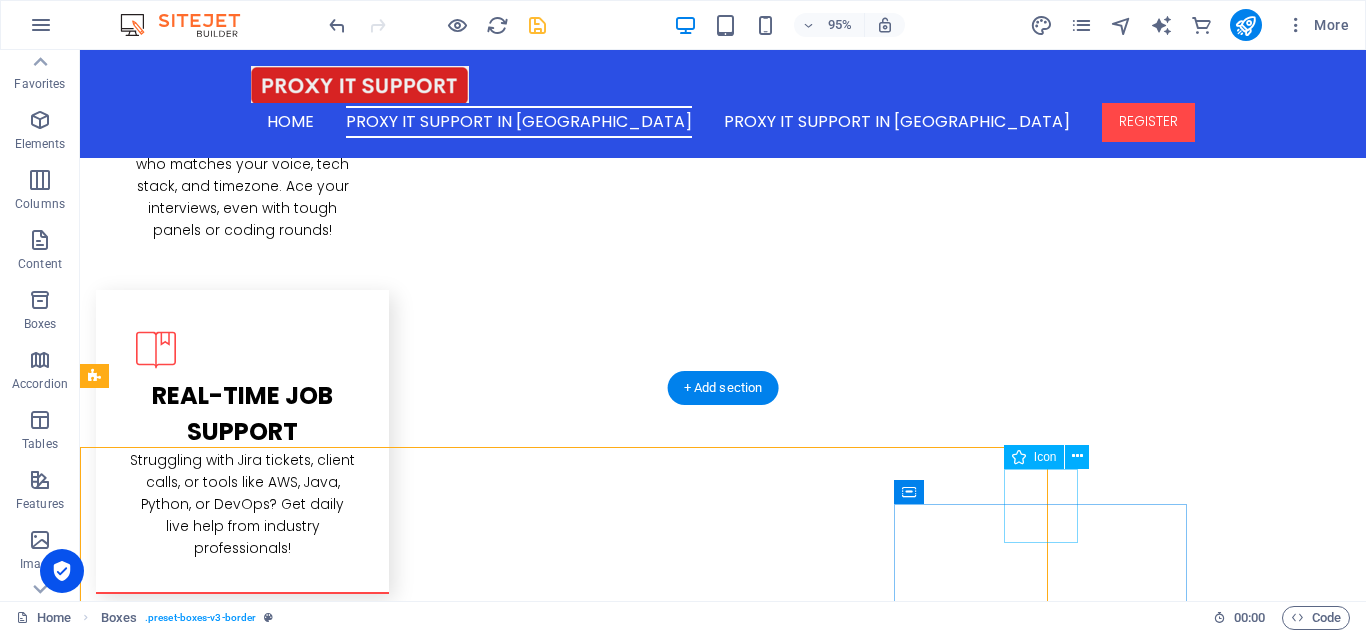 scroll, scrollTop: 2546, scrollLeft: 0, axis: vertical 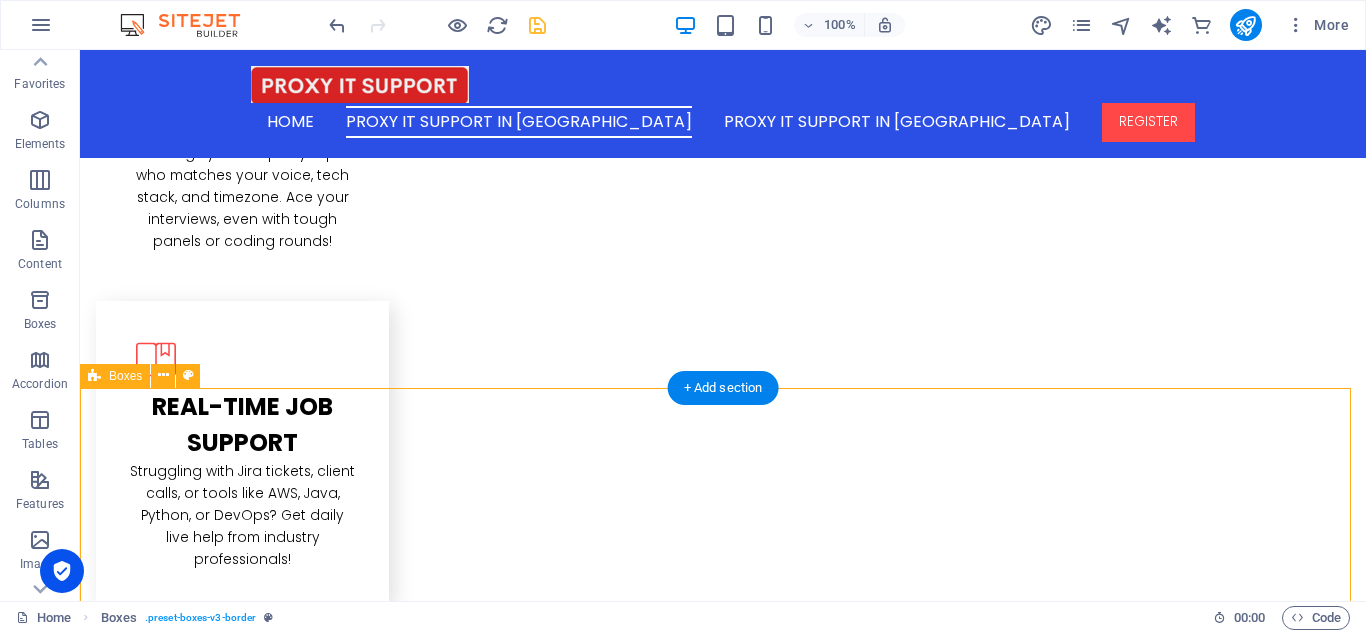 click on "Headline Lorem ipsum dolor sit amet, consectetuer adipiscing elit. Aenean commodo ligula eget dolor. Lorem ipsum dolor sit amet, consectetuer adipiscing elit leget dolor. Headline Lorem ipsum dolor sit amet, consectetuer adipiscing elit. Aenean commodo ligula eget dolor. Lorem ipsum dolor sit amet, consectetuer adipiscing elit leget dolor. Headline Lorem ipsum dolor sit amet, consectetuer adipiscing elit. Aenean commodo ligula eget dolor. Lorem ipsum dolor sit amet, consectetuer adipiscing elit leget dolor." at bounding box center [723, 2951] 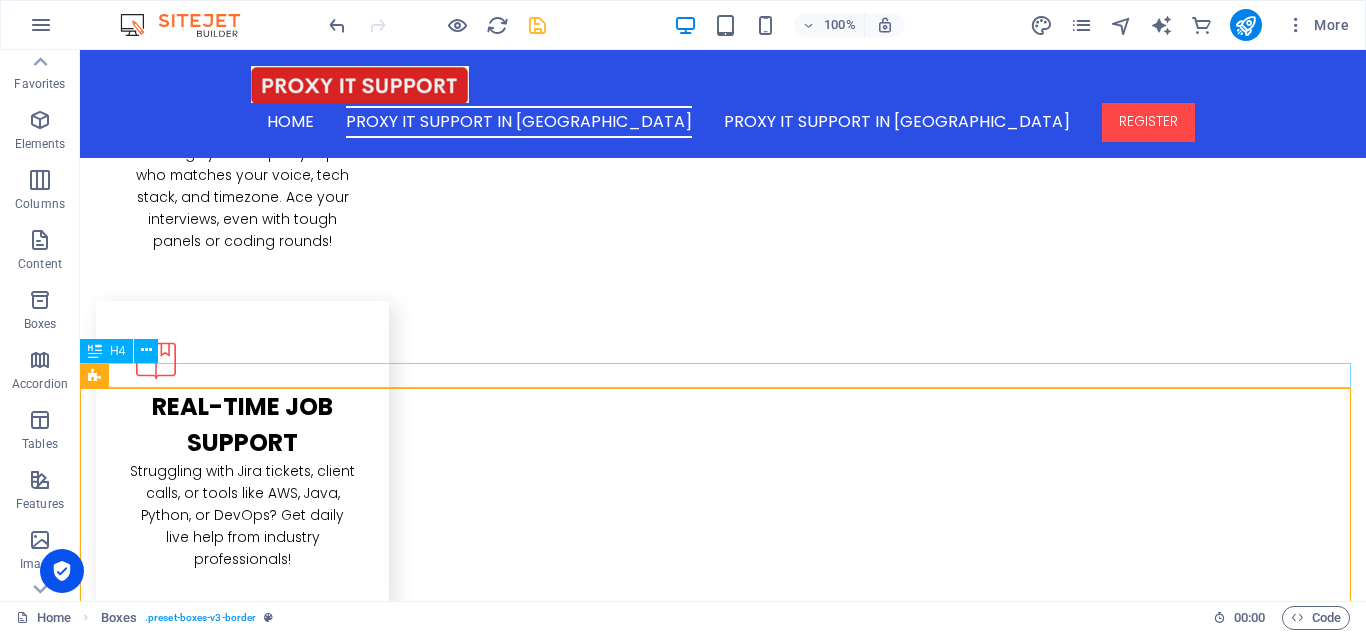 click on "From fake resumes to real careers — these clients made it. So can you" at bounding box center [723, 2485] 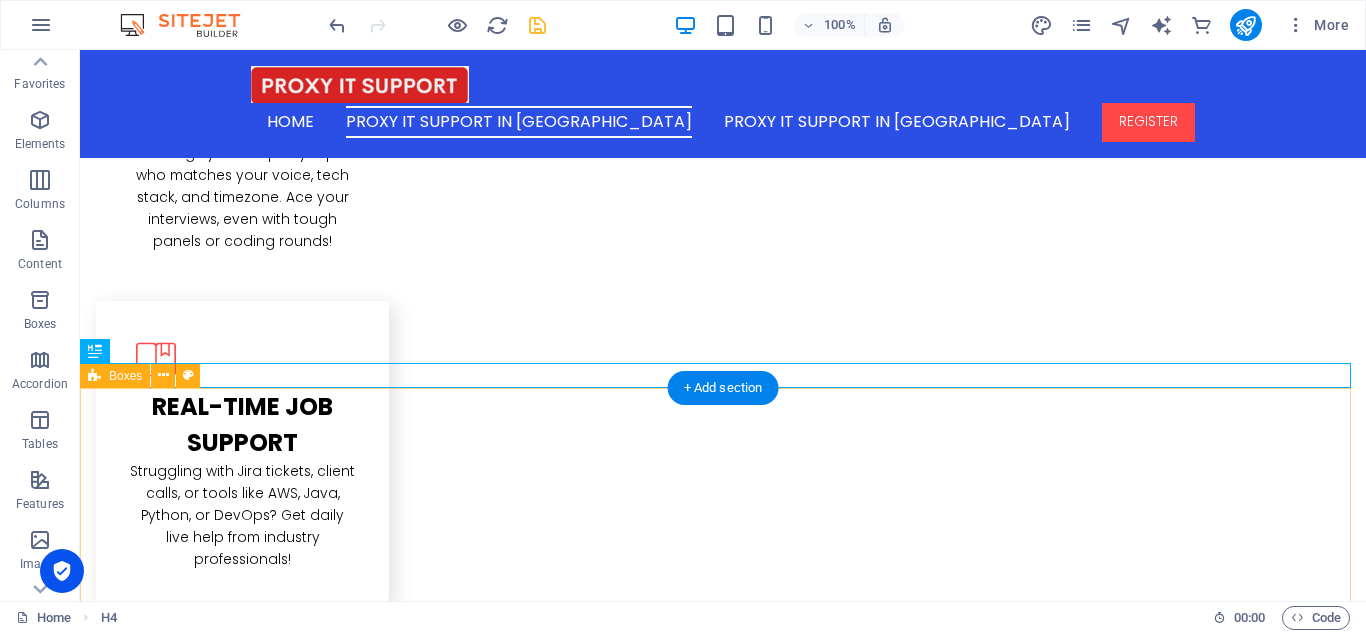 click on "Headline Lorem ipsum dolor sit amet, consectetuer adipiscing elit. Aenean commodo ligula eget dolor. Lorem ipsum dolor sit amet, consectetuer adipiscing elit leget dolor. Headline Lorem ipsum dolor sit amet, consectetuer adipiscing elit. Aenean commodo ligula eget dolor. Lorem ipsum dolor sit amet, consectetuer adipiscing elit leget dolor. Headline Lorem ipsum dolor sit amet, consectetuer adipiscing elit. Aenean commodo ligula eget dolor. Lorem ipsum dolor sit amet, consectetuer adipiscing elit leget dolor." at bounding box center (723, 2951) 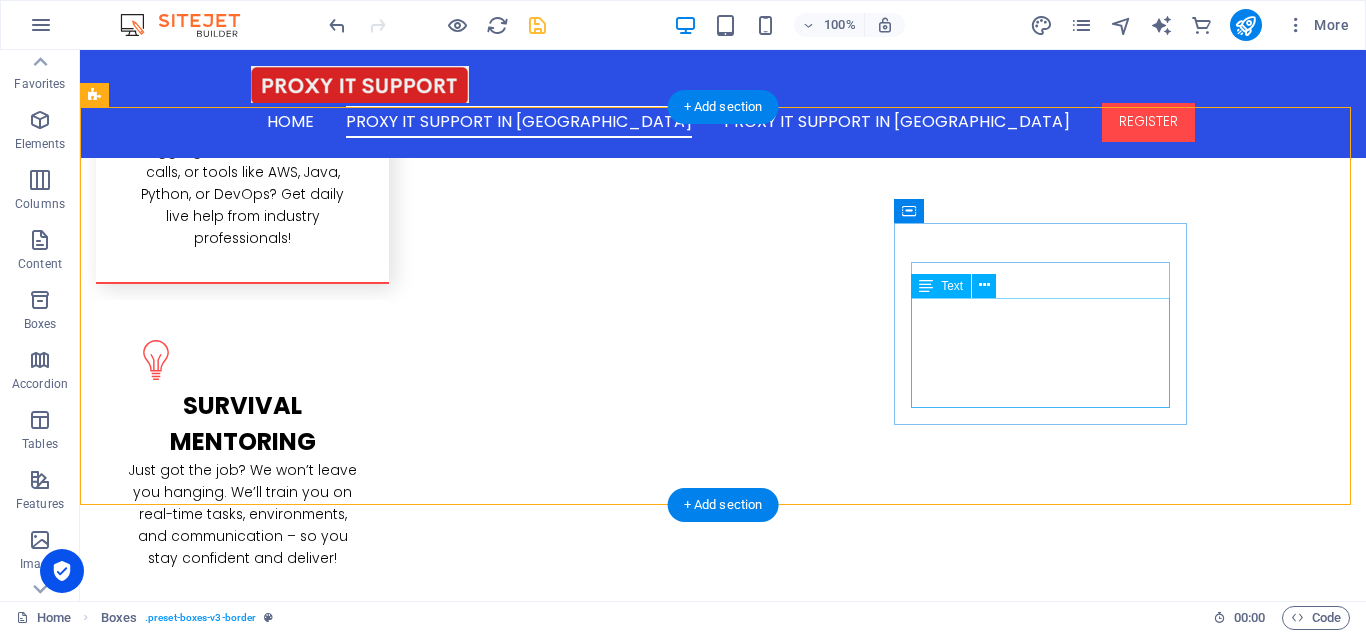 scroll, scrollTop: 2868, scrollLeft: 0, axis: vertical 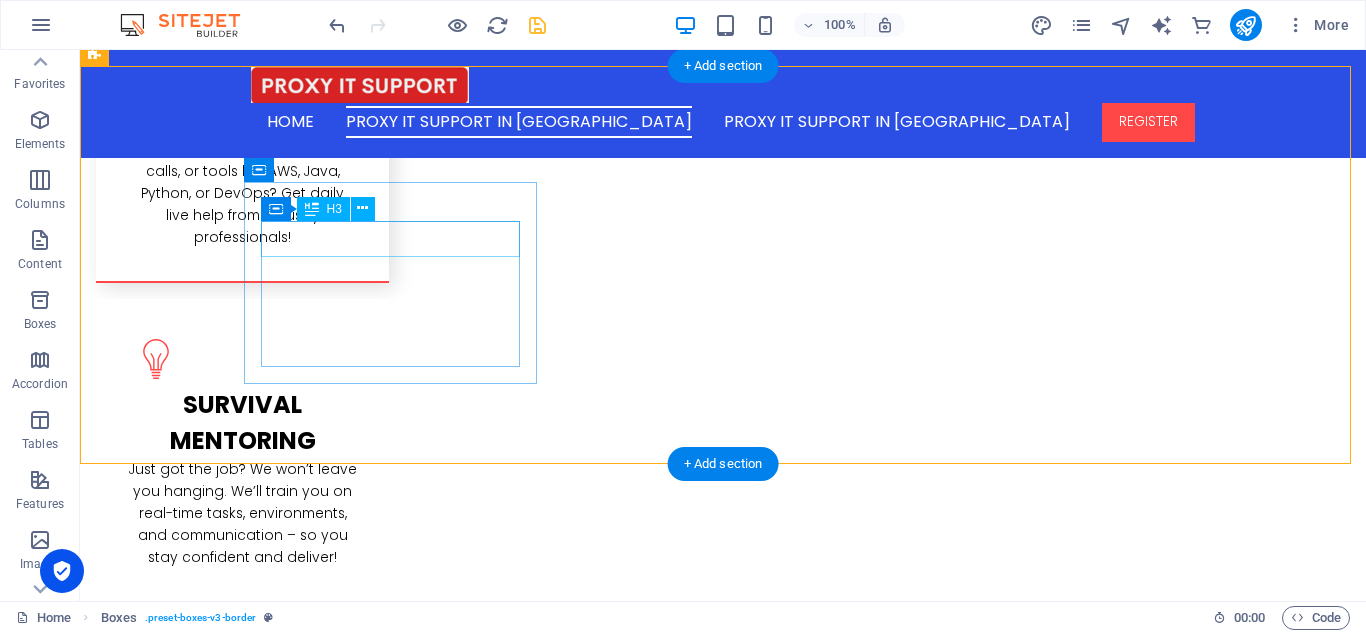 click on "Headline" at bounding box center (242, 2349) 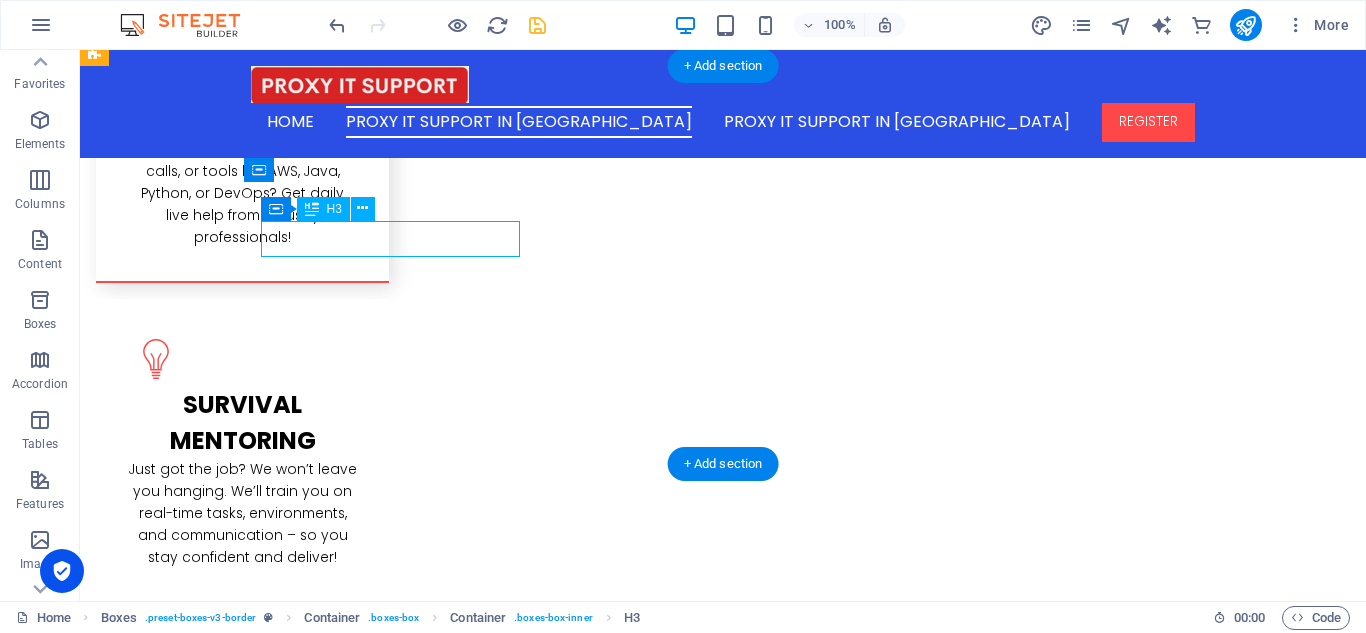 click on "Headline" at bounding box center [242, 2349] 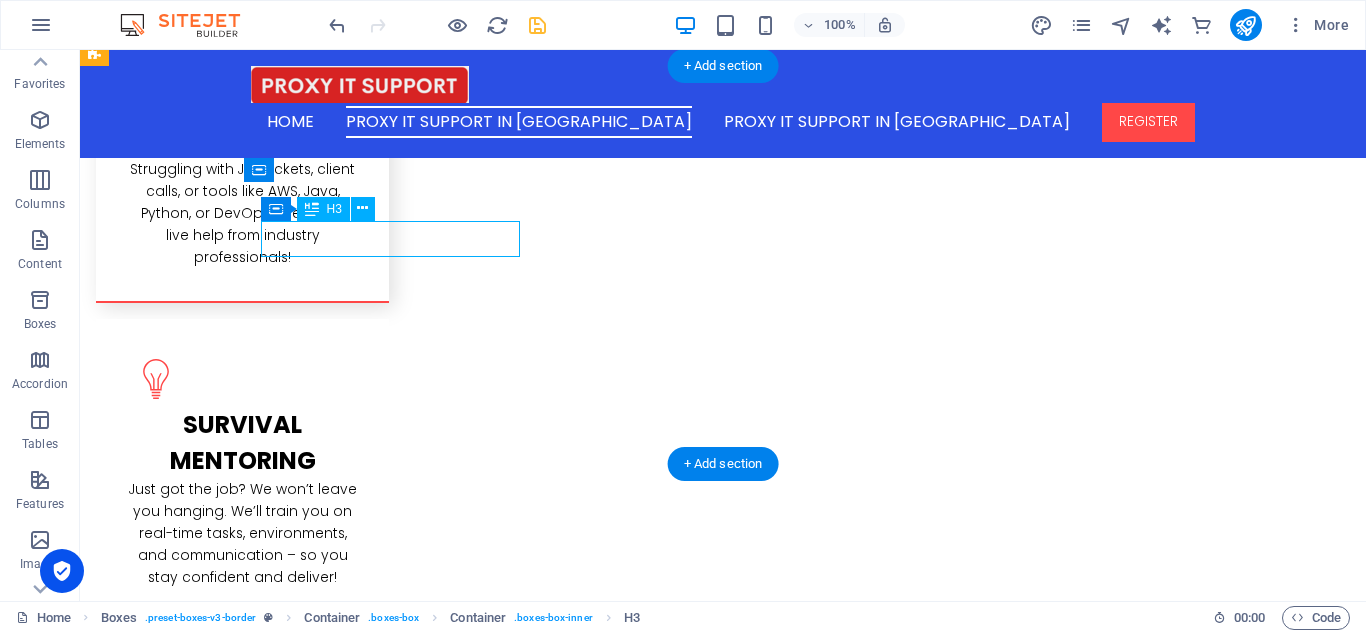scroll, scrollTop: 2927, scrollLeft: 0, axis: vertical 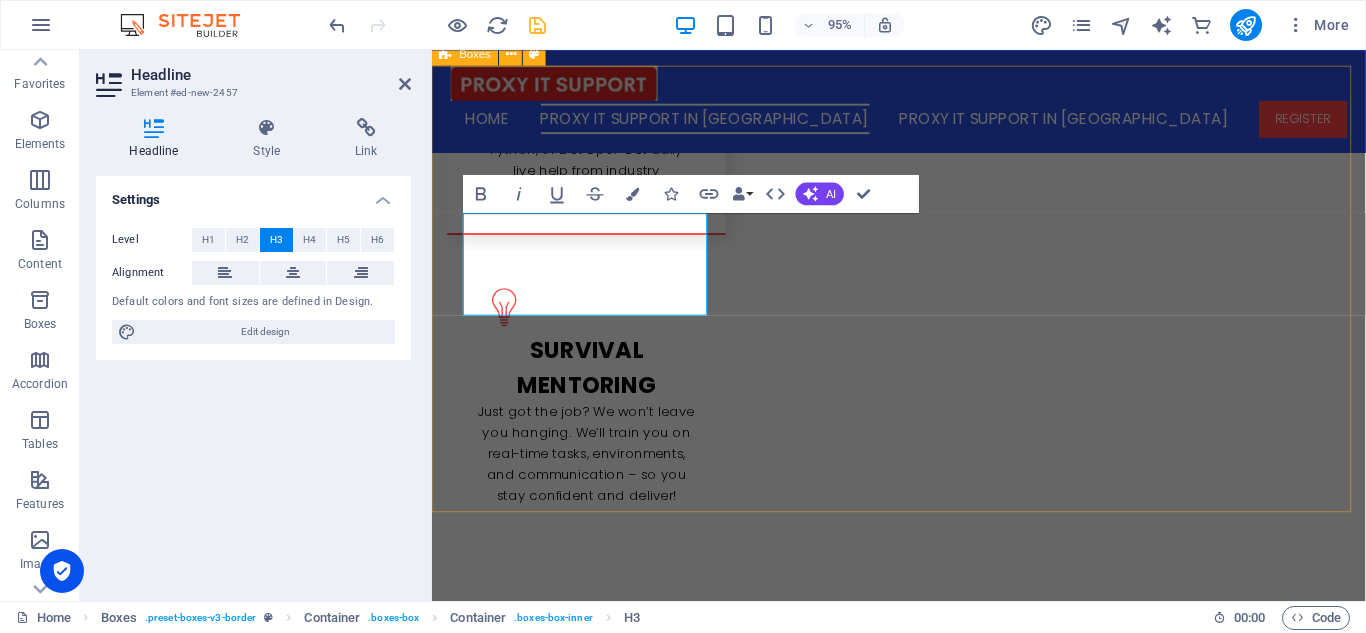 click on "Anonymous, Consultant via [US_STATE] Lorem ipsum dolor sit amet, consectetuer adipiscing elit. Aenean commodo ligula eget dolor. Lorem ipsum dolor sit amet, consectetuer adipiscing elit leget dolor. Headline Lorem ipsum dolor sit amet, consectetuer adipiscing elit. Aenean commodo ligula eget dolor. Lorem ipsum dolor sit amet, consectetuer adipiscing elit leget dolor. Headline Lorem ipsum dolor sit amet, consectetuer adipiscing elit. Aenean commodo ligula eget dolor. Lorem ipsum dolor sit amet, consectetuer adipiscing elit leget dolor." at bounding box center [923, 2674] 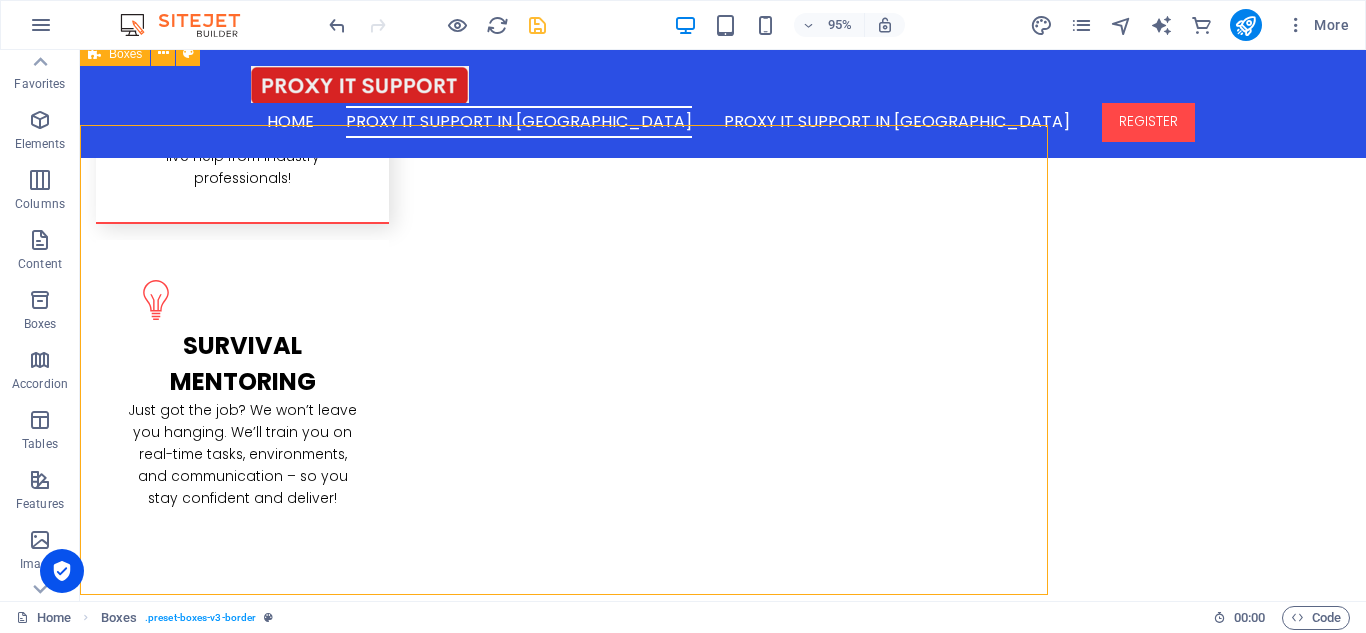 scroll, scrollTop: 2868, scrollLeft: 0, axis: vertical 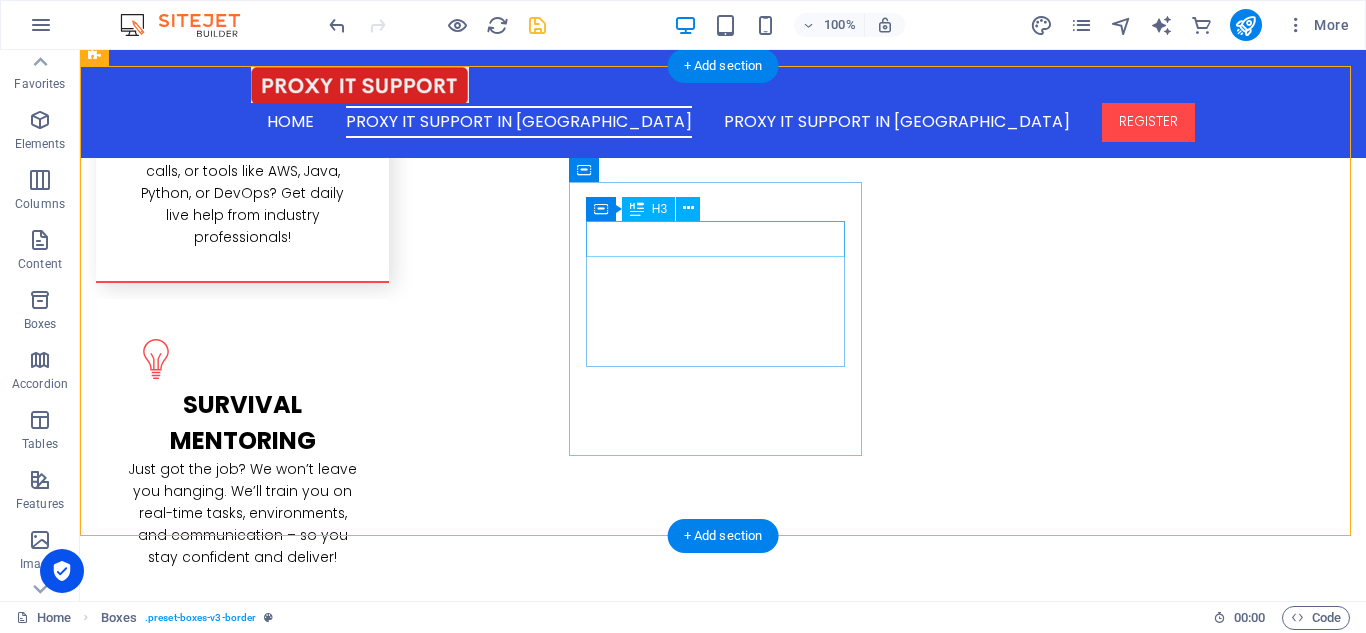 click on "Headline" at bounding box center [242, 2675] 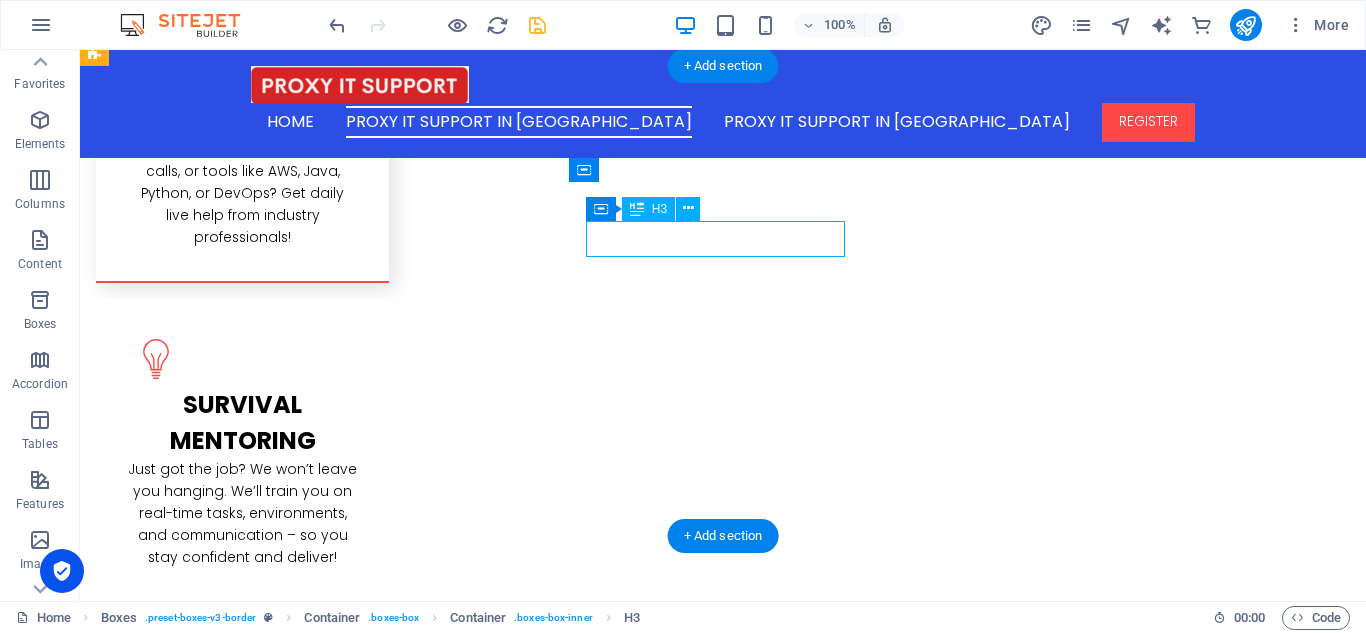 click on "Headline" at bounding box center [242, 2675] 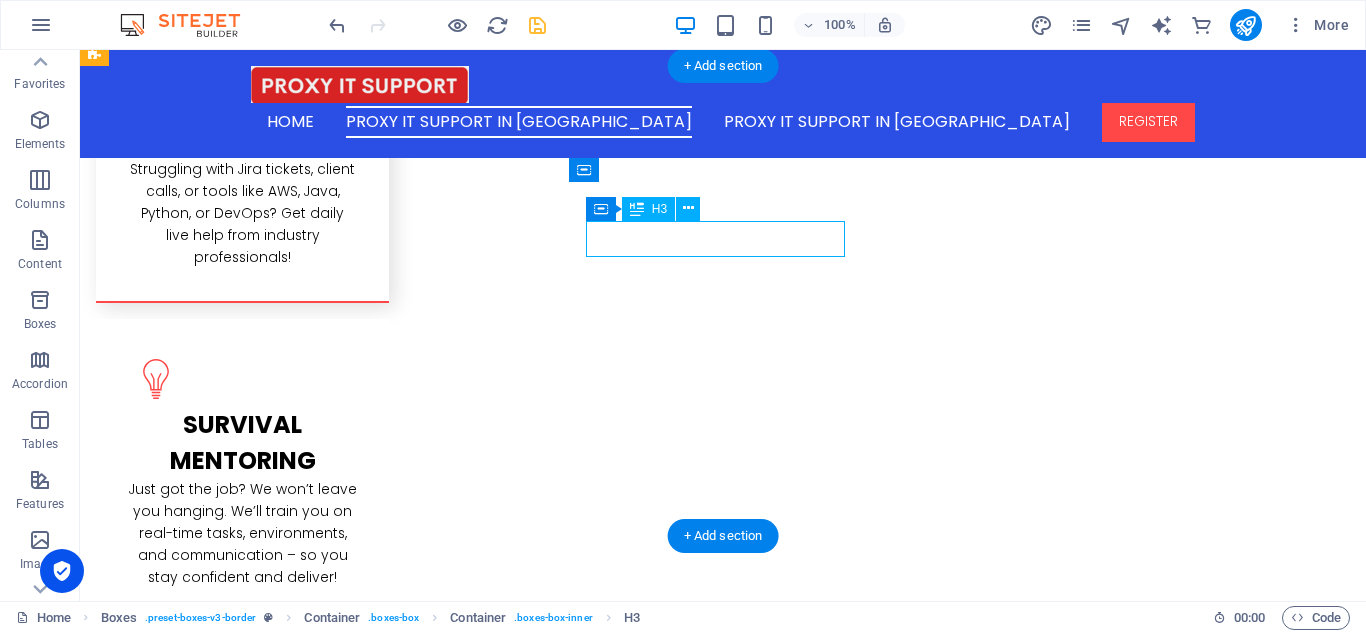 scroll, scrollTop: 2927, scrollLeft: 0, axis: vertical 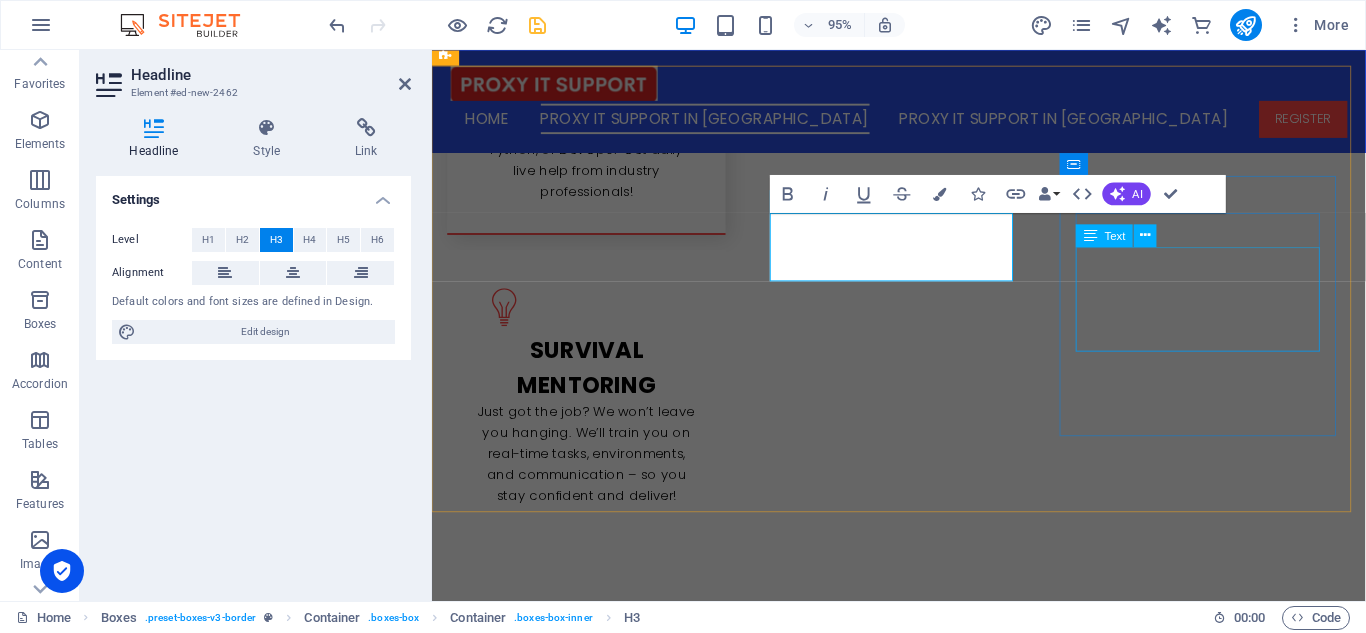 click on "Text" at bounding box center [1122, 236] 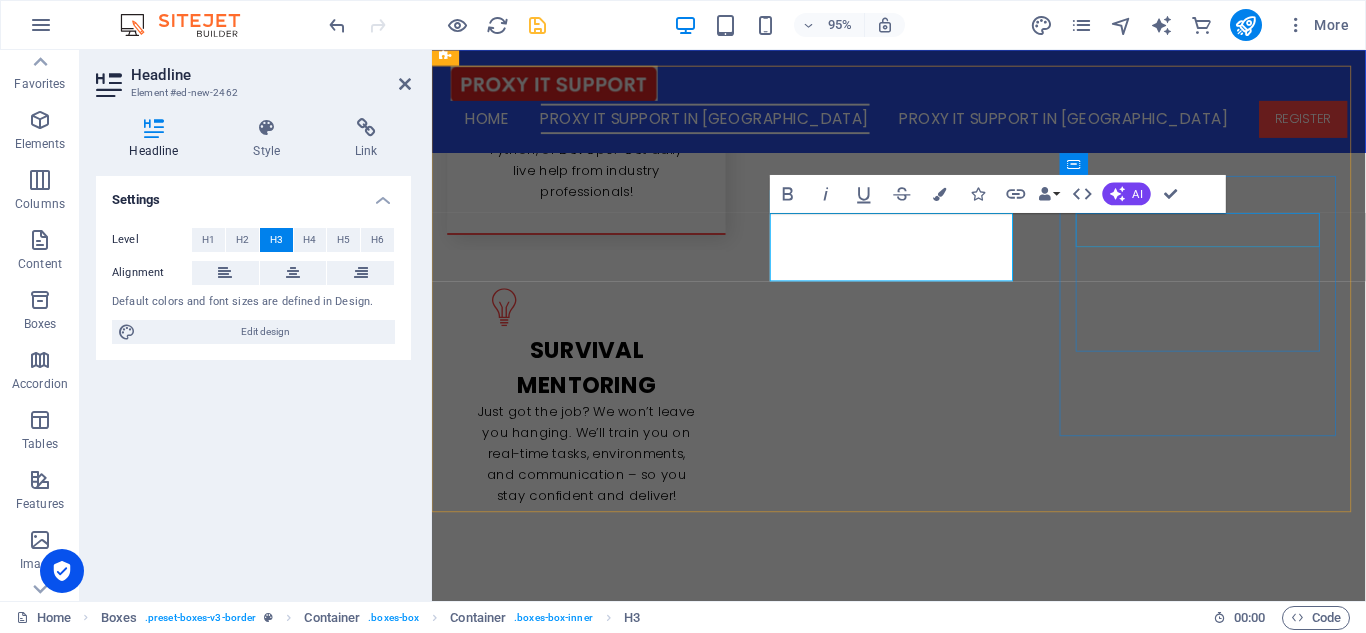 click on "Headline" at bounding box center (594, 3010) 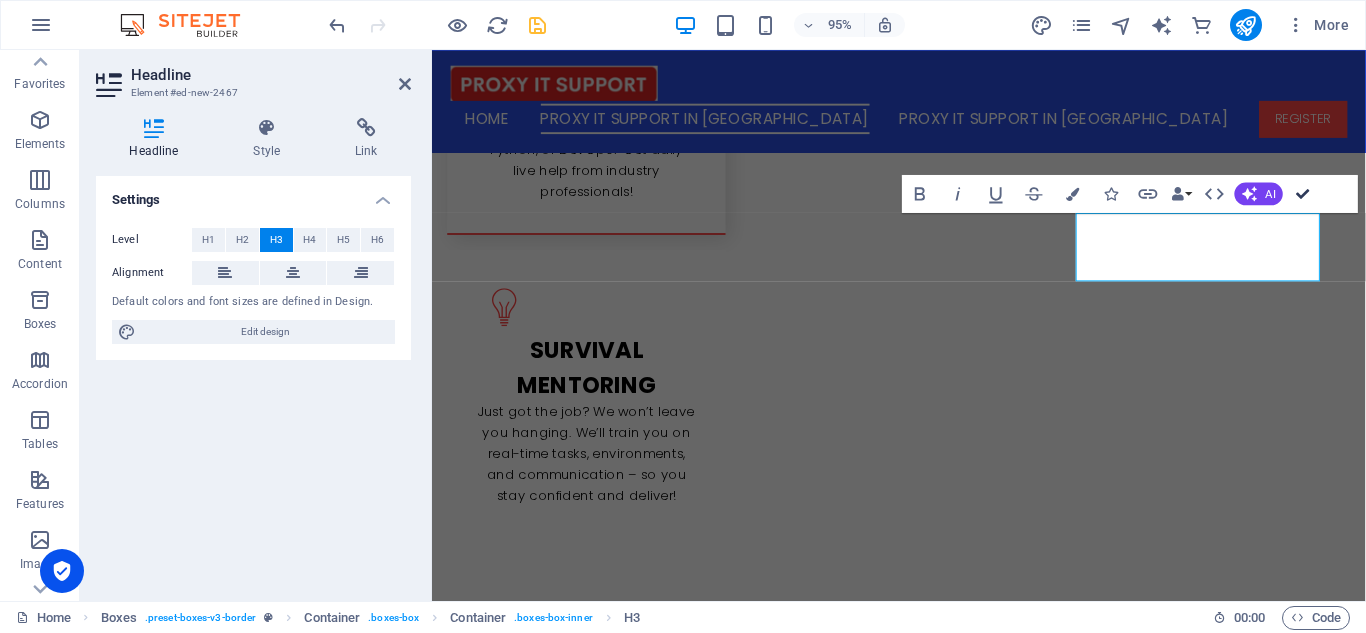 scroll, scrollTop: 2868, scrollLeft: 0, axis: vertical 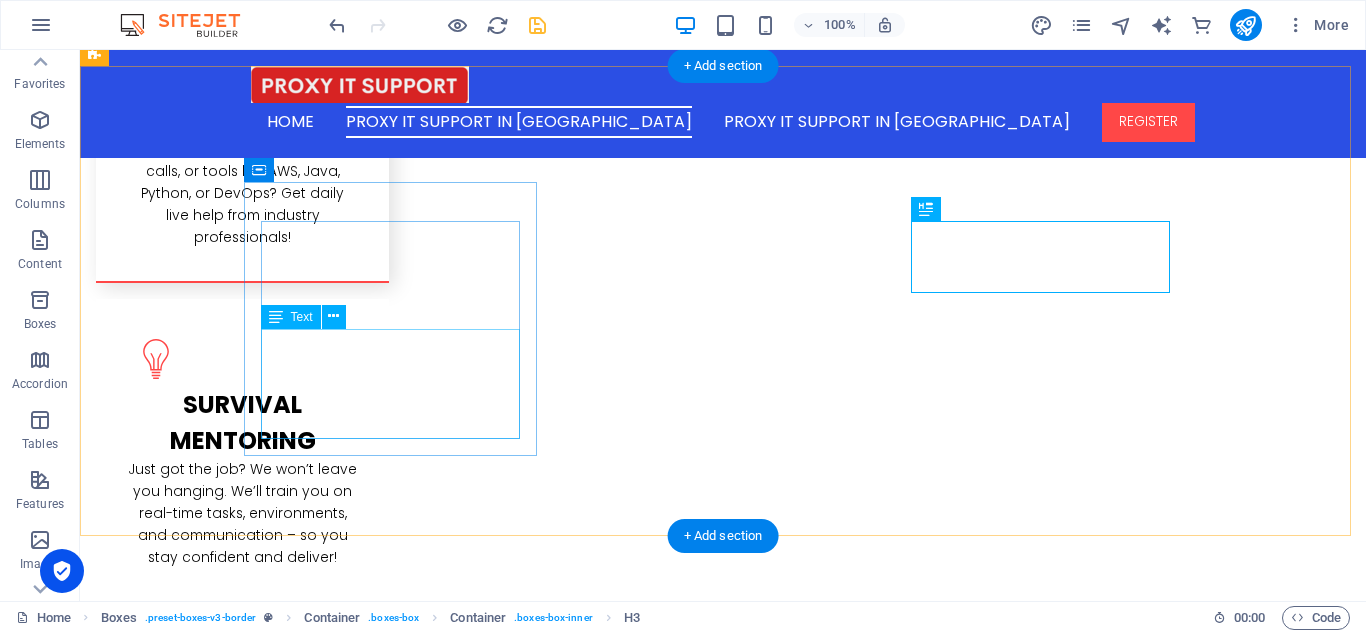 click on "Lorem ipsum dolor sit amet, consectetuer adipiscing elit. Aenean commodo ligula eget dolor. Lorem ipsum dolor sit amet, consectetuer adipiscing elit leget dolor." at bounding box center [242, 2494] 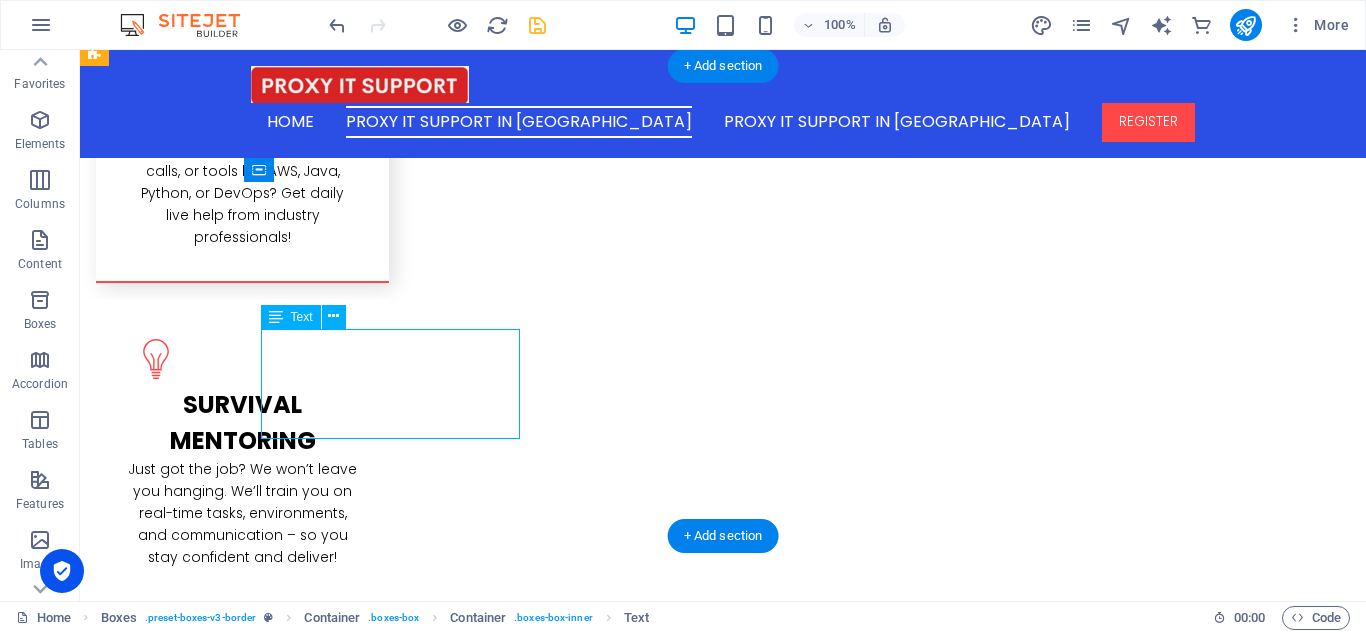 click on "Lorem ipsum dolor sit amet, consectetuer adipiscing elit. Aenean commodo ligula eget dolor. Lorem ipsum dolor sit amet, consectetuer adipiscing elit leget dolor." at bounding box center [242, 2494] 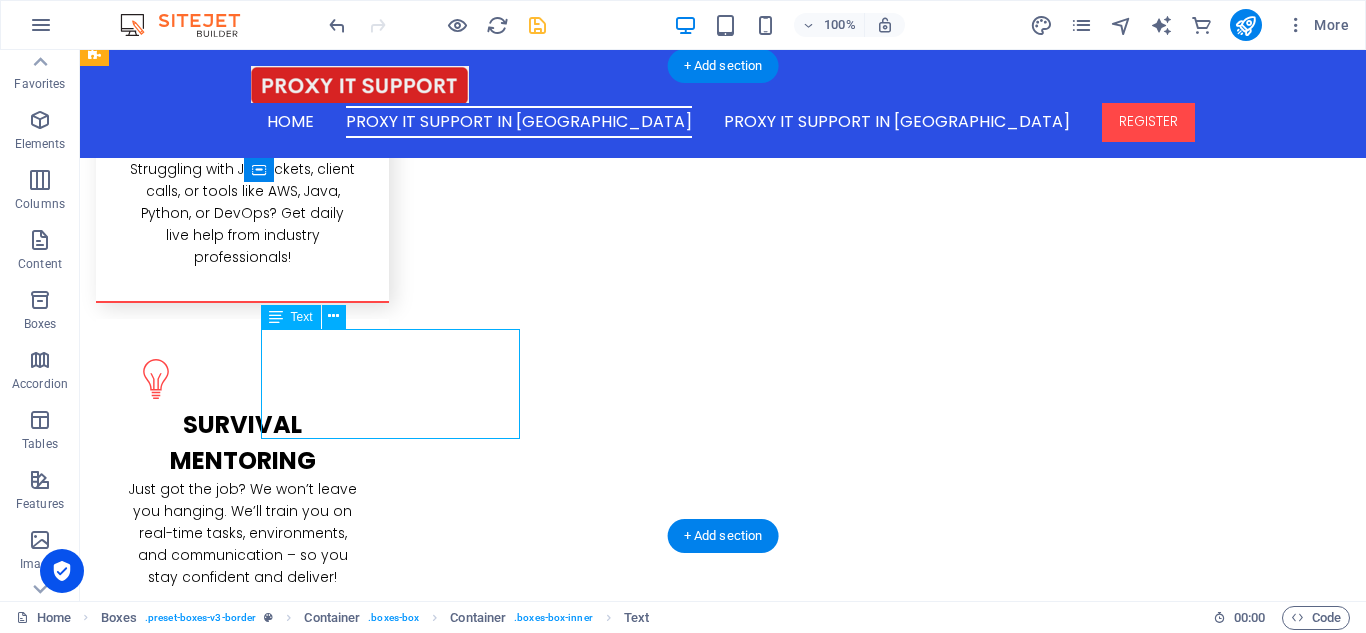 scroll, scrollTop: 2927, scrollLeft: 0, axis: vertical 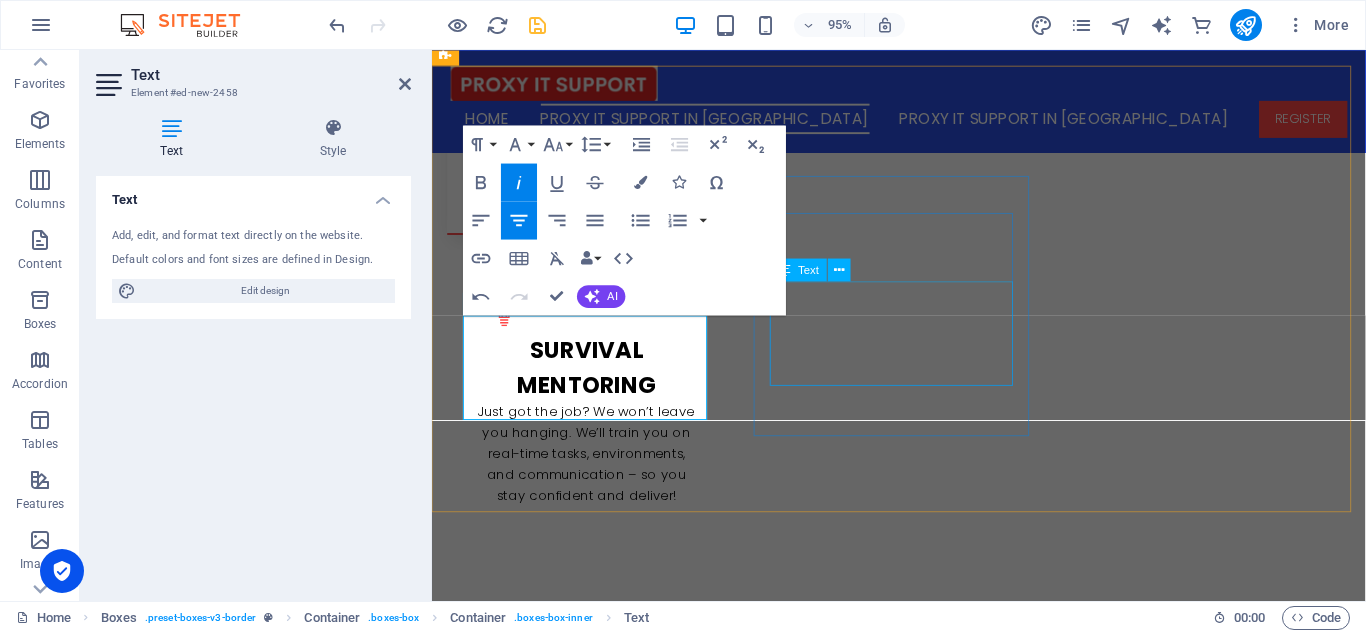 click on "Lorem ipsum dolor sit amet, consectetuer adipiscing elit. Aenean commodo ligula eget dolor. Lorem ipsum dolor sit amet, consectetuer adipiscing elit leget dolor." at bounding box center [594, 2793] 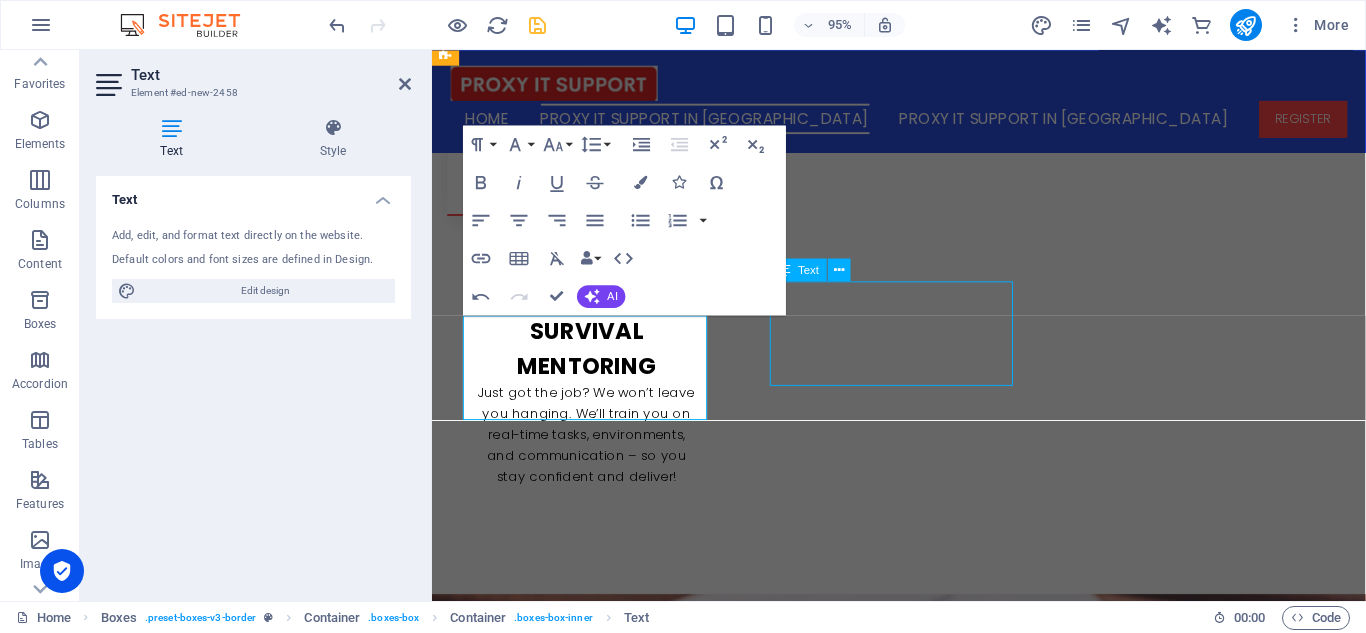 scroll, scrollTop: 2868, scrollLeft: 0, axis: vertical 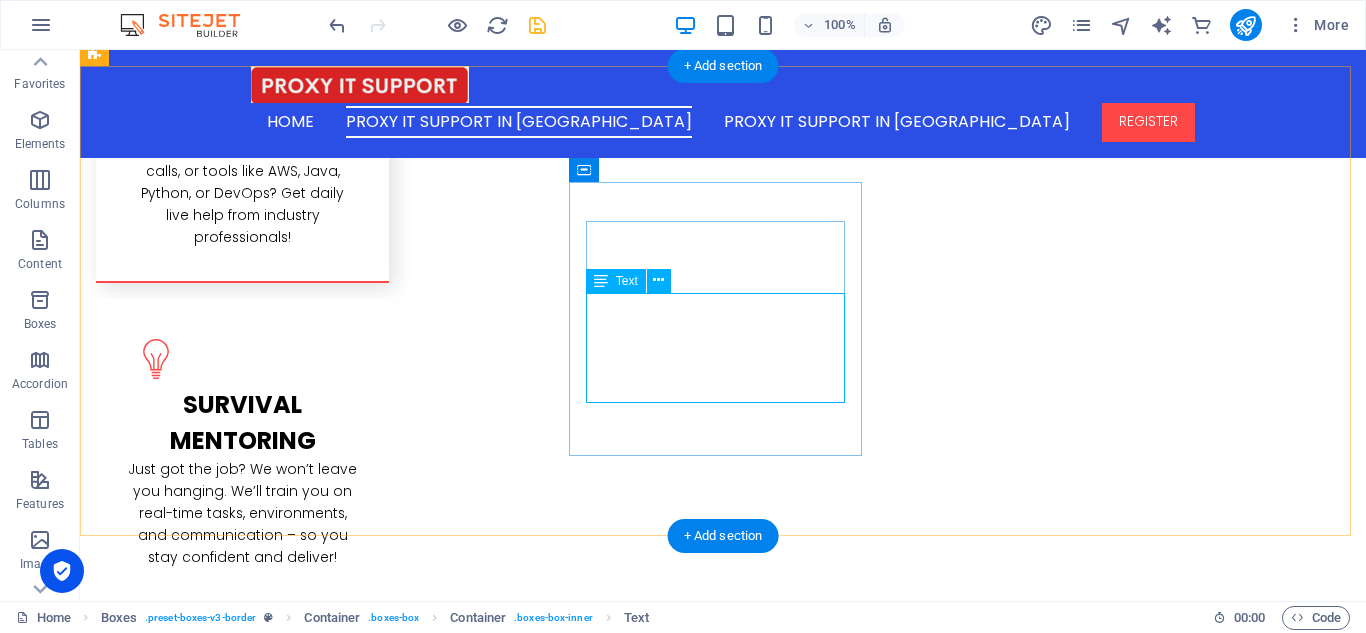 click on "Lorem ipsum dolor sit amet, consectetuer adipiscing elit. Aenean commodo ligula eget dolor. Lorem ipsum dolor sit amet, consectetuer adipiscing elit leget dolor." at bounding box center [242, 2784] 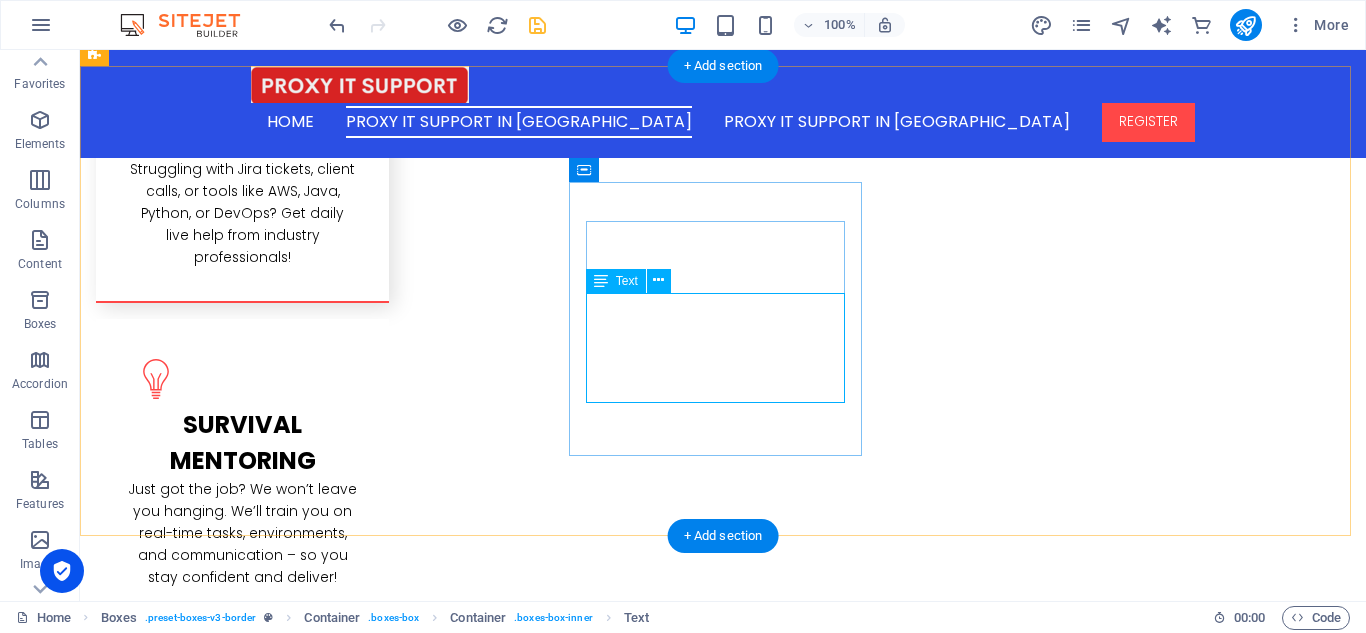 scroll, scrollTop: 2927, scrollLeft: 0, axis: vertical 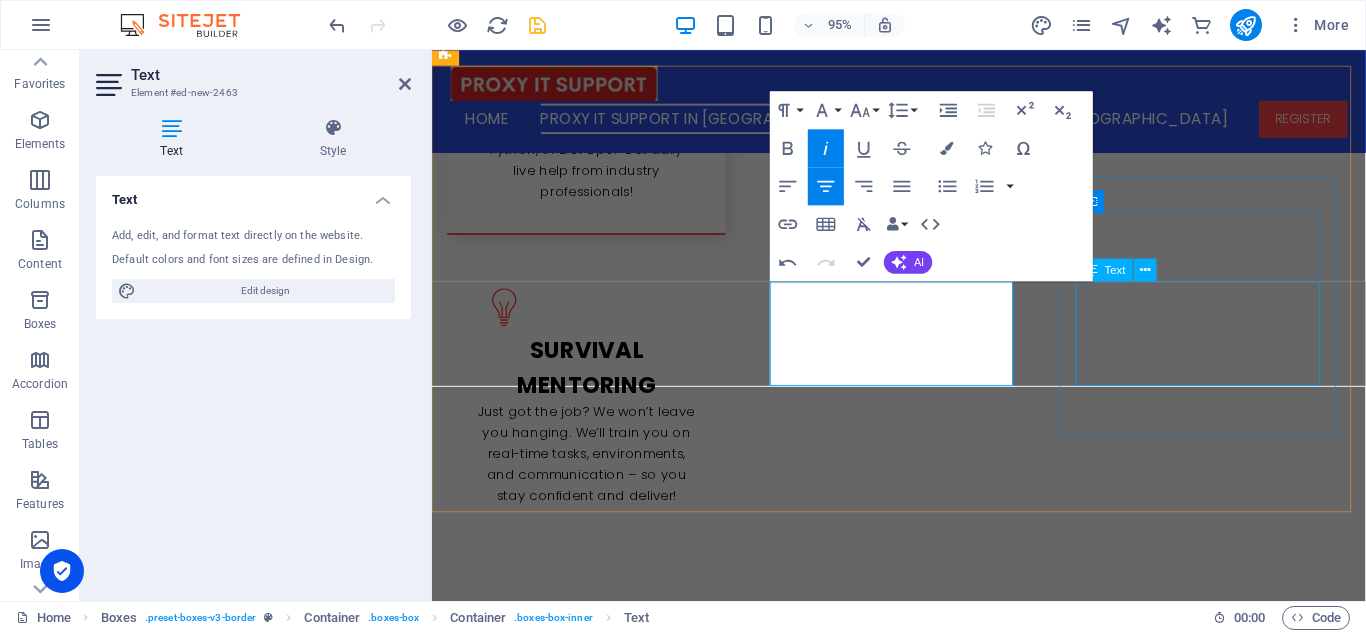click on "Lorem ipsum dolor sit amet, consectetuer adipiscing elit. Aenean commodo ligula eget dolor. Lorem ipsum dolor sit amet, consectetuer adipiscing elit leget dolor." at bounding box center [594, 3083] 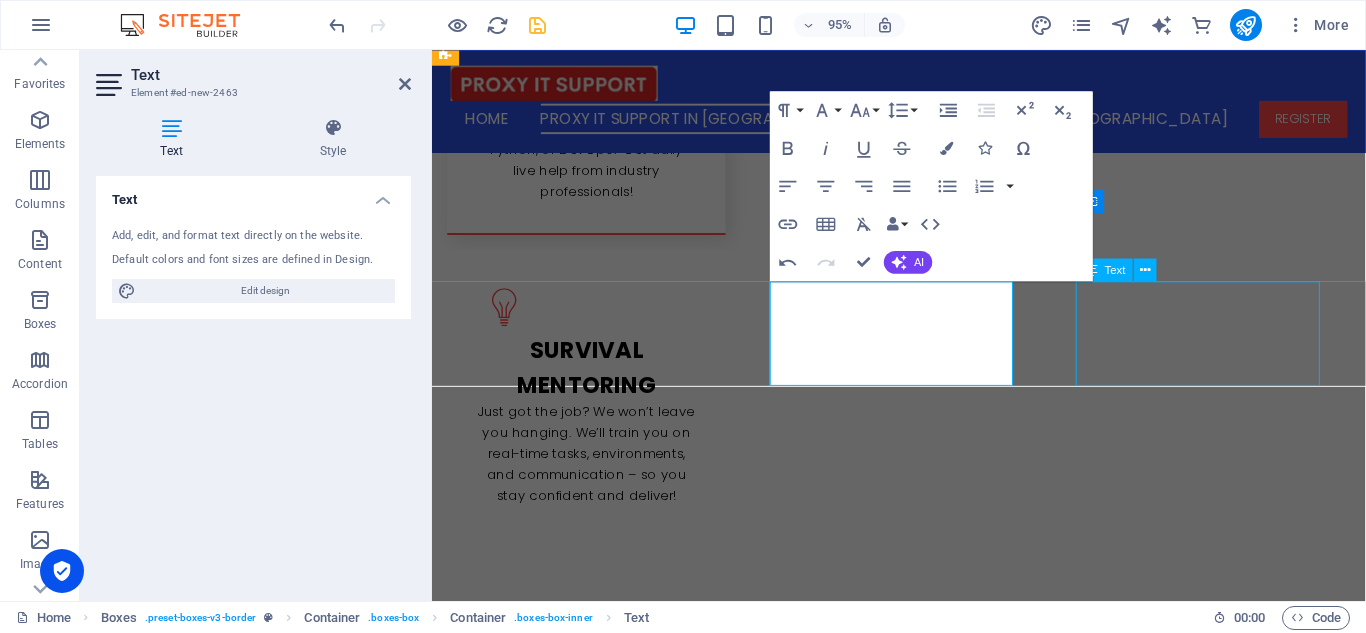 click on "Lorem ipsum dolor sit amet, consectetuer adipiscing elit. Aenean commodo ligula eget dolor. Lorem ipsum dolor sit amet, consectetuer adipiscing elit leget dolor." at bounding box center (594, 3083) 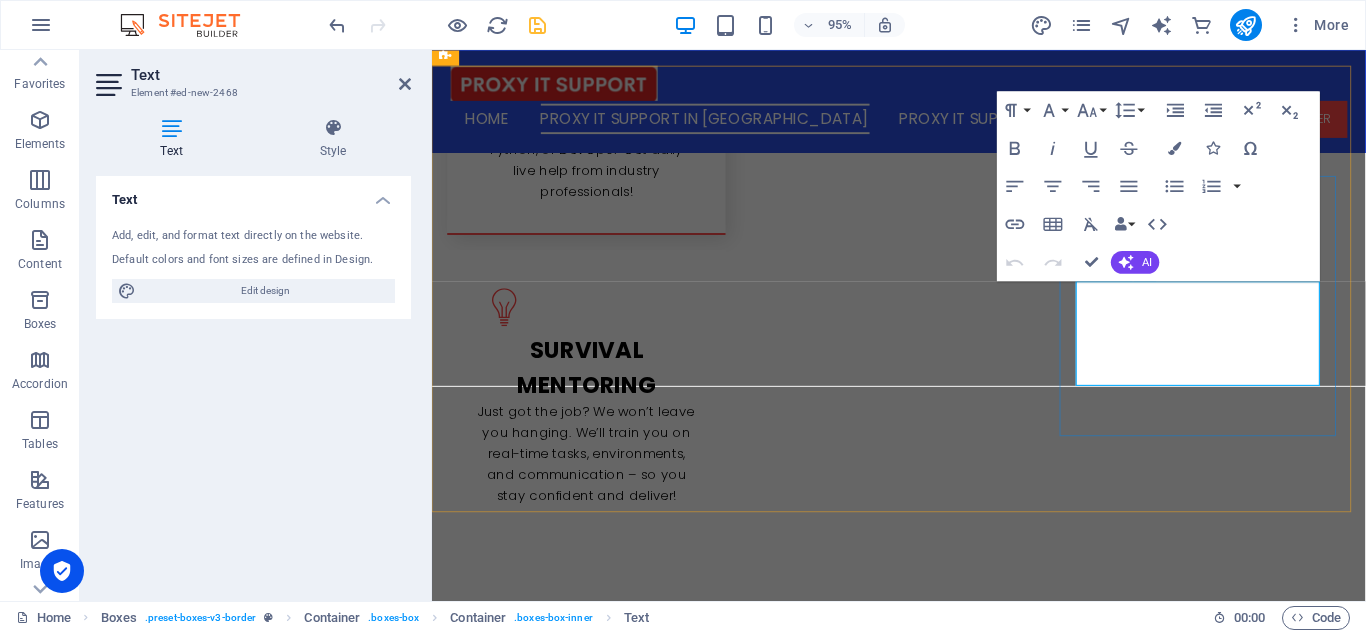 click on "QA Analyst, Toronto Lorem ipsum dolor sit amet, consectetuer adipiscing elit. Aenean commodo ligula eget dolor. Lorem ipsum dolor sit amet, consectetuer adipiscing elit leget dolor." at bounding box center (594, 3036) 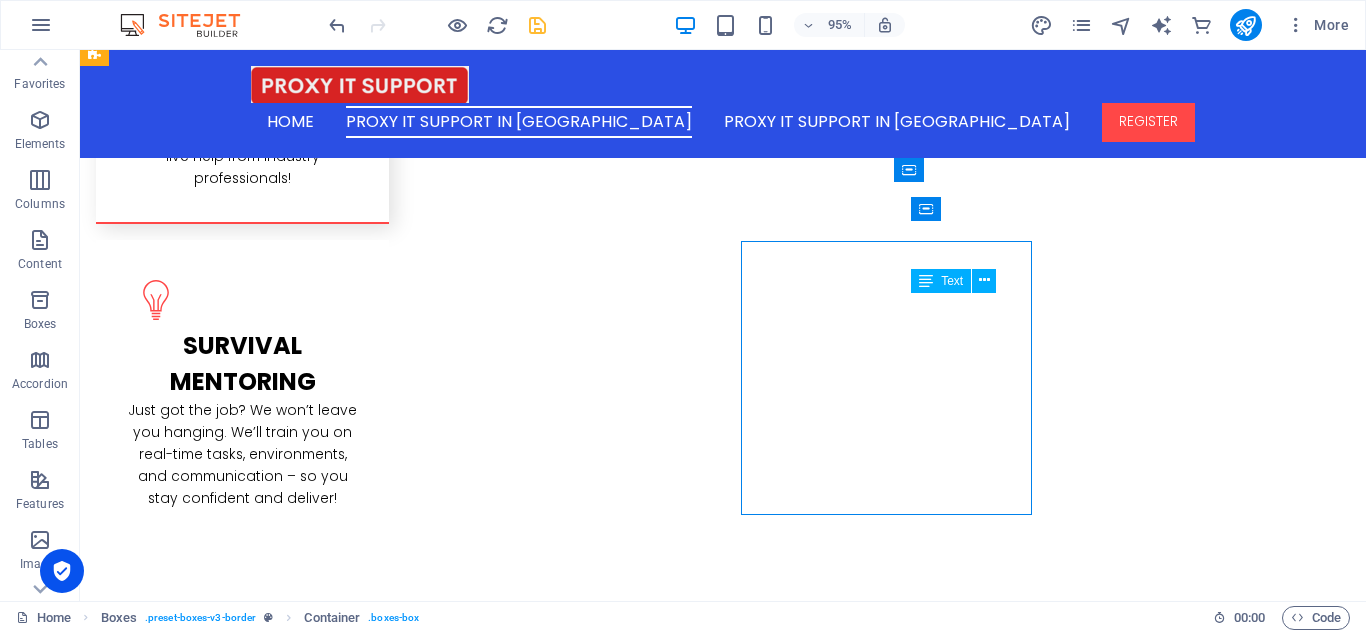 scroll, scrollTop: 2868, scrollLeft: 0, axis: vertical 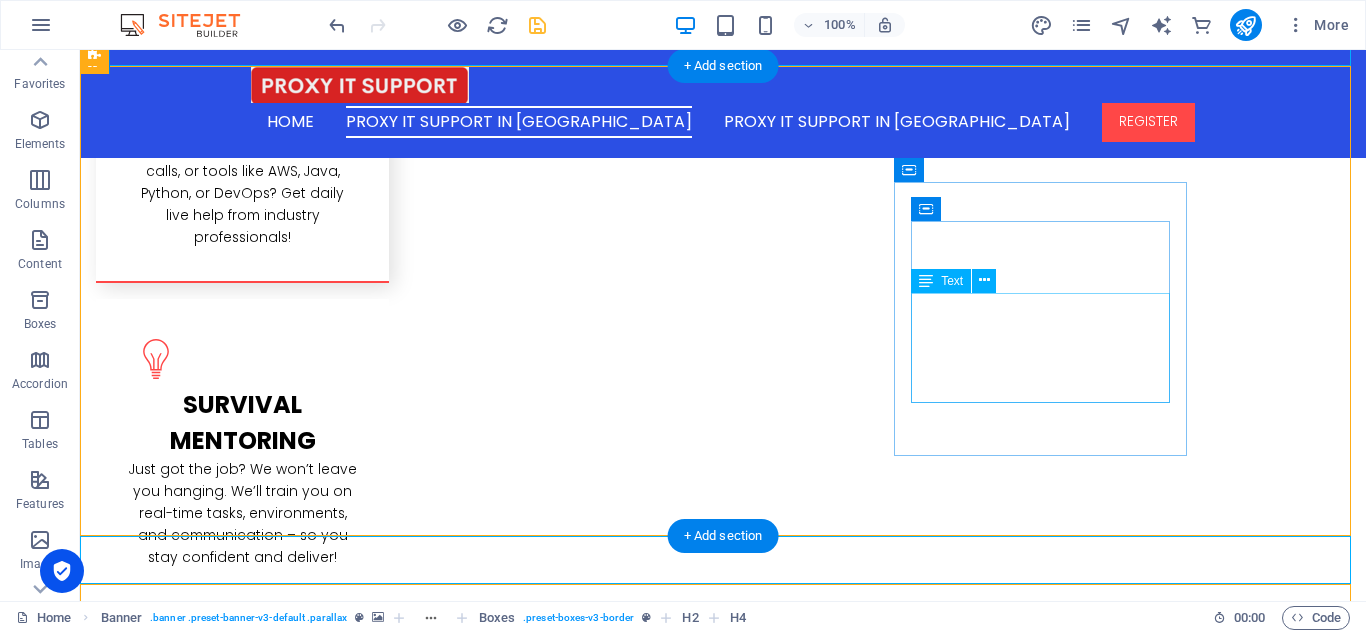 click on "Lorem ipsum dolor sit amet, consectetuer adipiscing elit. Aenean commodo ligula eget dolor. Lorem ipsum dolor sit amet, consectetuer adipiscing elit leget dolor." at bounding box center [242, 3074] 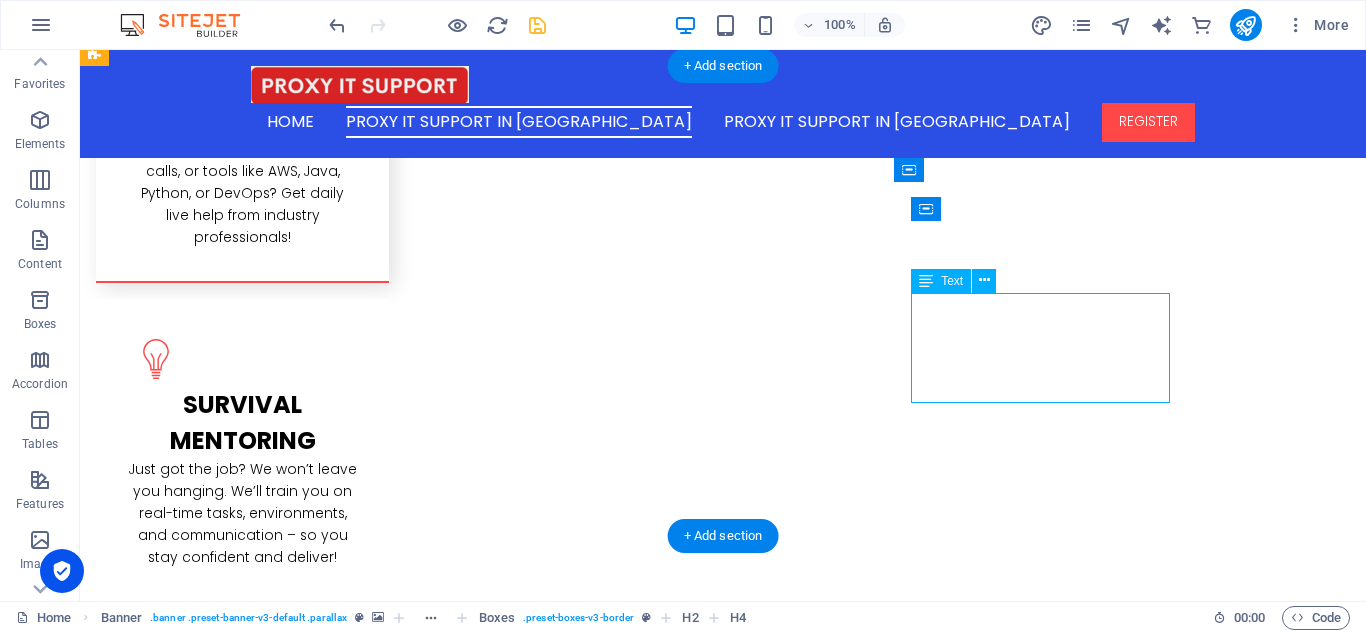 click on "Lorem ipsum dolor sit amet, consectetuer adipiscing elit. Aenean commodo ligula eget dolor. Lorem ipsum dolor sit amet, consectetuer adipiscing elit leget dolor." at bounding box center [242, 3074] 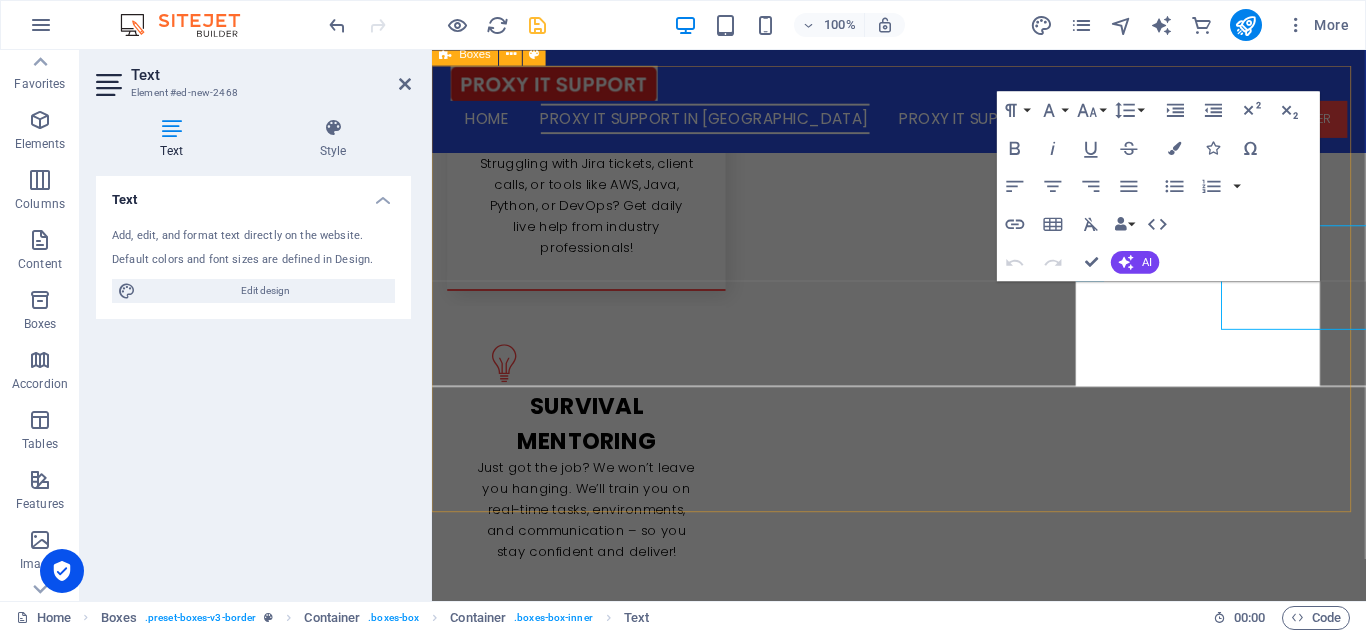 scroll, scrollTop: 2927, scrollLeft: 0, axis: vertical 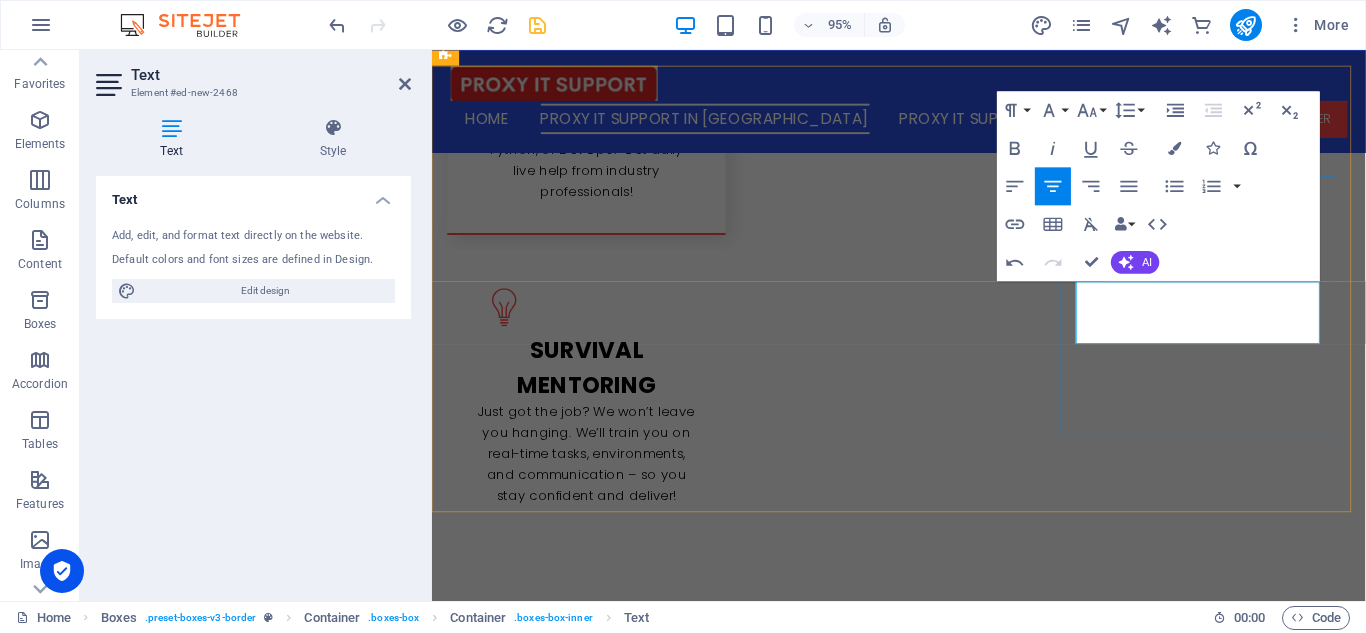 click on "QA Analyst, [GEOGRAPHIC_DATA] “They even helped me after I got the job! Real-time Slack help, Jira tickets, everything explained with patience.”" at bounding box center (594, 3014) 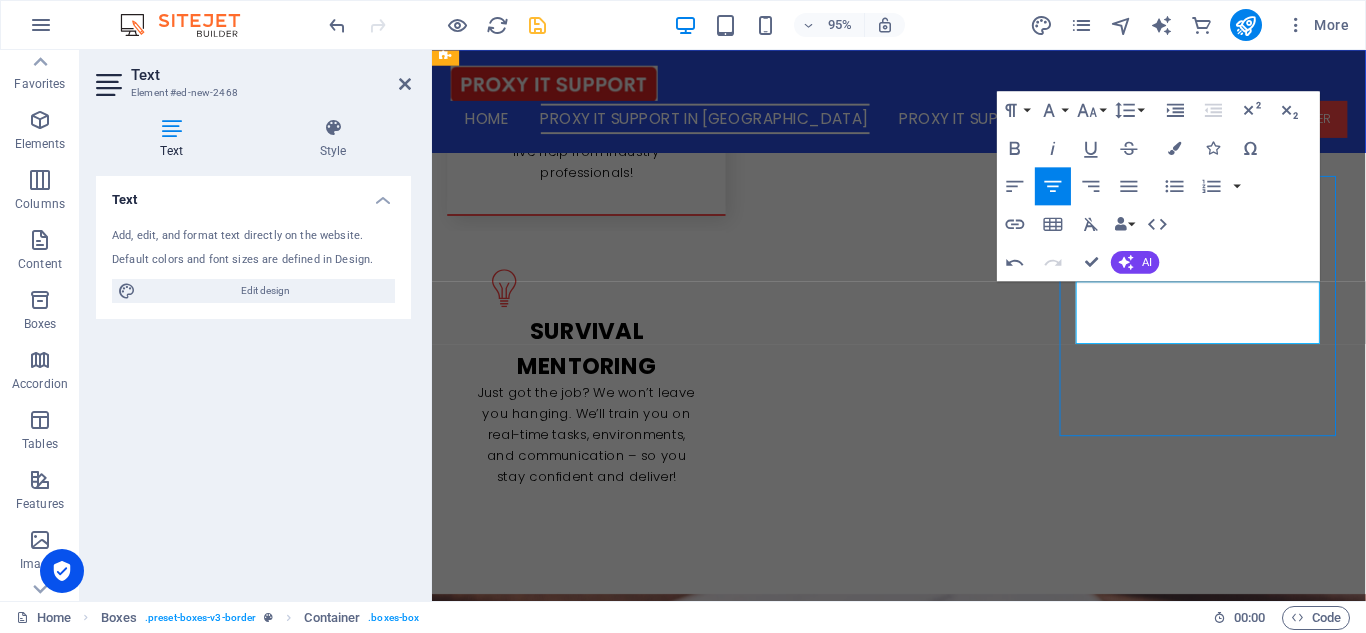 scroll, scrollTop: 2868, scrollLeft: 0, axis: vertical 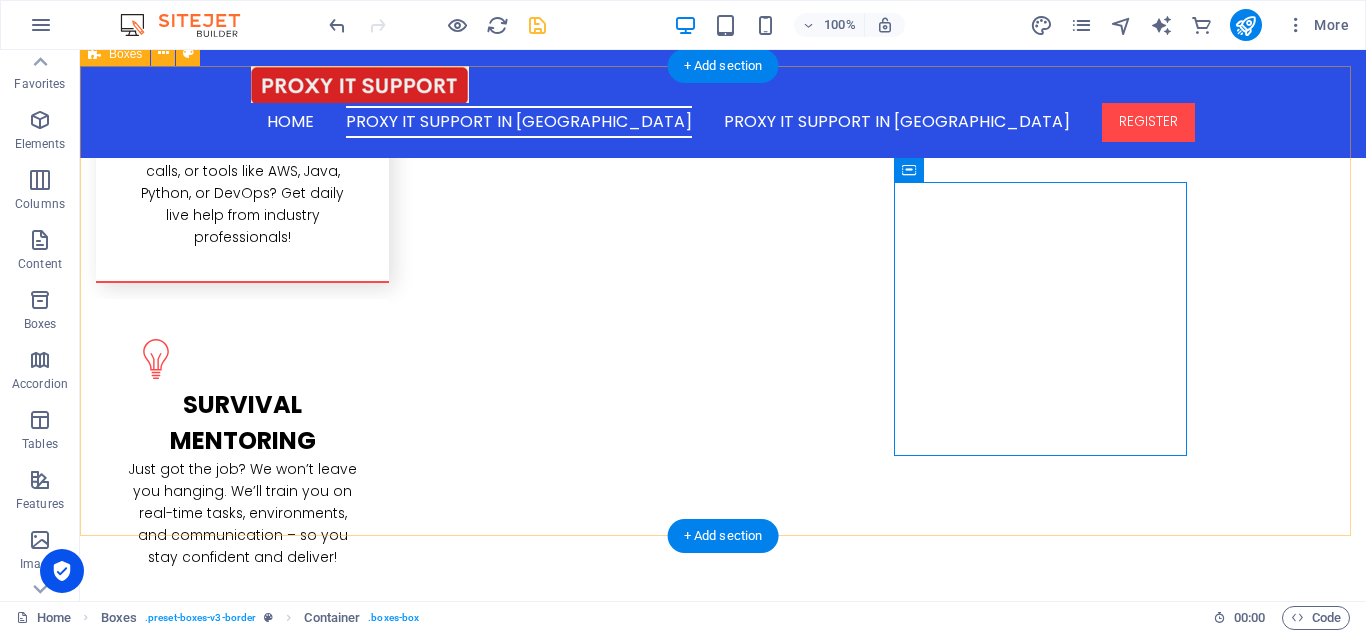 click on "Anonymous, Consultant via [US_STATE] “I was terrified before my DevOps interview in the U.S. They matched me with a proxy who sounded exactly like me. I cleared 3 rounds at a Fortune 500 company!” Data Engineer, [GEOGRAPHIC_DATA] “I was placed with fake experience and couldn’t handle sprint tasks. Their daily job support saved my life. Now I’m learning and earning at the same time.” QA Analyst, [GEOGRAPHIC_DATA] “They even helped me after I got the job! Real-time Slack help, Jira tickets, everything explained with patience.”" at bounding box center (723, 2679) 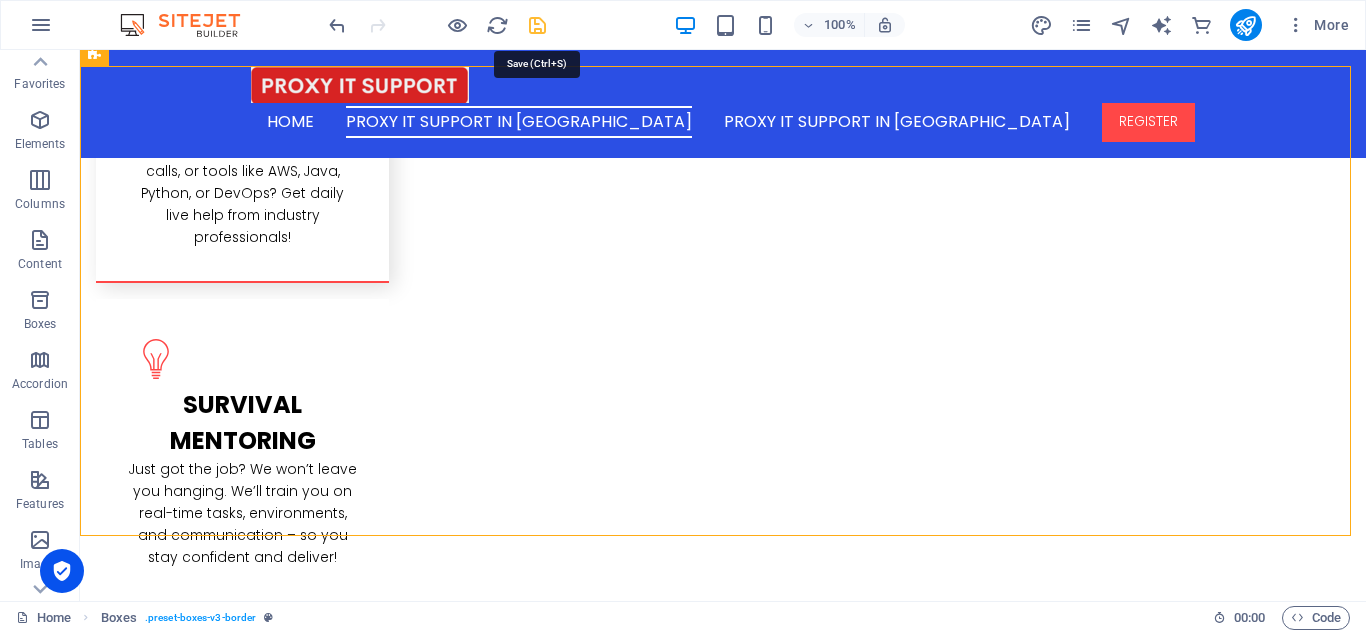 click at bounding box center (537, 25) 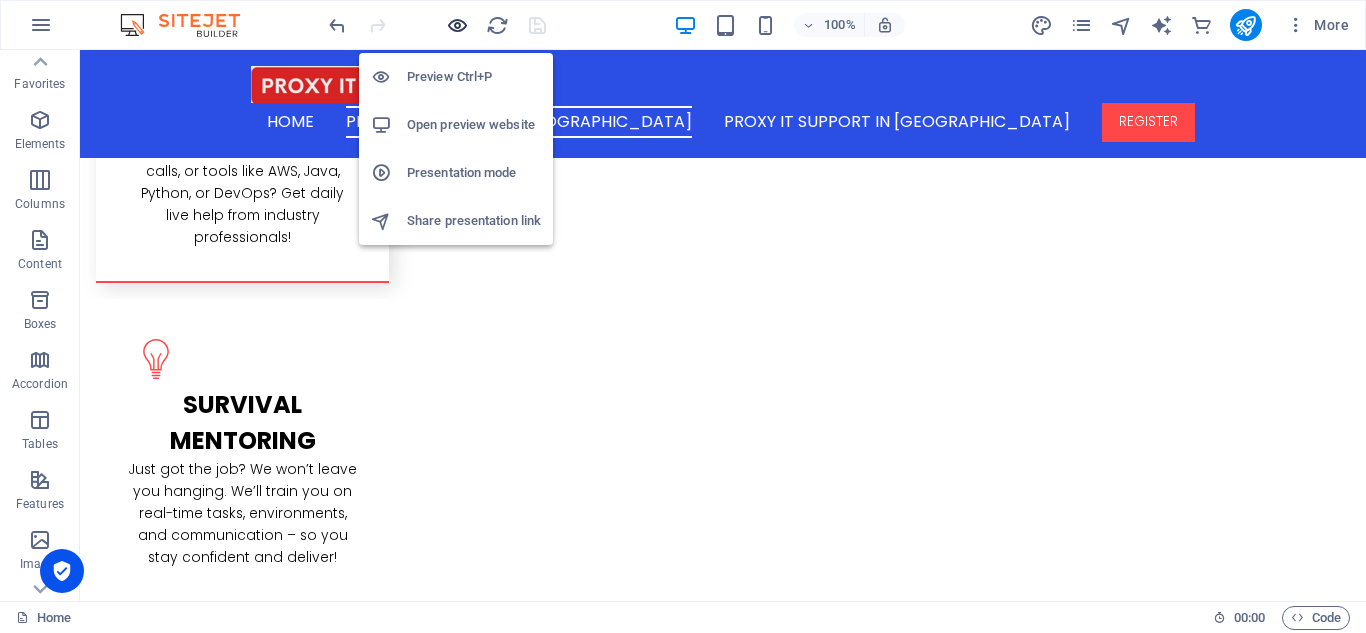 click at bounding box center (457, 25) 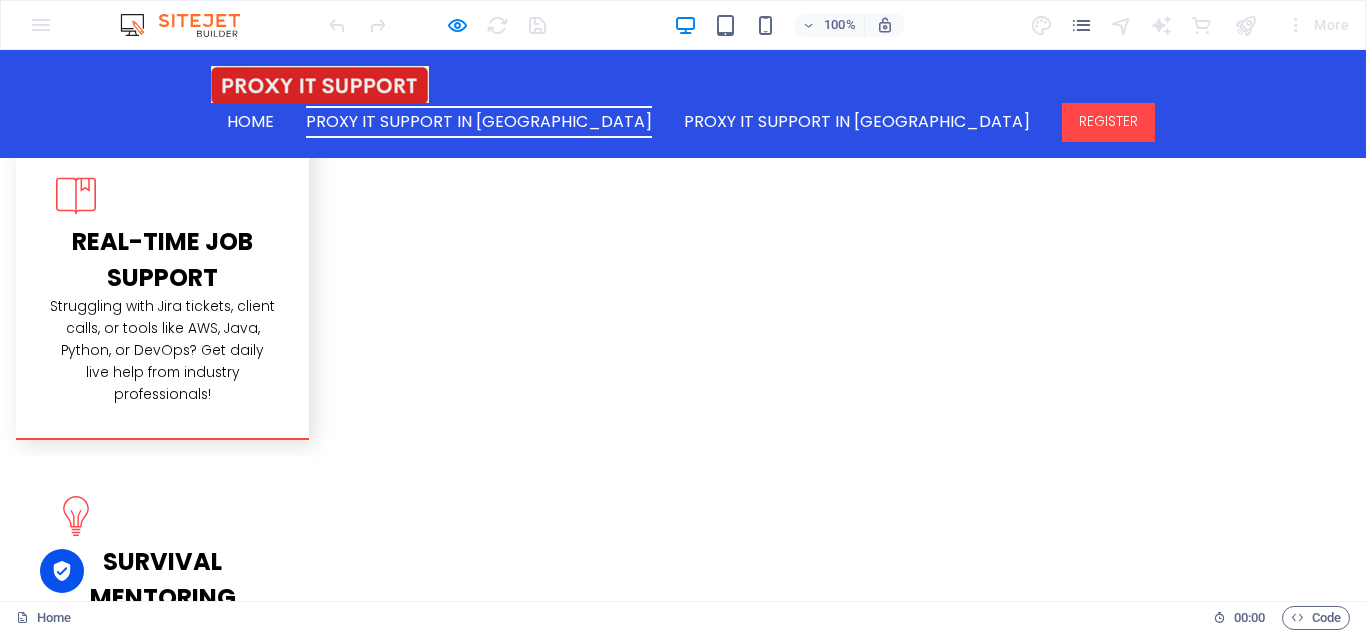 scroll, scrollTop: 2712, scrollLeft: 0, axis: vertical 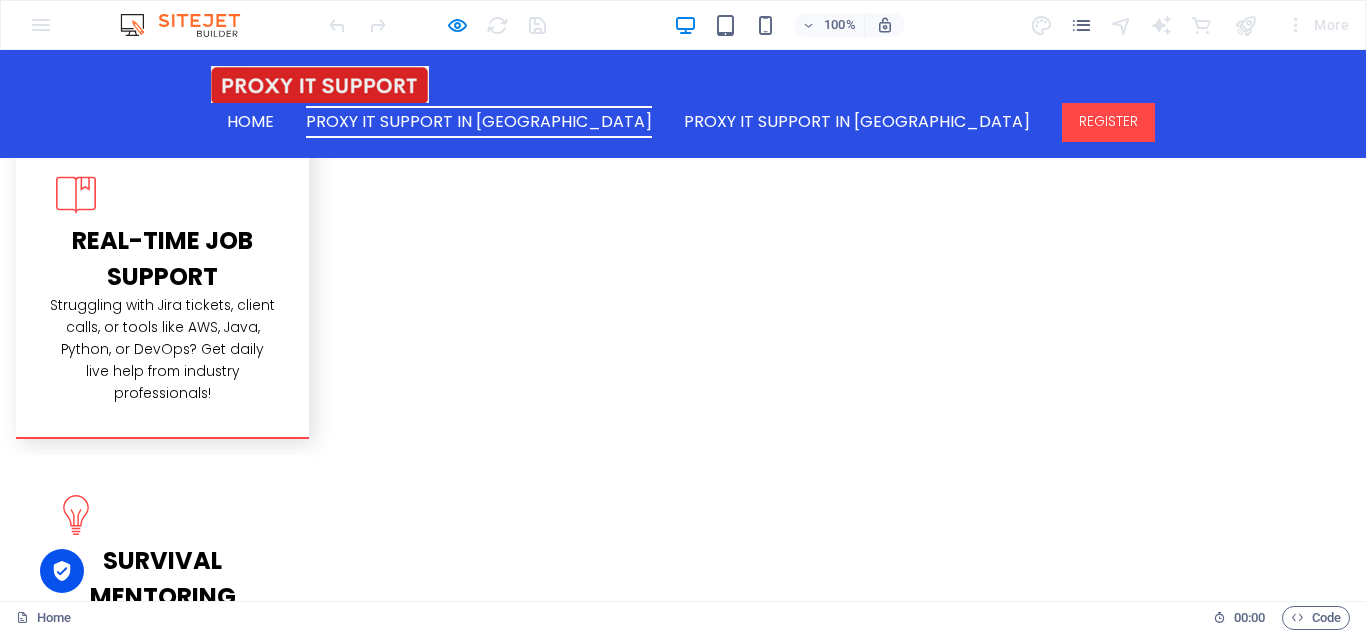 click on "“I was placed with fake experience and couldn’t handle sprint tasks. Their daily job support saved my life. Now I’m learning and earning at the same time.”" at bounding box center [162, 2939] 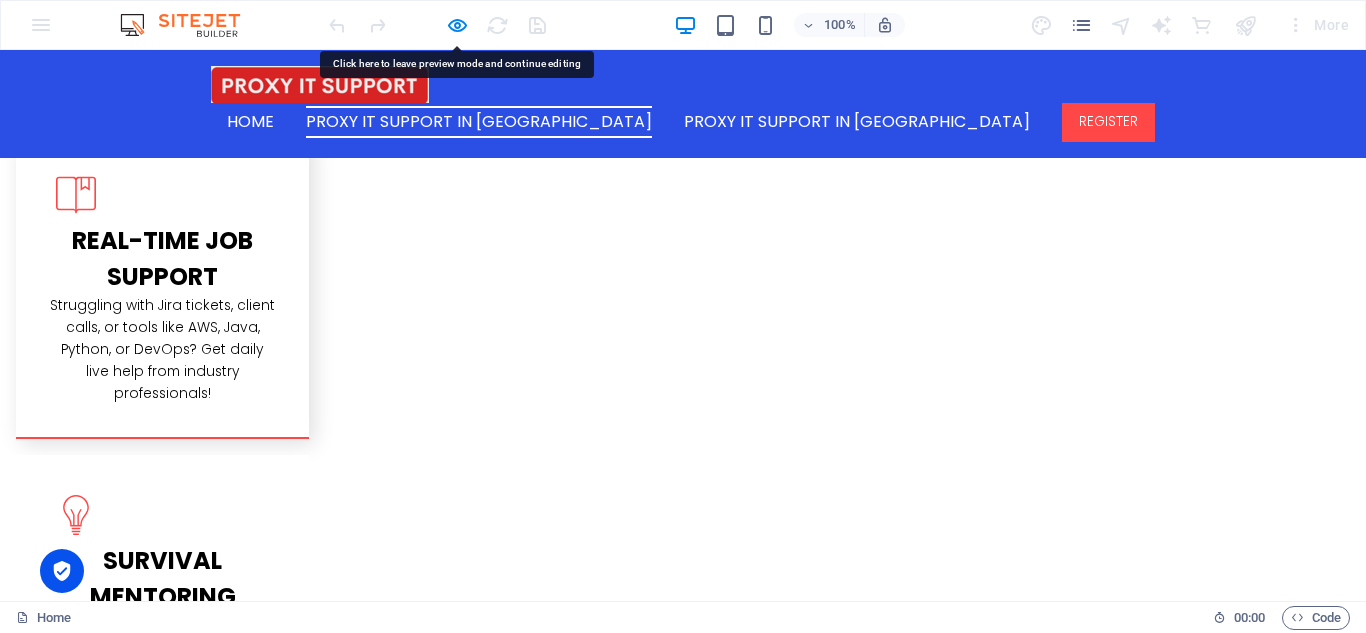 click at bounding box center [162, 2776] 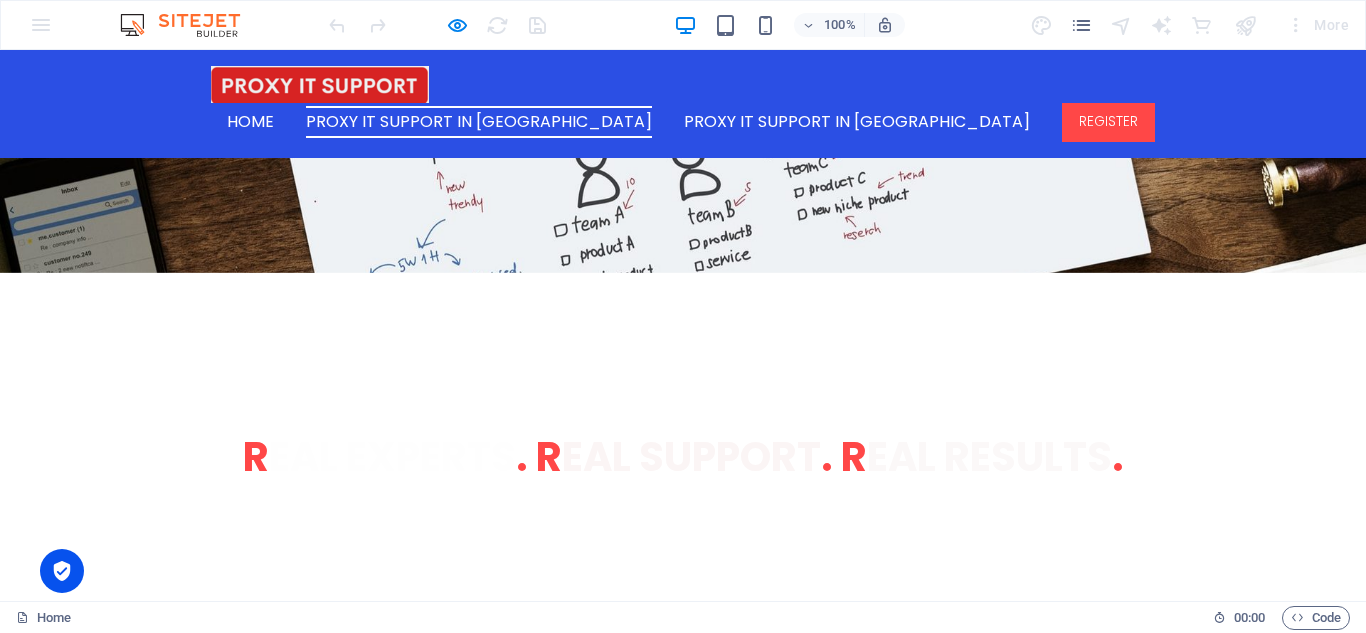 scroll, scrollTop: 2173, scrollLeft: 0, axis: vertical 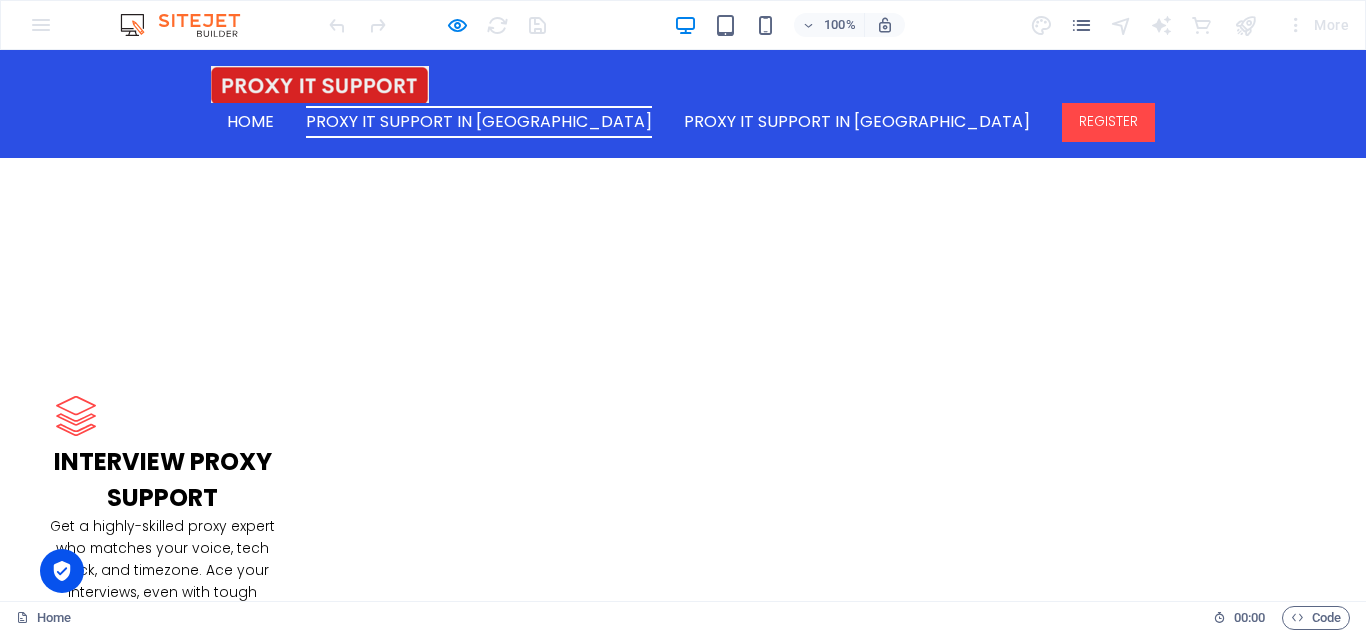click on "100% More" at bounding box center [683, 25] 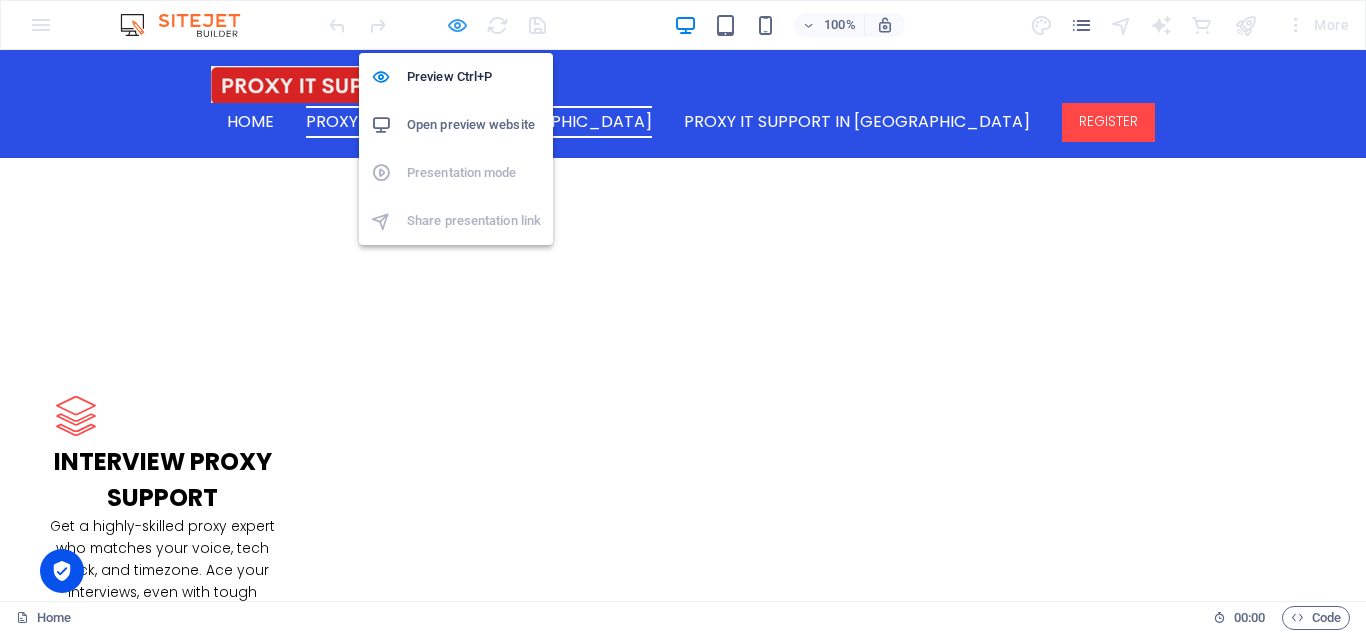 click at bounding box center [457, 25] 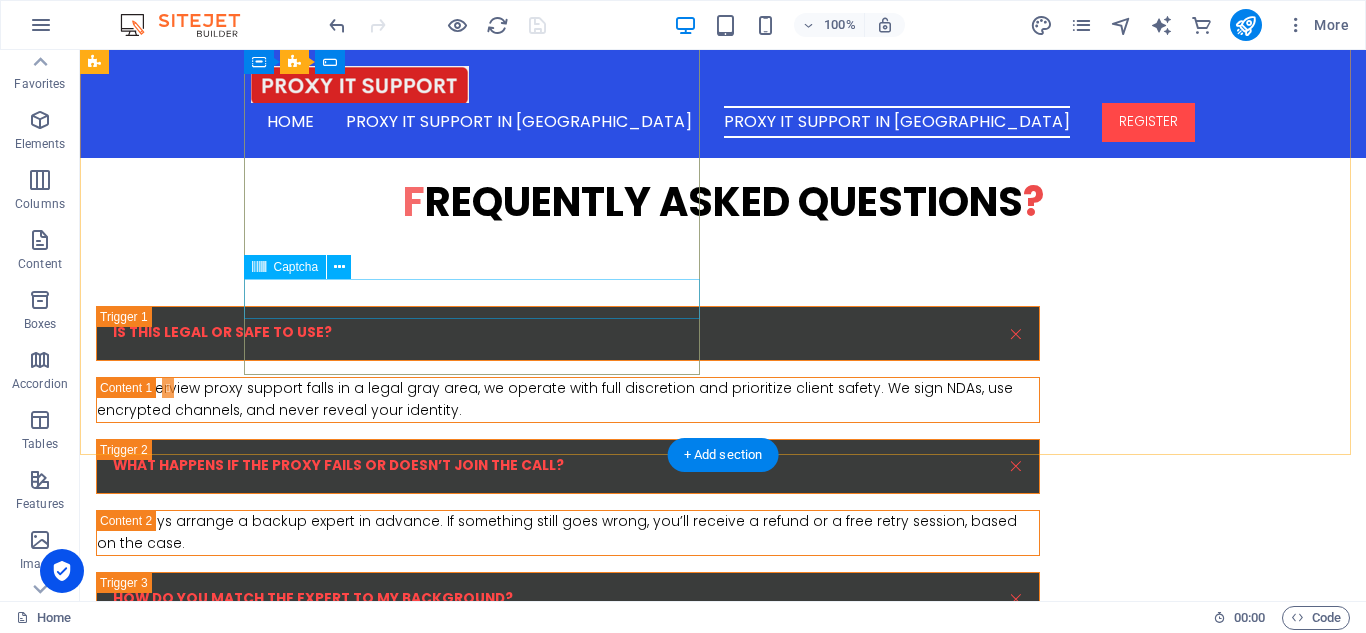 scroll, scrollTop: 6056, scrollLeft: 0, axis: vertical 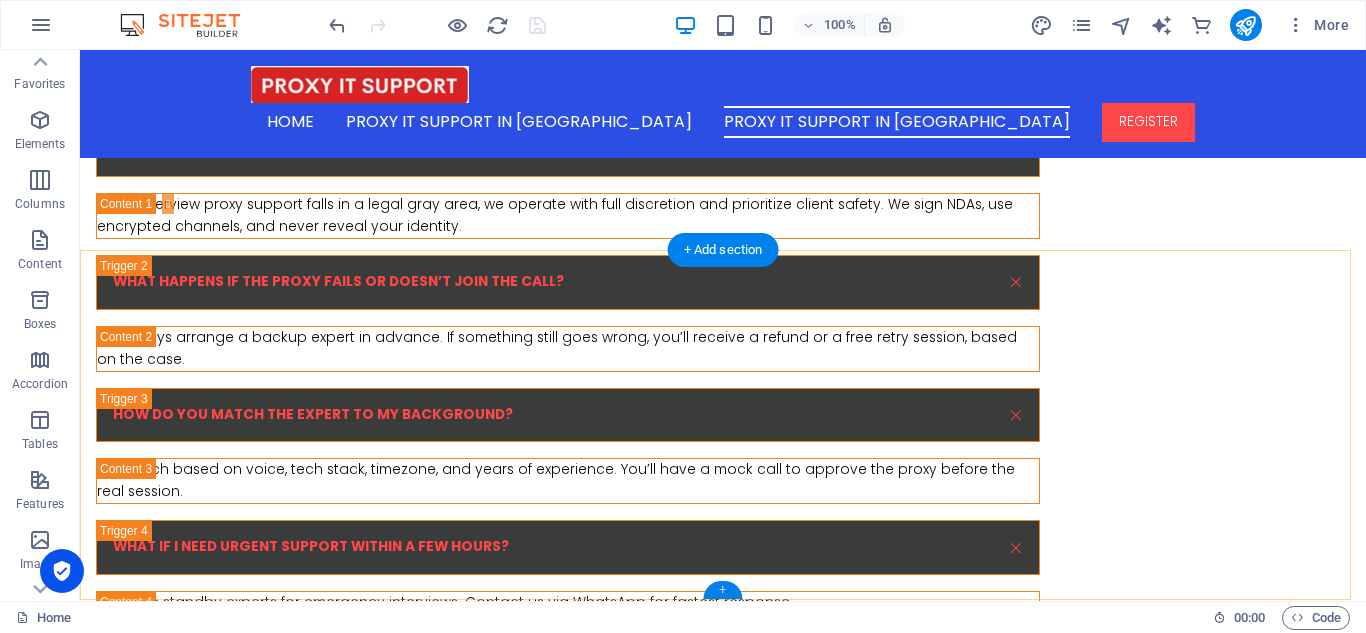 click on "+" at bounding box center (722, 590) 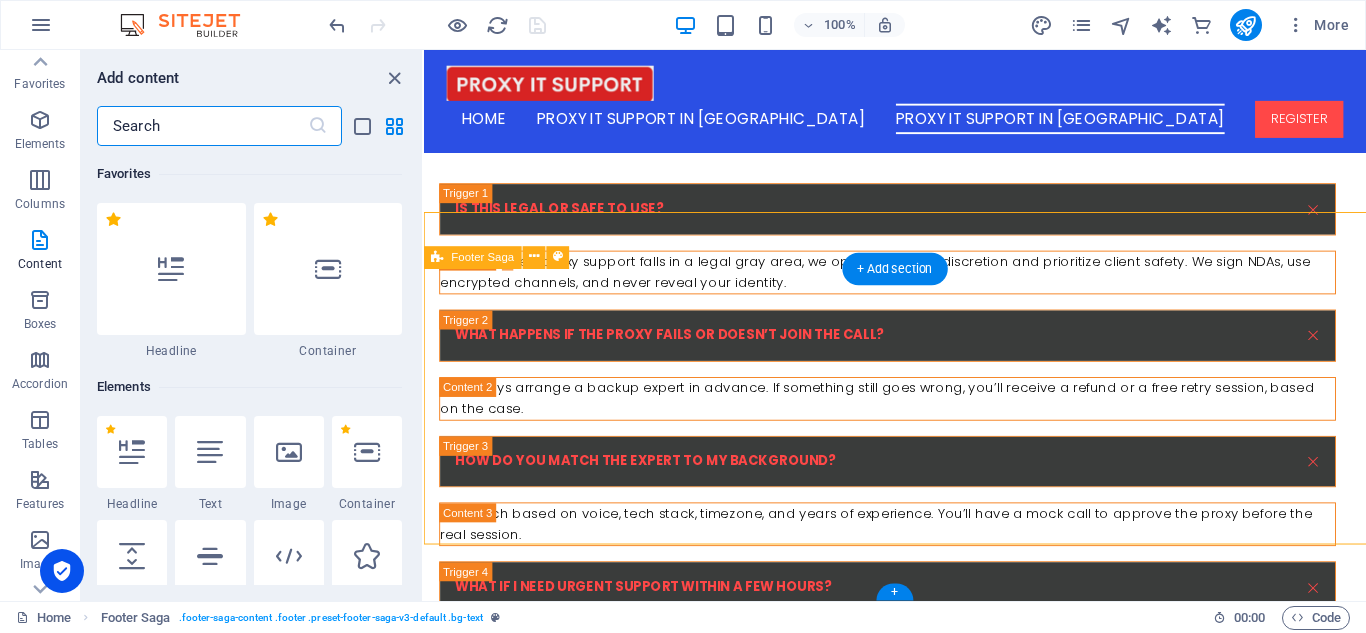 scroll, scrollTop: 6086, scrollLeft: 0, axis: vertical 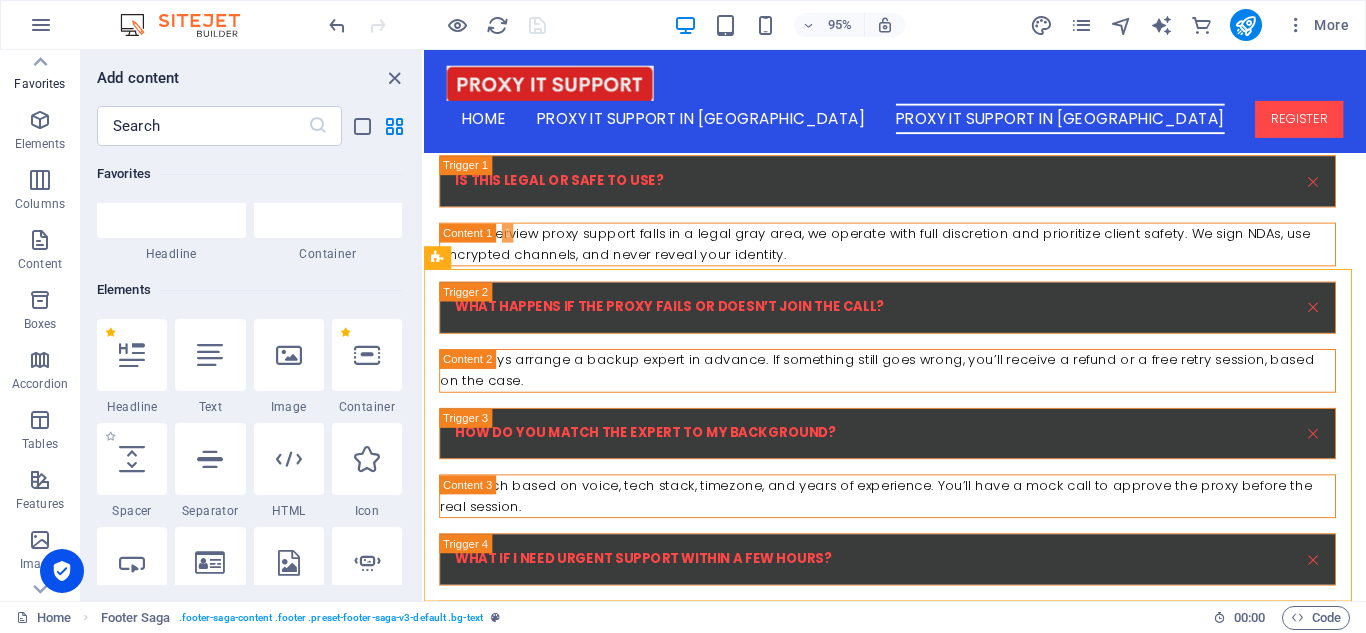 click on "1 Star Spacer" at bounding box center [132, 471] 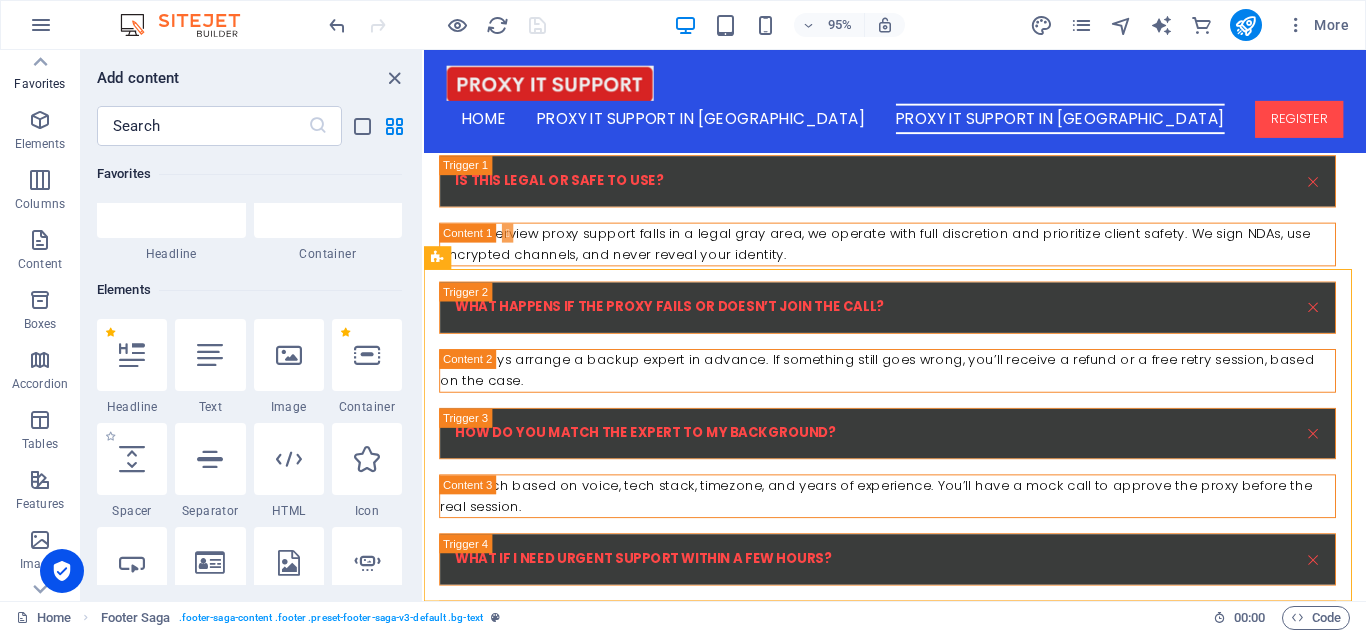 select on "px" 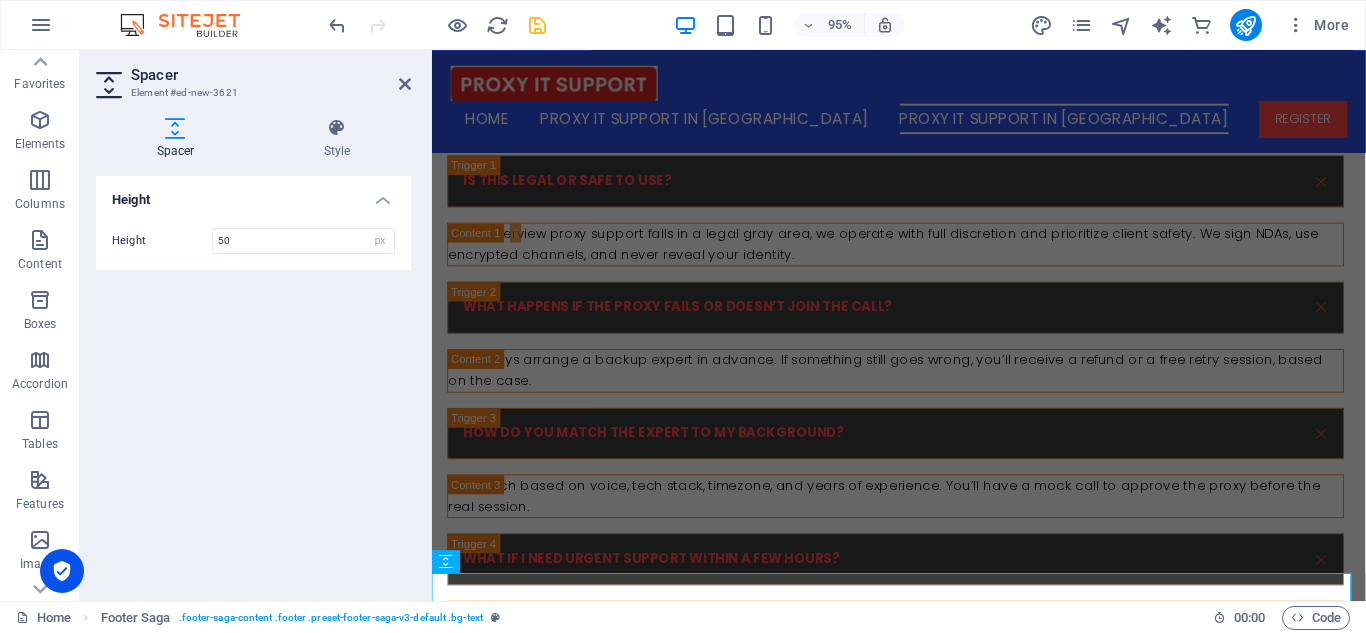 scroll, scrollTop: 6113, scrollLeft: 0, axis: vertical 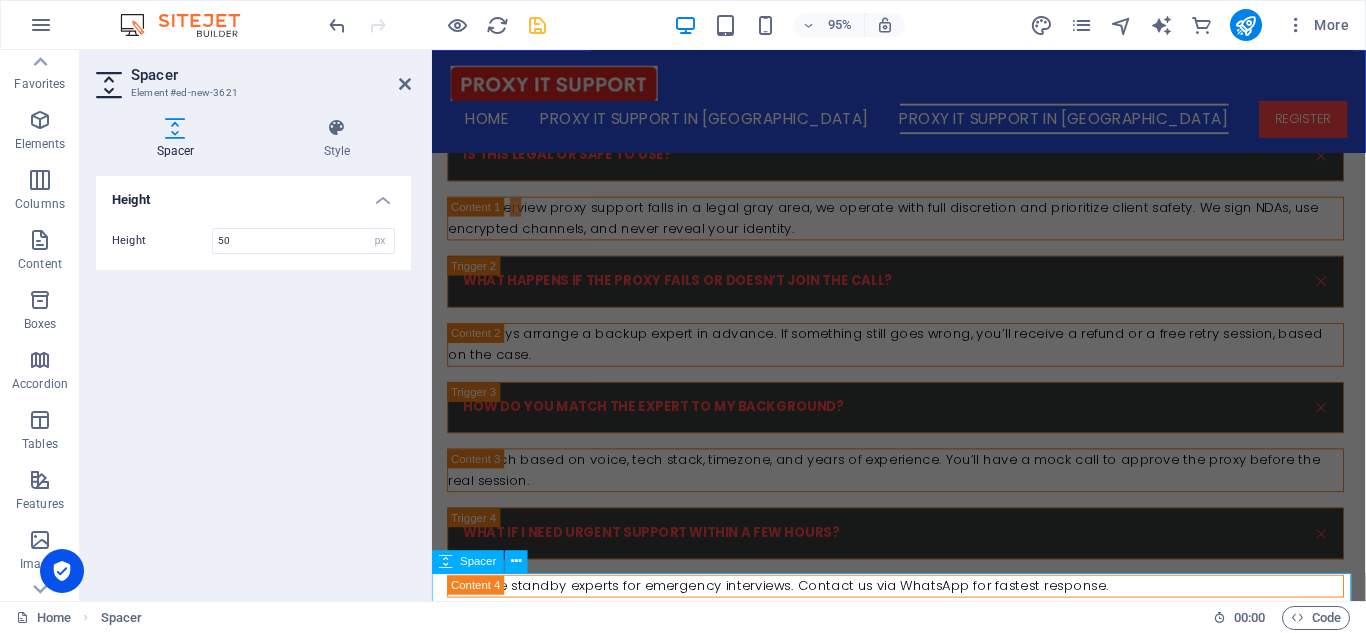 click at bounding box center (923, 5902) 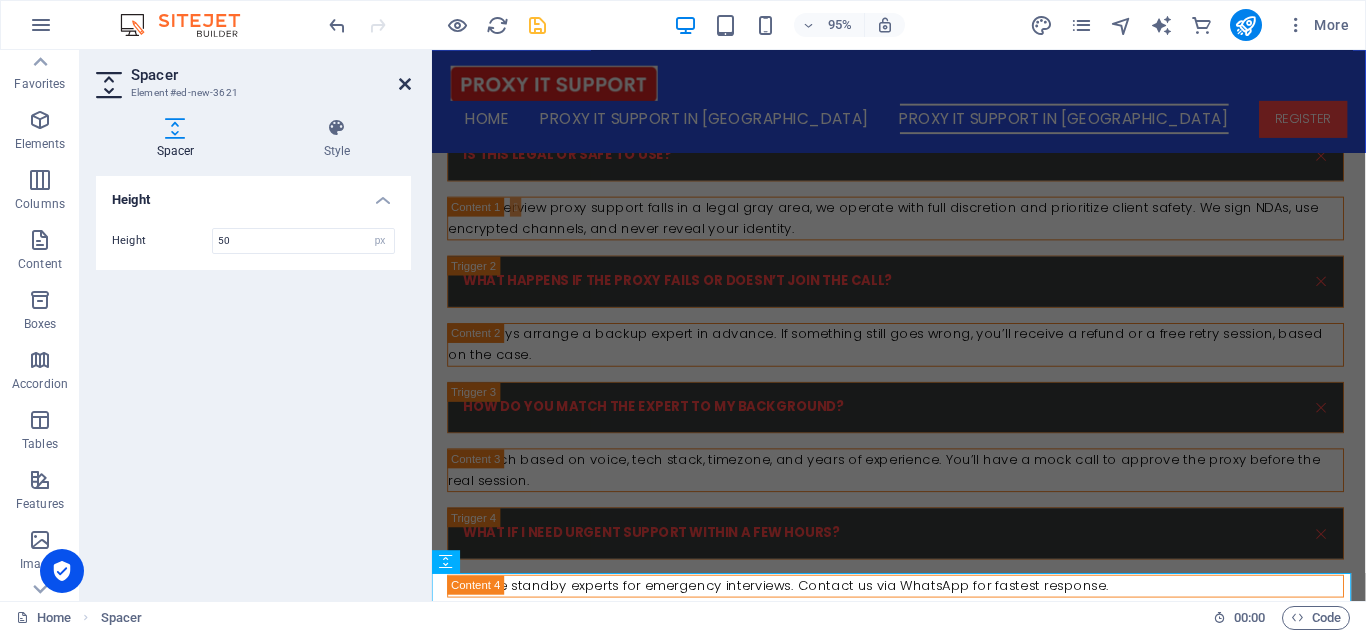 click at bounding box center [405, 84] 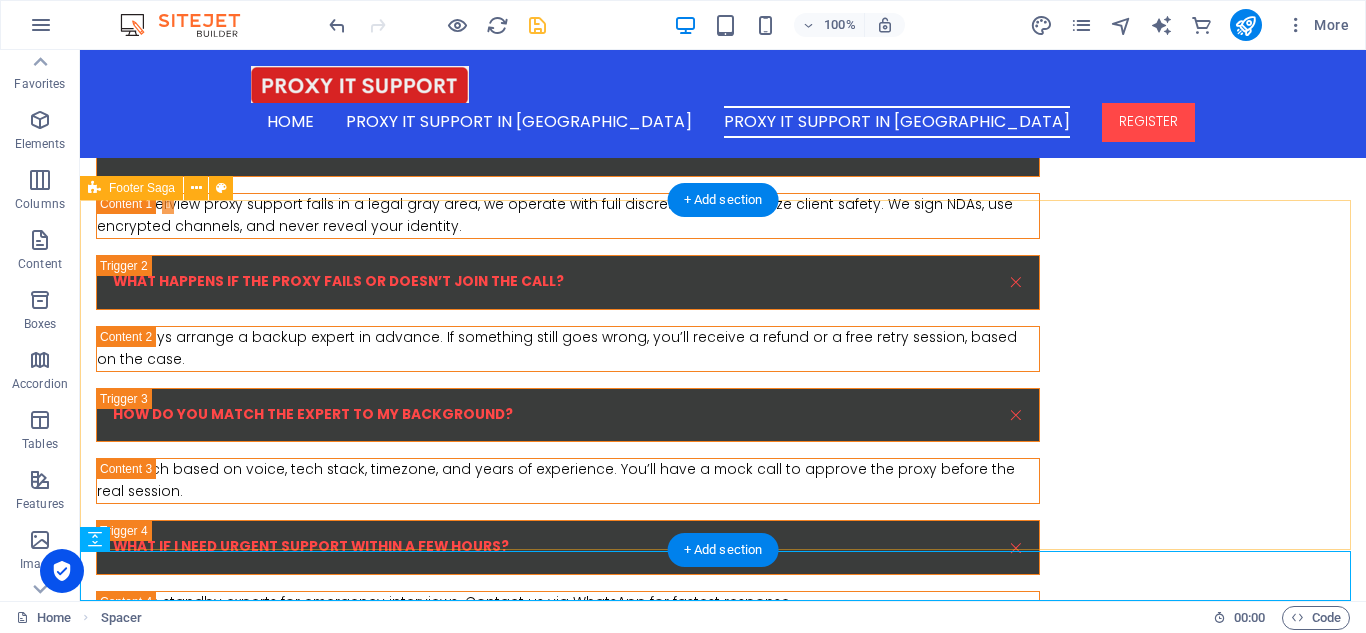 scroll, scrollTop: 6106, scrollLeft: 0, axis: vertical 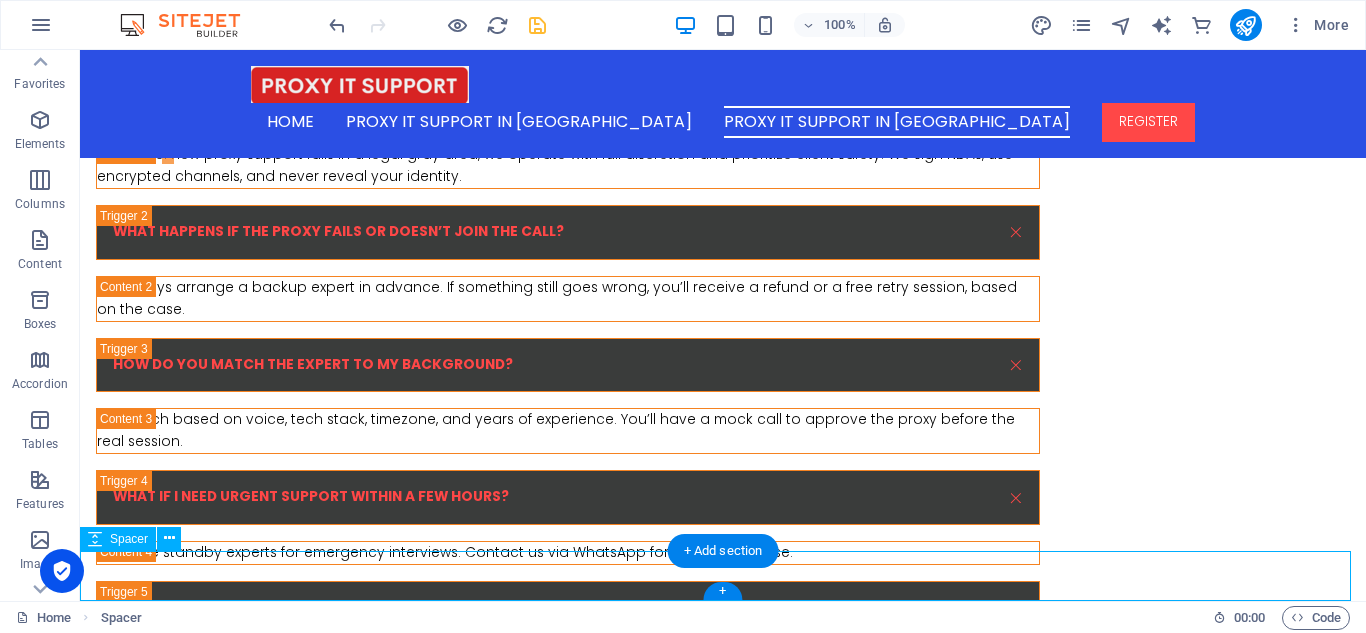 click at bounding box center [723, 5841] 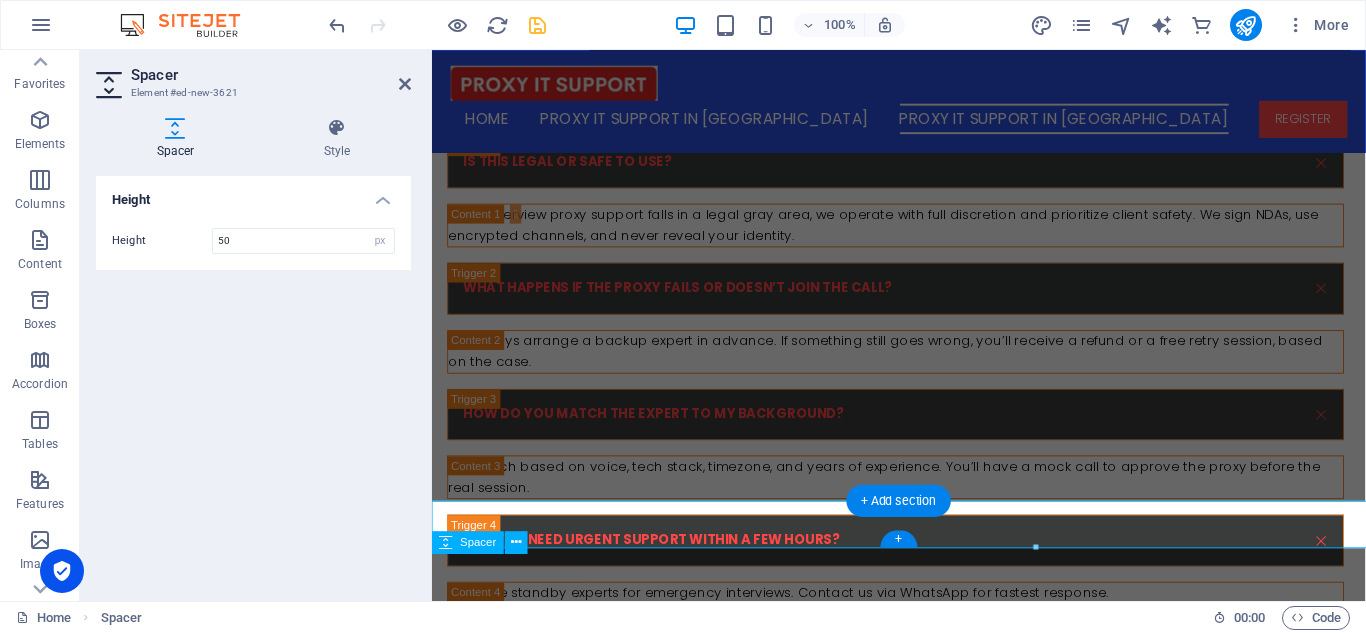 scroll, scrollTop: 6133, scrollLeft: 0, axis: vertical 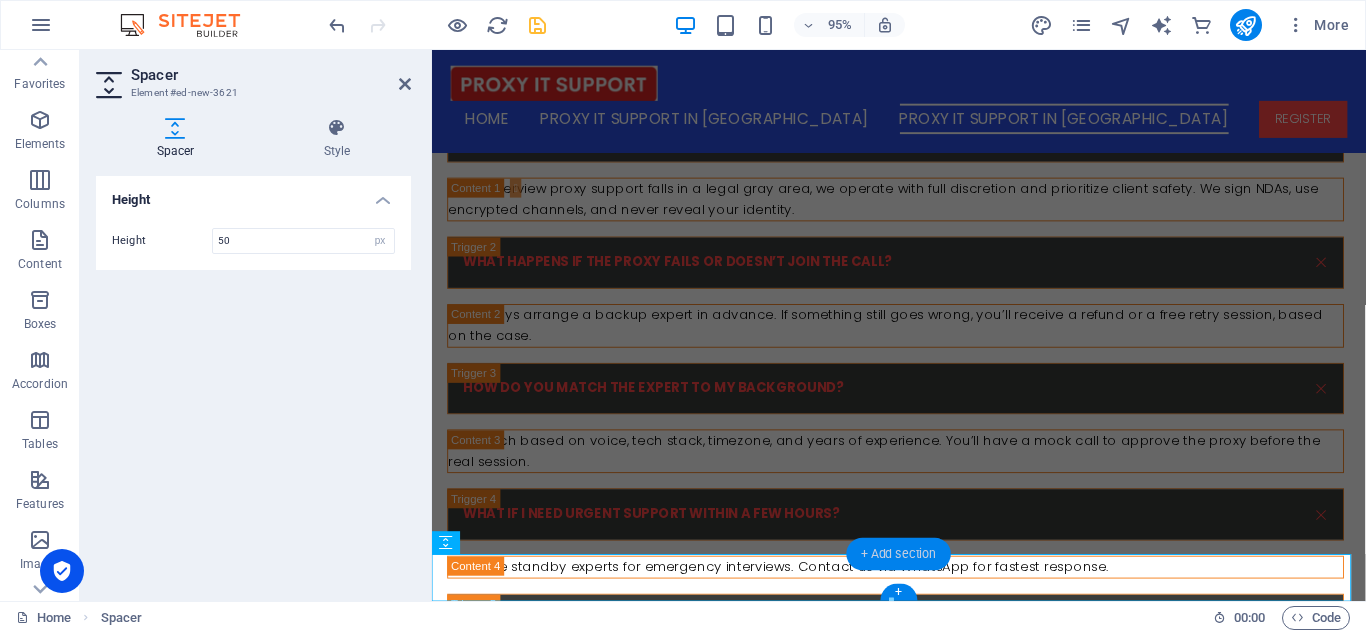 click on "+ Add section" at bounding box center [898, 554] 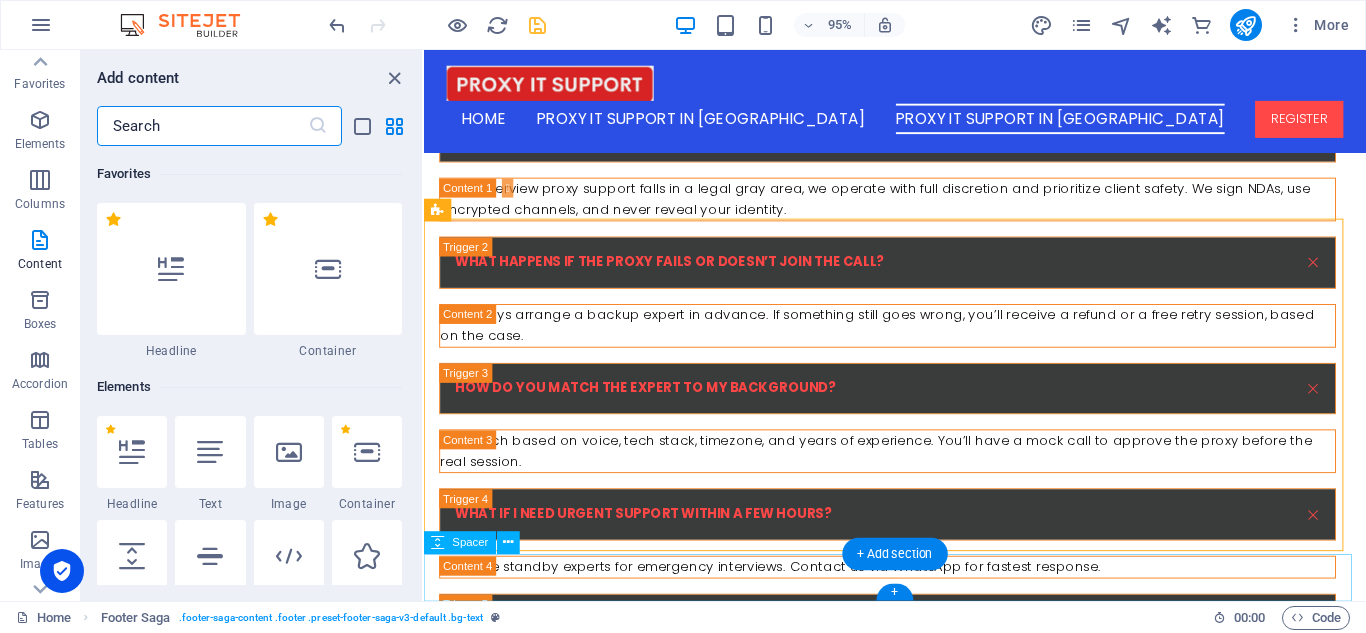 scroll, scrollTop: 6136, scrollLeft: 0, axis: vertical 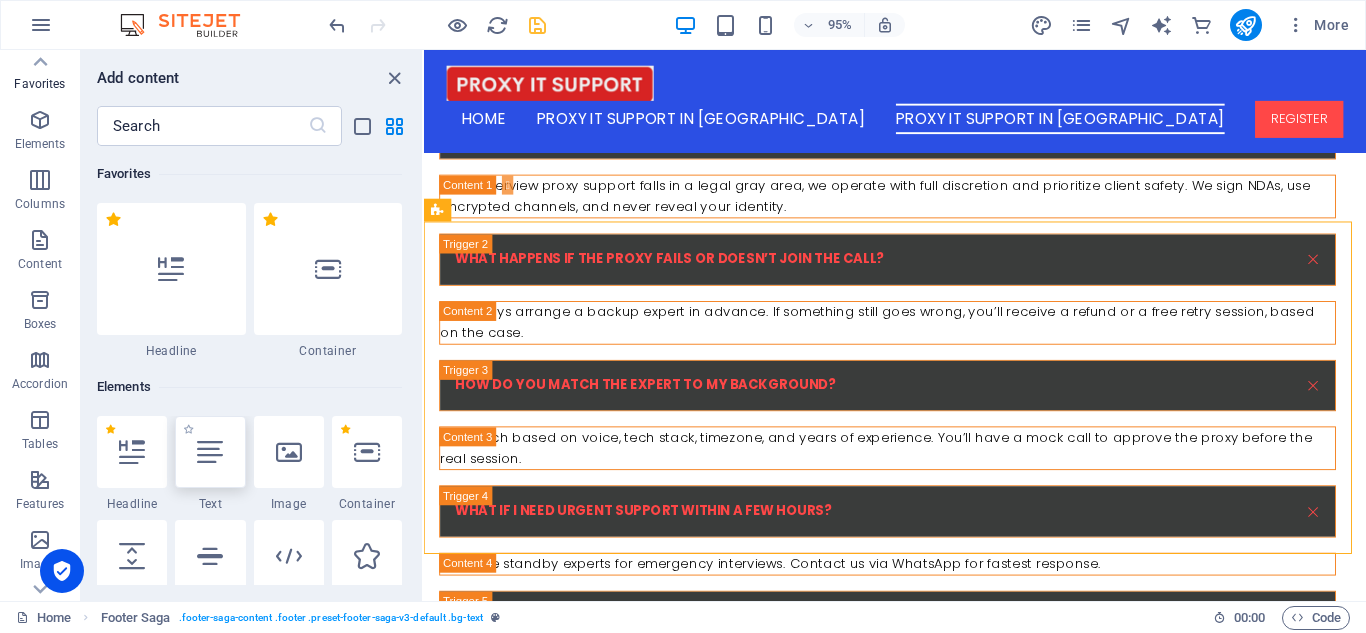 click at bounding box center (210, 452) 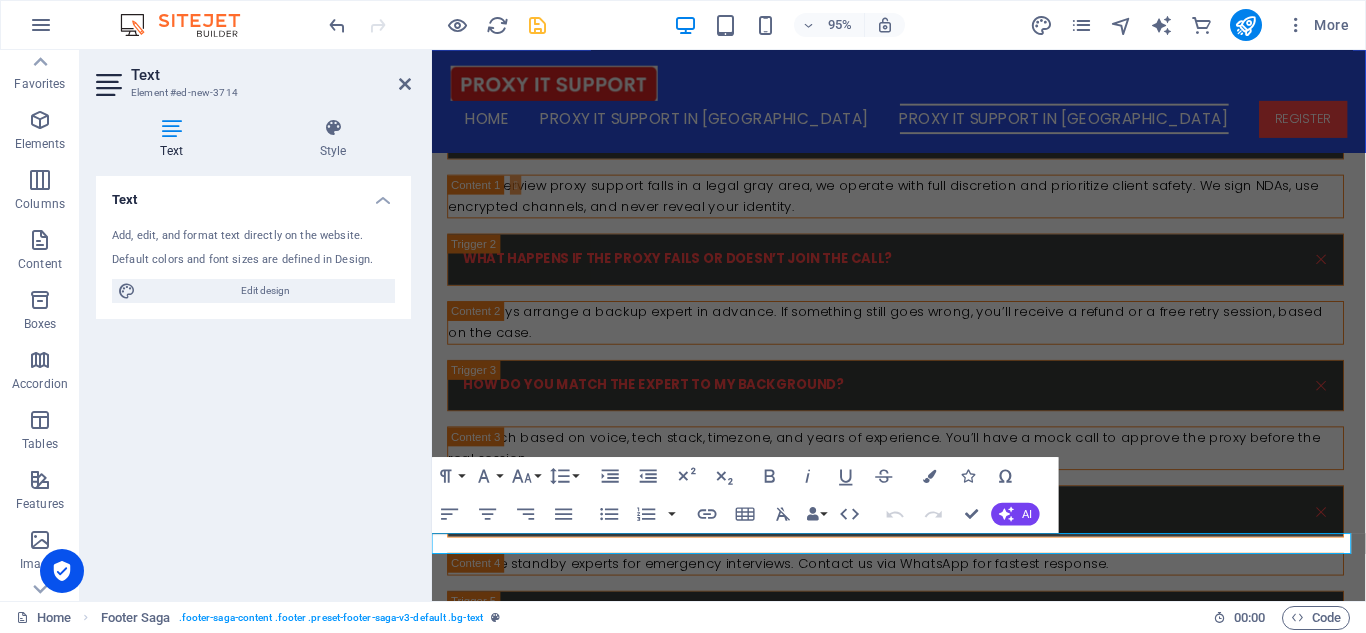 scroll, scrollTop: 6155, scrollLeft: 0, axis: vertical 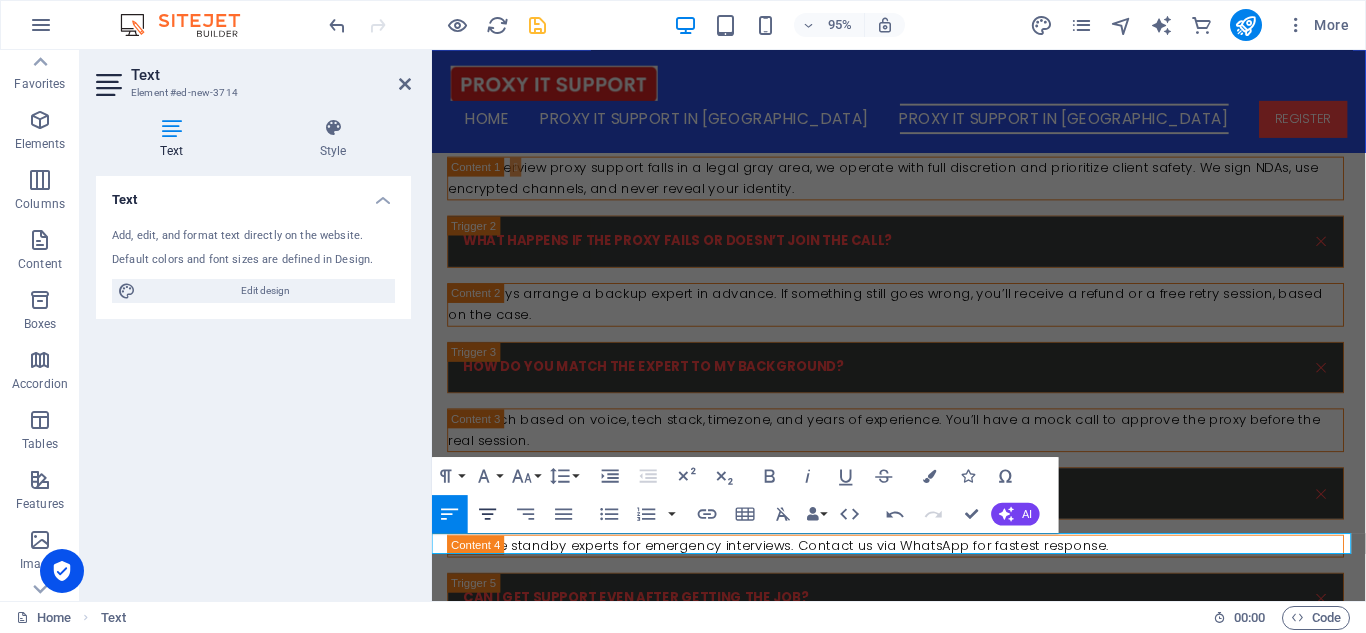 click 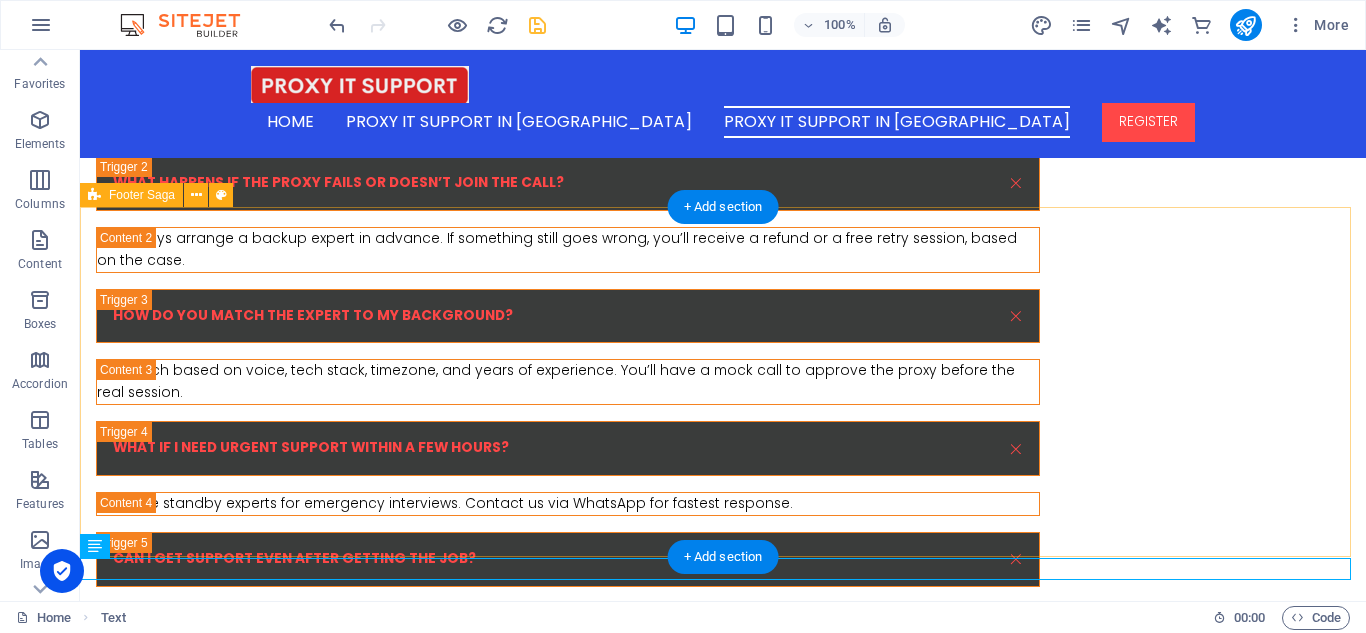 scroll, scrollTop: 6099, scrollLeft: 0, axis: vertical 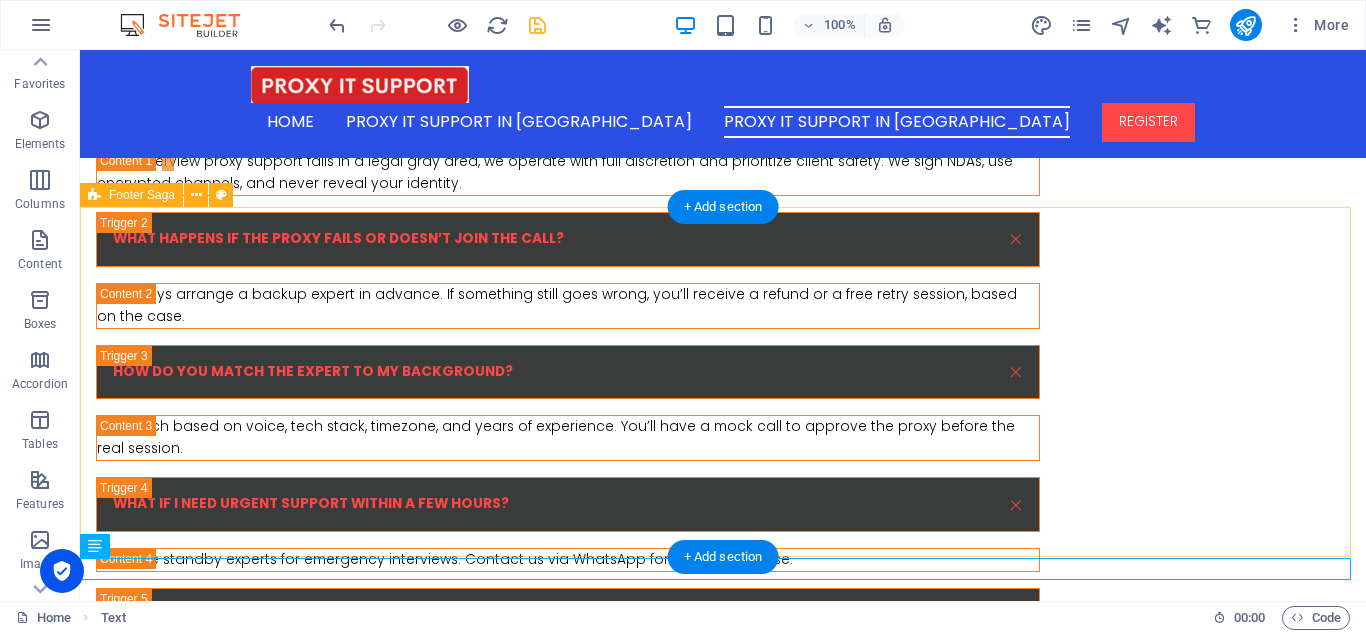 click on "[GEOGRAPHIC_DATA][US_STATE] Legal Notice Privacy Policy Navigation Home About us Services Projects Team Contact Social Media Facebook Twitter Instagram" at bounding box center [723, 5431] 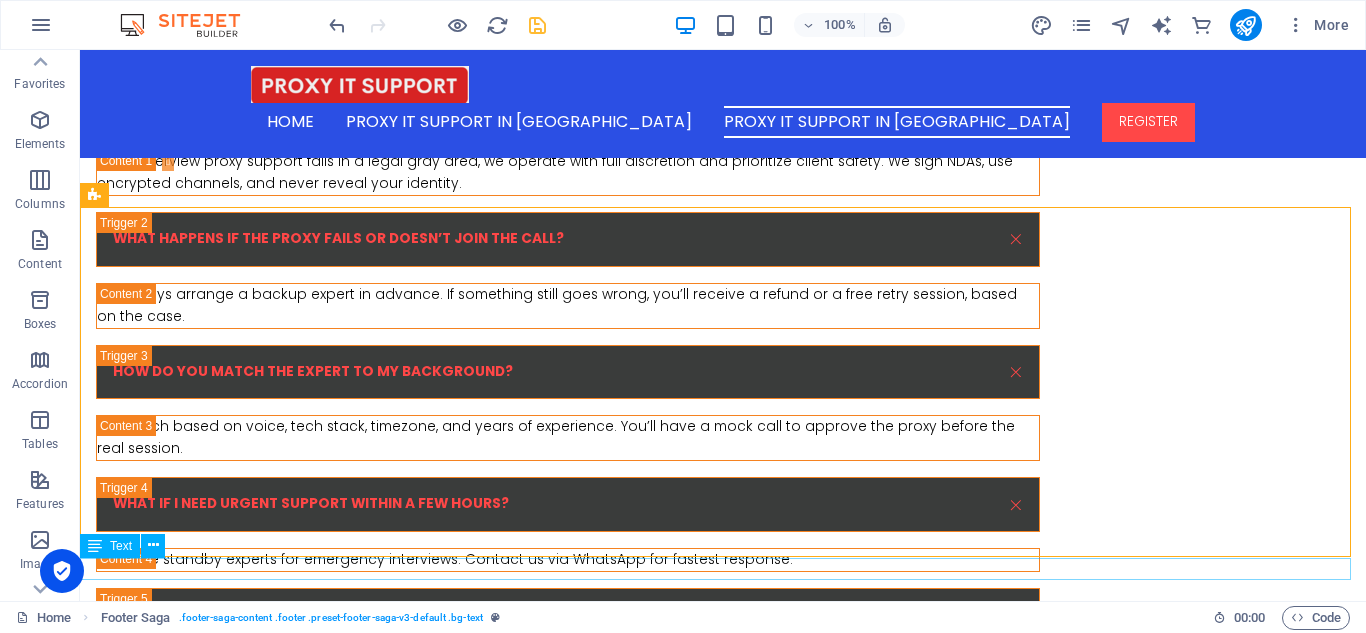 click on "© 2025 On Job Support Service From [GEOGRAPHIC_DATA] | Powered by On Job Support Service From [GEOGRAPHIC_DATA]" at bounding box center [723, 5834] 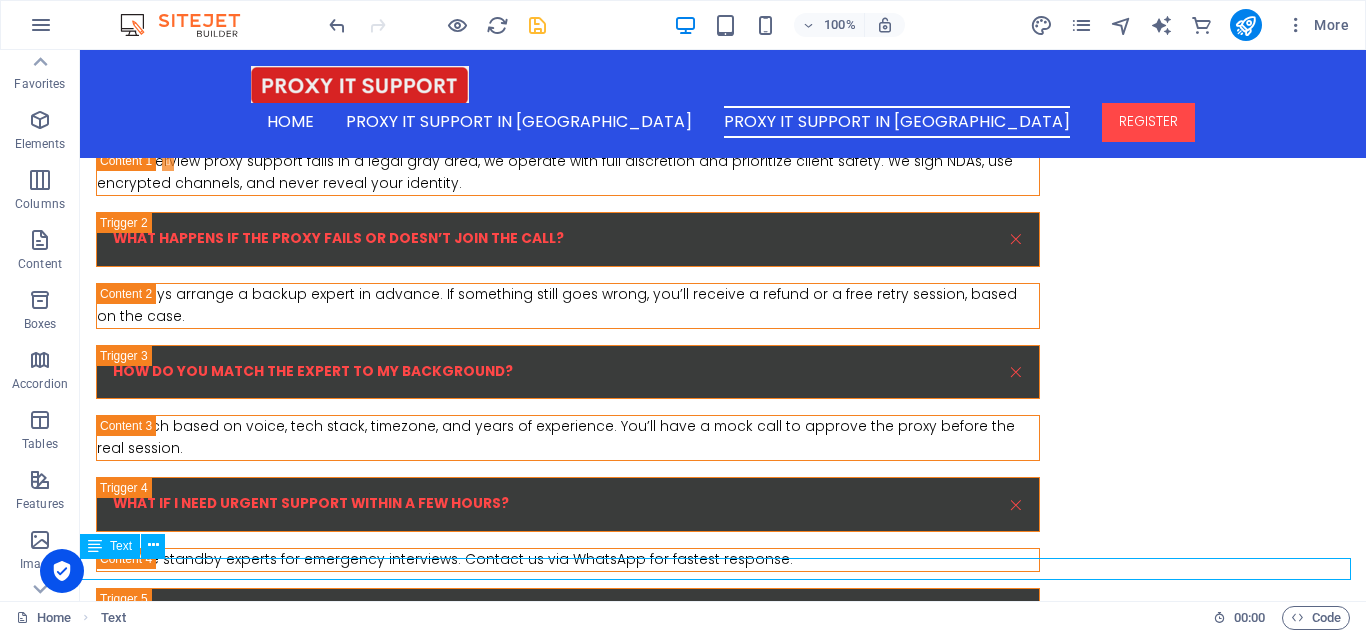 click on "© 2025 On Job Support Service From [GEOGRAPHIC_DATA] | Powered by On Job Support Service From [GEOGRAPHIC_DATA]" at bounding box center (723, 5834) 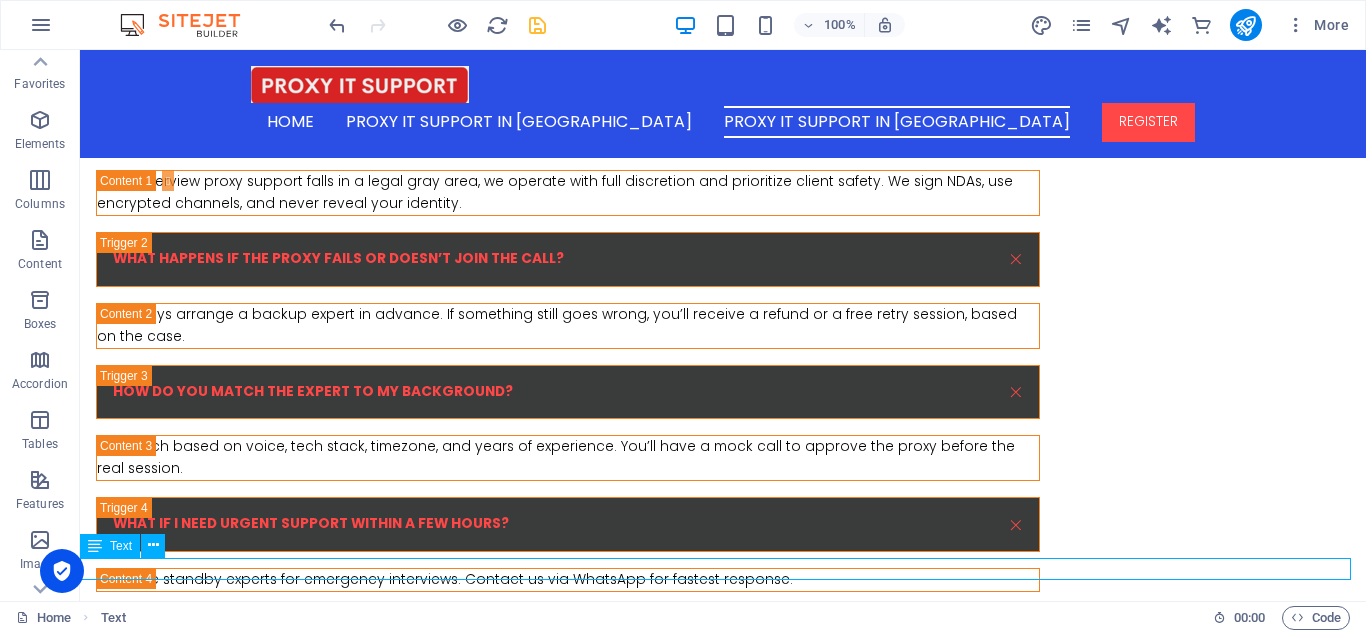 scroll, scrollTop: 6155, scrollLeft: 0, axis: vertical 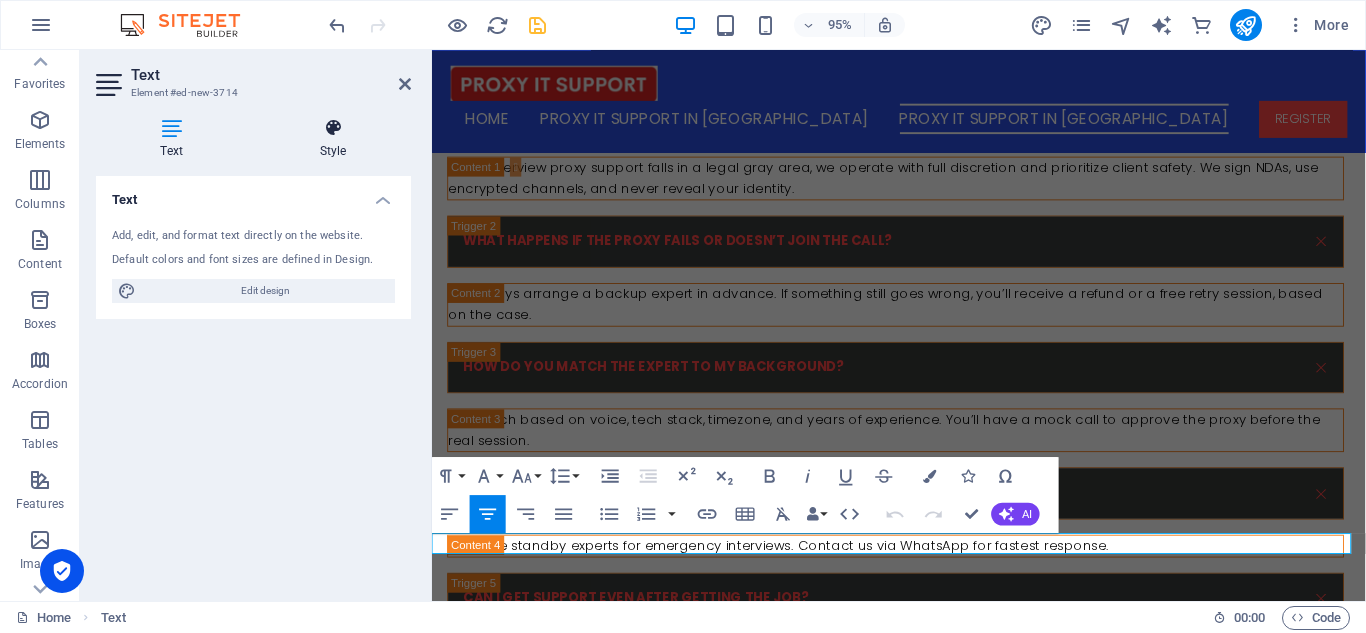 click on "Style" at bounding box center (333, 139) 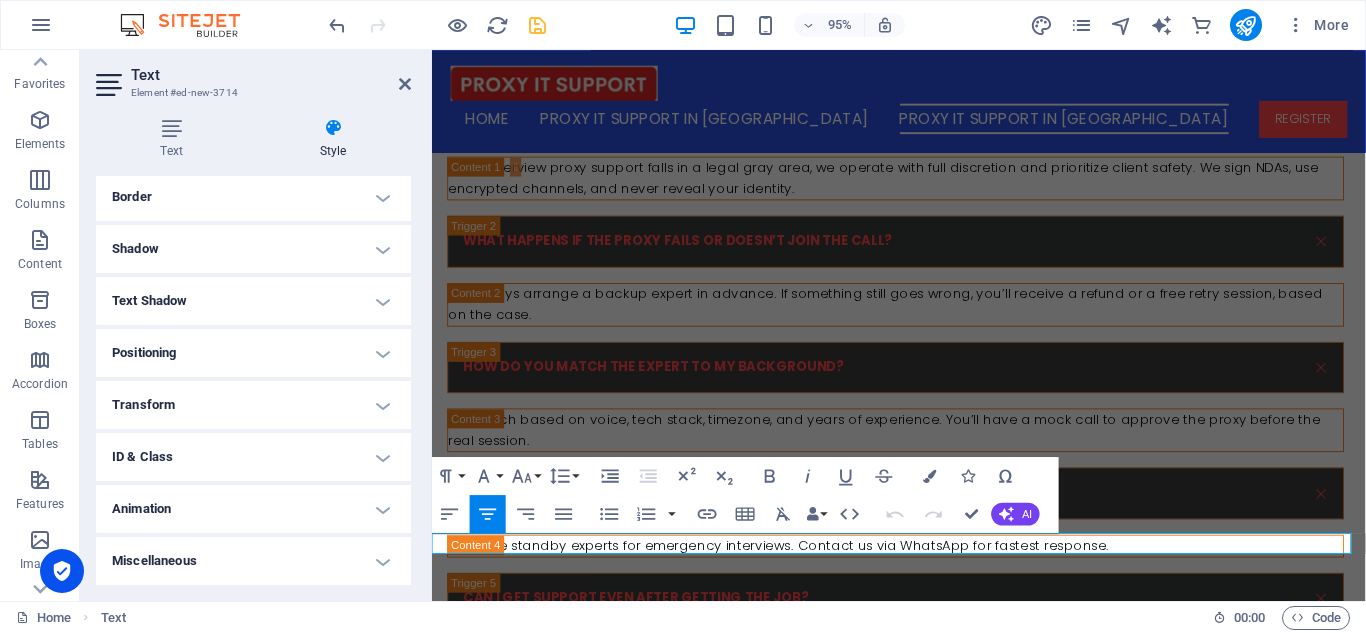 scroll, scrollTop: 0, scrollLeft: 0, axis: both 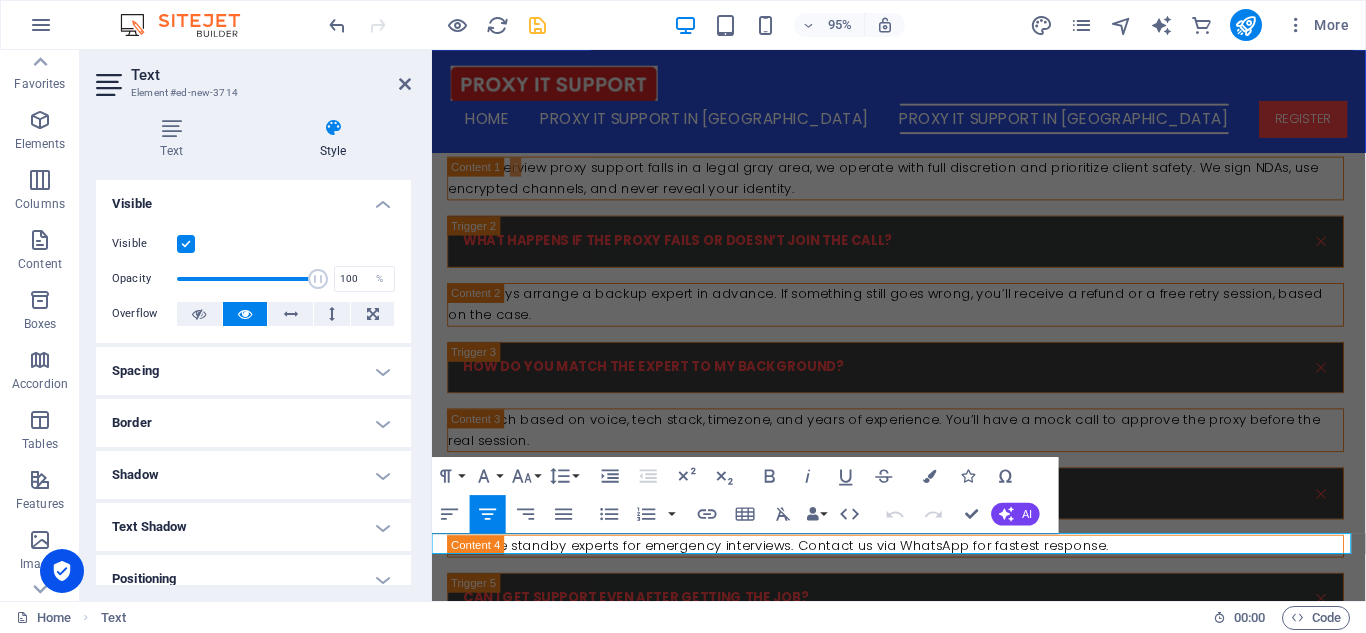 click on "Text Style Text Add, edit, and format text directly on the website. Default colors and font sizes are defined in Design. Edit design Alignment Left aligned Centered Right aligned Preset Element Layout How this element expands within the layout (Flexbox). Size Default auto px % 1/1 1/2 1/3 1/4 1/5 1/6 1/7 1/8 1/9 1/10 Grow Shrink Order Container layout Visible Visible Opacity 100 % Overflow Spacing Margin Default auto px % rem vw vh Custom Custom auto px % rem vw vh auto px % rem vw vh auto px % rem vw vh auto px % rem vw vh Padding Default px rem % vh vw Custom Custom px rem % vh vw px rem % vh vw px rem % vh vw px rem % vh vw Border Style              - Width 1 auto px rem % vh vw Custom Custom 1 auto px rem % vh vw 1 auto px rem % vh vw 1 auto px rem % vh vw 1 auto px rem % vh vw  - Color Round corners Default px rem % vh vw Custom Custom px rem % vh vw px rem % vh vw px rem % vh vw px rem % vh vw Shadow Default None Outside Inside Color X offset 0 px rem vh vw Y offset 0 px rem vh vw Blur 0 px %" at bounding box center (253, 351) 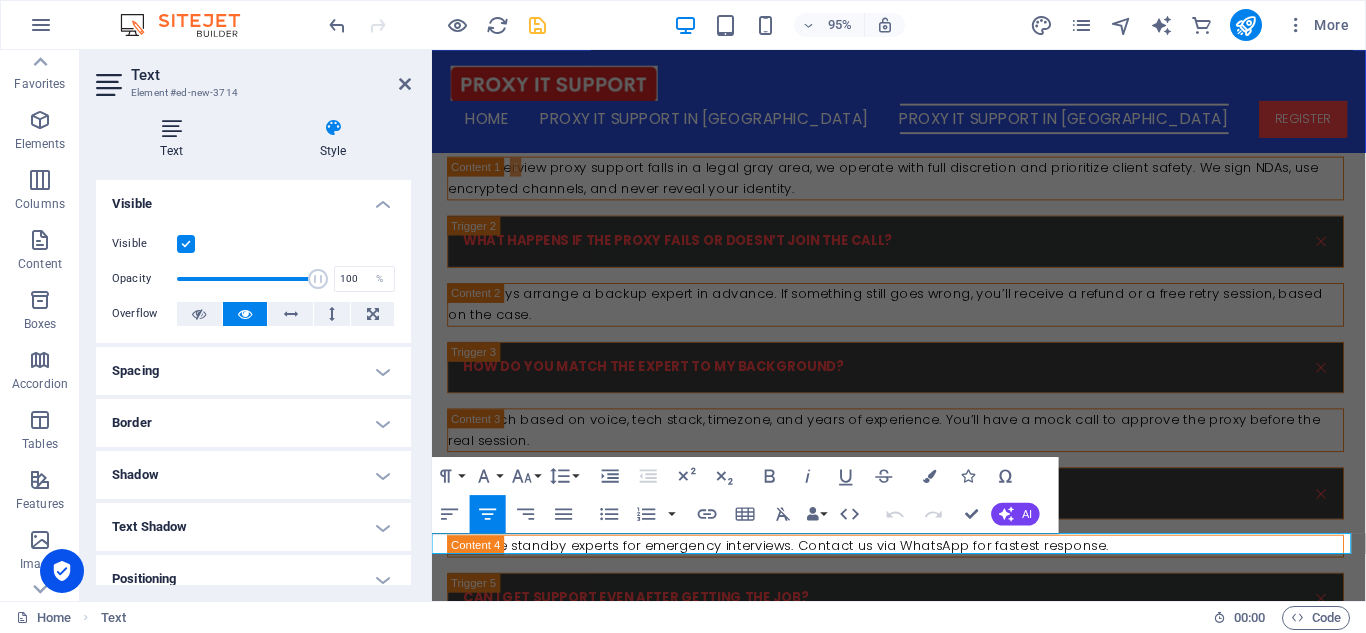 click at bounding box center (171, 128) 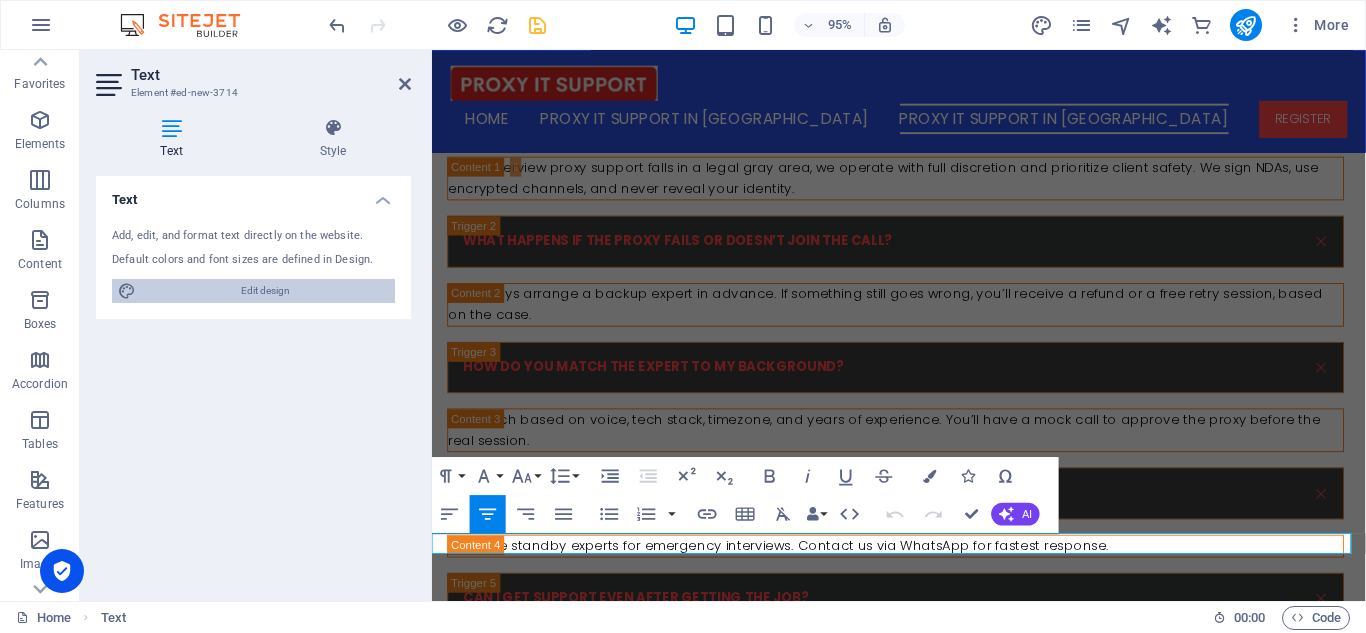 click on "Edit design" at bounding box center [265, 291] 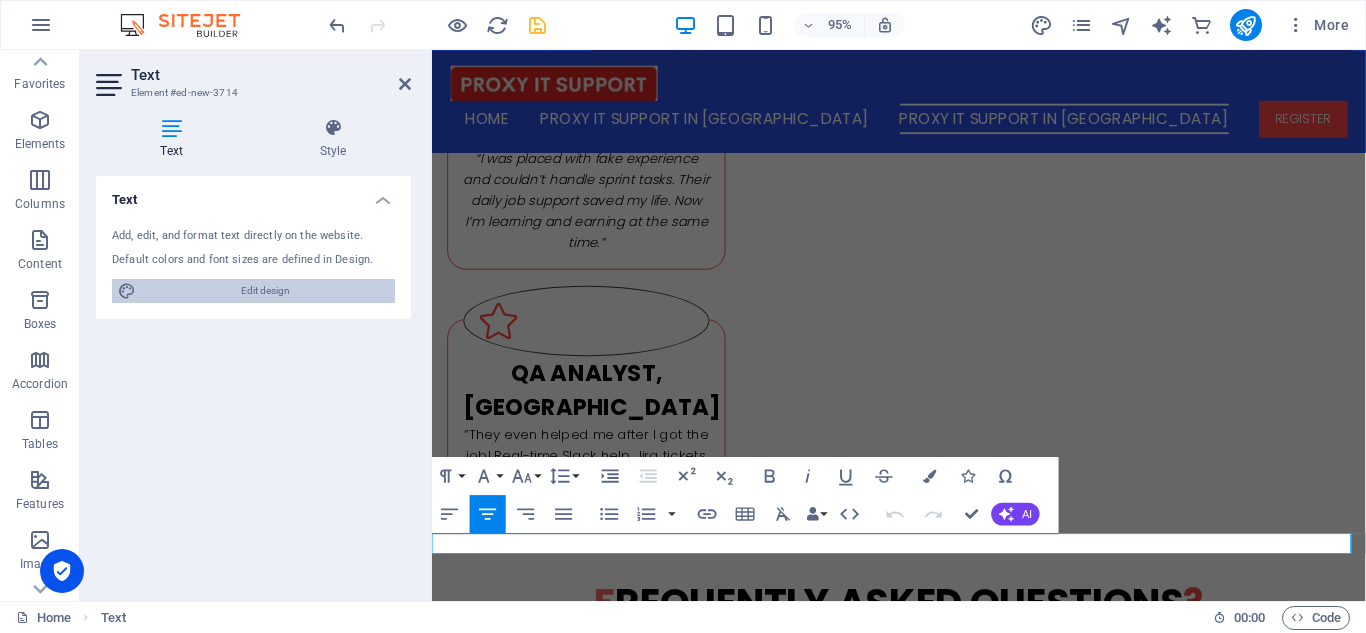 select on "rem" 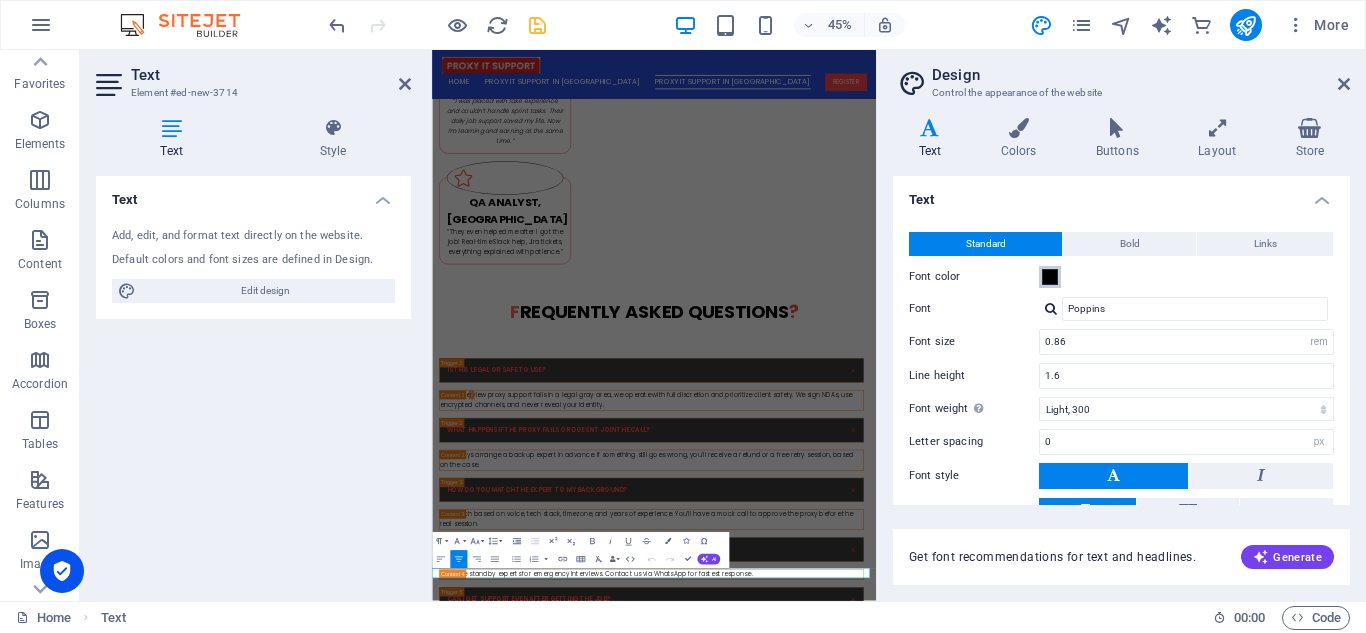scroll, scrollTop: 6157, scrollLeft: 0, axis: vertical 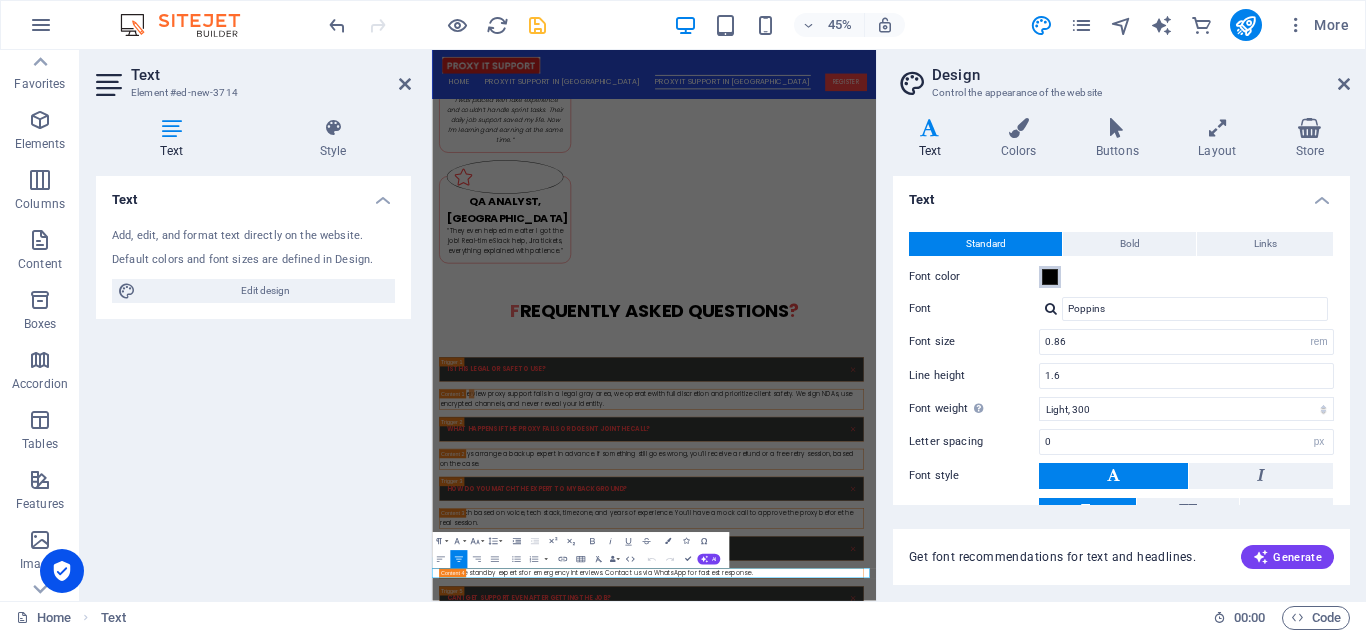 click at bounding box center [1050, 277] 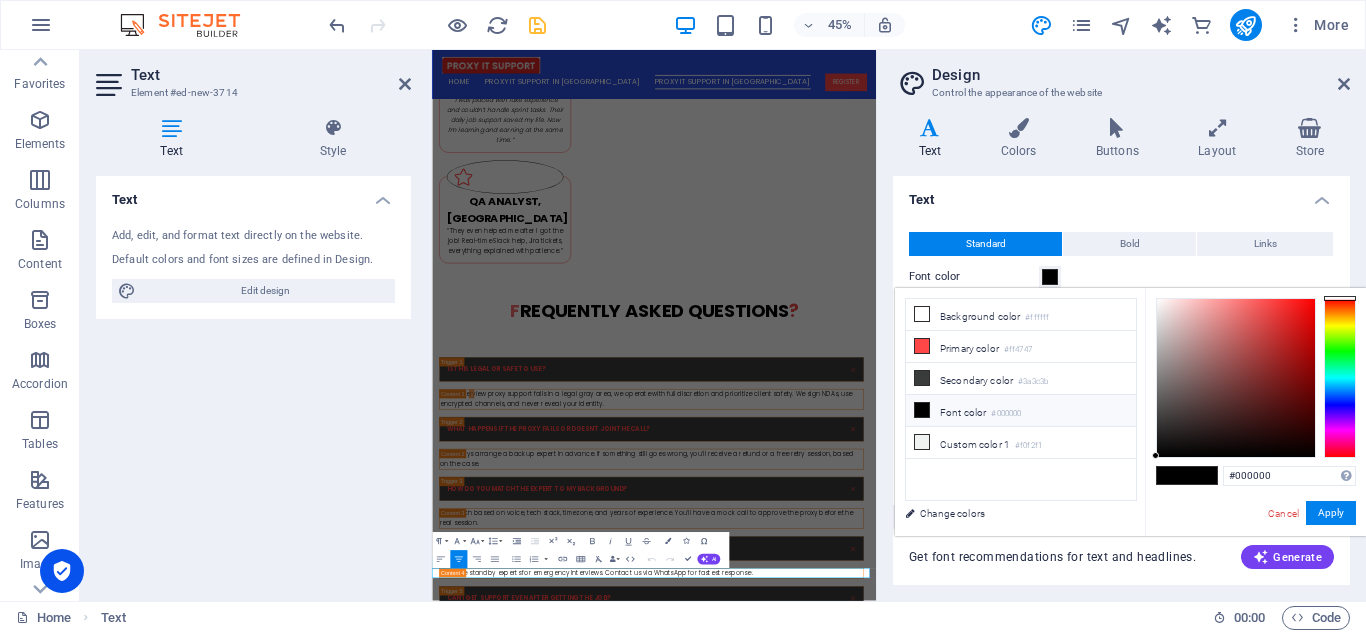click on "Font color
#000000" at bounding box center [1021, 411] 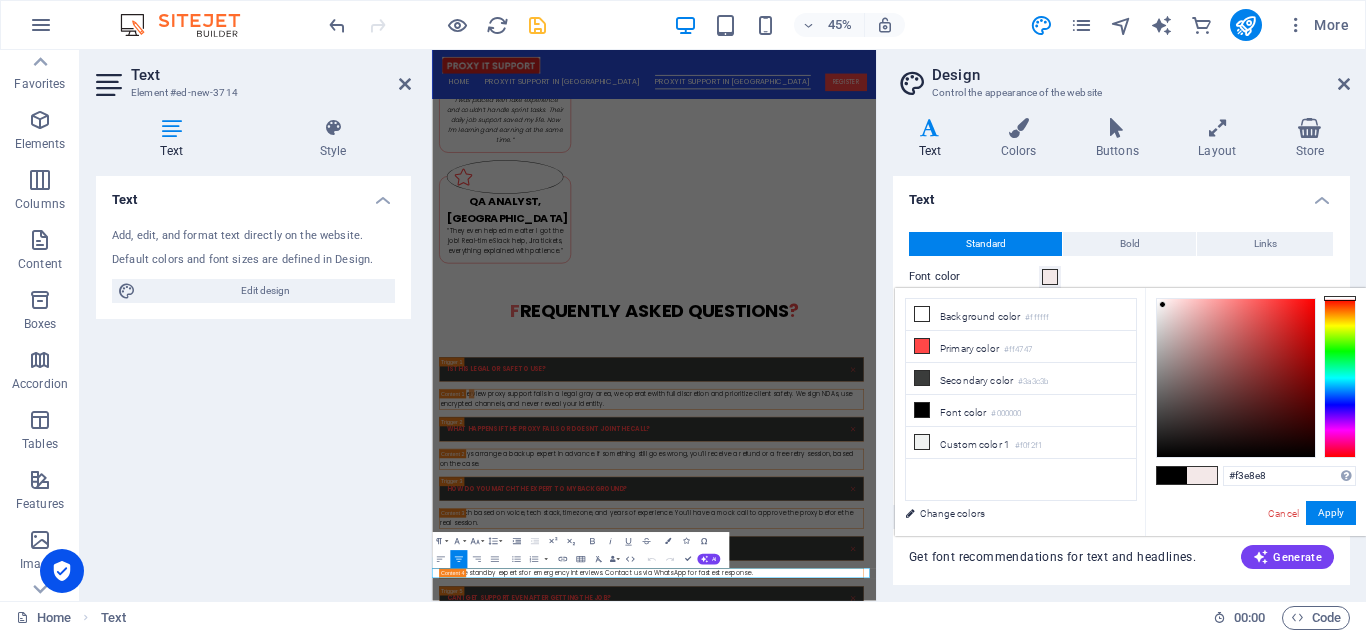 click at bounding box center (1236, 378) 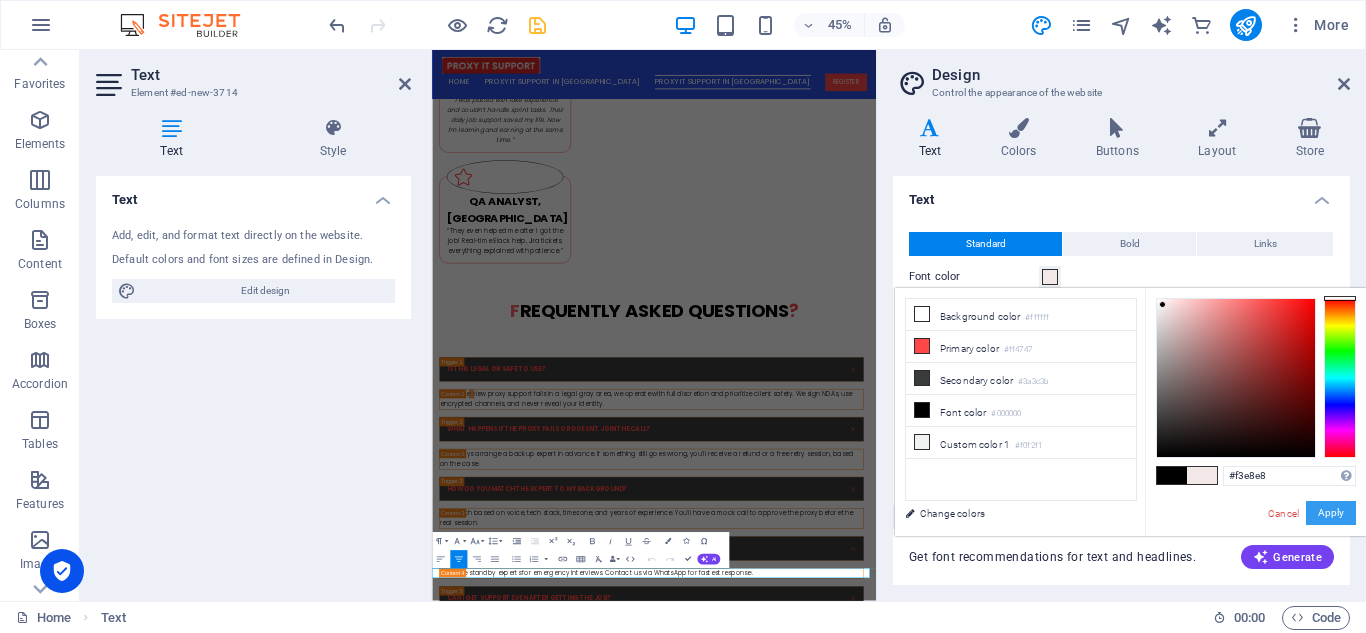 click on "Apply" at bounding box center (1331, 513) 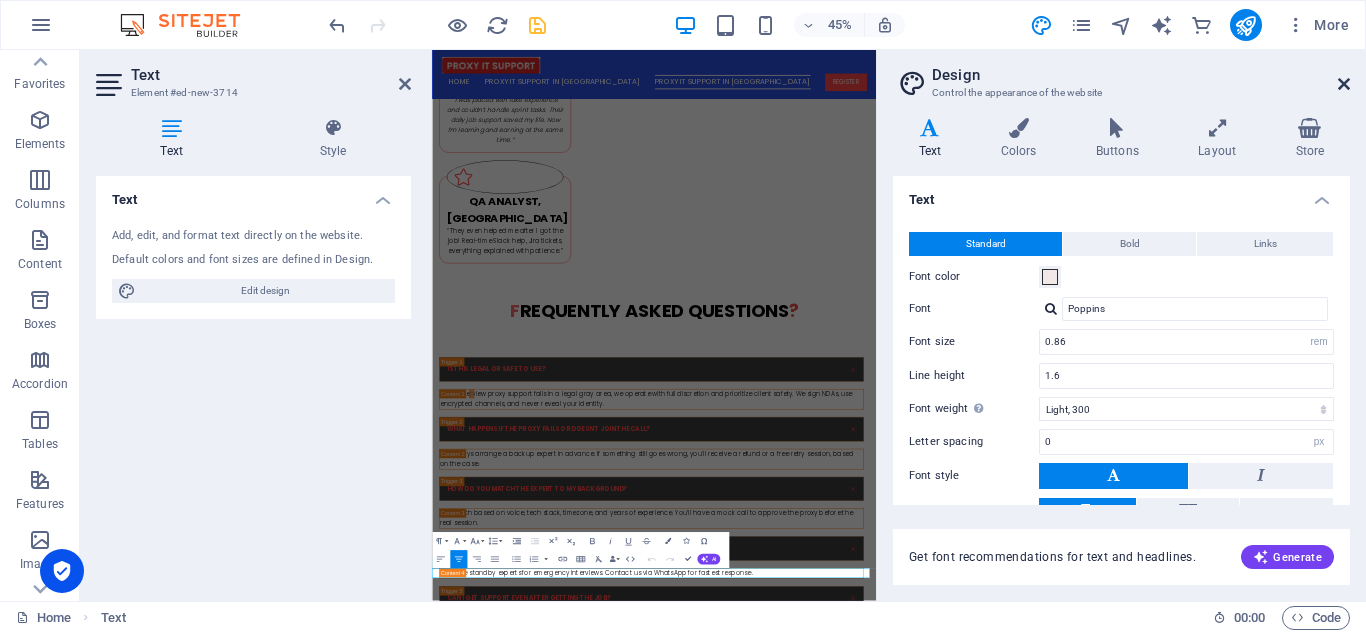 click at bounding box center (1344, 84) 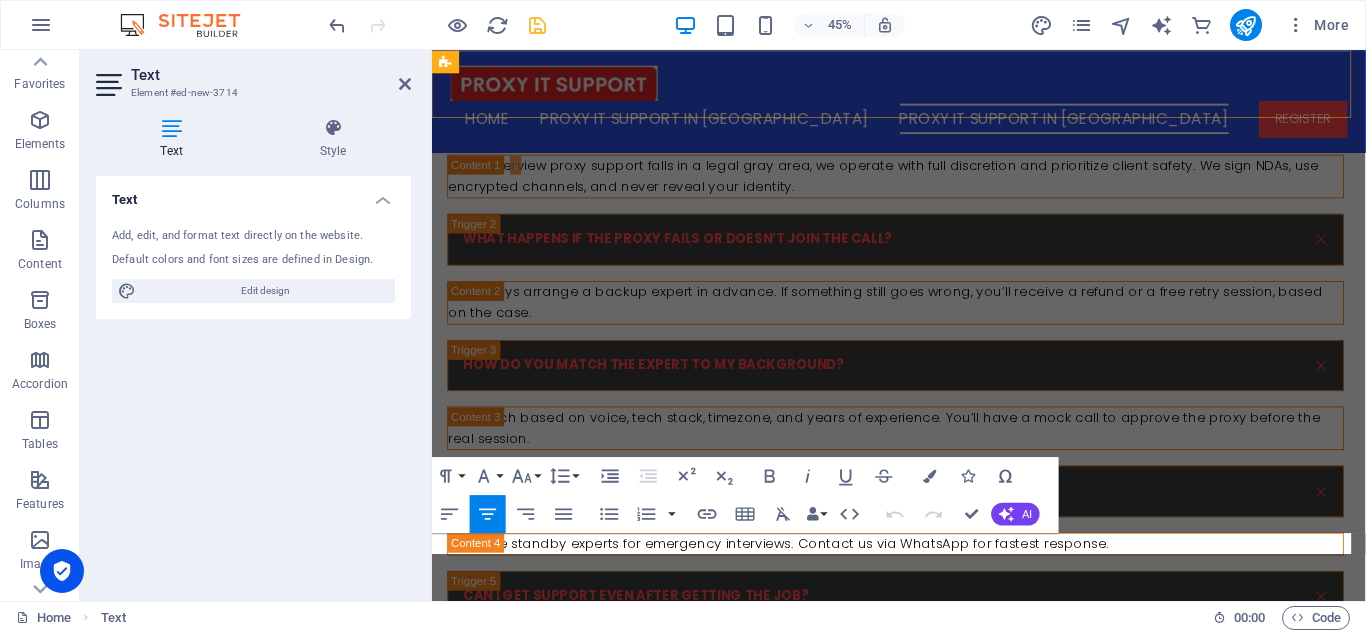 scroll, scrollTop: 6155, scrollLeft: 0, axis: vertical 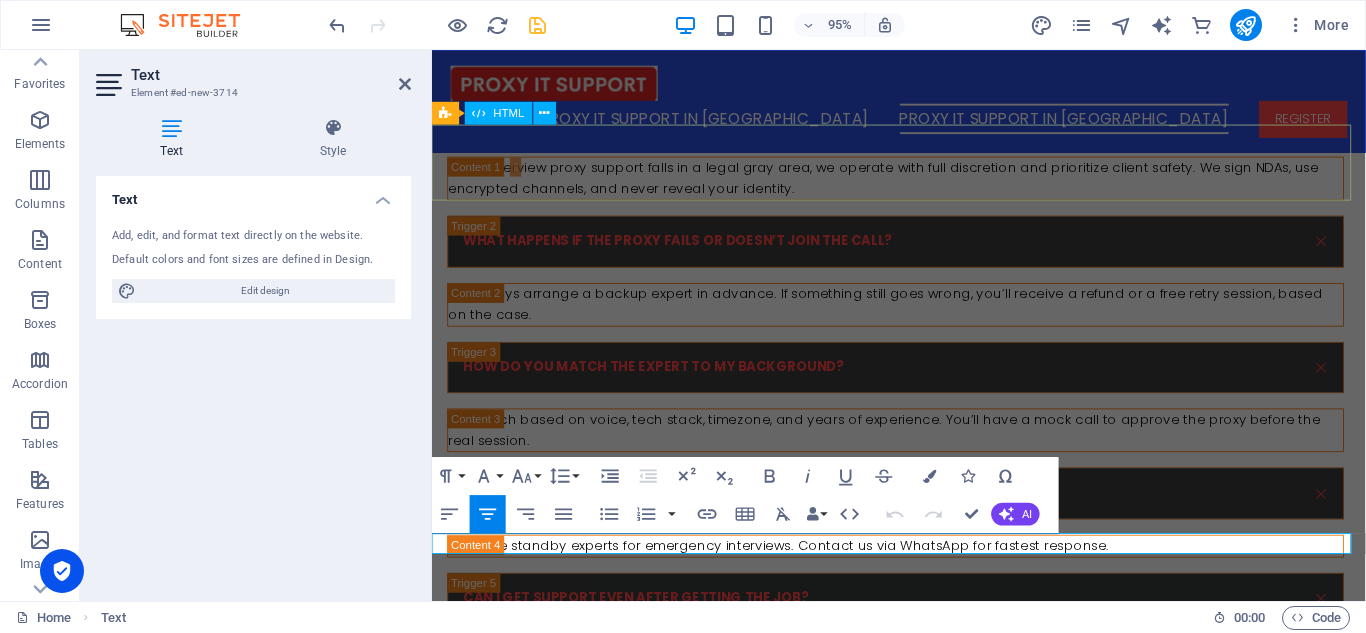 click at bounding box center (923, 5011) 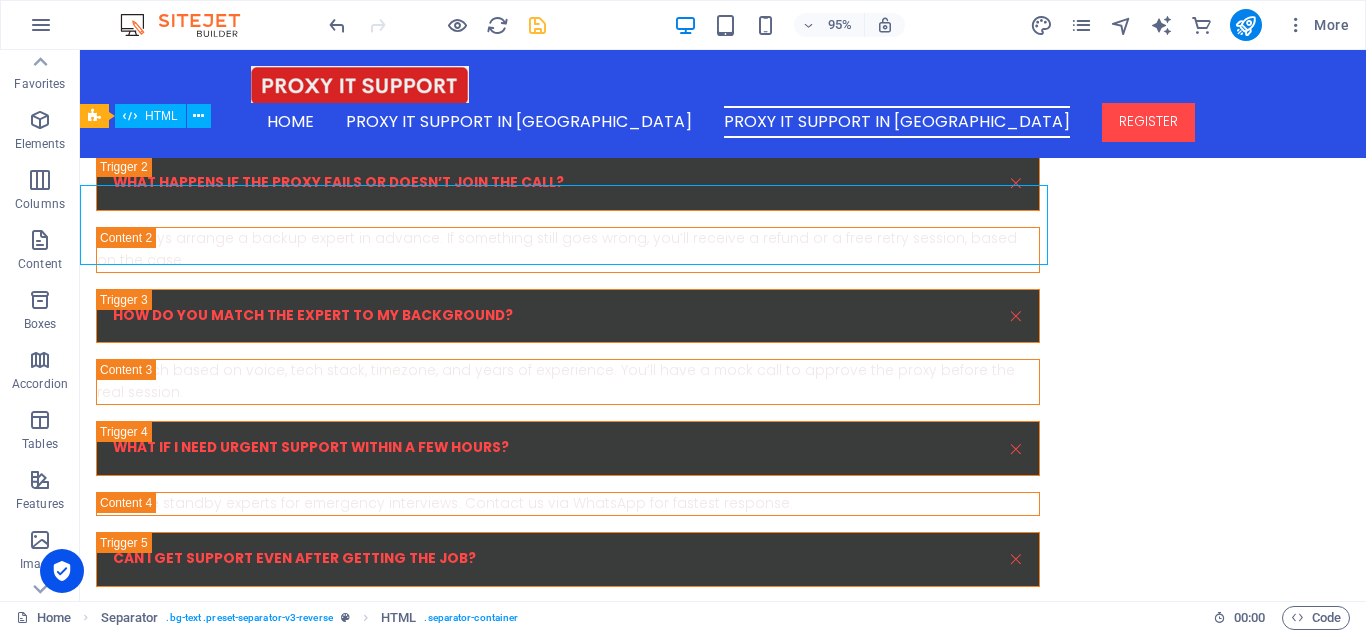 scroll, scrollTop: 6098, scrollLeft: 0, axis: vertical 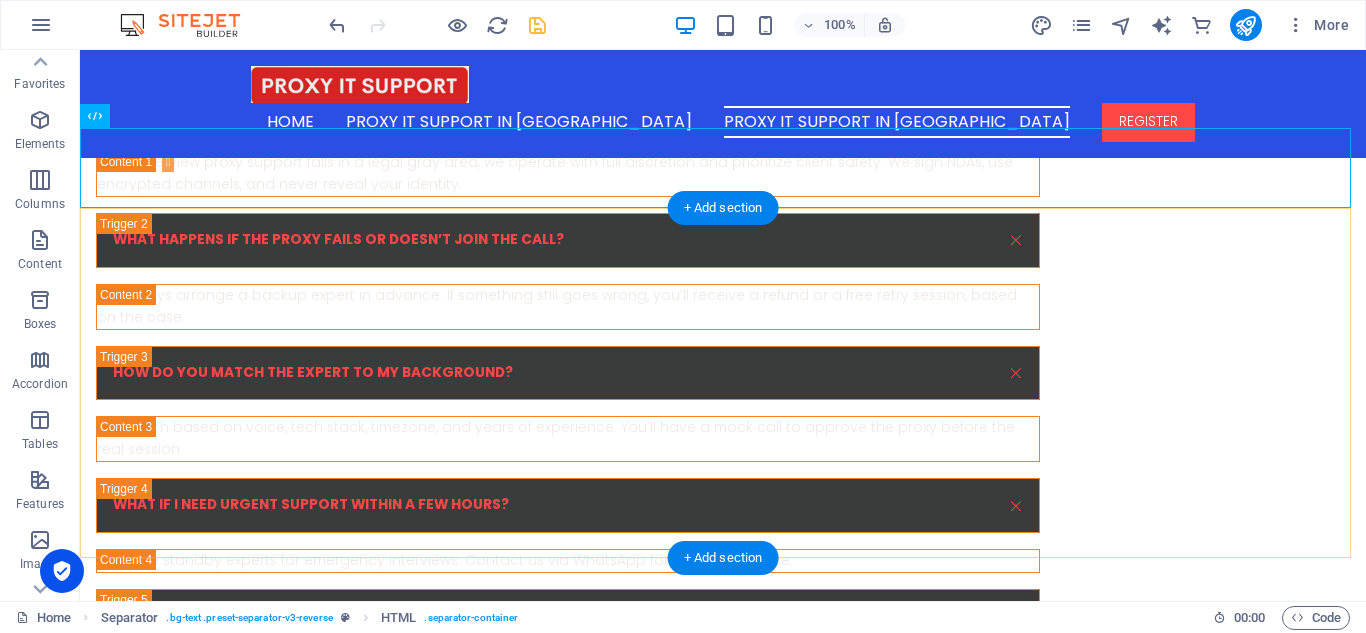 click on "+ Add section" at bounding box center [723, 208] 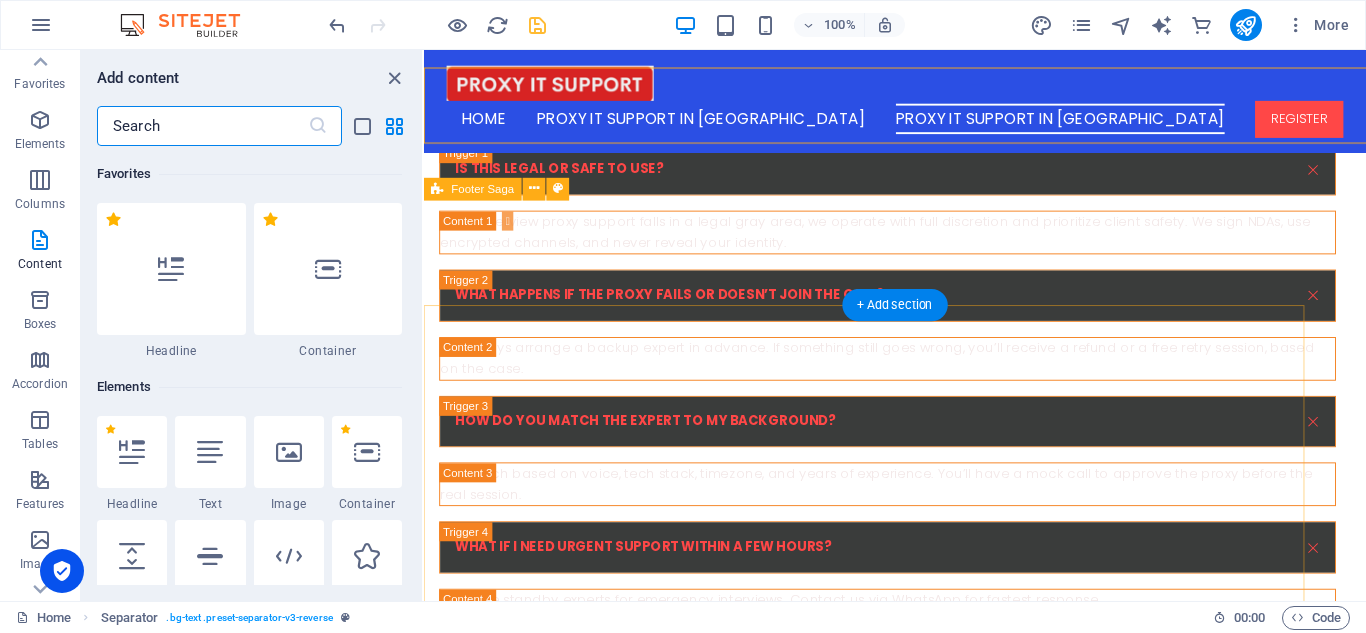scroll, scrollTop: 6158, scrollLeft: 0, axis: vertical 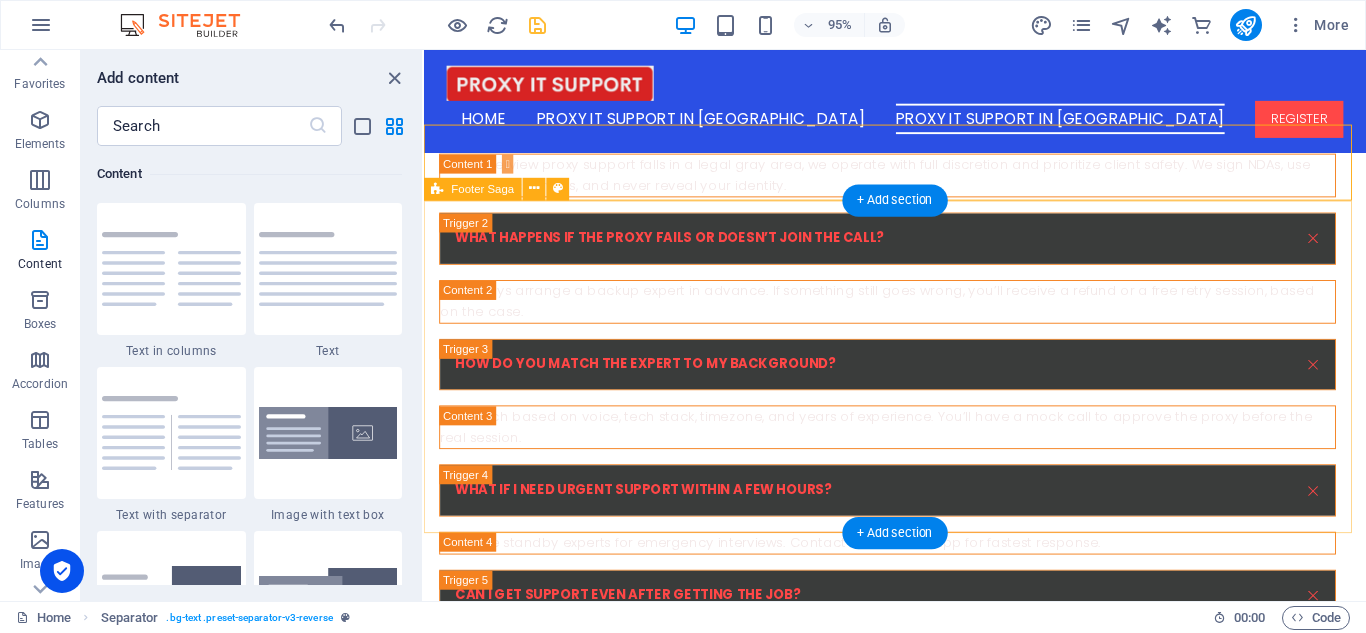 click on "[GEOGRAPHIC_DATA][US_STATE] Legal Notice Privacy Policy Navigation Home About us Services Projects Team Contact Social Media Facebook Twitter Instagram" at bounding box center [920, 5440] 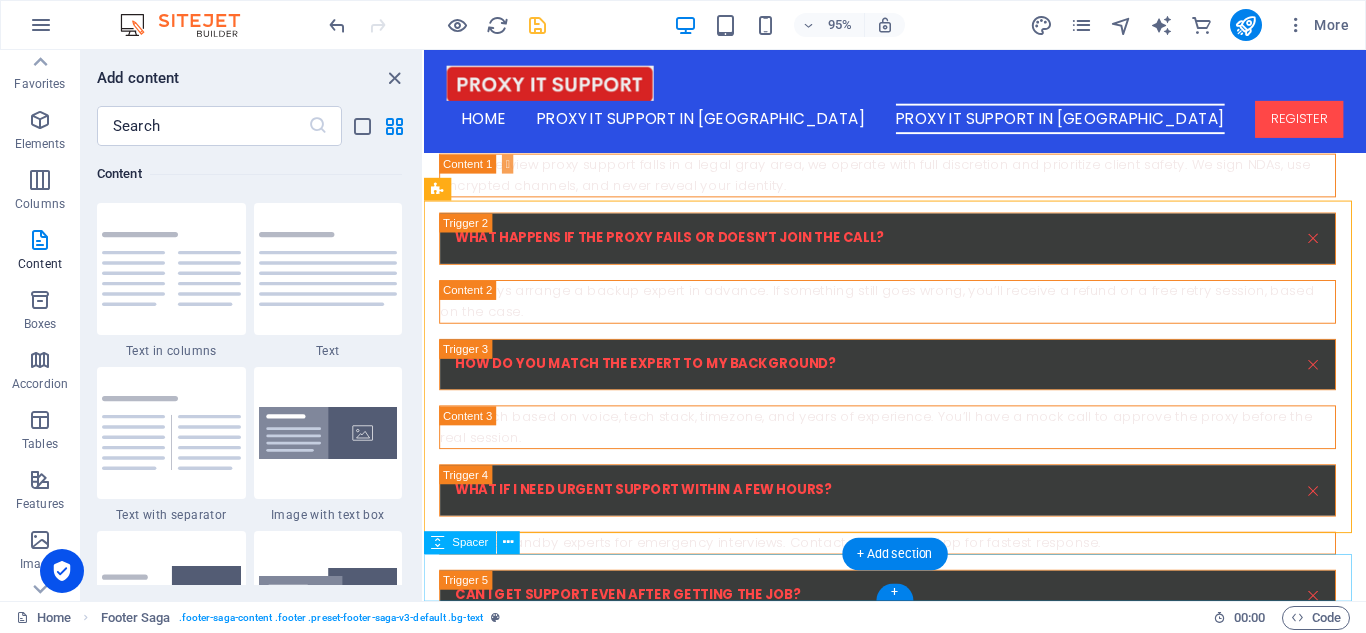 click at bounding box center [920, 5879] 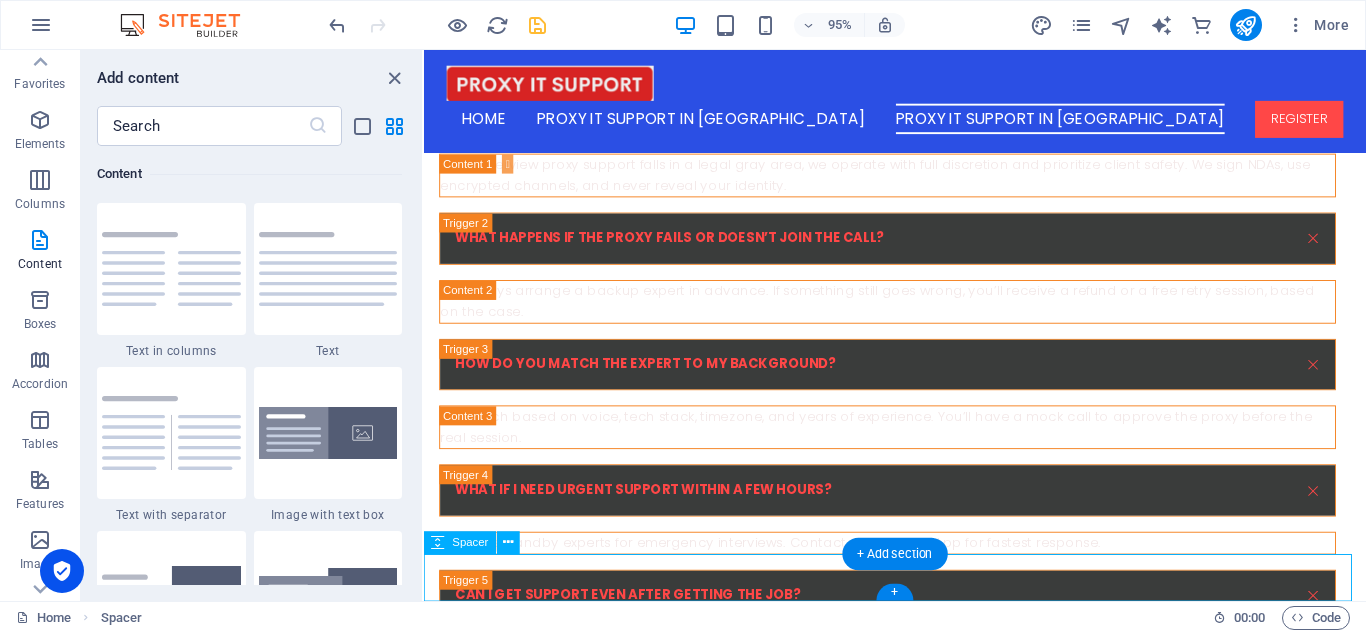click at bounding box center [920, 5879] 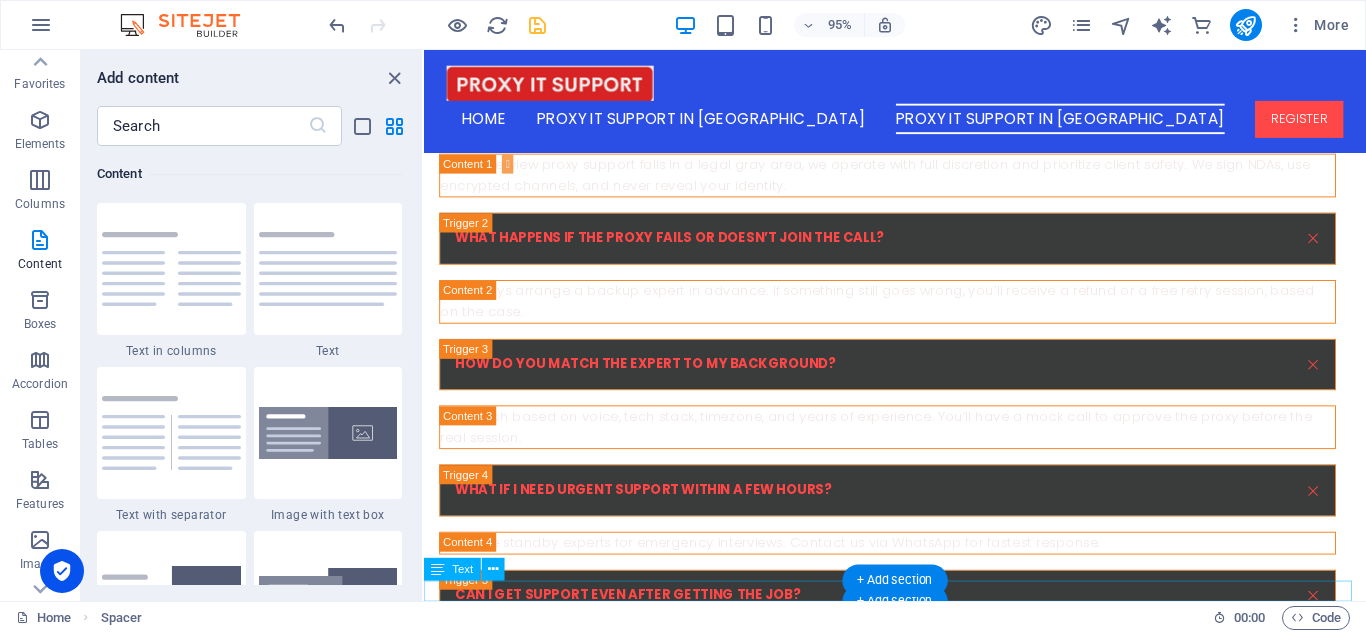 scroll, scrollTop: 6108, scrollLeft: 0, axis: vertical 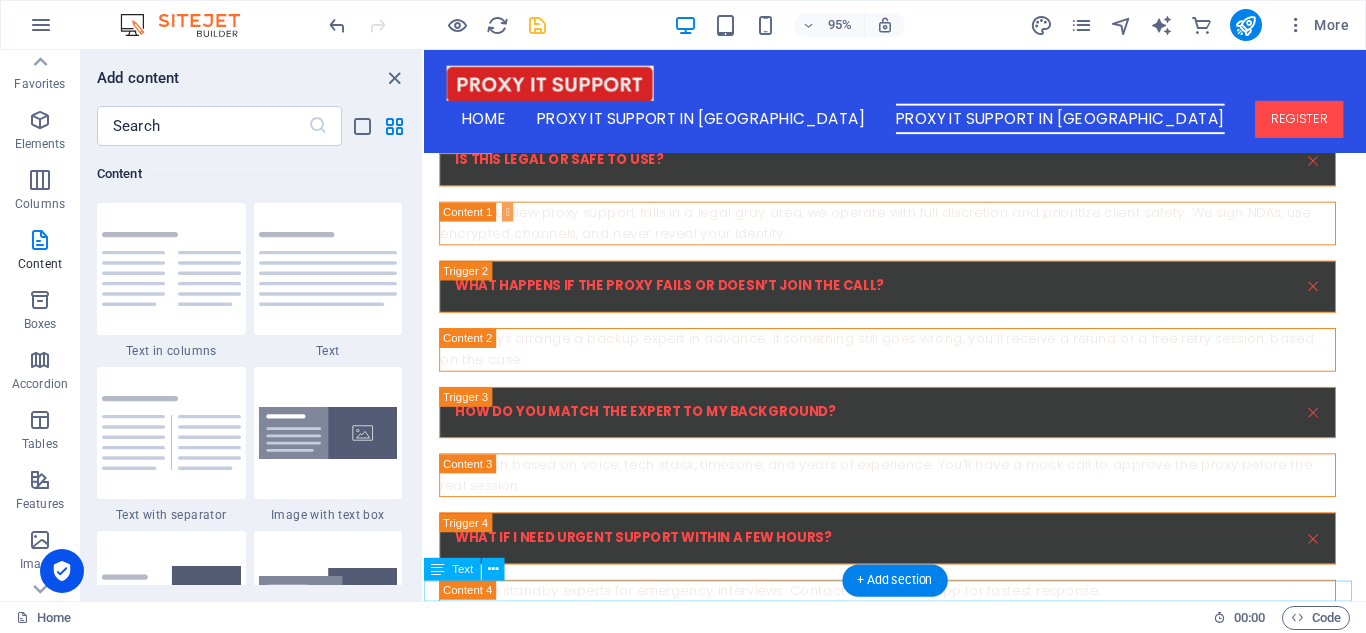 click on "© 2025 On Job Support Service From [GEOGRAPHIC_DATA] | Powered by On Job Support Service From [GEOGRAPHIC_DATA]" at bounding box center [920, 5893] 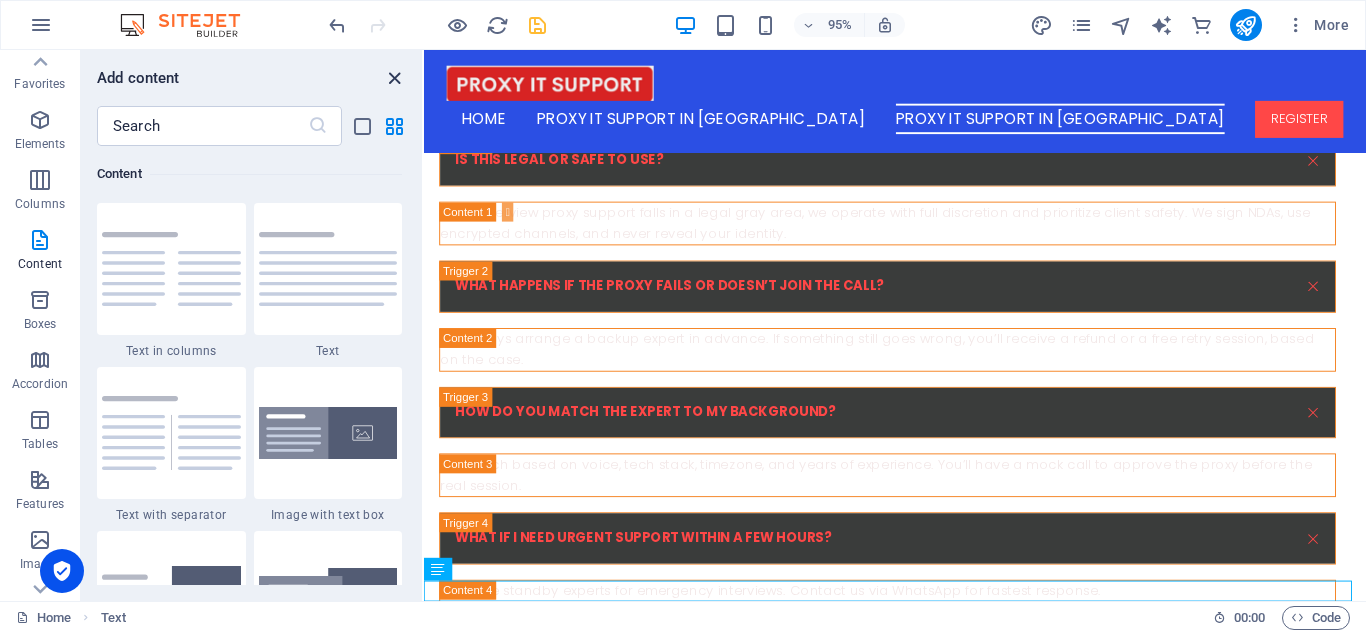 drag, startPoint x: 394, startPoint y: 76, endPoint x: 320, endPoint y: 60, distance: 75.70998 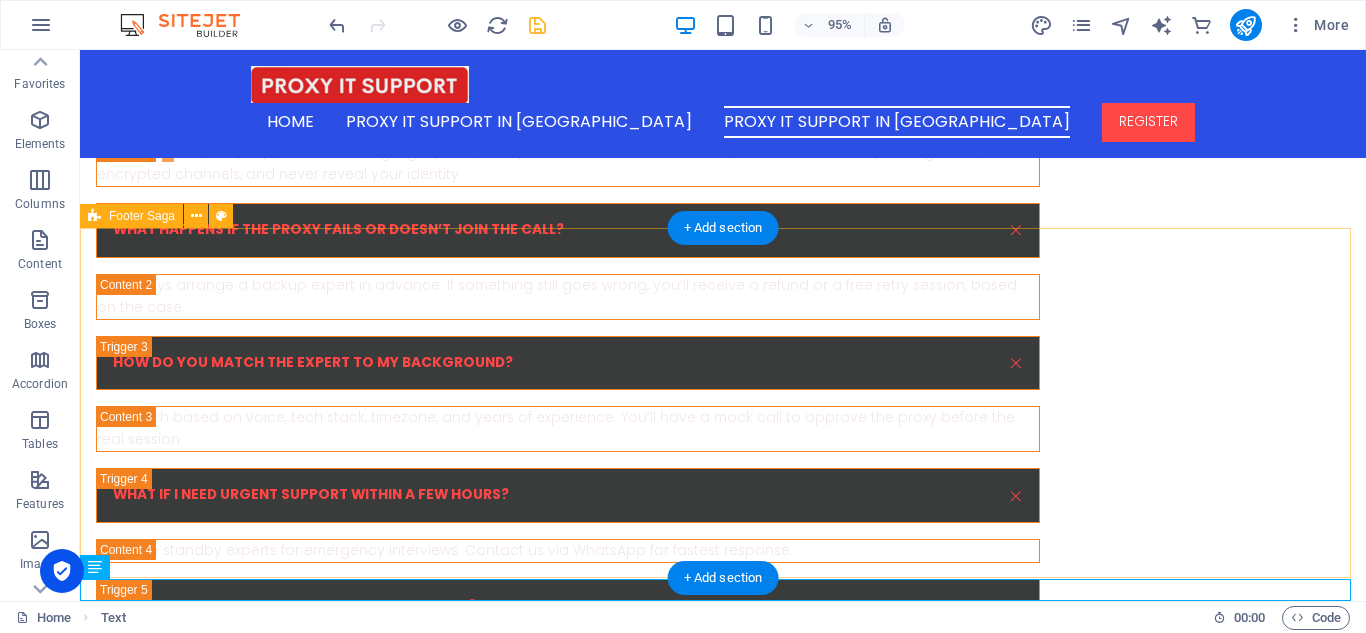 scroll, scrollTop: 6078, scrollLeft: 0, axis: vertical 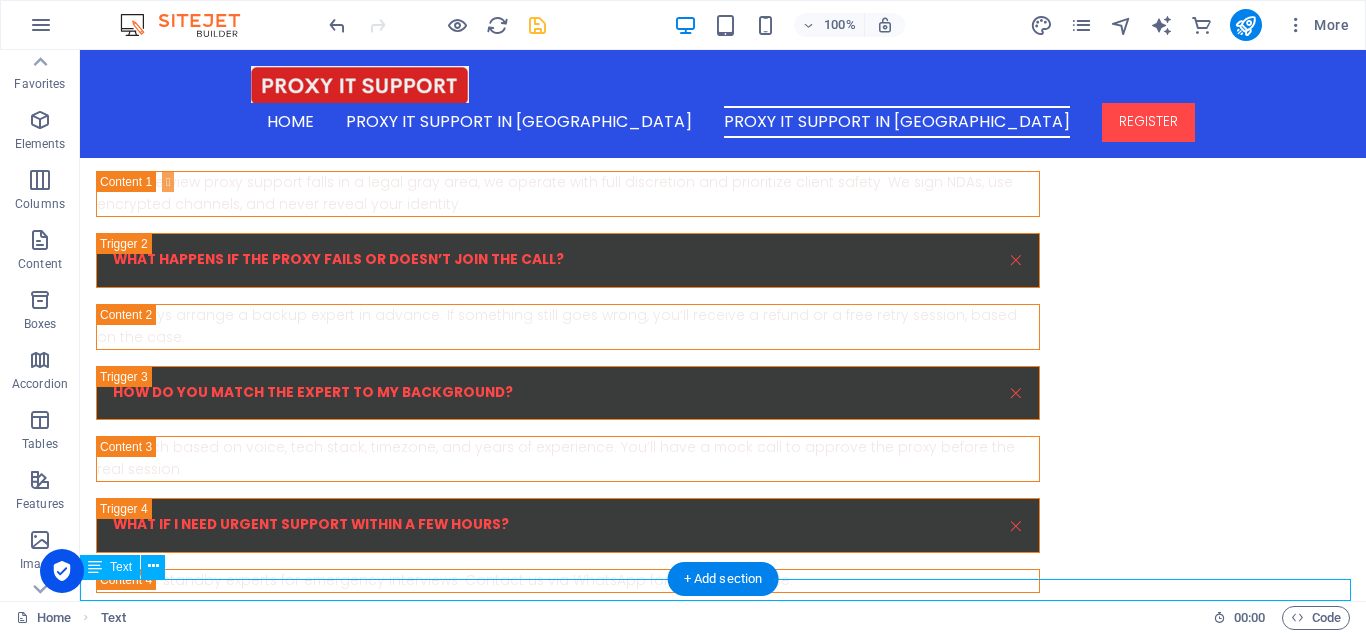 click on "© 2025 On Job Support Service From [GEOGRAPHIC_DATA] | Powered by On Job Support Service From [GEOGRAPHIC_DATA]" at bounding box center (723, 5855) 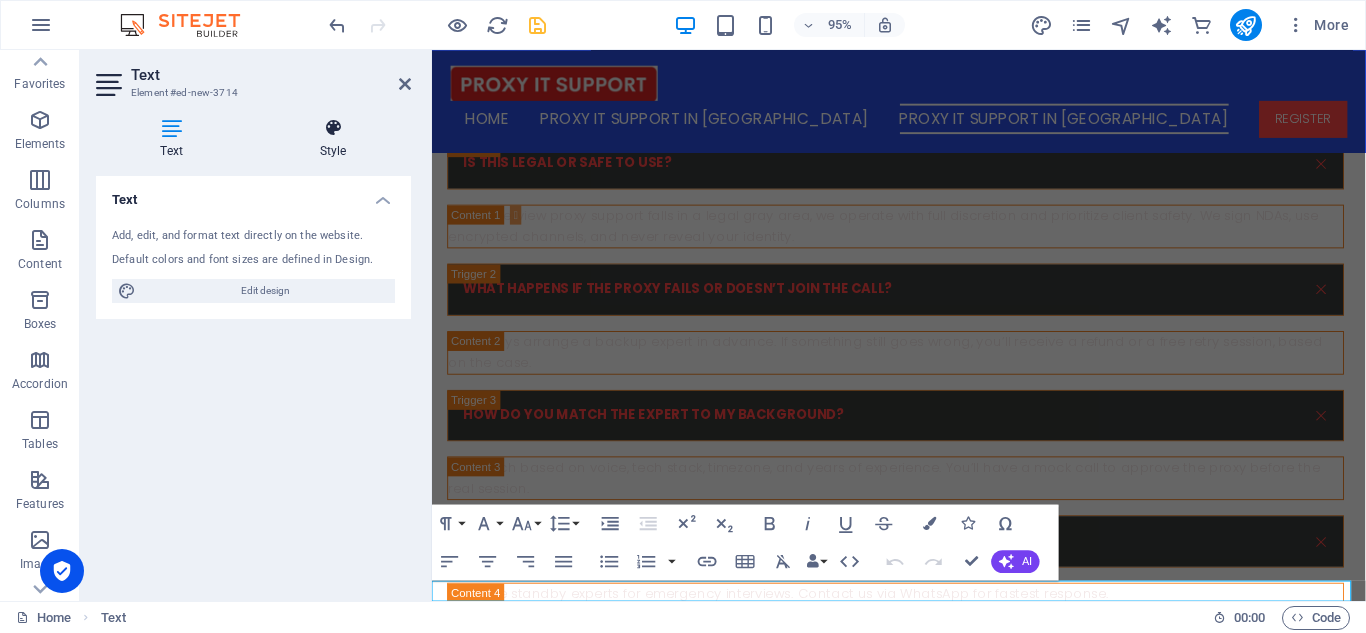 click on "Style" at bounding box center [333, 139] 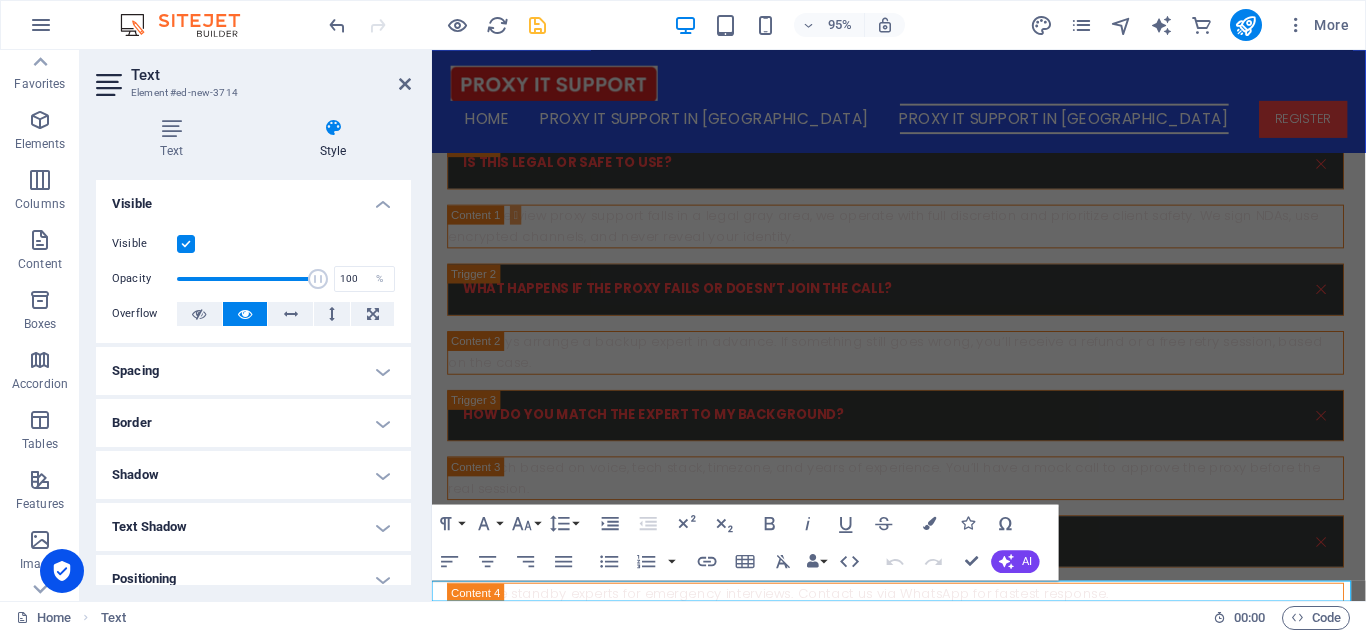 click on "Spacing" at bounding box center [253, 371] 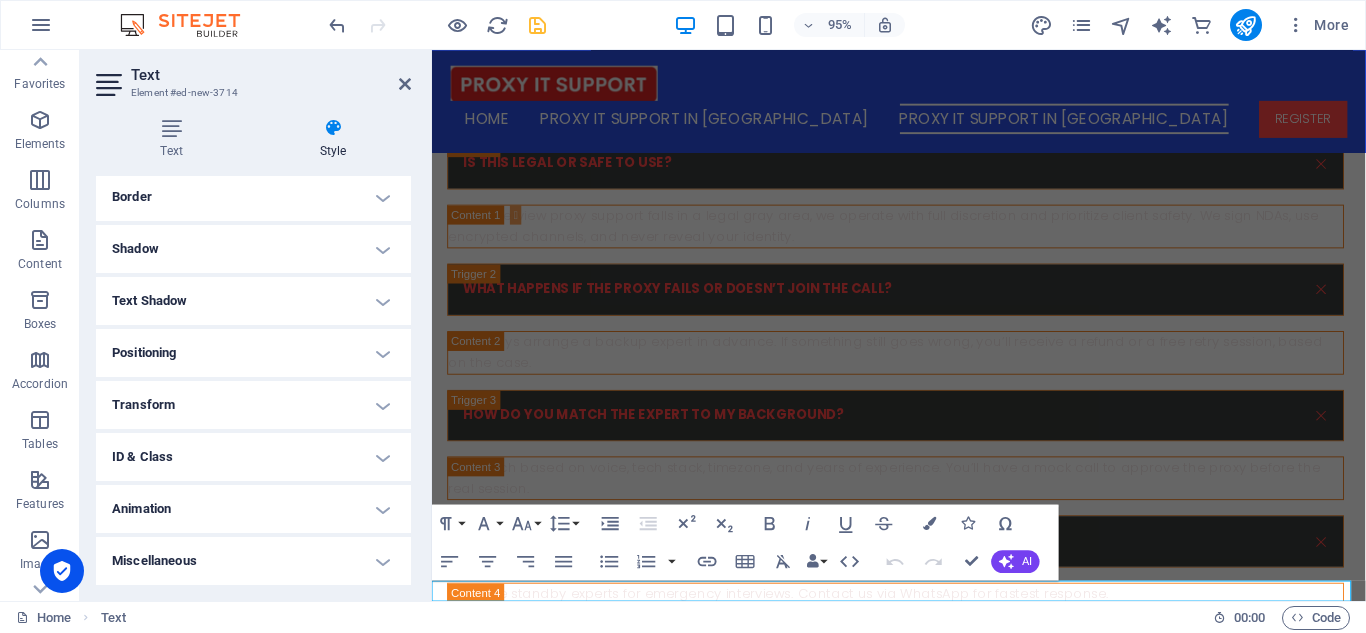 scroll, scrollTop: 0, scrollLeft: 0, axis: both 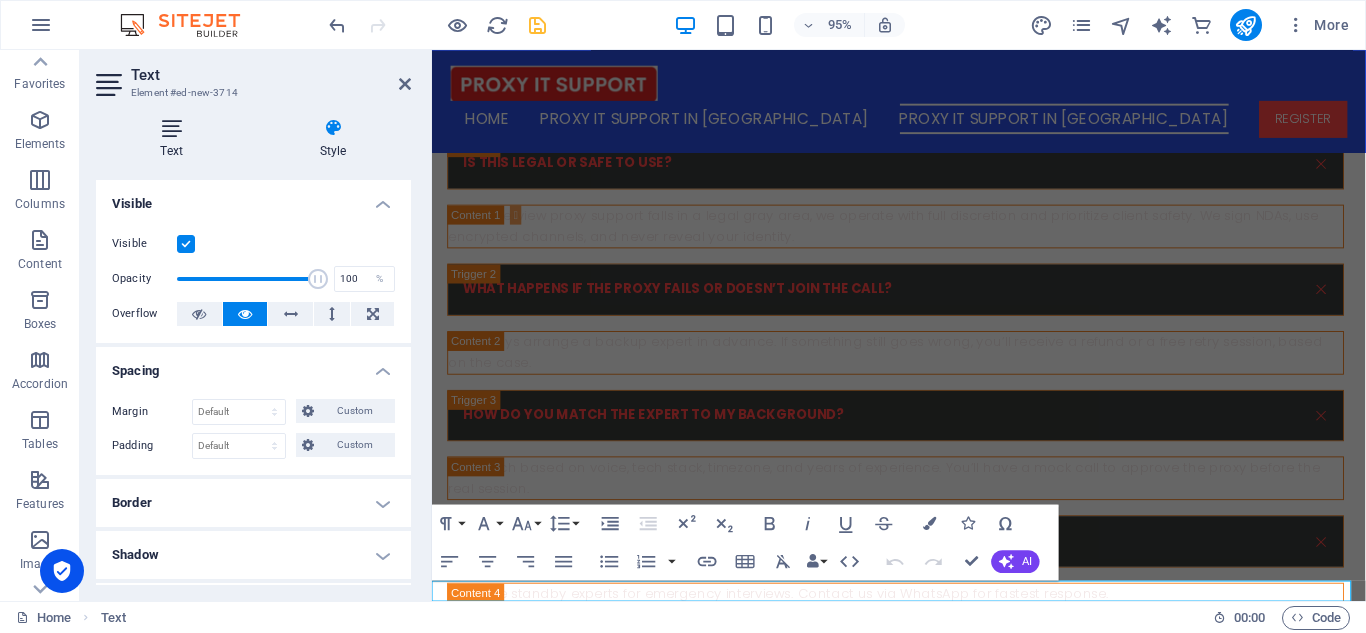 click on "Text" at bounding box center [175, 139] 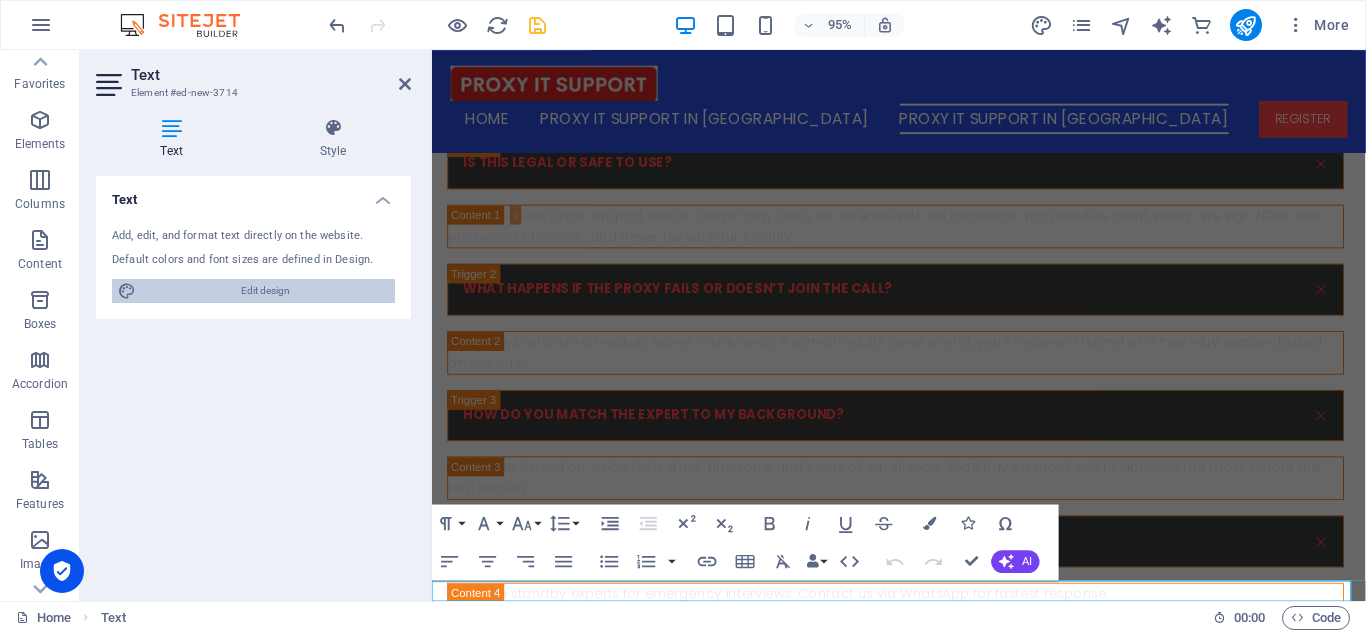click on "Edit design" at bounding box center (265, 291) 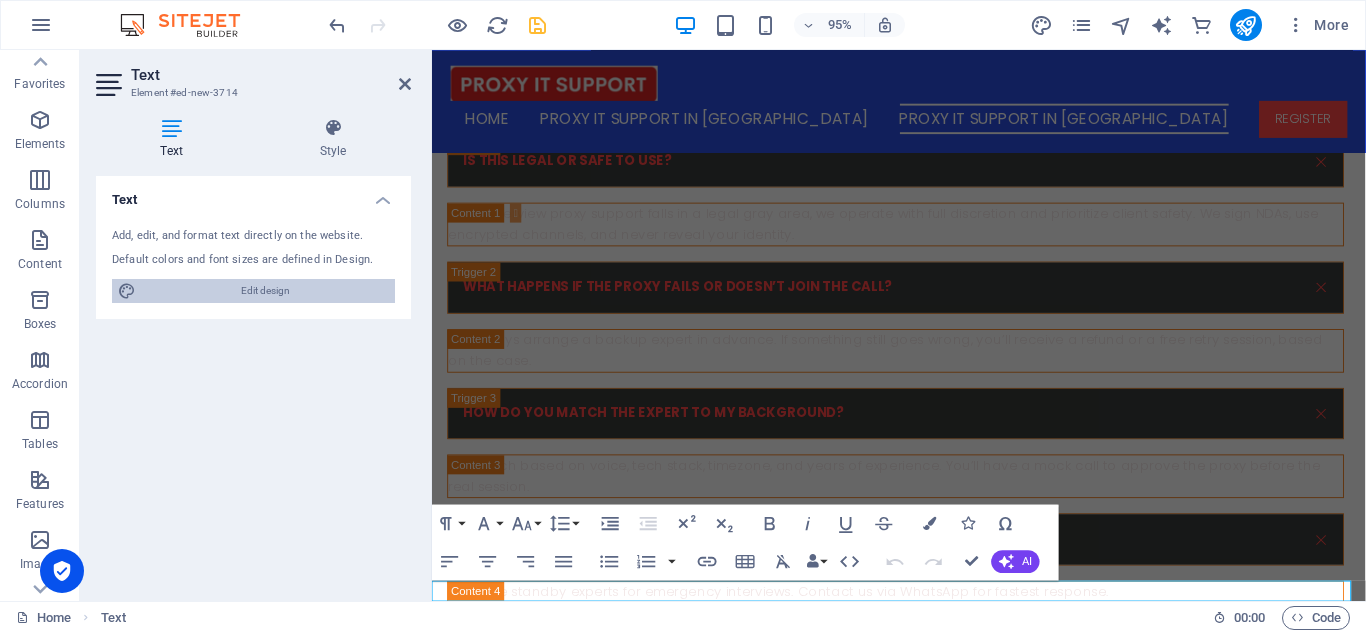 select on "rem" 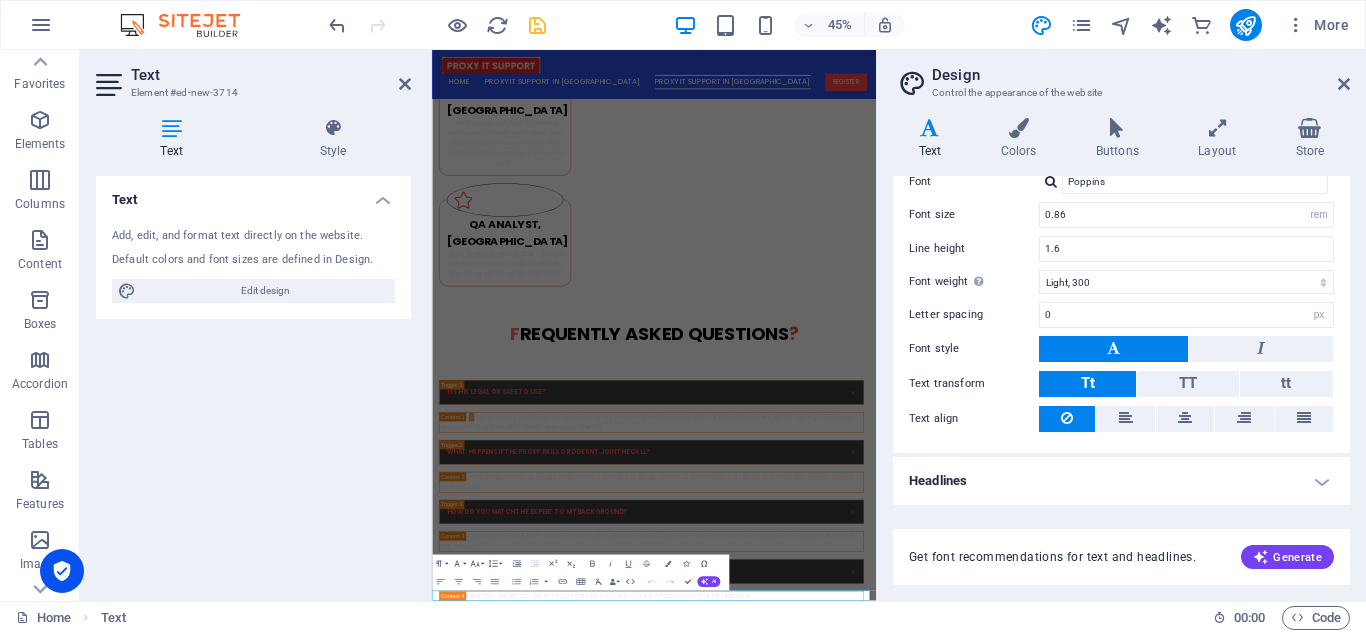 scroll, scrollTop: 0, scrollLeft: 0, axis: both 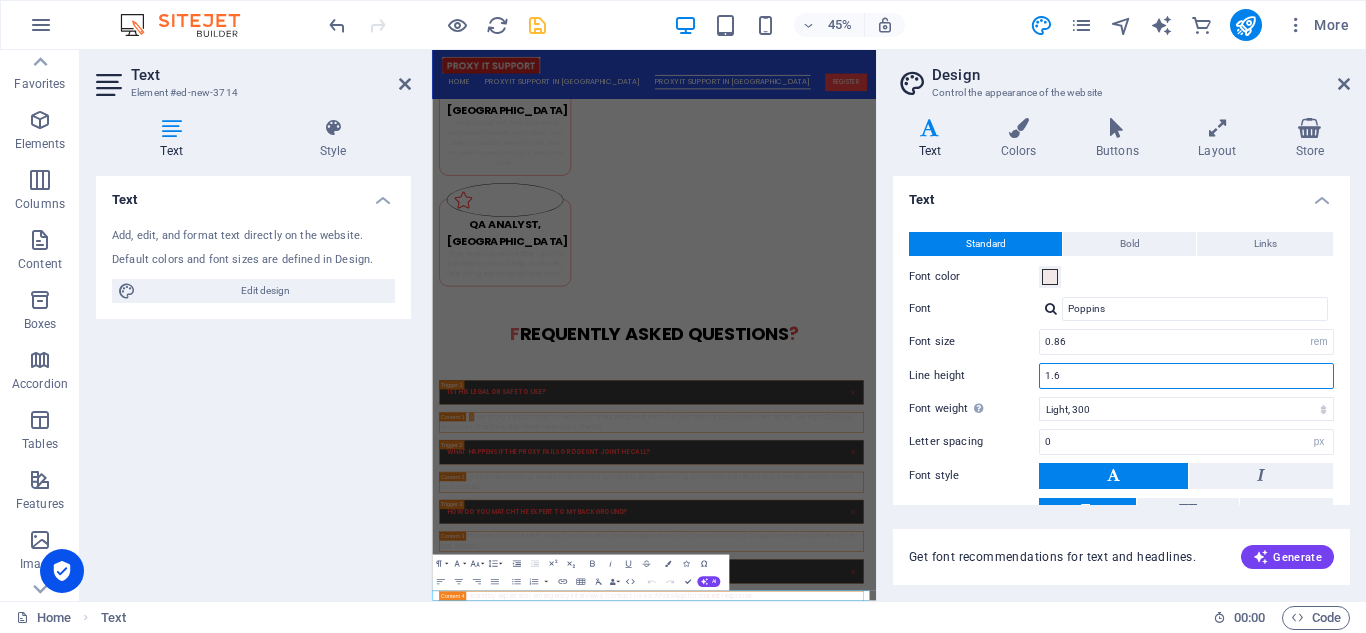 click on "1.6" at bounding box center [1186, 376] 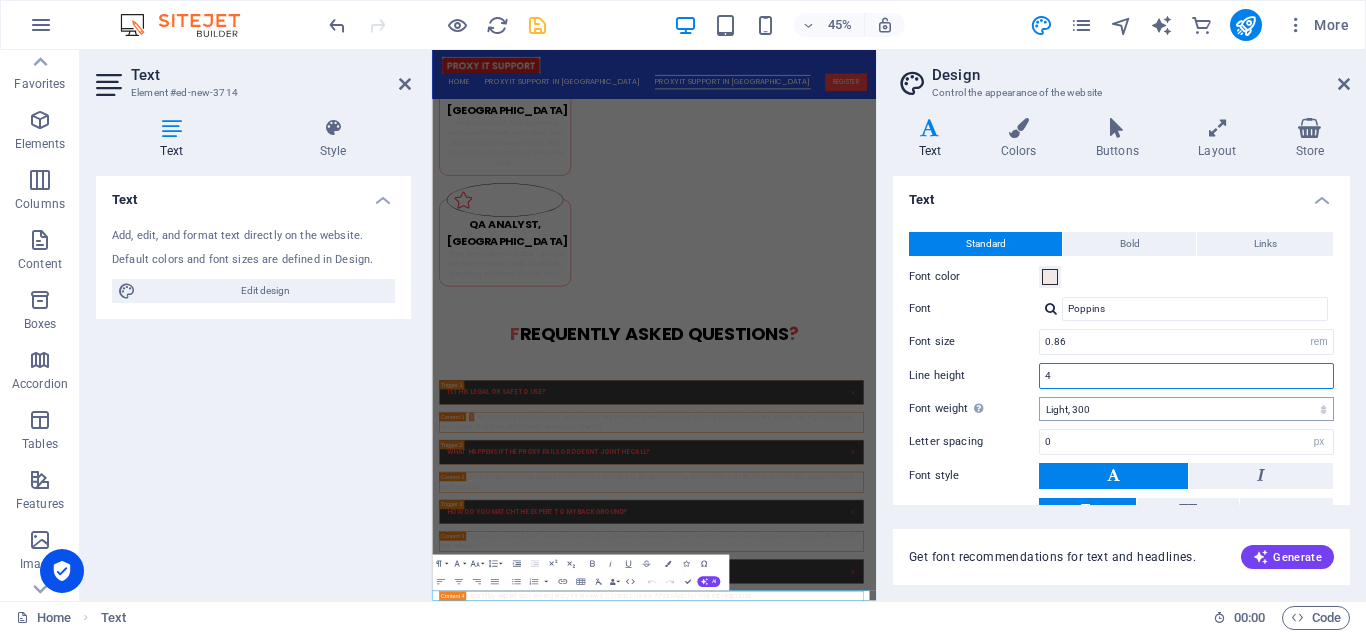 type on "4" 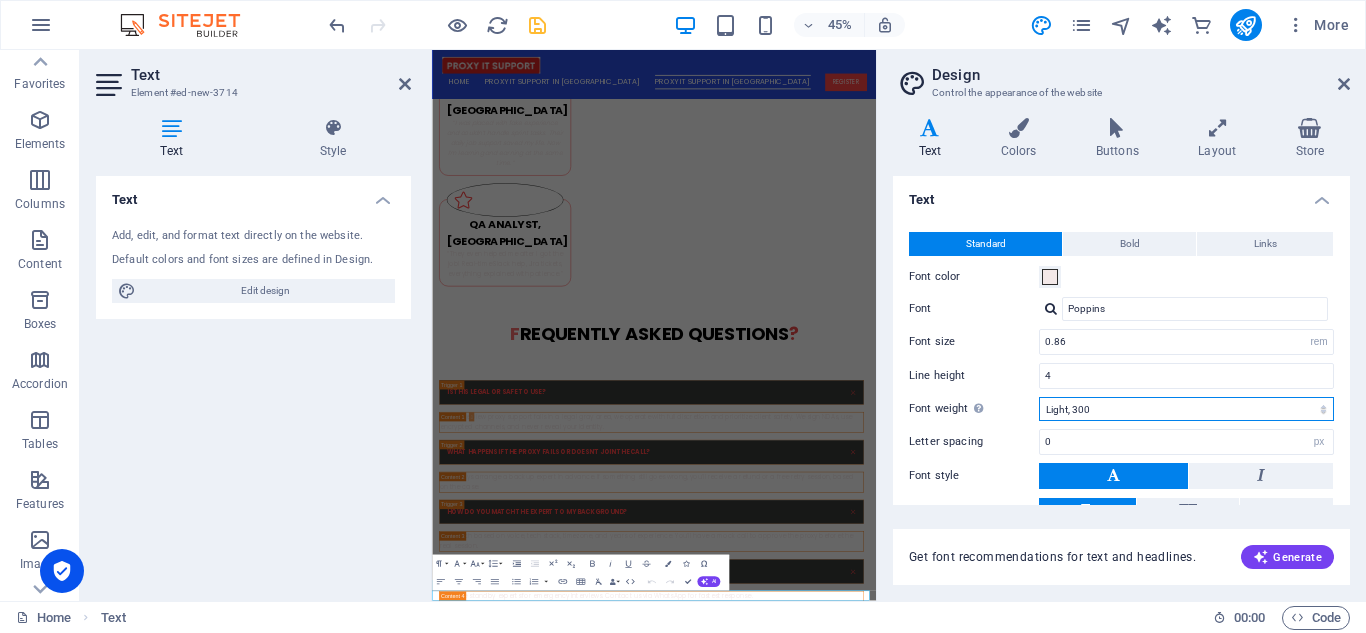 click on "Thin, 100 Extra-light, 200 Light, 300 Regular, 400 Medium, 500 Semi-bold, 600 Bold, 700 Extra-bold, 800 Black, 900" at bounding box center [1186, 409] 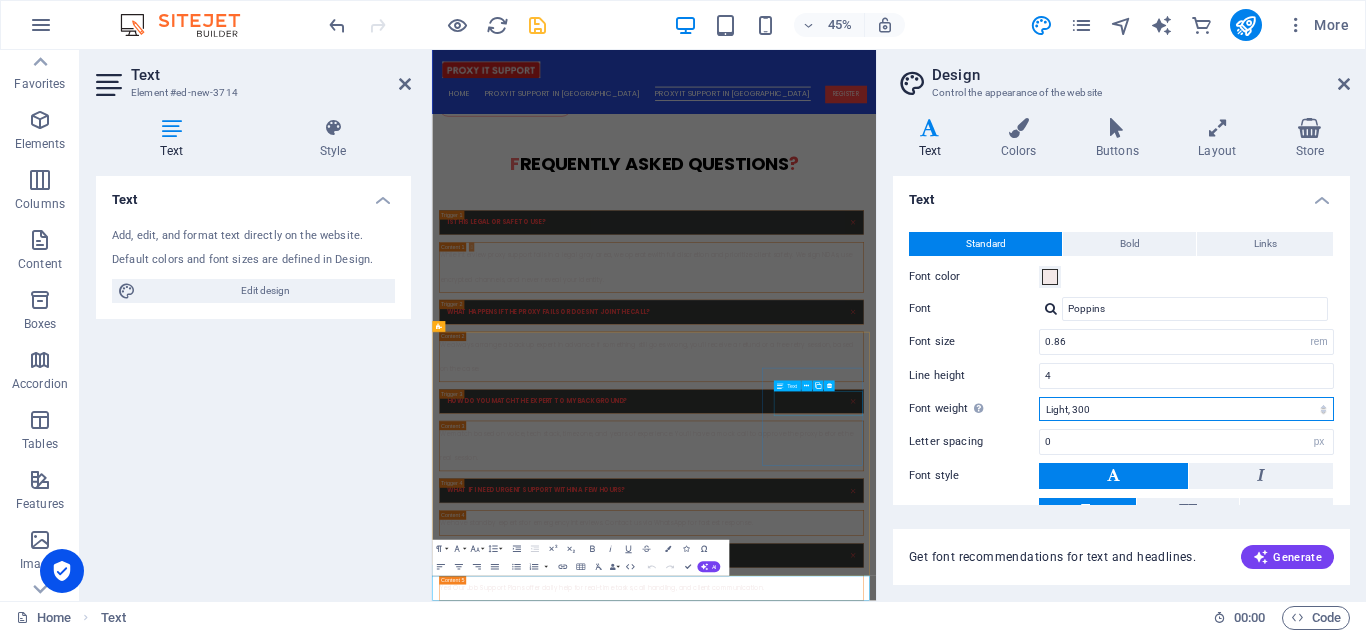 scroll, scrollTop: 8088, scrollLeft: 0, axis: vertical 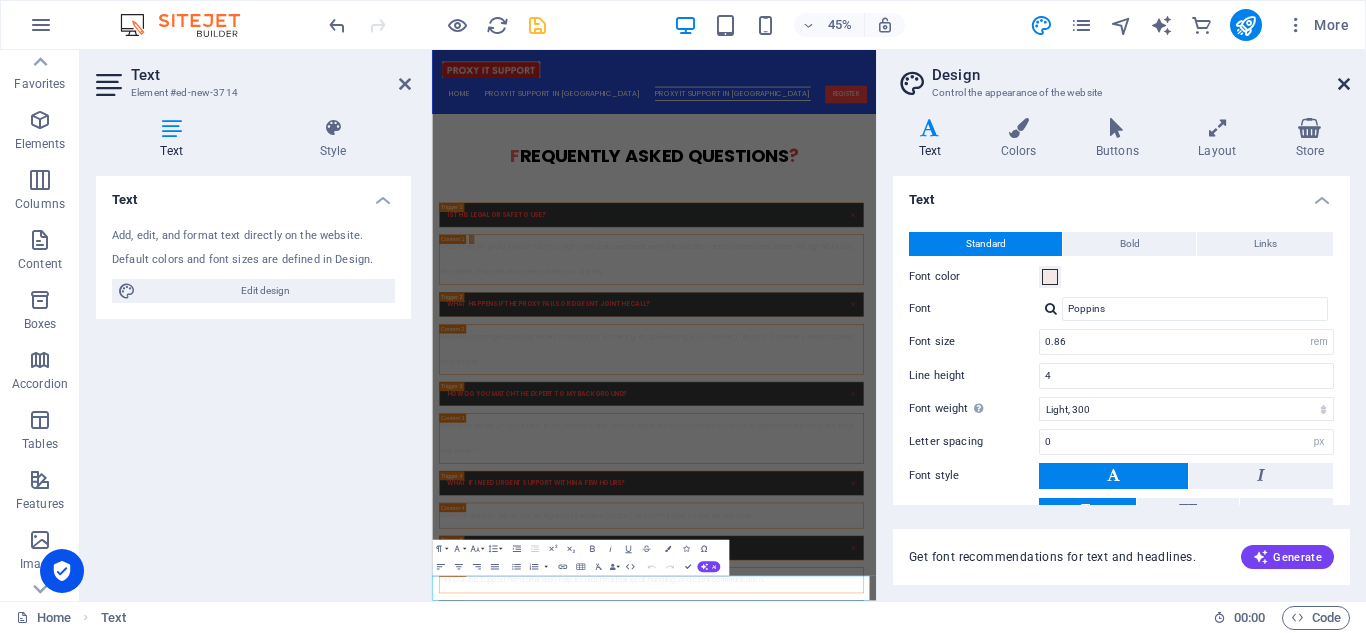 click at bounding box center (1344, 84) 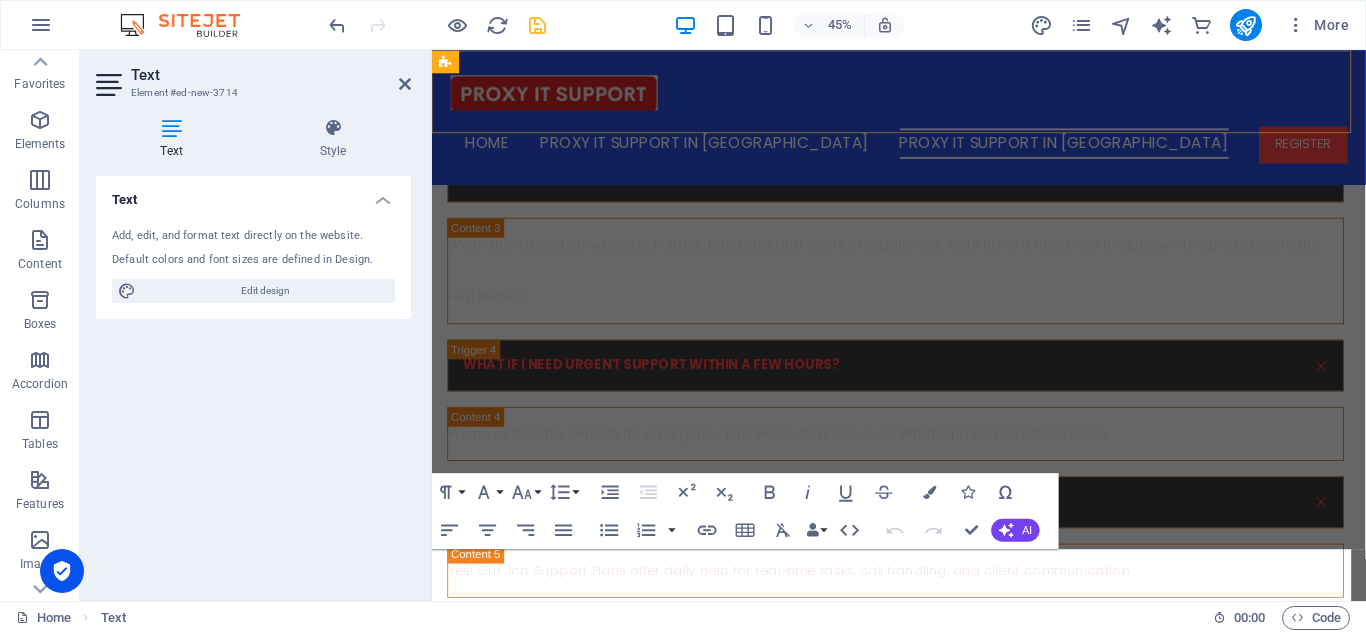 scroll, scrollTop: 8110, scrollLeft: 0, axis: vertical 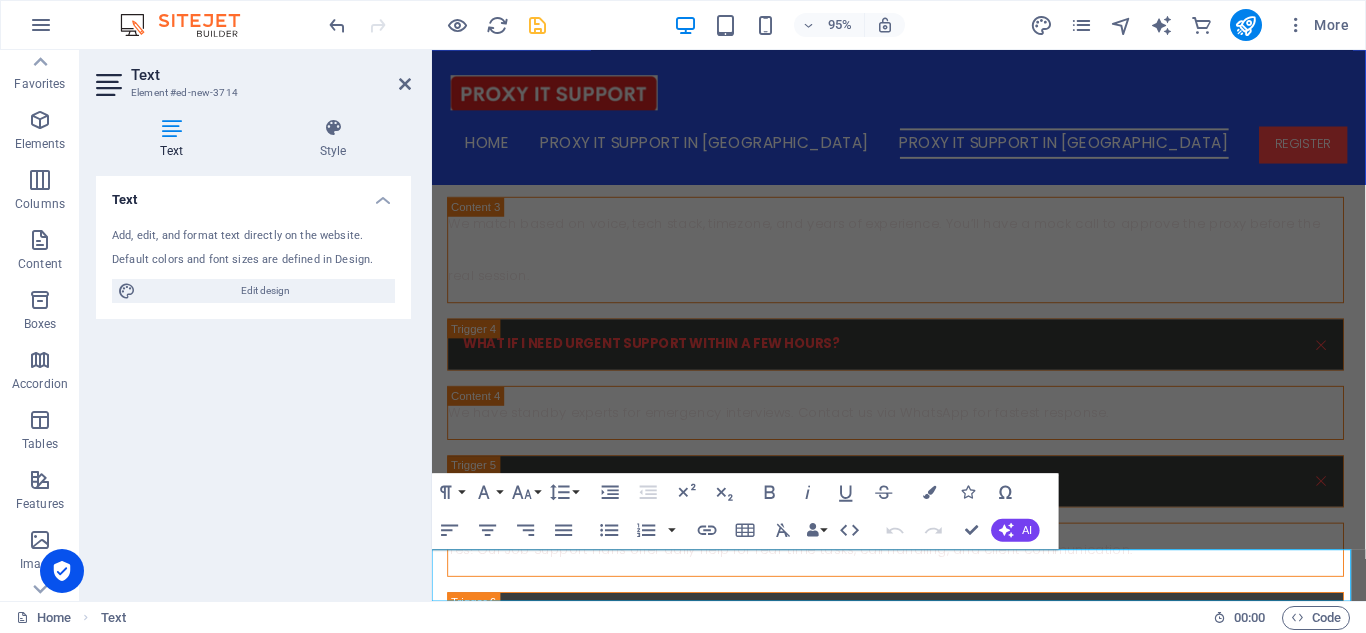 click on "© 2025 On Job Support Service From [GEOGRAPHIC_DATA] | Powered by On Job Support Service From [GEOGRAPHIC_DATA]" at bounding box center (923, 7218) 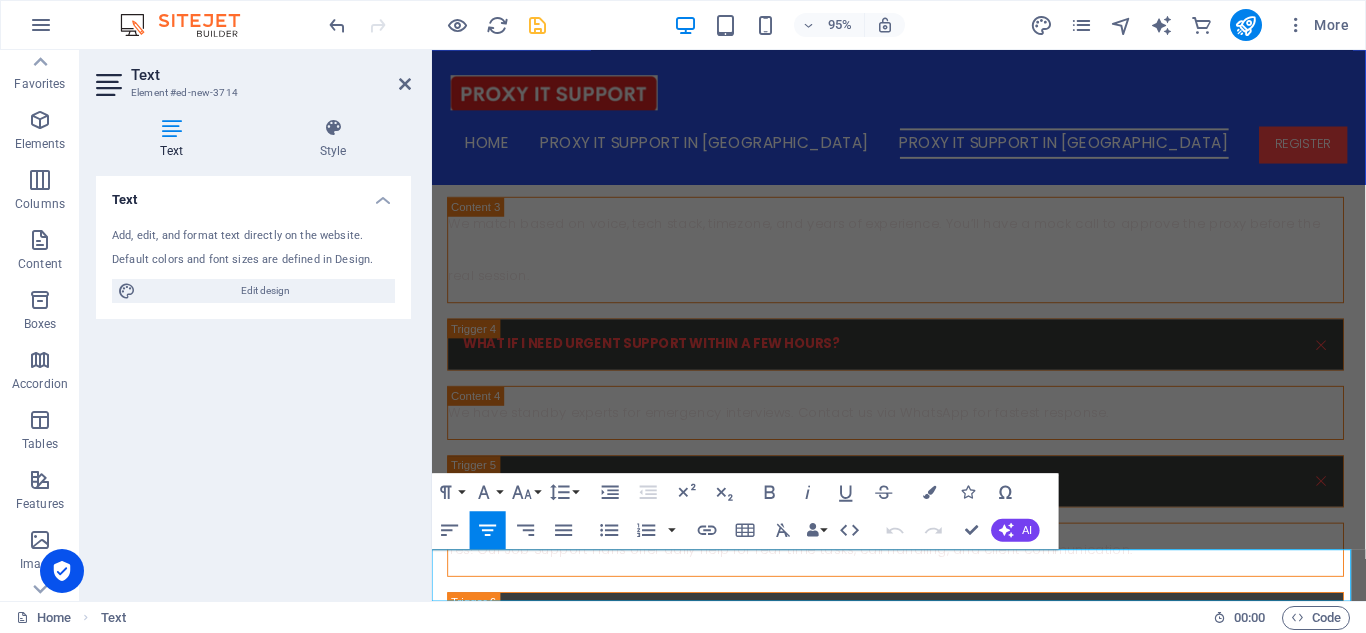 click on "© 2025 On Job Support Service From [GEOGRAPHIC_DATA] | Powered by On Job Support Service From [GEOGRAPHIC_DATA]" at bounding box center [923, 7218] 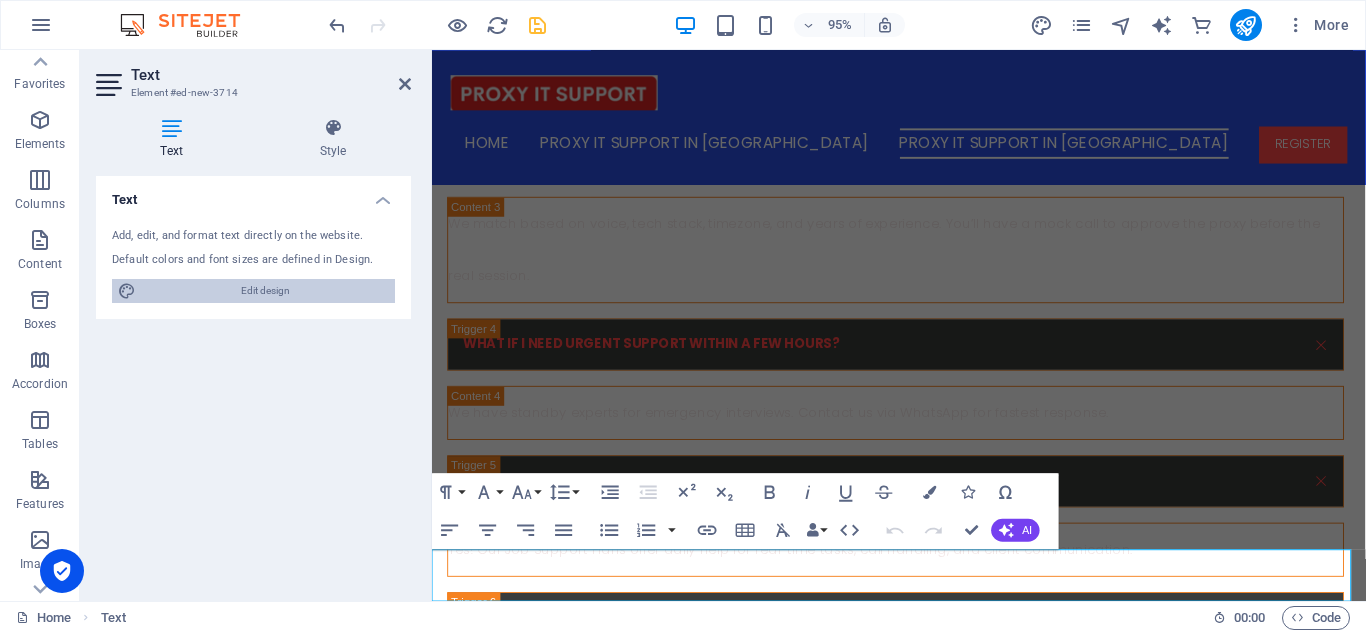 click on "Edit design" at bounding box center (265, 291) 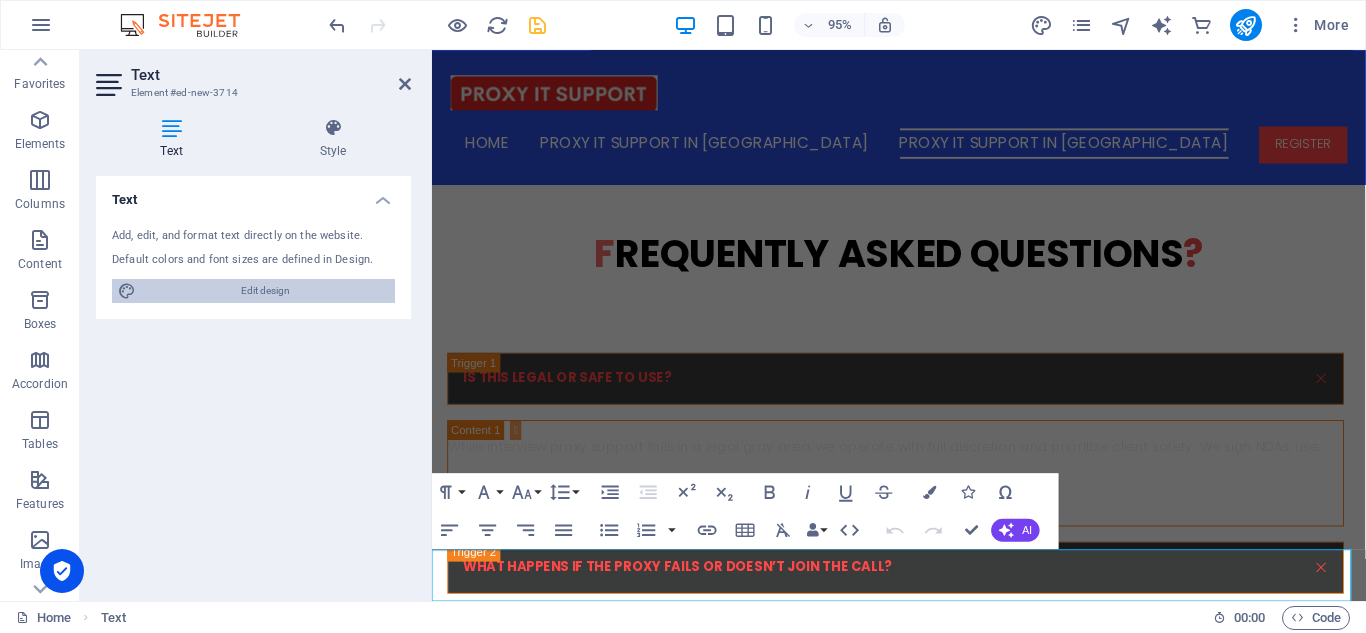 scroll, scrollTop: 8088, scrollLeft: 0, axis: vertical 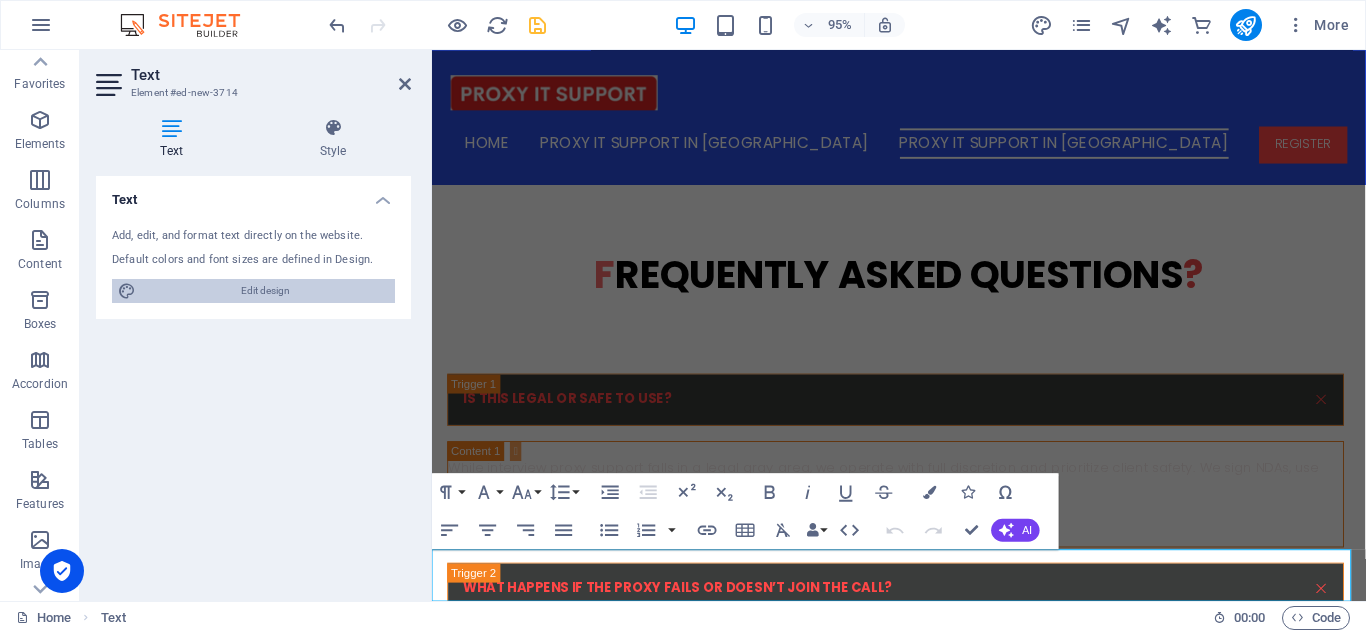 select on "rem" 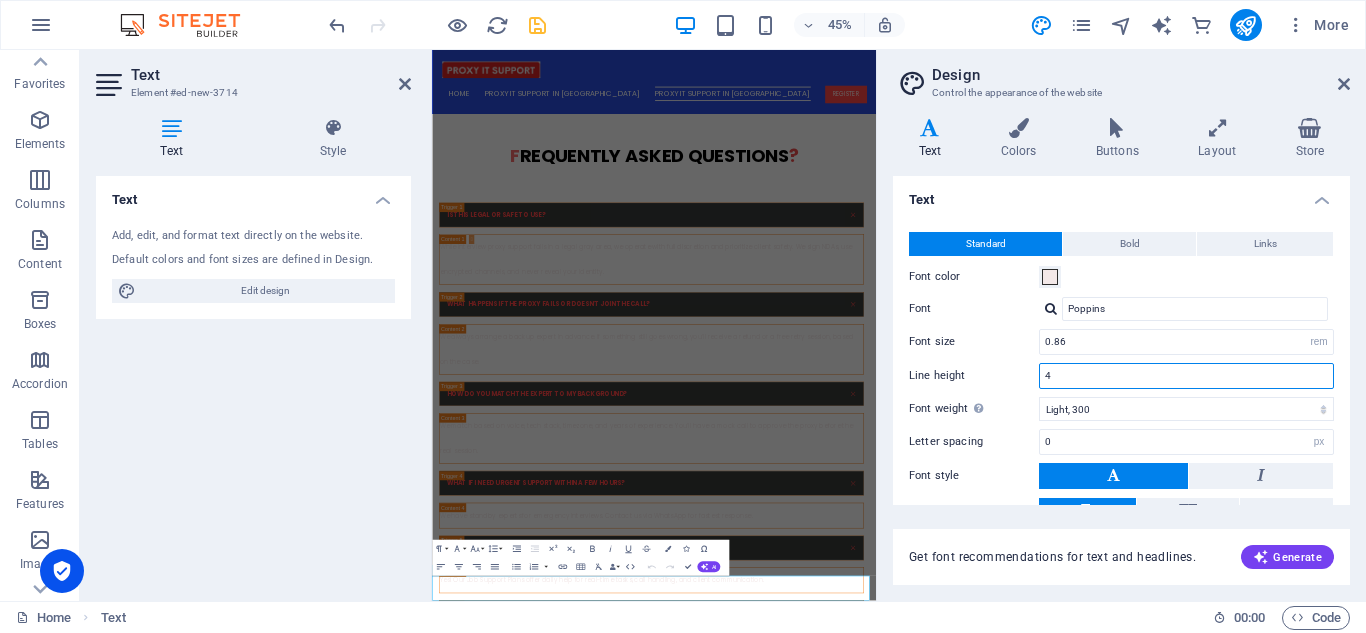 click on "4" at bounding box center [1186, 376] 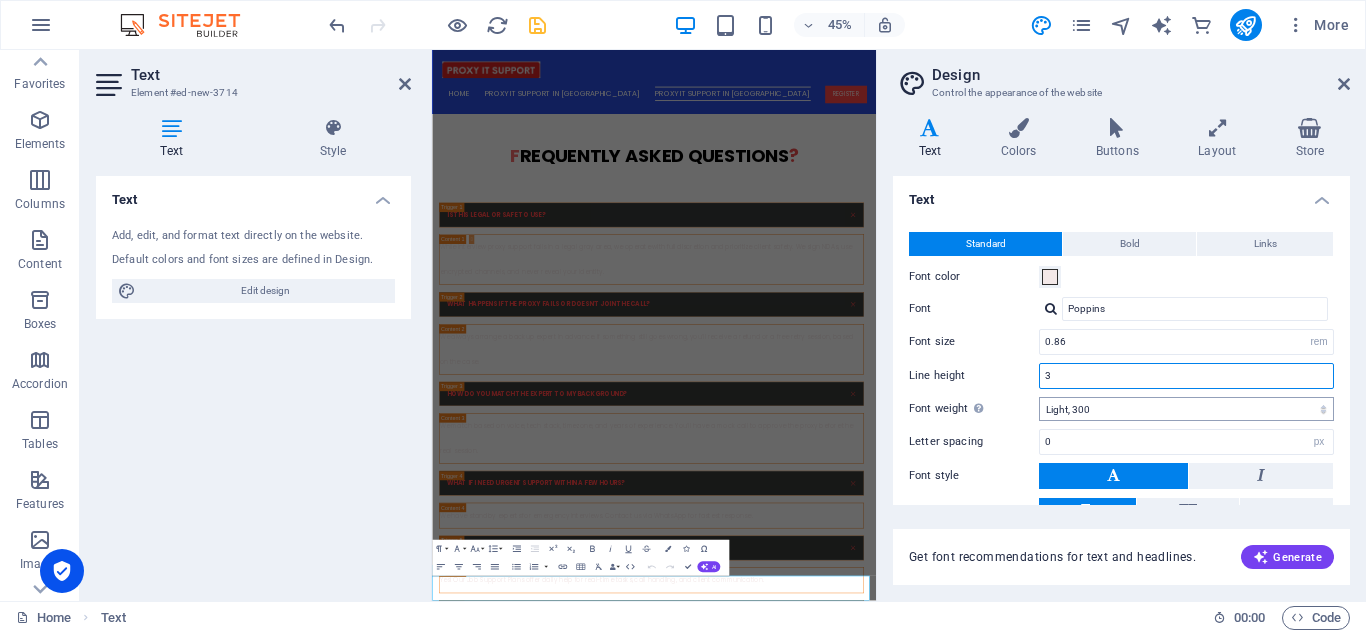 type on "3" 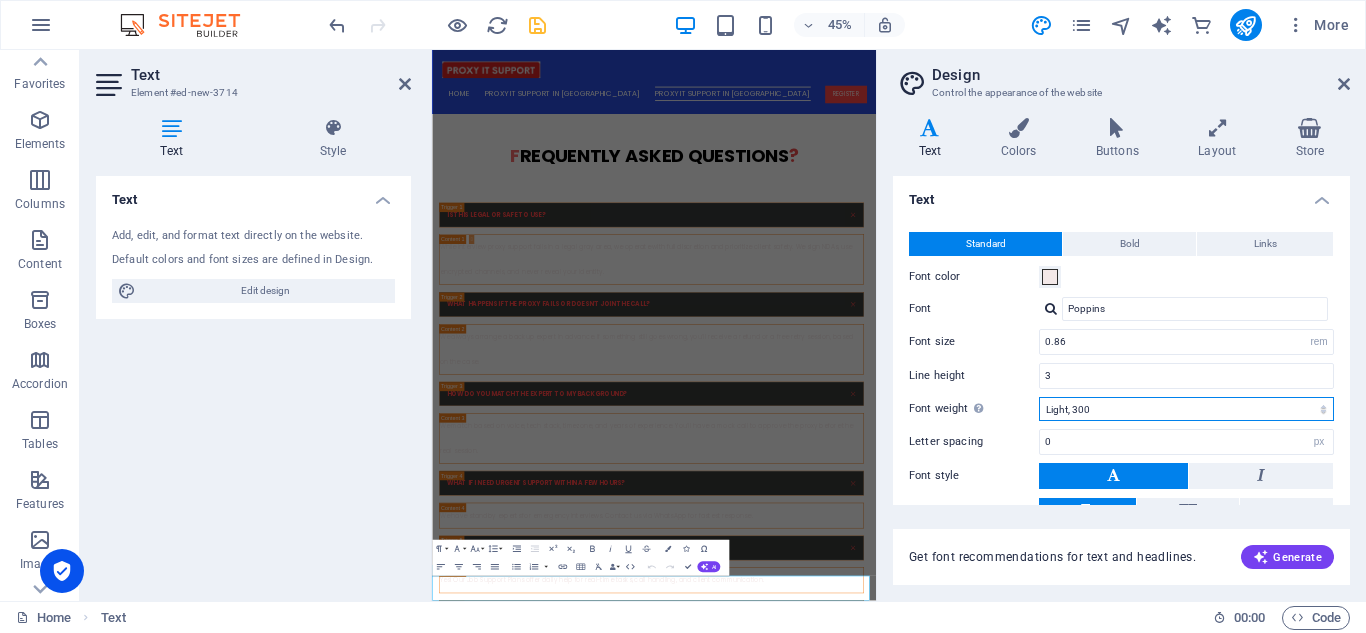 click on "Thin, 100 Extra-light, 200 Light, 300 Regular, 400 Medium, 500 Semi-bold, 600 Bold, 700 Extra-bold, 800 Black, 900" at bounding box center (1186, 409) 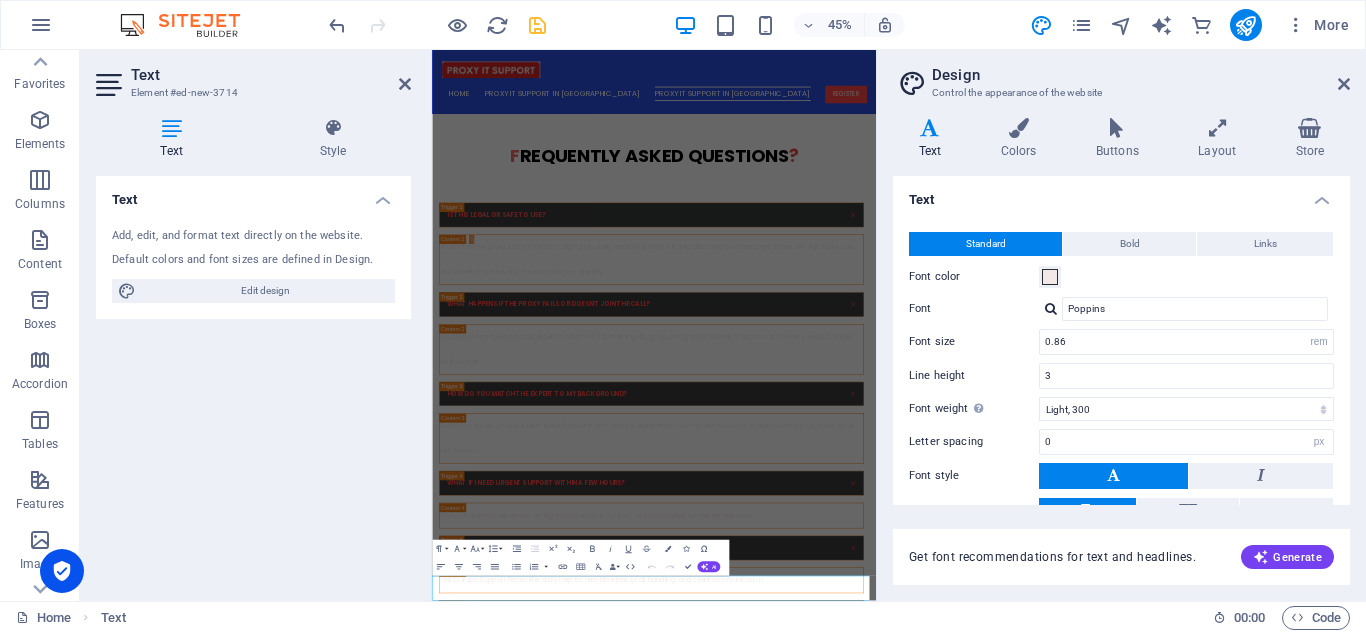 click on "Text Add, edit, and format text directly on the website. Default colors and font sizes are defined in Design. Edit design Alignment Left aligned Centered Right aligned" at bounding box center [253, 380] 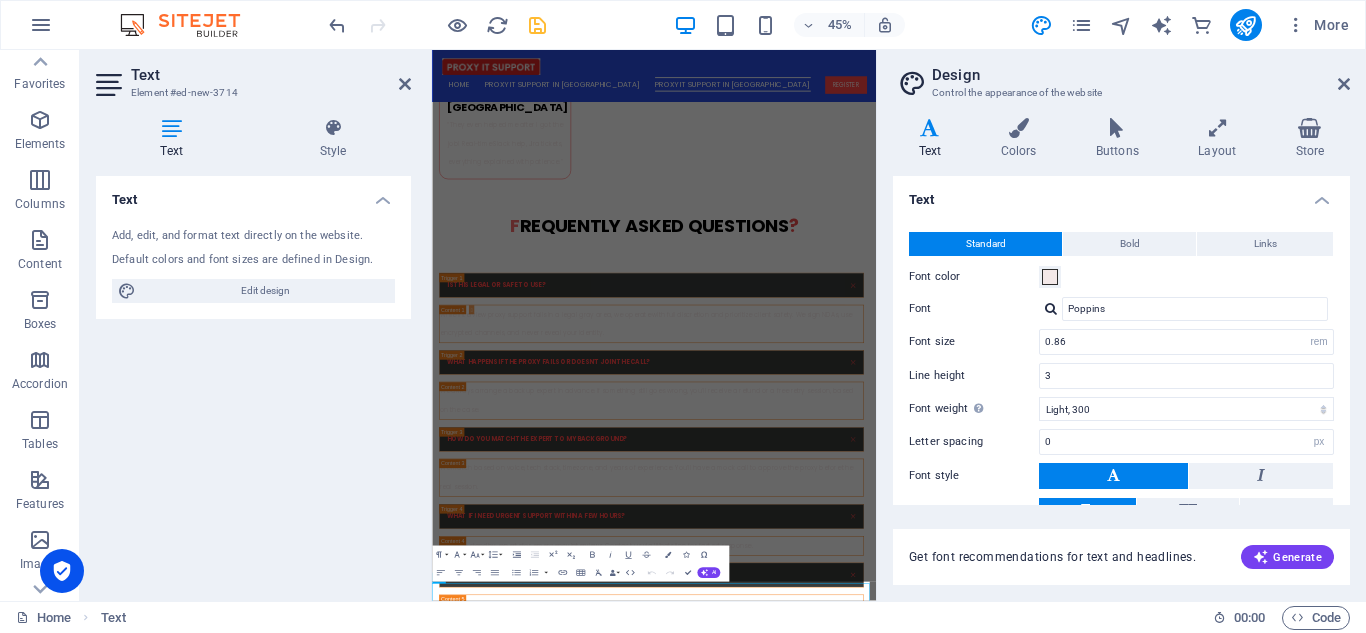 scroll, scrollTop: 7249, scrollLeft: 0, axis: vertical 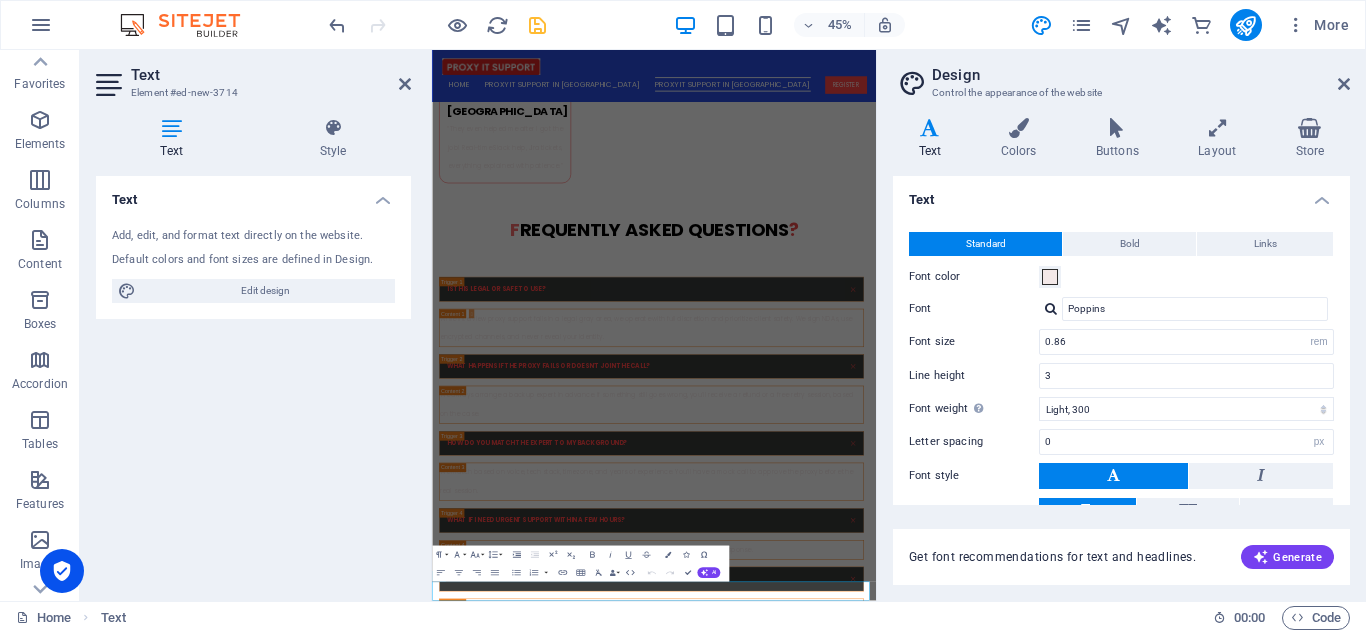 click on "Design" at bounding box center (1141, 75) 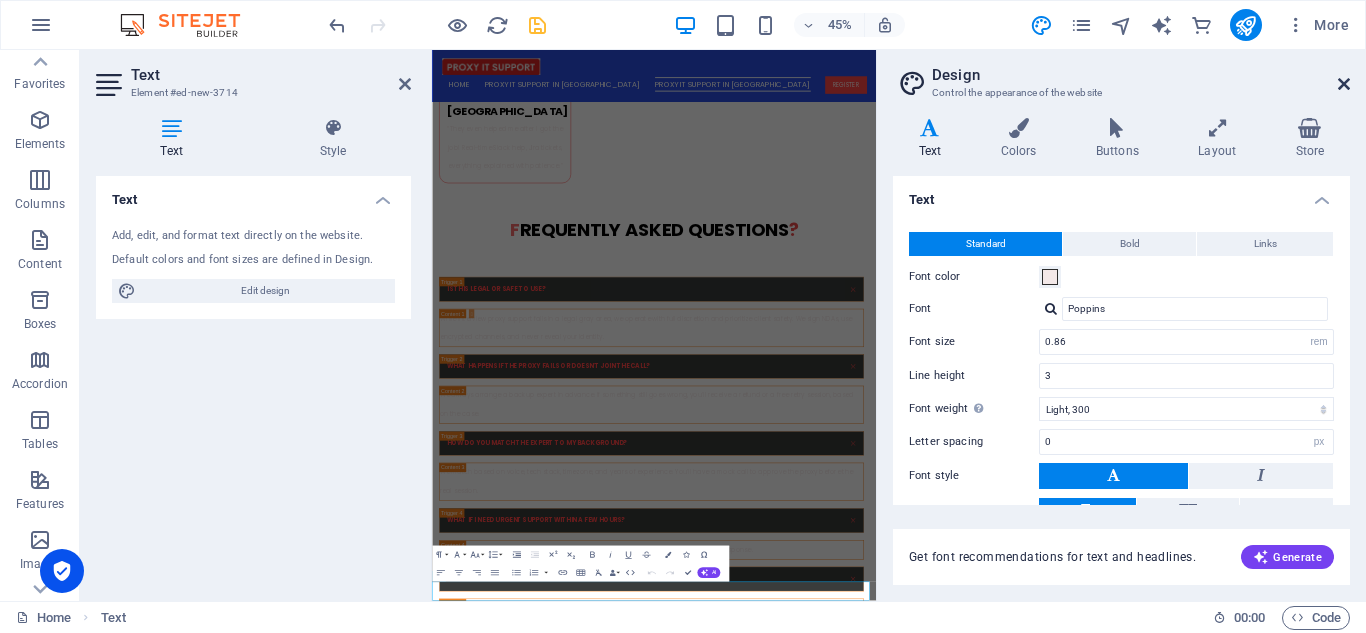 click at bounding box center [1344, 84] 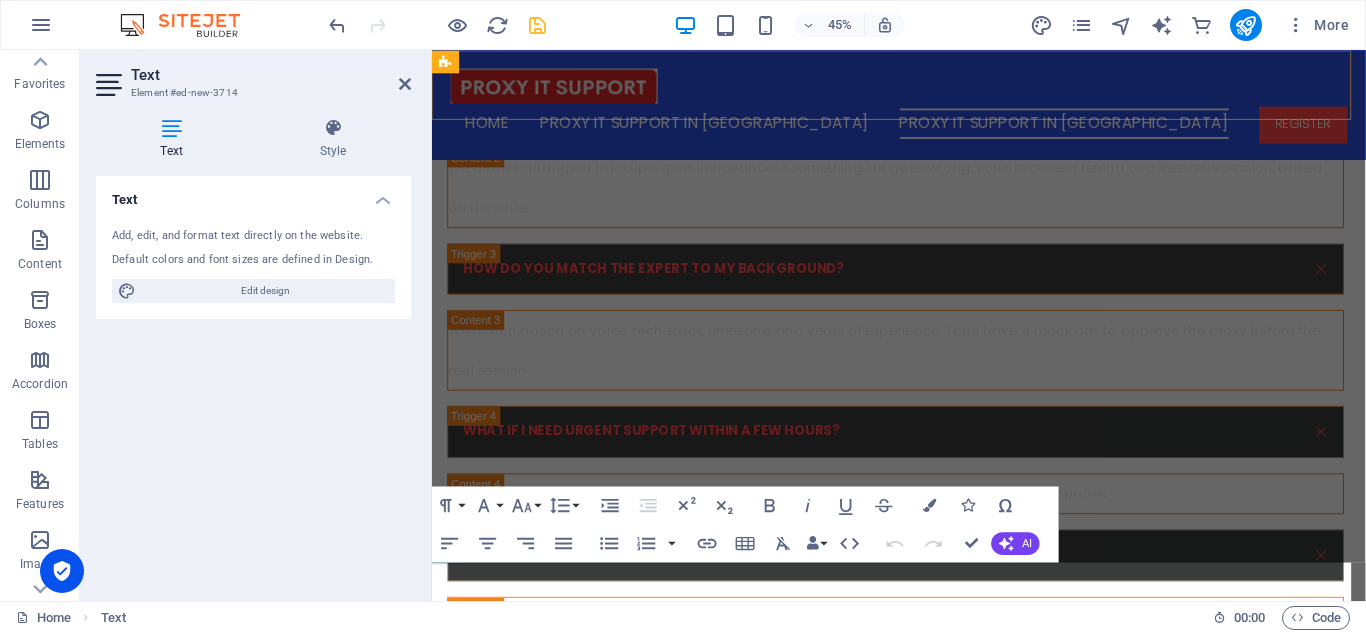 scroll, scrollTop: 7247, scrollLeft: 0, axis: vertical 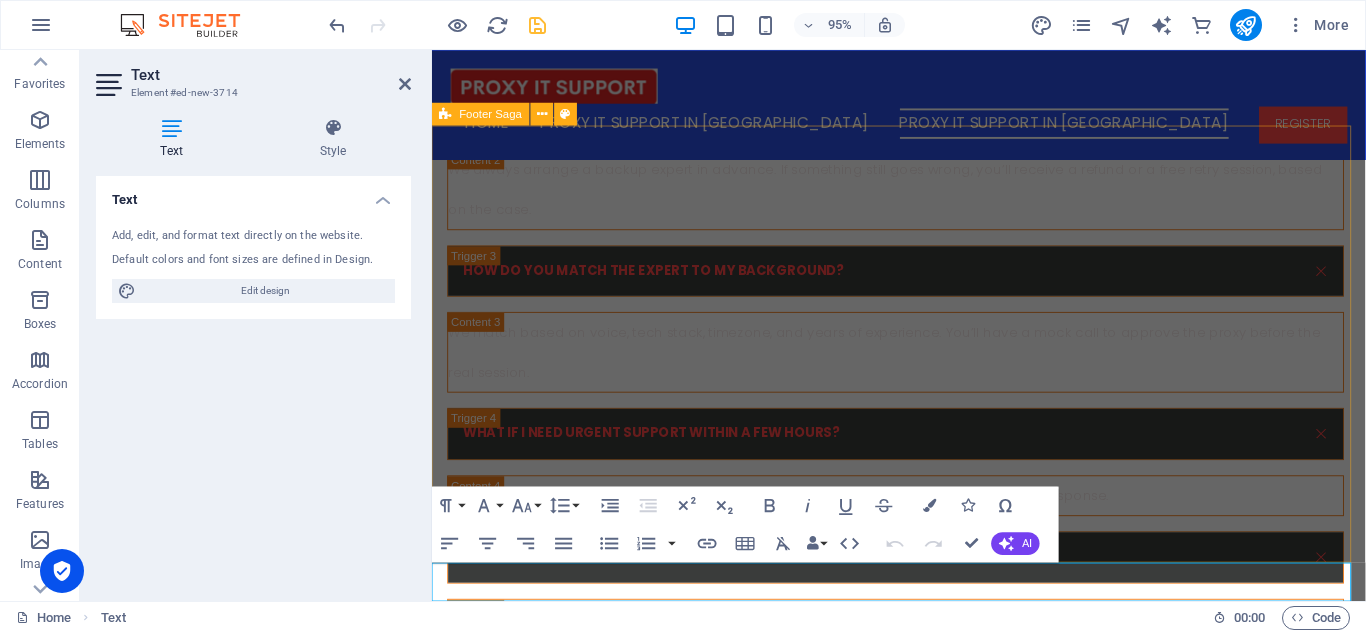 click on "[GEOGRAPHIC_DATA][US_STATE] Legal Notice Privacy Policy Navigation Home About us Services Projects Team Contact Social Media Facebook Twitter Instagram" at bounding box center (923, 6090) 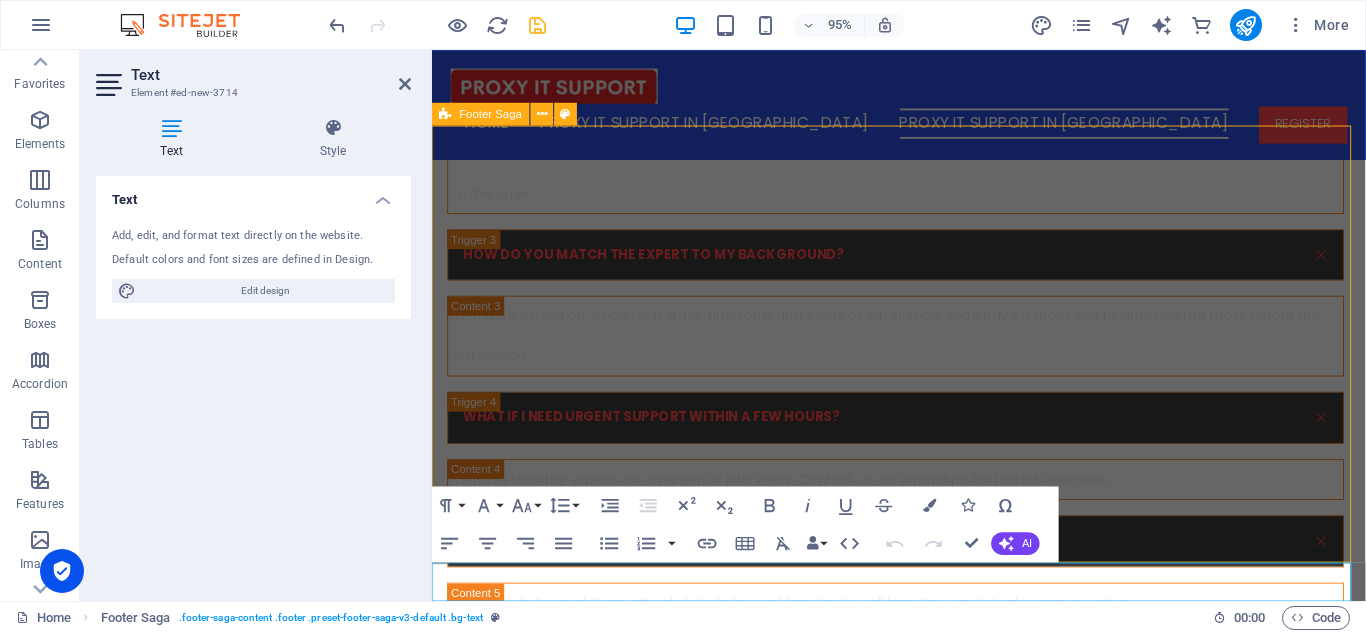 scroll, scrollTop: 7226, scrollLeft: 0, axis: vertical 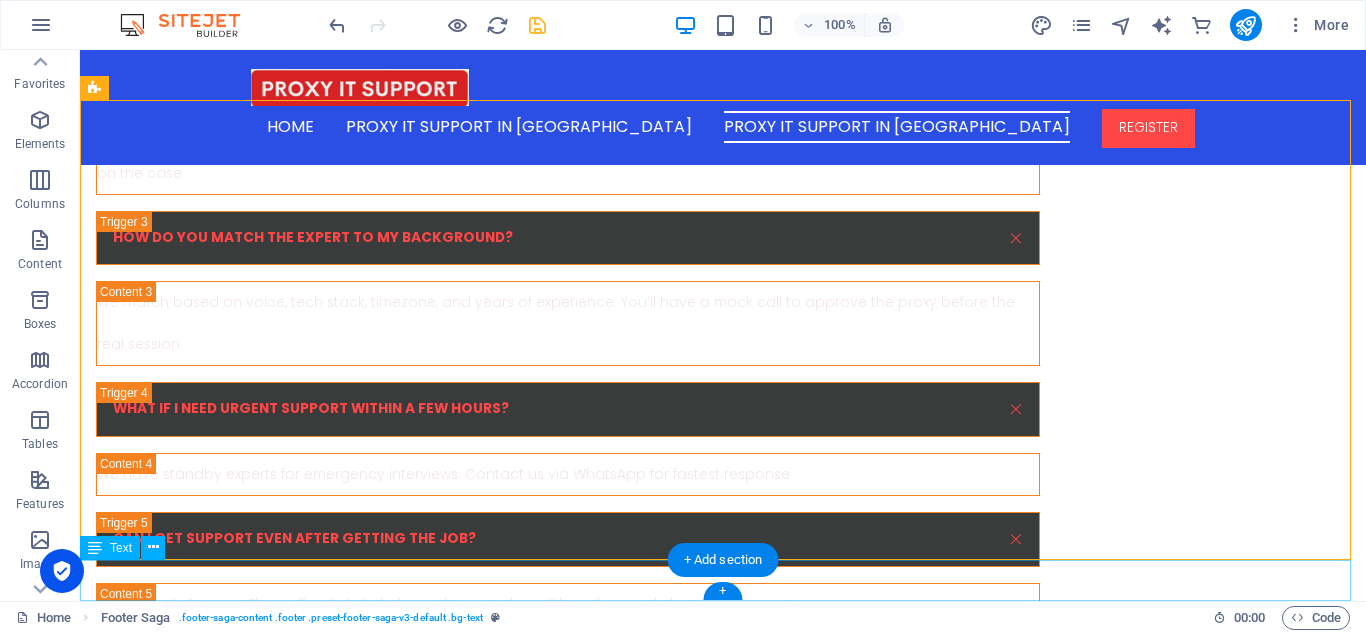 click on "© 2025 On Job Support Service From [GEOGRAPHIC_DATA] | Powered by On Job Support Service From [GEOGRAPHIC_DATA]" at bounding box center (723, 6621) 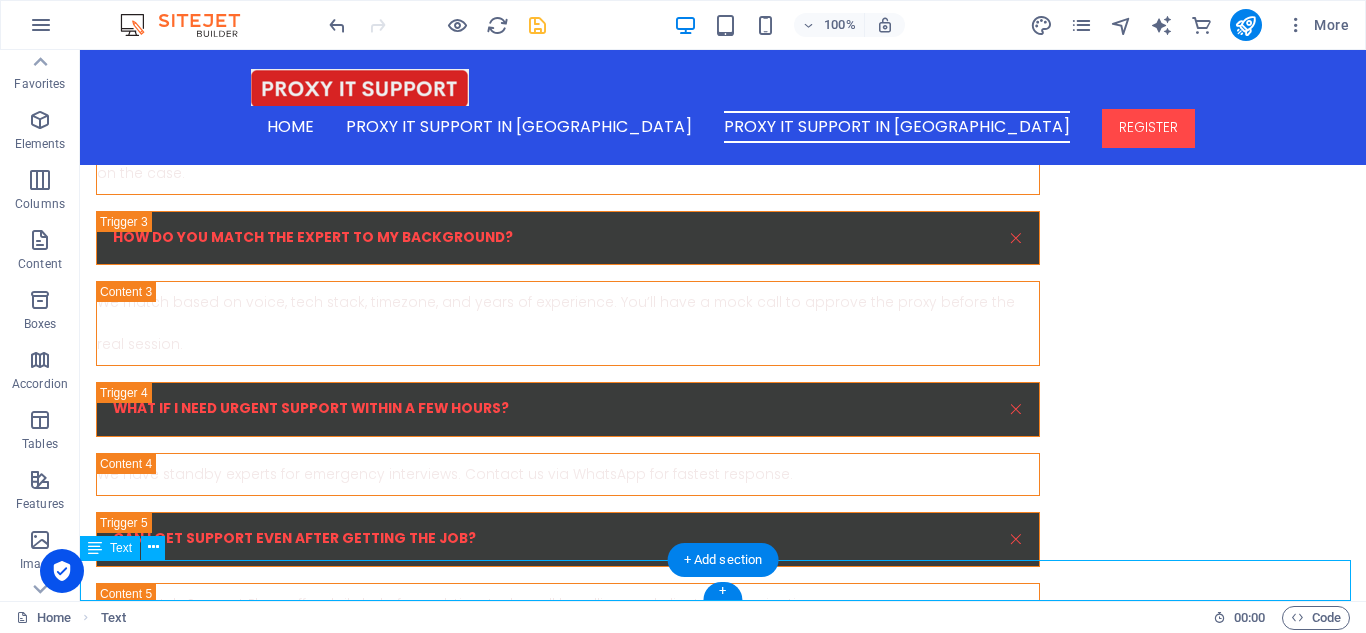 click on "© 2025 On Job Support Service From [GEOGRAPHIC_DATA] | Powered by On Job Support Service From [GEOGRAPHIC_DATA]" at bounding box center (723, 6621) 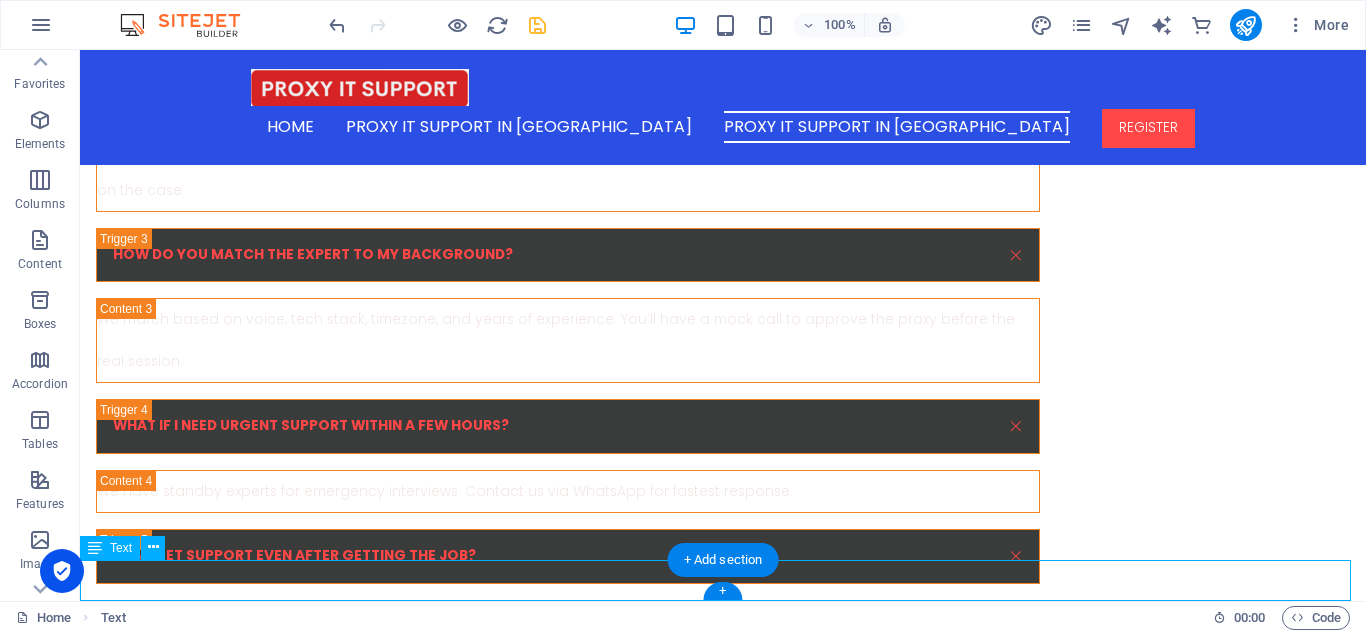 scroll, scrollTop: 7247, scrollLeft: 0, axis: vertical 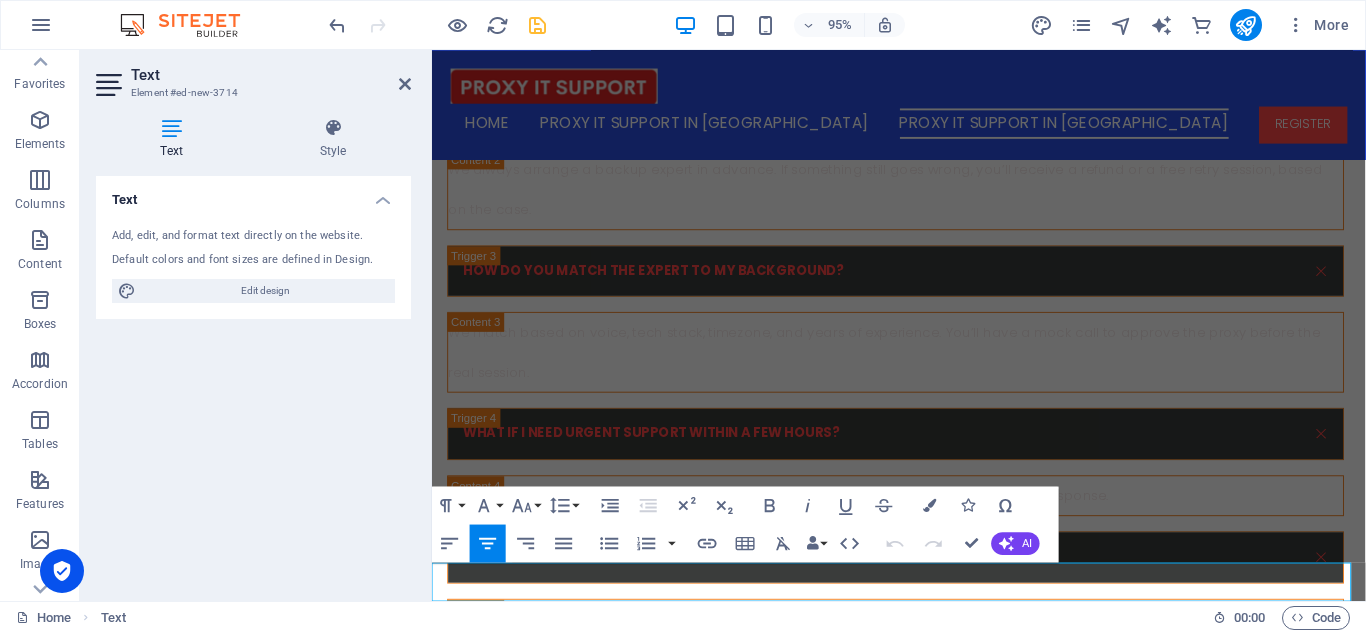 click on "© 2025 On Job Support Service From [GEOGRAPHIC_DATA] | Powered by On Job Support Service From [GEOGRAPHIC_DATA]" at bounding box center (923, 6665) 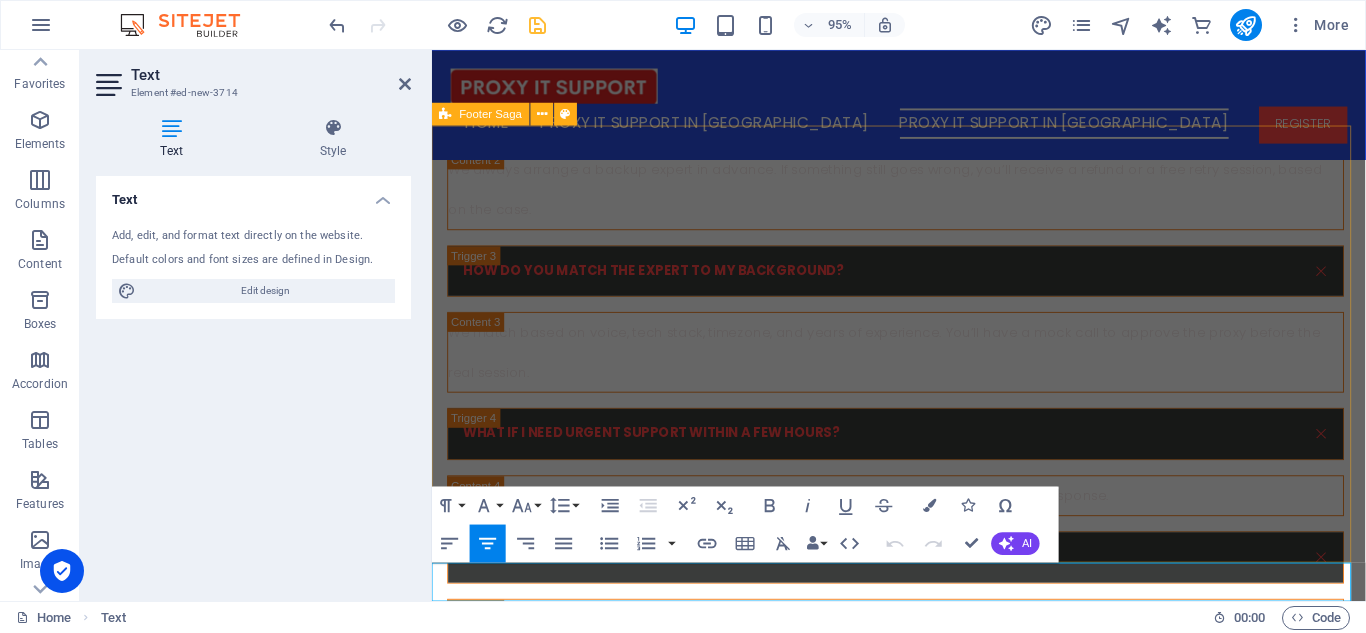 drag, startPoint x: 1188, startPoint y: 608, endPoint x: 610, endPoint y: 588, distance: 578.34595 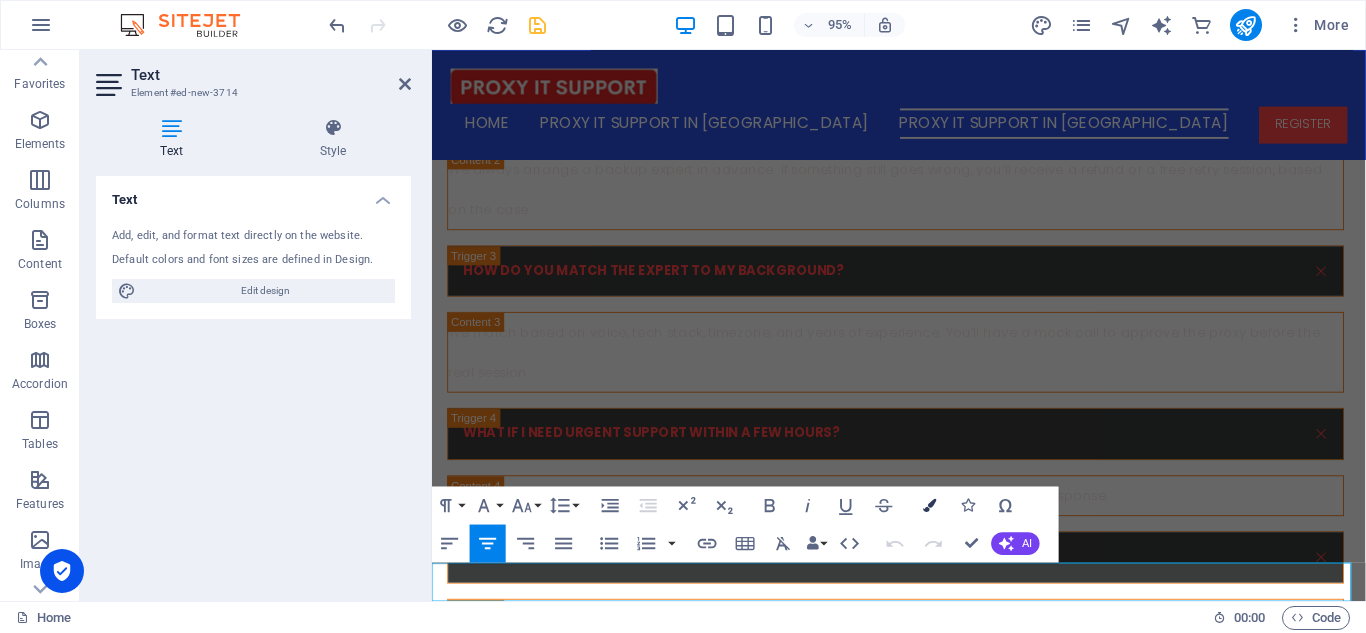 click at bounding box center (929, 505) 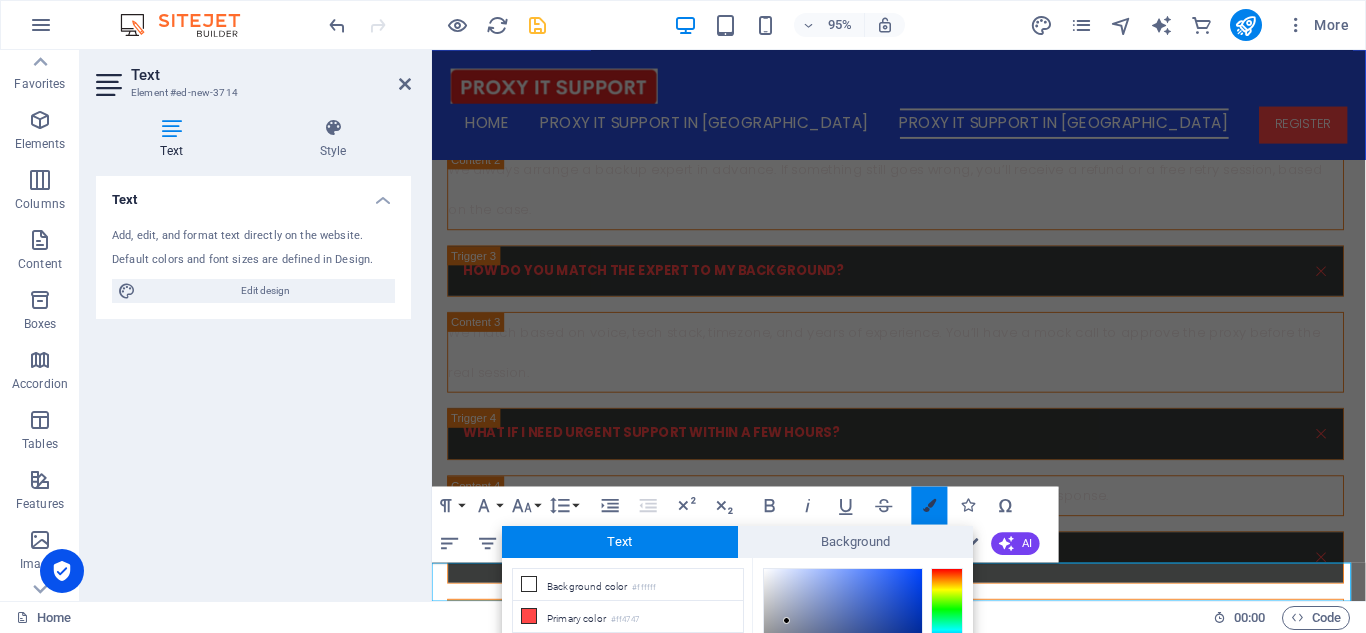 scroll, scrollTop: 173, scrollLeft: 0, axis: vertical 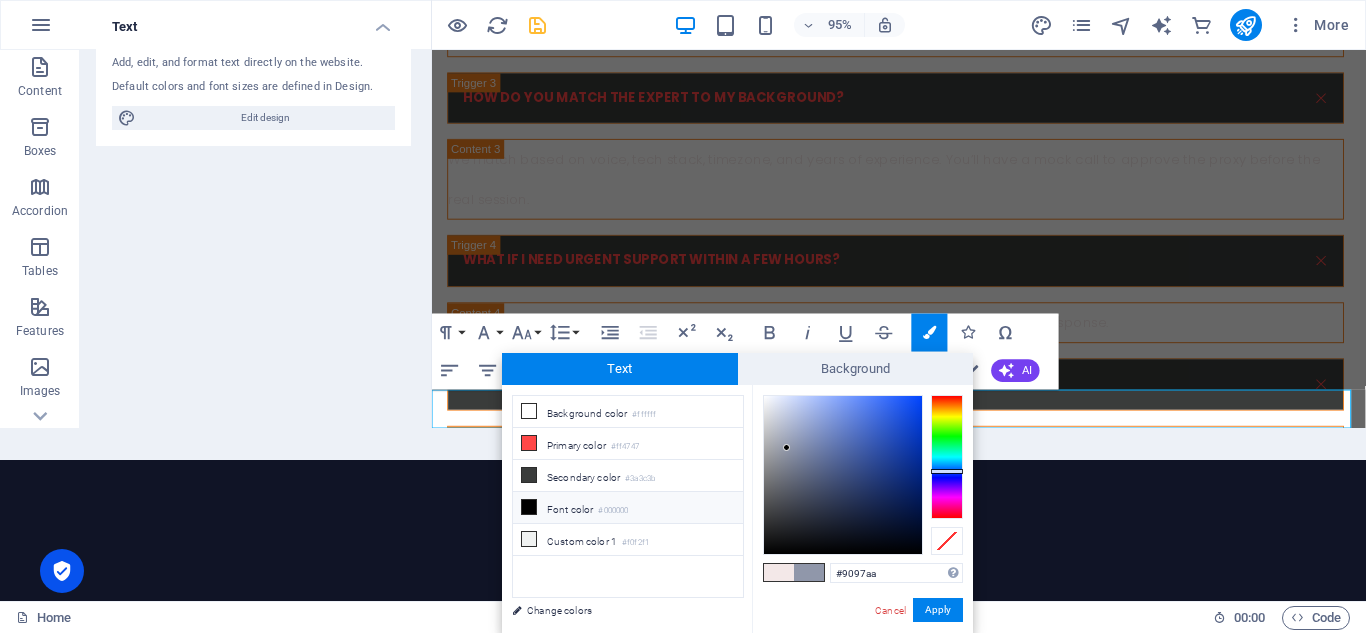 click on "Font color
#000000" at bounding box center (628, 508) 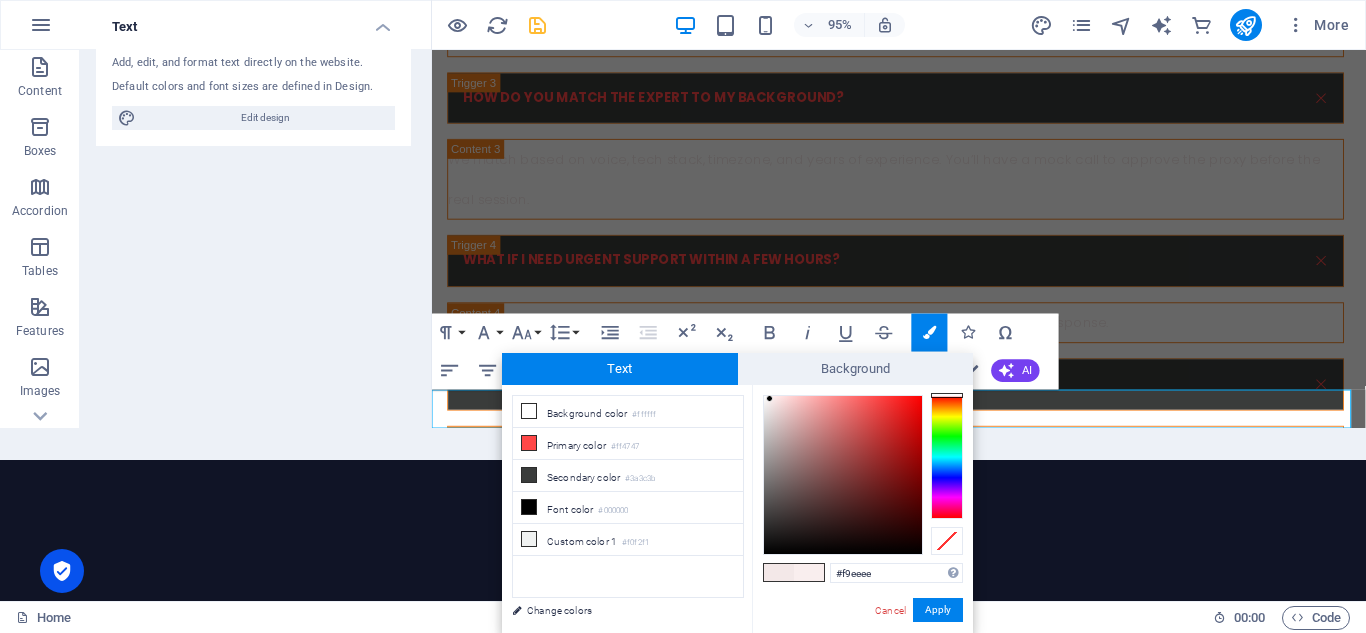 click at bounding box center [843, 475] 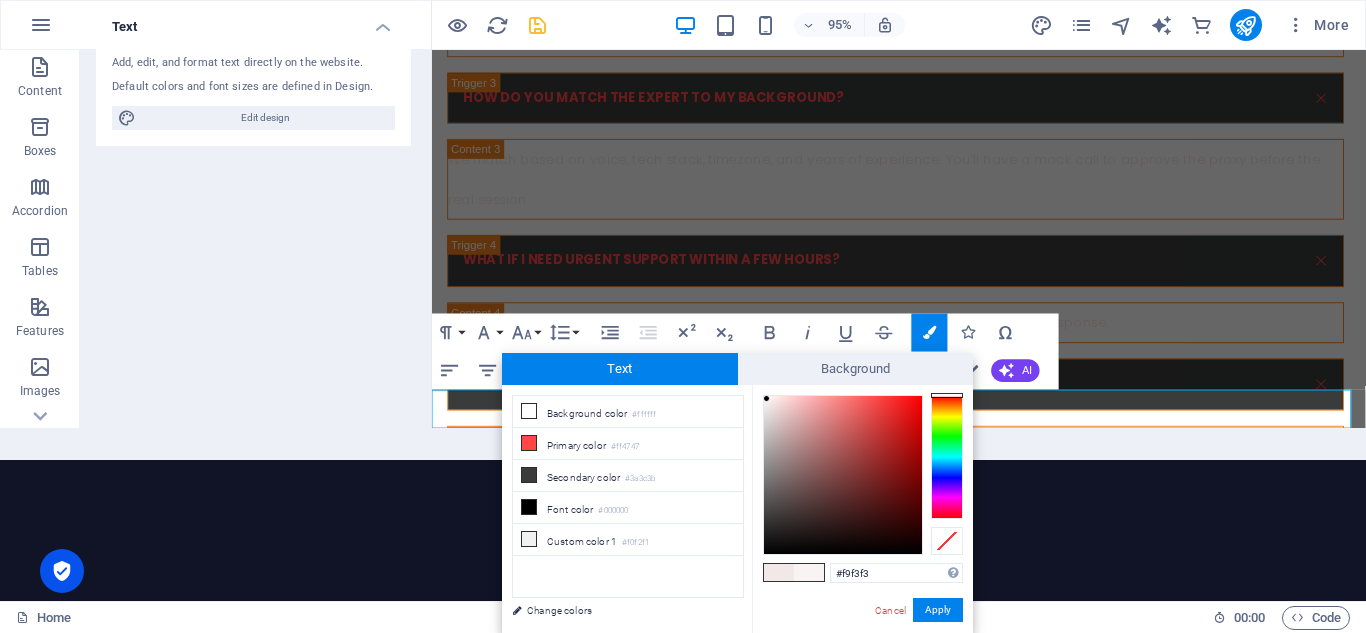 click at bounding box center (766, 398) 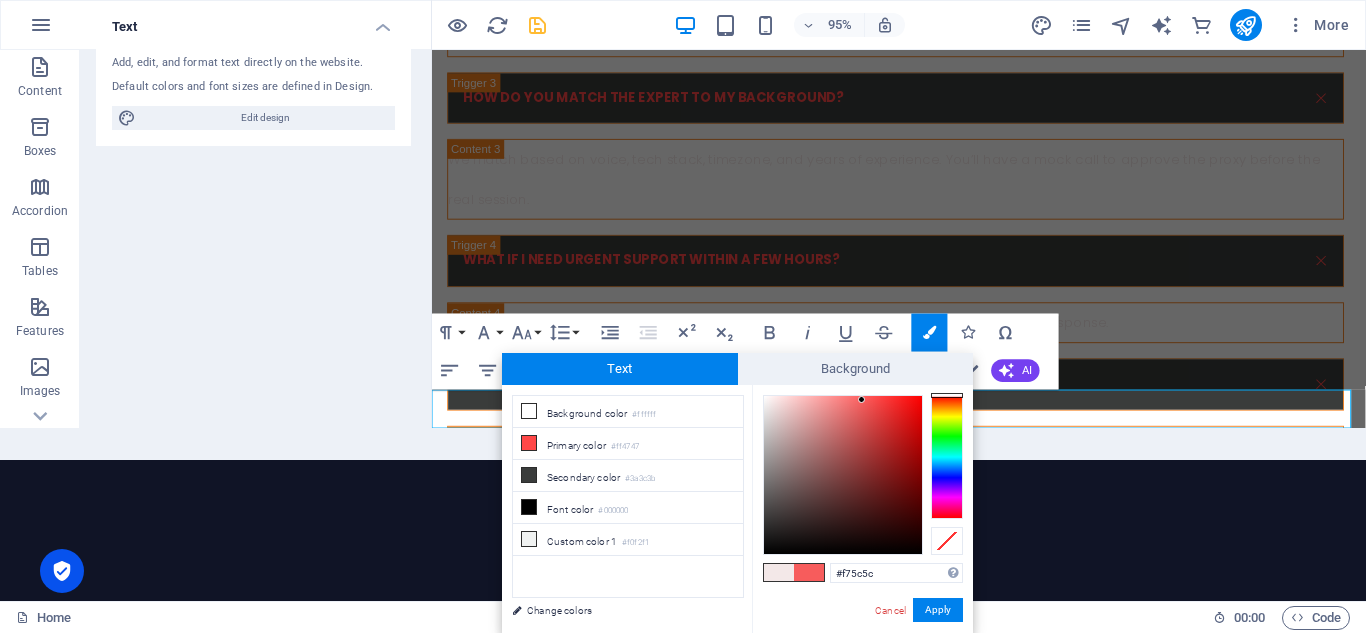 click at bounding box center [843, 475] 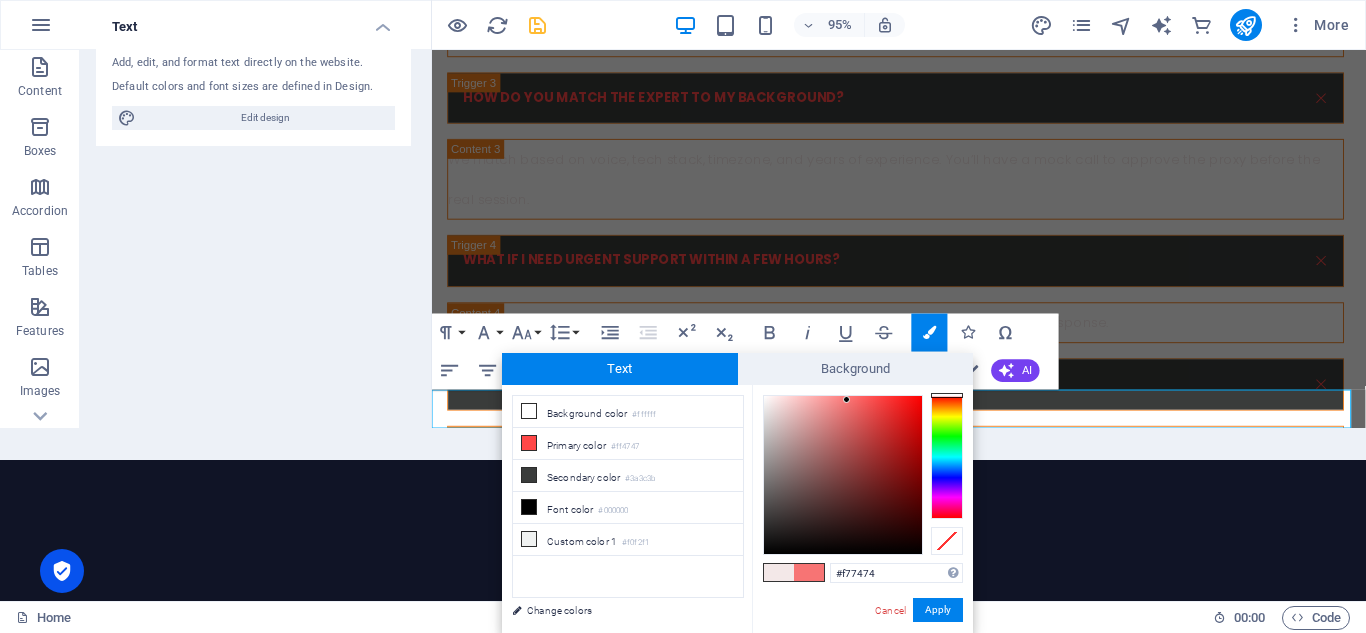 click at bounding box center [843, 475] 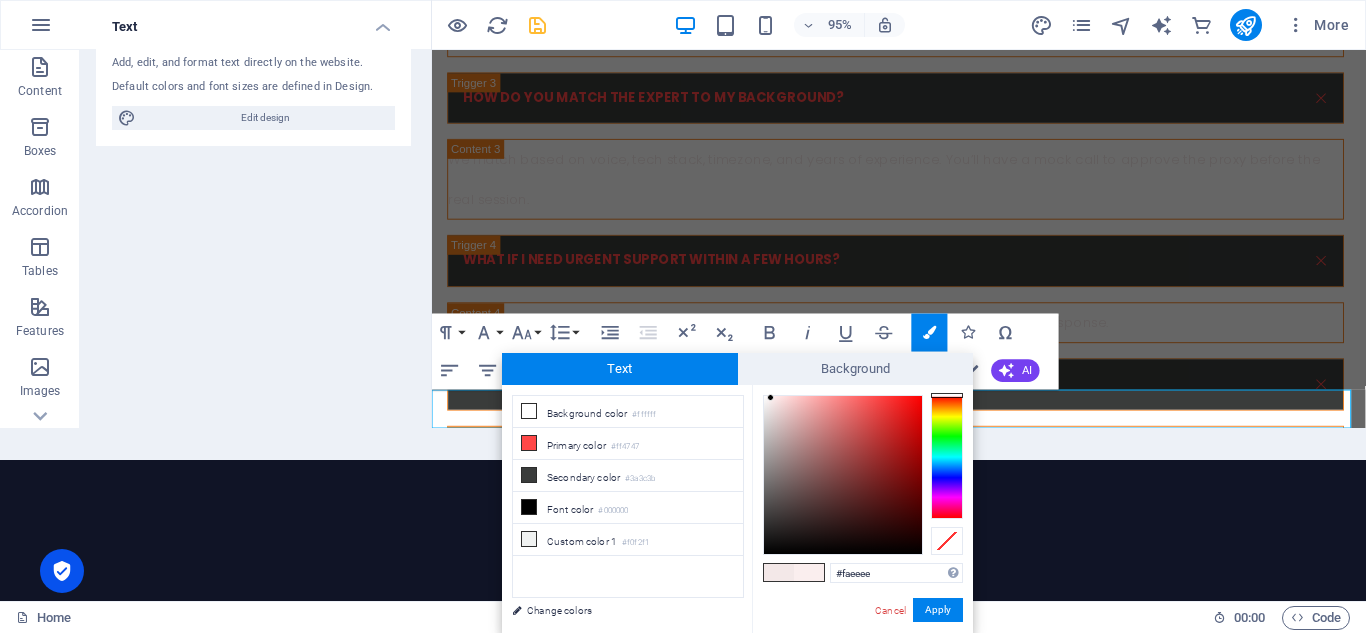 click at bounding box center [843, 475] 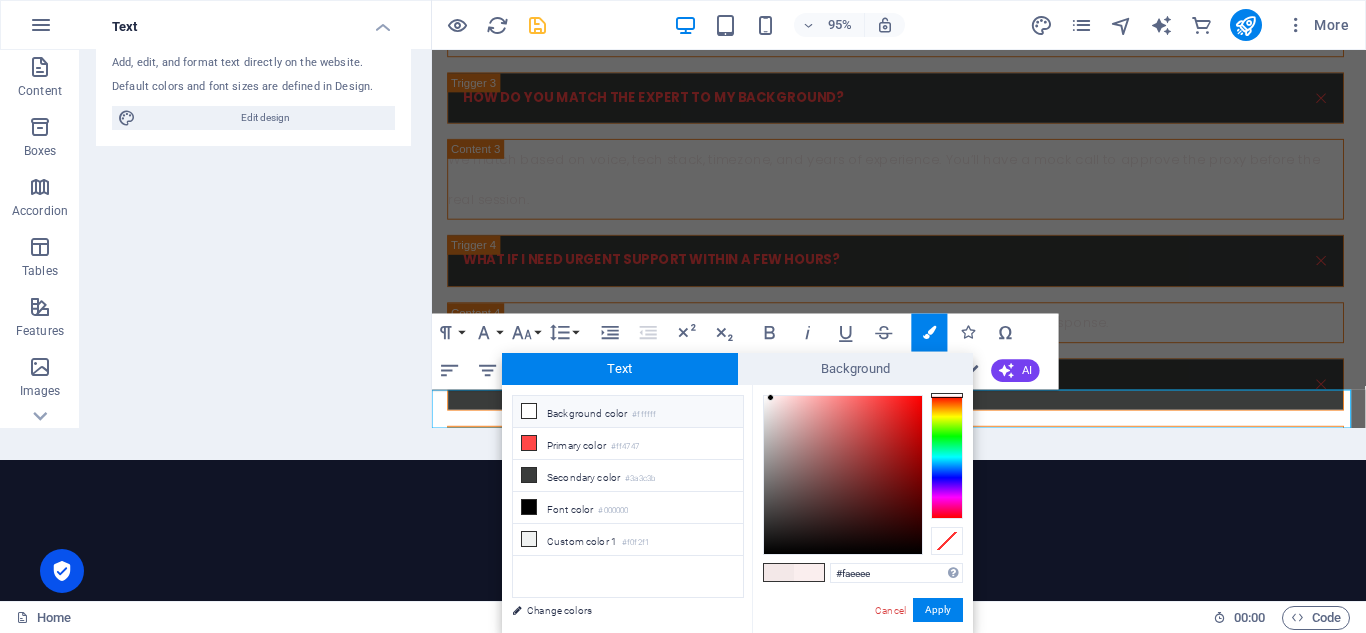 click on "Background color
#ffffff" at bounding box center [628, 412] 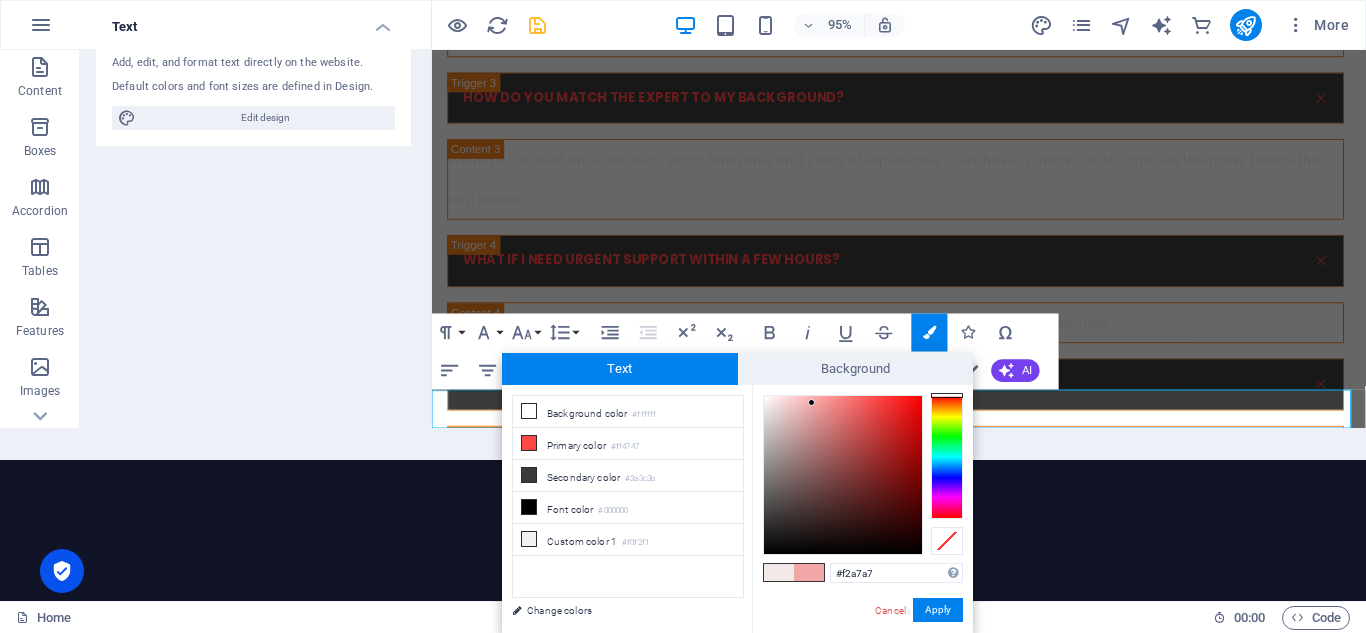 click at bounding box center (843, 475) 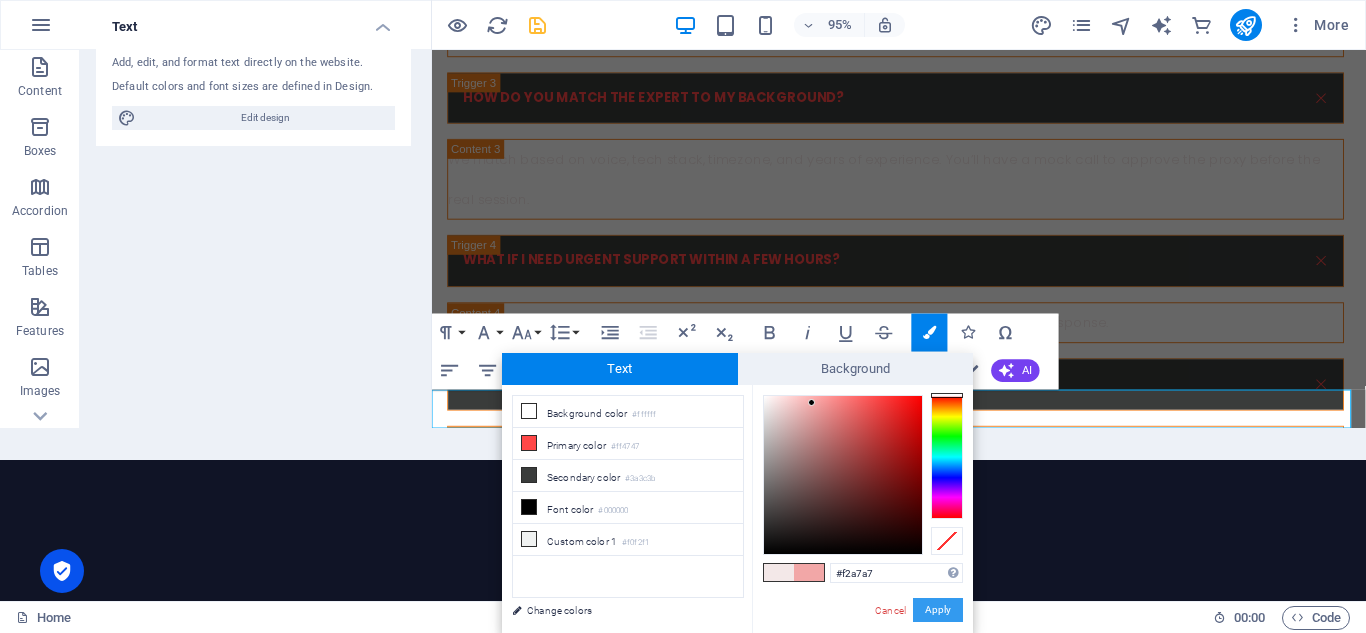click on "Apply" at bounding box center (938, 610) 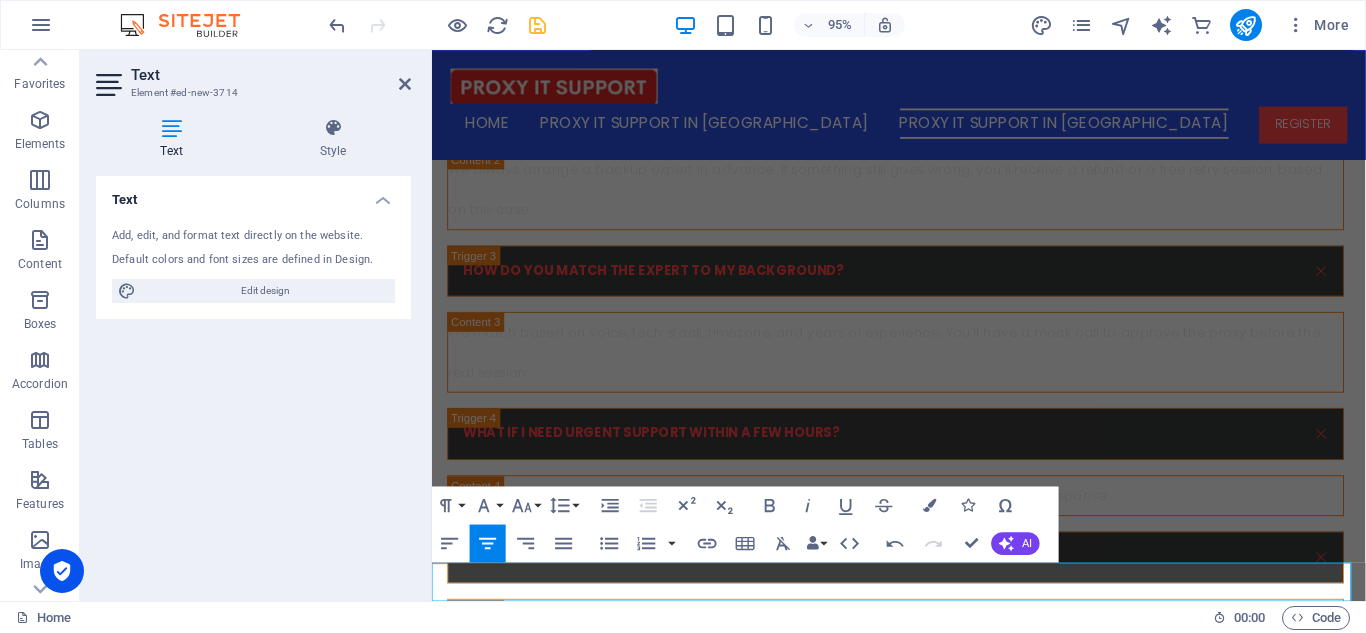 scroll, scrollTop: 0, scrollLeft: 0, axis: both 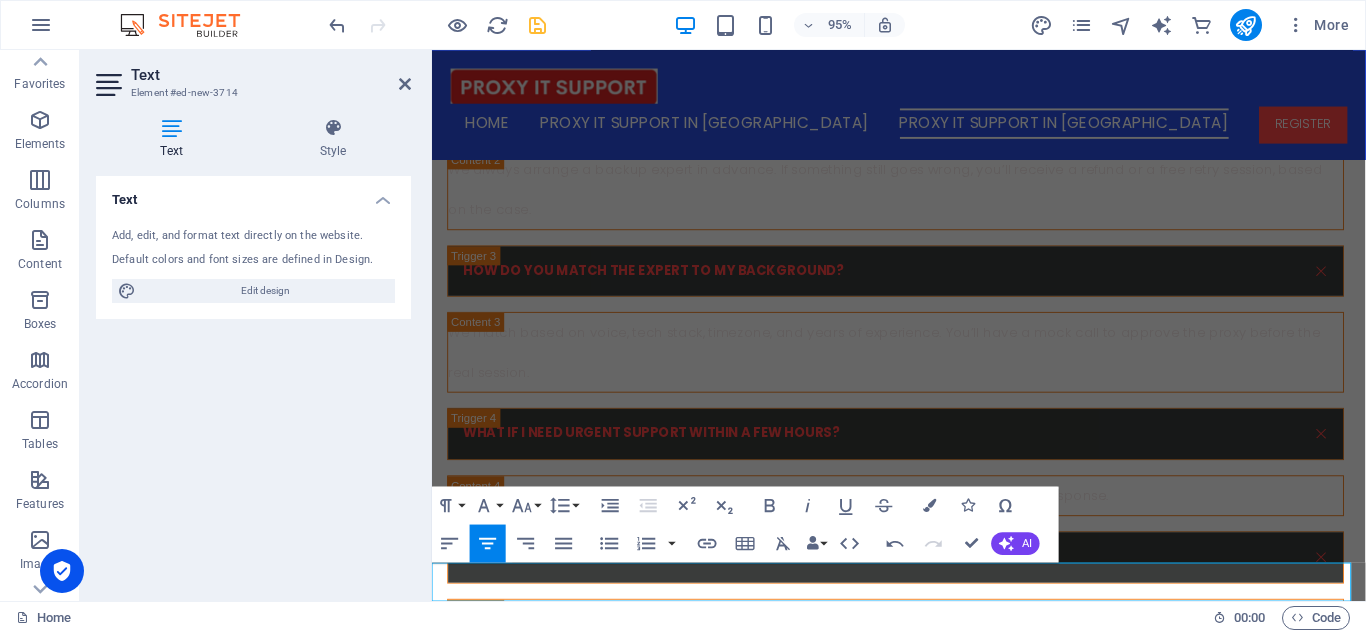click on "© 2025 On Job Support Service From [GEOGRAPHIC_DATA] | Powered by On Job Support Service From [GEOGRAPHIC_DATA]" at bounding box center [923, 6665] 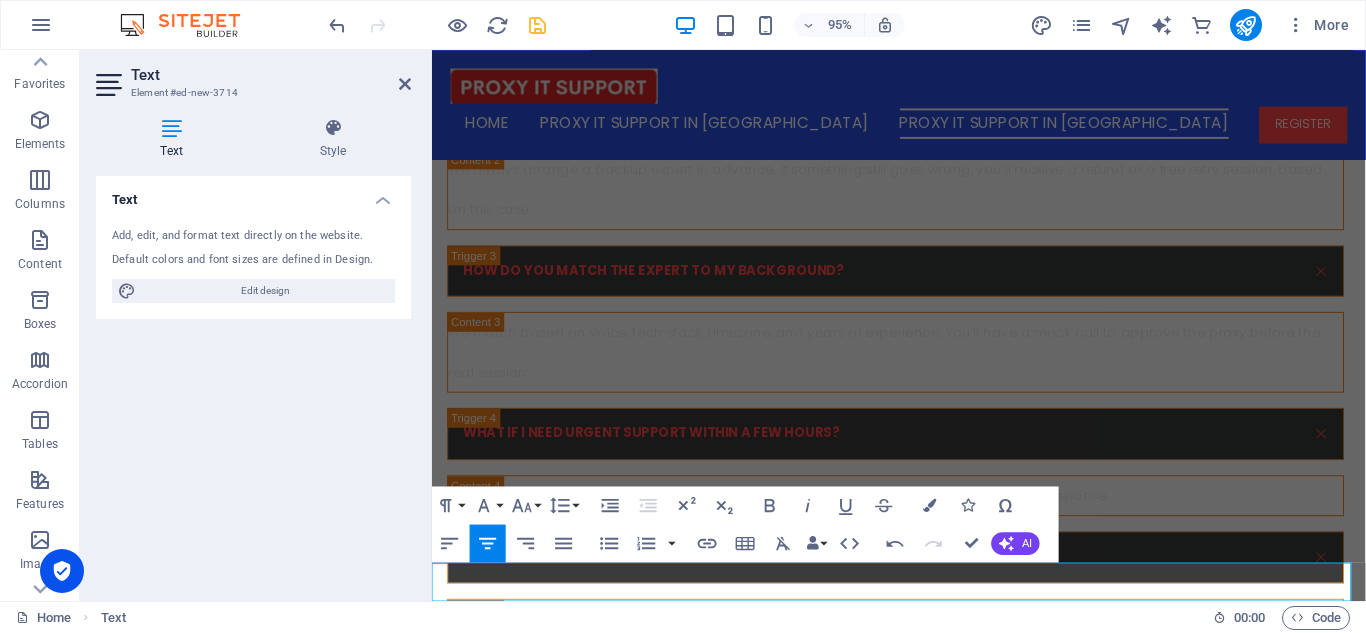 drag, startPoint x: 1191, startPoint y: 605, endPoint x: 596, endPoint y: 592, distance: 595.142 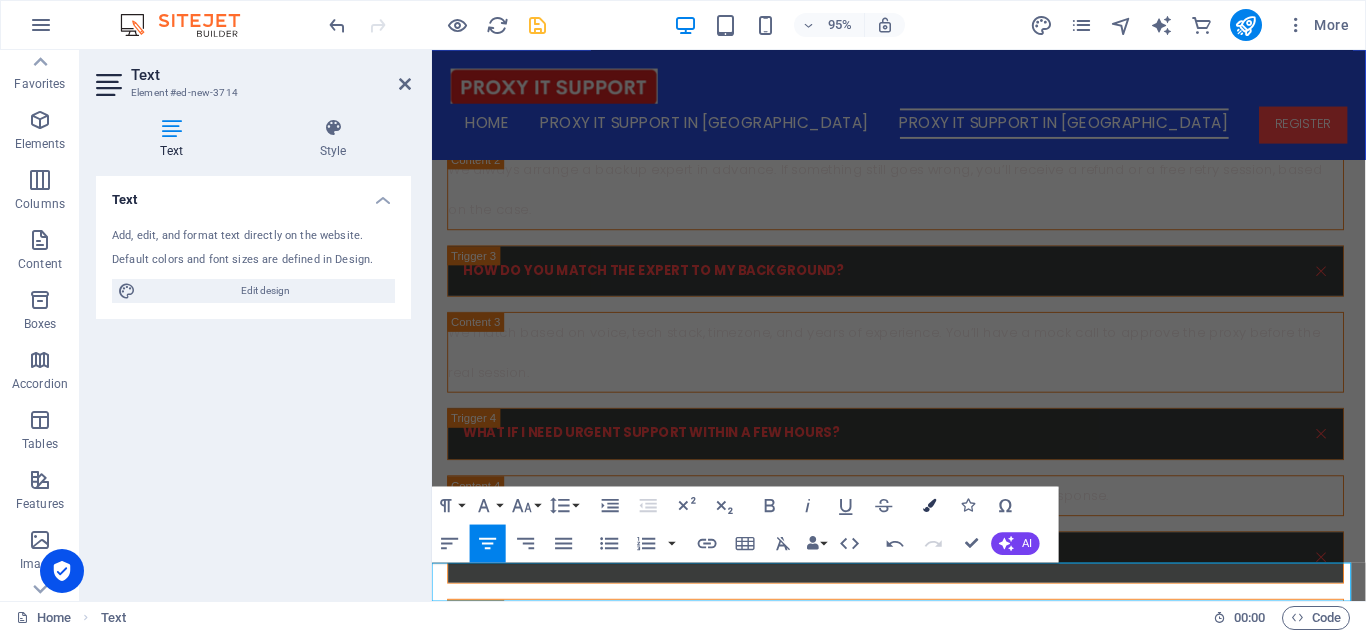 click at bounding box center [929, 505] 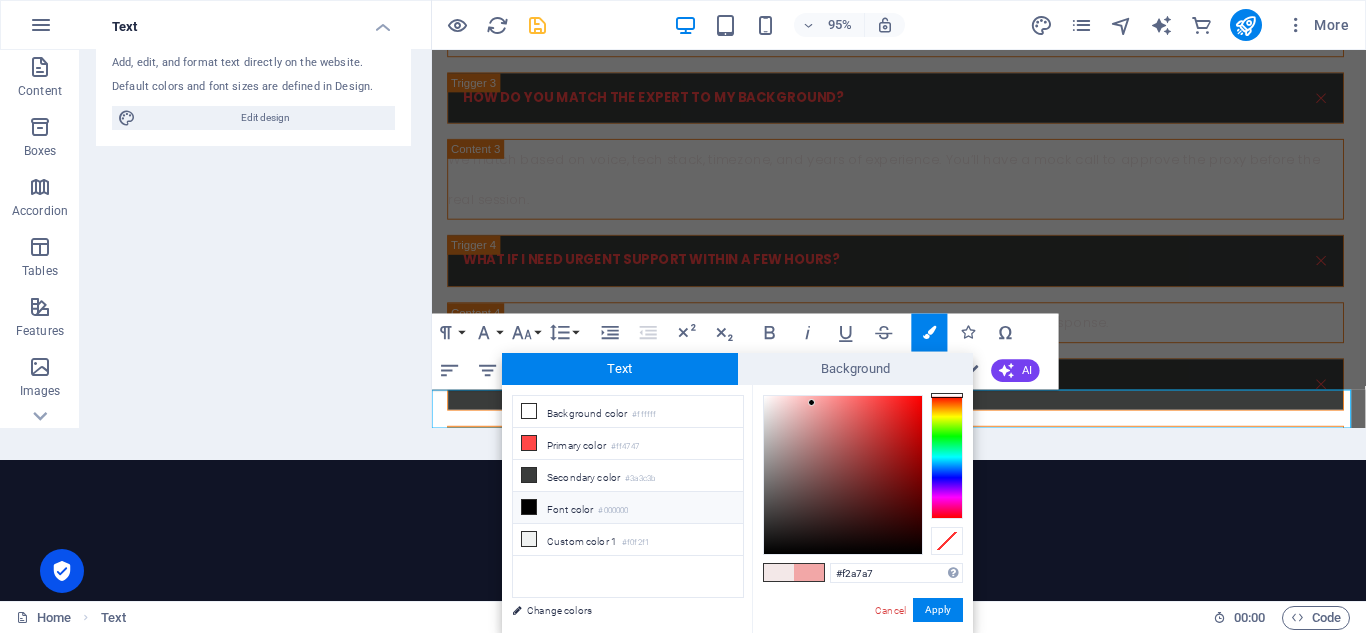 click on "Font color
#000000" at bounding box center [628, 508] 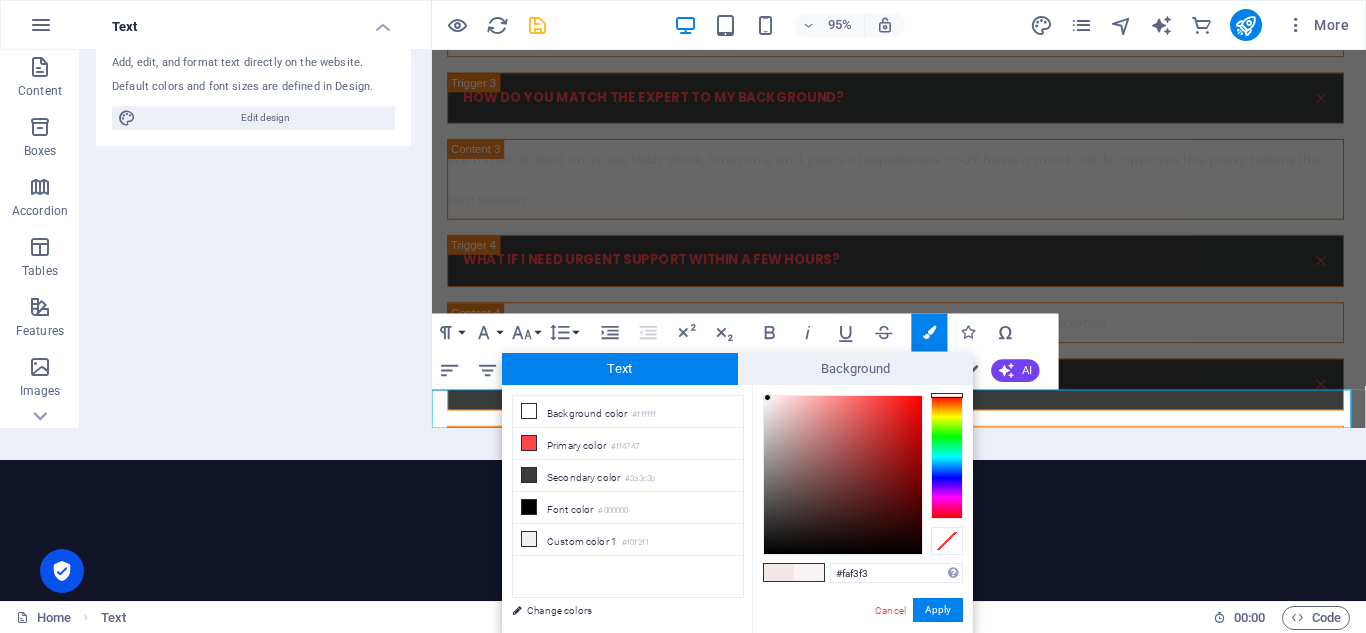 click at bounding box center [843, 475] 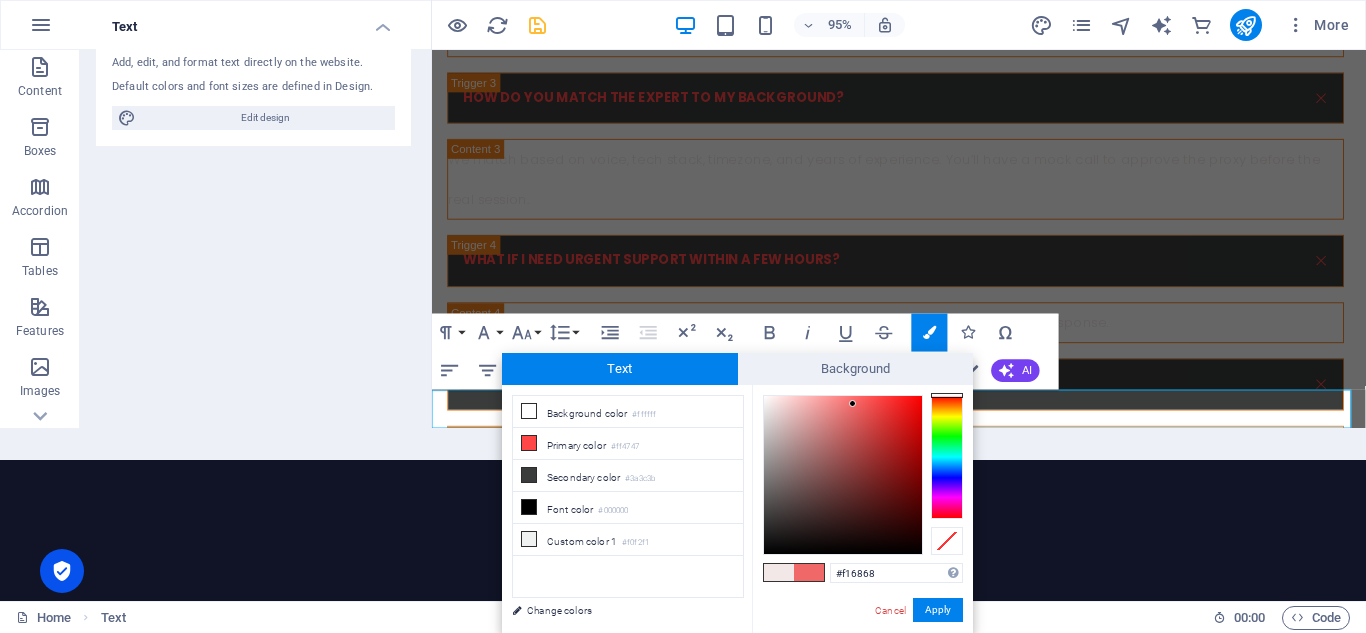 click at bounding box center (843, 475) 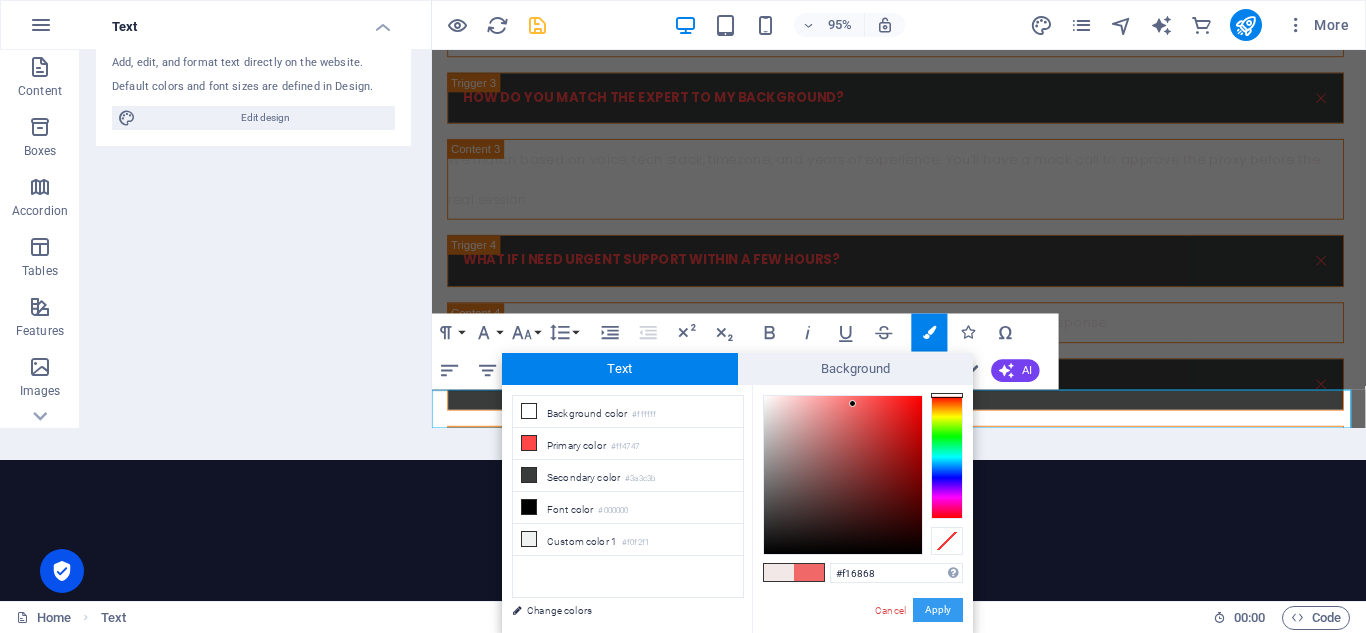 click on "Apply" at bounding box center [938, 610] 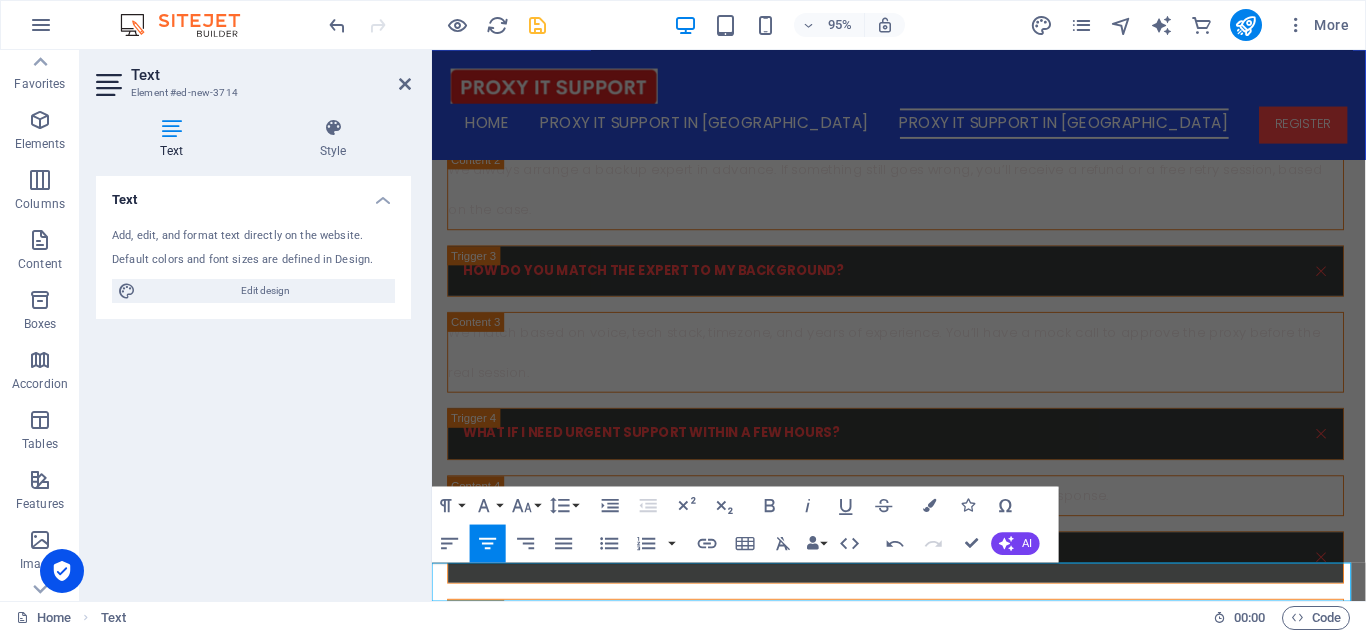 scroll, scrollTop: 0, scrollLeft: 0, axis: both 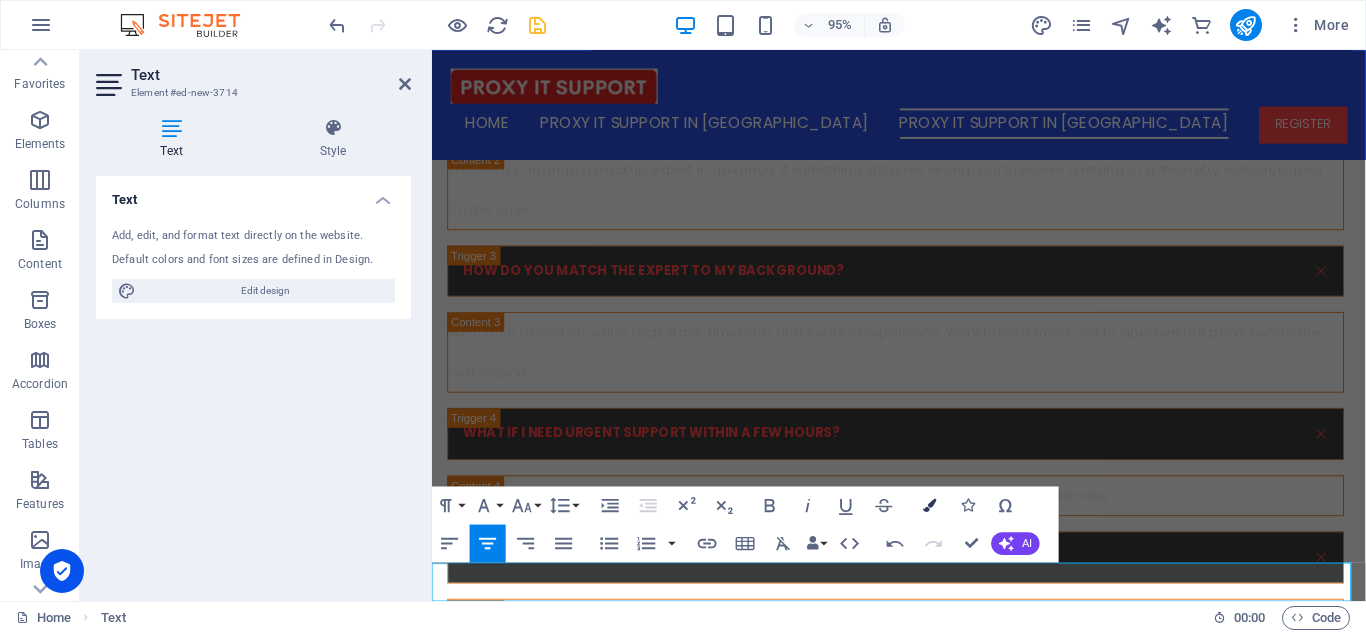 click at bounding box center (929, 505) 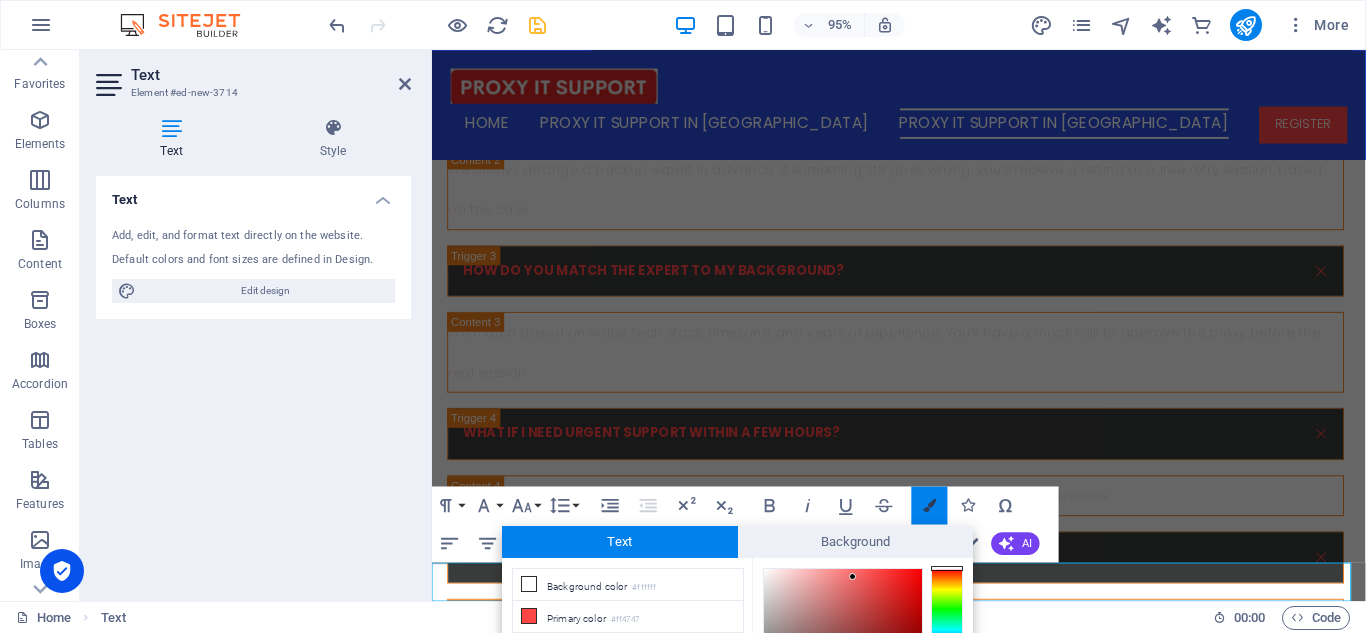 scroll, scrollTop: 173, scrollLeft: 0, axis: vertical 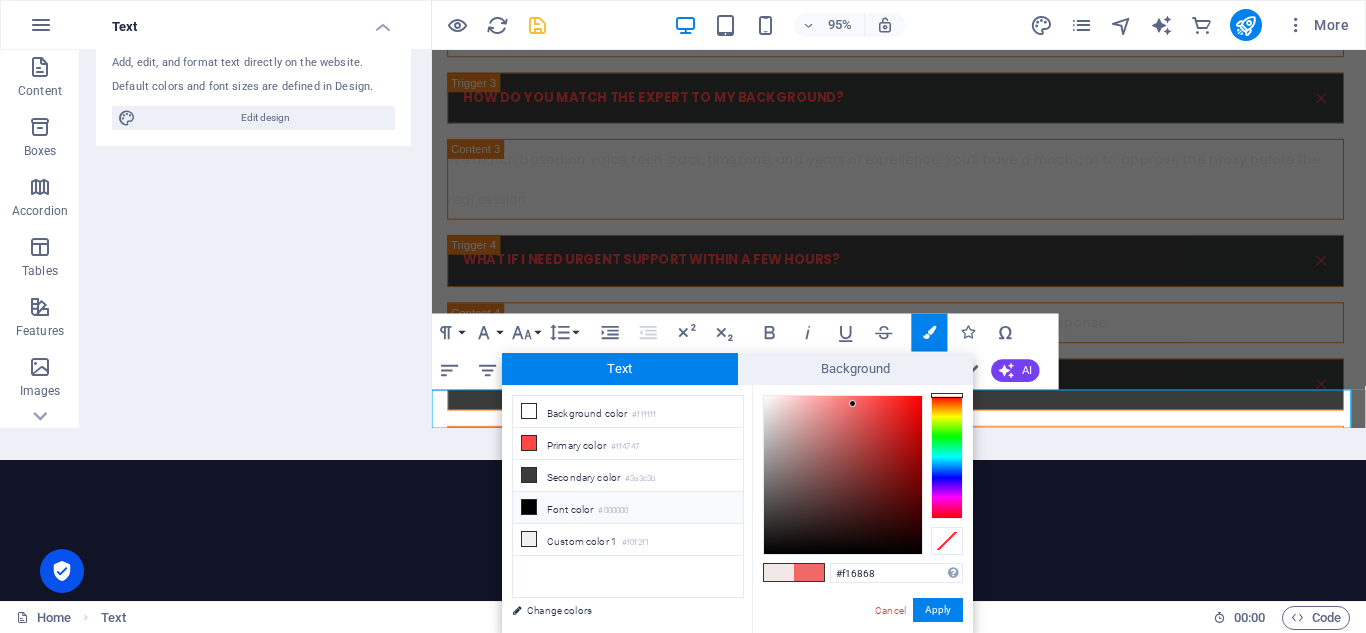 click on "Font color
#000000" at bounding box center (628, 508) 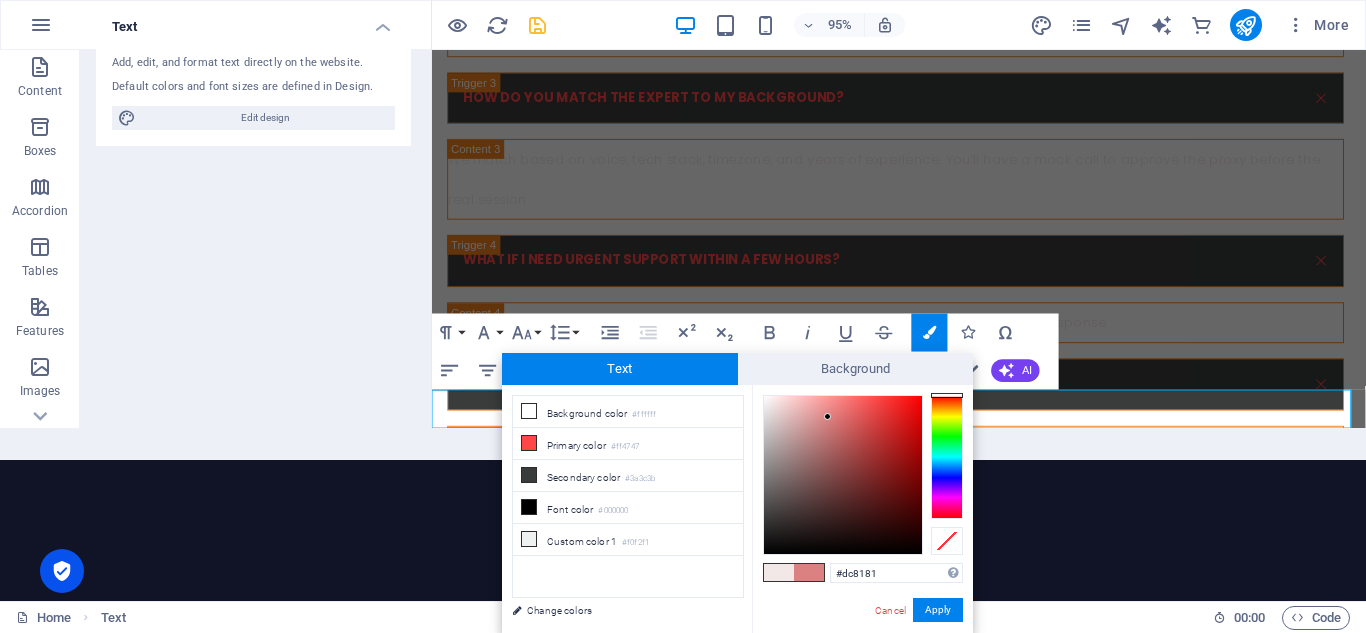 click at bounding box center [843, 475] 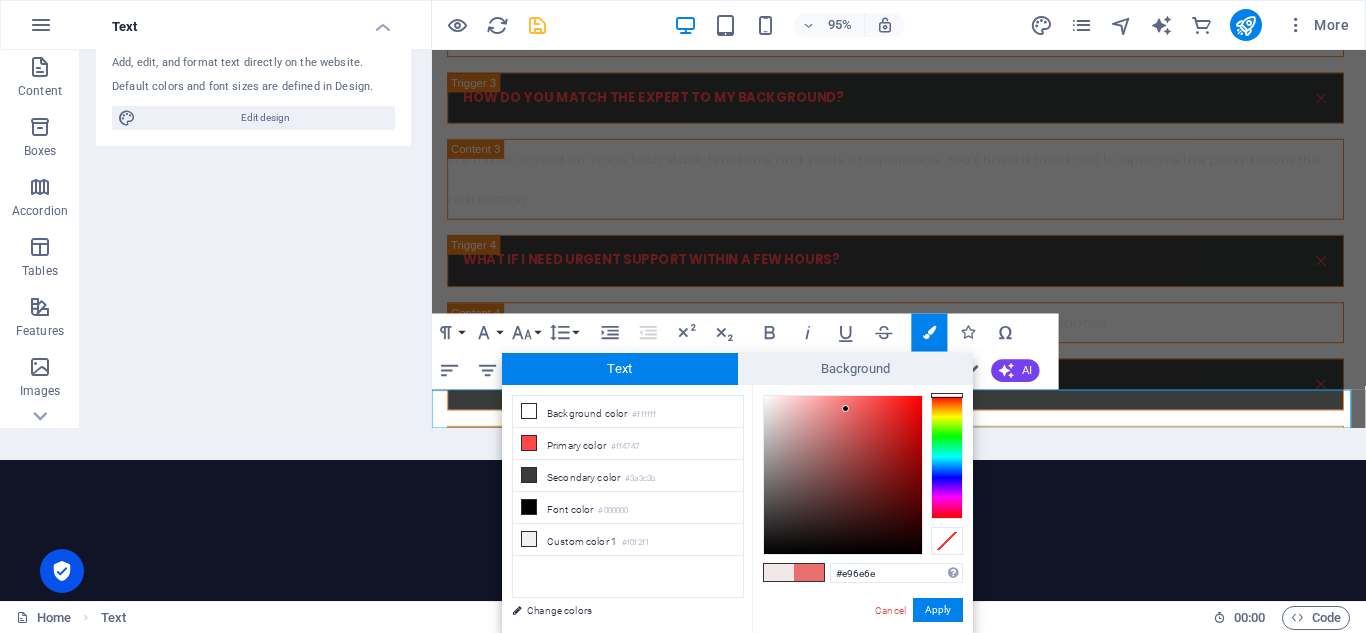 click at bounding box center (843, 475) 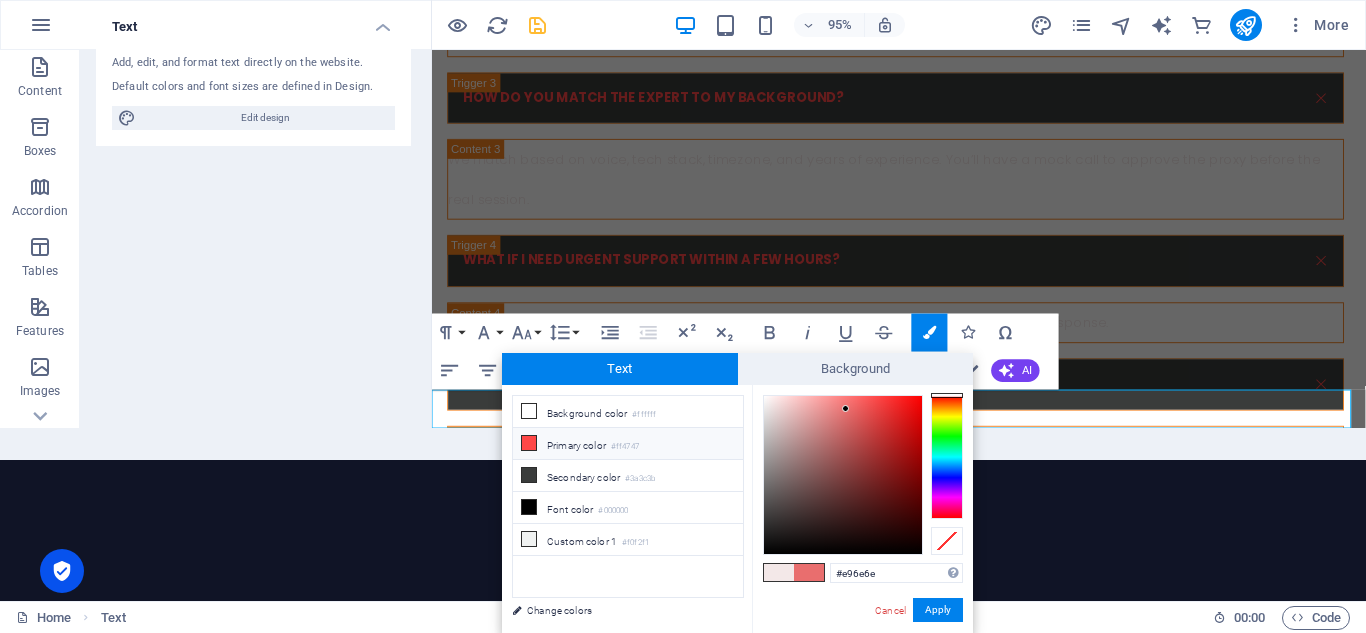 click on "Primary color
#ff4747" at bounding box center (628, 444) 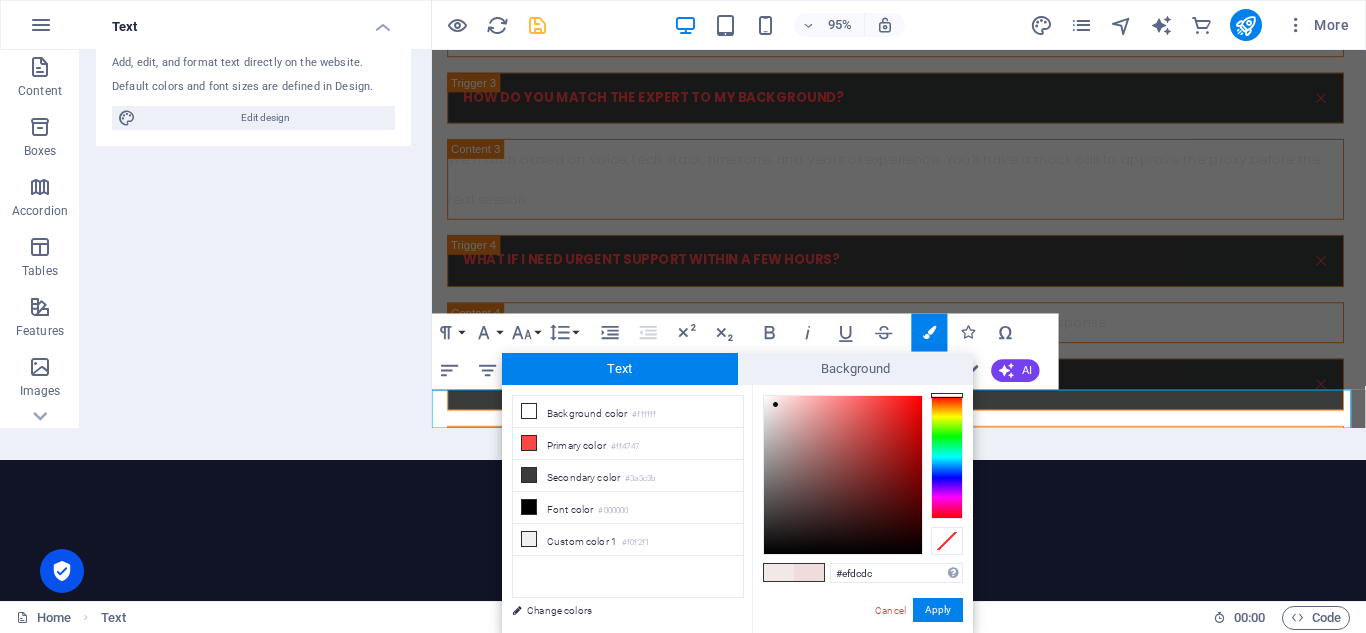 click at bounding box center (843, 475) 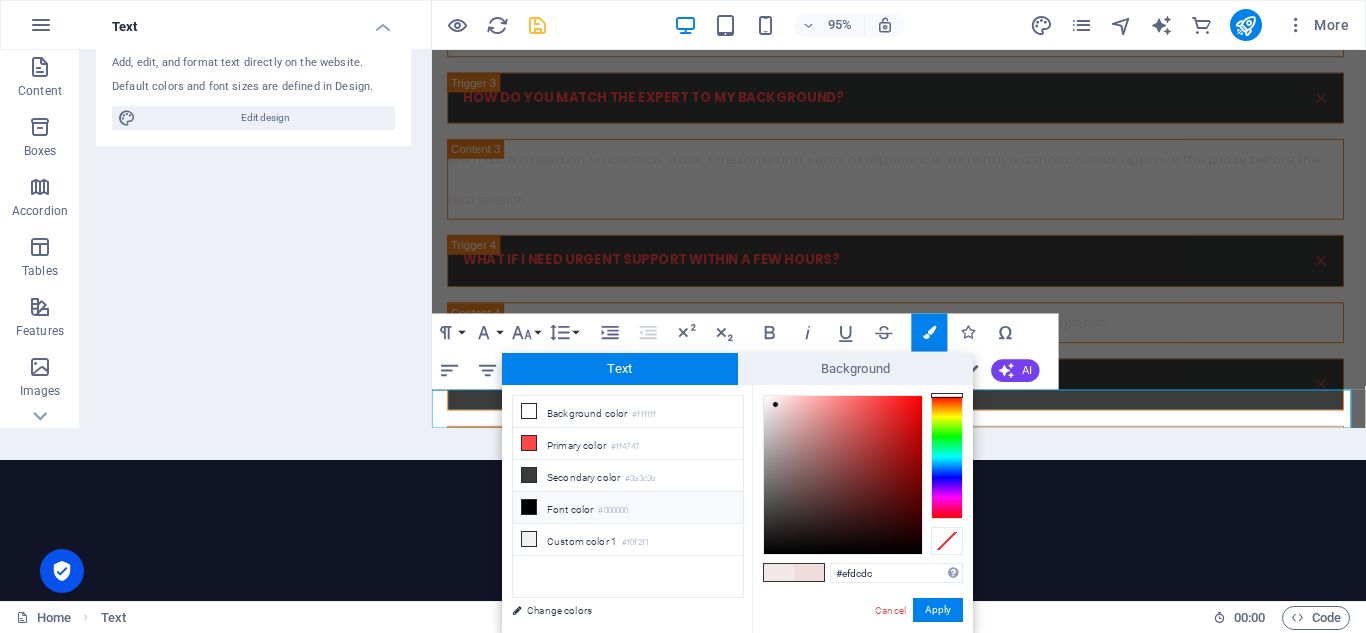 click on "#000000" at bounding box center [613, 511] 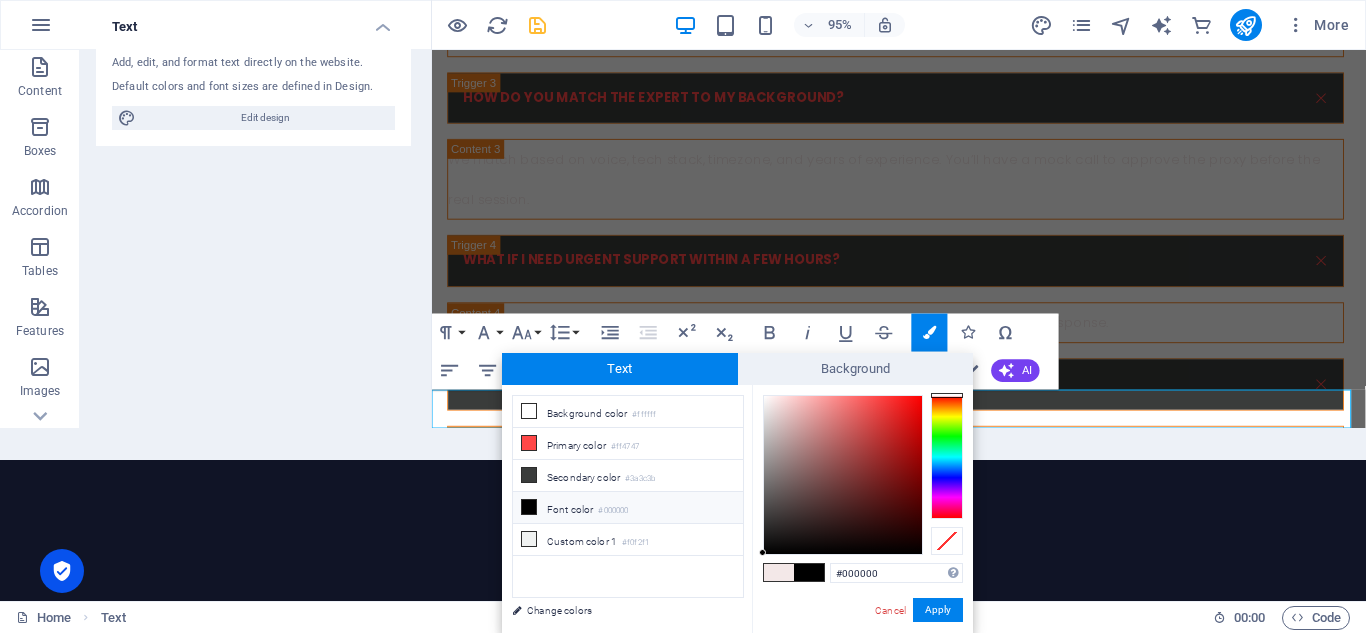 type on "#ee6565" 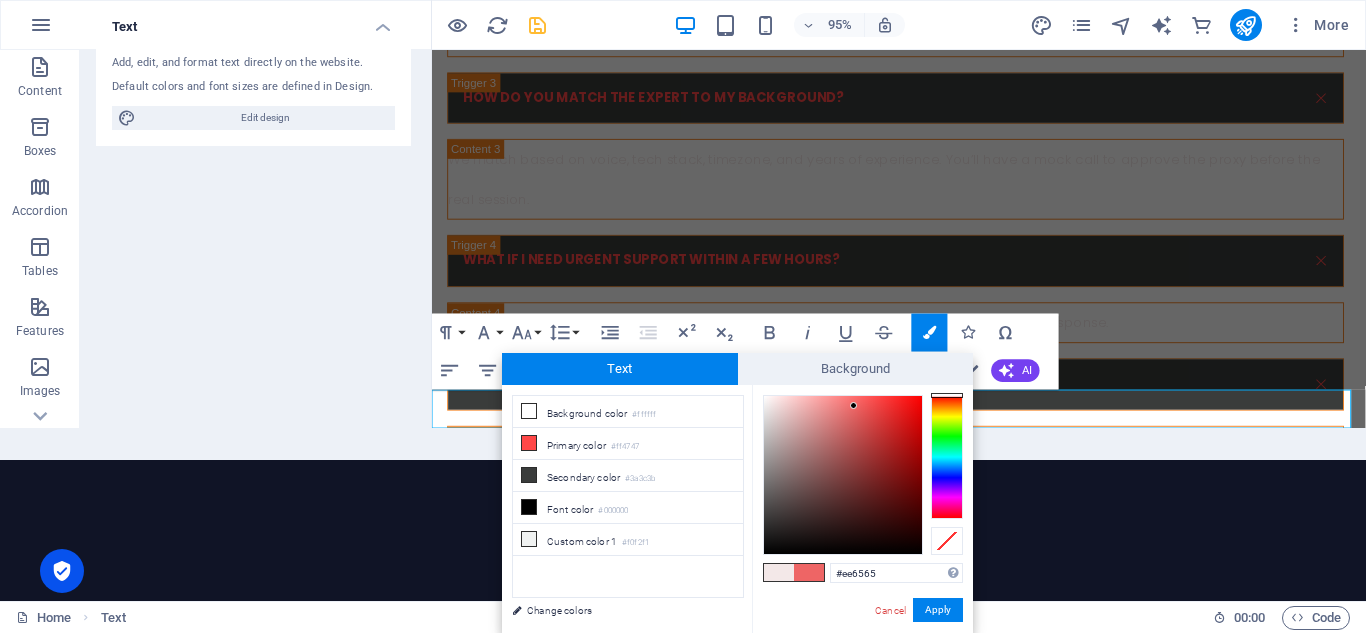 click at bounding box center [843, 475] 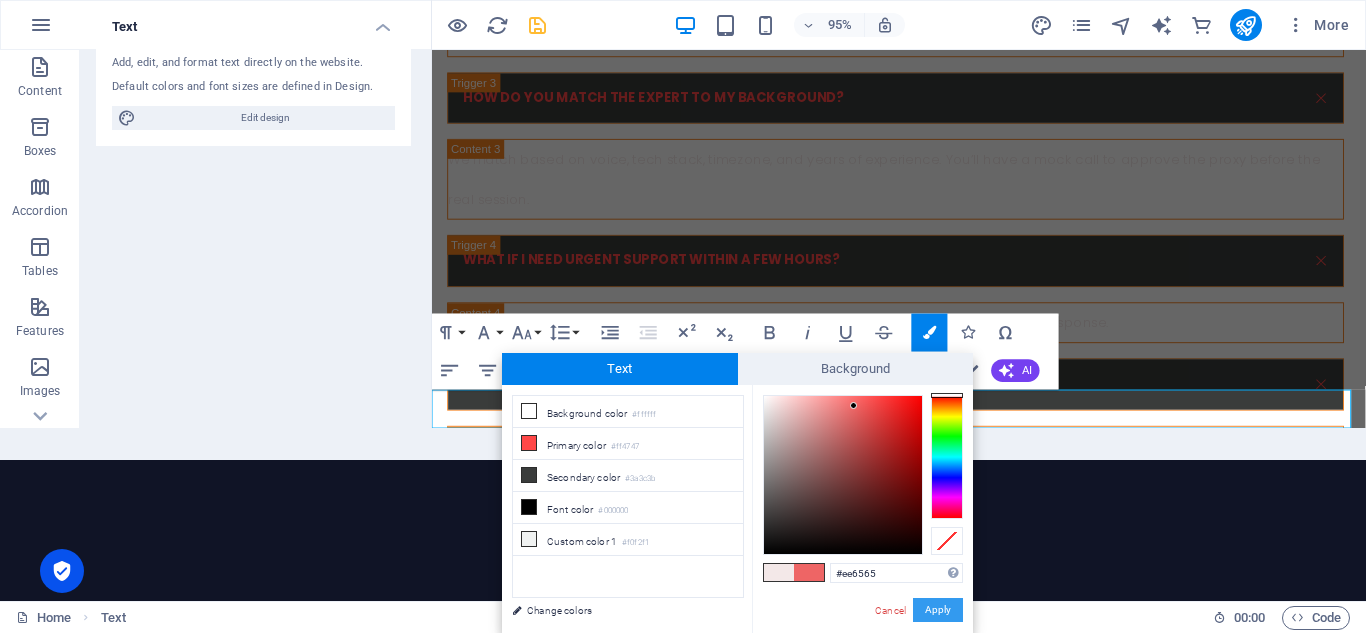 click on "Apply" at bounding box center [938, 610] 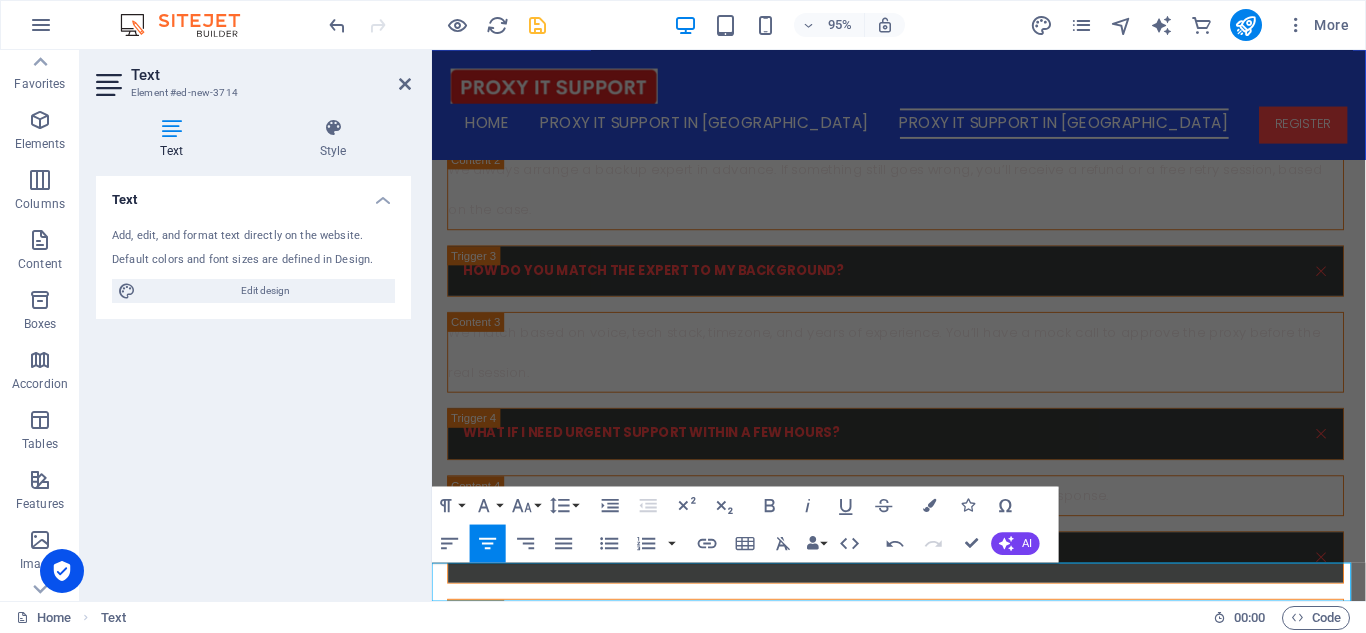 scroll, scrollTop: 0, scrollLeft: 0, axis: both 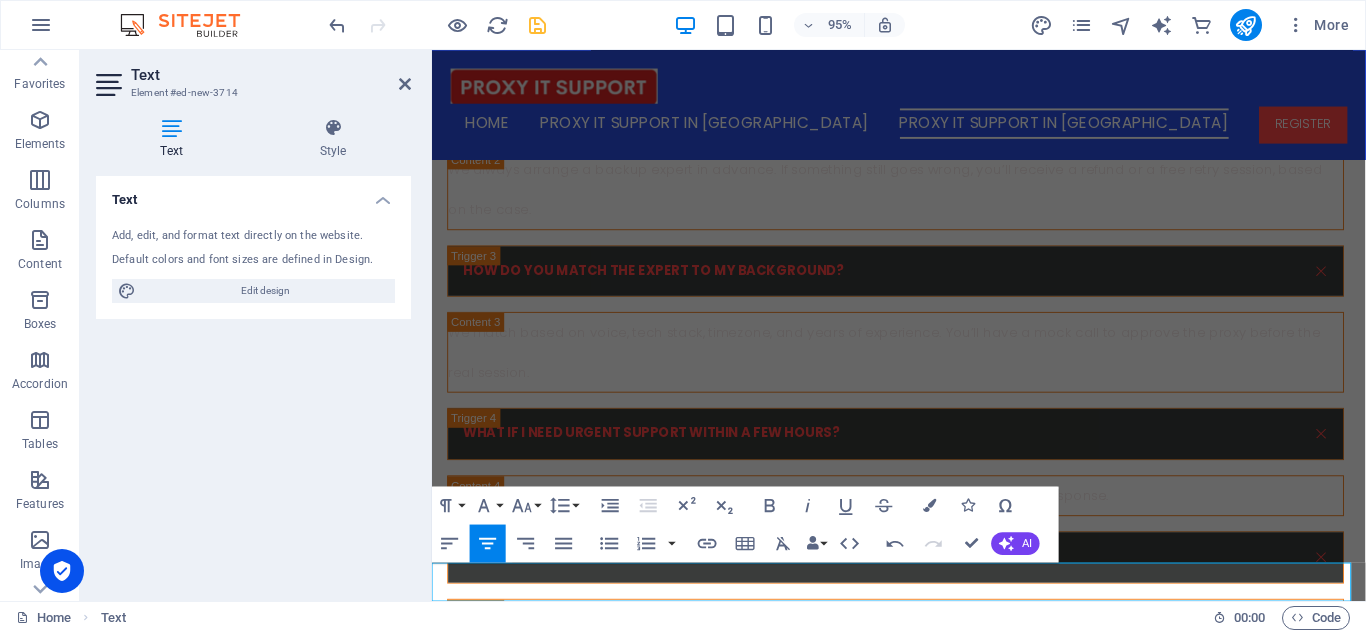 click on "© 2025 On Job Support Service From [GEOGRAPHIC_DATA] | Powered by On Job Support Service From [GEOGRAPHIC_DATA]" at bounding box center (923, 6665) 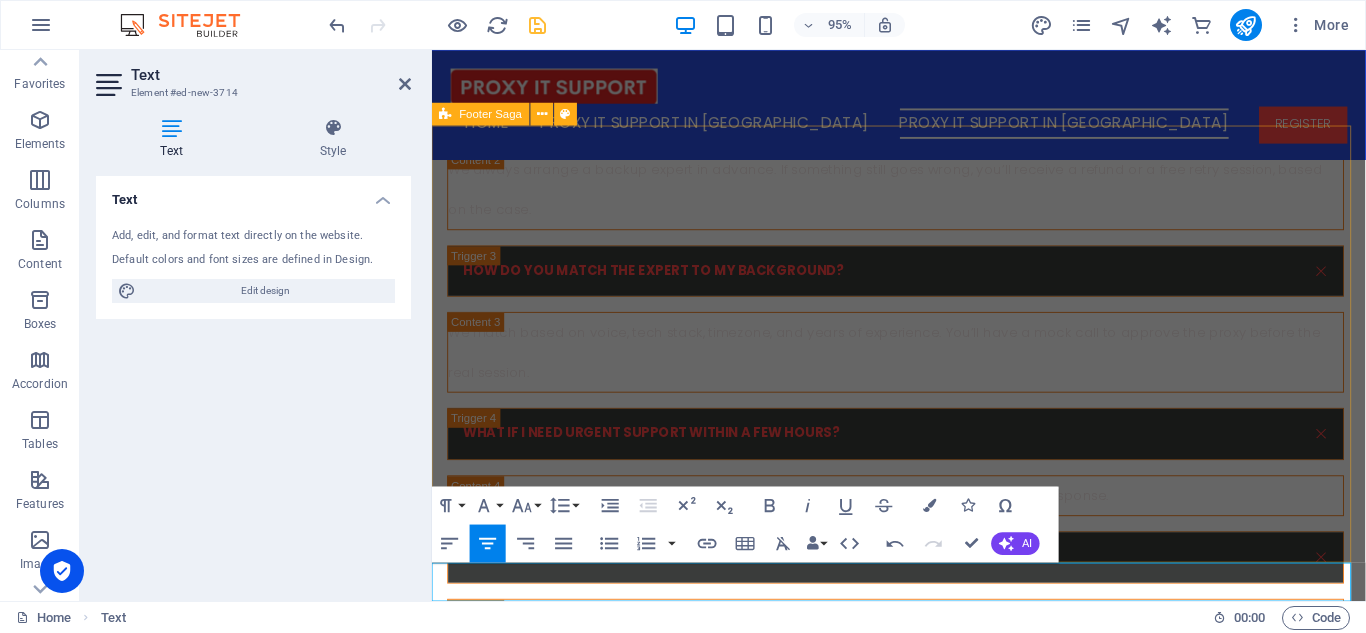 click on "[GEOGRAPHIC_DATA][US_STATE] Legal Notice Privacy Policy Navigation Home About us Services Projects Team Contact Social Media Facebook Twitter Instagram" at bounding box center [923, 6090] 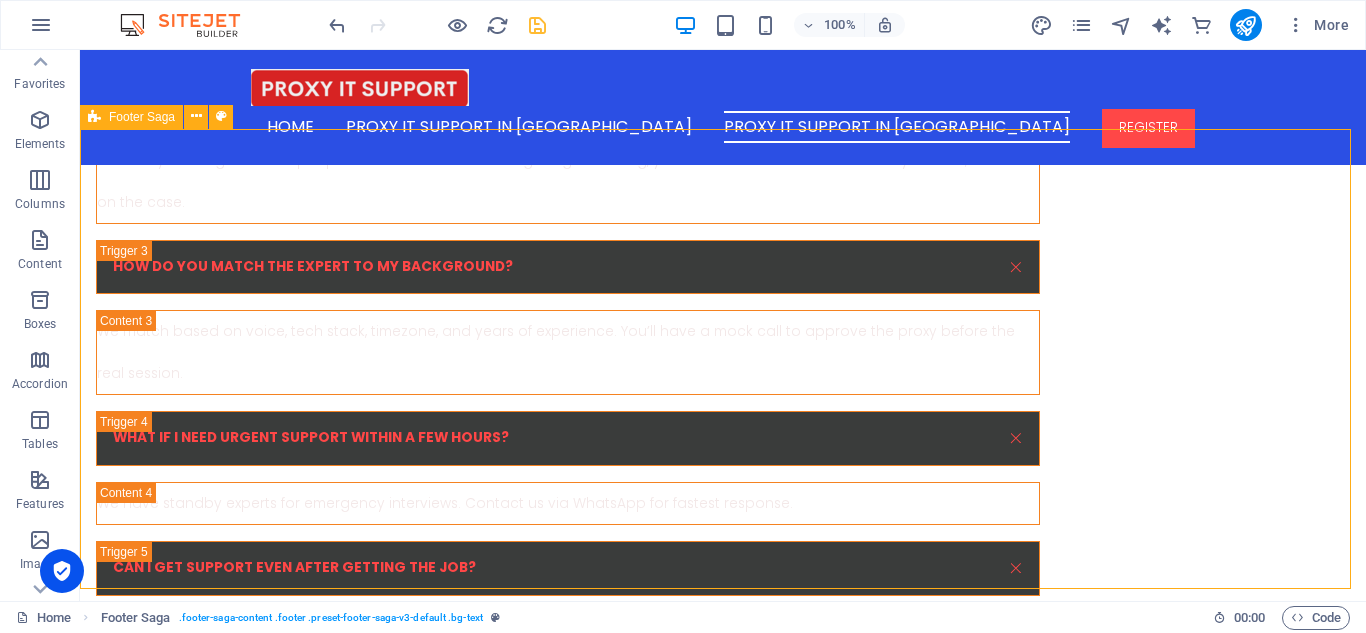 scroll, scrollTop: 7226, scrollLeft: 0, axis: vertical 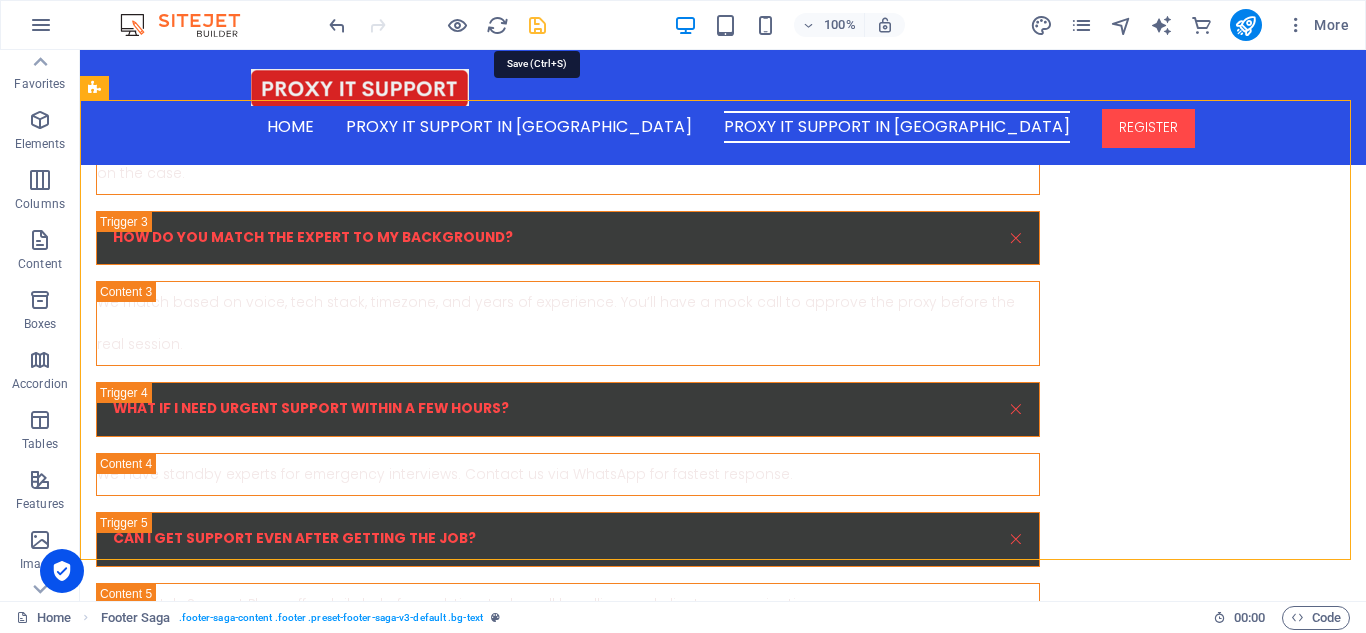 click at bounding box center (537, 25) 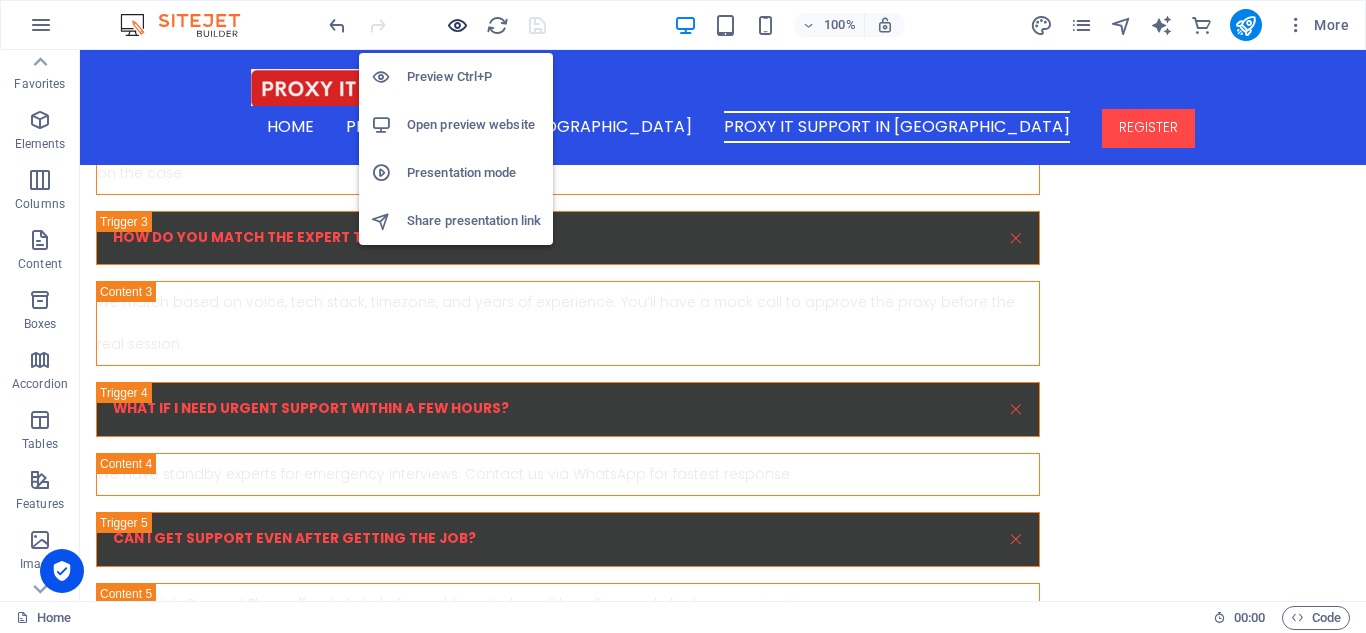 click at bounding box center (457, 25) 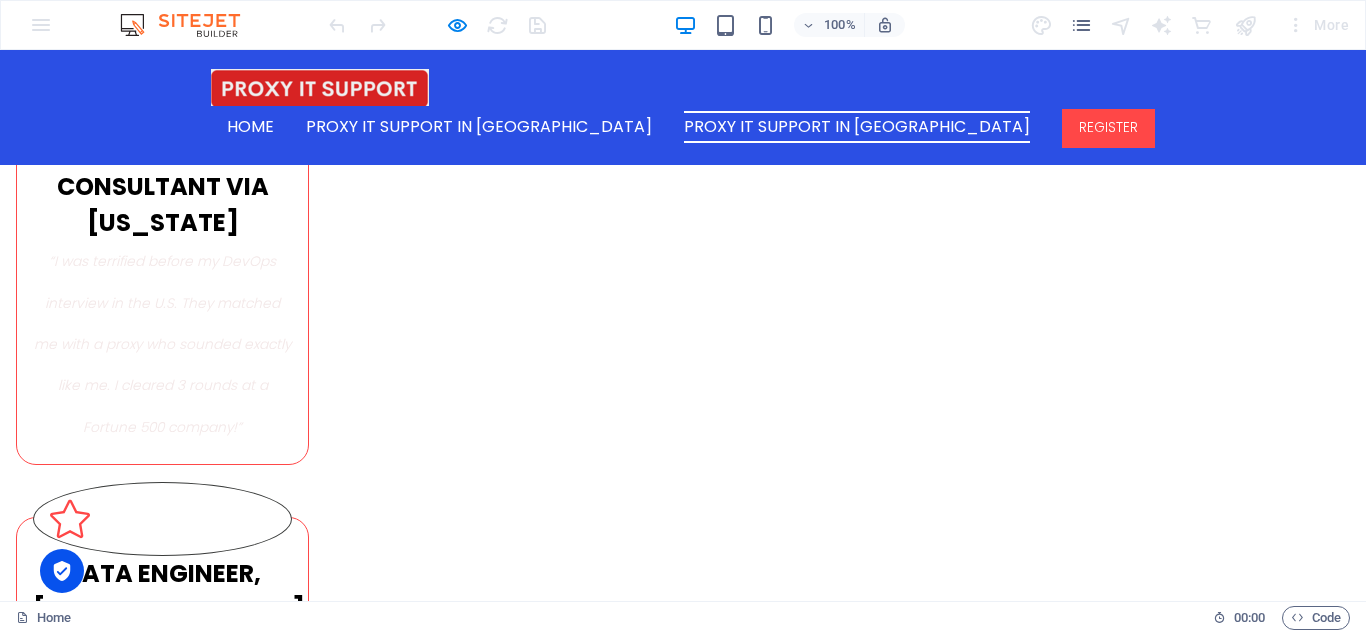 scroll, scrollTop: 5387, scrollLeft: 0, axis: vertical 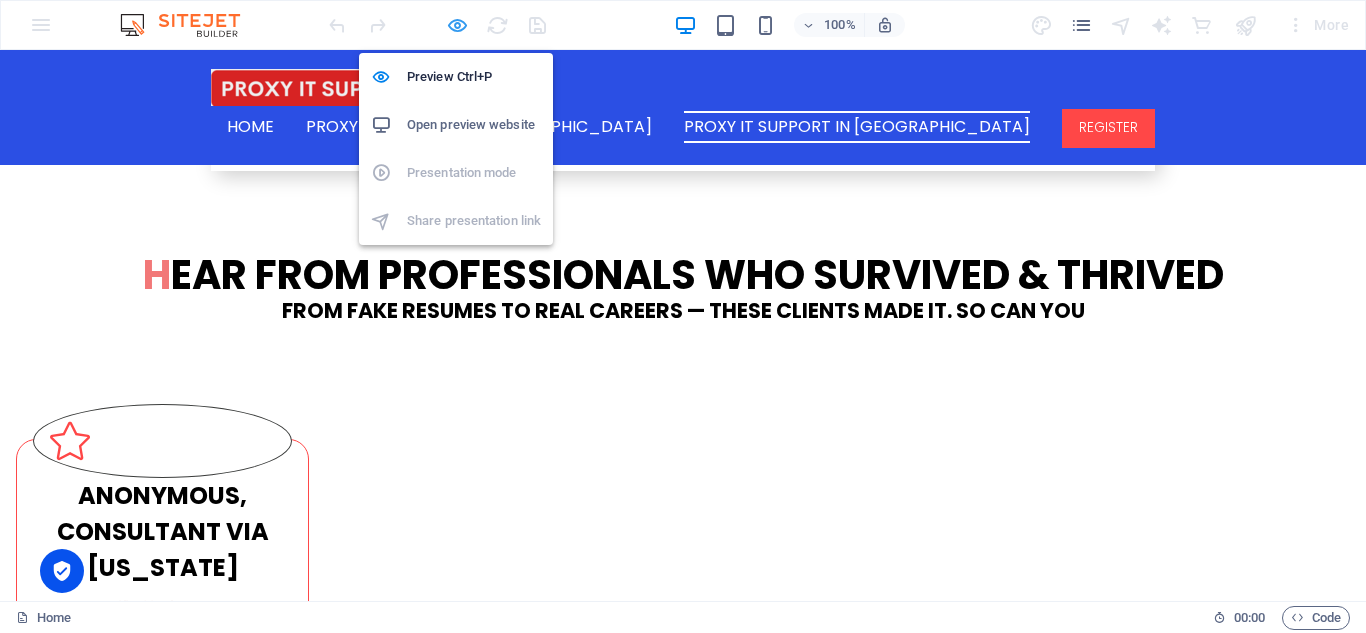 click at bounding box center (457, 25) 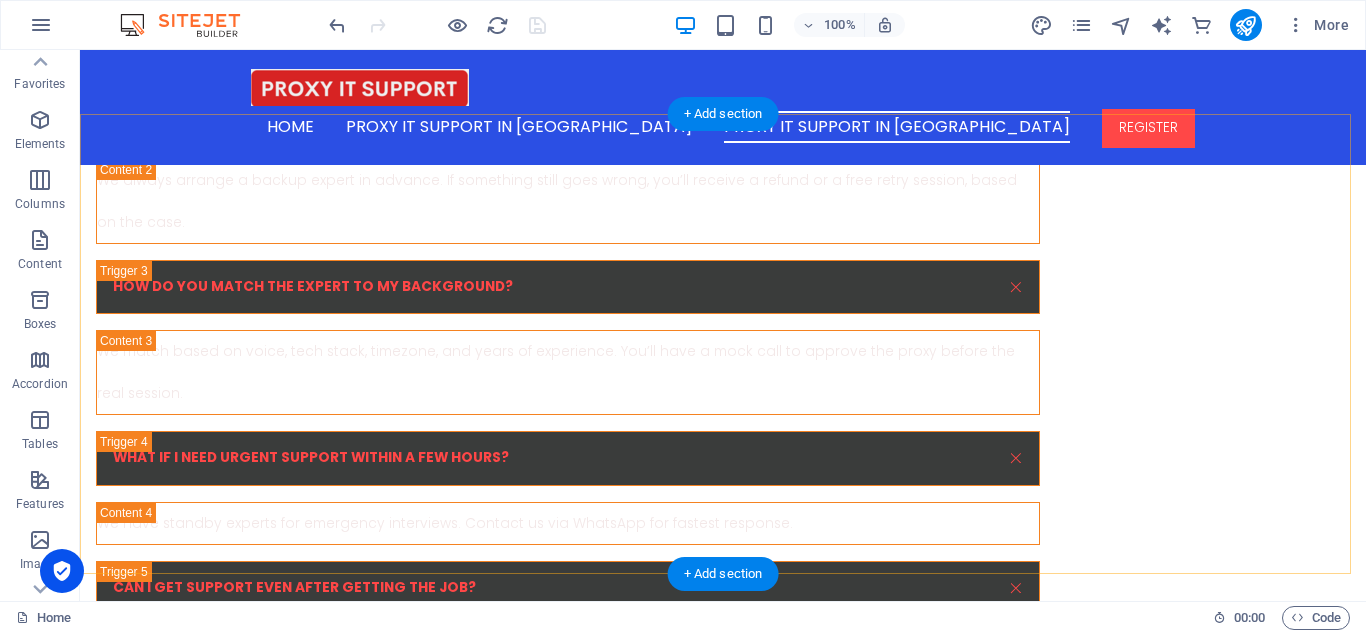 scroll, scrollTop: 7226, scrollLeft: 0, axis: vertical 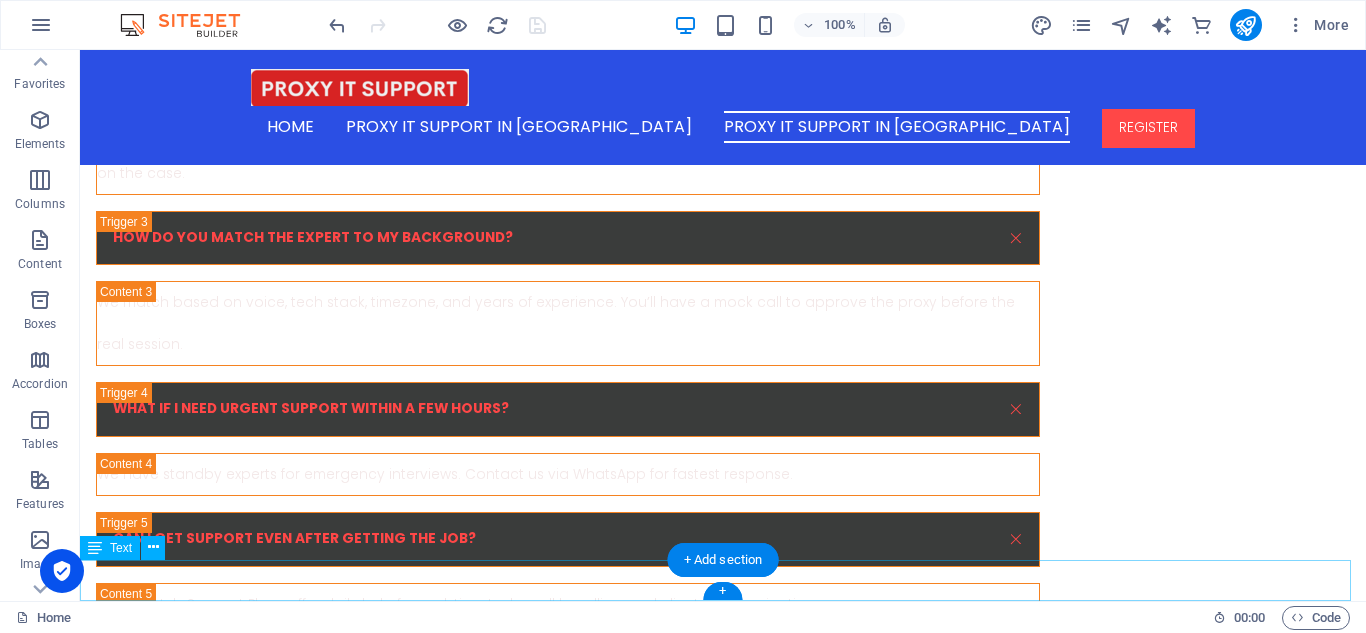 click on "© 2025 On Job Support Service From [GEOGRAPHIC_DATA] | Powered by On Job Support Service From [GEOGRAPHIC_DATA]" at bounding box center [723, 6621] 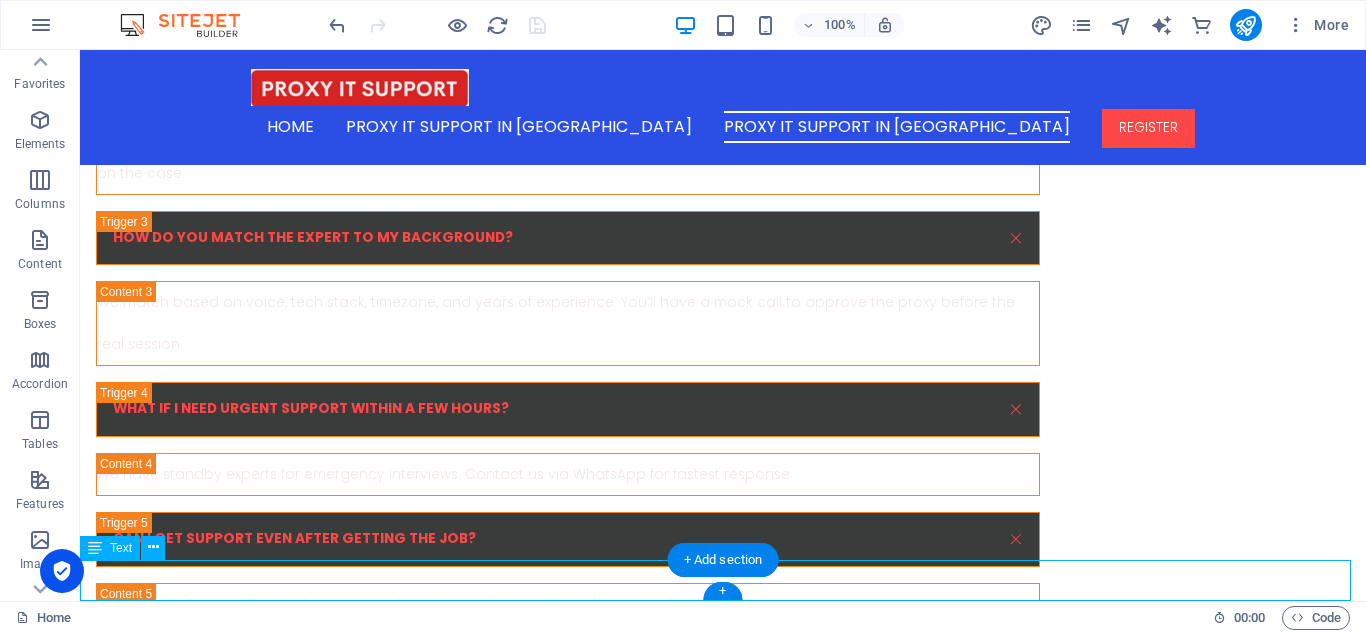 click on "© 2025 On Job Support Service From [GEOGRAPHIC_DATA] | Powered by On Job Support Service From [GEOGRAPHIC_DATA]" at bounding box center [723, 6621] 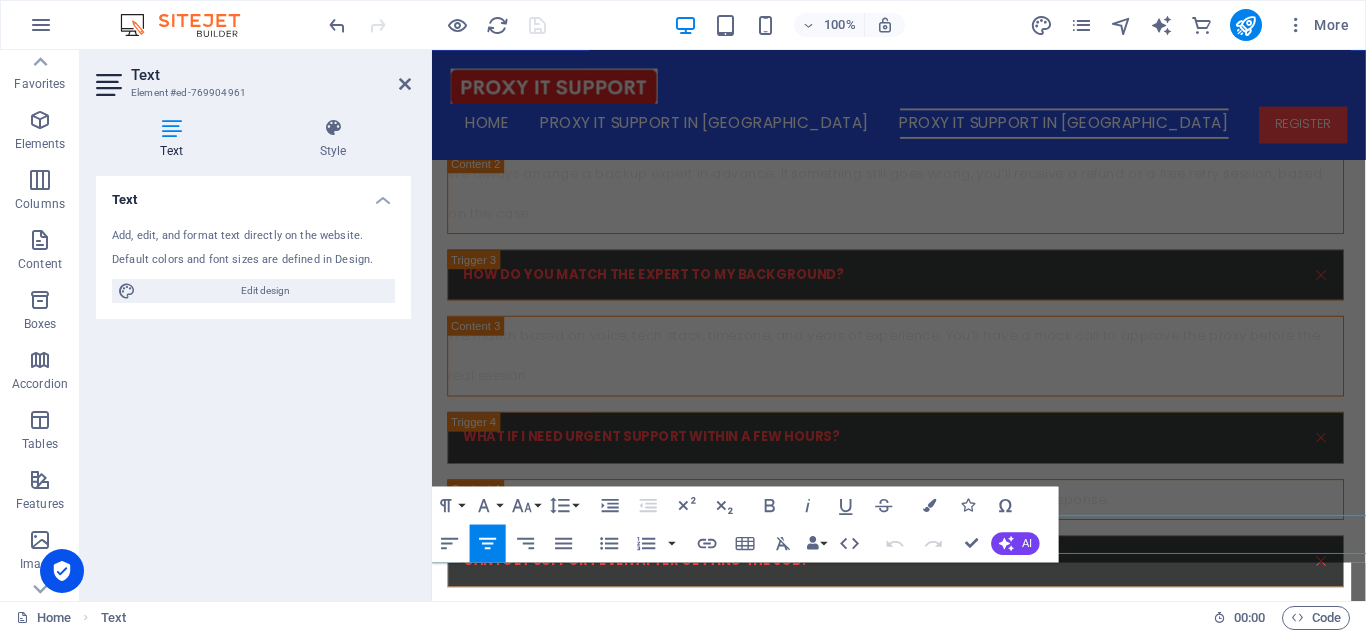 scroll, scrollTop: 7247, scrollLeft: 0, axis: vertical 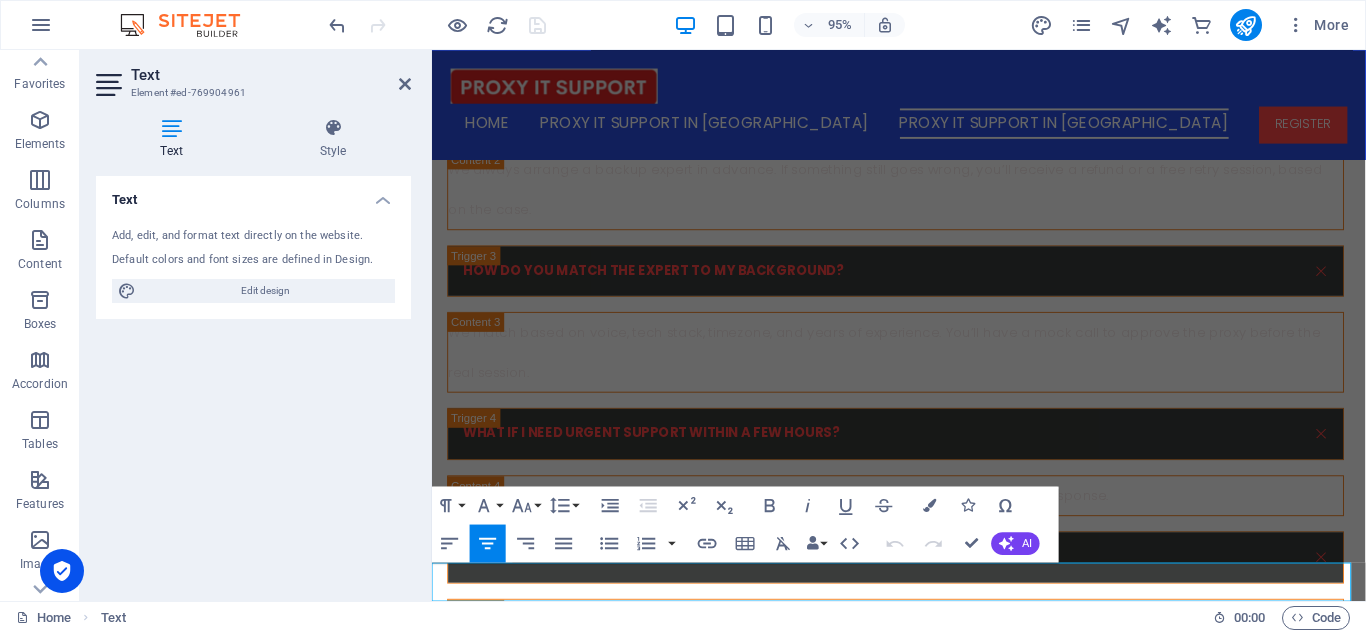 click on "© 2025 On Job Support Service From [GEOGRAPHIC_DATA] | Powered by On Job Support Service From [GEOGRAPHIC_DATA]" at bounding box center (923, 6665) 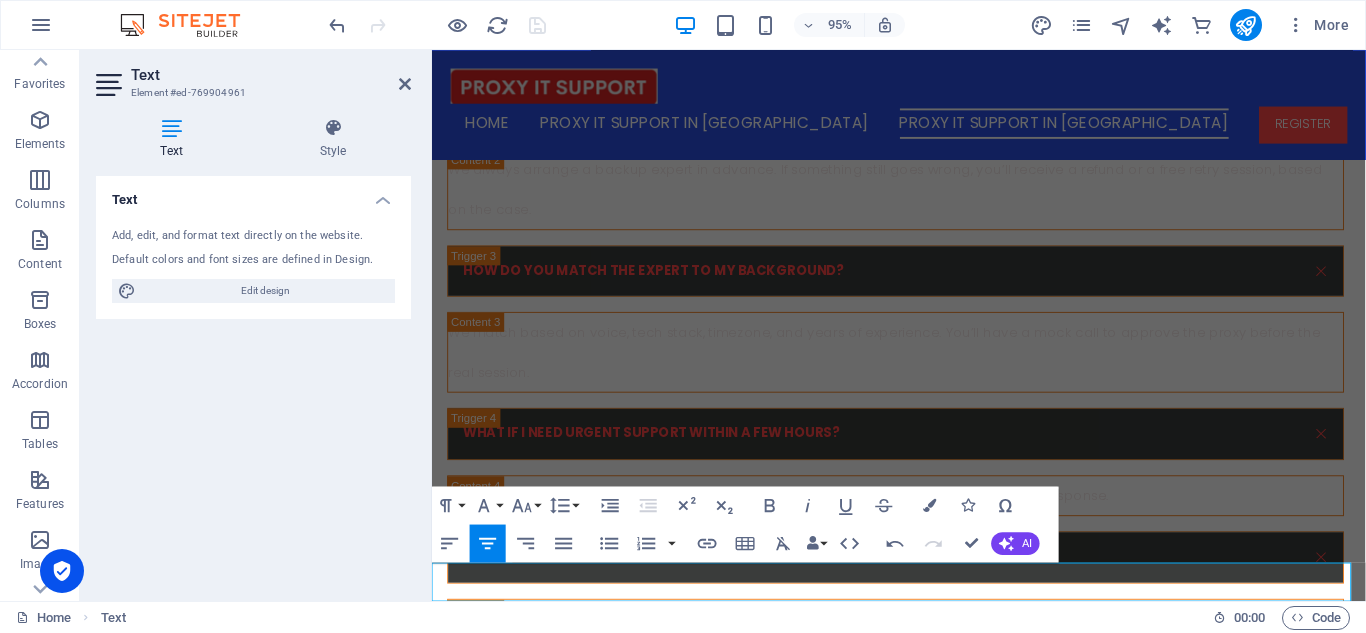 type 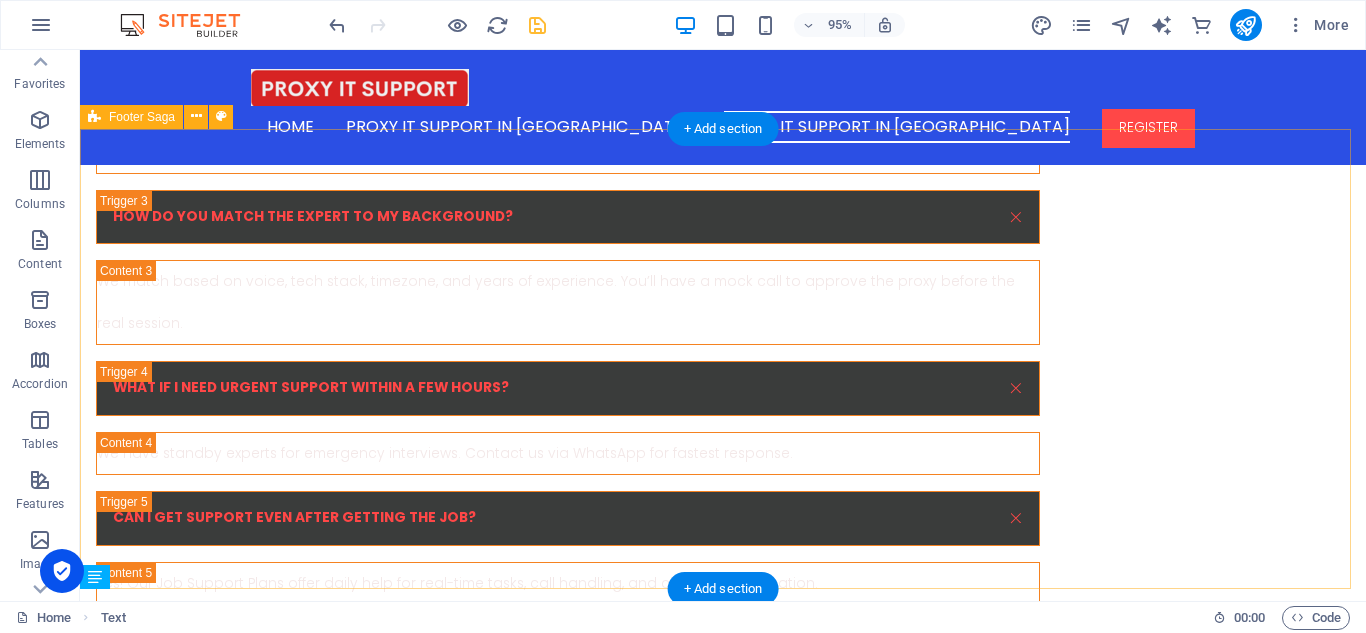 scroll, scrollTop: 7197, scrollLeft: 0, axis: vertical 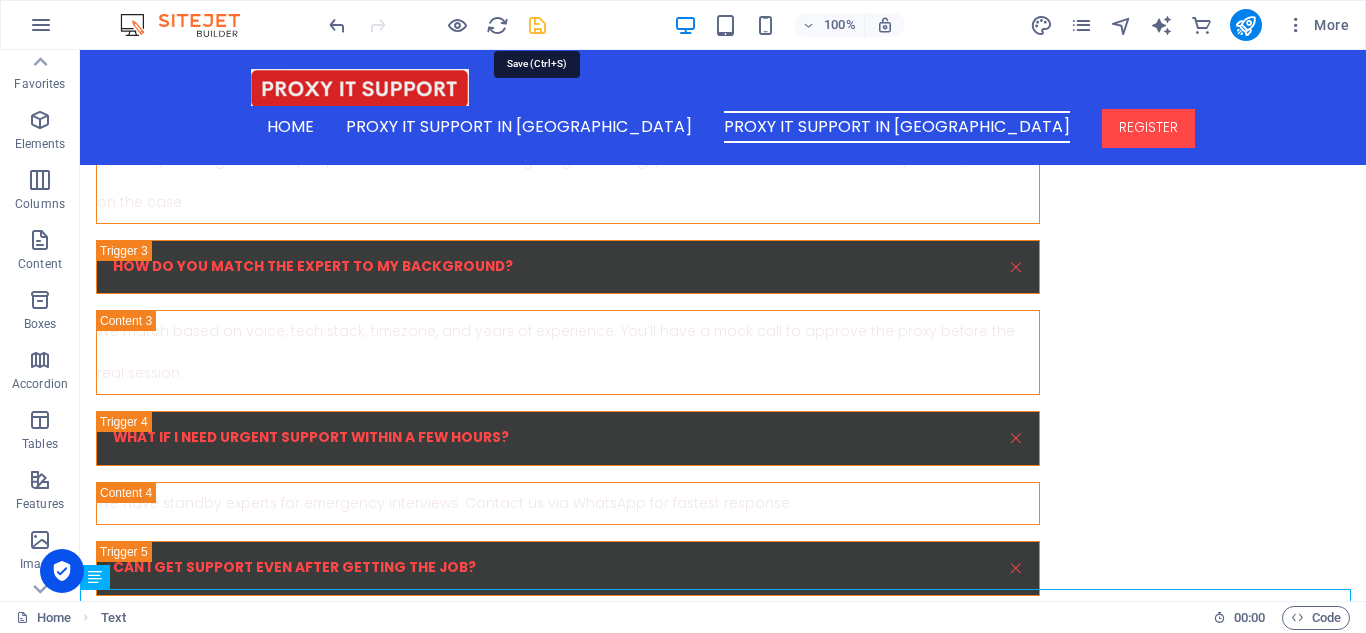 click at bounding box center [537, 25] 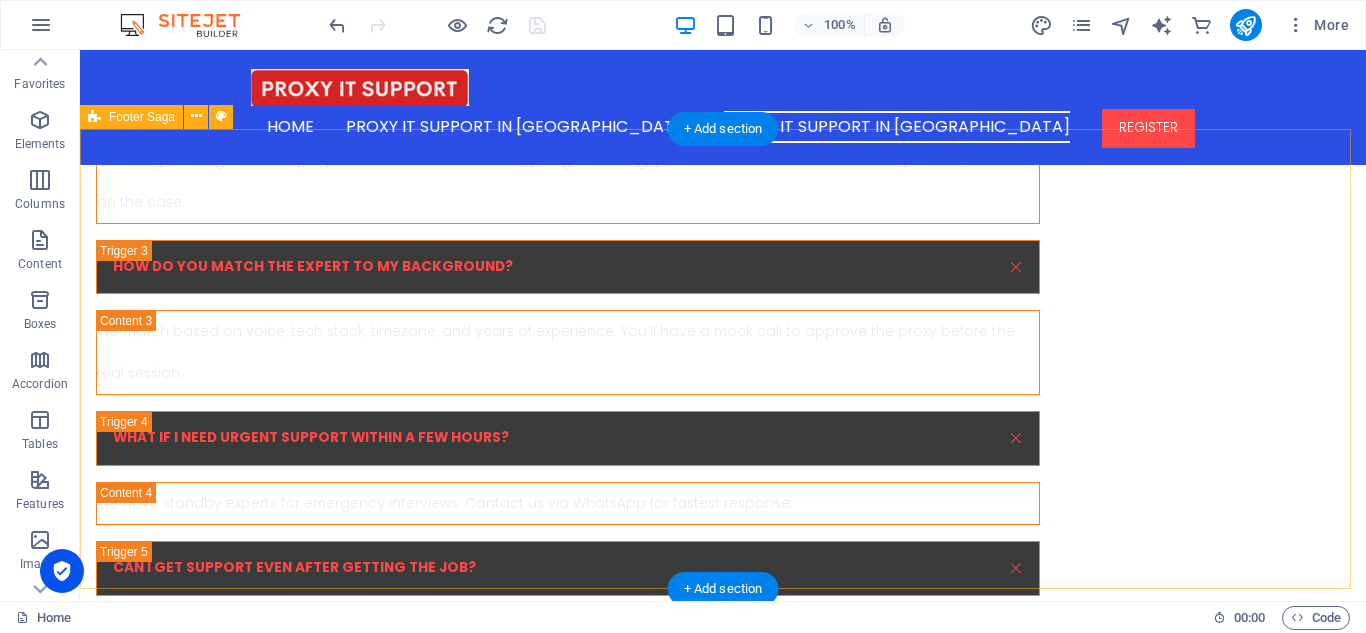 click on "[GEOGRAPHIC_DATA][US_STATE] Legal Notice Privacy Policy Navigation Home About us Services Projects Team Contact Social Media Facebook Twitter Instagram" at bounding box center (723, 6075) 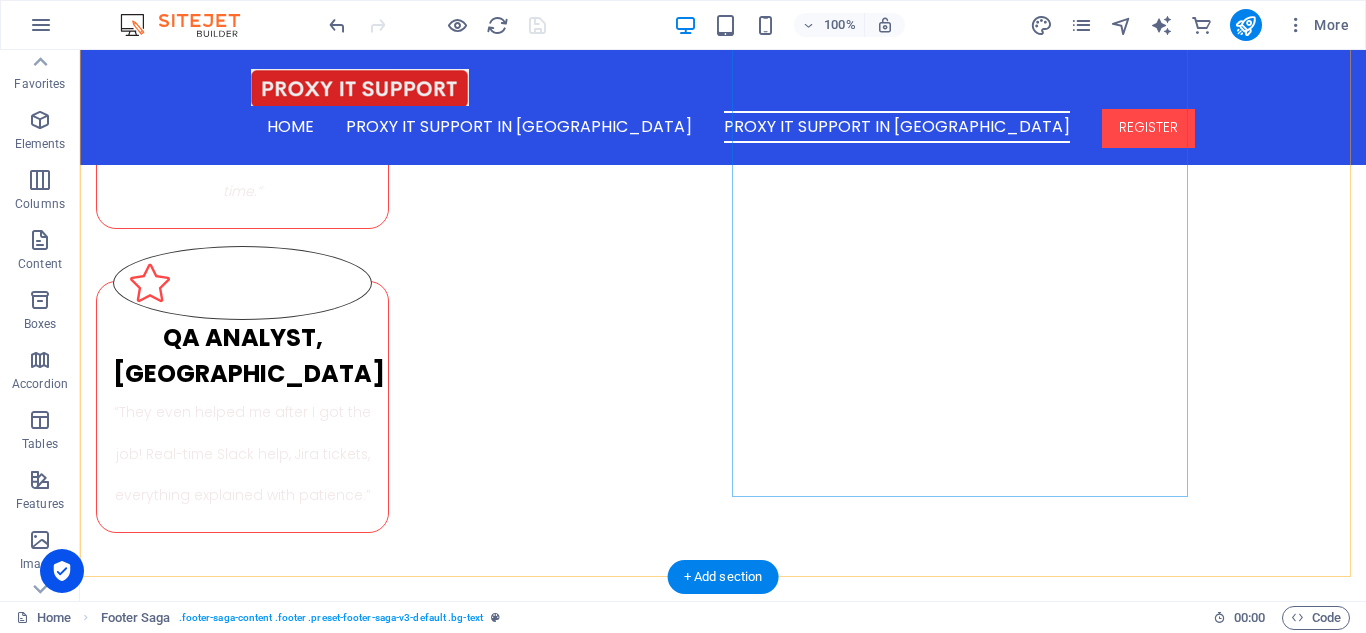 scroll, scrollTop: 7226, scrollLeft: 0, axis: vertical 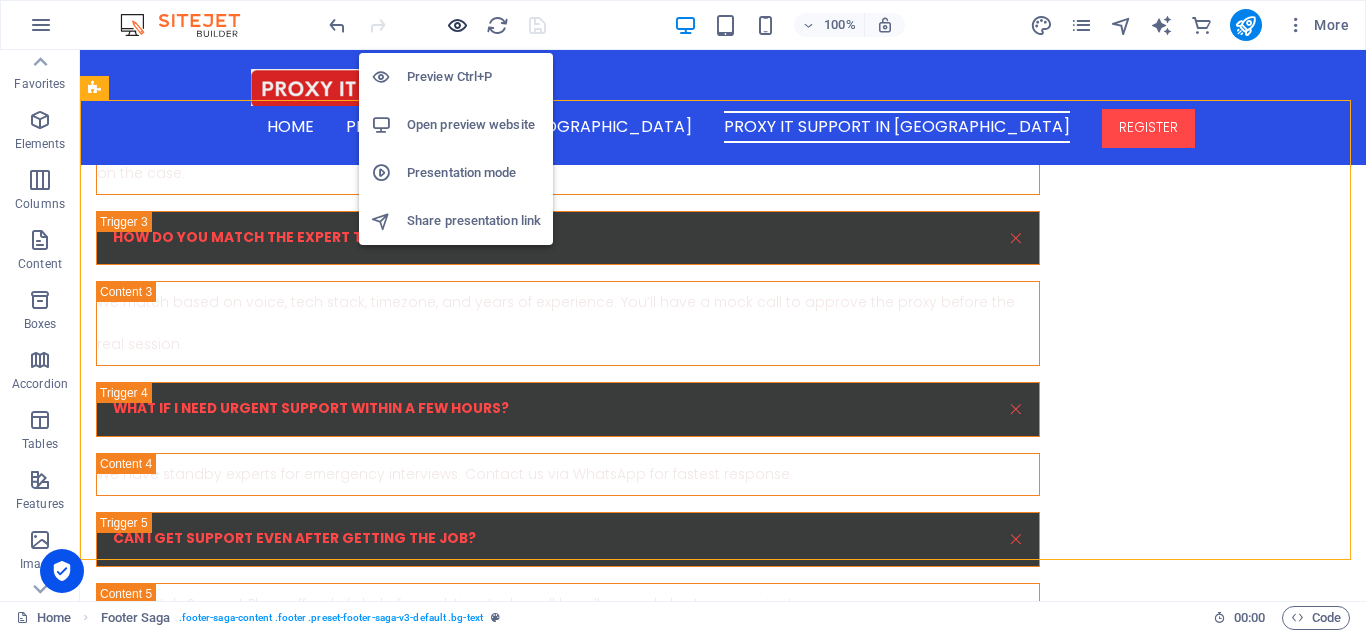 click at bounding box center [457, 25] 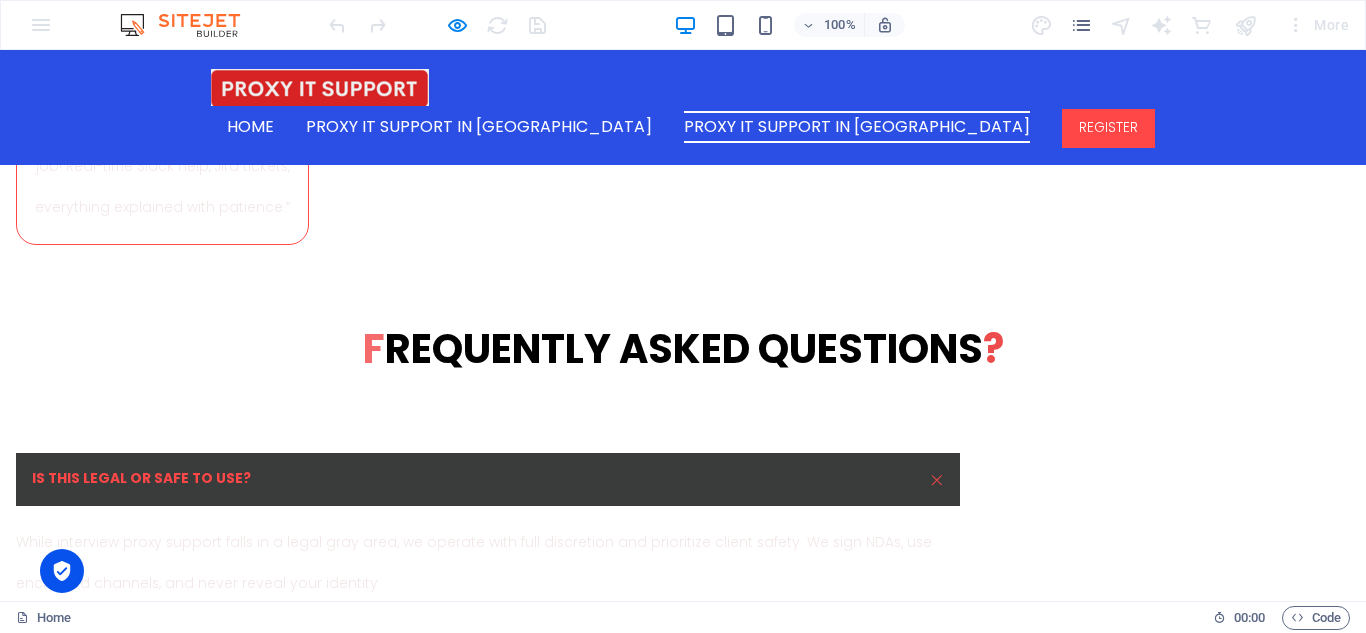 scroll, scrollTop: 6833, scrollLeft: 0, axis: vertical 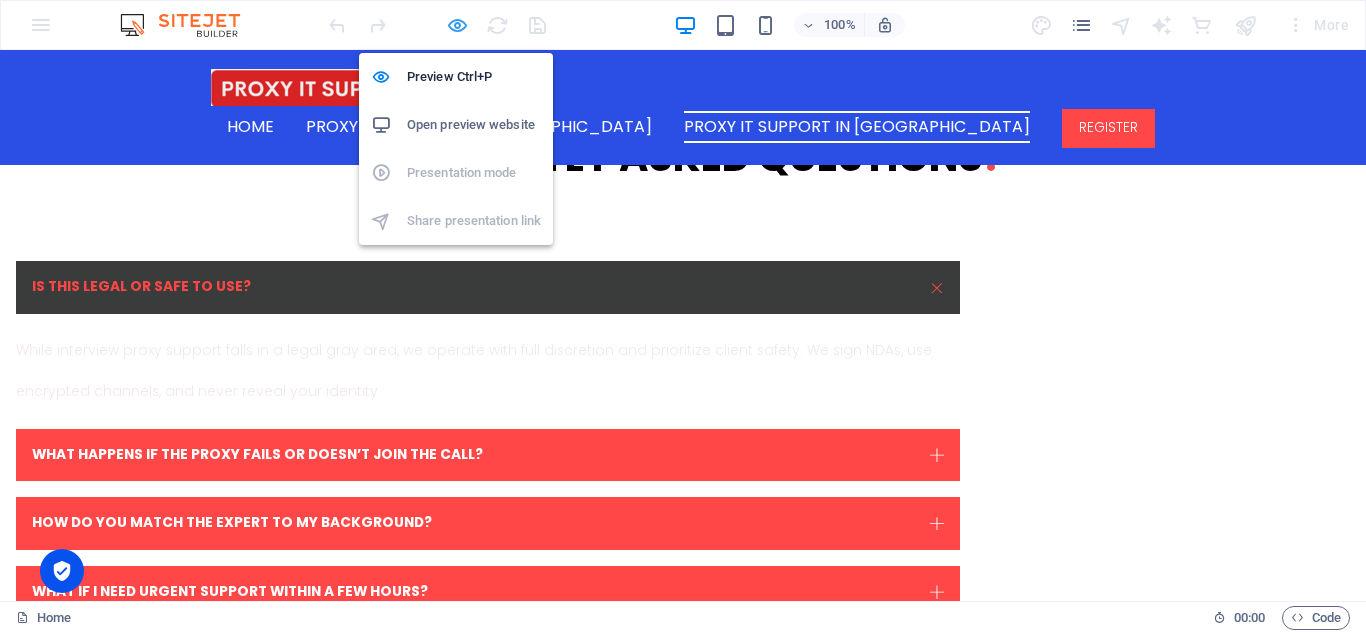 click at bounding box center (457, 25) 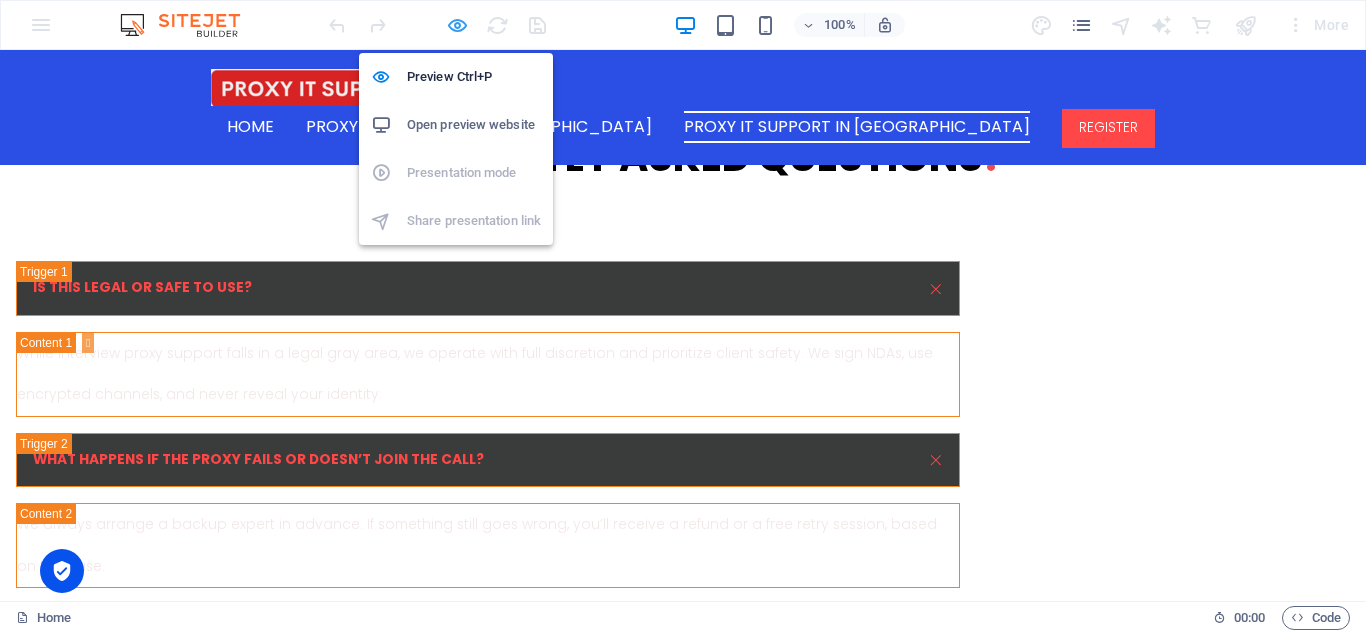 scroll, scrollTop: 7226, scrollLeft: 0, axis: vertical 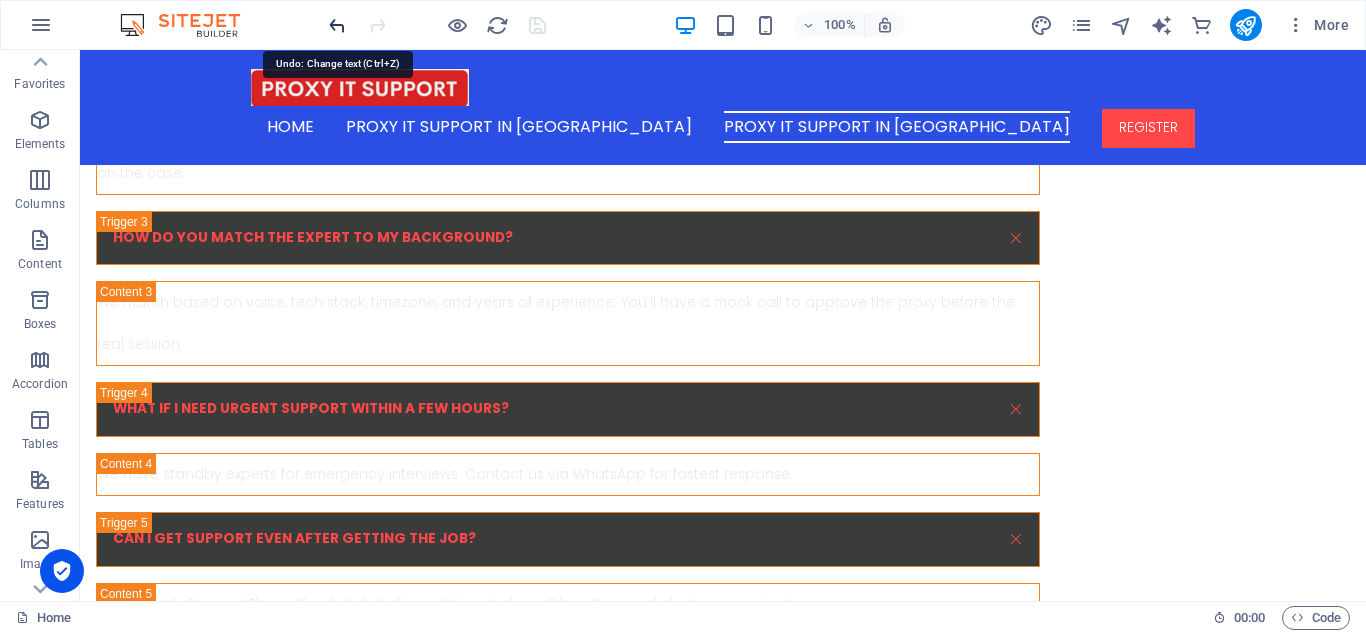 click at bounding box center [337, 25] 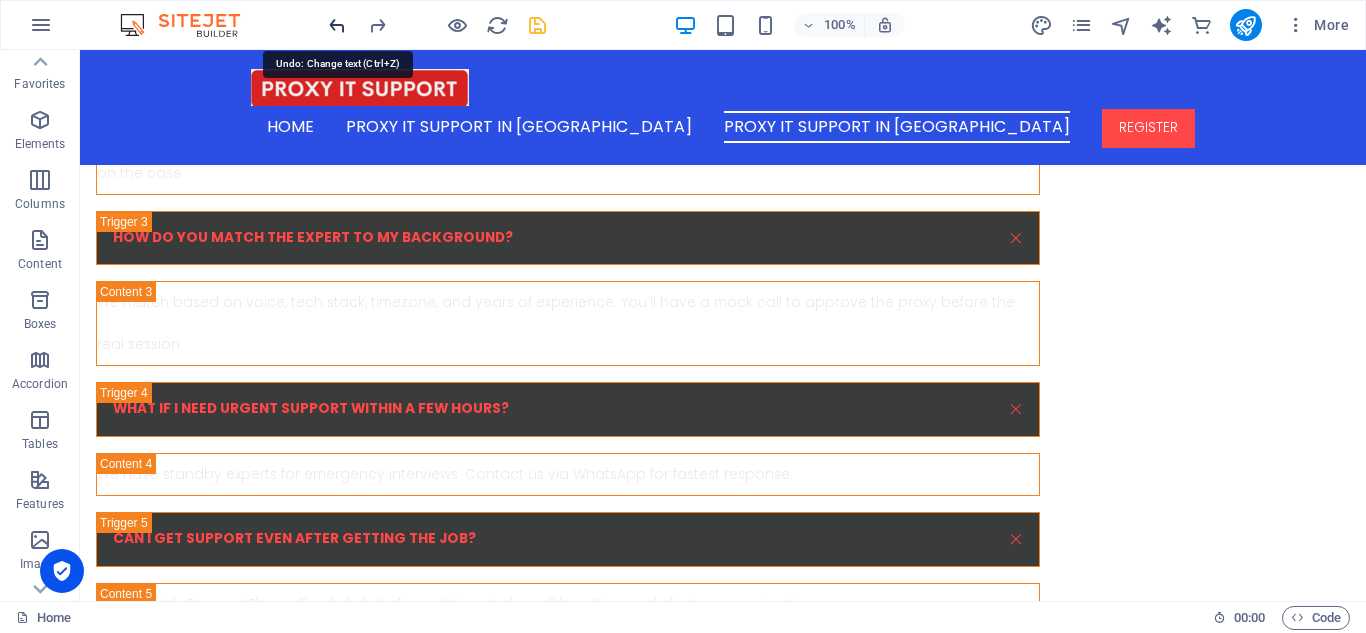 click at bounding box center [337, 25] 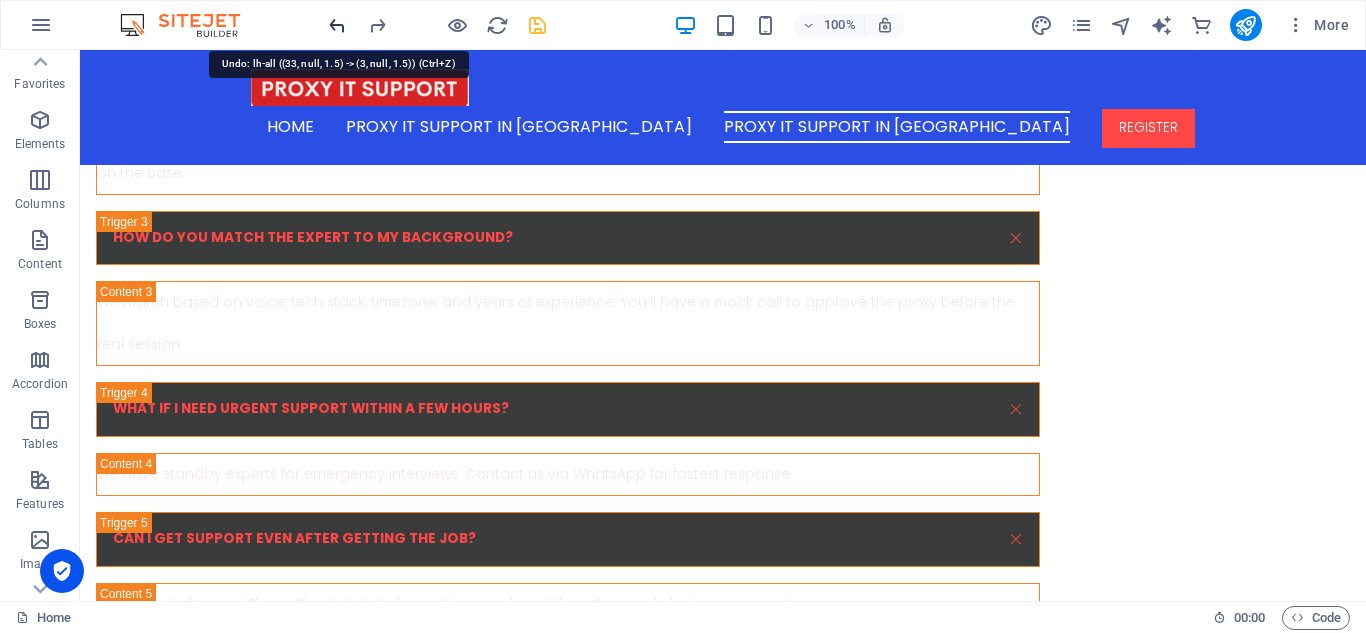 click at bounding box center [337, 25] 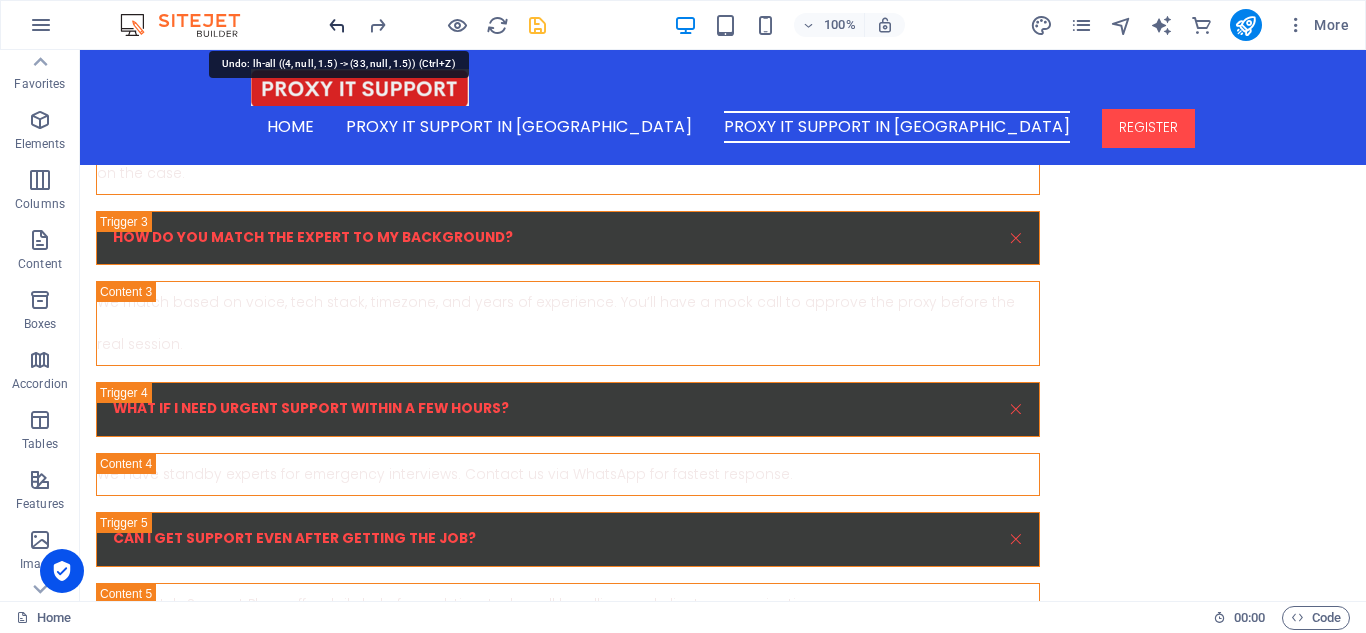 click at bounding box center (337, 25) 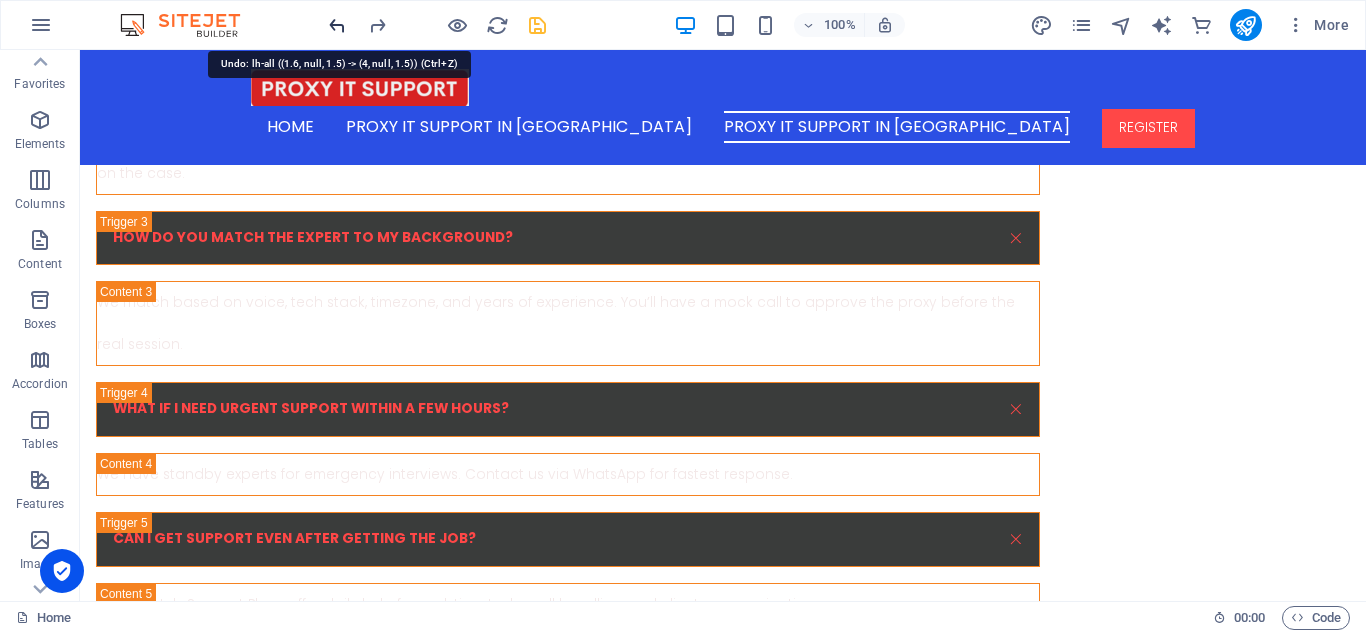 click at bounding box center (337, 25) 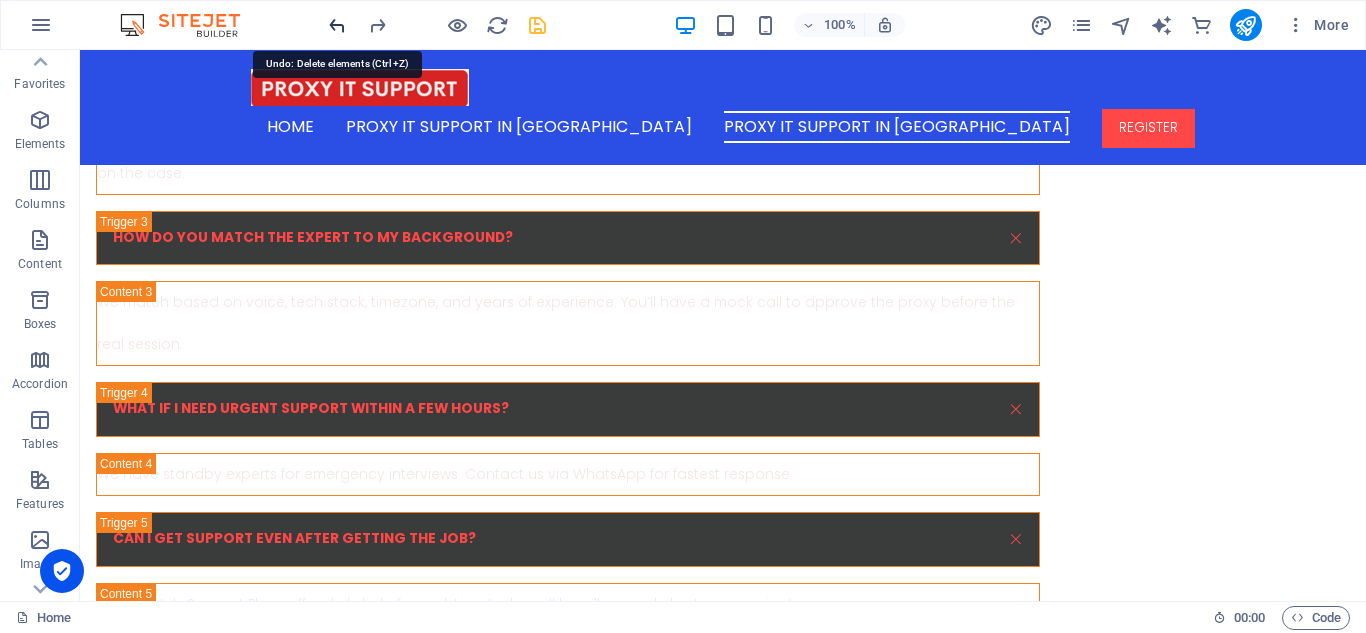 click at bounding box center (337, 25) 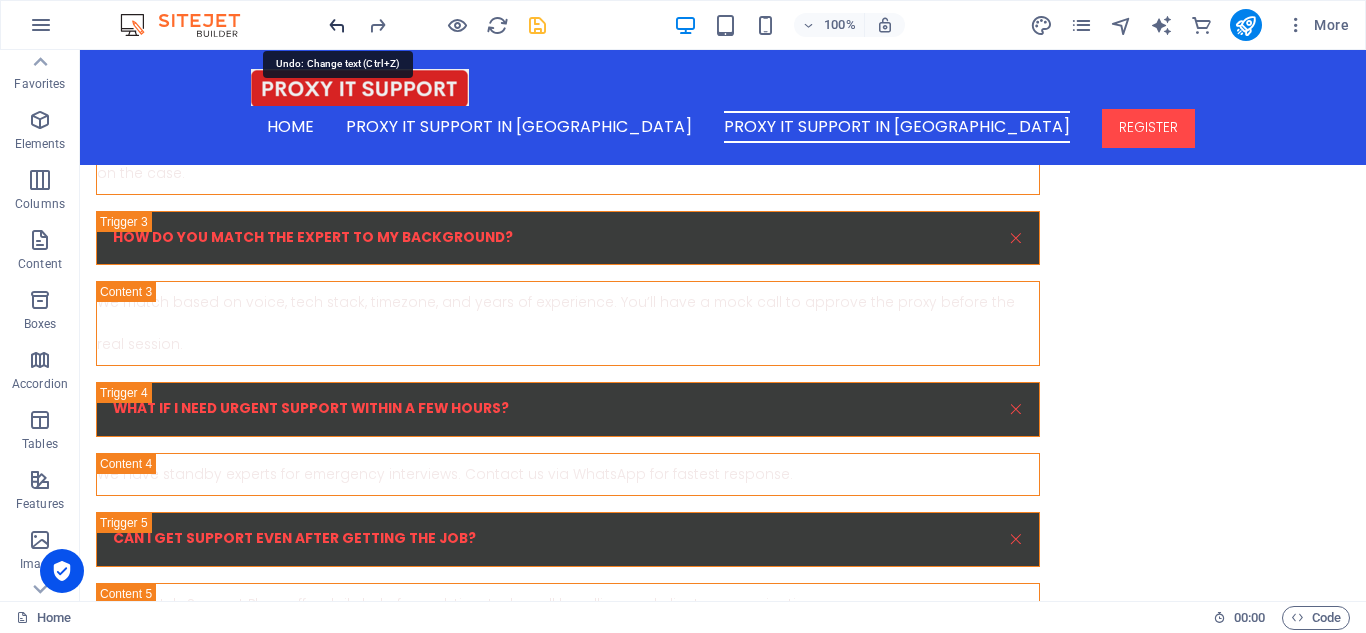 click at bounding box center [337, 25] 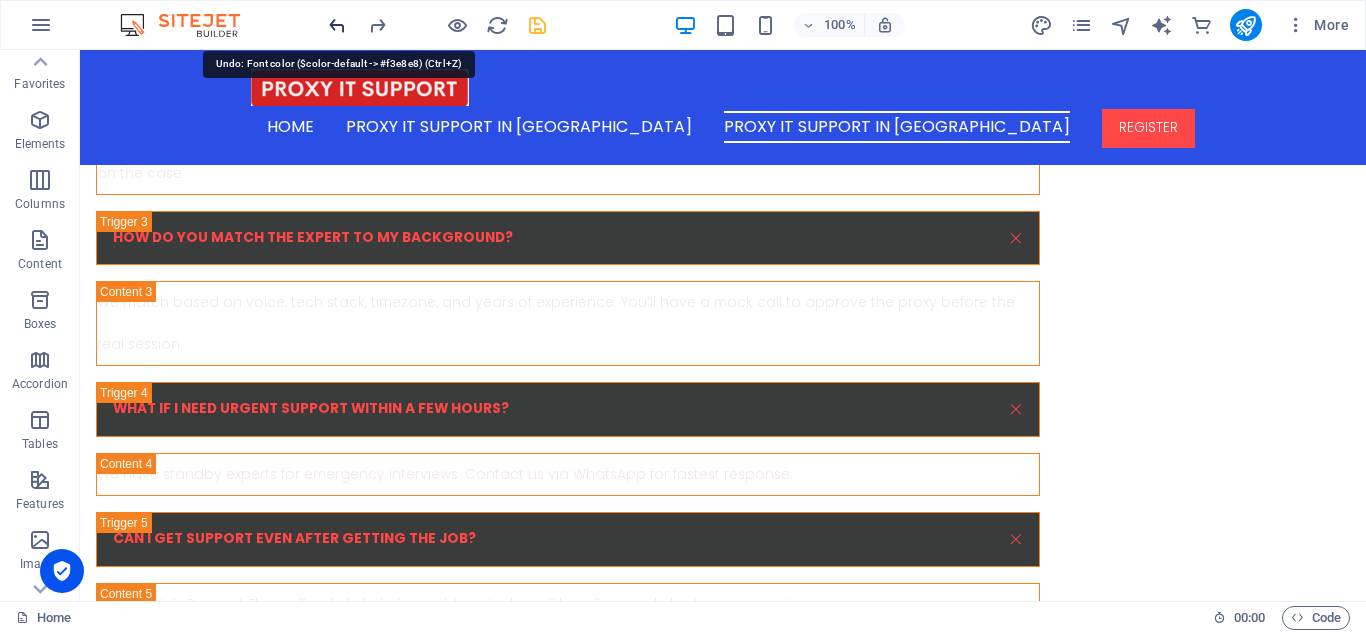 click at bounding box center (337, 25) 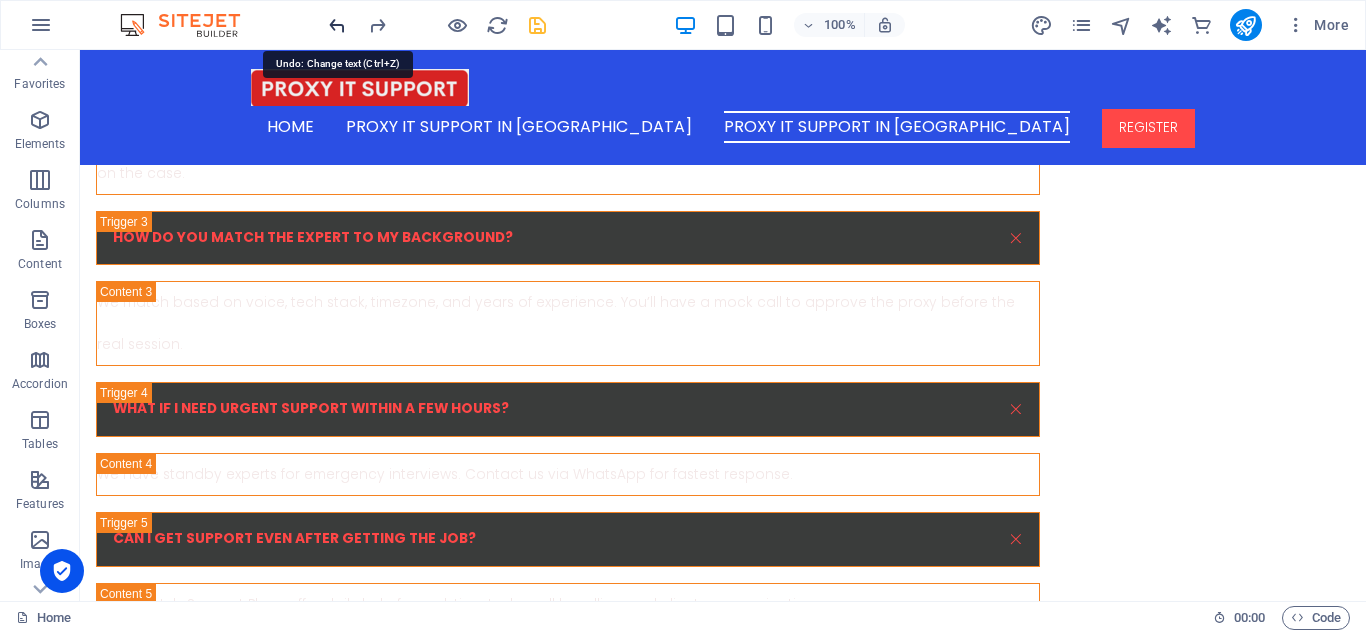 click at bounding box center (337, 25) 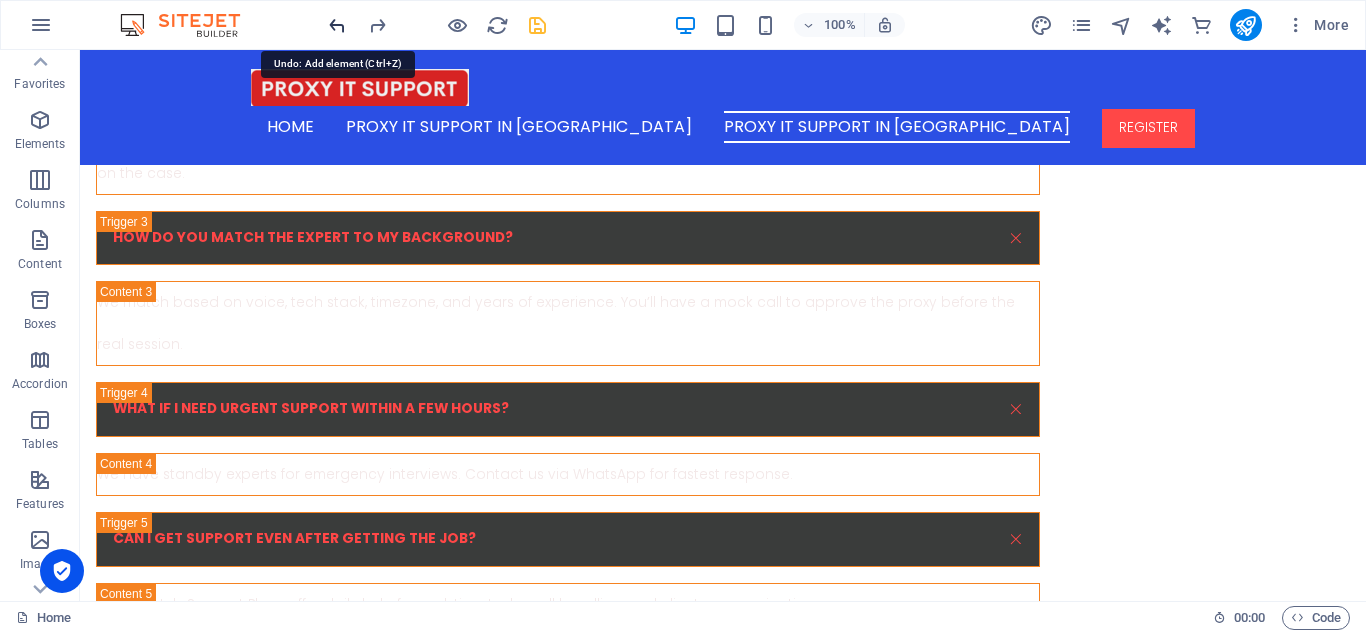 click at bounding box center (337, 25) 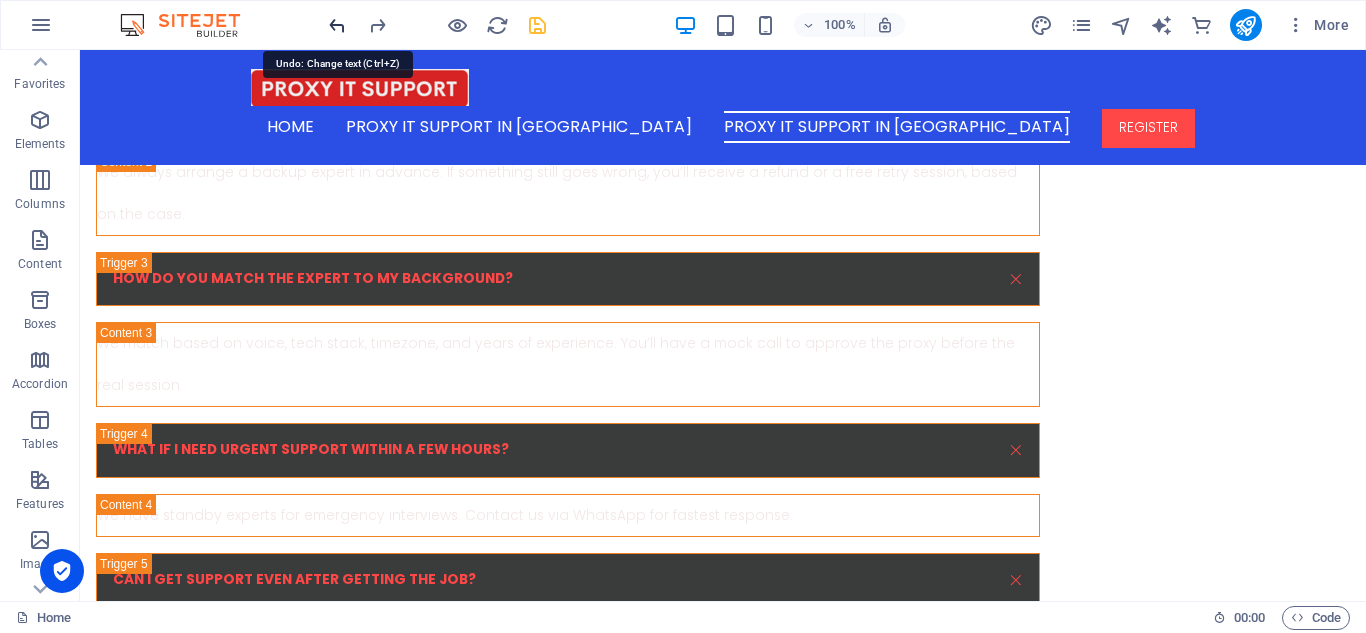 click at bounding box center (337, 25) 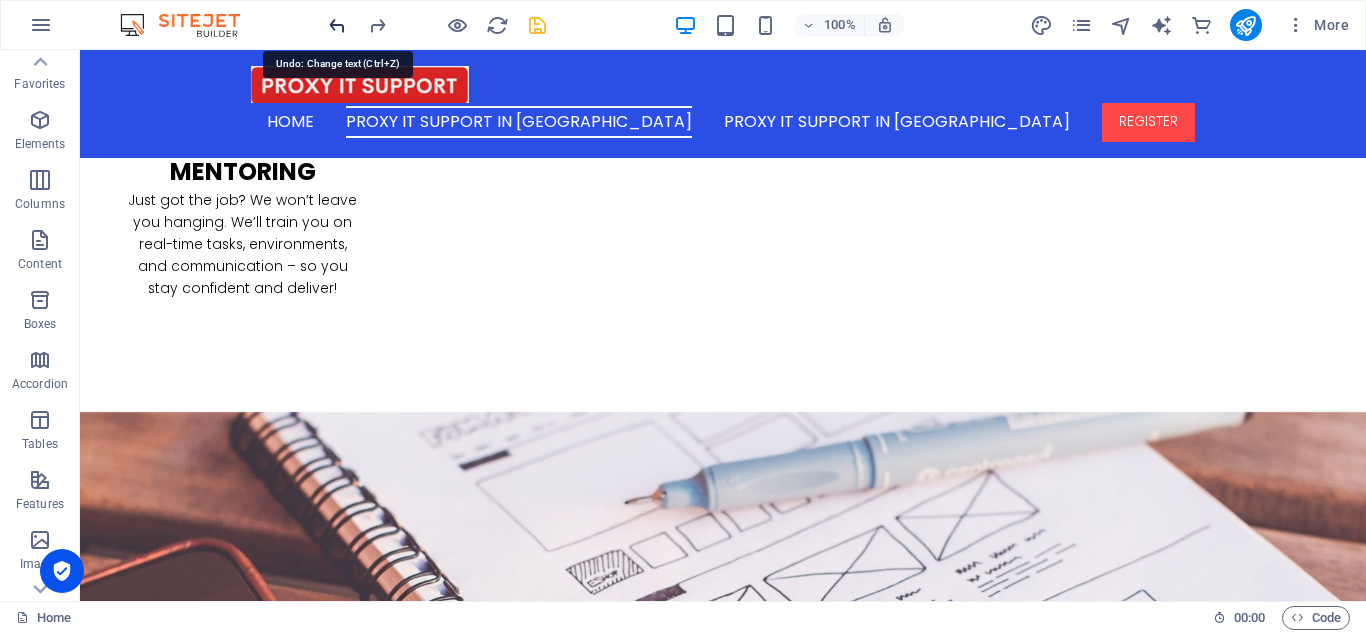 scroll, scrollTop: 2890, scrollLeft: 0, axis: vertical 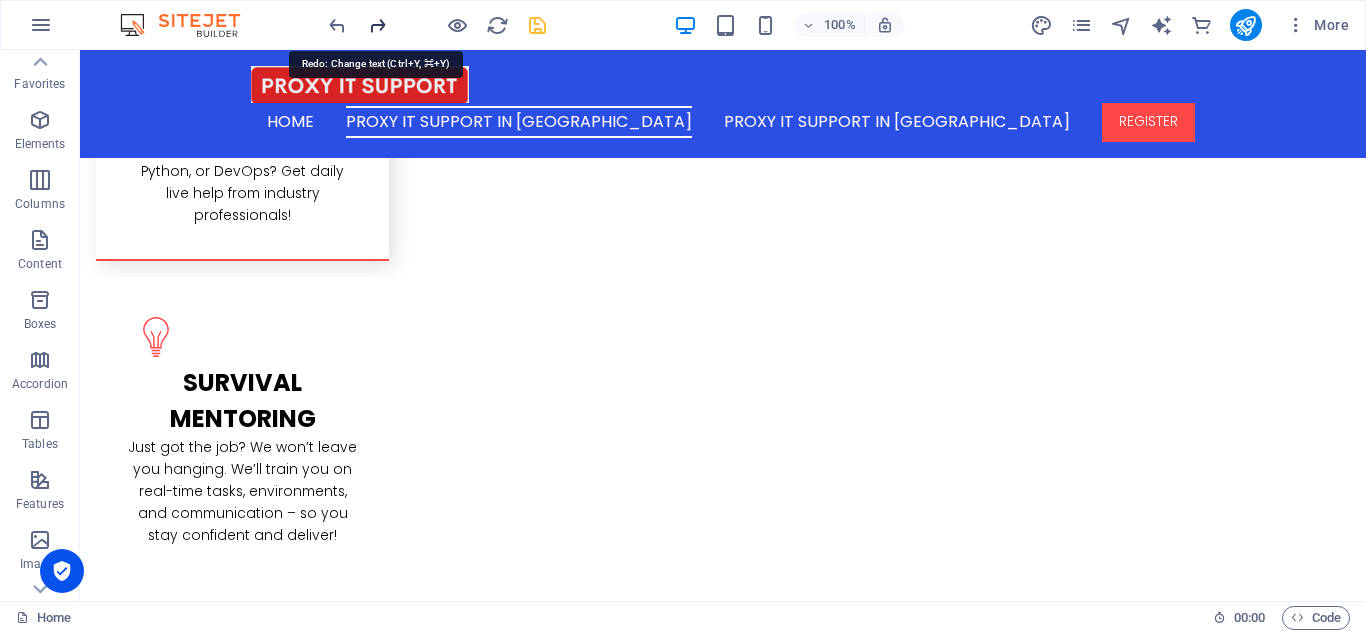 click at bounding box center (377, 25) 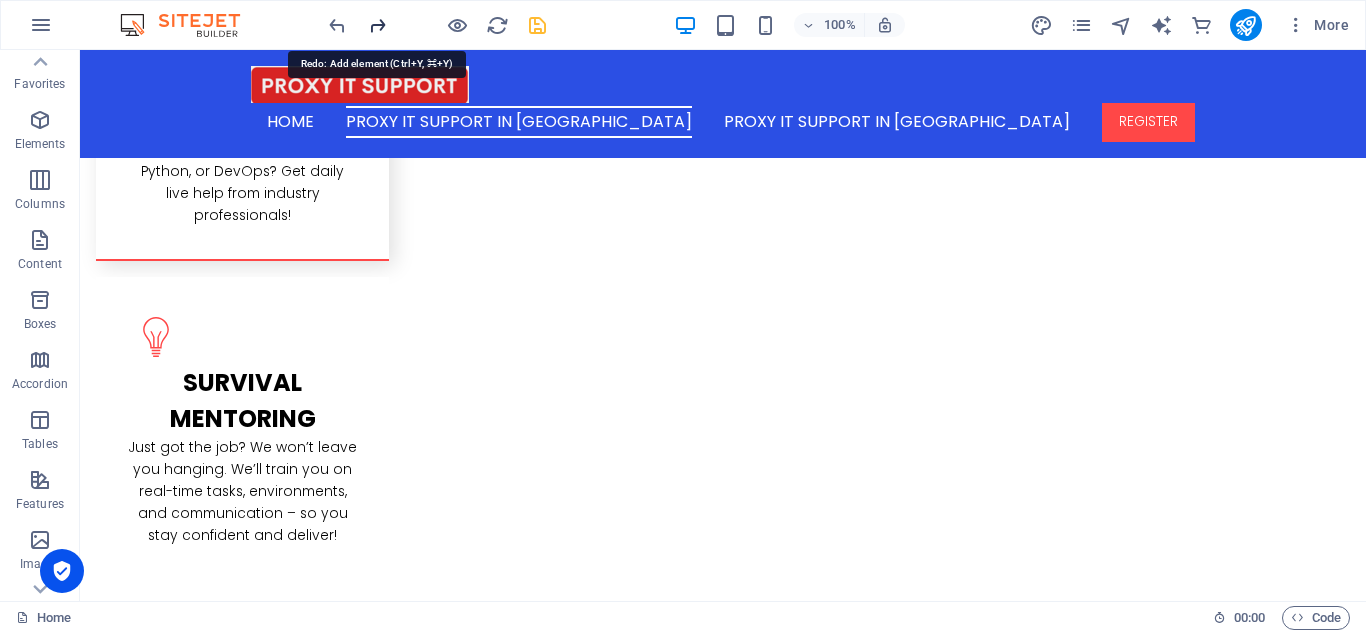 click at bounding box center [377, 25] 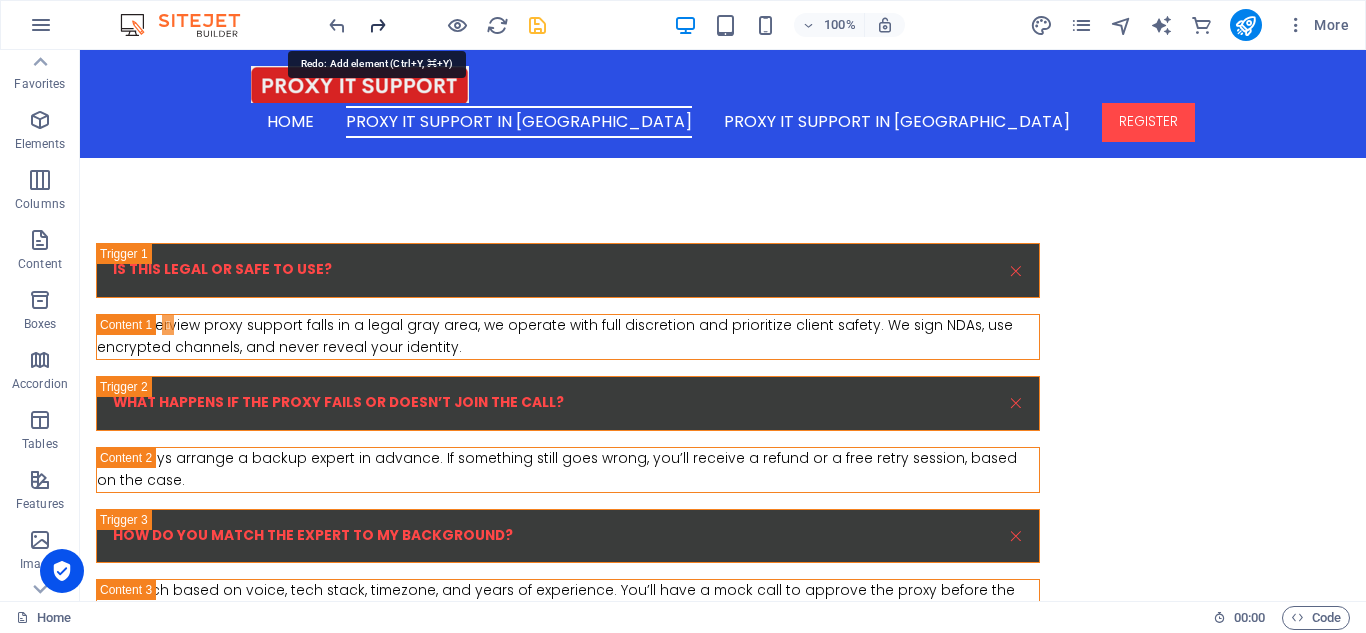 scroll, scrollTop: 6106, scrollLeft: 0, axis: vertical 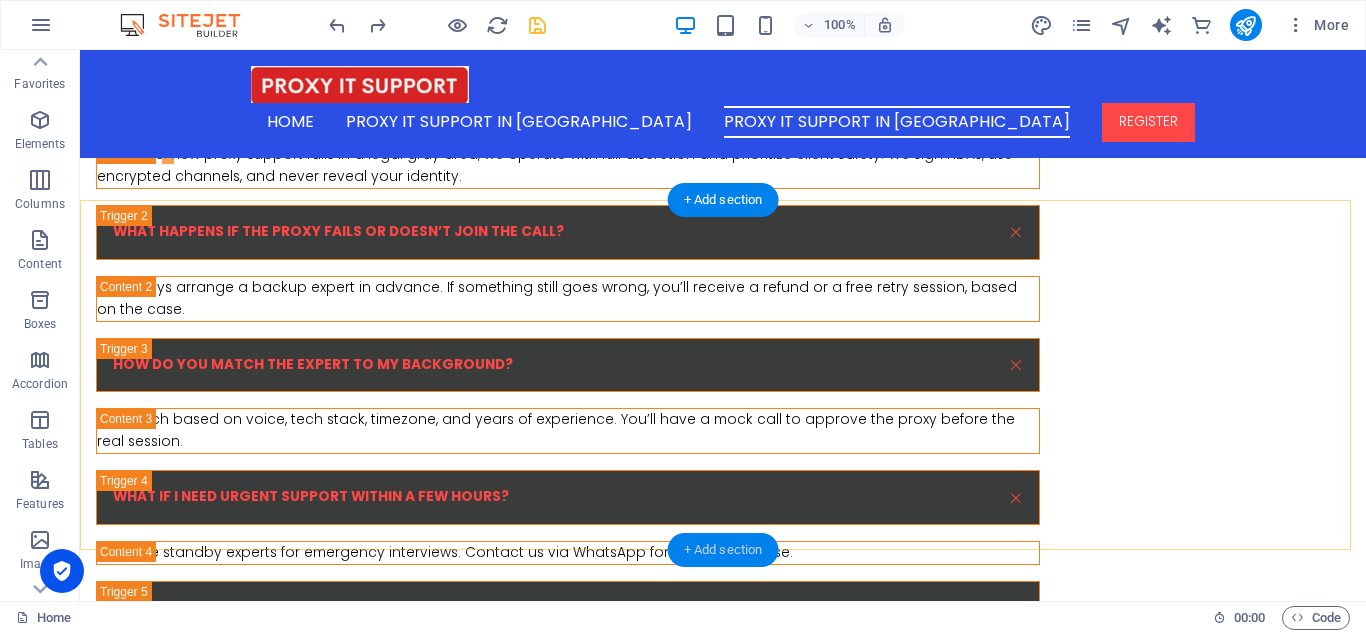 click on "+ Add section" at bounding box center [723, 550] 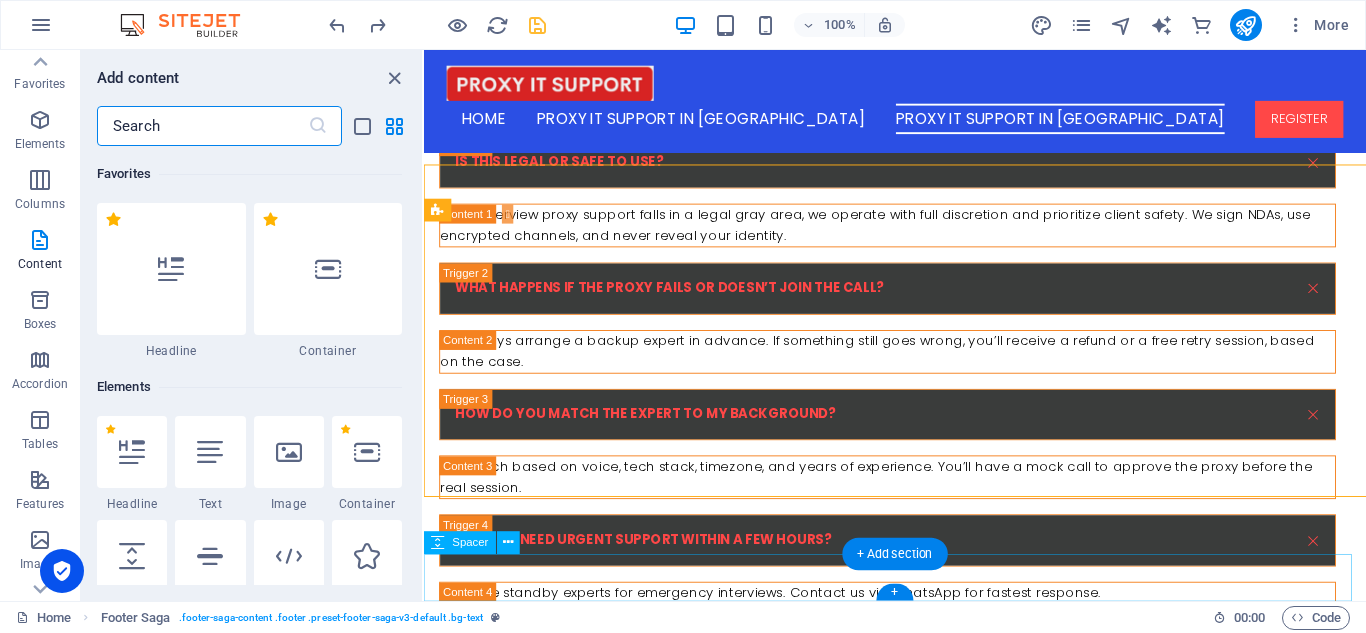 scroll, scrollTop: 6136, scrollLeft: 0, axis: vertical 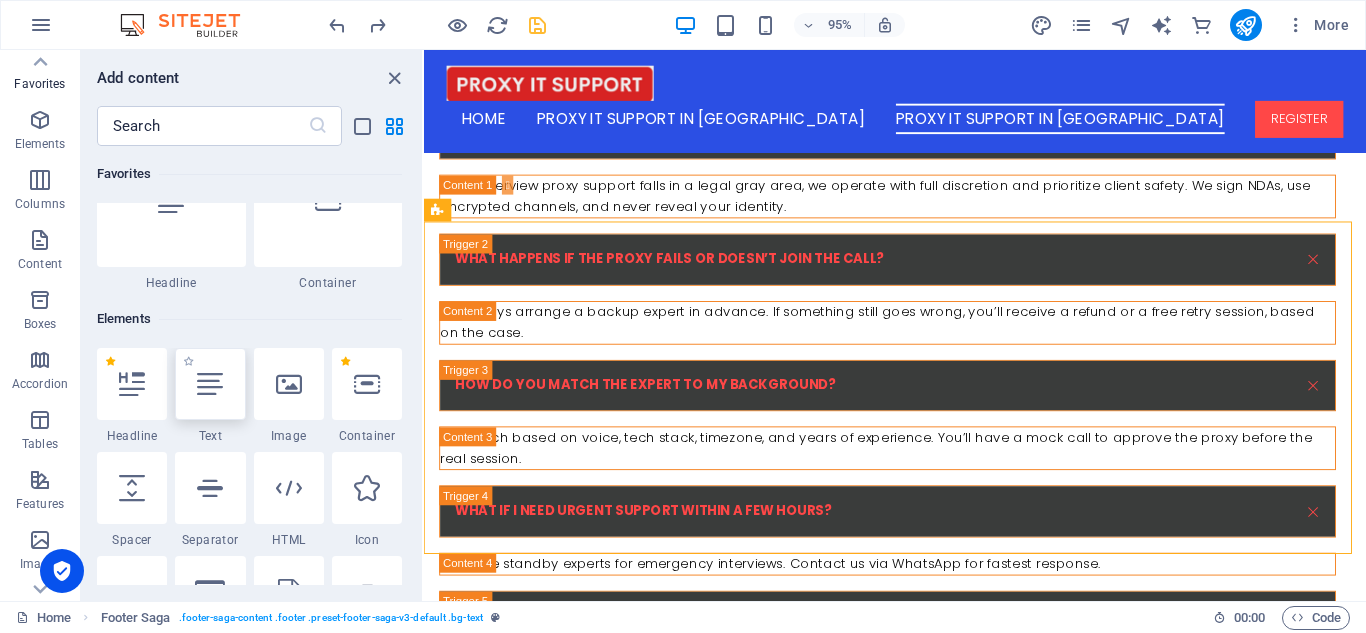 click at bounding box center (210, 384) 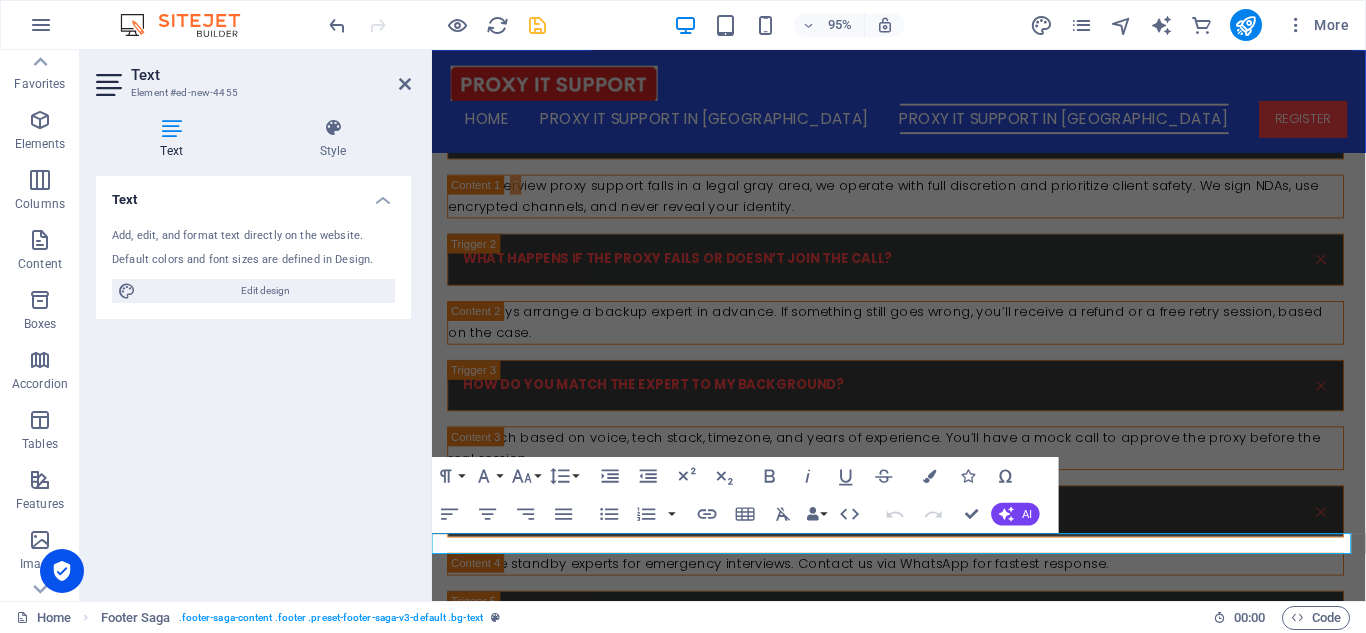scroll, scrollTop: 6155, scrollLeft: 0, axis: vertical 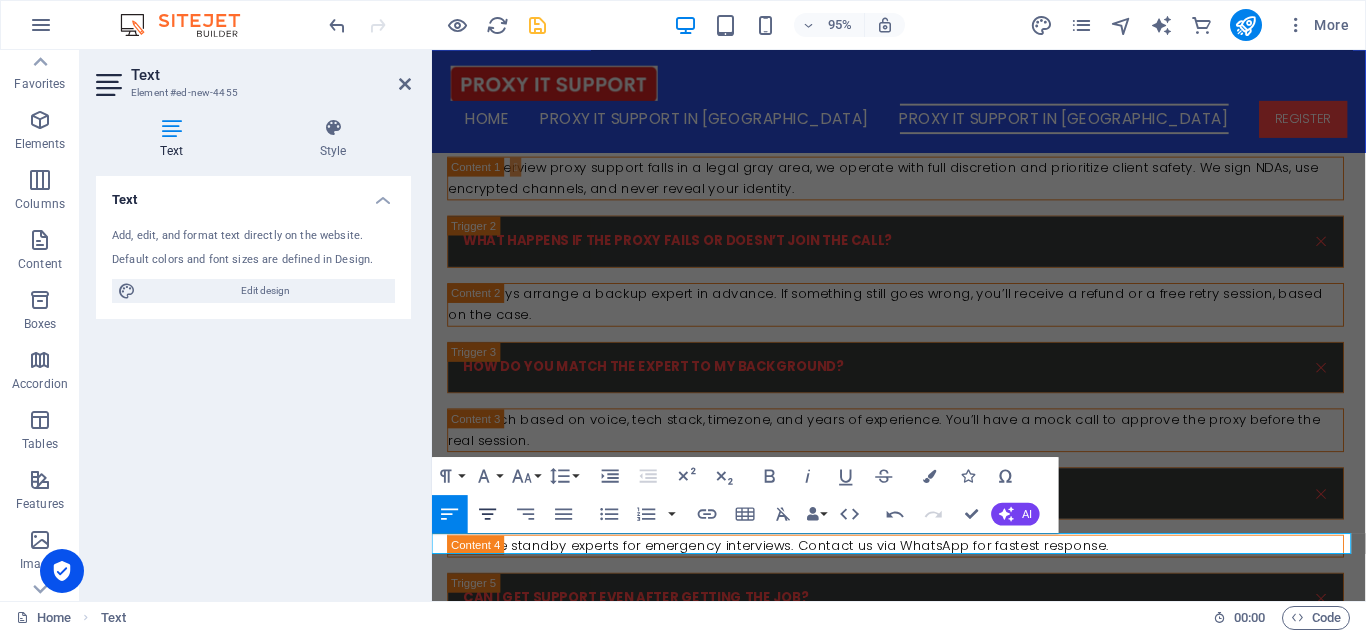 click 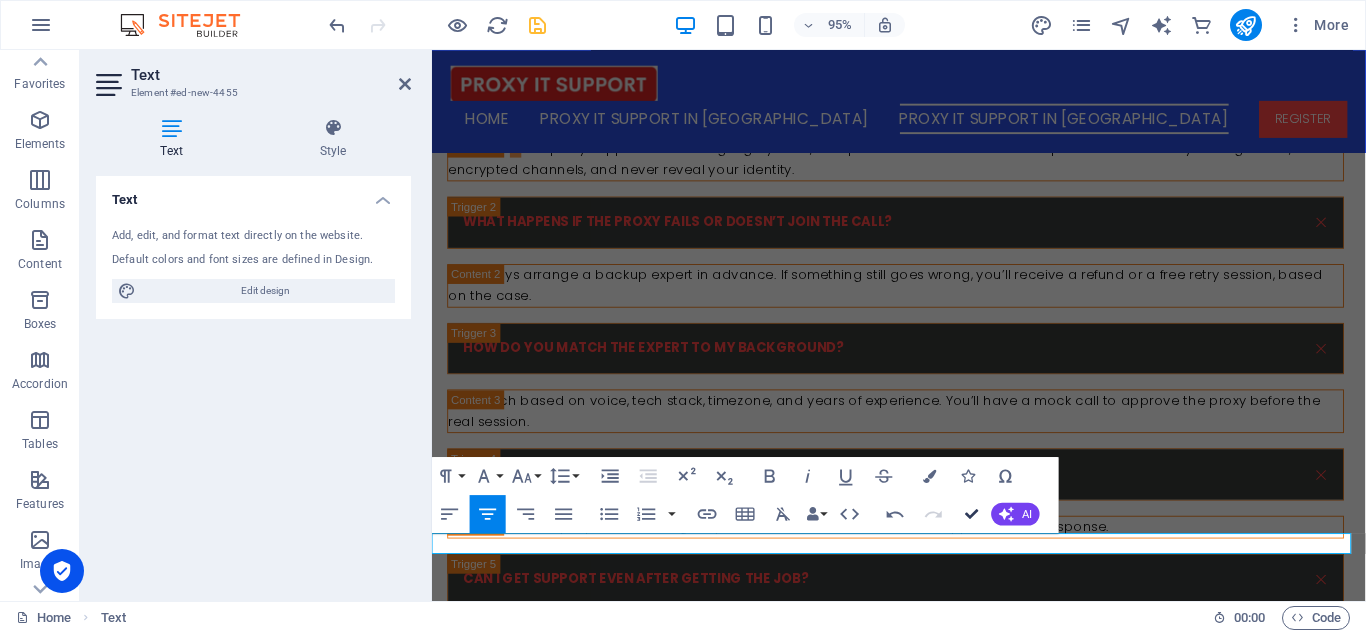 scroll, scrollTop: 6099, scrollLeft: 0, axis: vertical 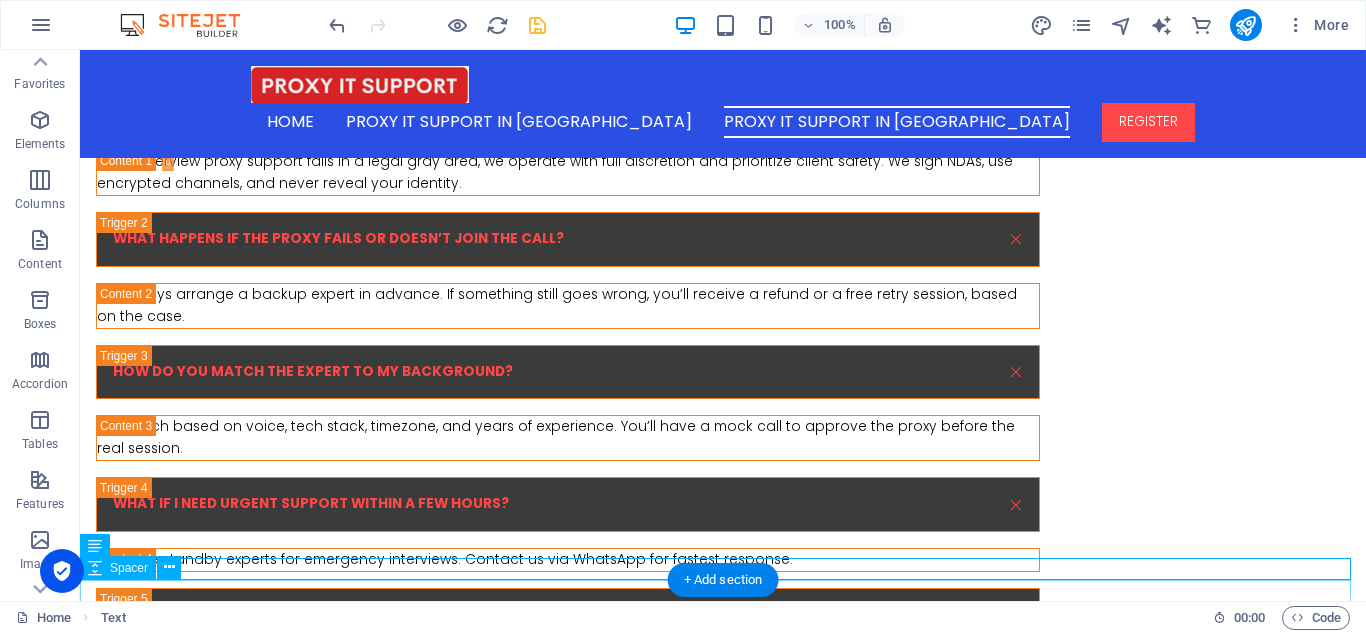 click at bounding box center (723, 5870) 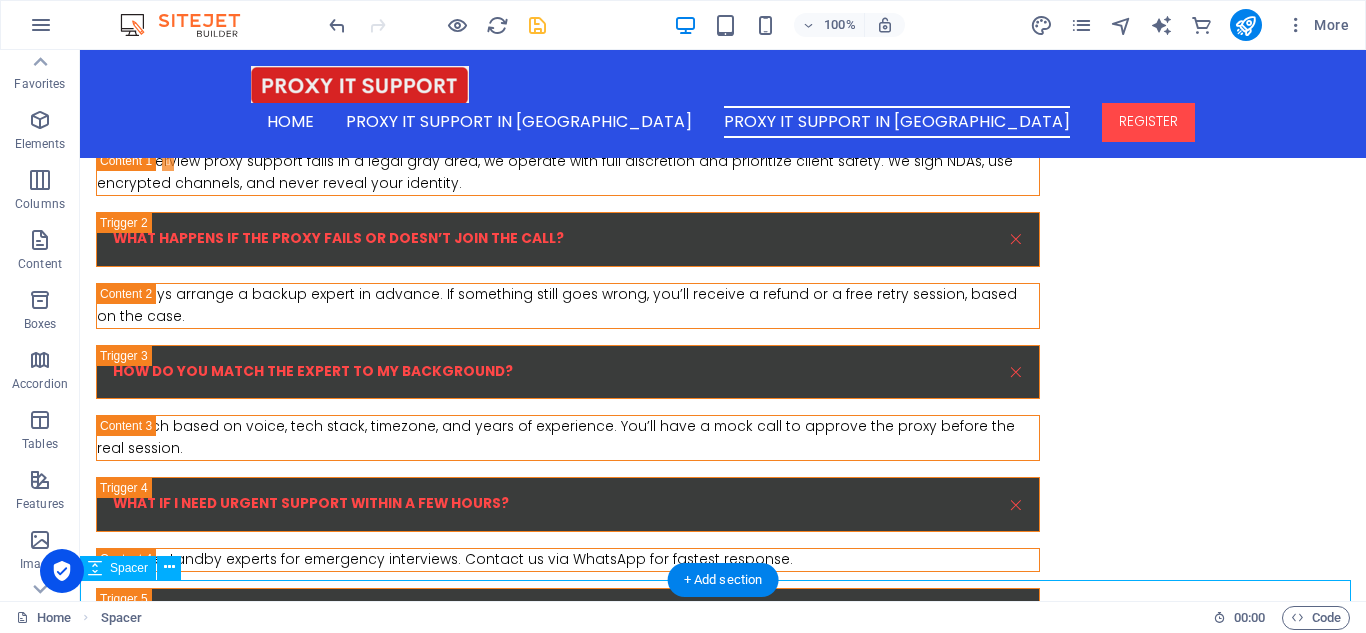 scroll, scrollTop: 6078, scrollLeft: 0, axis: vertical 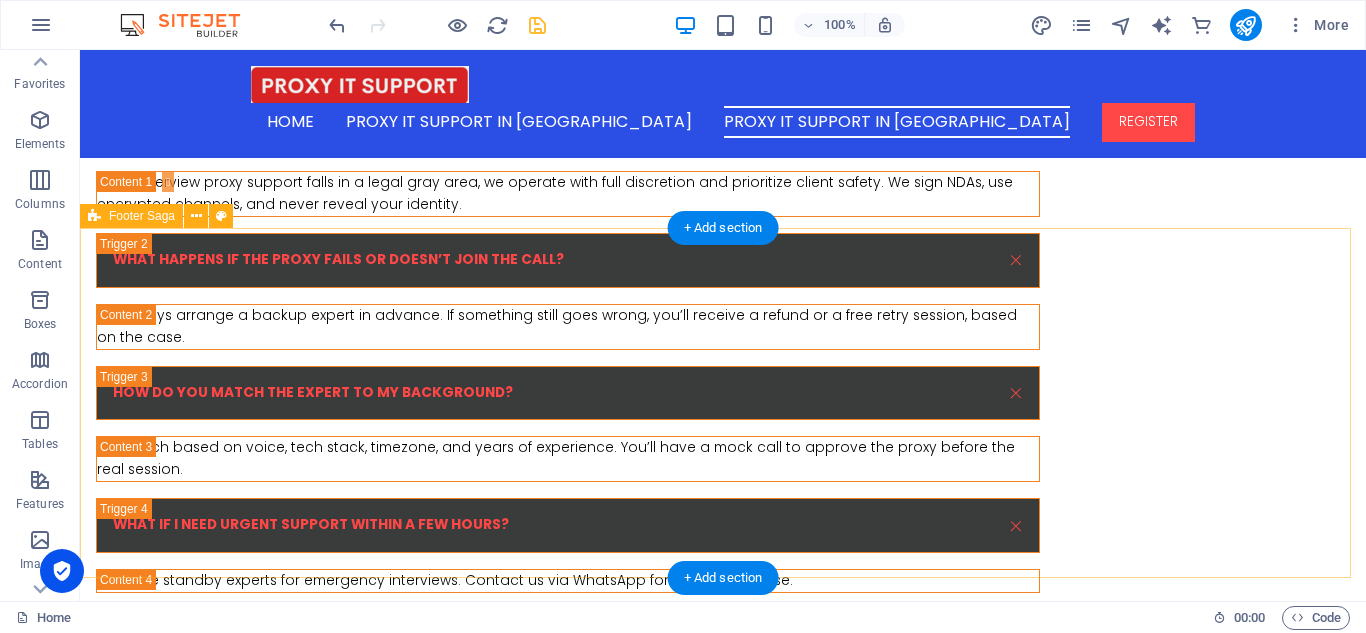 click on "[GEOGRAPHIC_DATA][US_STATE] Legal Notice Privacy Policy Navigation Home About us Services Projects Team Contact Social Media Facebook Twitter Instagram" at bounding box center [723, 5452] 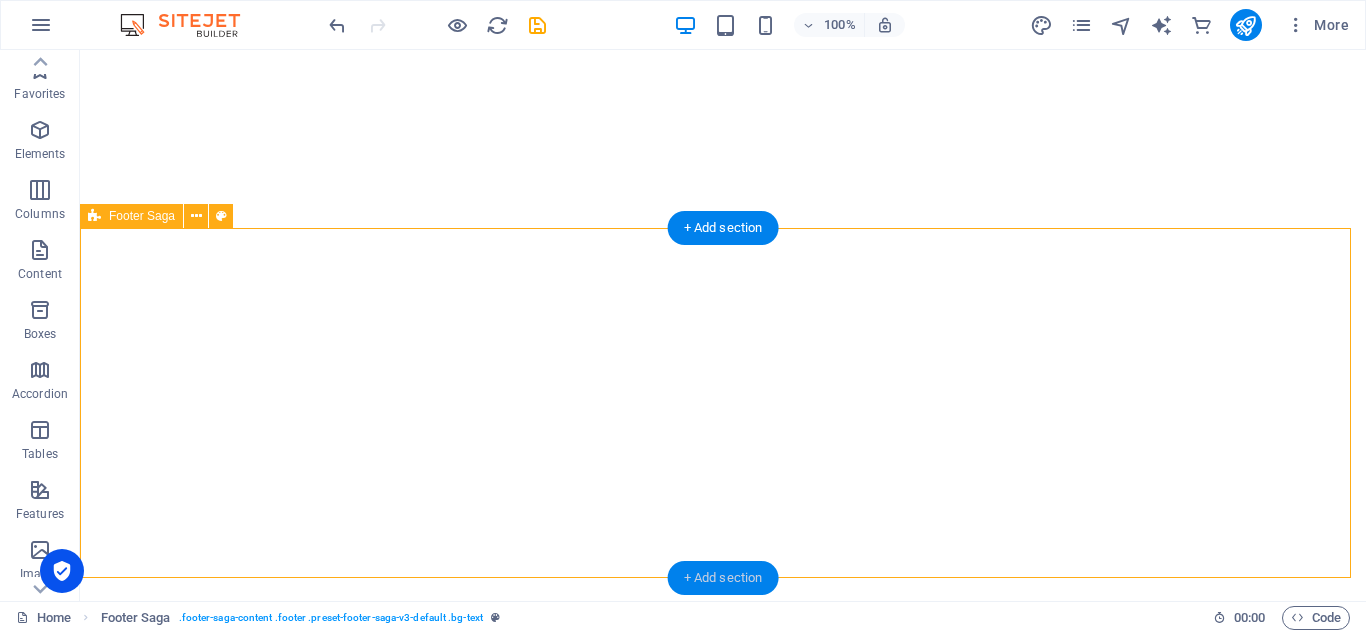 scroll, scrollTop: 0, scrollLeft: 0, axis: both 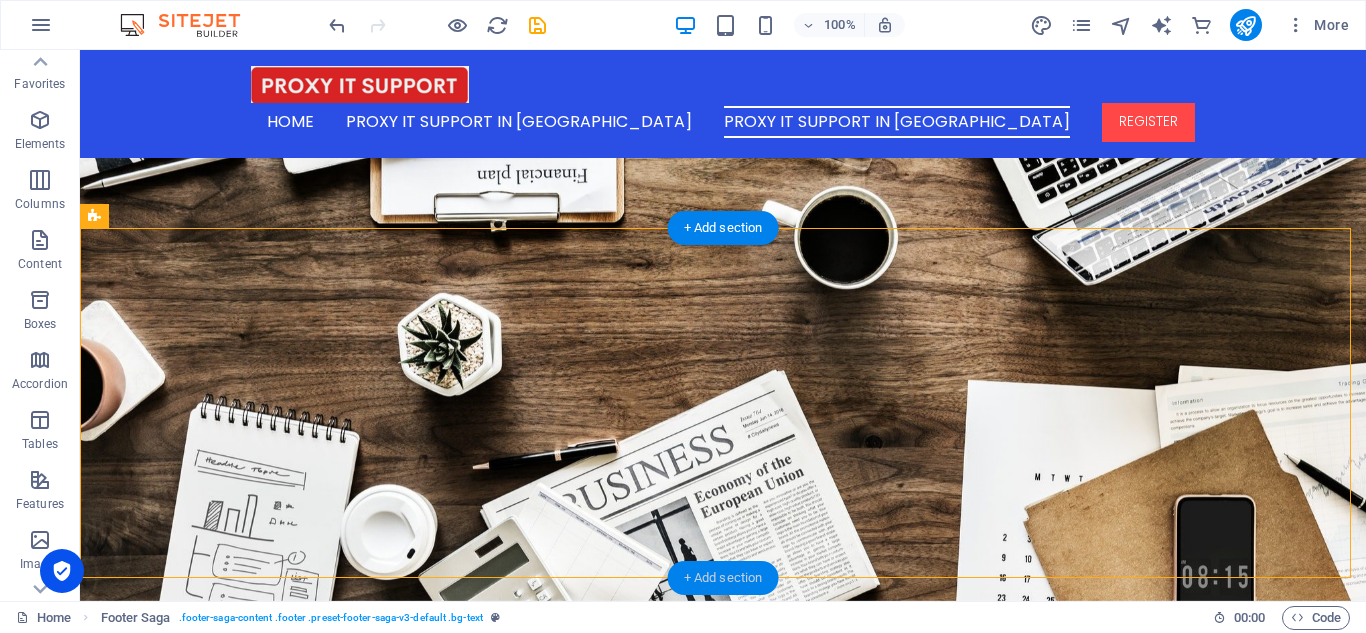click on "+ Add section" at bounding box center [723, 578] 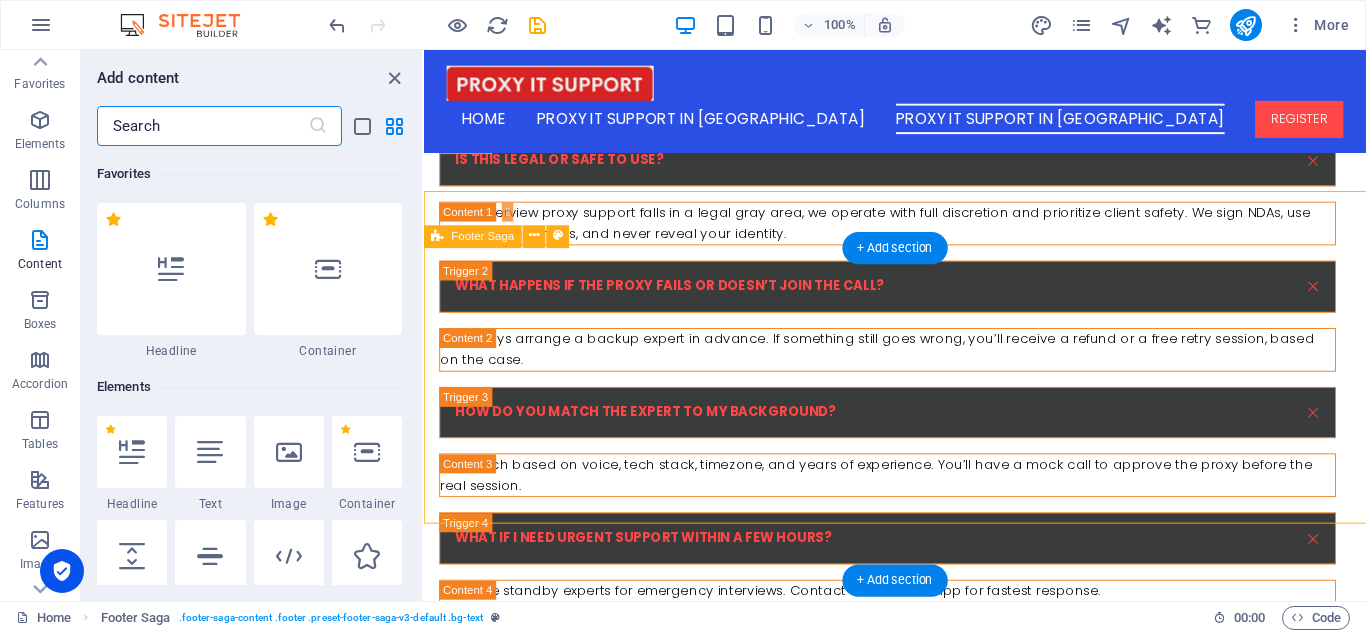 scroll, scrollTop: 6108, scrollLeft: 0, axis: vertical 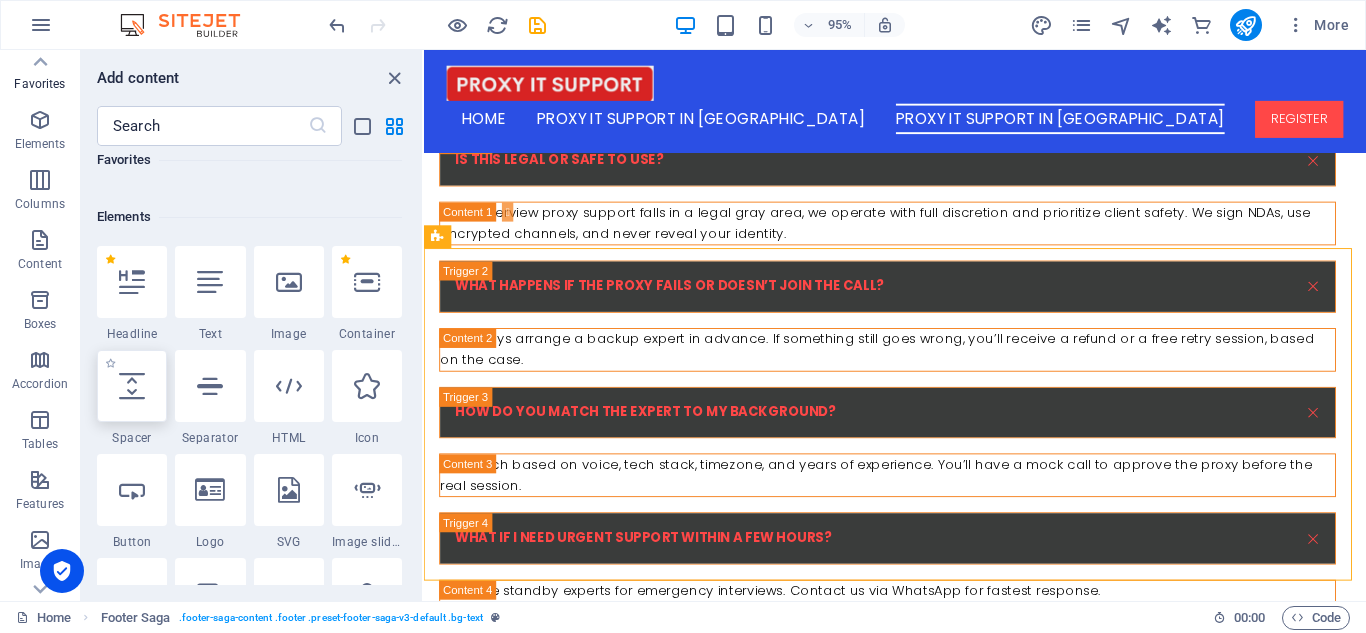 click at bounding box center (132, 386) 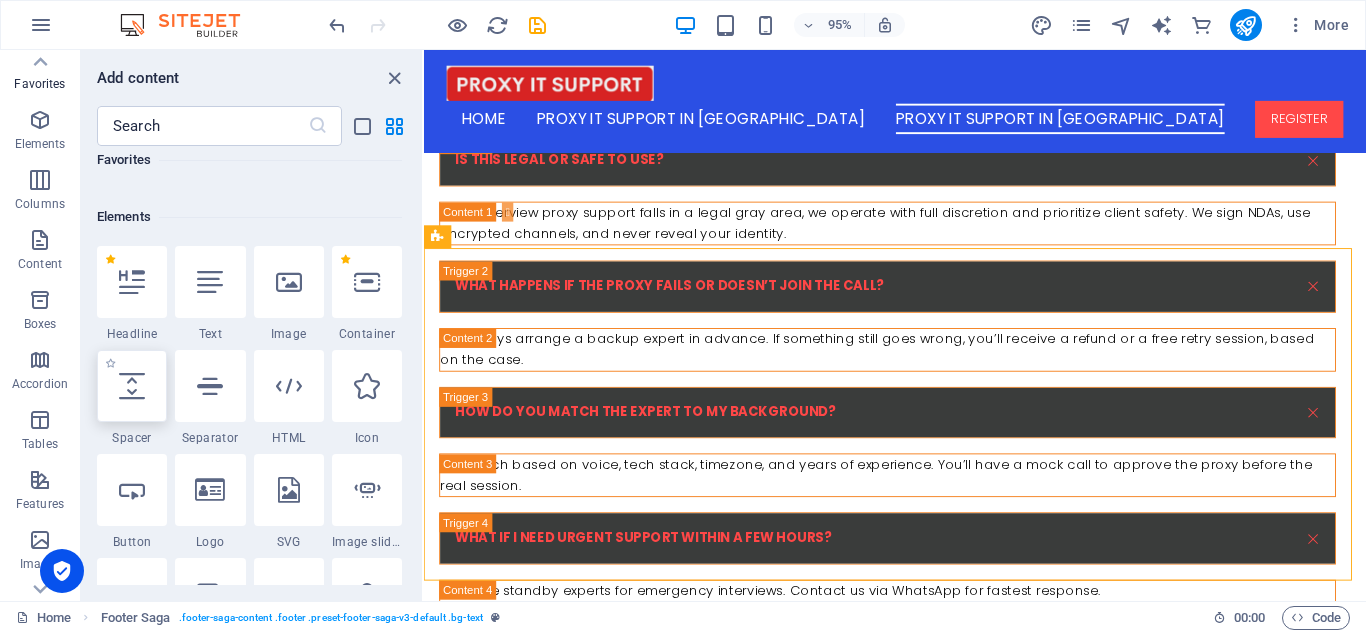 select on "px" 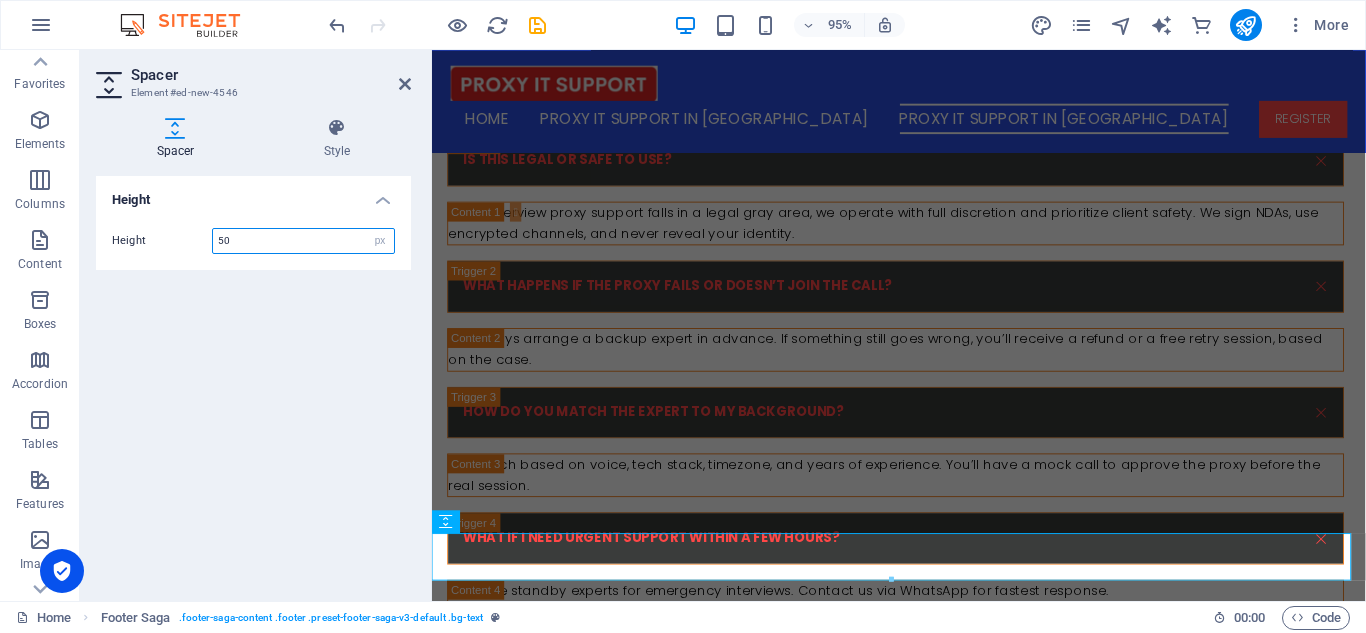 scroll, scrollTop: 6155, scrollLeft: 0, axis: vertical 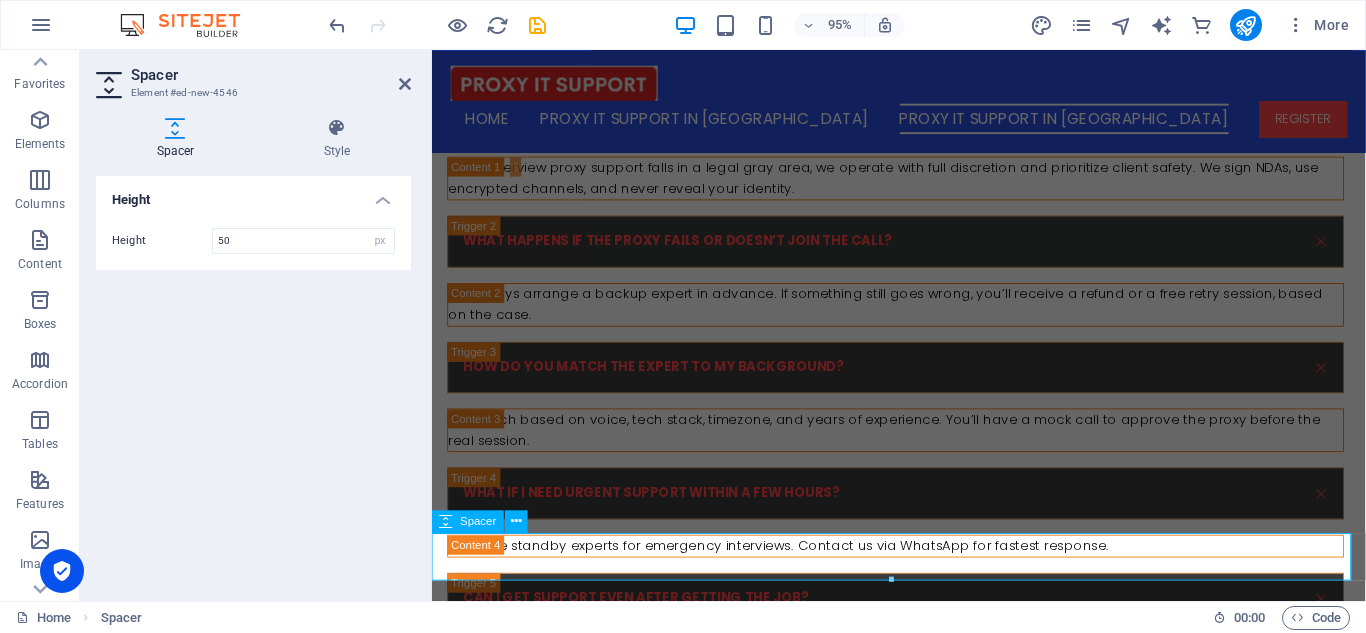 click at bounding box center [923, 5860] 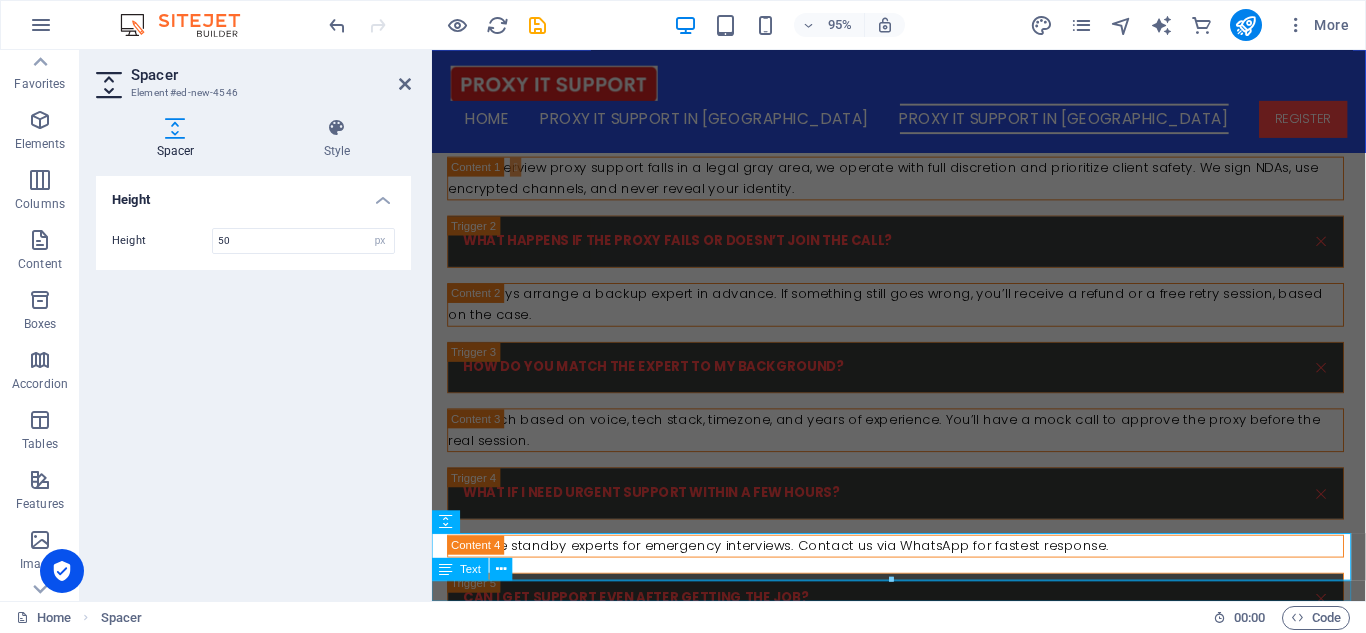 click on "© 2025 On Job Support Service From [GEOGRAPHIC_DATA] | Powered by On Job Support Service From [GEOGRAPHIC_DATA]" at bounding box center (923, 5896) 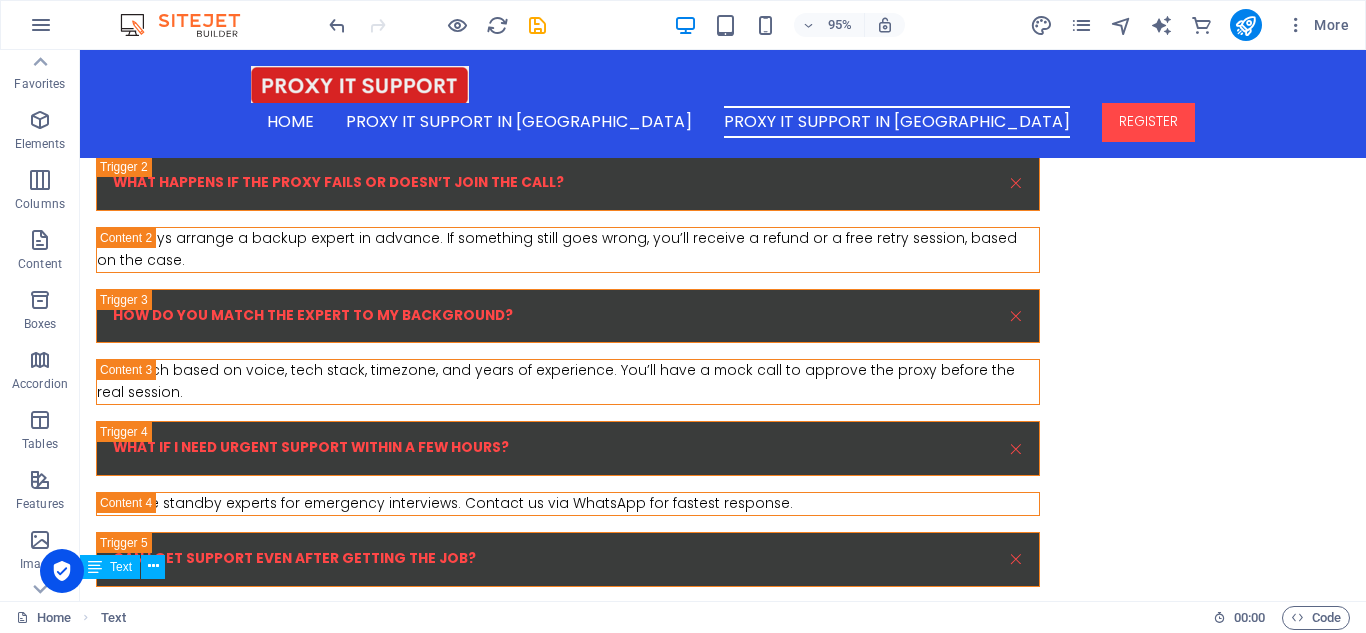 scroll, scrollTop: 6128, scrollLeft: 0, axis: vertical 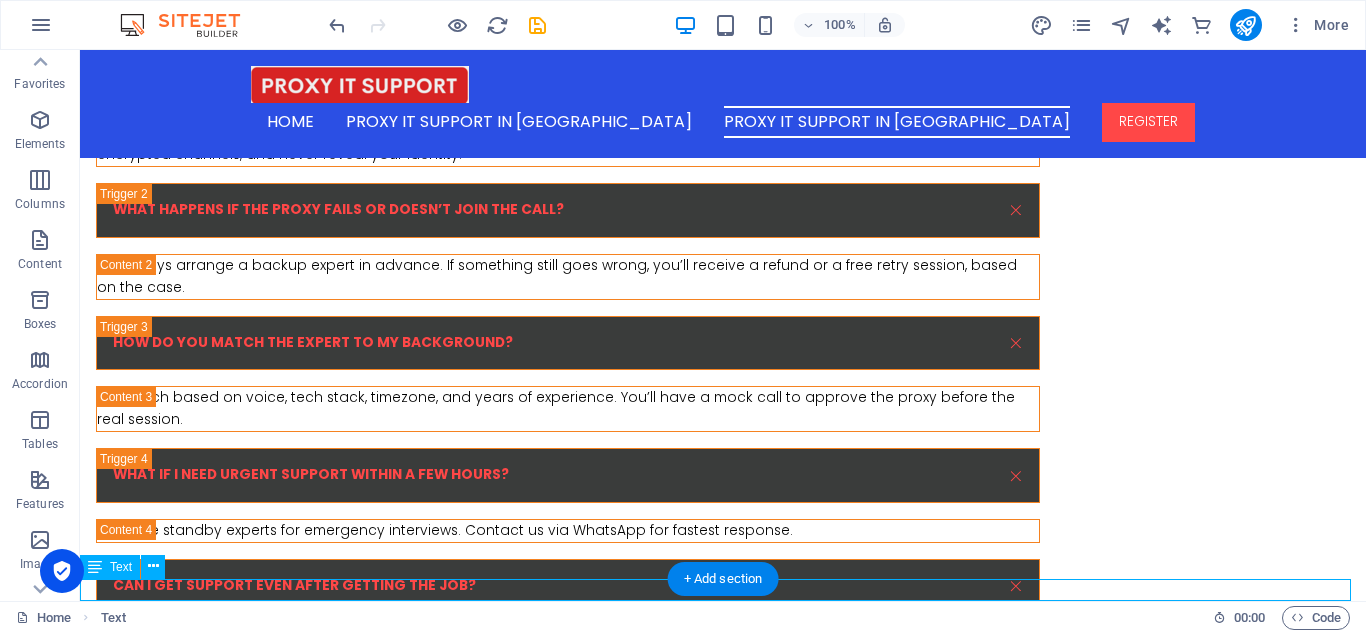 click on "© 2025 On Job Support Service From [GEOGRAPHIC_DATA] | Powered by On Job Support Service From [GEOGRAPHIC_DATA]" at bounding box center [723, 5855] 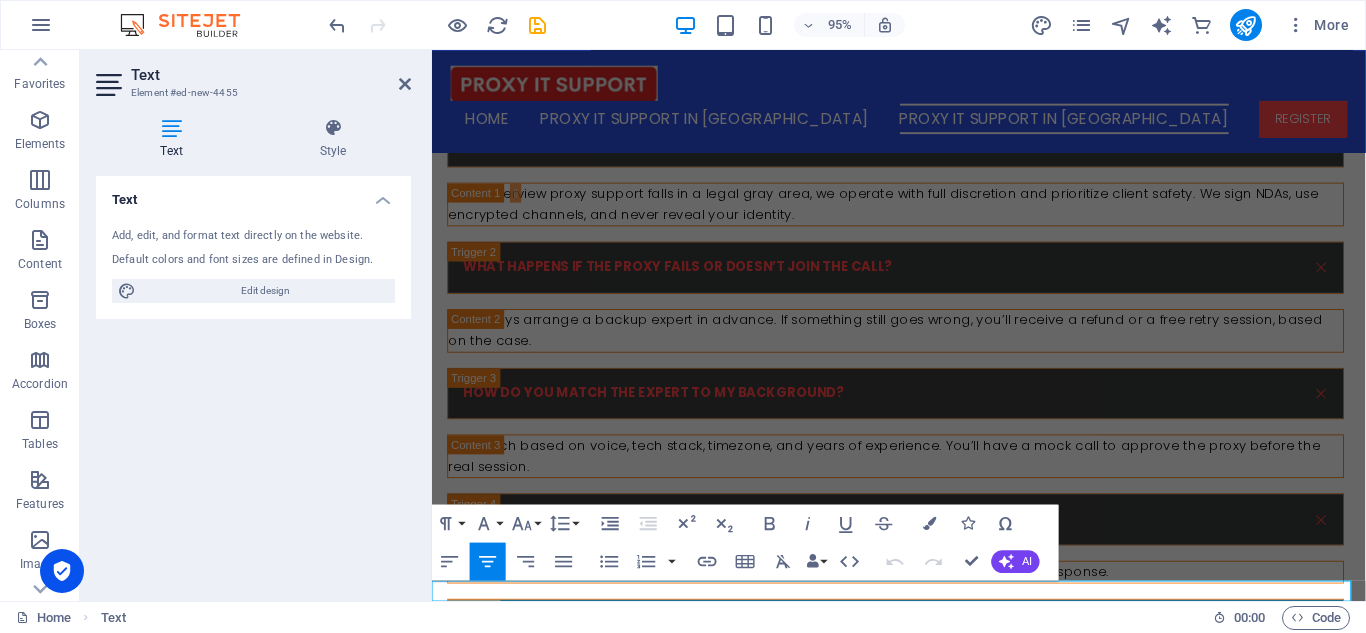 scroll, scrollTop: 6155, scrollLeft: 0, axis: vertical 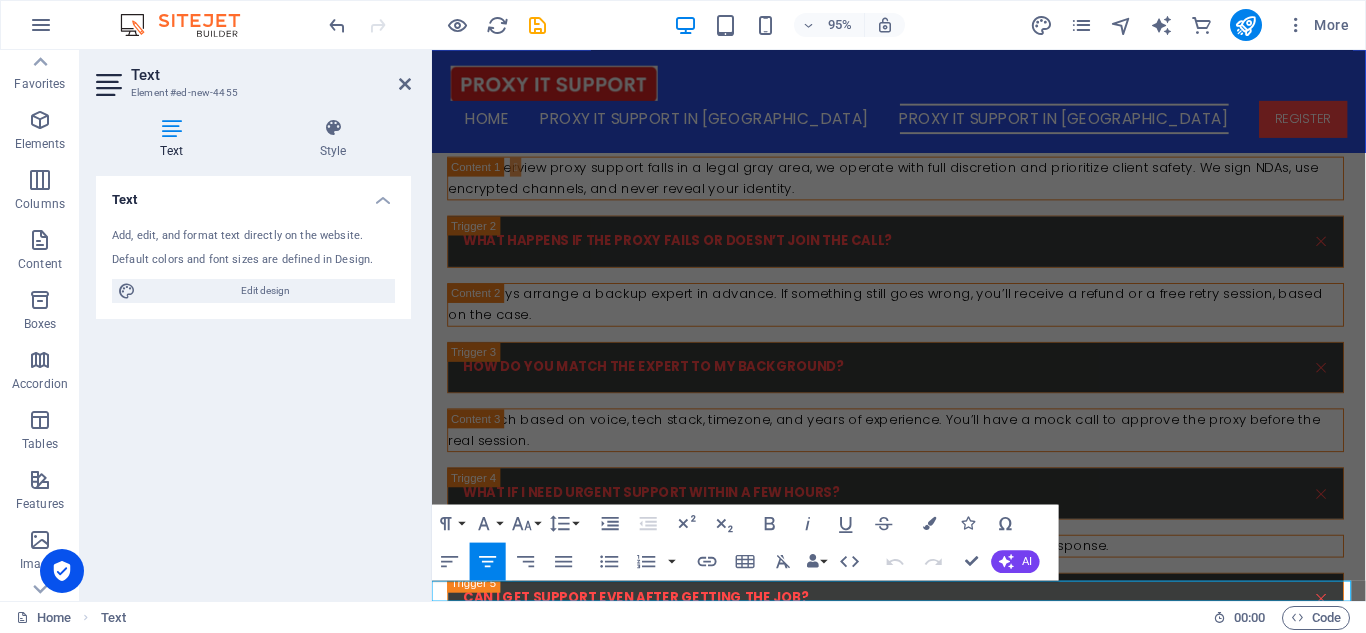 click on "© 2025 On Job Support Service From [GEOGRAPHIC_DATA] | Powered by On Job Support Service From [GEOGRAPHIC_DATA]" at bounding box center [923, 5896] 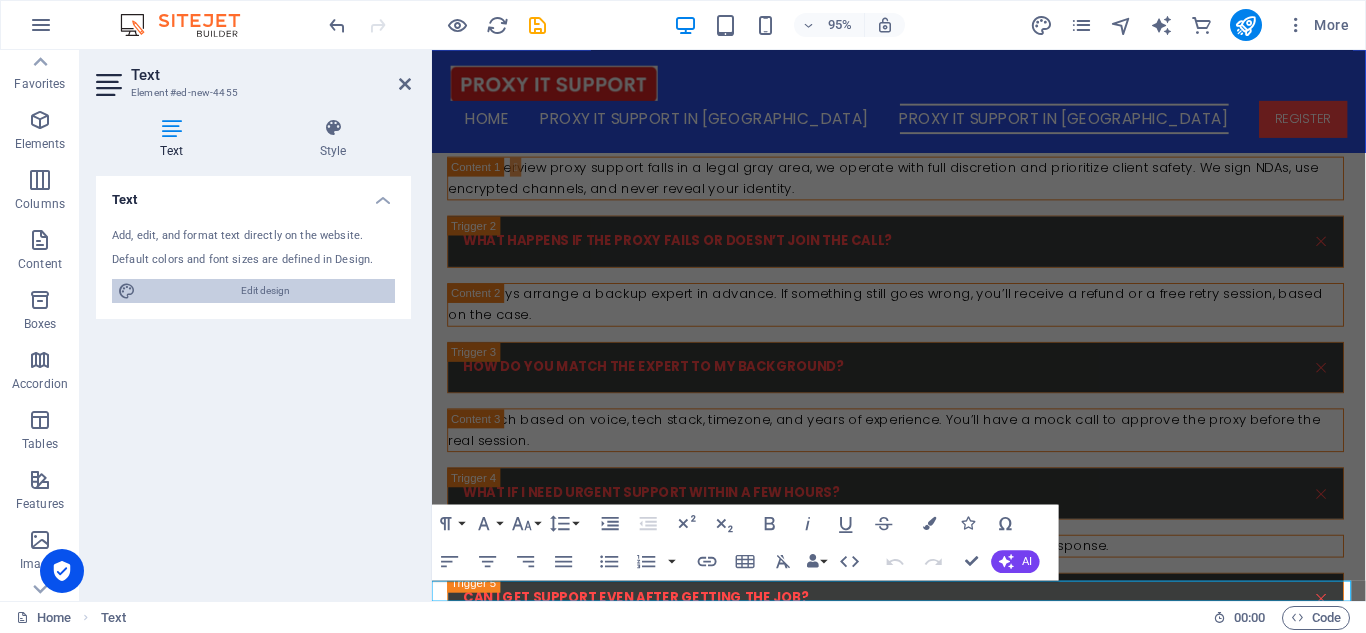 click on "Edit design" at bounding box center [265, 291] 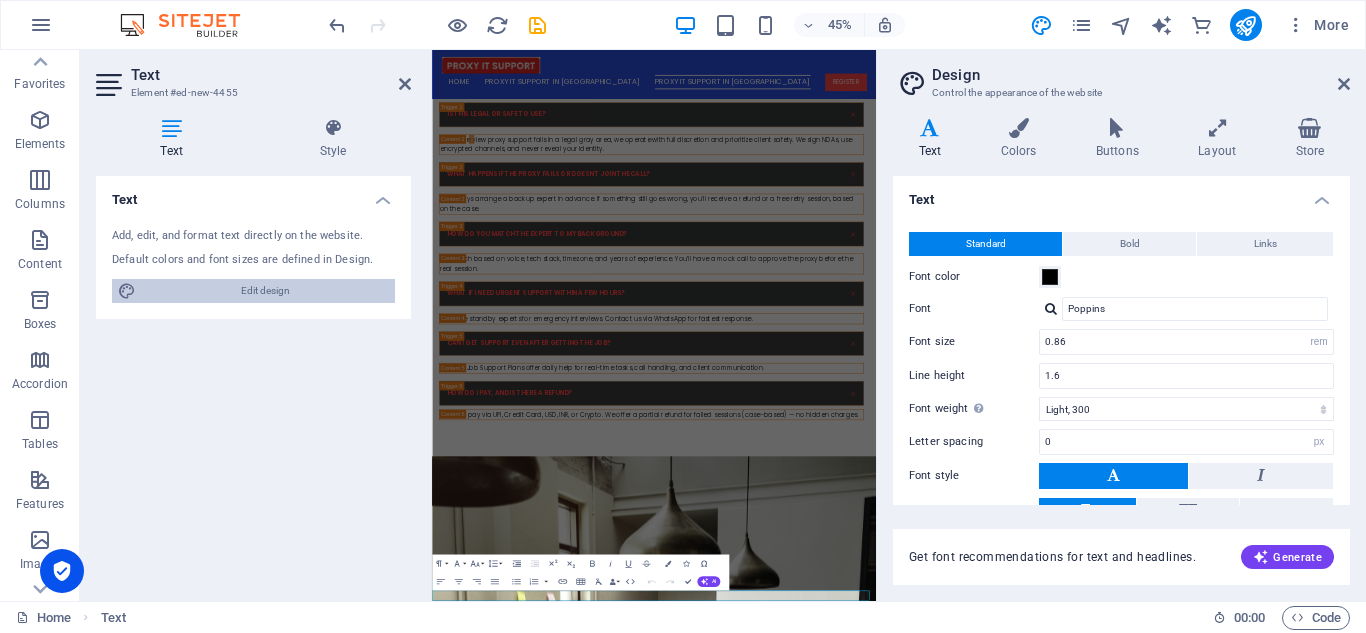 scroll, scrollTop: 6157, scrollLeft: 0, axis: vertical 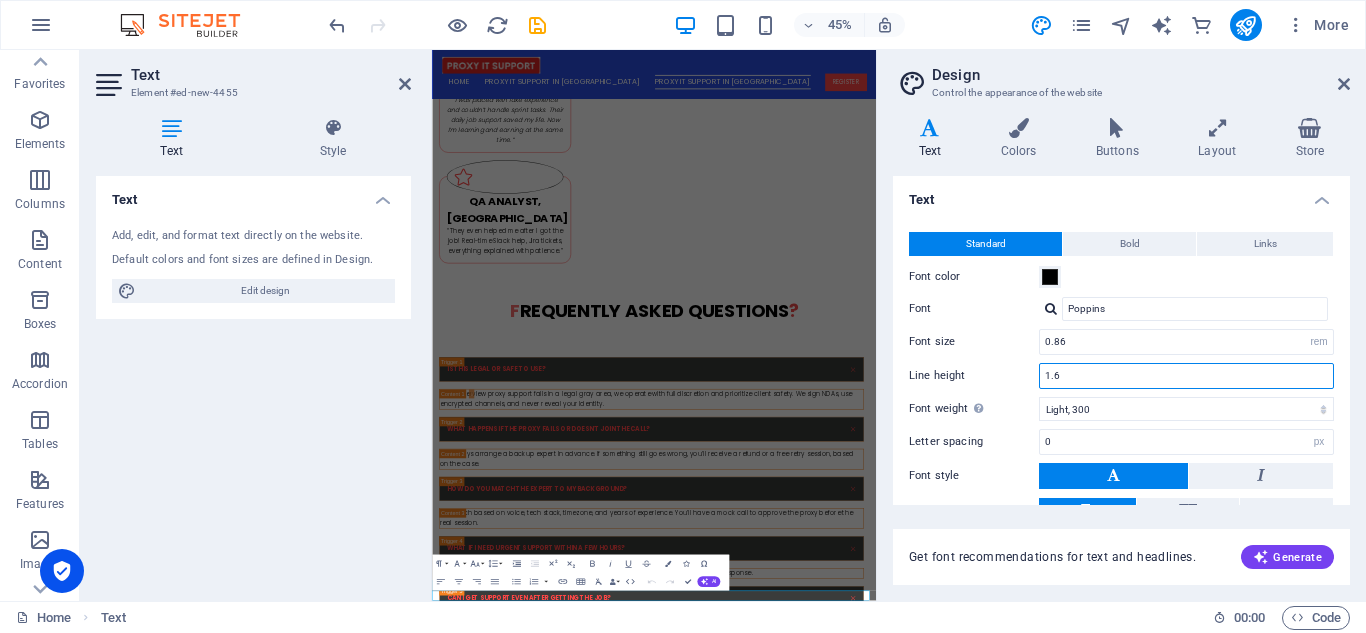 click on "1.6" at bounding box center (1186, 376) 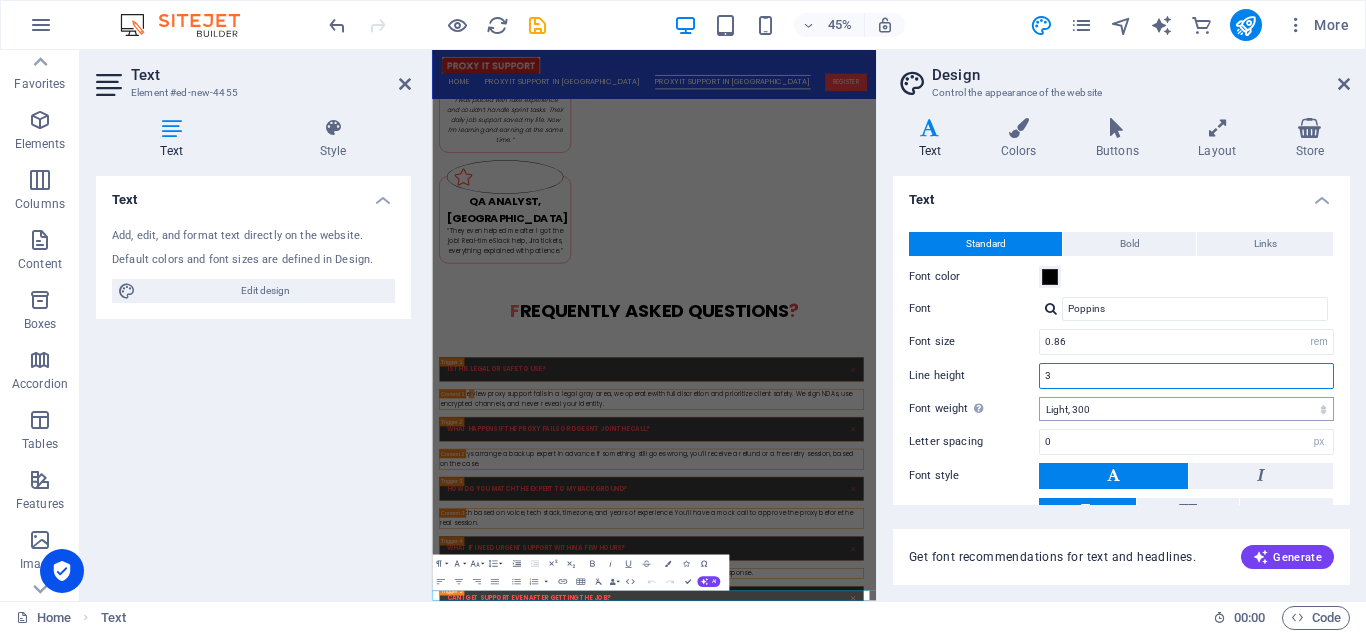 type on "3" 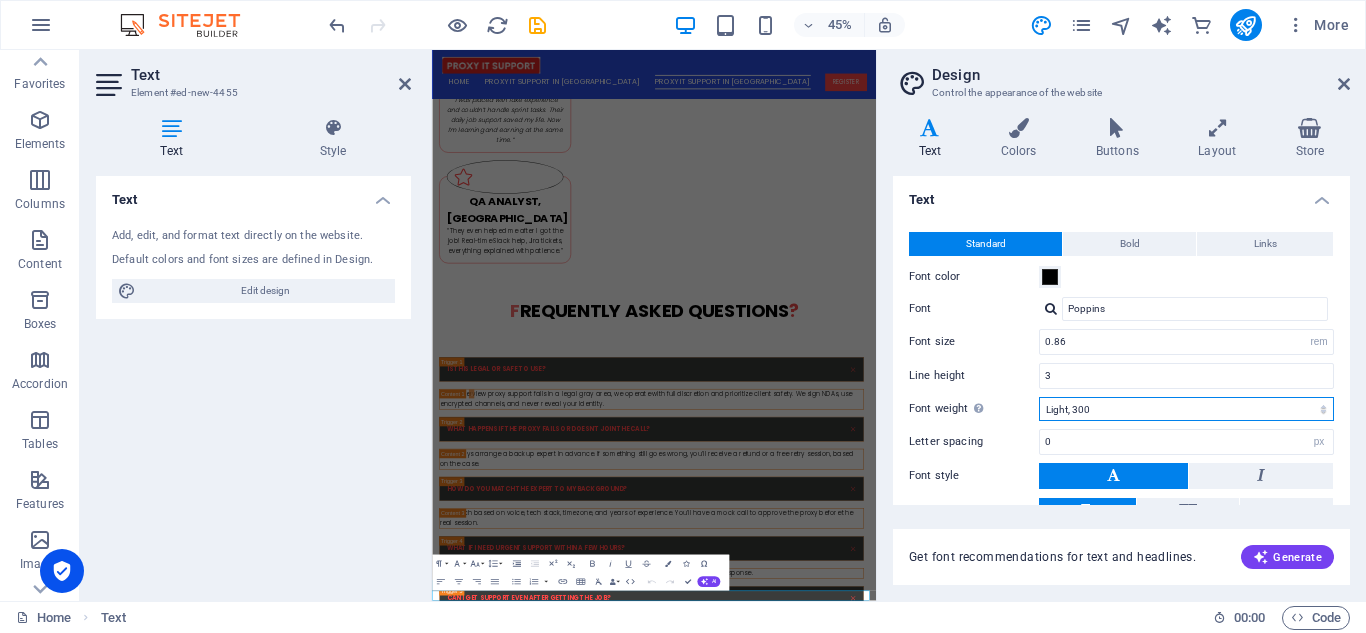 click on "Thin, 100 Extra-light, 200 Light, 300 Regular, 400 Medium, 500 Semi-bold, 600 Bold, 700 Extra-bold, 800 Black, 900" at bounding box center [1186, 409] 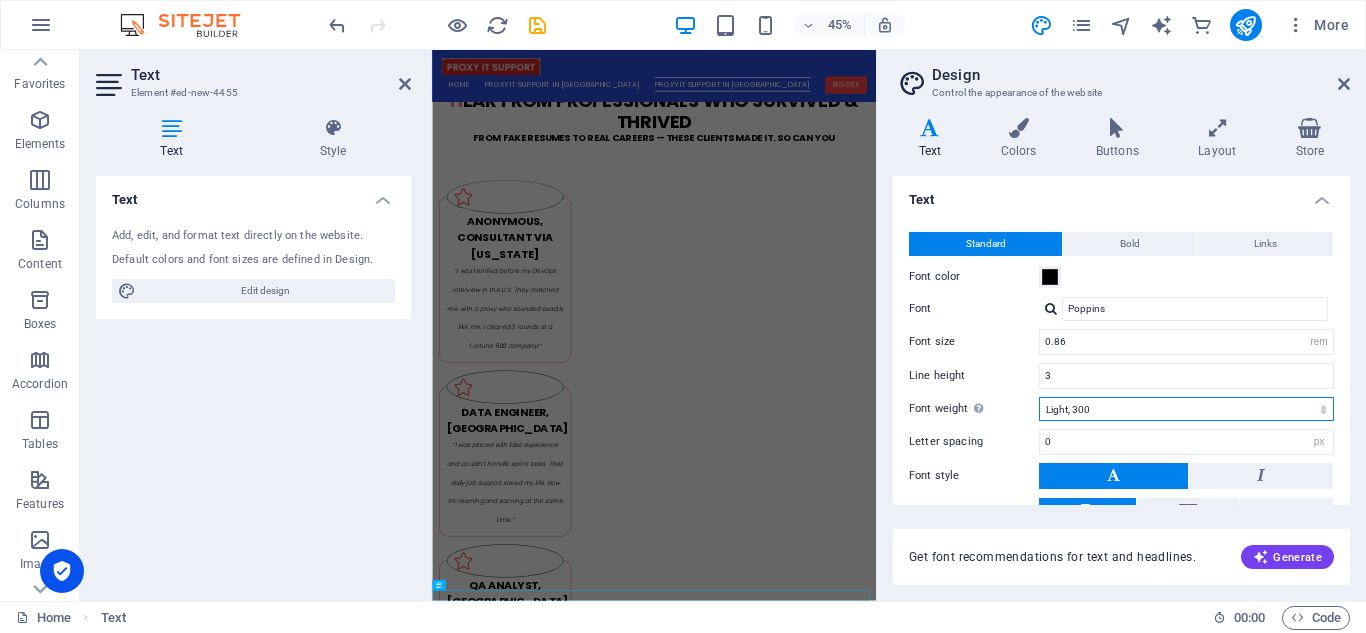 scroll, scrollTop: 7299, scrollLeft: 0, axis: vertical 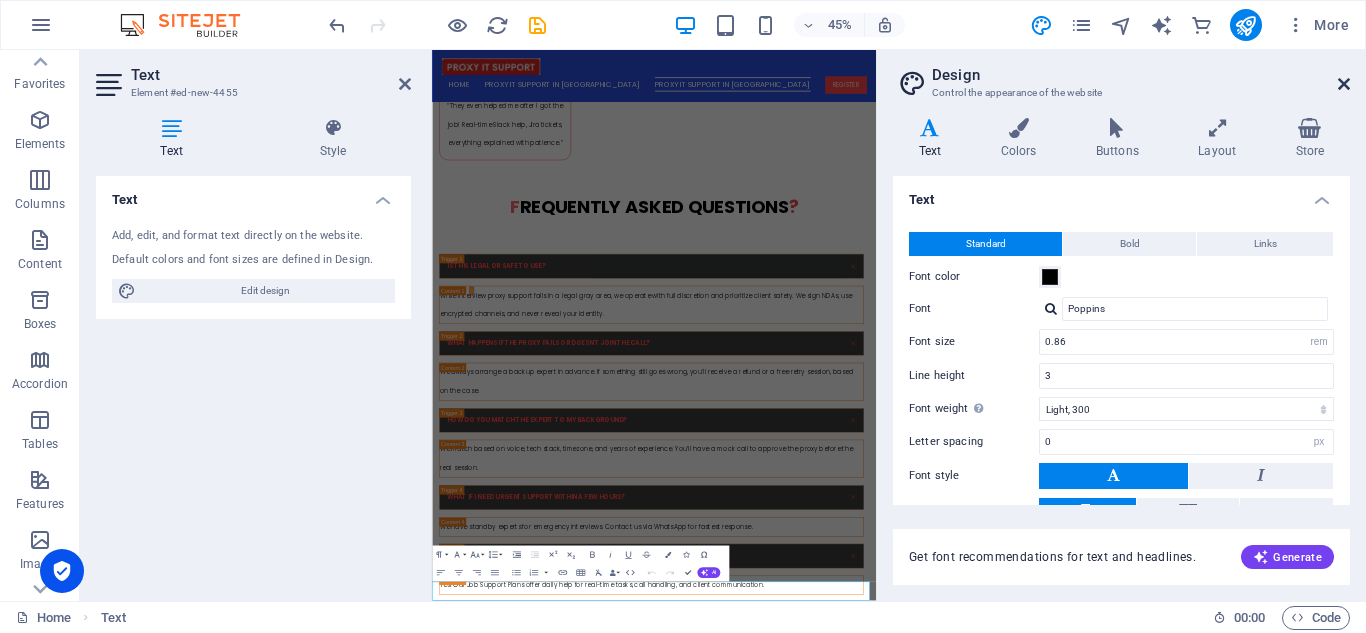click at bounding box center [1344, 84] 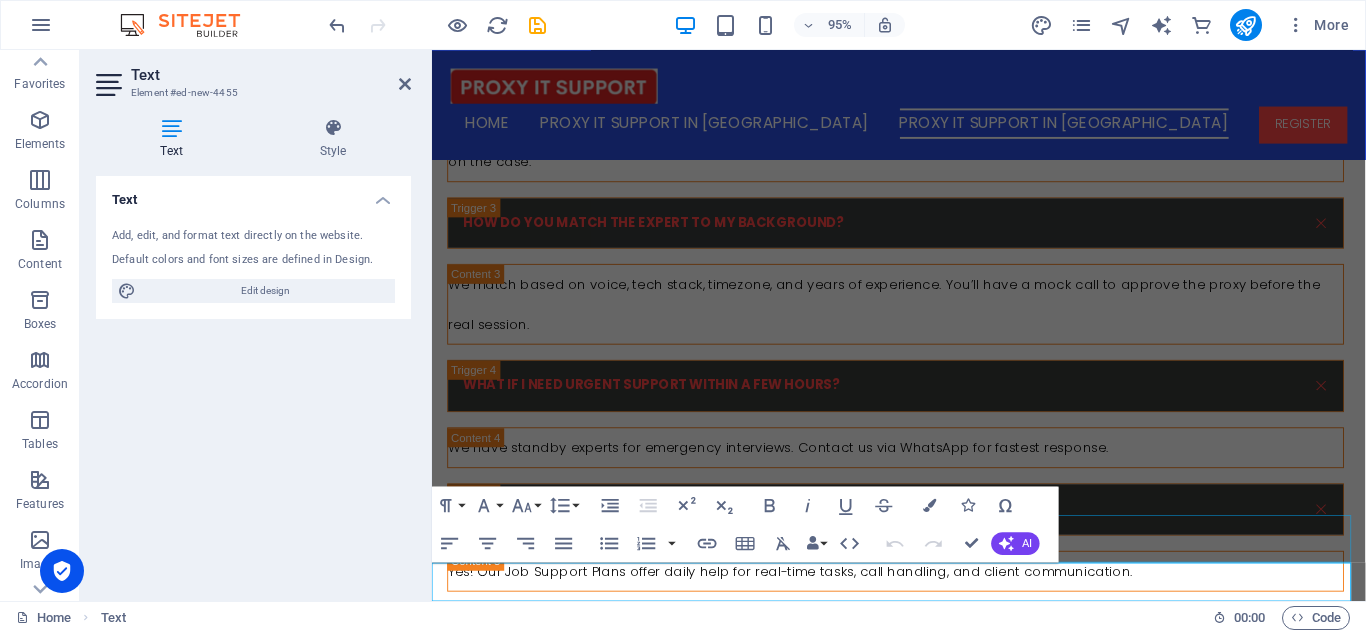 click at bounding box center [923, 6620] 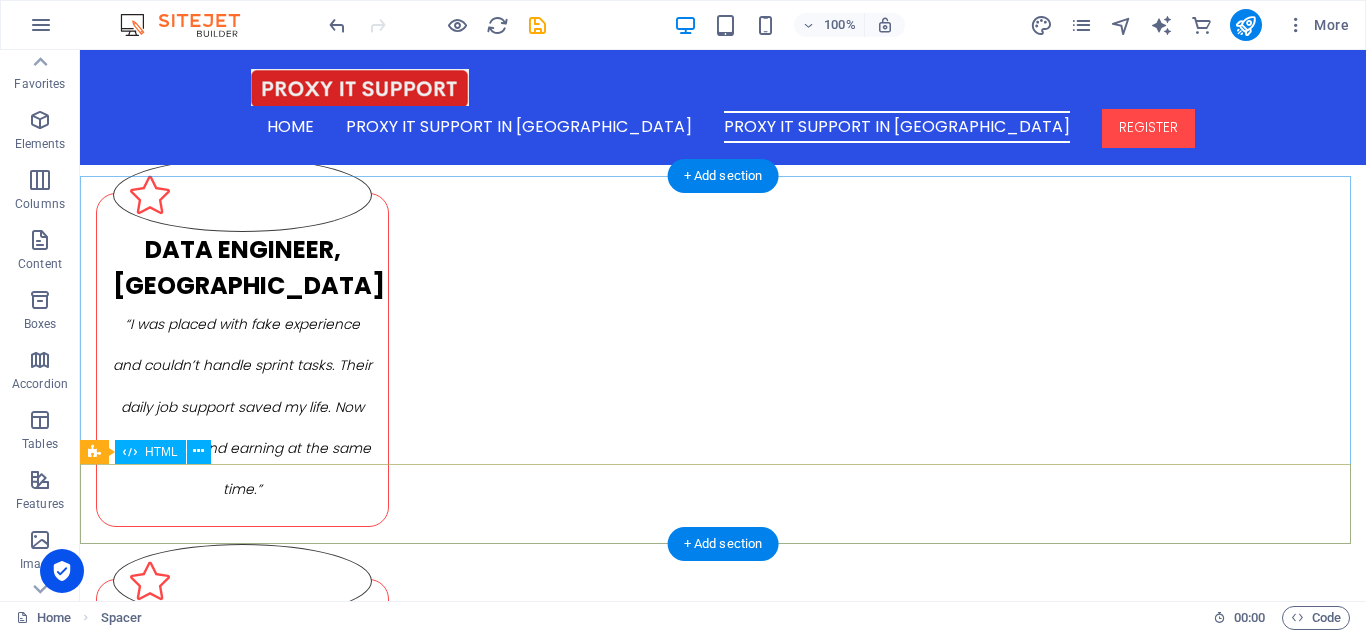 scroll, scrollTop: 5743, scrollLeft: 0, axis: vertical 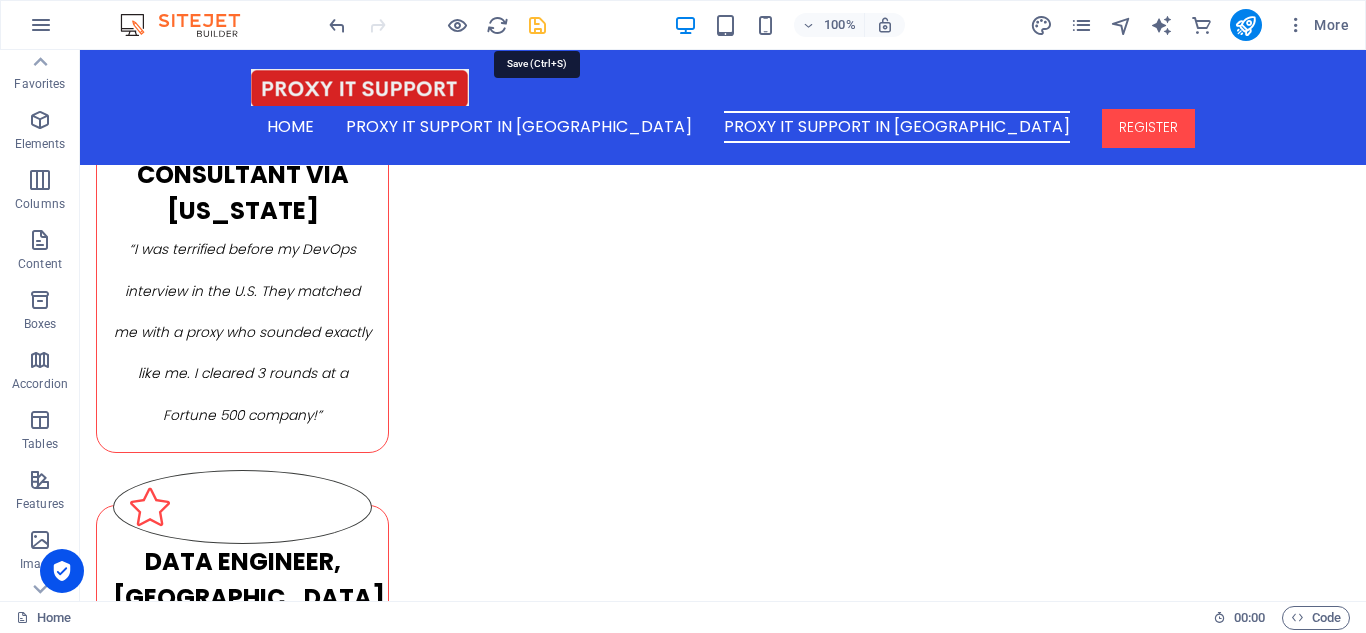 click at bounding box center (537, 25) 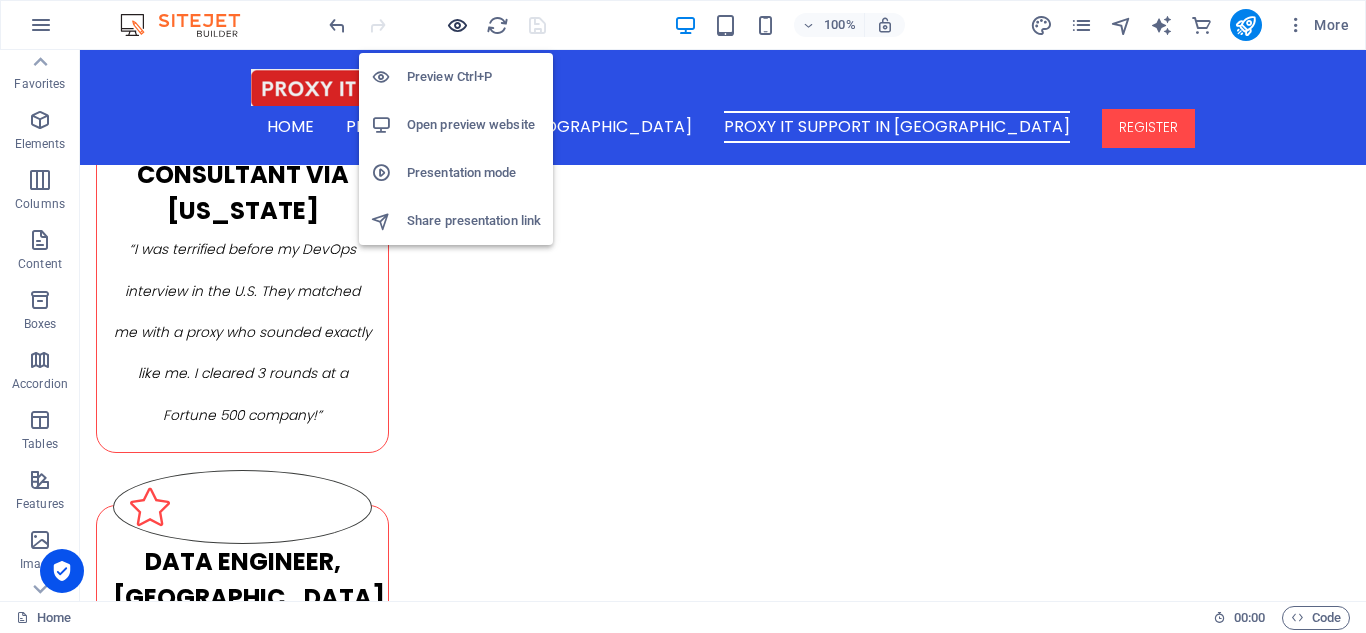 click at bounding box center [457, 25] 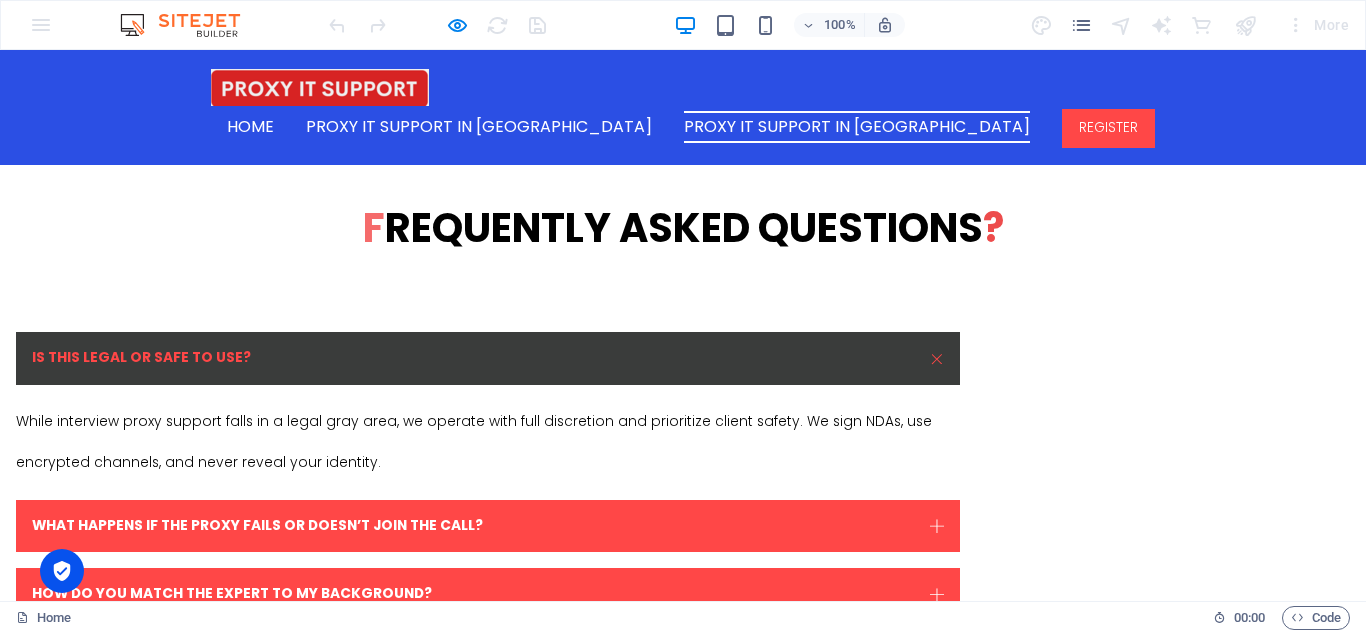 scroll, scrollTop: 6883, scrollLeft: 0, axis: vertical 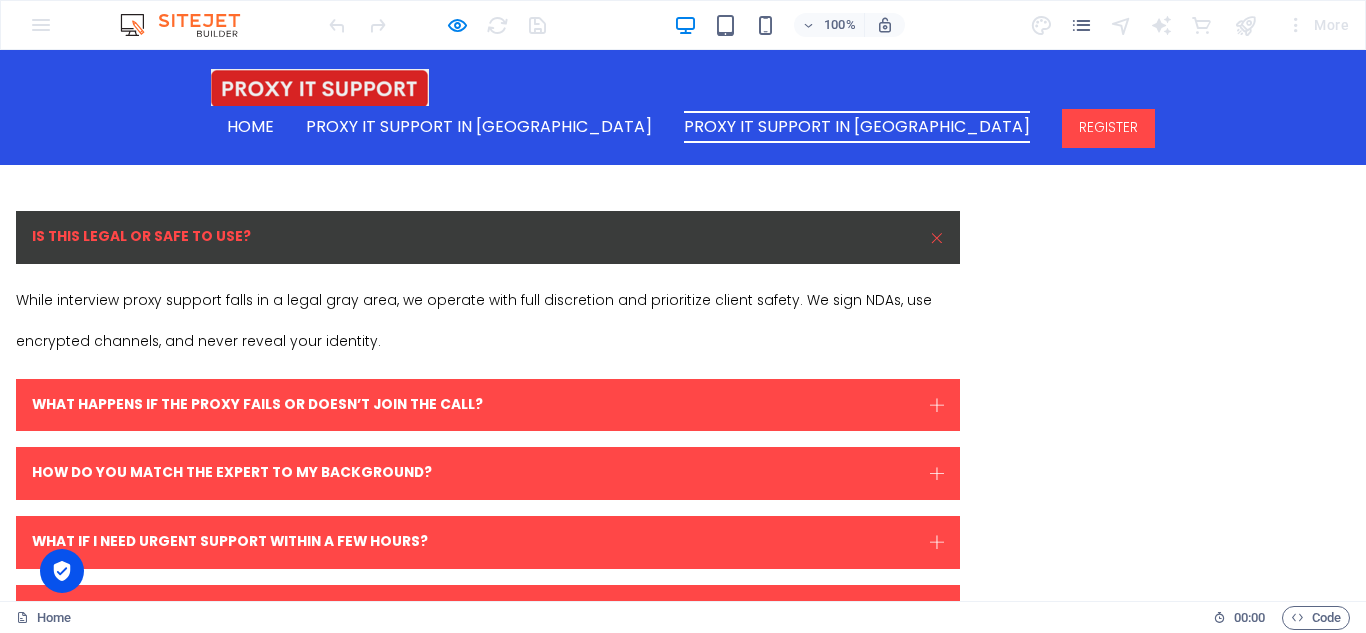 click at bounding box center (683, 6442) 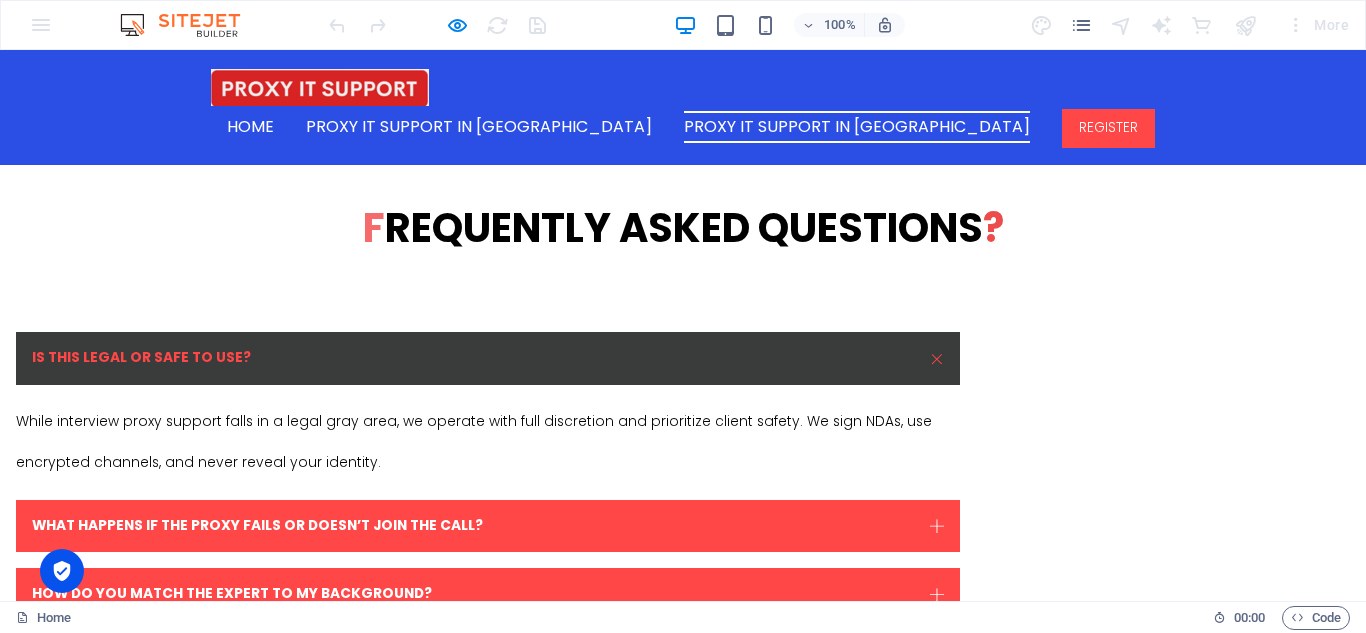 scroll, scrollTop: 6883, scrollLeft: 0, axis: vertical 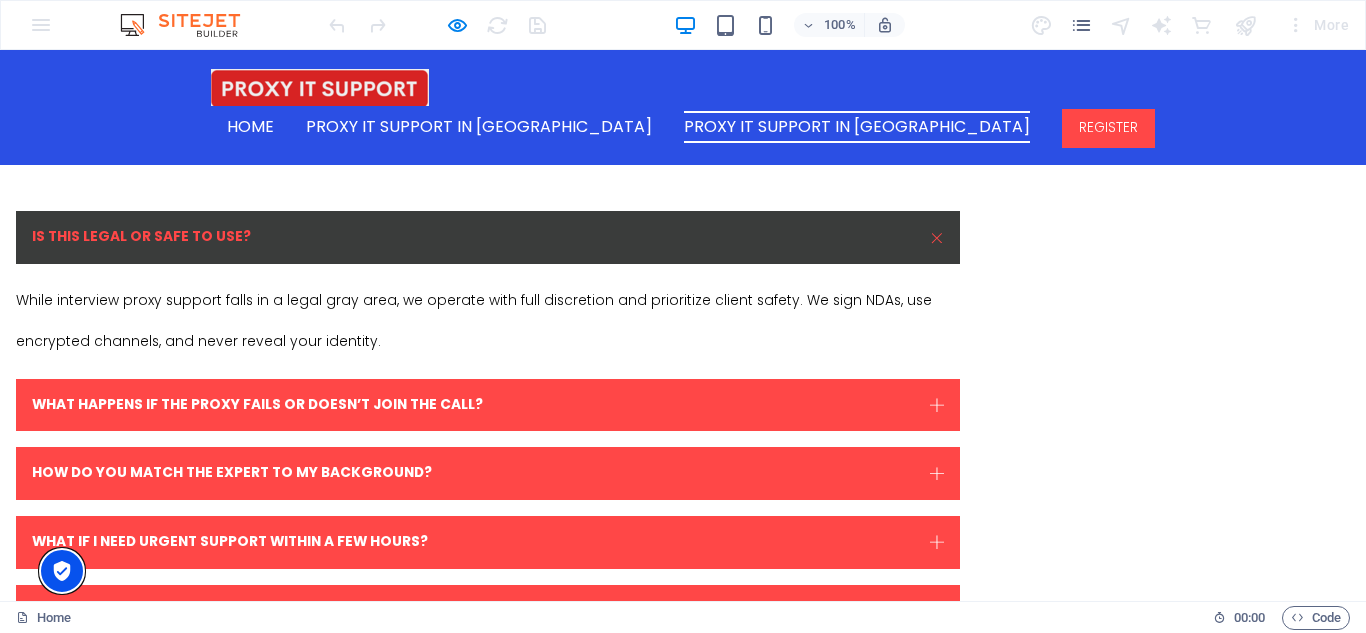 click at bounding box center [62, 571] 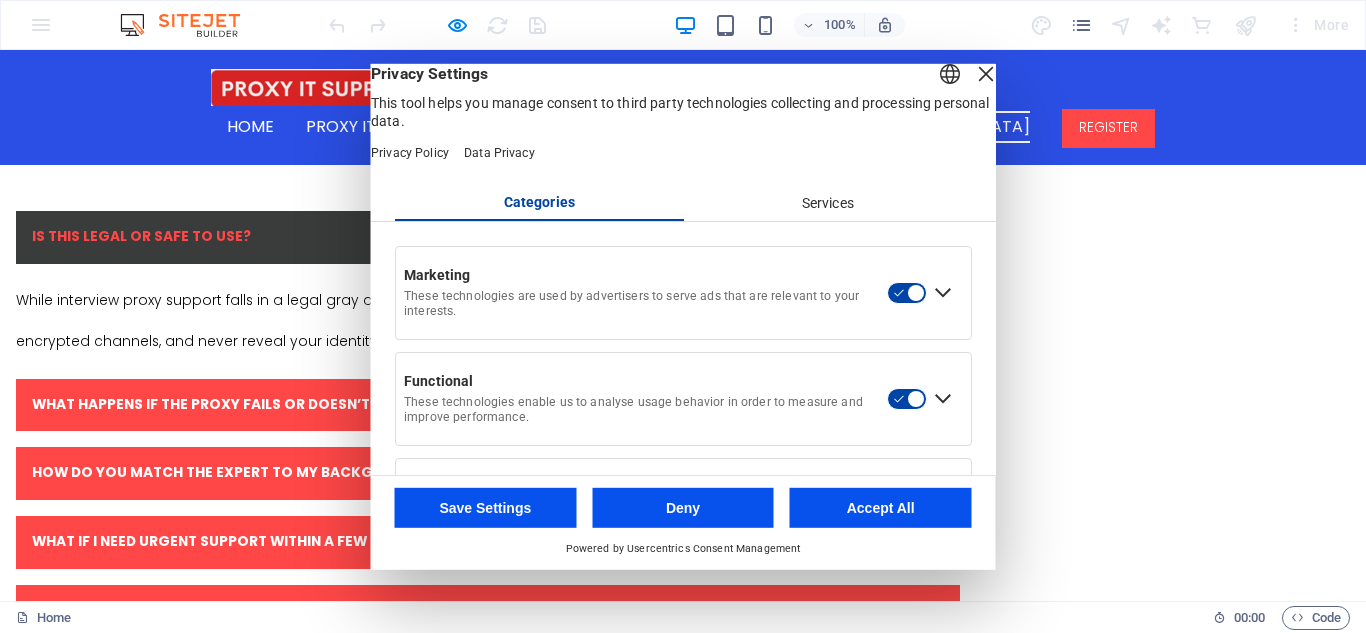 click at bounding box center (986, 73) 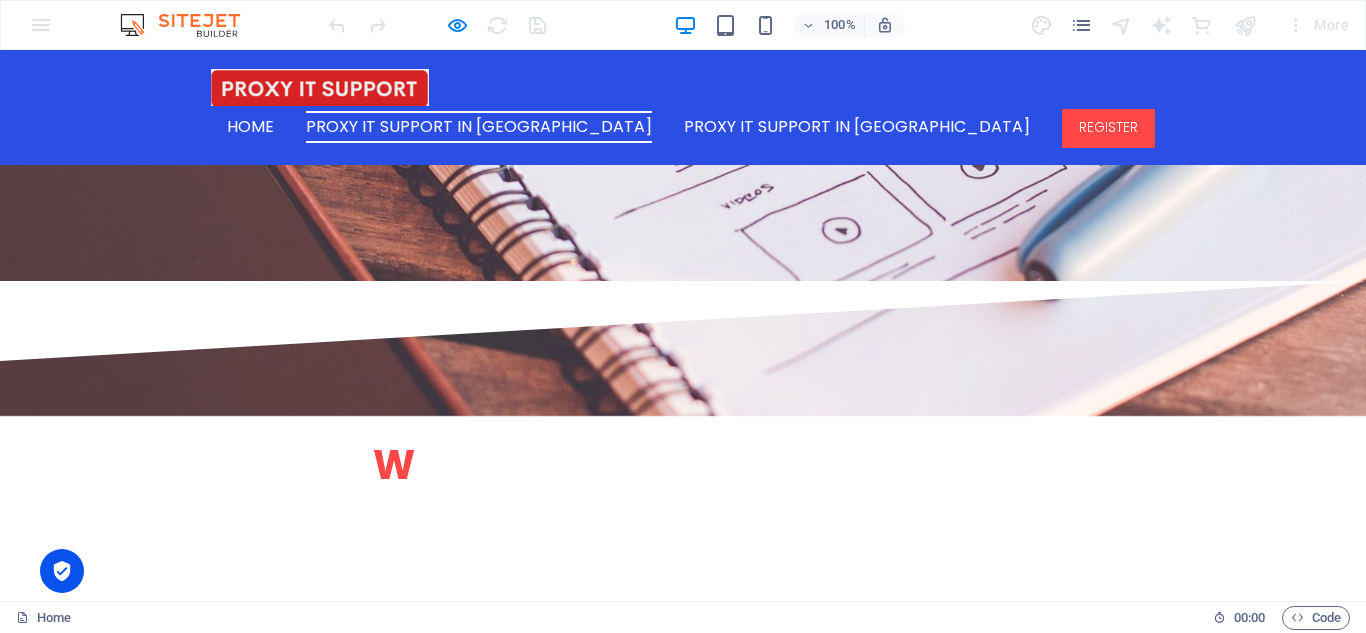 scroll, scrollTop: 4212, scrollLeft: 0, axis: vertical 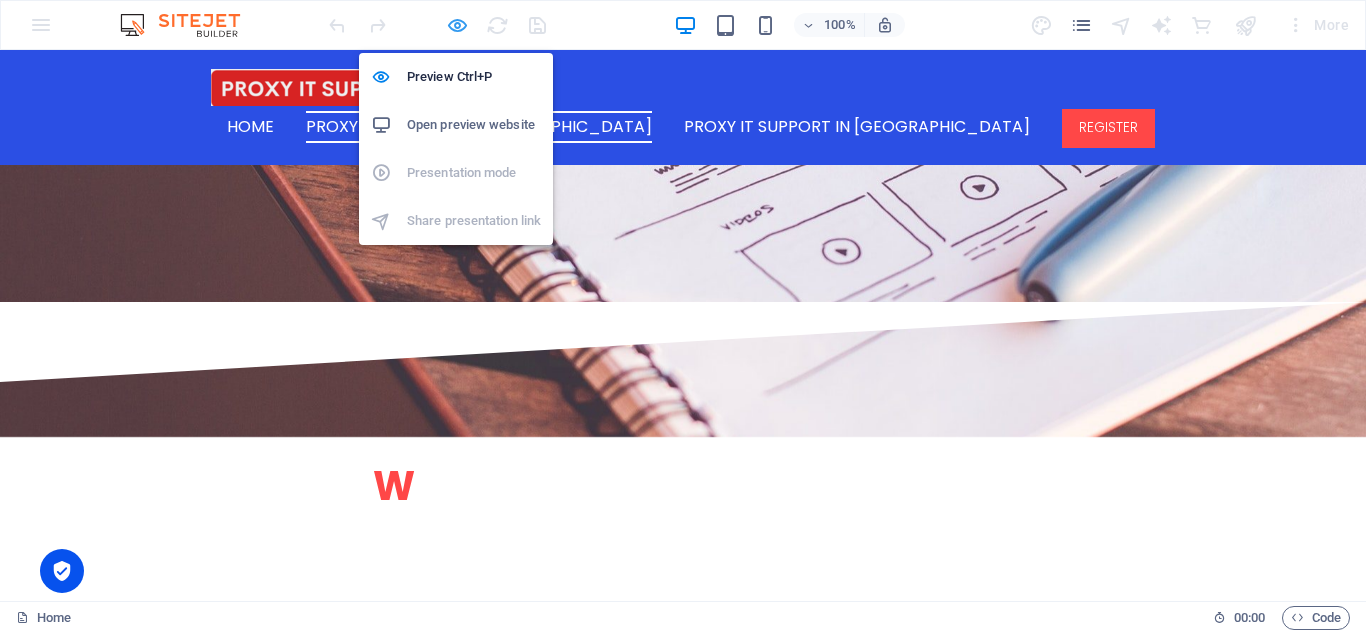 click at bounding box center [457, 25] 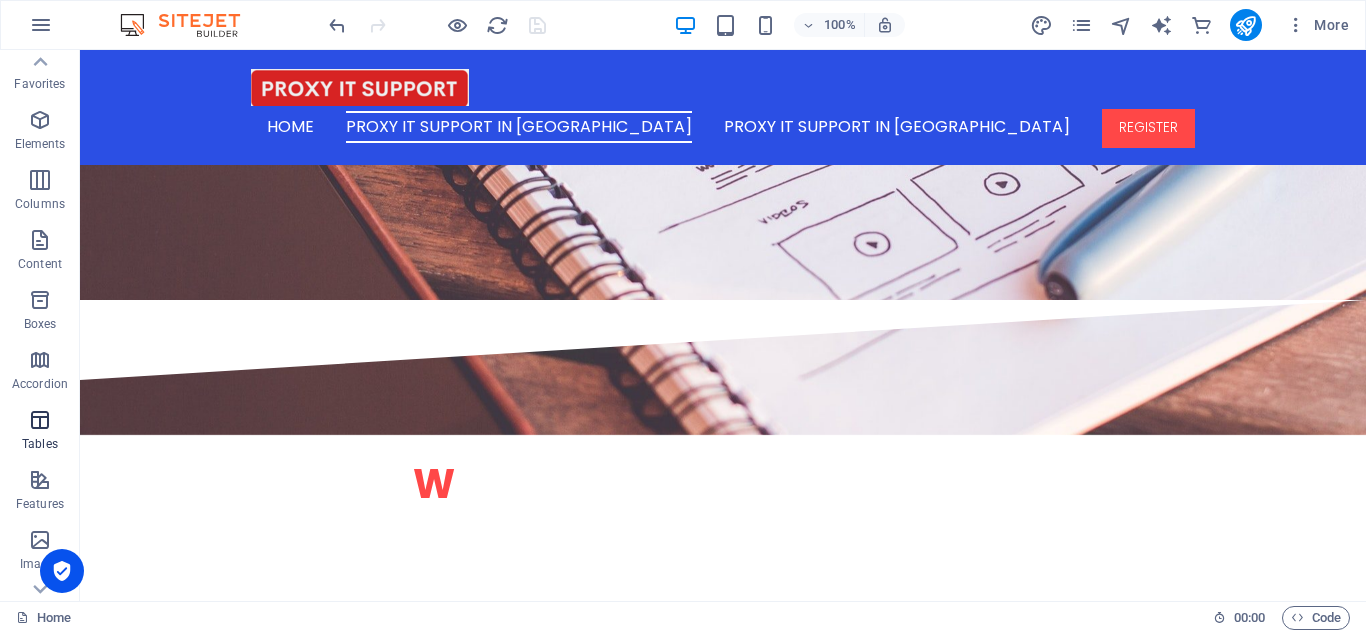 scroll, scrollTop: 409, scrollLeft: 0, axis: vertical 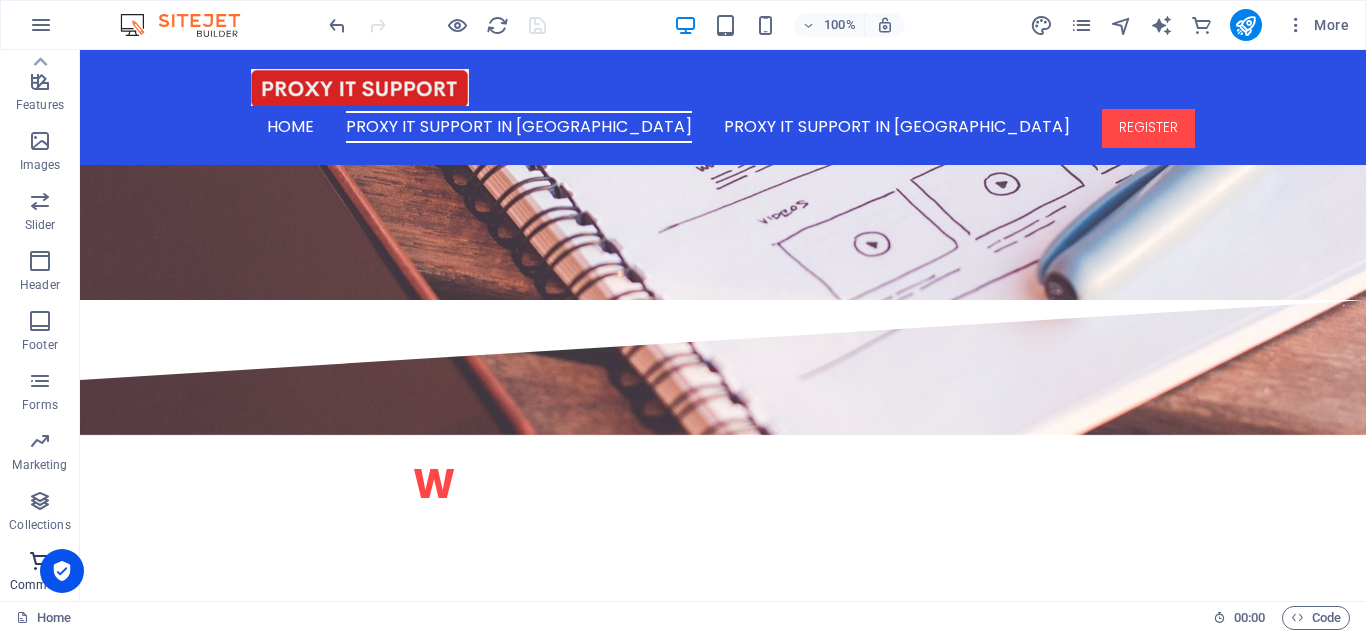 click at bounding box center [40, 561] 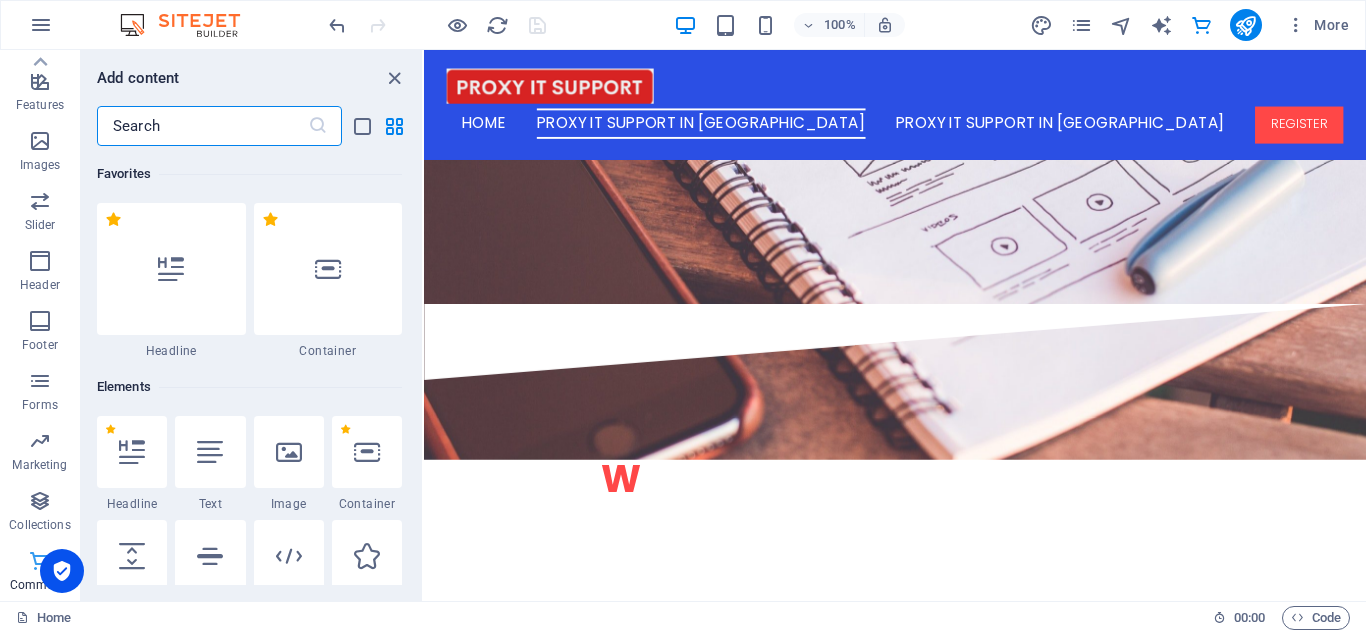 scroll, scrollTop: 4267, scrollLeft: 0, axis: vertical 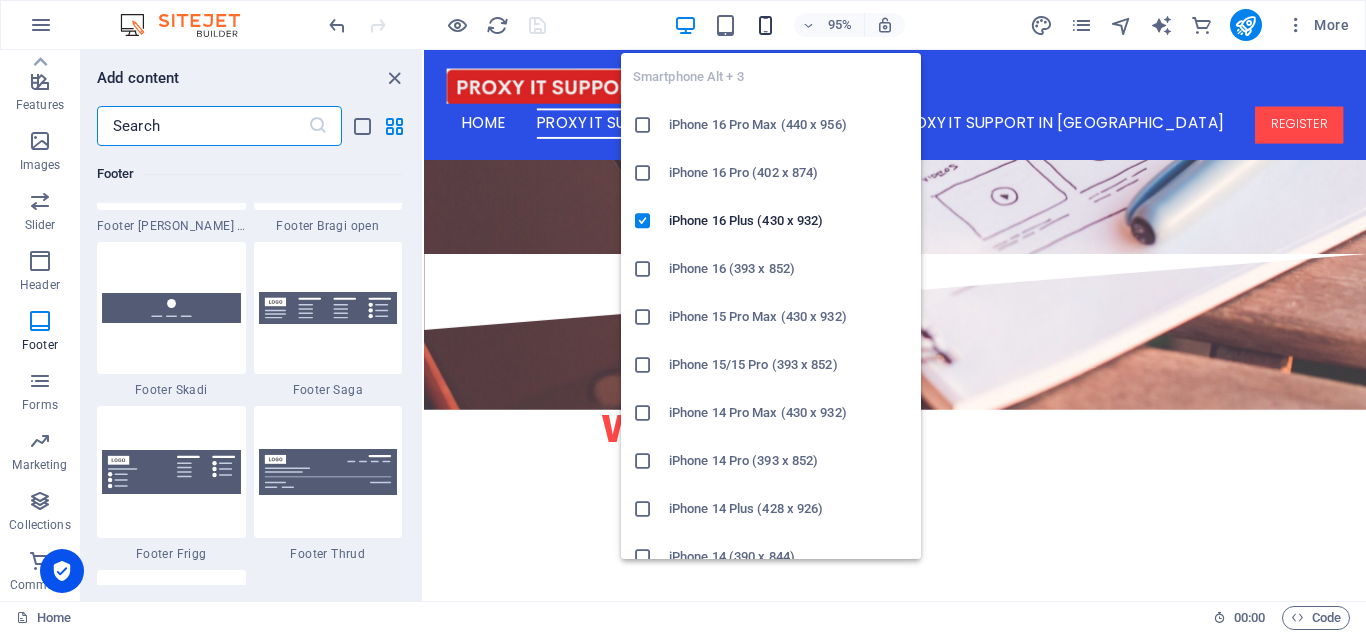 click at bounding box center (765, 25) 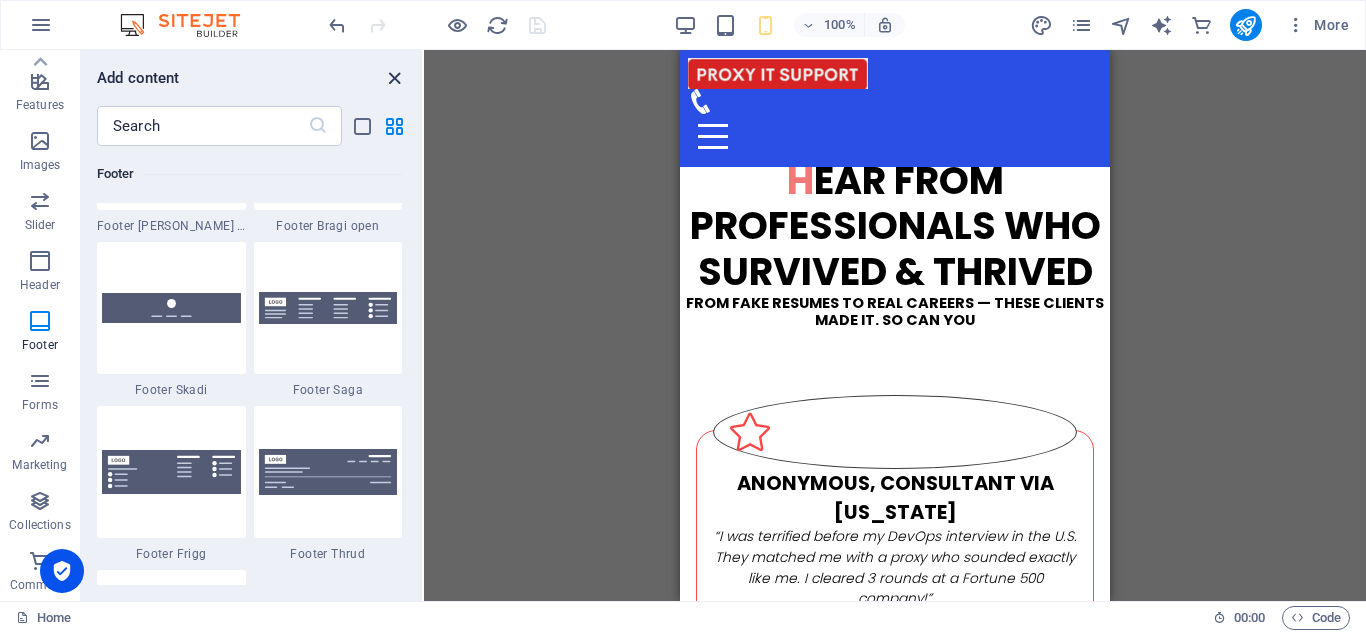 click at bounding box center [394, 78] 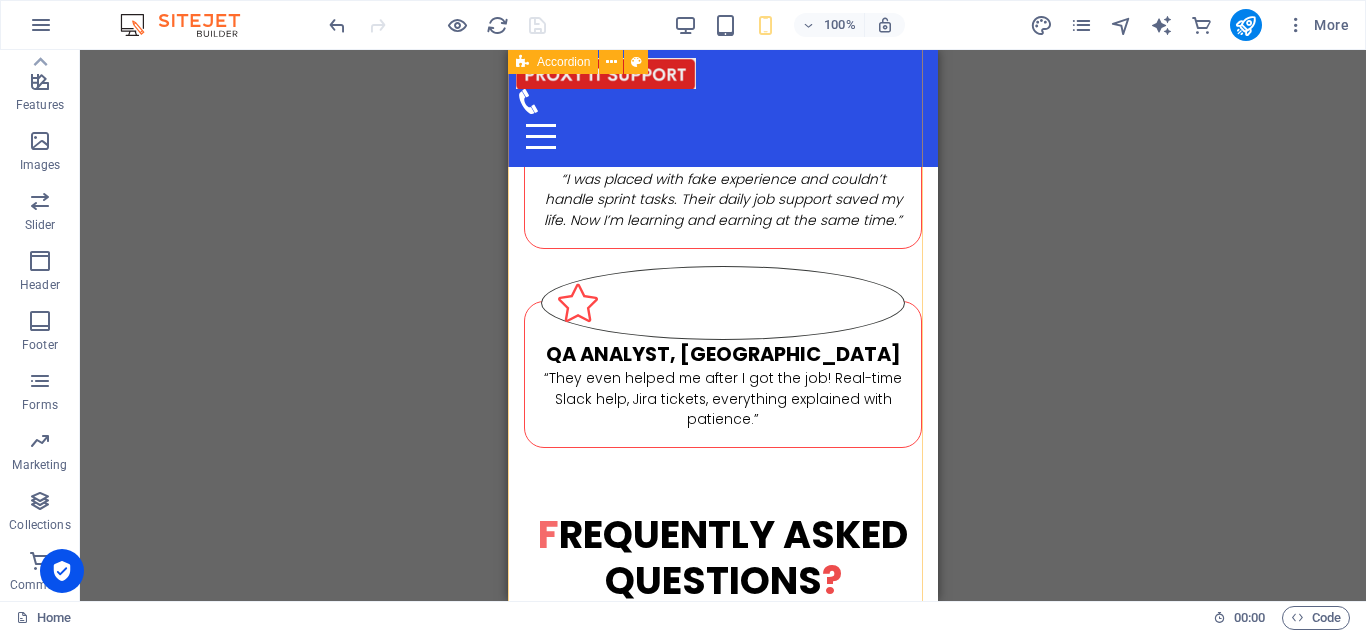 scroll, scrollTop: 4620, scrollLeft: 0, axis: vertical 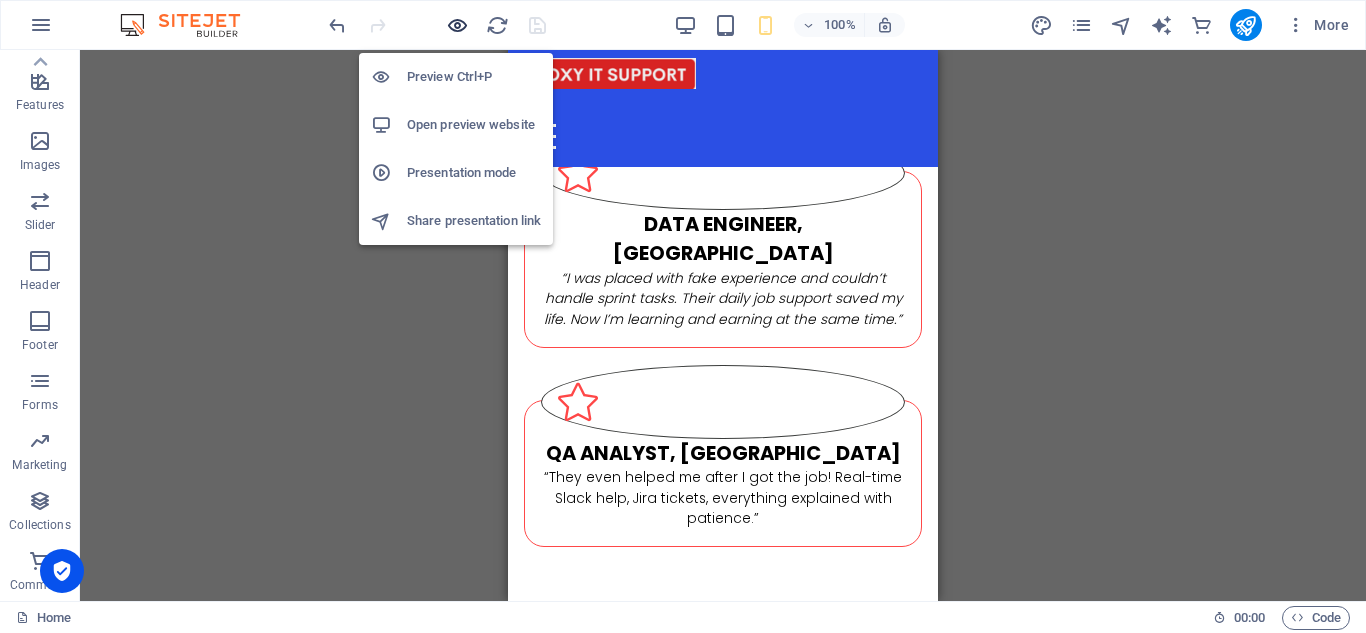 click at bounding box center (457, 25) 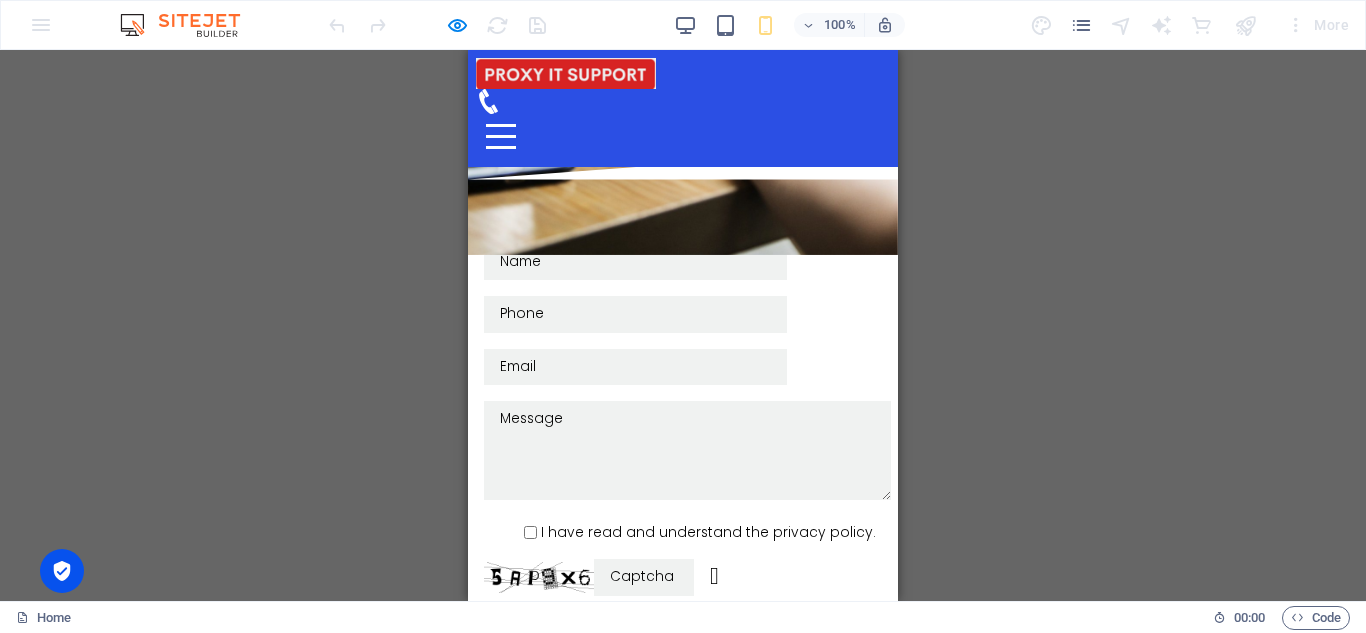scroll, scrollTop: 8426, scrollLeft: 0, axis: vertical 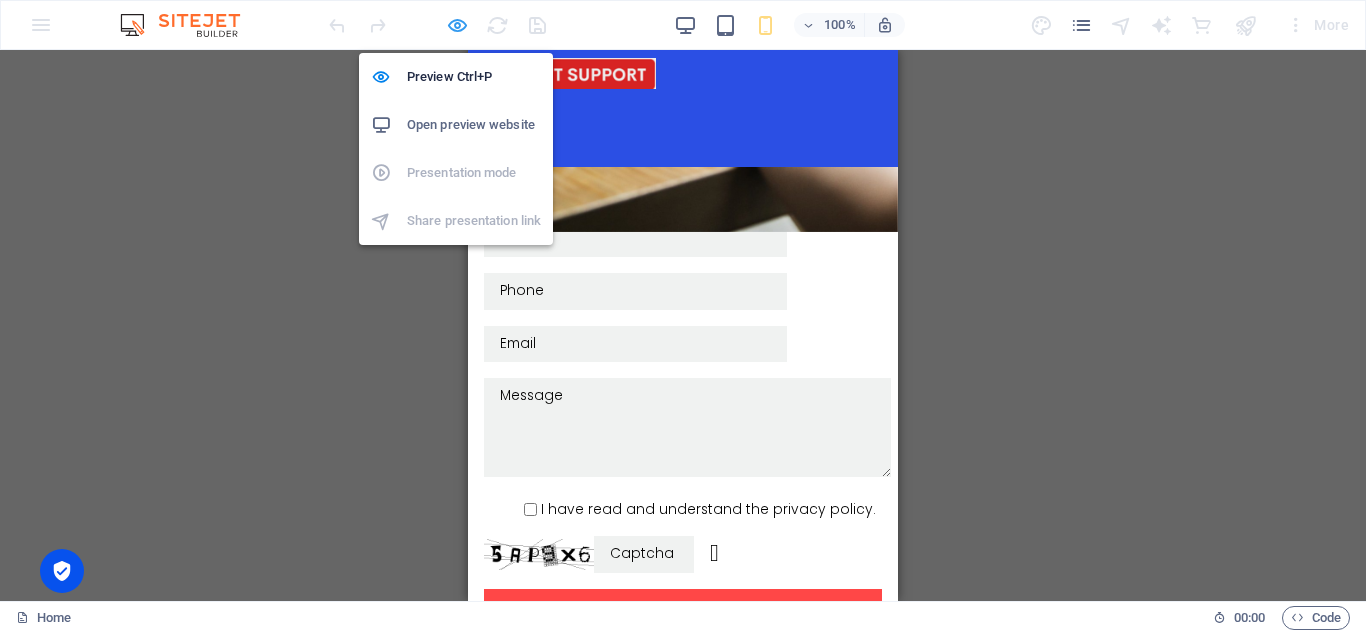 click at bounding box center (457, 25) 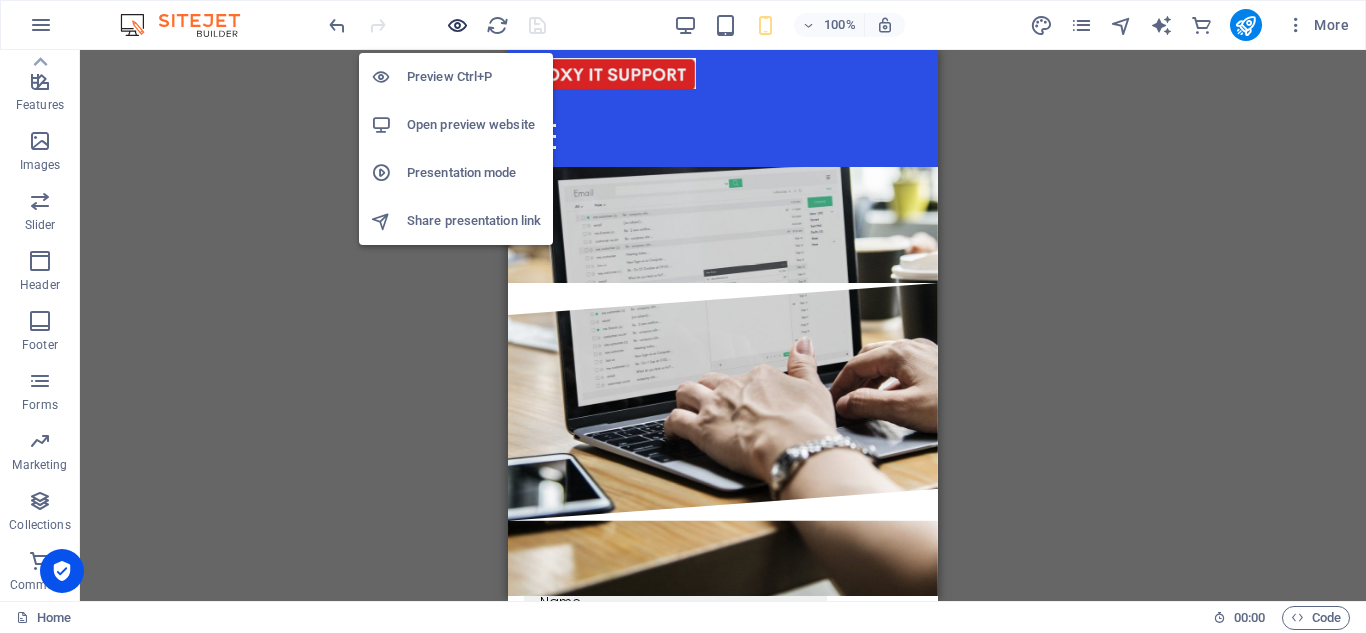 scroll, scrollTop: 8798, scrollLeft: 0, axis: vertical 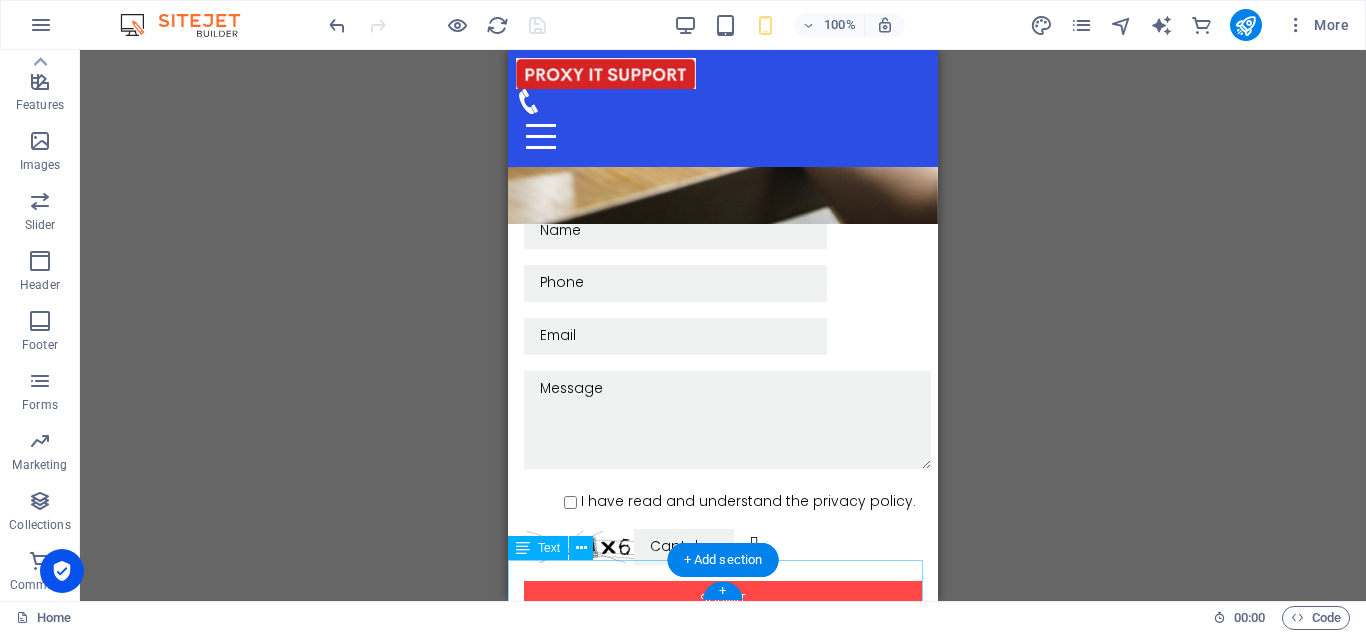 click on "© 2025 On Job Support Service From [GEOGRAPHIC_DATA] | Powered by On Job Support Service From [GEOGRAPHIC_DATA]" at bounding box center [723, 2141] 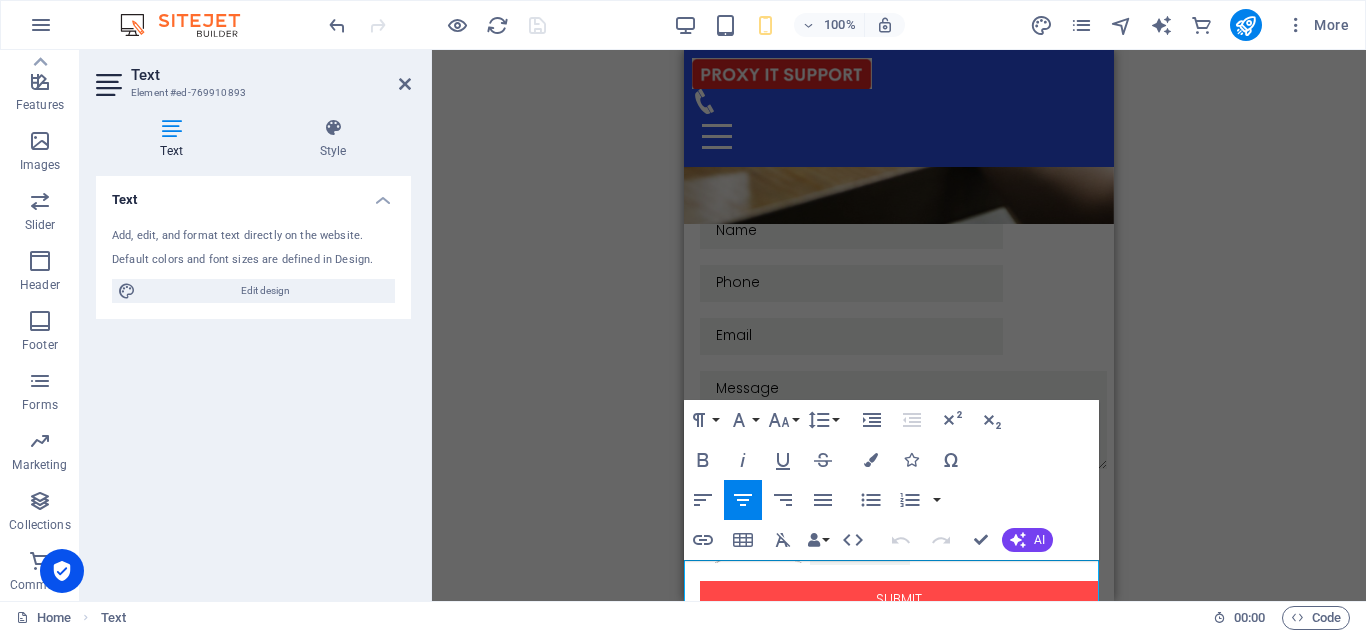 click on "© 2025 On Job Support Service From [GEOGRAPHIC_DATA] | Powered by On Job Support Service From [GEOGRAPHIC_DATA]" at bounding box center (899, 2141) 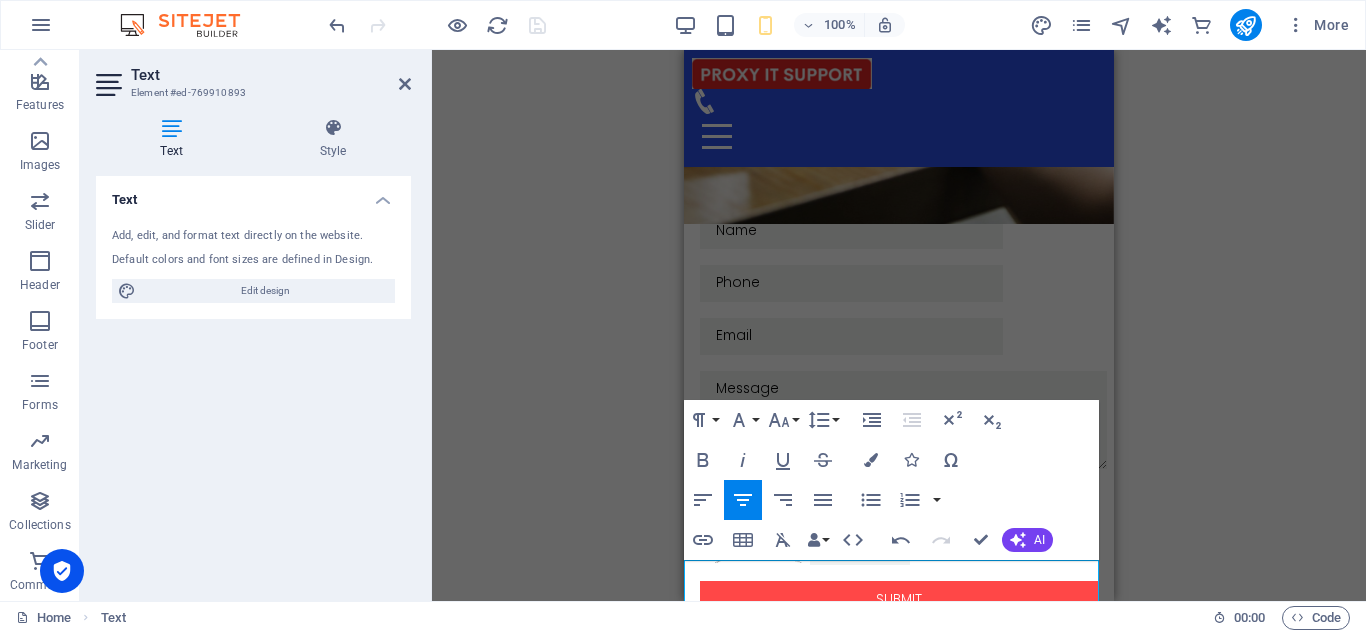 scroll, scrollTop: 8778, scrollLeft: 0, axis: vertical 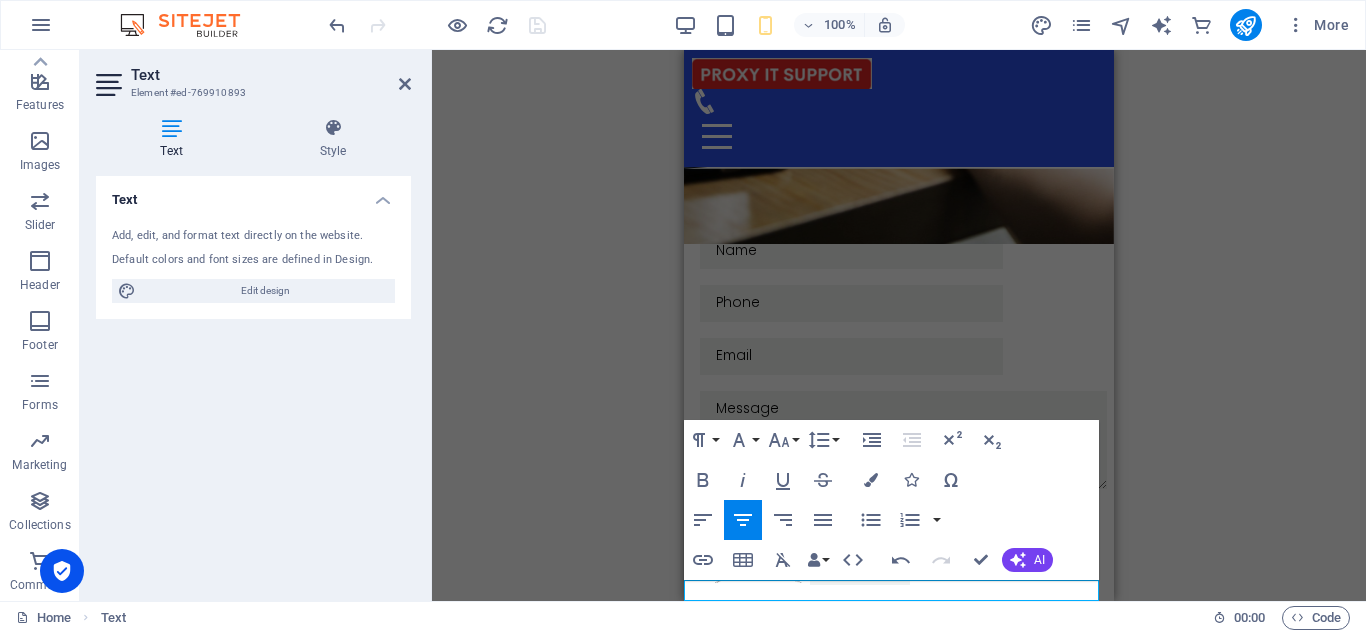 type 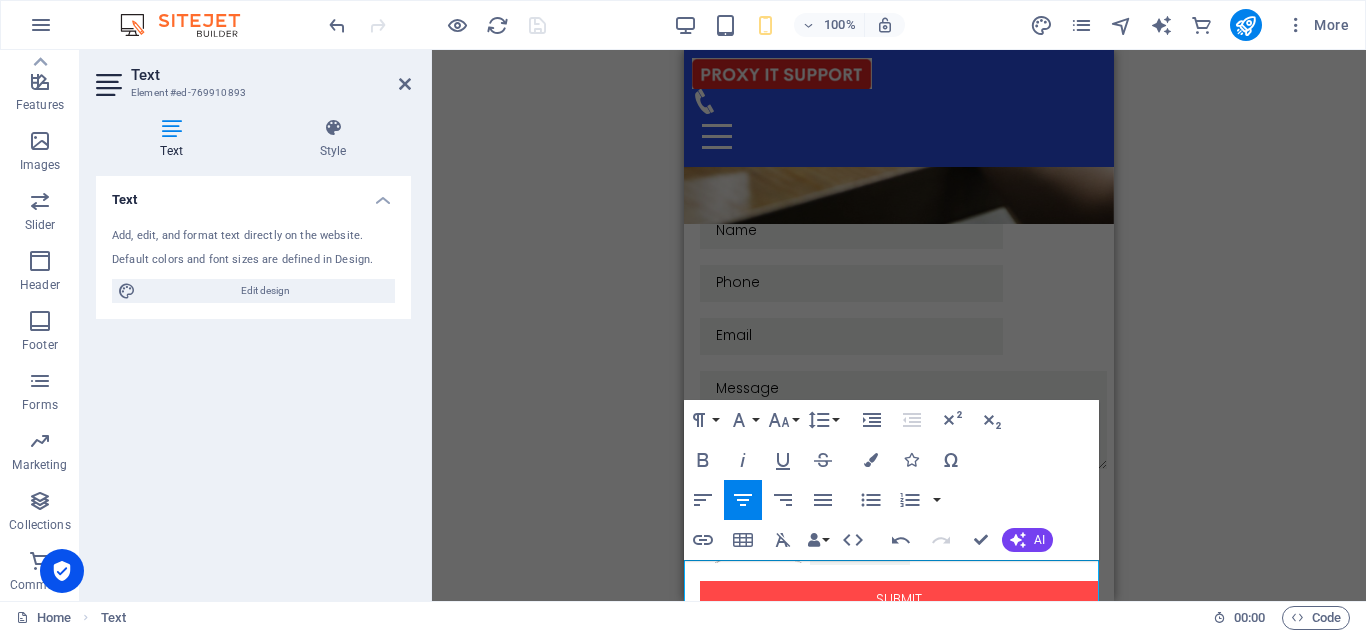 scroll, scrollTop: 8799, scrollLeft: 0, axis: vertical 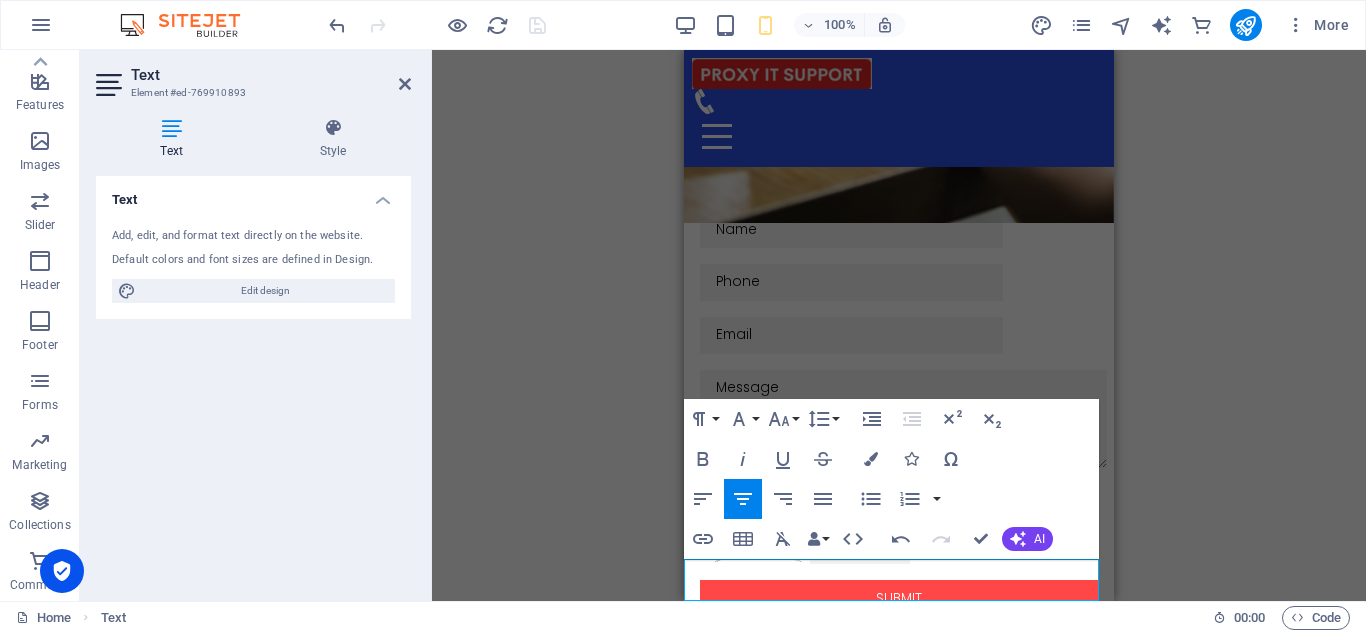drag, startPoint x: 1003, startPoint y: 571, endPoint x: 878, endPoint y: 592, distance: 126.751724 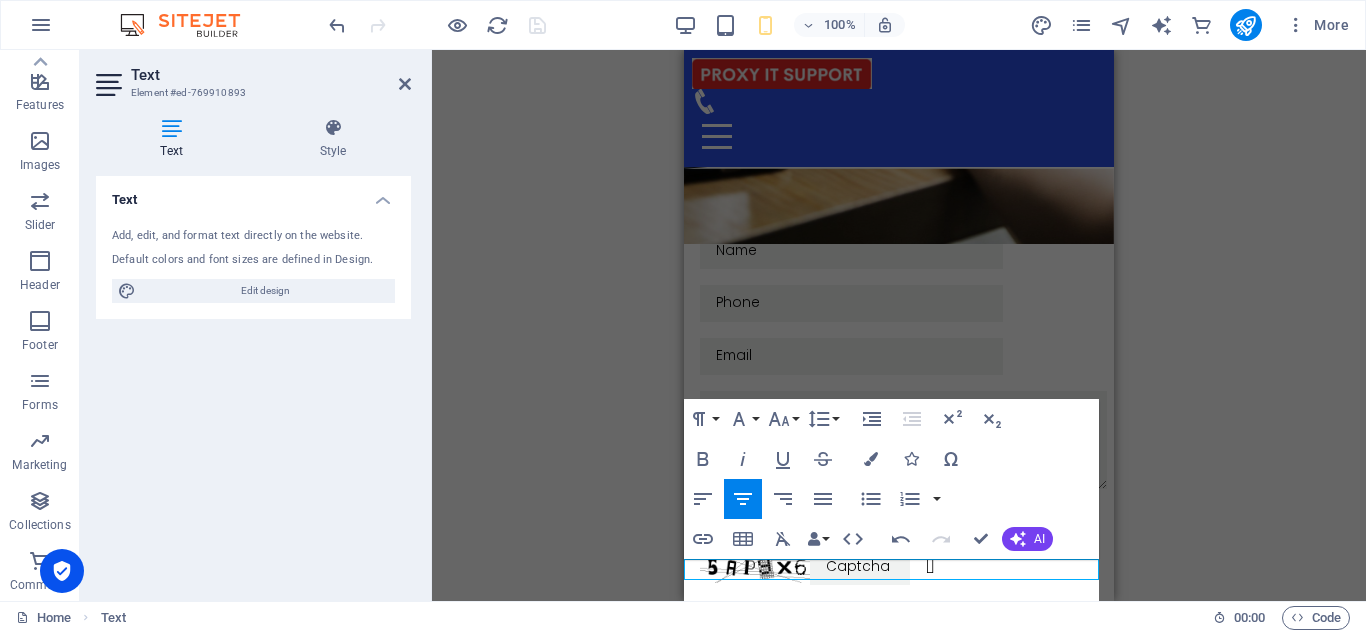 scroll, scrollTop: 8799, scrollLeft: 0, axis: vertical 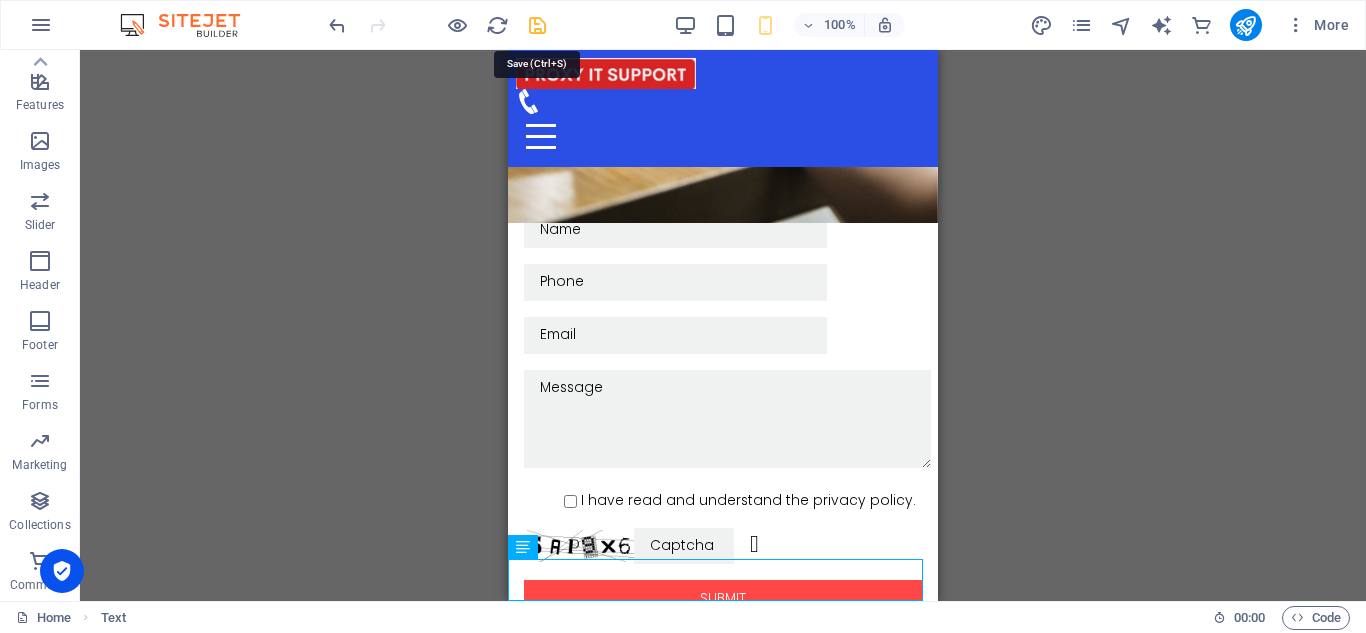 click at bounding box center [537, 25] 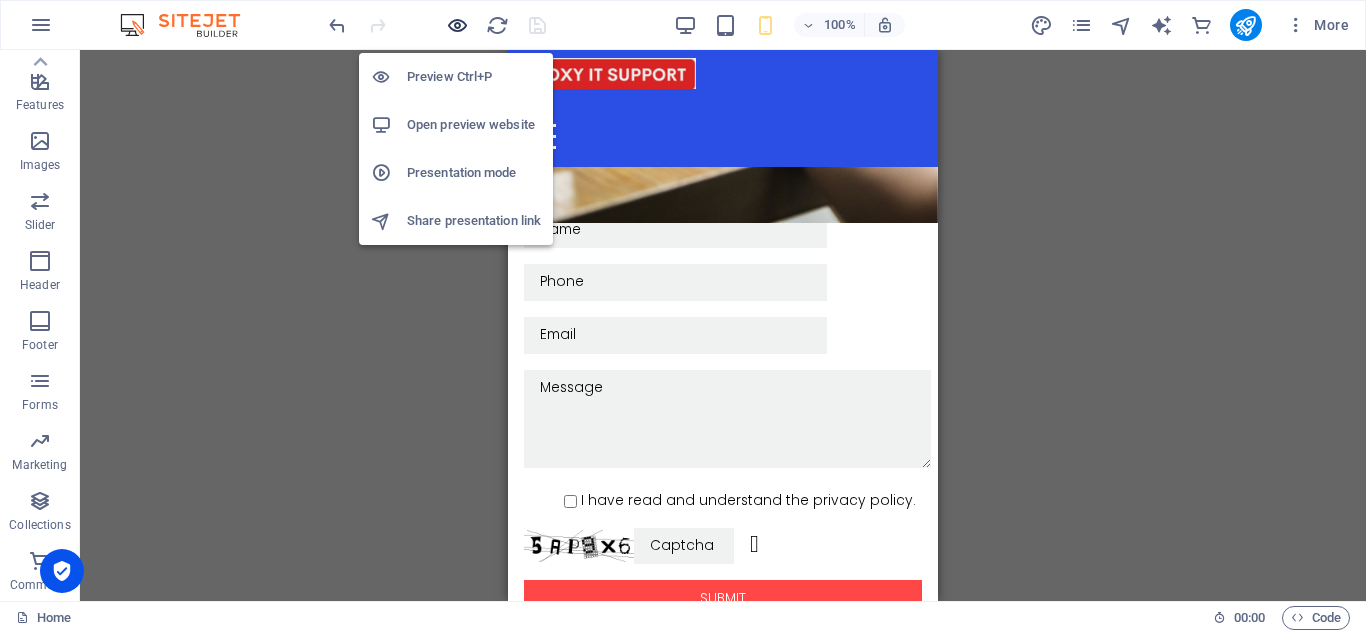 click at bounding box center (457, 25) 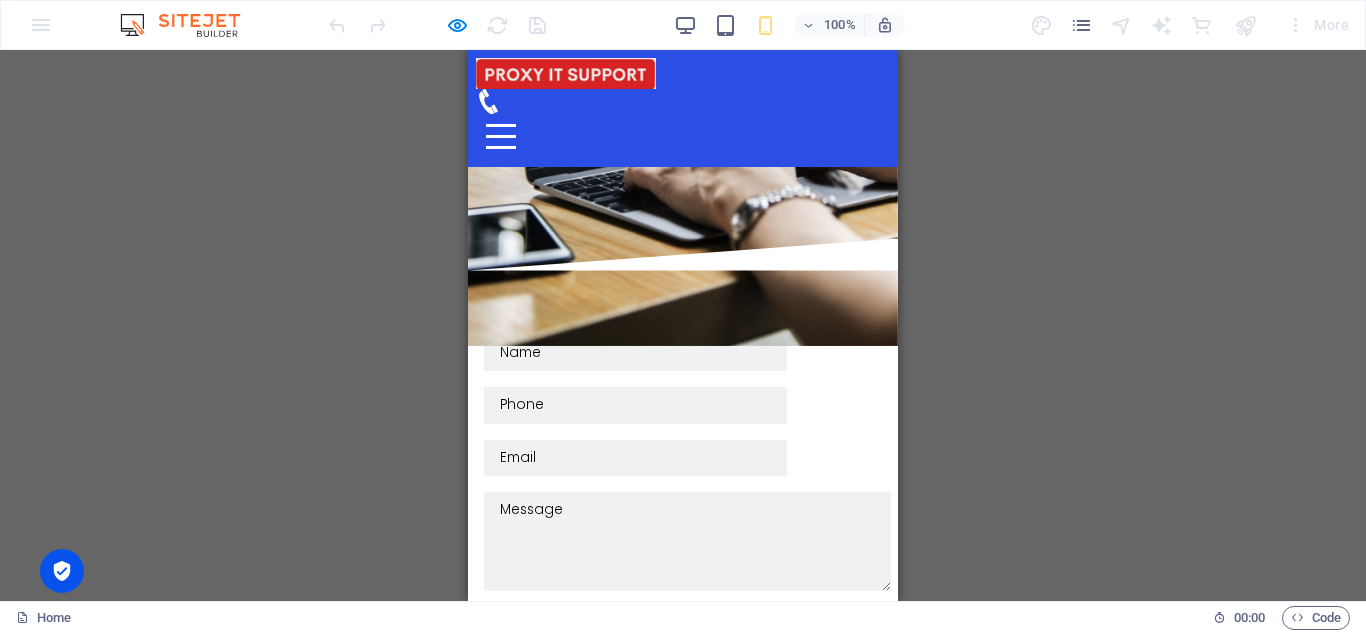 scroll, scrollTop: 7546, scrollLeft: 0, axis: vertical 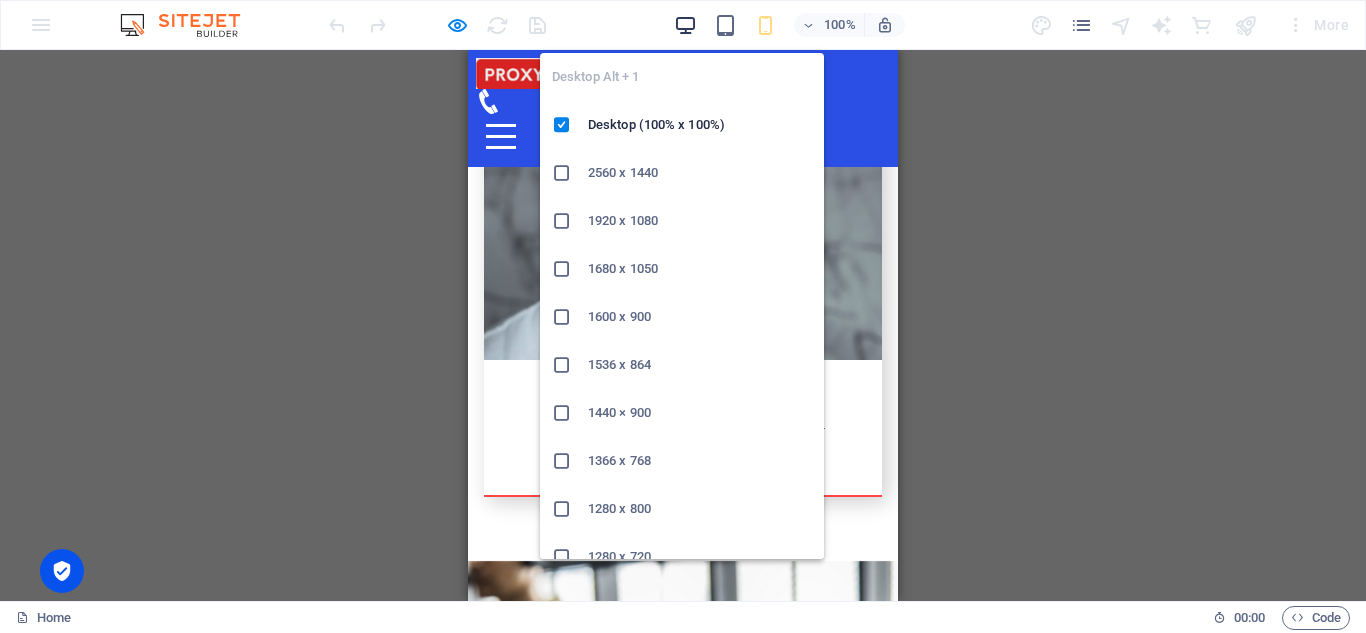 click at bounding box center (685, 25) 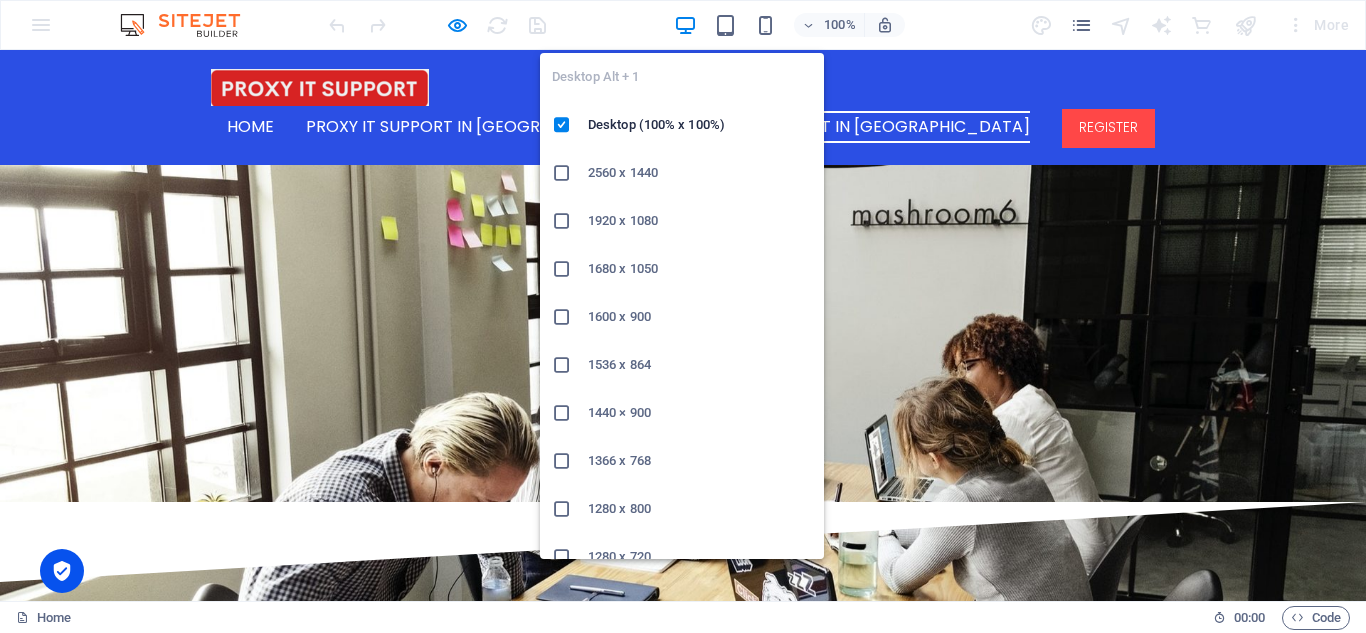 scroll, scrollTop: 6883, scrollLeft: 0, axis: vertical 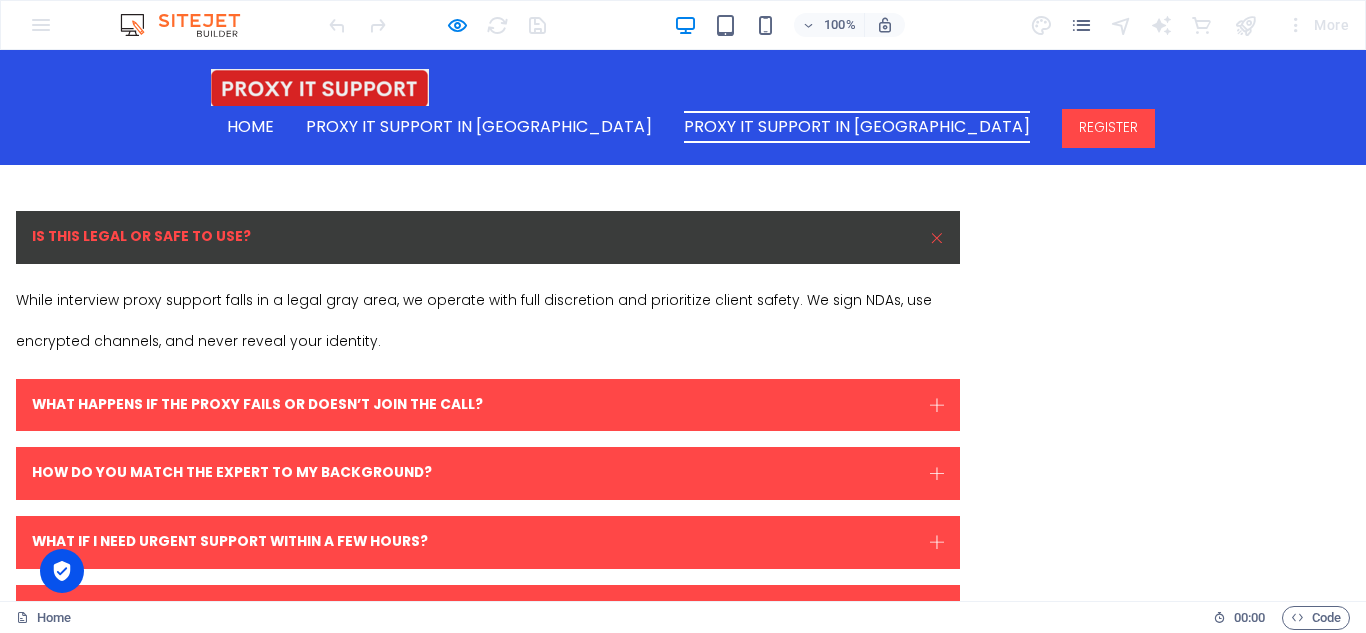 click on "[GEOGRAPHIC_DATA][US_STATE] Legal Notice Privacy Policy Navigation Home About us Services Projects Team Contact Social Media Facebook Twitter Instagram" at bounding box center (683, 5862) 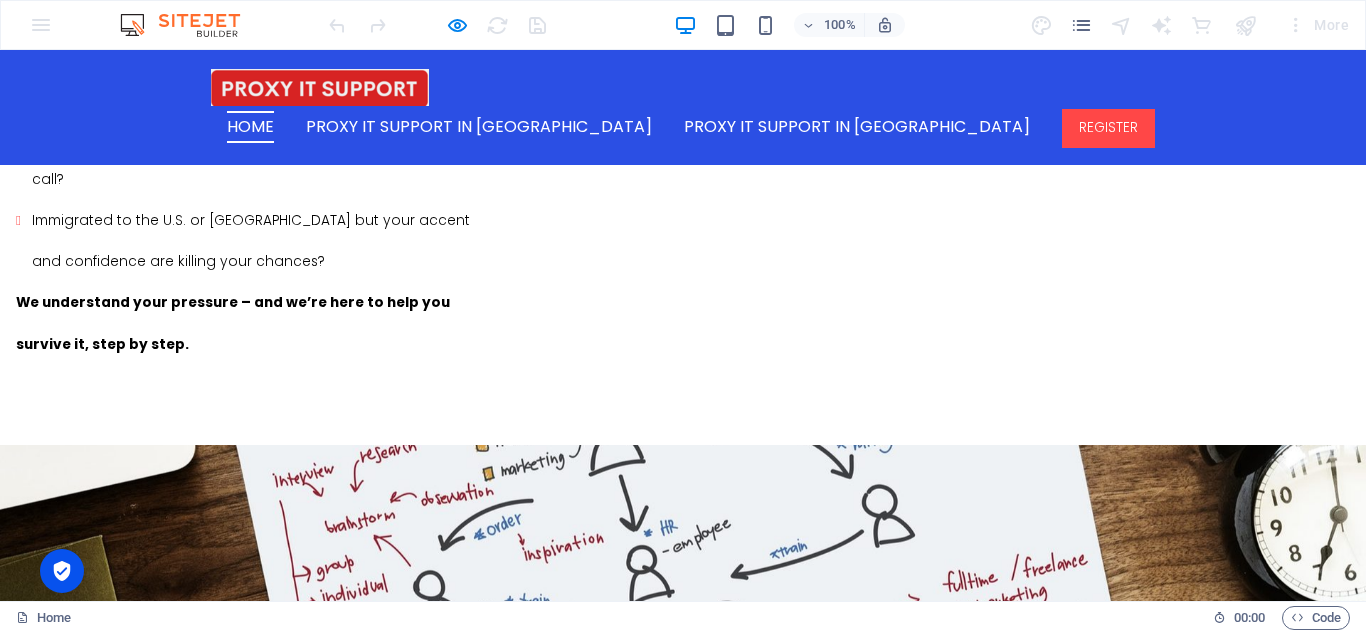 scroll, scrollTop: 1473, scrollLeft: 0, axis: vertical 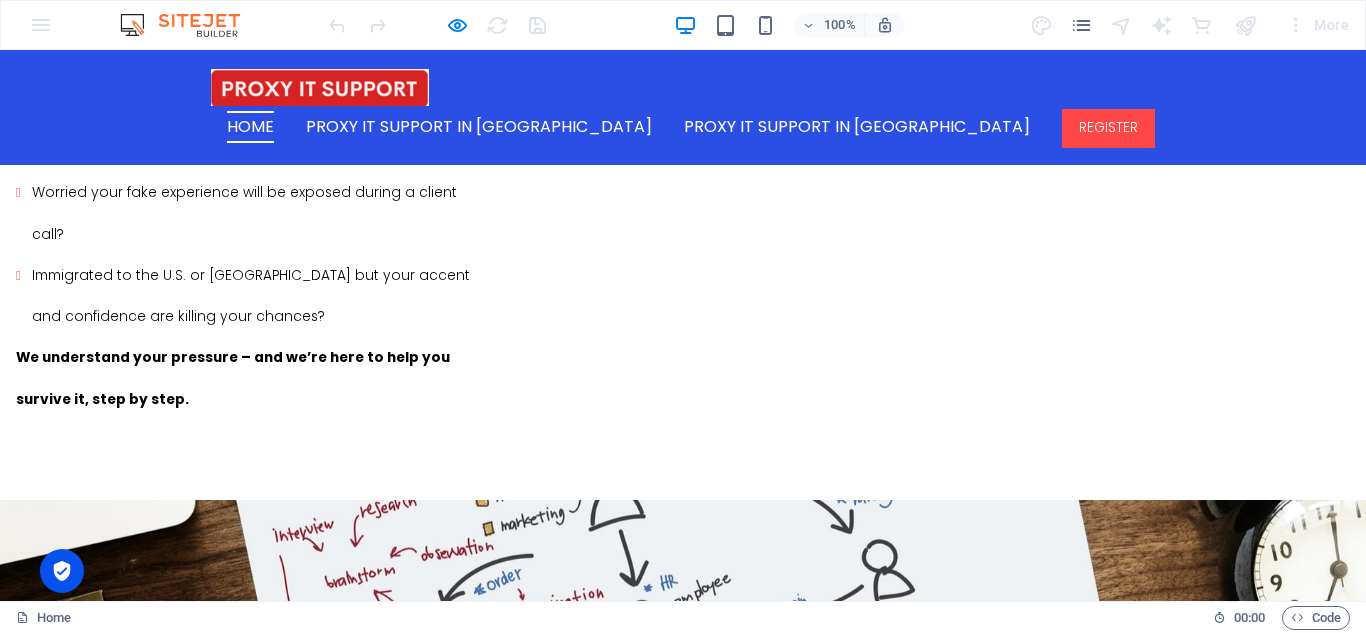 click on "Survival Mentoring Just got the job? We won’t leave you hanging. We’ll train you on real-time tasks, environments, and communication – so you stay confident and deliver!" at bounding box center [162, 2346] 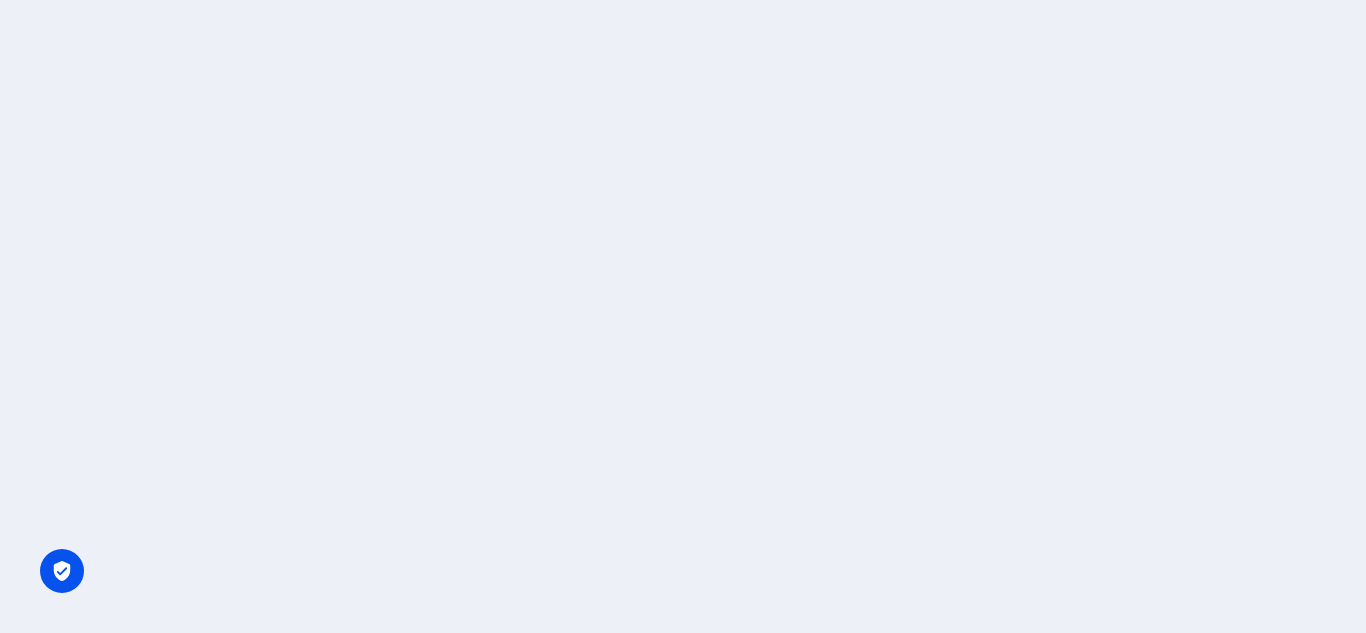 scroll, scrollTop: 0, scrollLeft: 0, axis: both 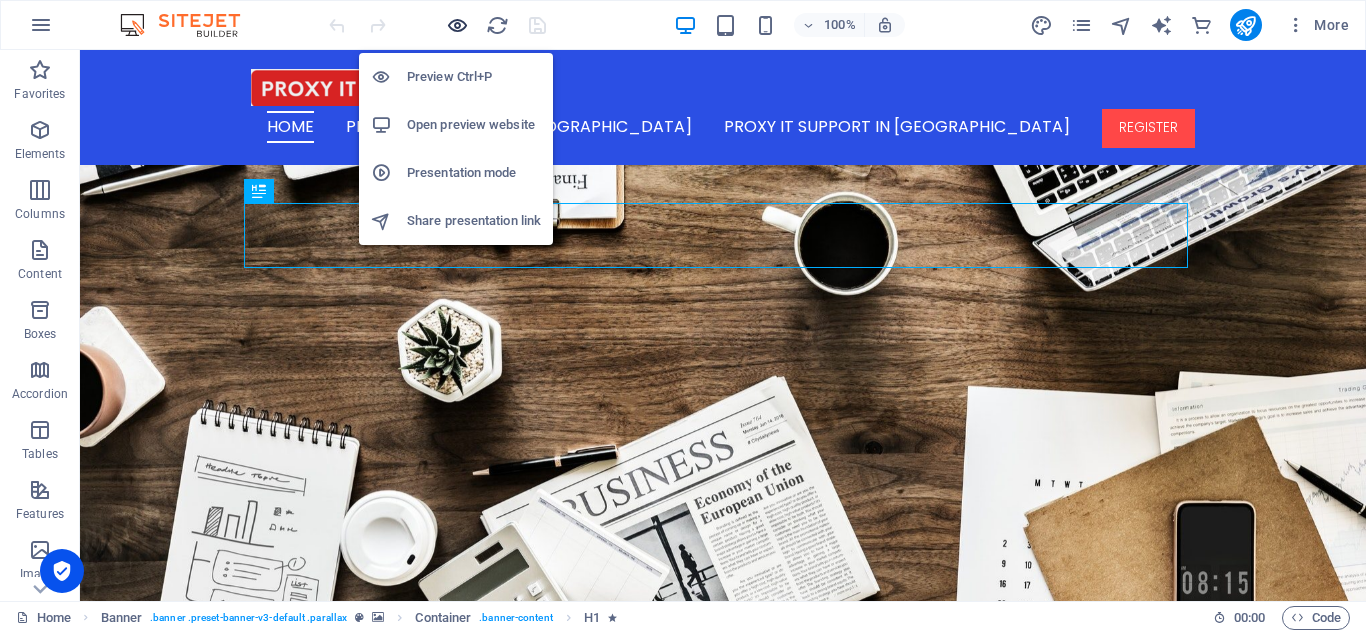 click at bounding box center (457, 25) 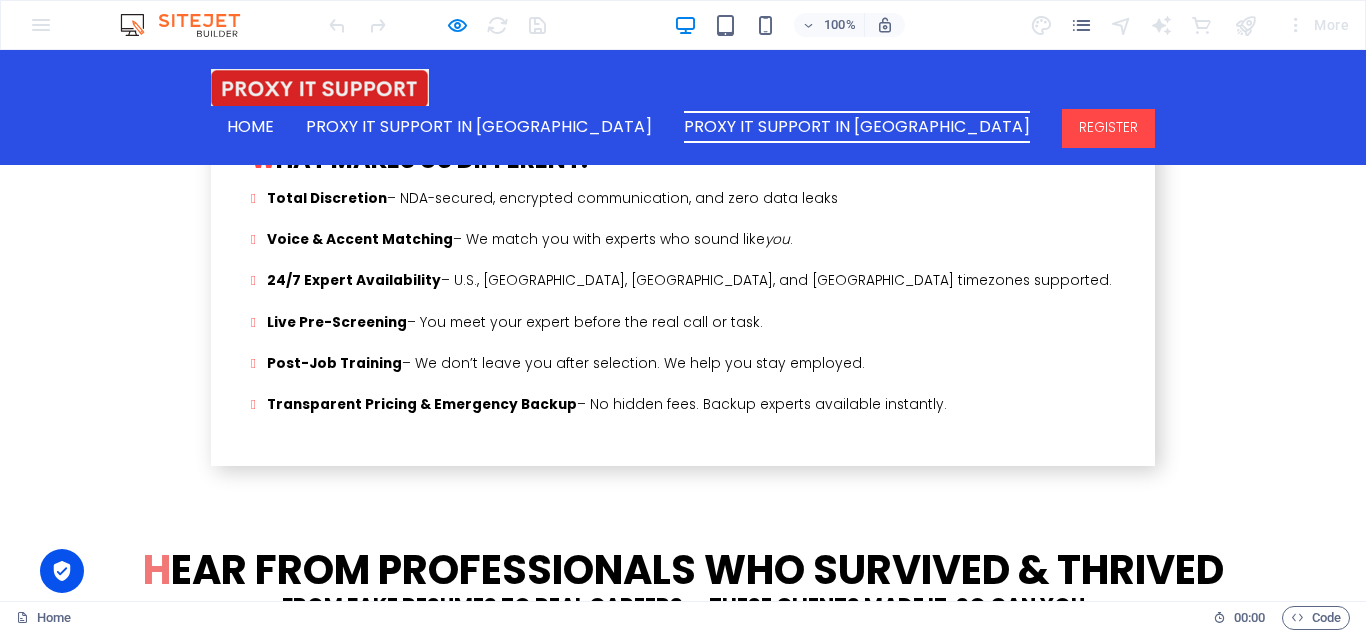 scroll, scrollTop: 5774, scrollLeft: 0, axis: vertical 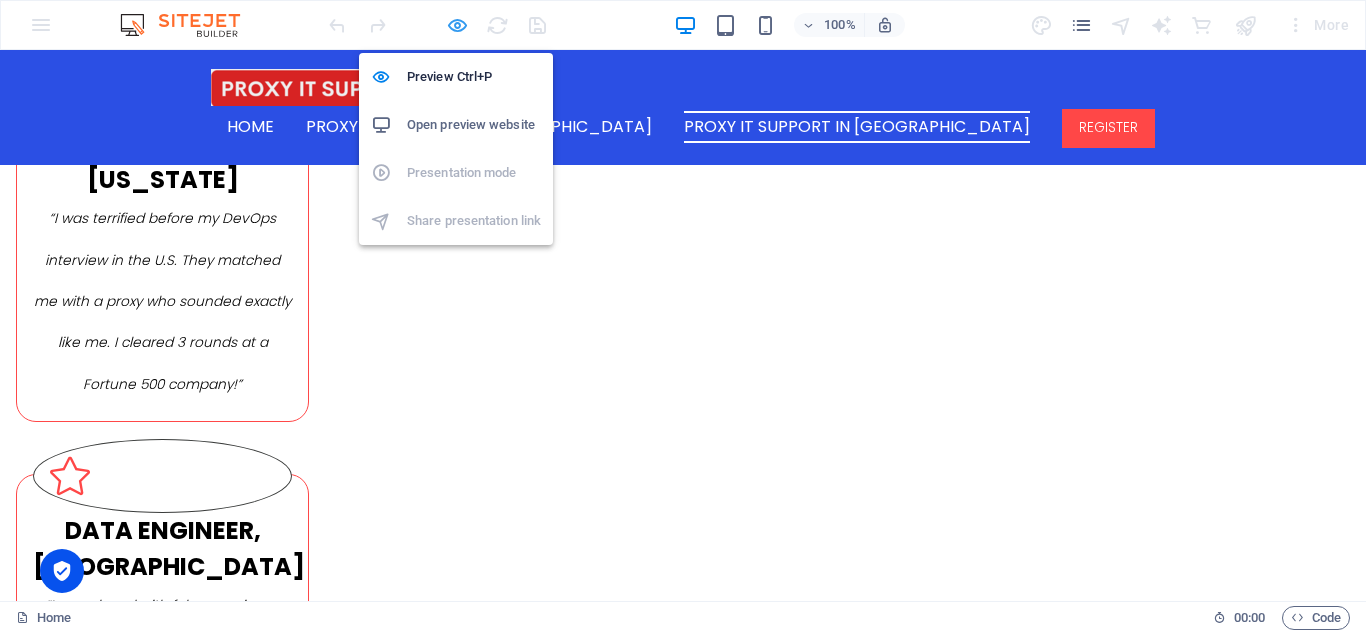 click at bounding box center (457, 25) 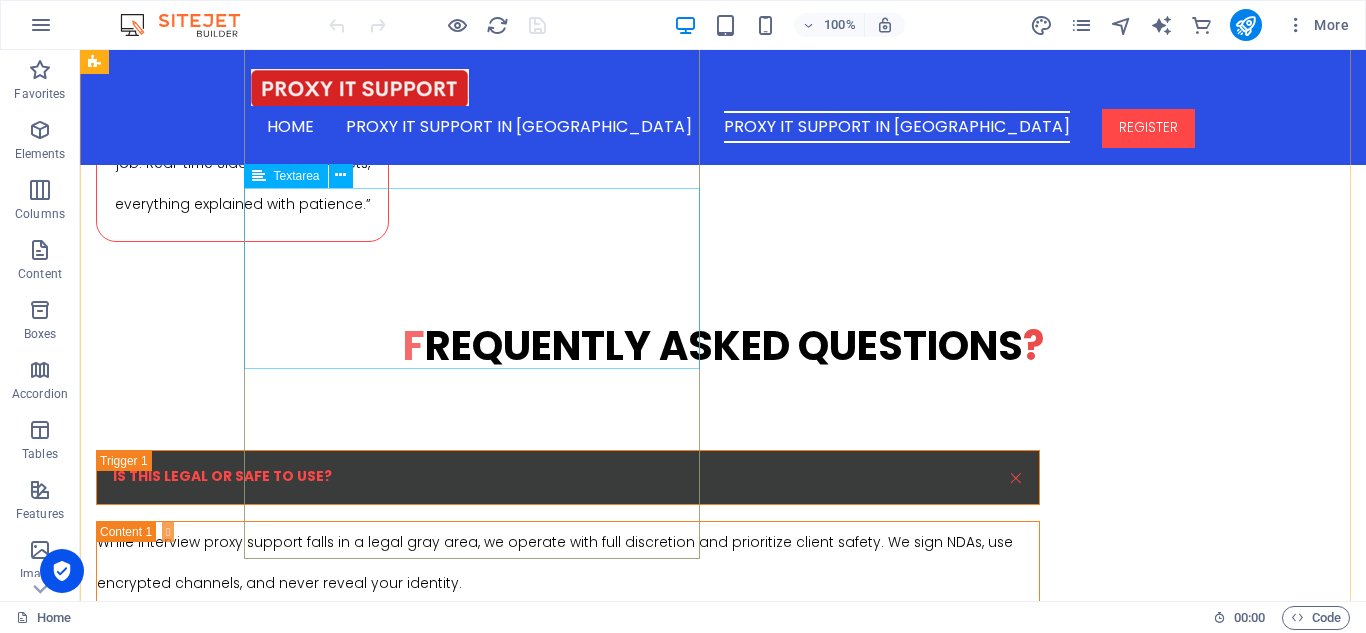 scroll, scrollTop: 7276, scrollLeft: 0, axis: vertical 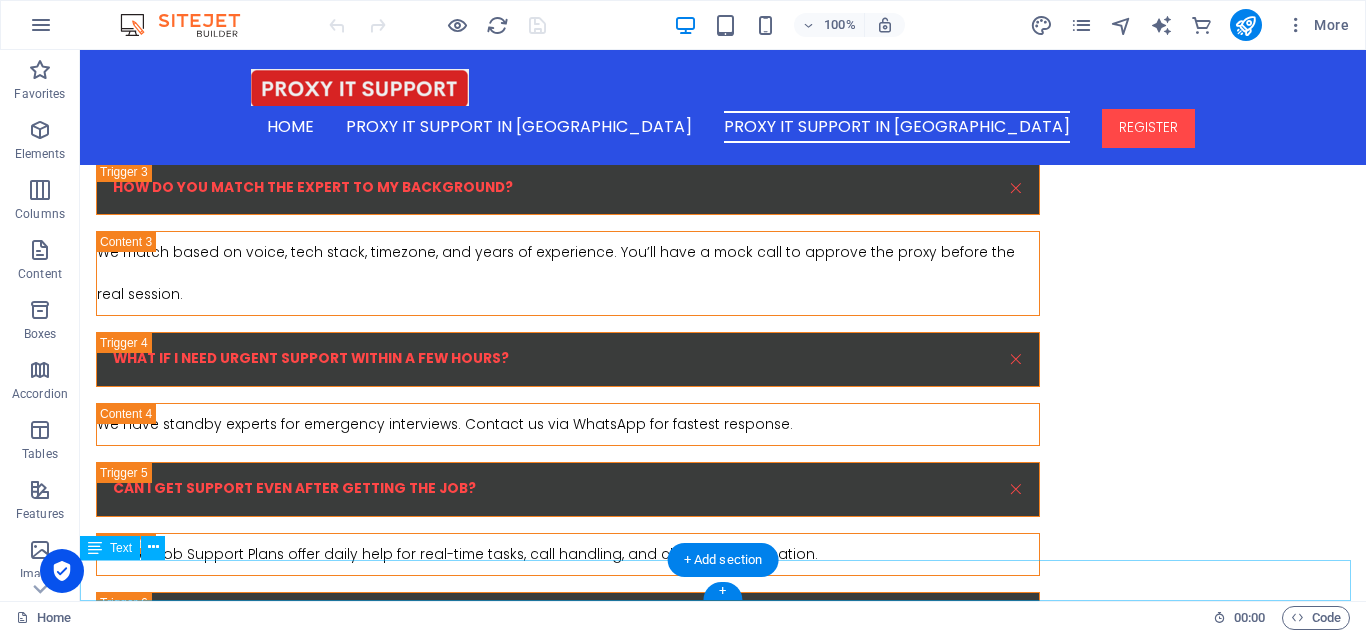click on "© 2025 PROXYITSUPPORT From India | Powered by PROXYITSUPPORT From USA" at bounding box center [723, 6621] 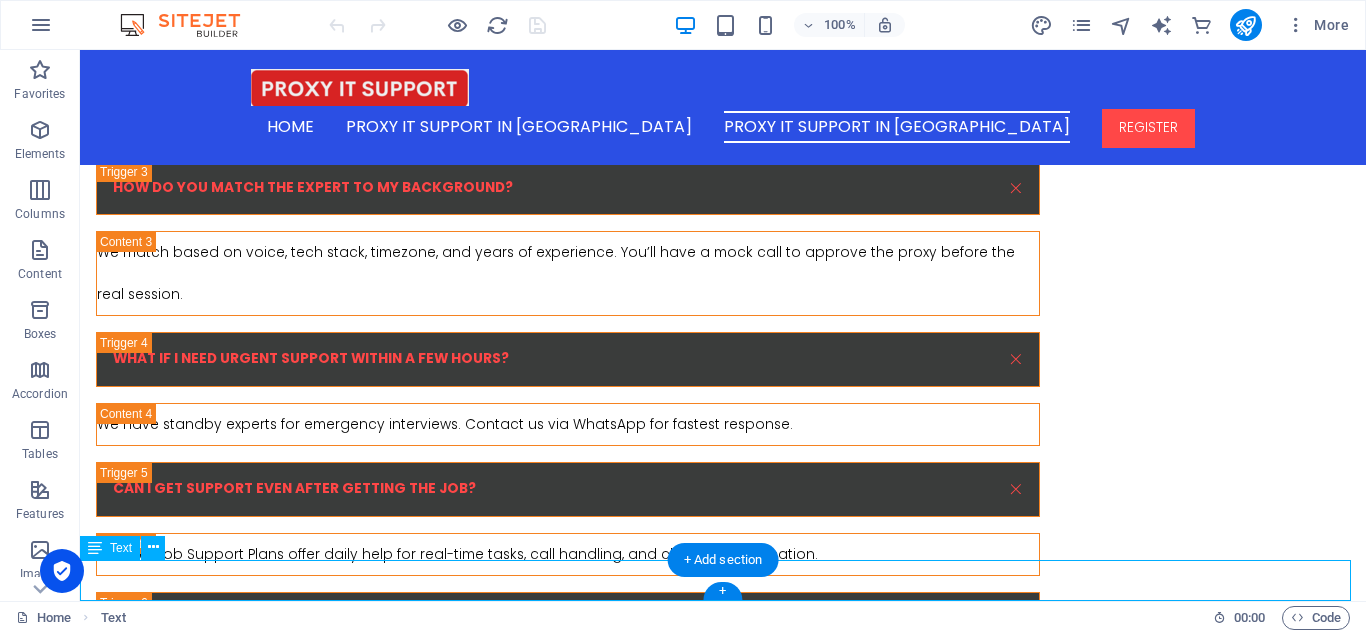 click on "© 2025 PROXYITSUPPORT From India | Powered by PROXYITSUPPORT From USA" at bounding box center (723, 6621) 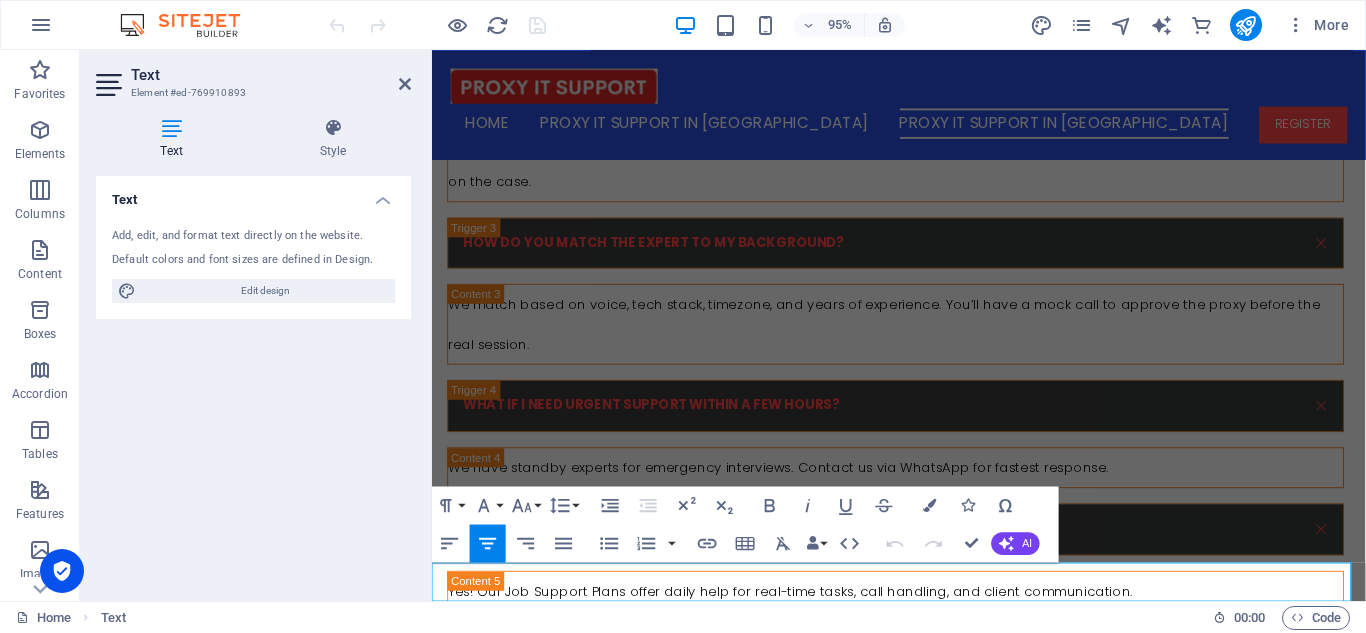 scroll, scrollTop: 7297, scrollLeft: 0, axis: vertical 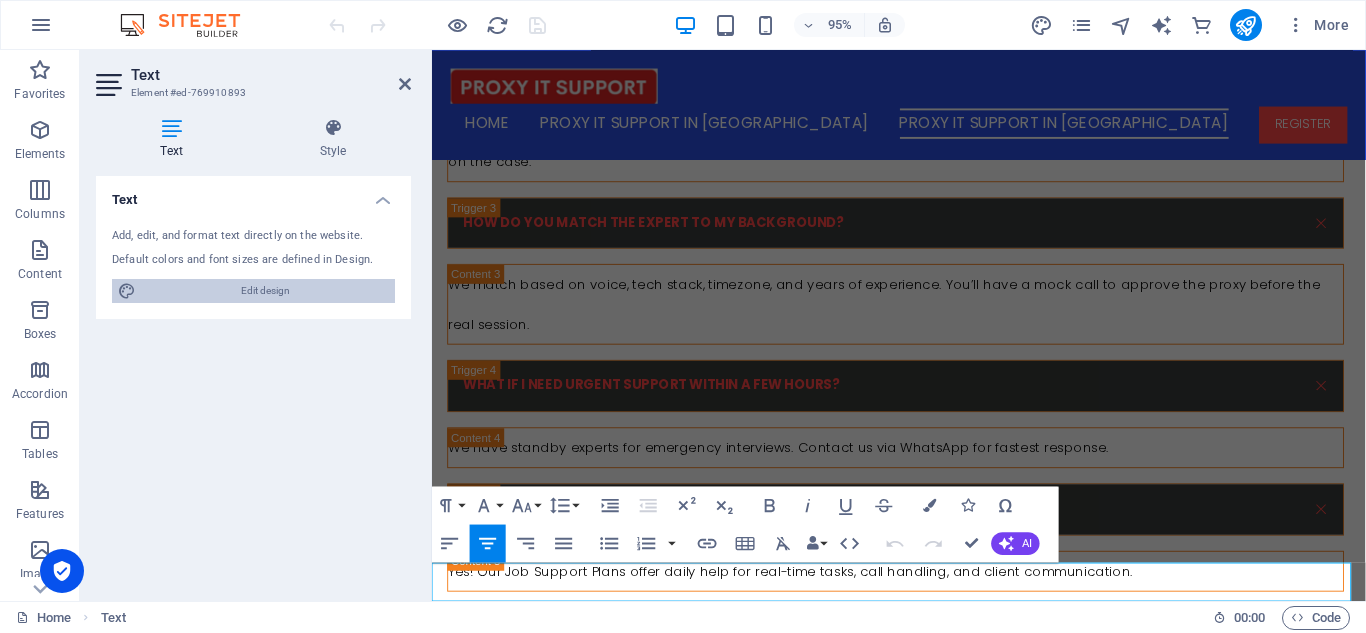 click on "Edit design" at bounding box center [265, 291] 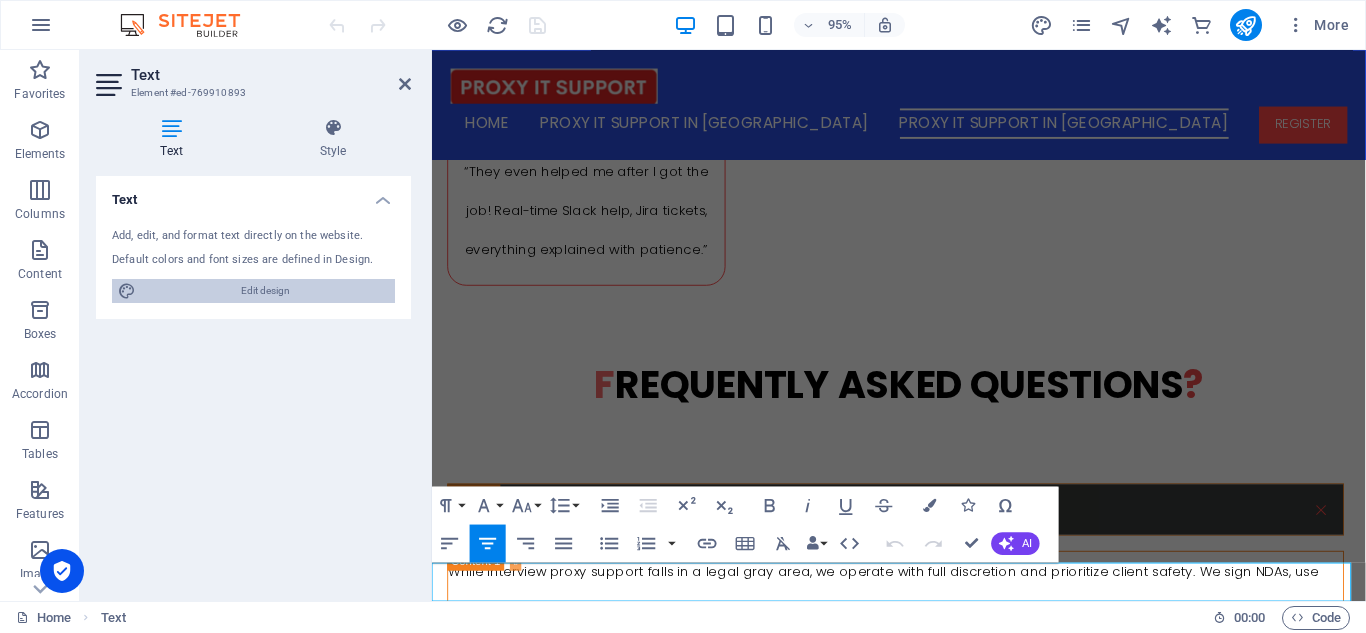 select on "rem" 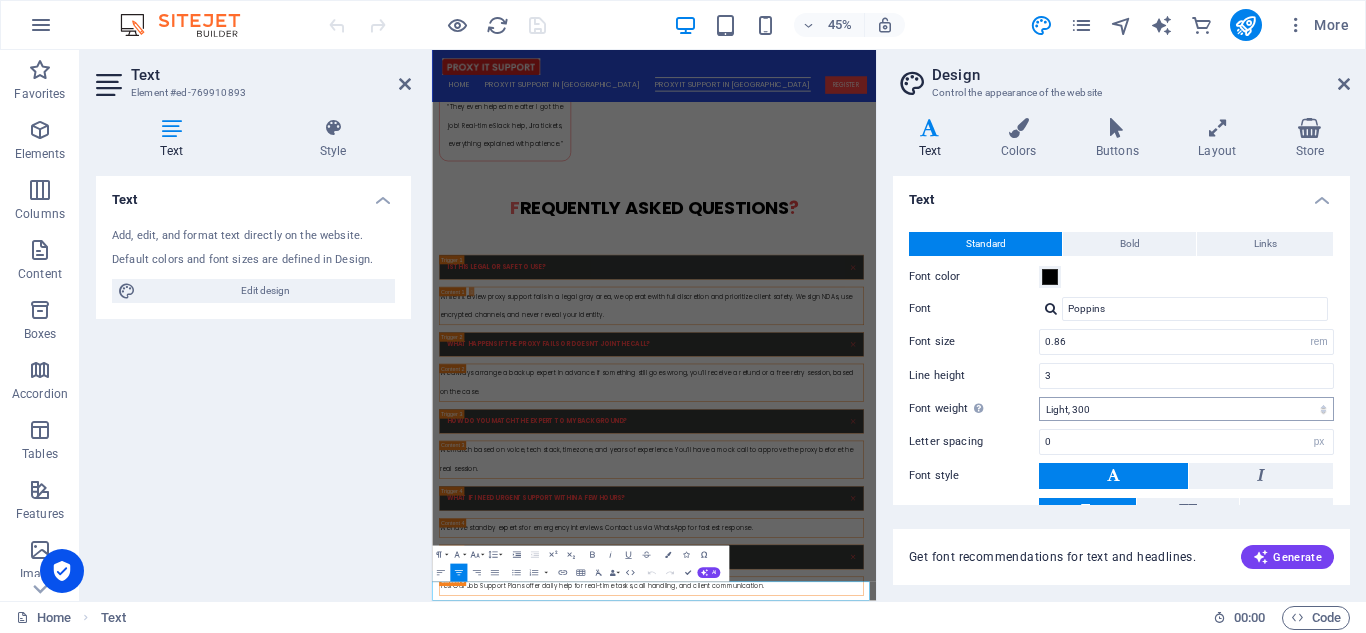 scroll, scrollTop: 7299, scrollLeft: 0, axis: vertical 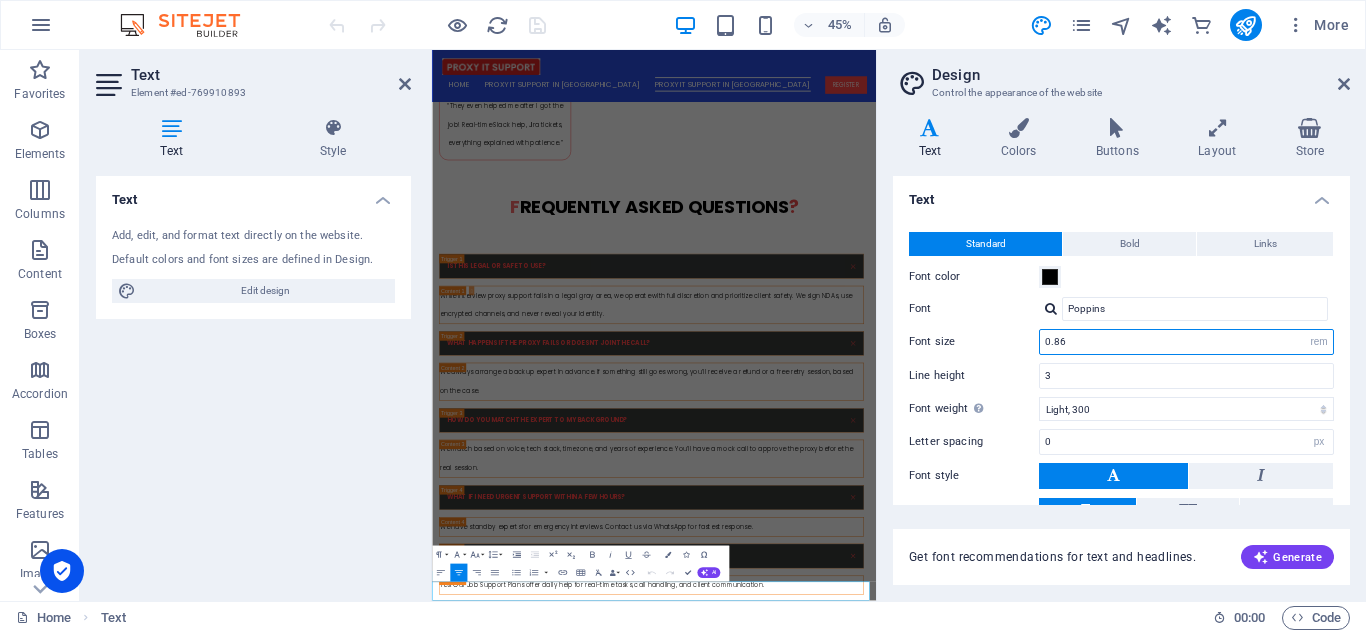 click on "0.86" at bounding box center (1186, 342) 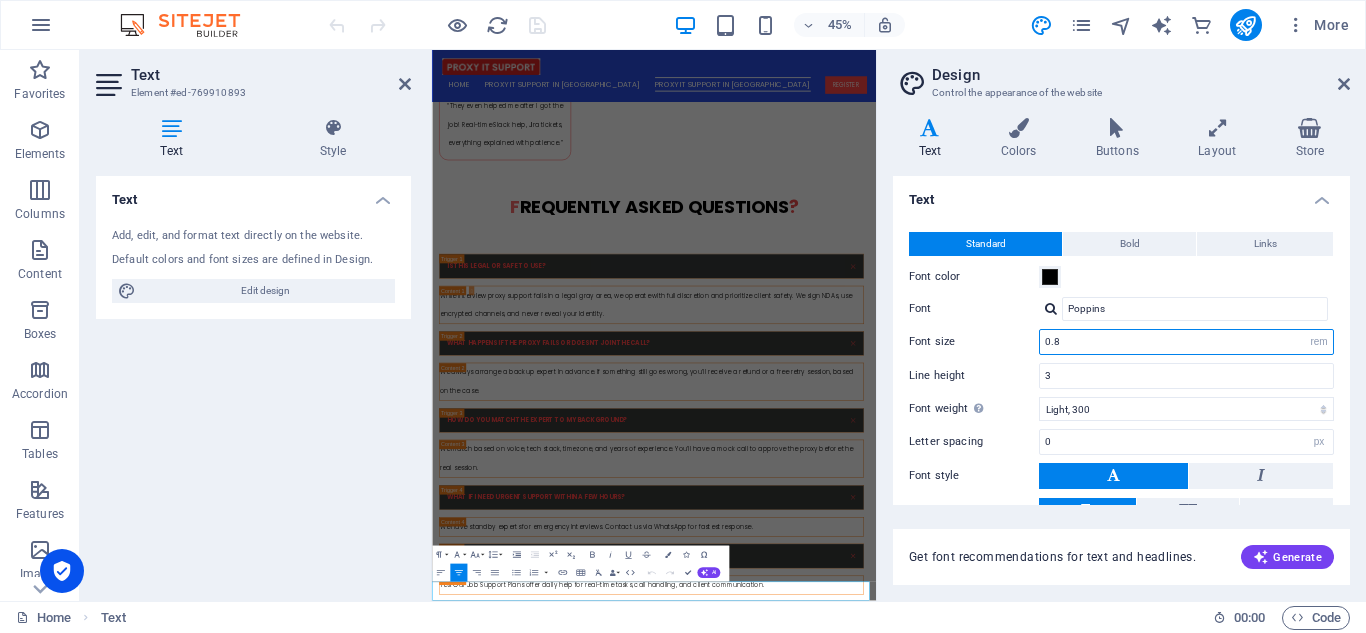 type on "0" 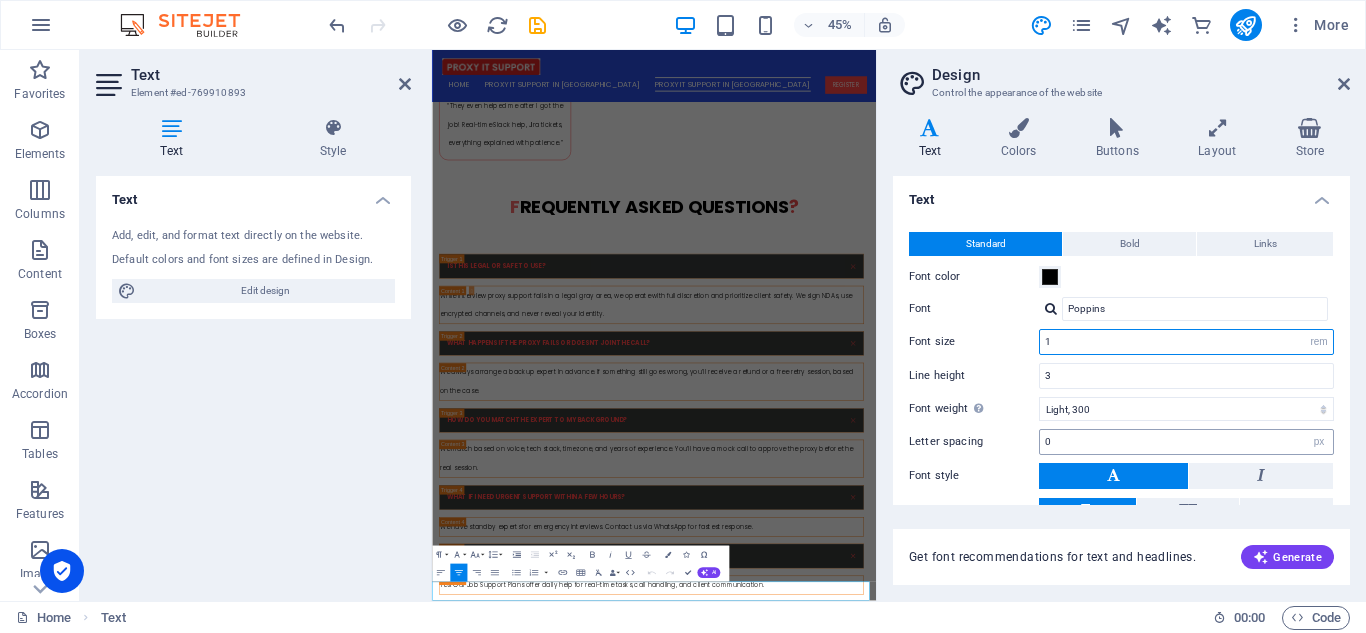 type on "1" 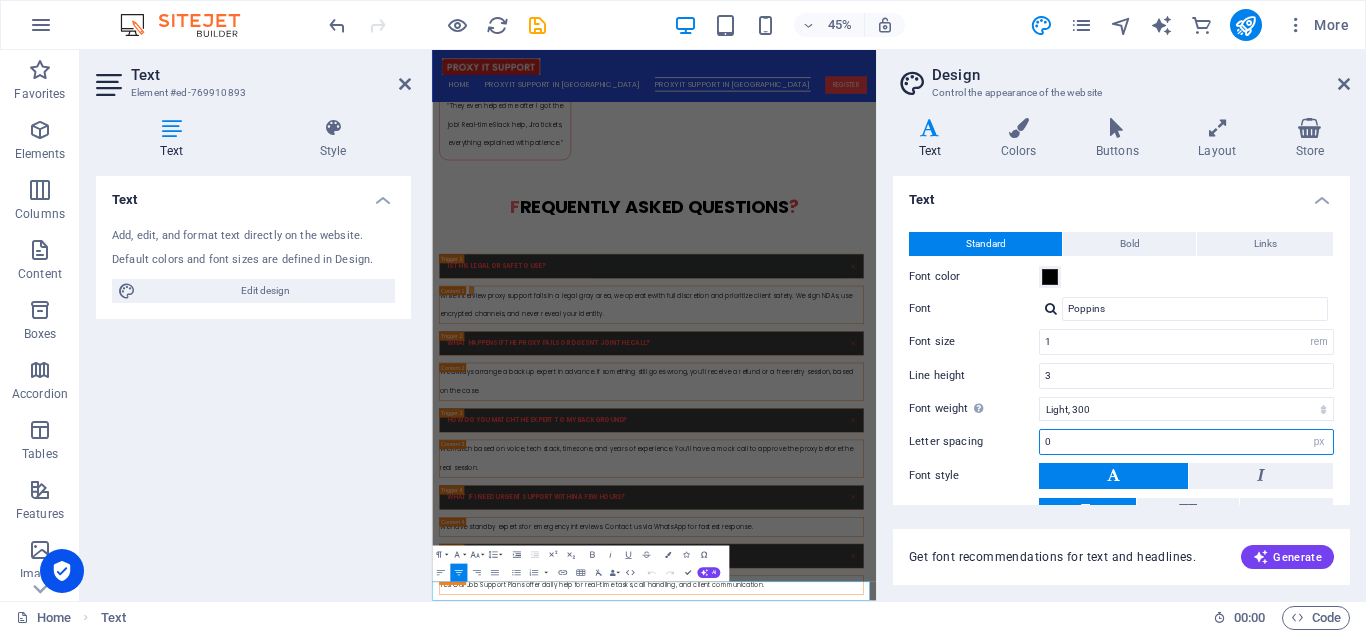click on "0" at bounding box center [1186, 442] 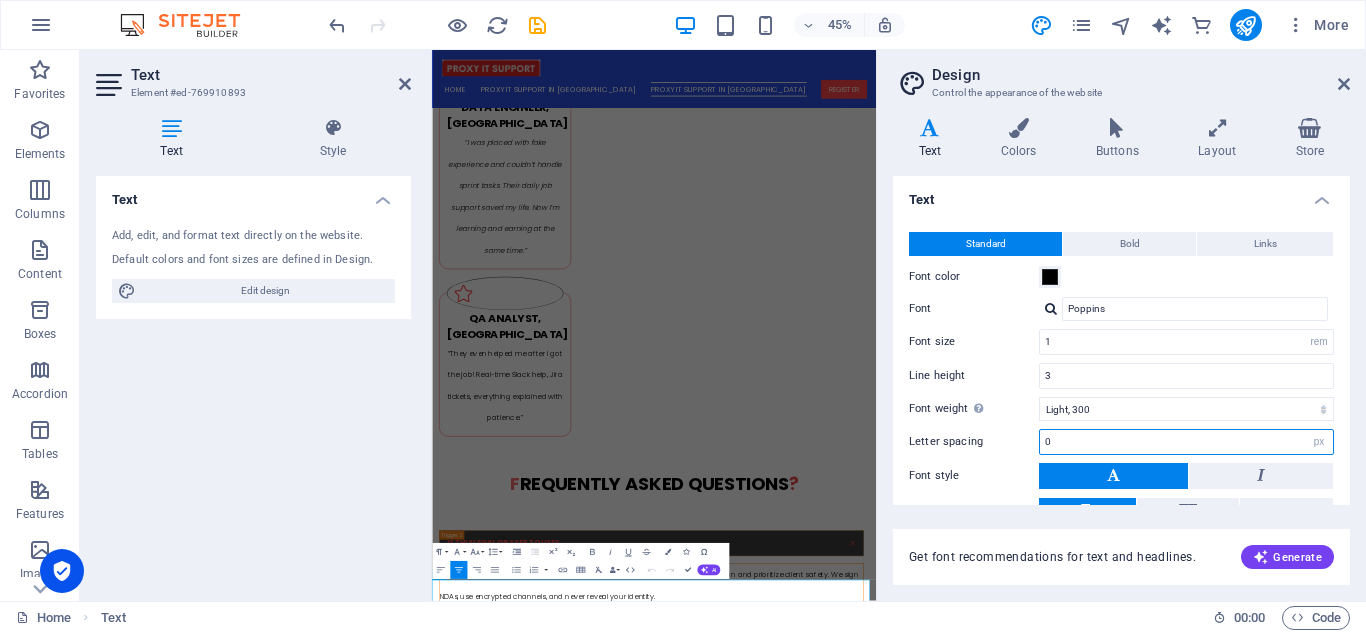 scroll, scrollTop: 7882, scrollLeft: 0, axis: vertical 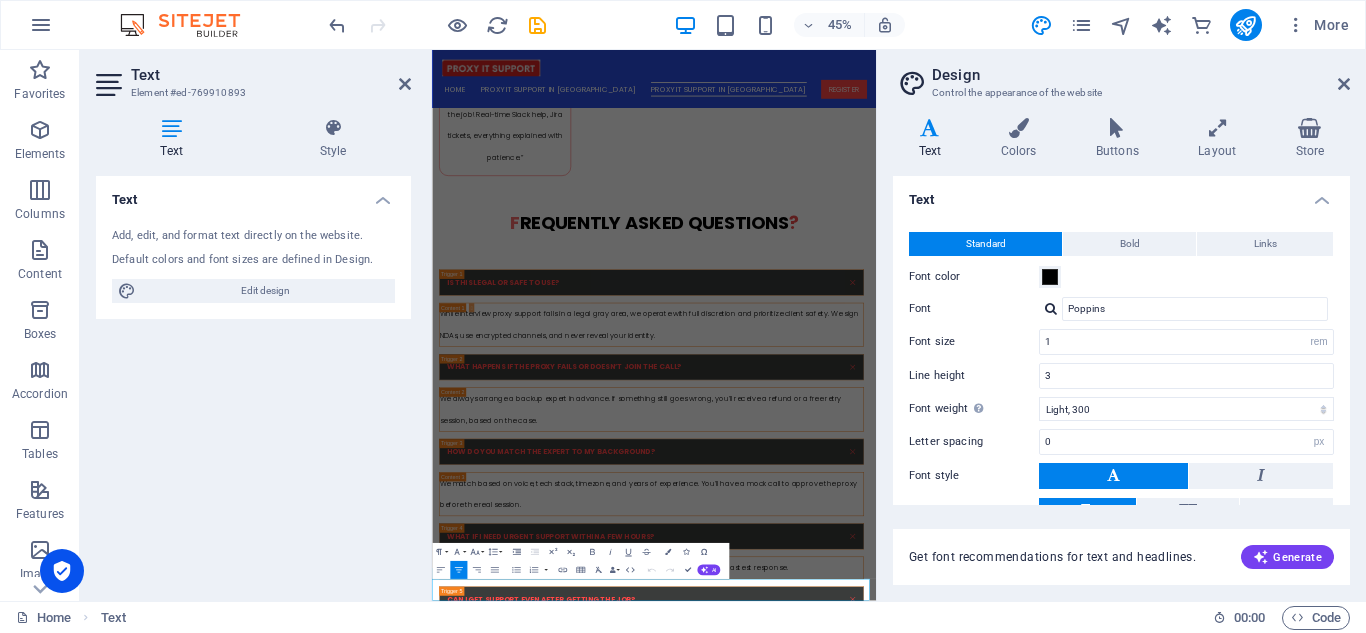 click on "Text Add, edit, and format text directly on the website. Default colors and font sizes are defined in Design. Edit design Alignment Left aligned Centered Right aligned" at bounding box center [253, 380] 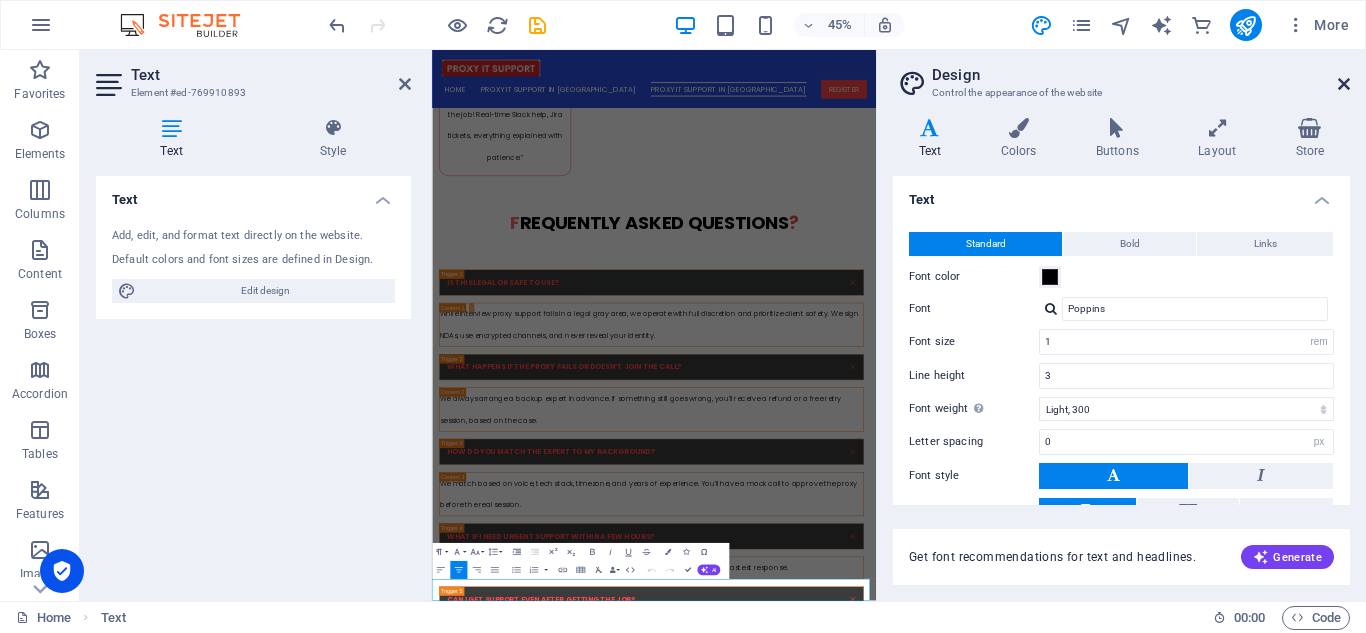 click at bounding box center [1344, 84] 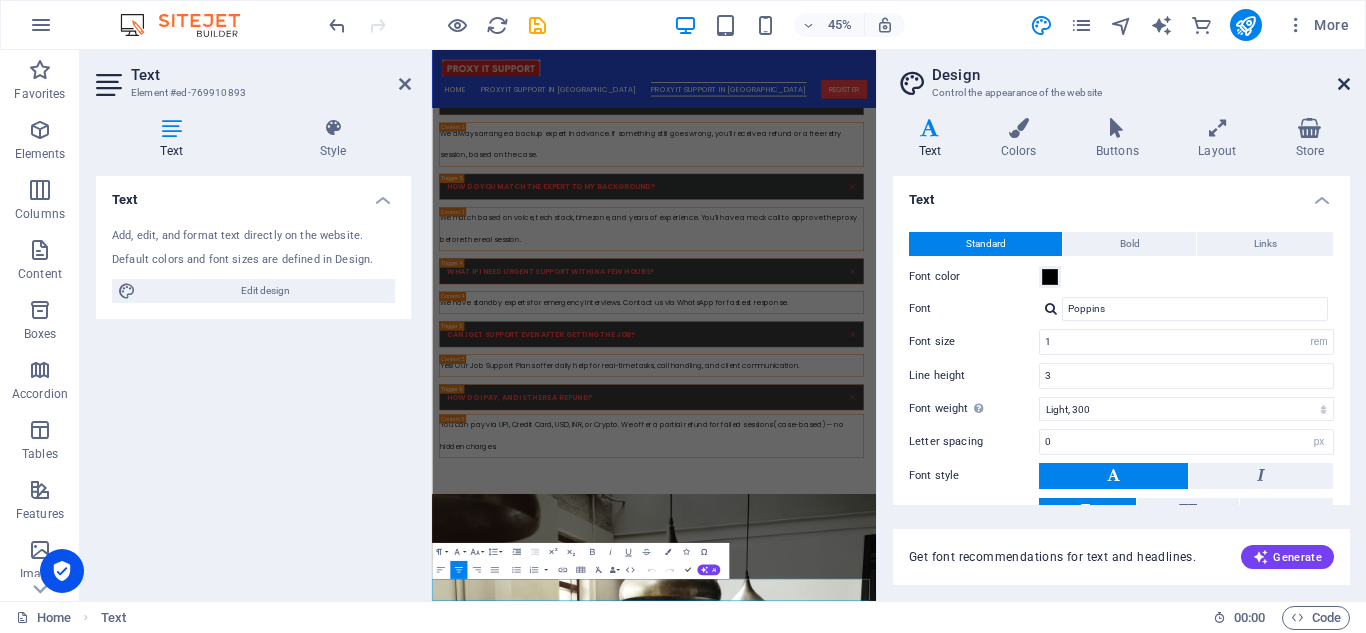 scroll, scrollTop: 7843, scrollLeft: 0, axis: vertical 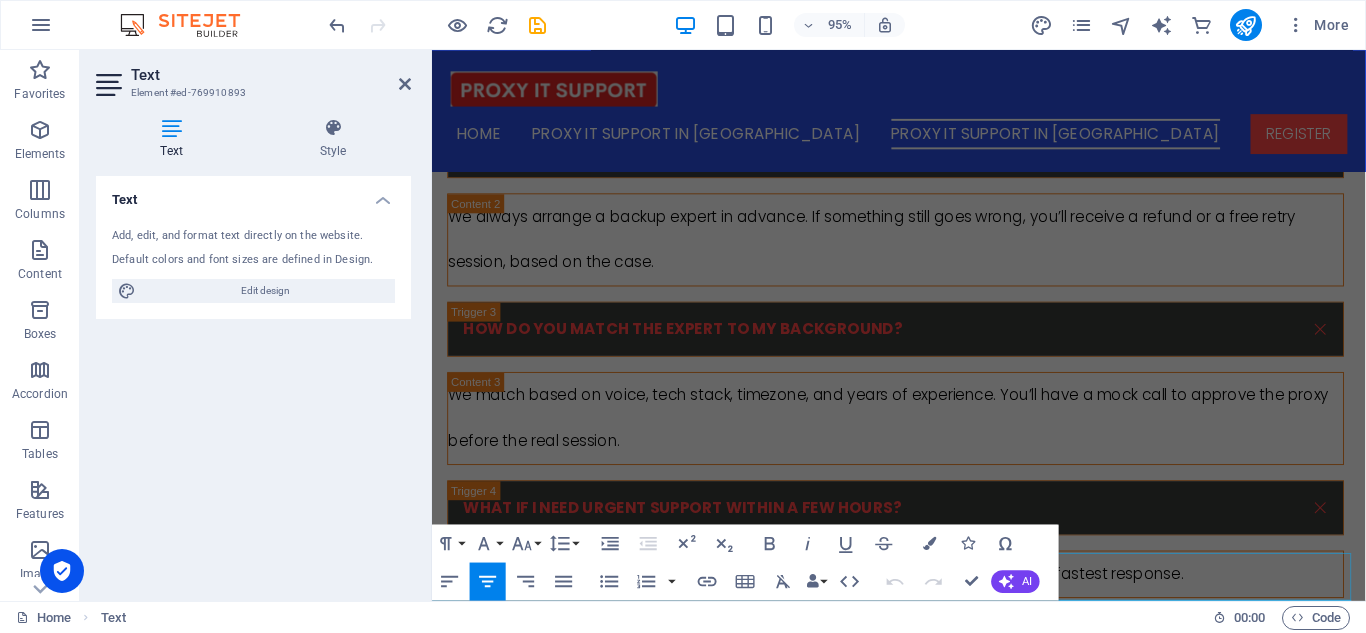 click at bounding box center [923, 7164] 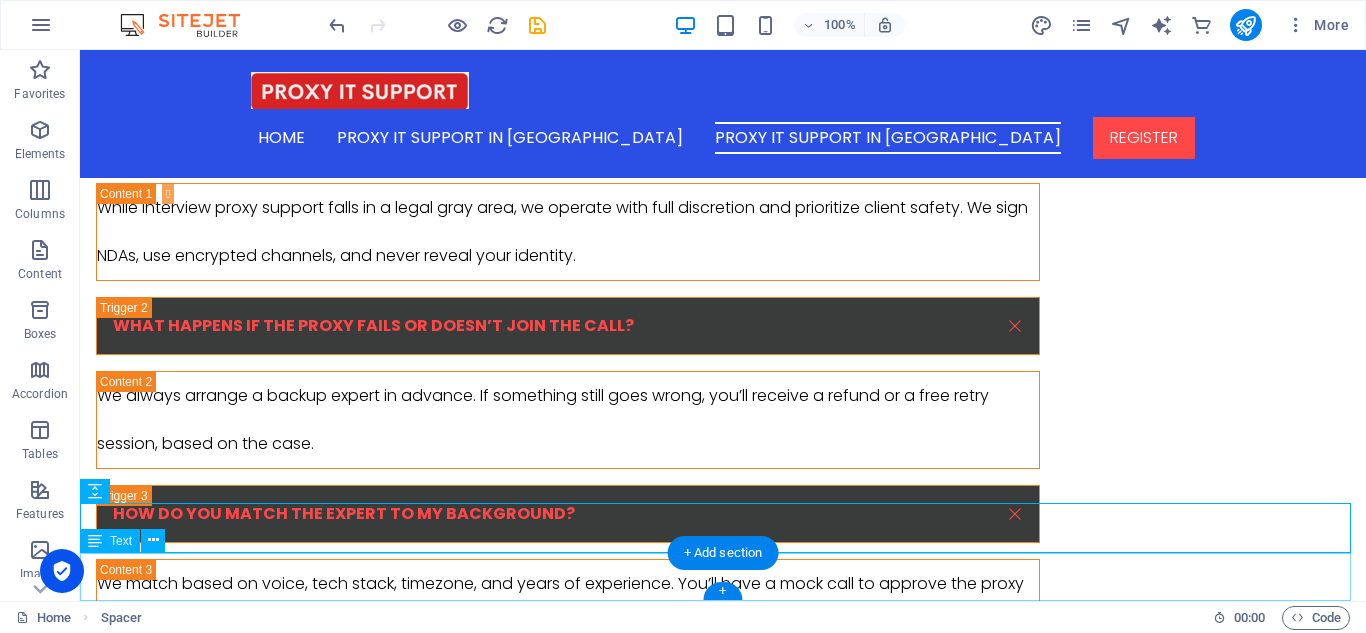 scroll, scrollTop: 7873, scrollLeft: 0, axis: vertical 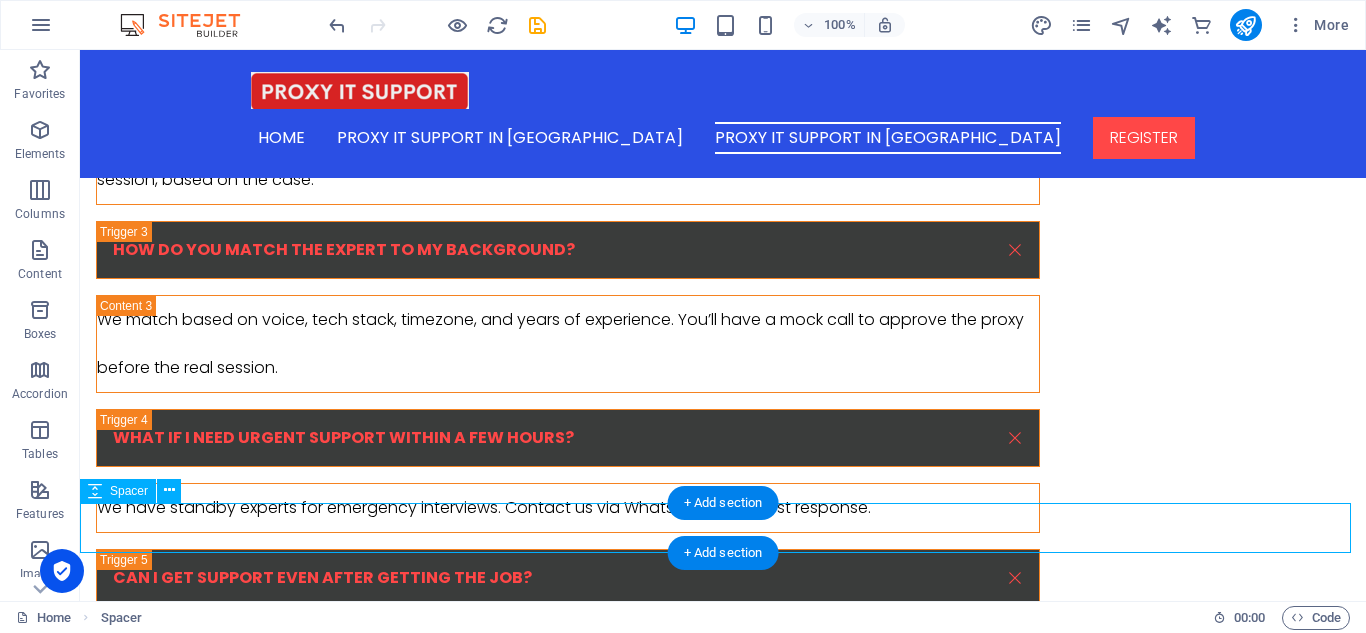 click at bounding box center [723, 7071] 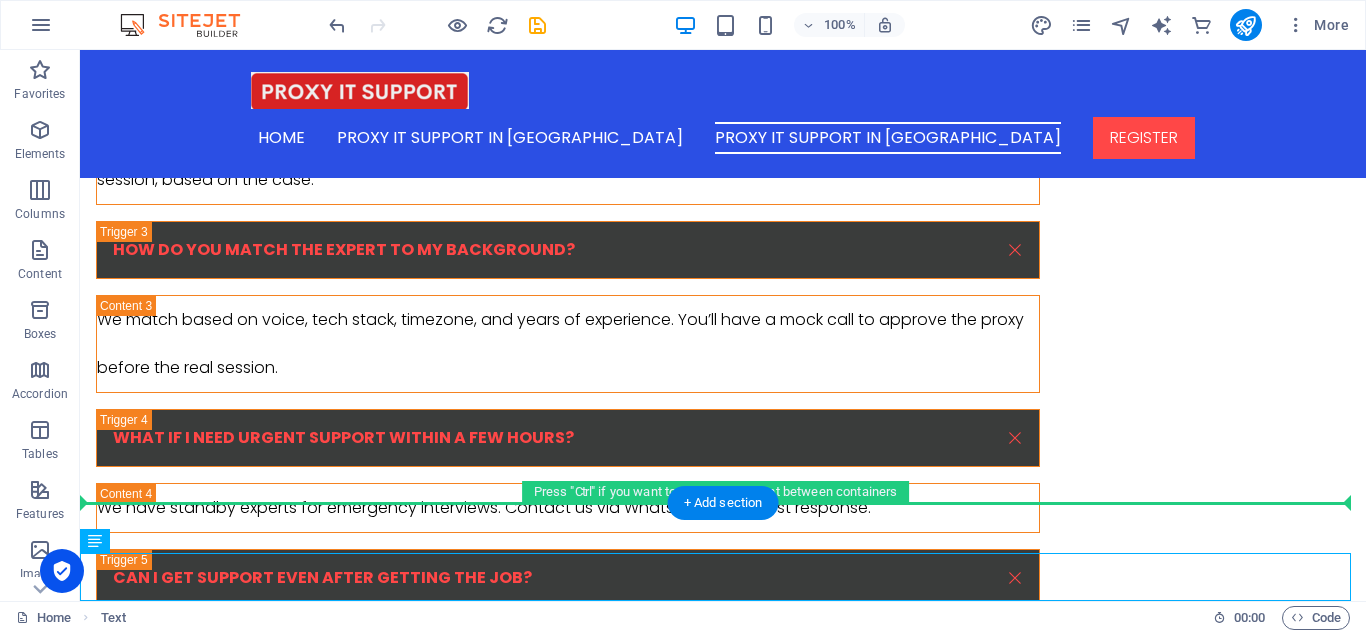 drag, startPoint x: 981, startPoint y: 579, endPoint x: 1204, endPoint y: 252, distance: 395.80045 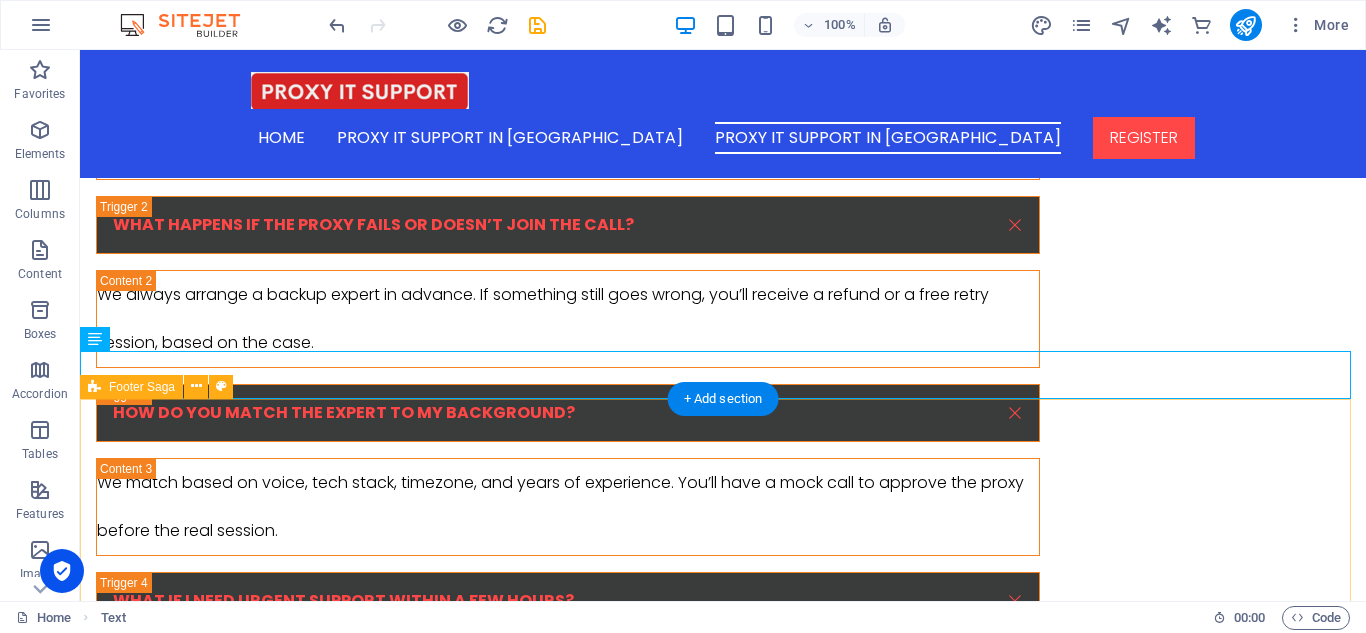 scroll, scrollTop: 7866, scrollLeft: 0, axis: vertical 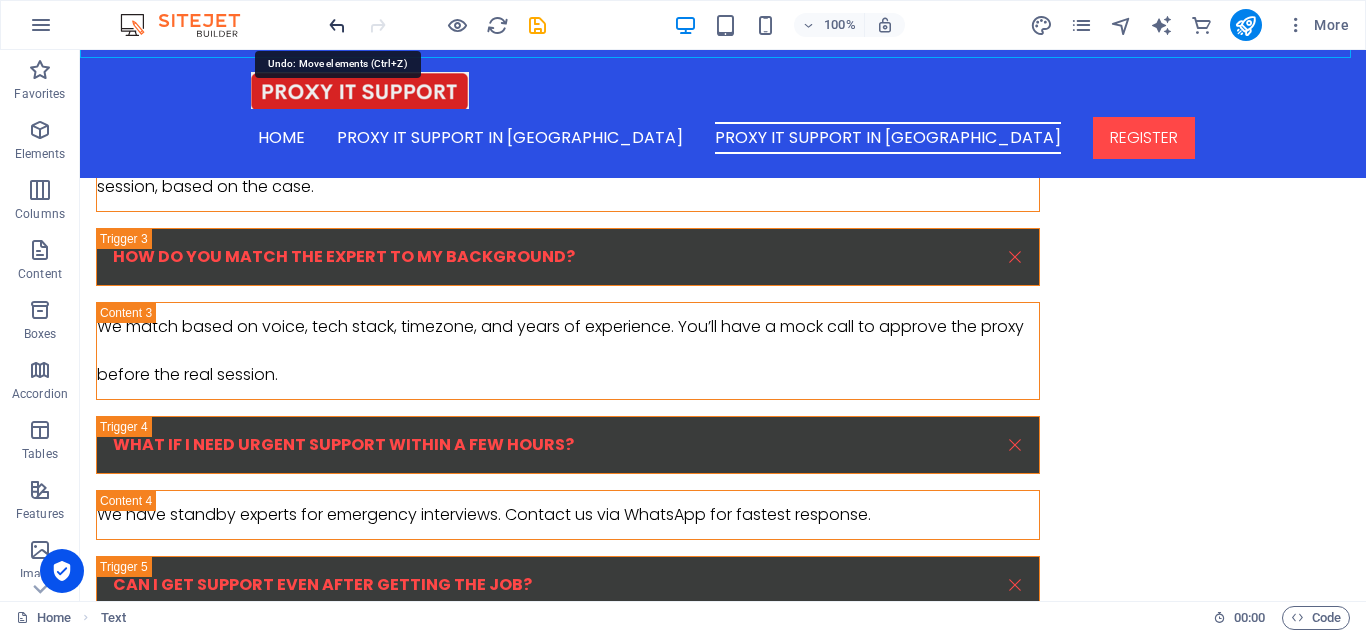 click at bounding box center [337, 25] 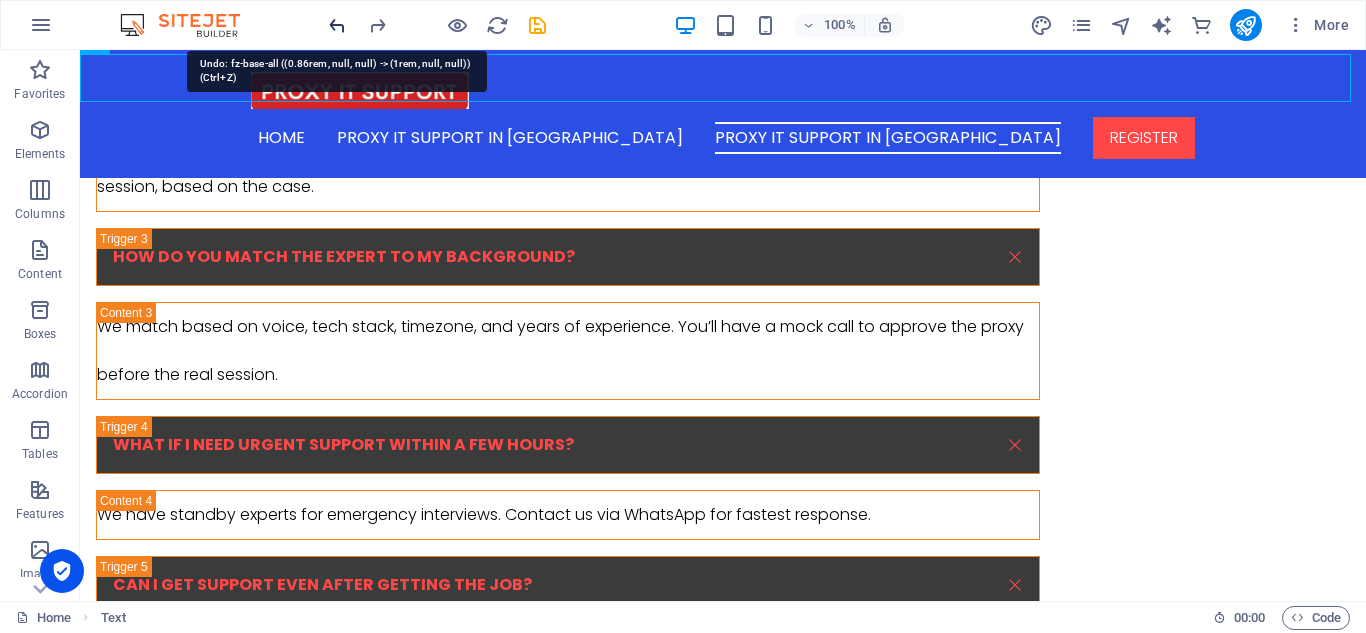 scroll, scrollTop: 7873, scrollLeft: 0, axis: vertical 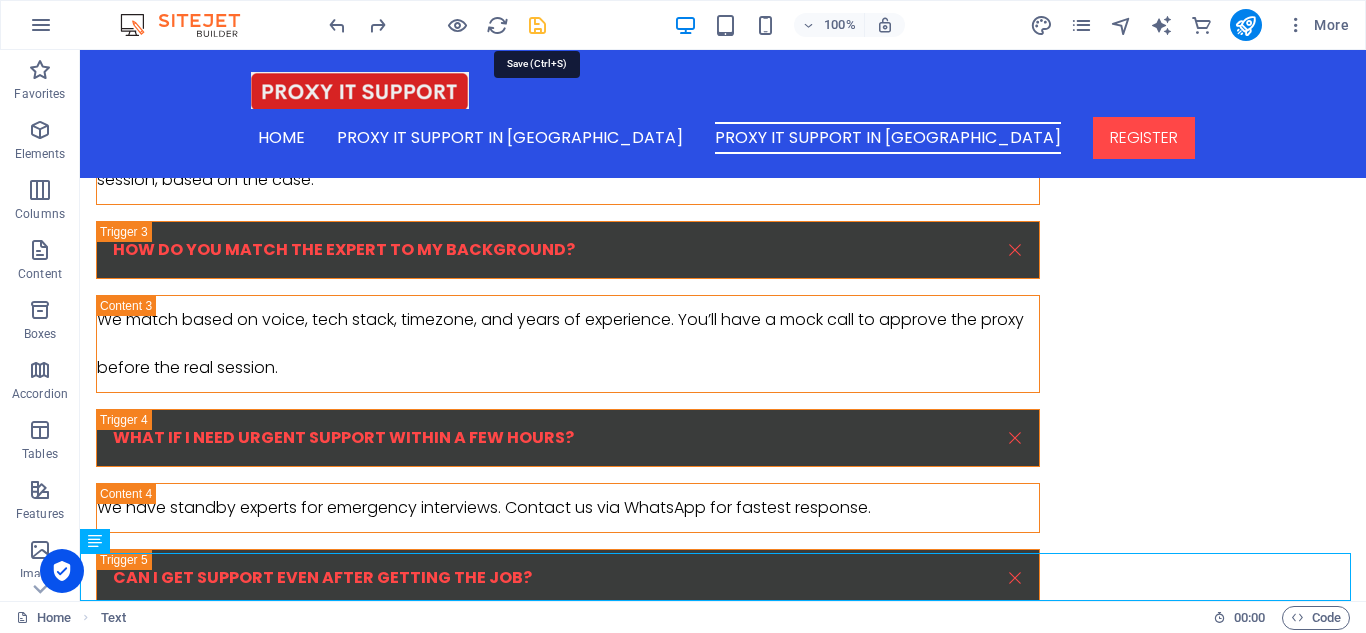 click at bounding box center [537, 25] 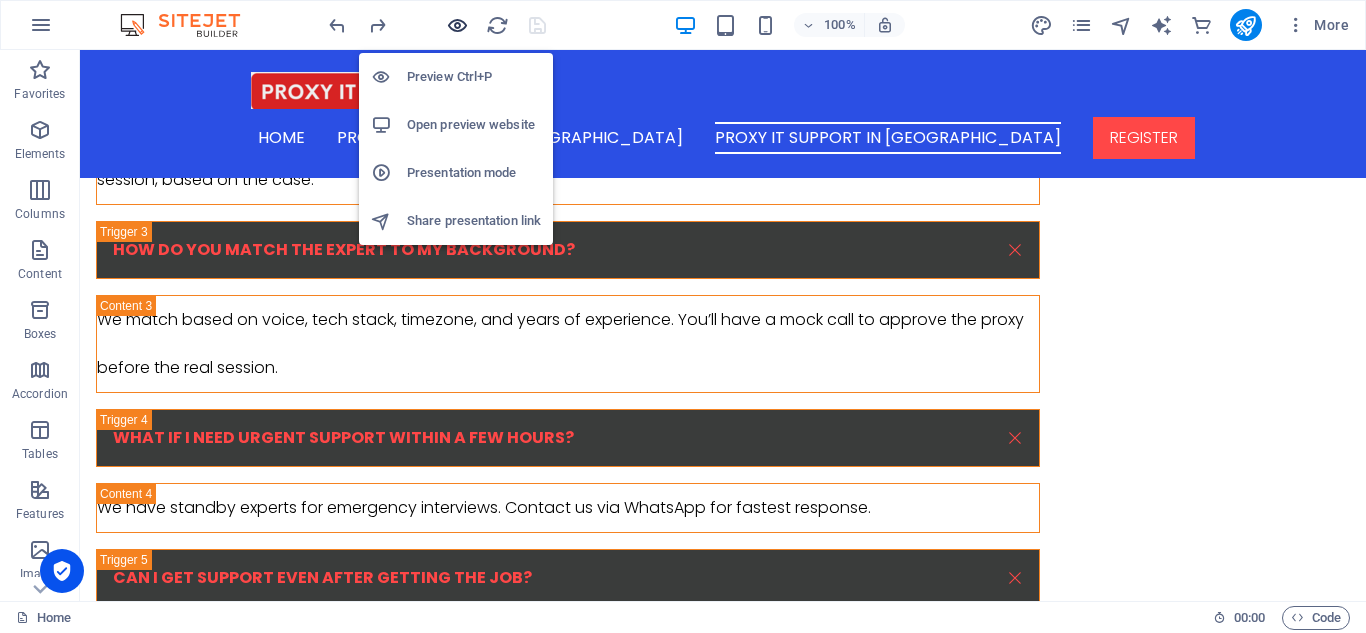 click at bounding box center [457, 25] 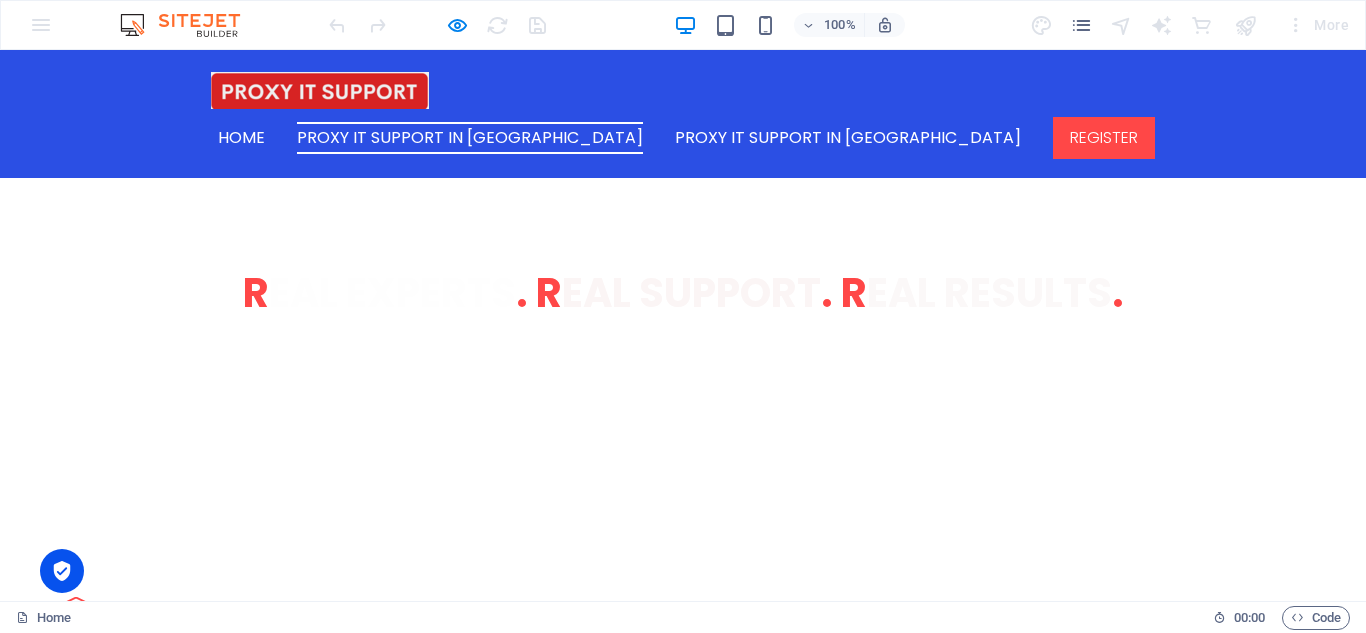 scroll, scrollTop: 2337, scrollLeft: 0, axis: vertical 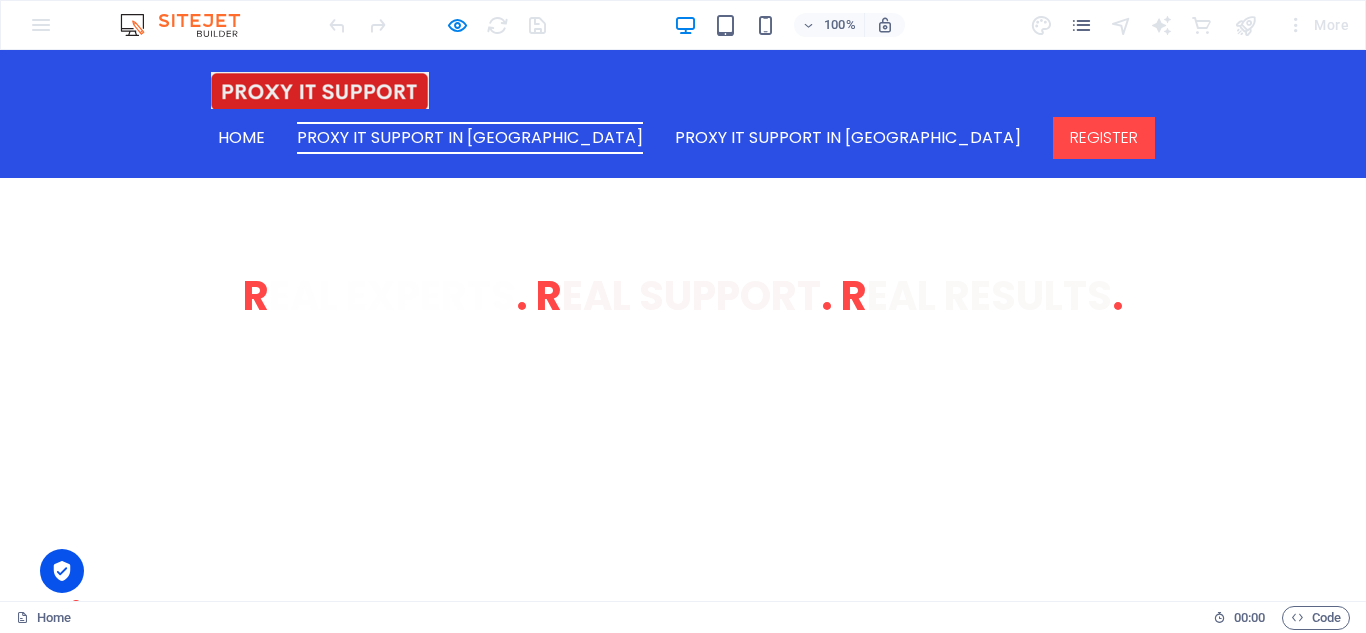 click on "hy Top Candidates Choose [DOMAIN_NAME]" at bounding box center [704, 2690] 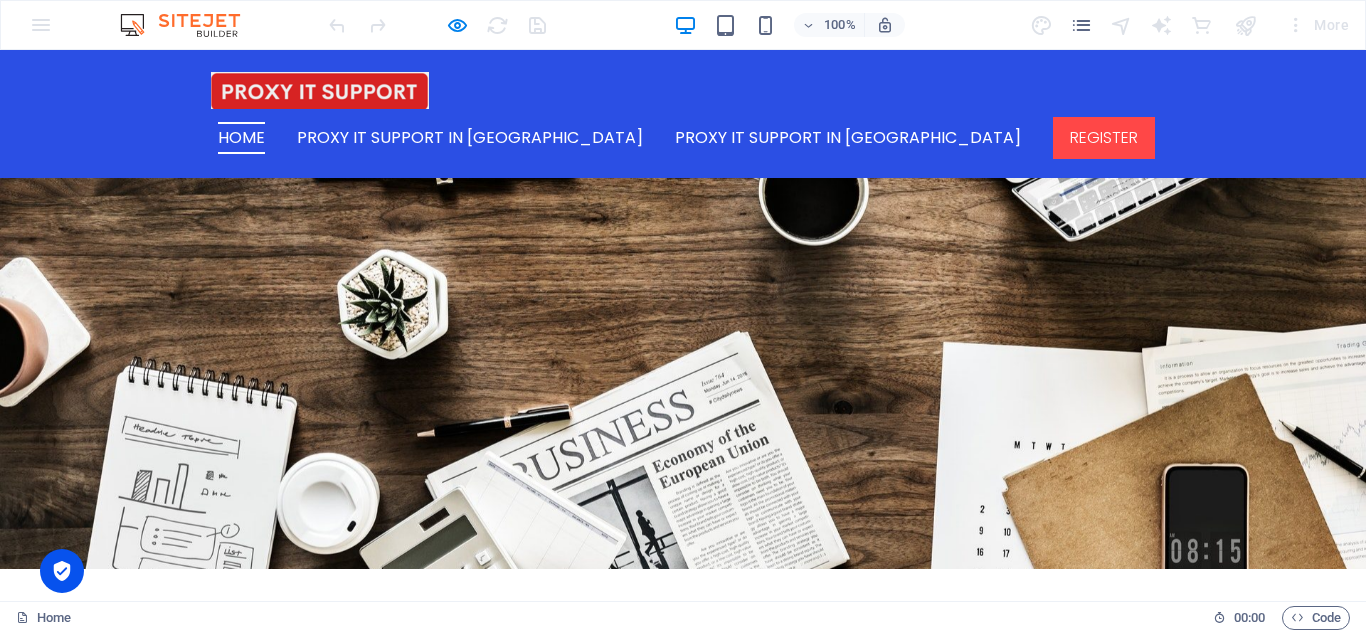 scroll, scrollTop: 101, scrollLeft: 0, axis: vertical 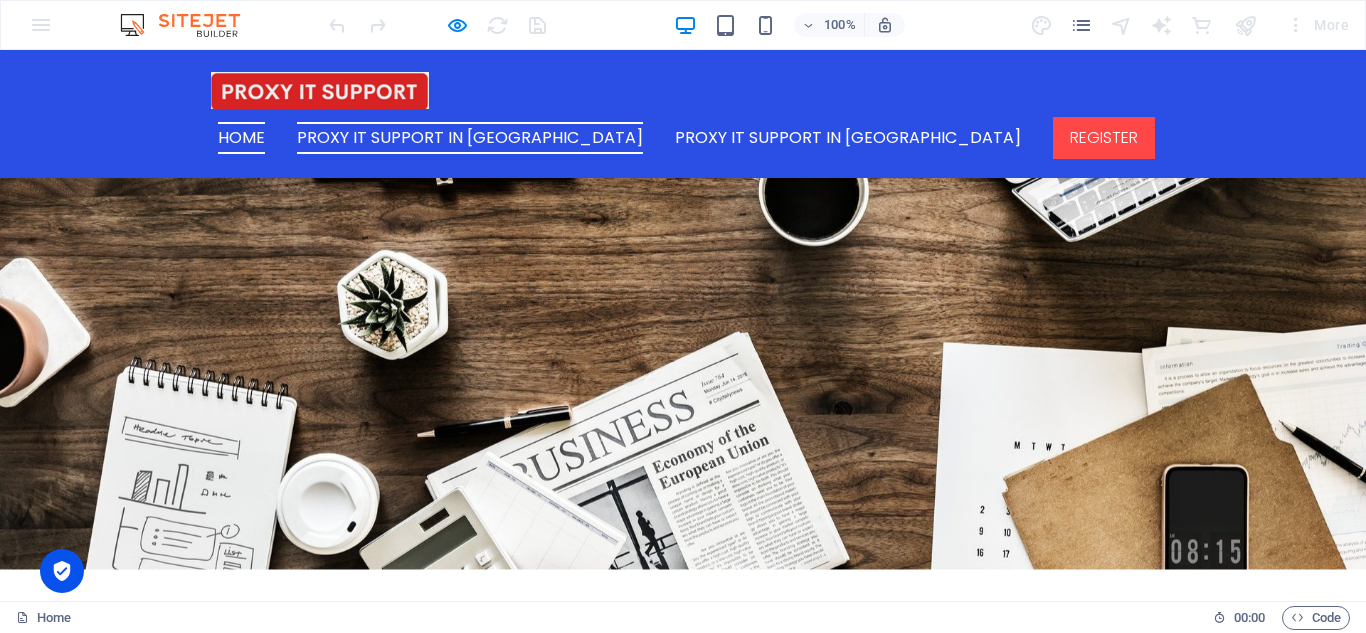 click on "PROXY IT SUPPORT IN [GEOGRAPHIC_DATA]" at bounding box center (470, 138) 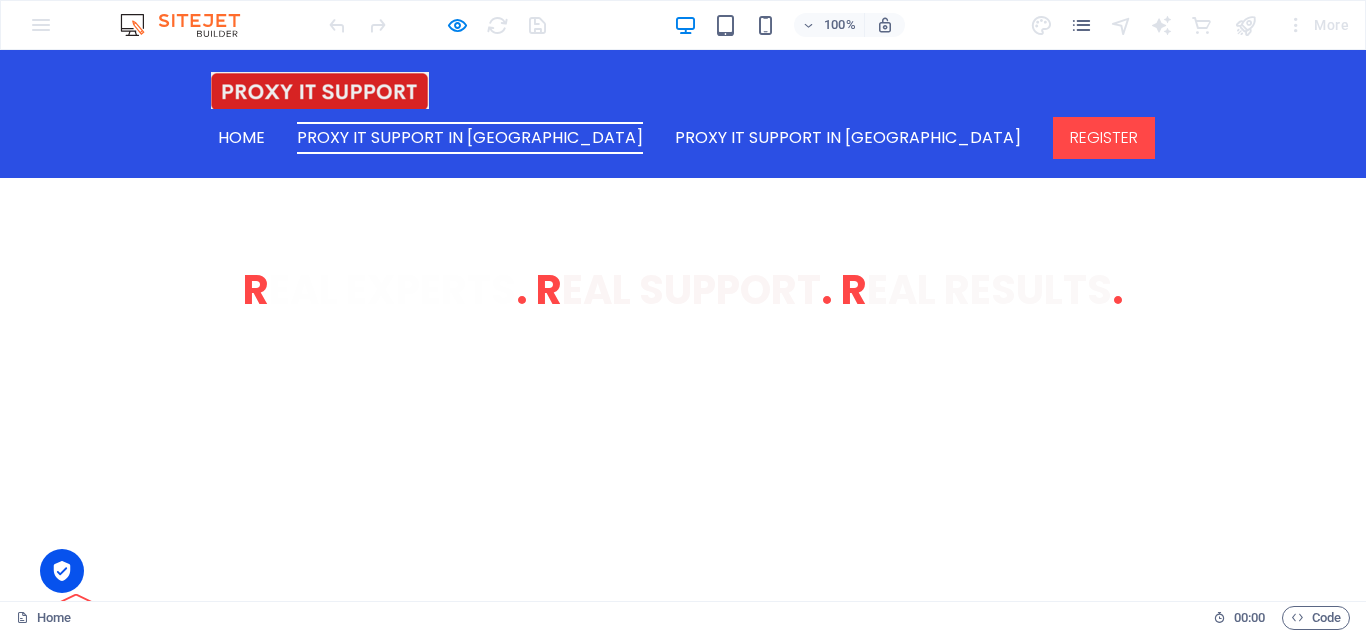 scroll, scrollTop: 2385, scrollLeft: 0, axis: vertical 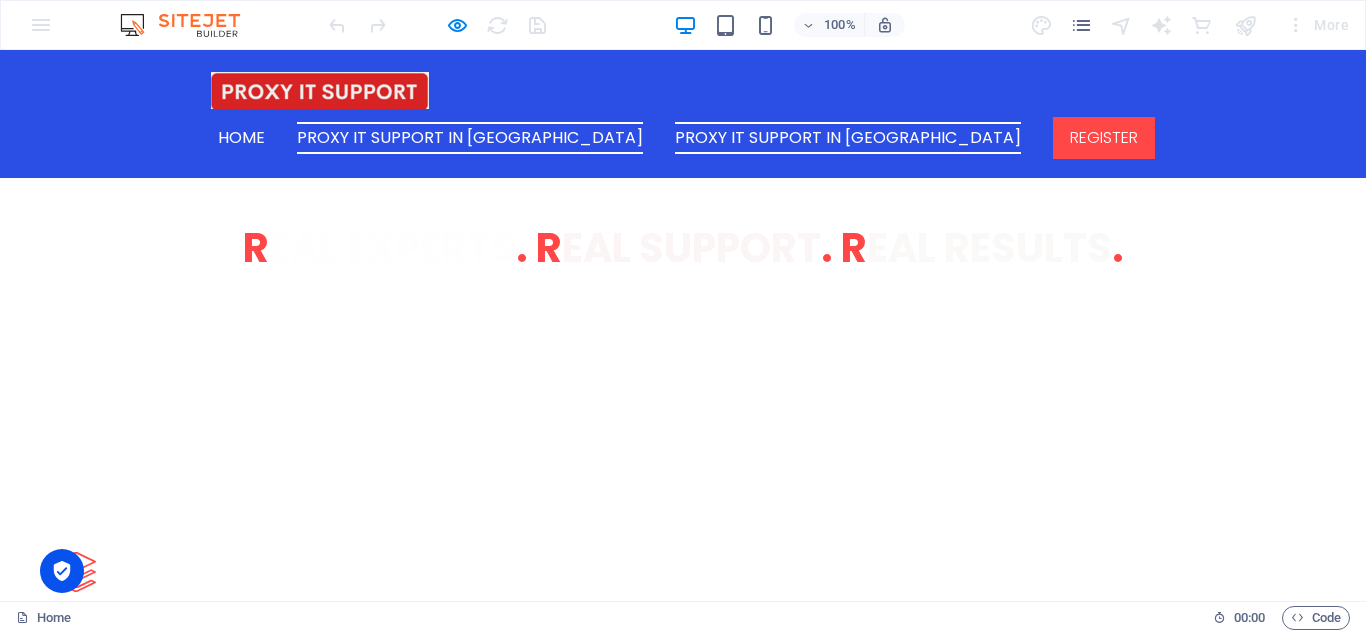 click on "PROXY IT SUPPORT IN [GEOGRAPHIC_DATA]" at bounding box center (848, 138) 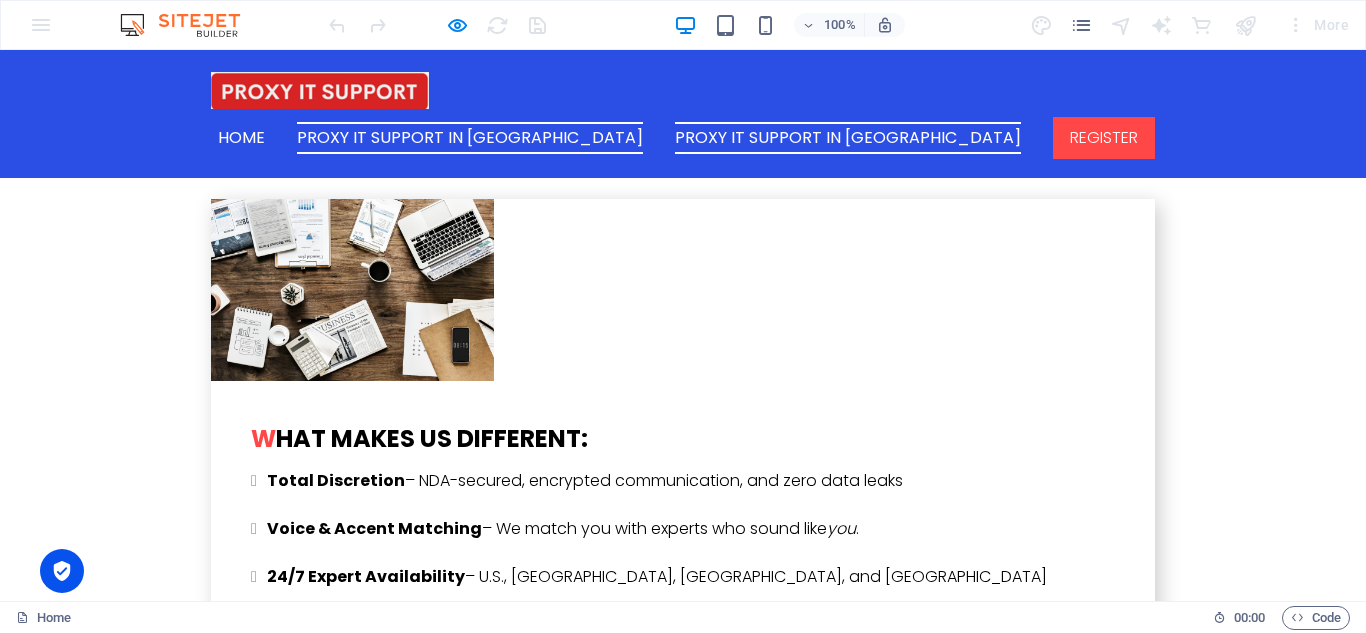 click on "PROXY IT SUPPORT IN [GEOGRAPHIC_DATA]" at bounding box center (470, 138) 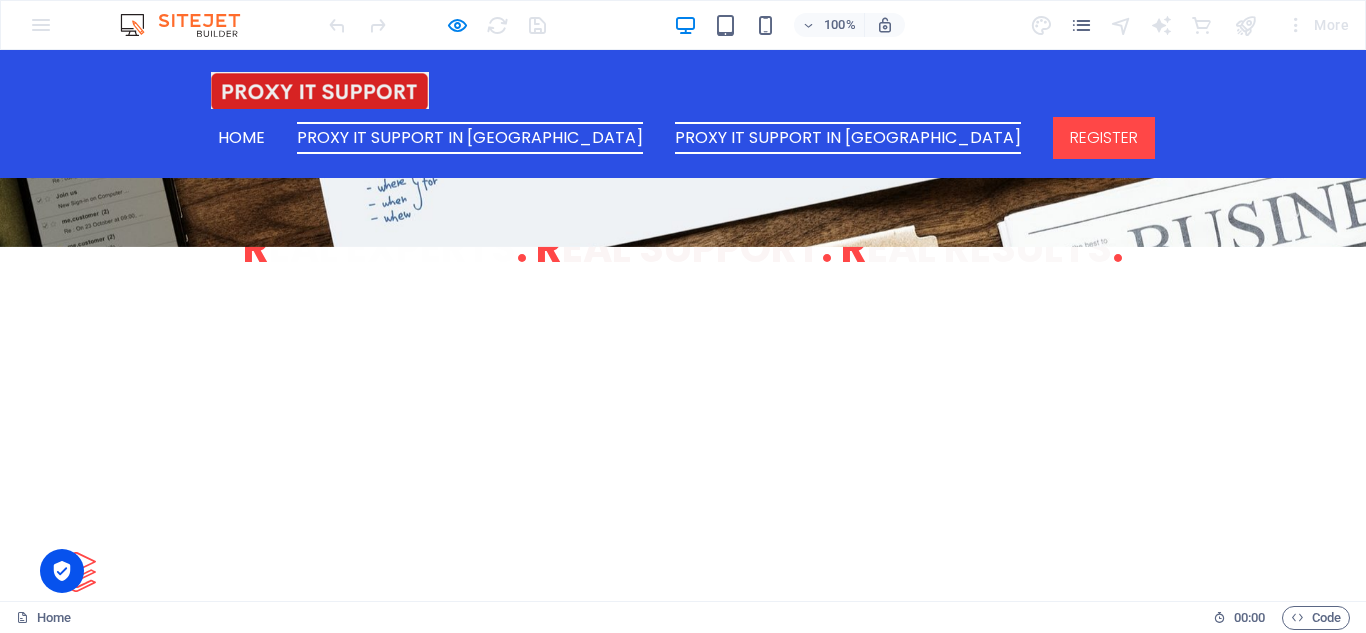 click on "PROXY IT SUPPORT IN [GEOGRAPHIC_DATA]" at bounding box center [848, 138] 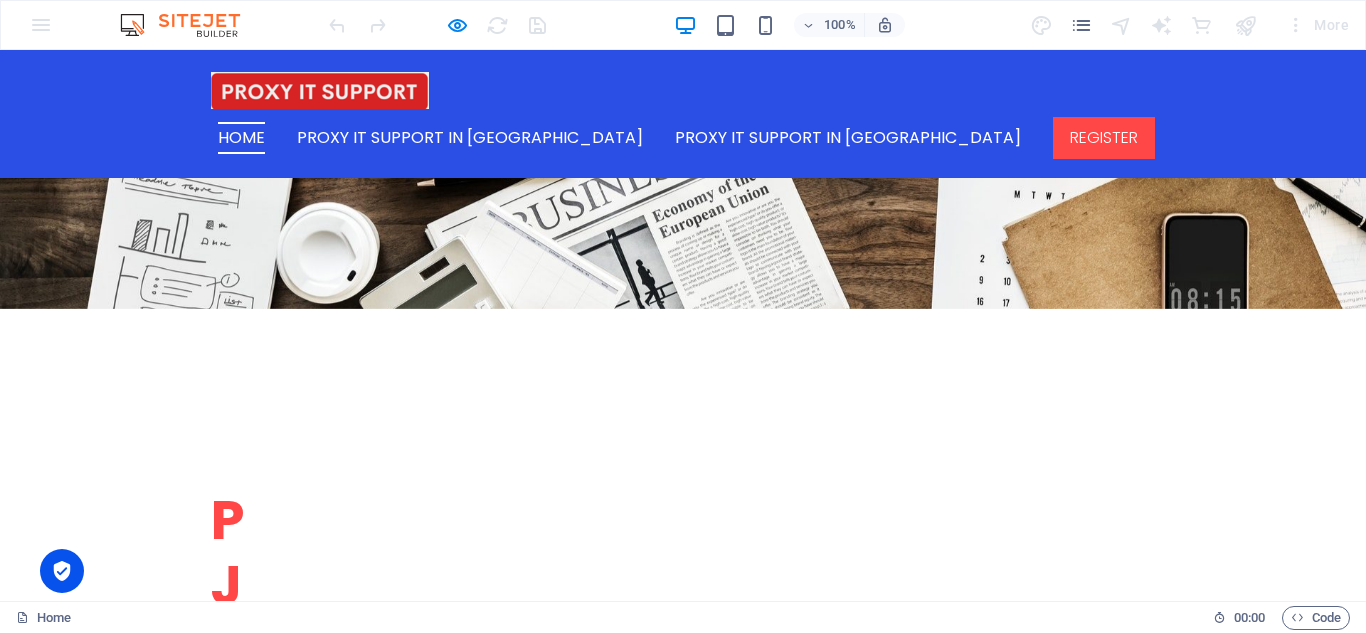 scroll, scrollTop: 0, scrollLeft: 0, axis: both 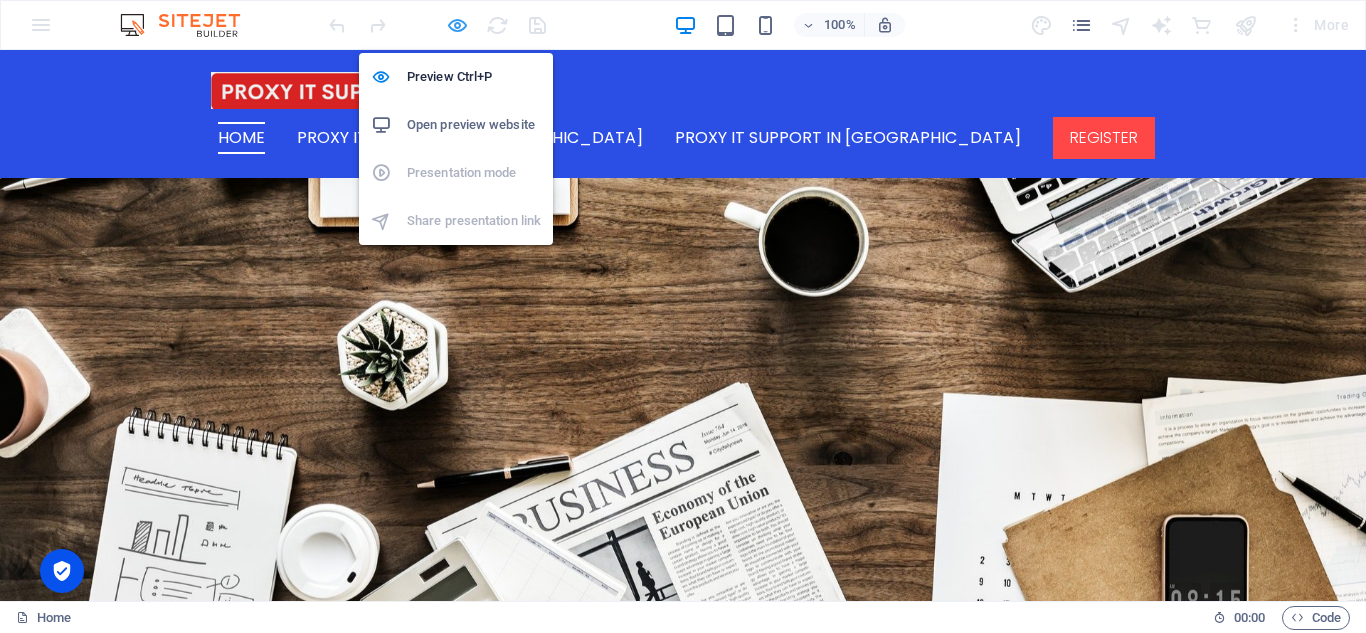 click at bounding box center [457, 25] 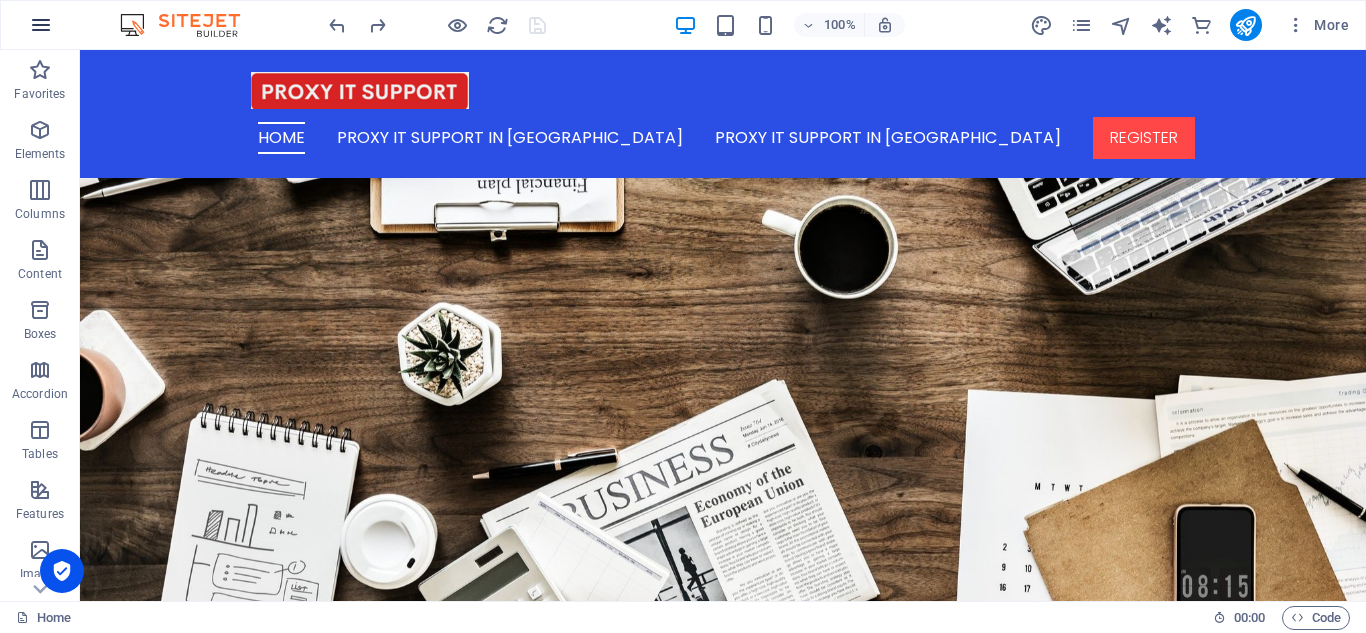 click at bounding box center (41, 25) 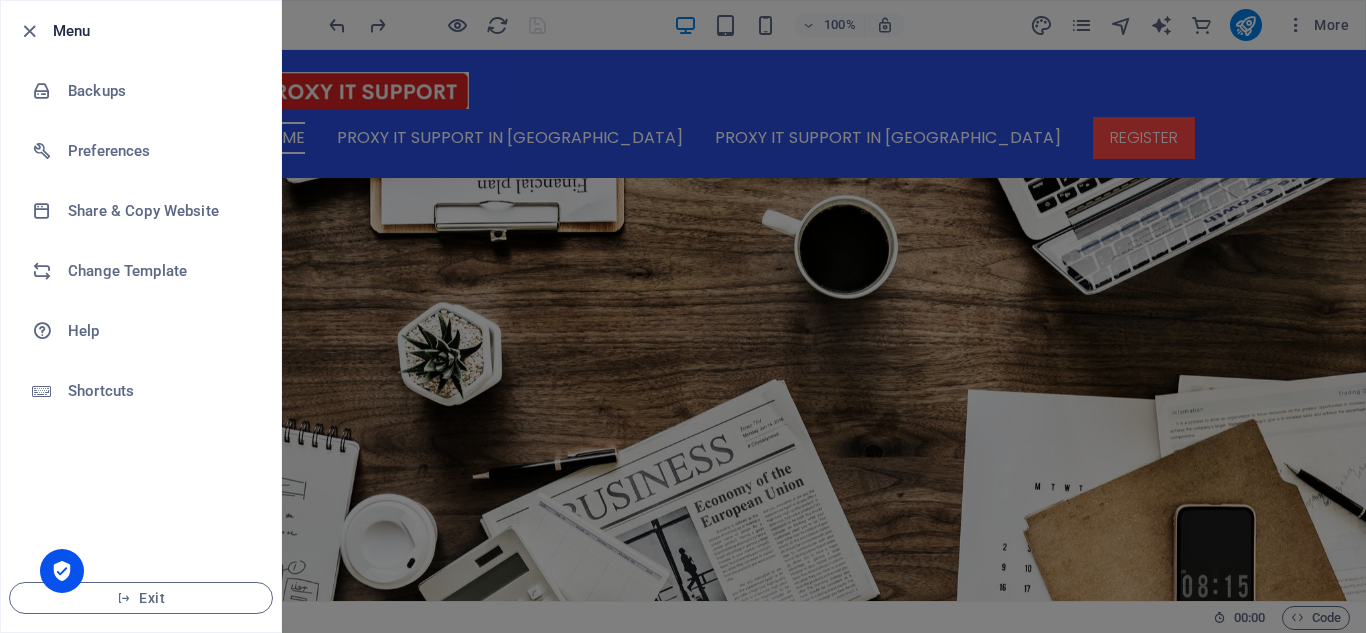 click at bounding box center (683, 316) 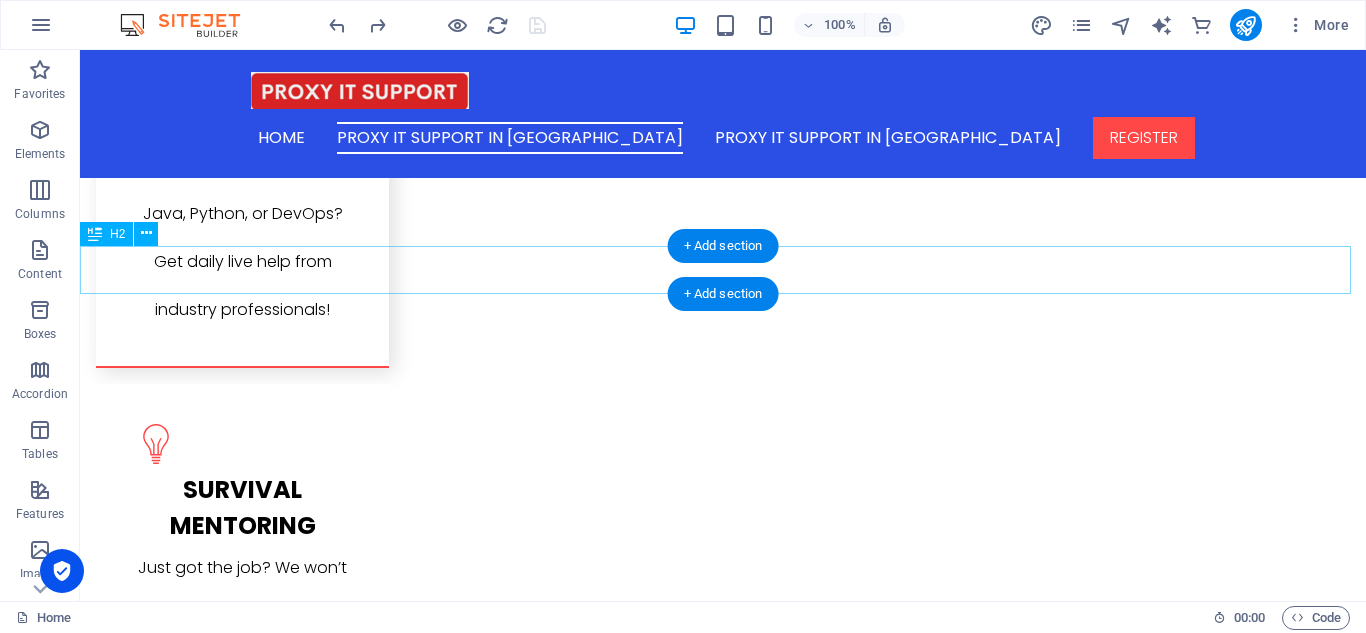 scroll, scrollTop: 3458, scrollLeft: 0, axis: vertical 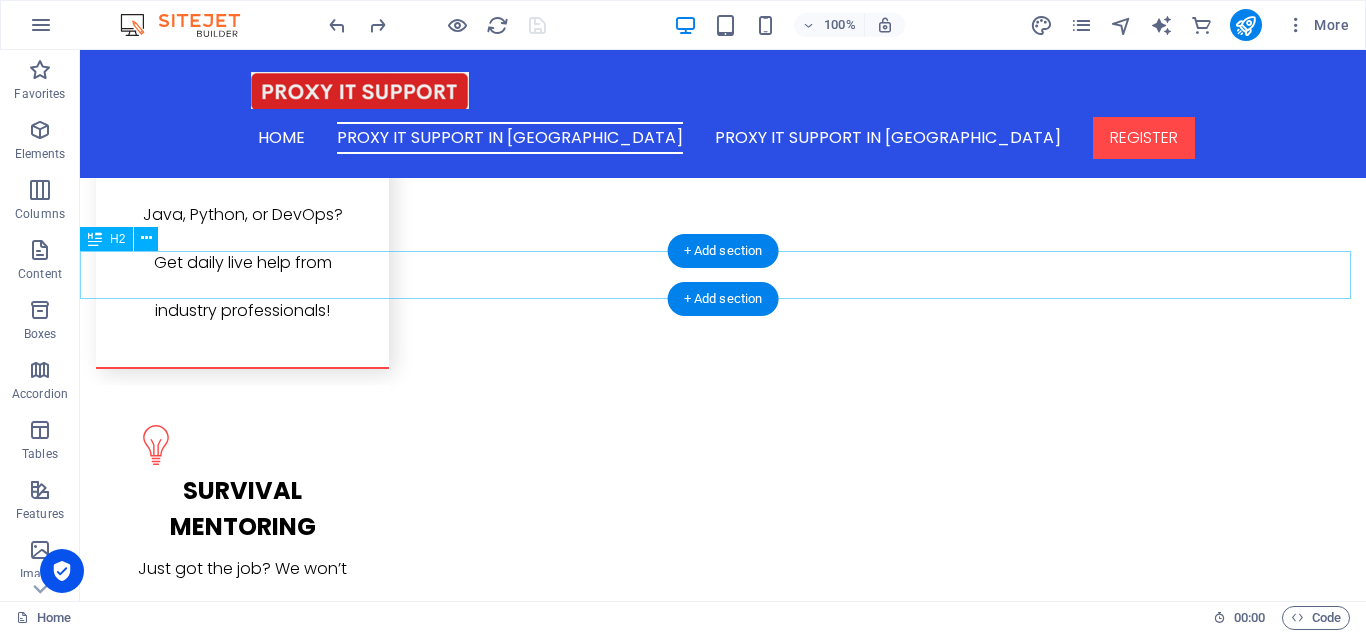 click on "H ear From Professionals Who Survived & Thrived" at bounding box center (723, 2595) 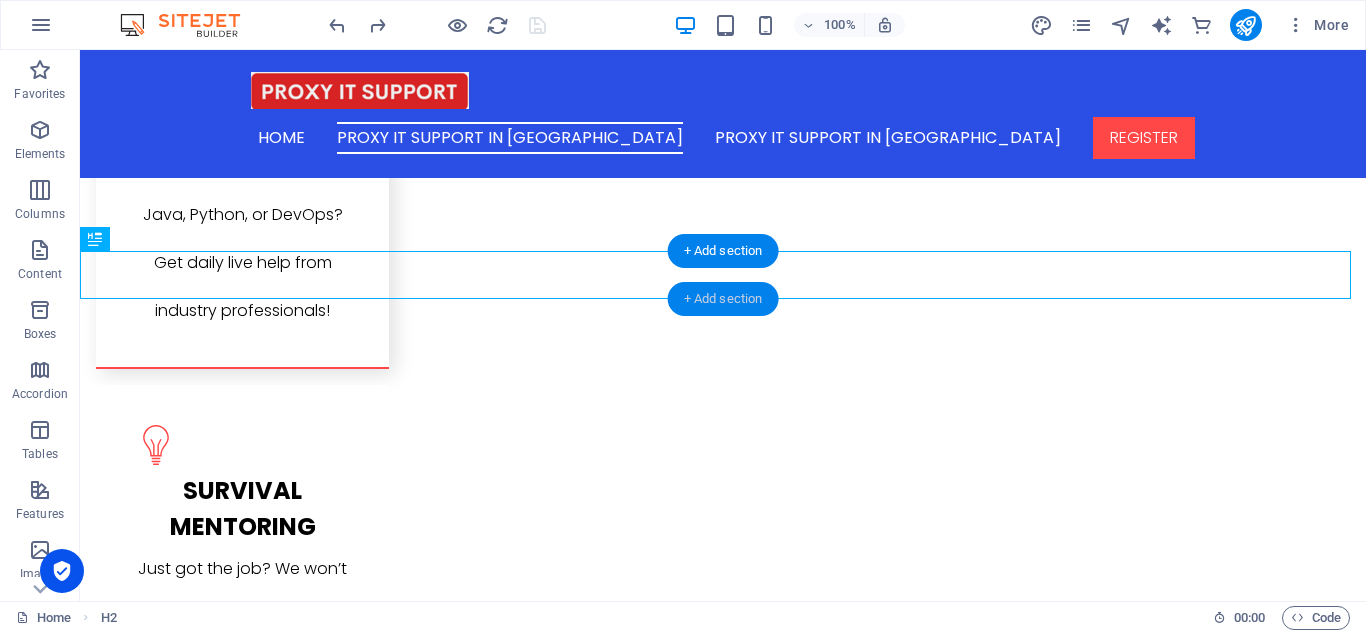 click on "+ Add section" at bounding box center [723, 299] 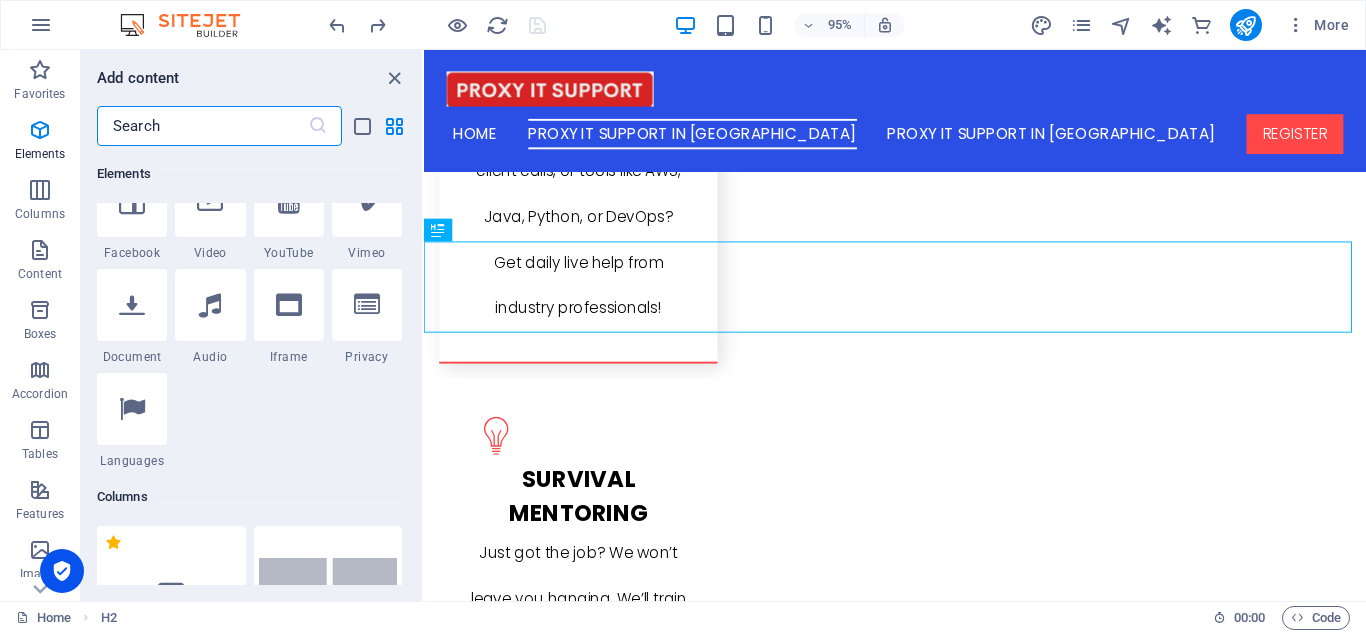 scroll, scrollTop: 0, scrollLeft: 0, axis: both 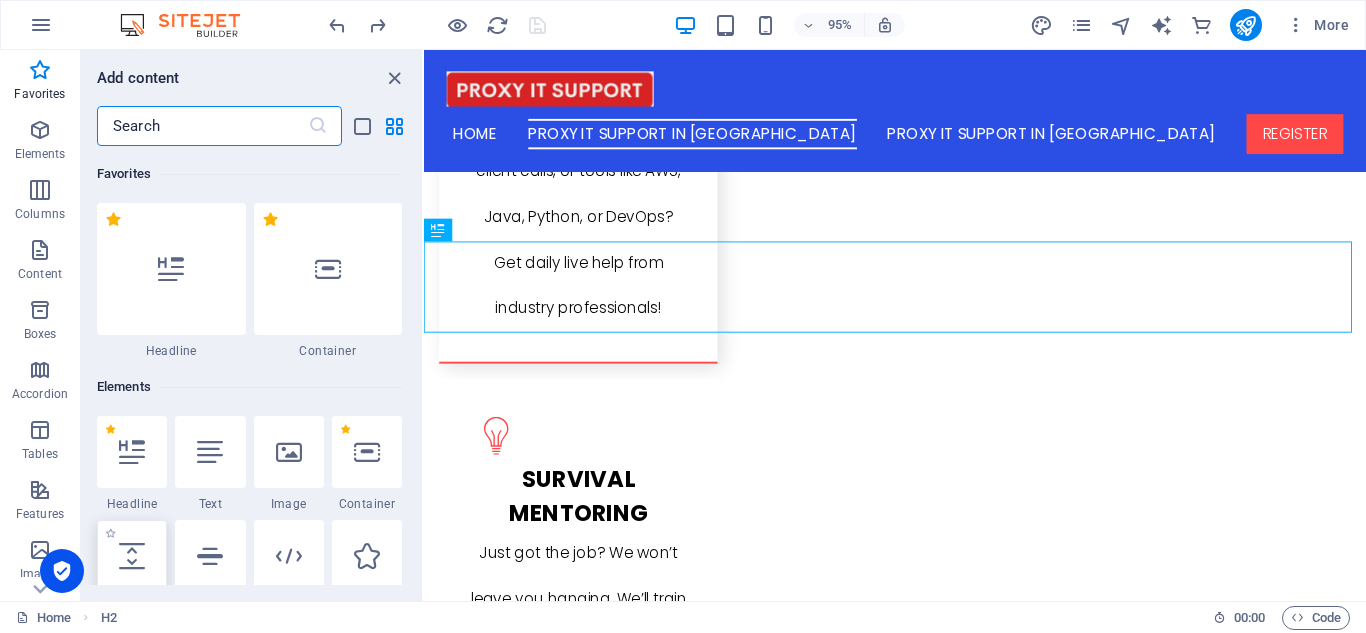 click at bounding box center (132, 556) 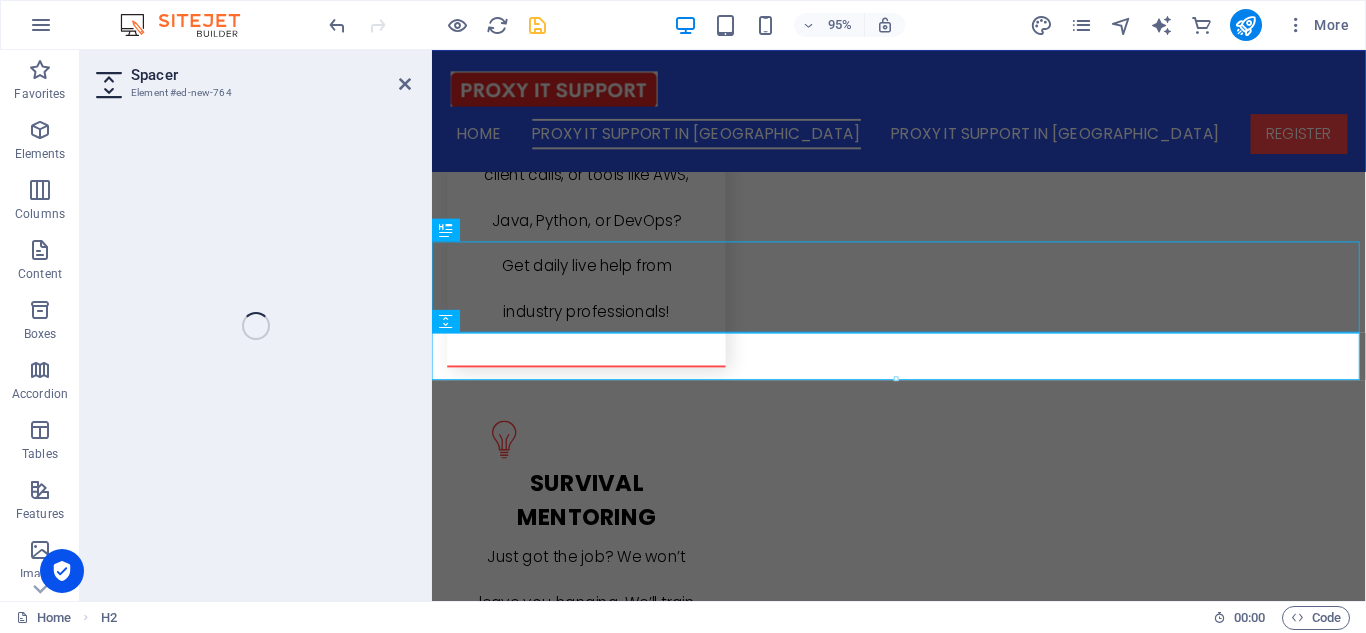 select on "px" 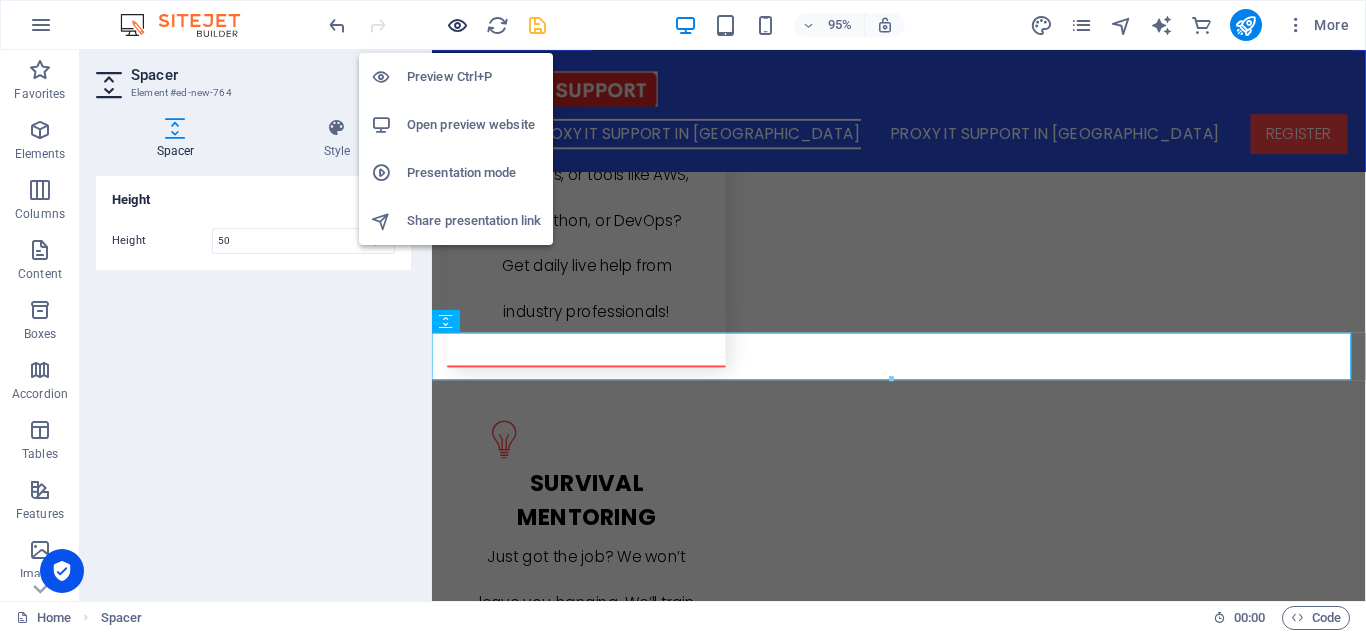 click at bounding box center (457, 25) 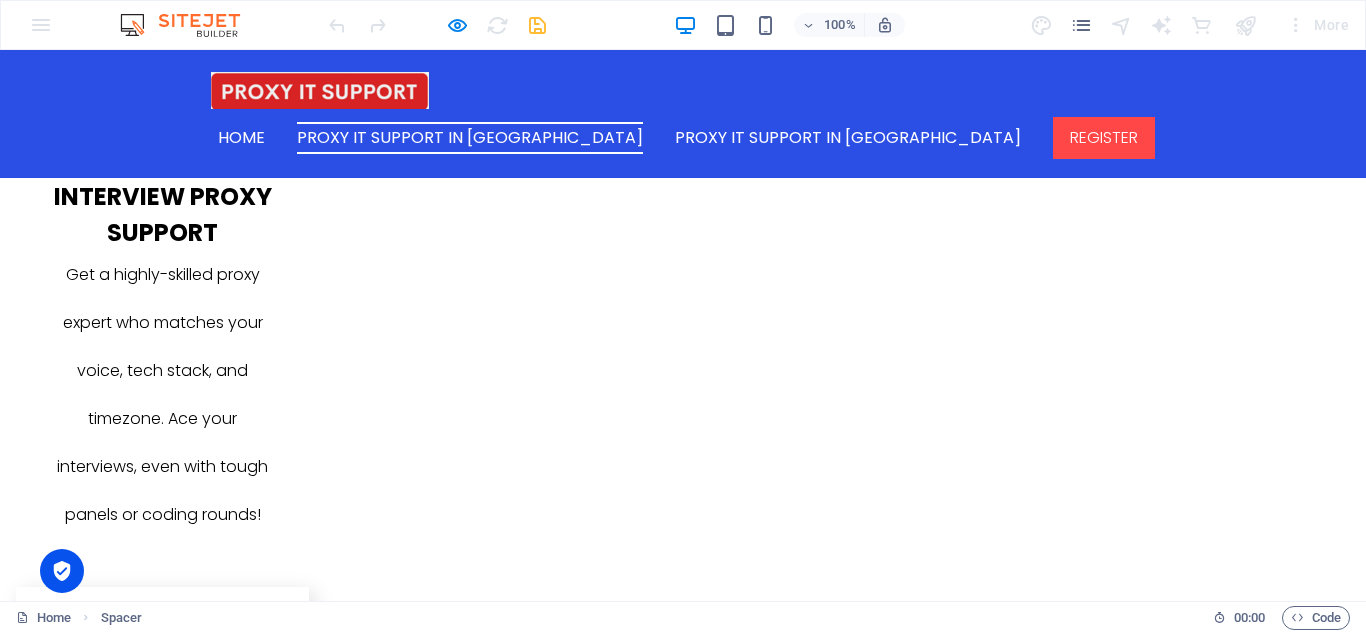 scroll, scrollTop: 2805, scrollLeft: 0, axis: vertical 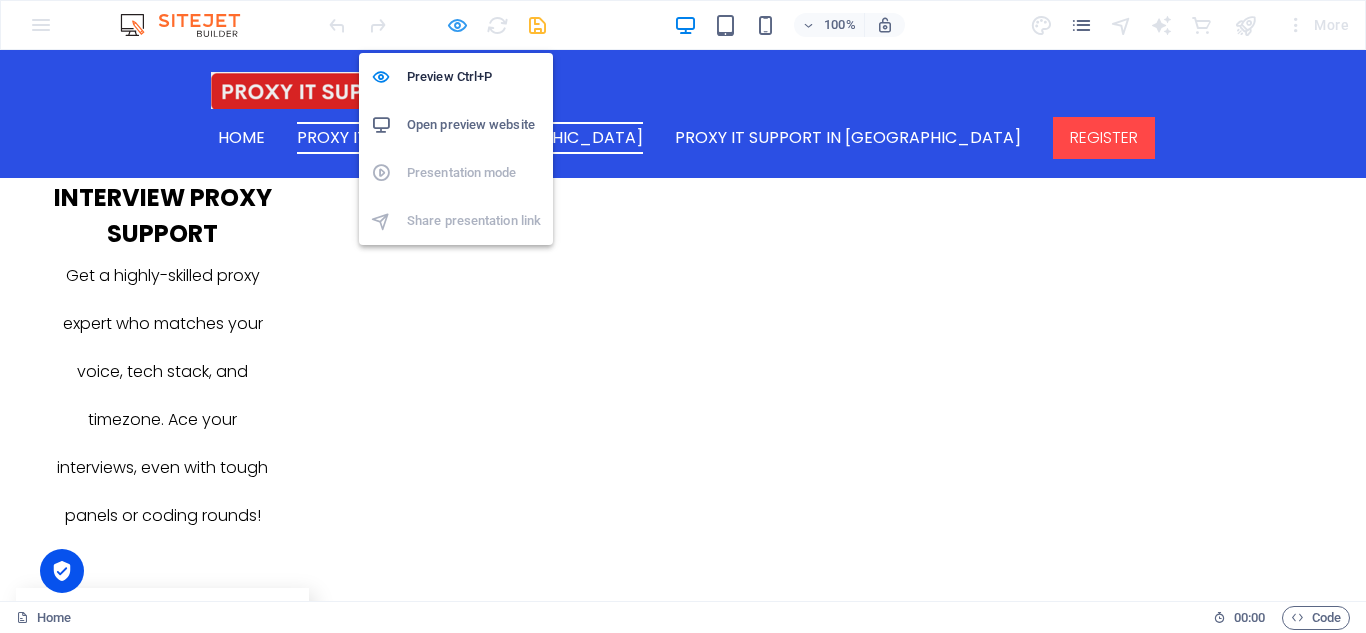 click at bounding box center [457, 25] 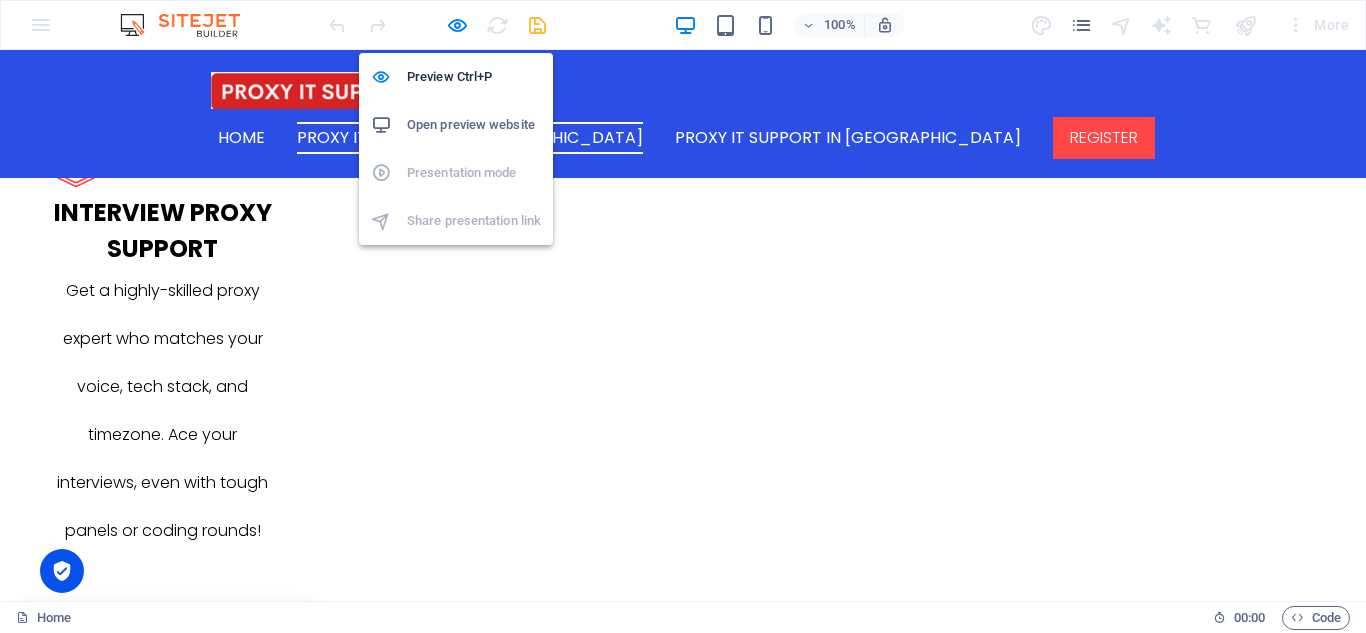 scroll, scrollTop: 3490, scrollLeft: 0, axis: vertical 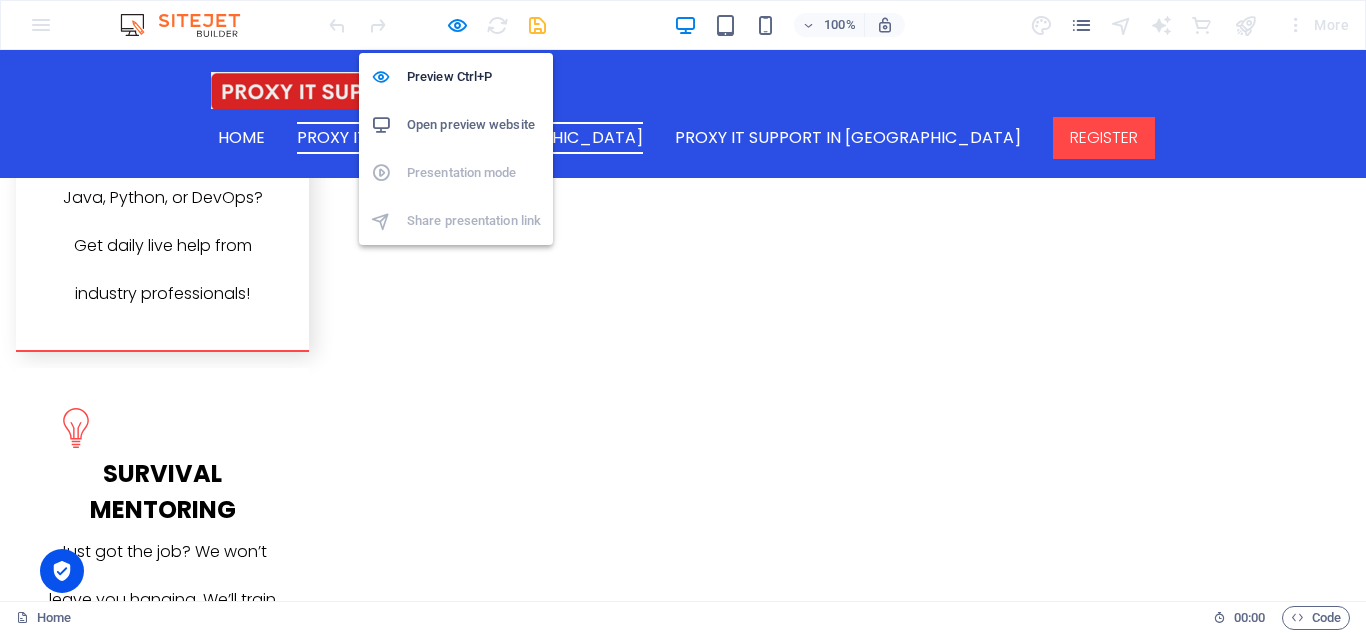 select on "px" 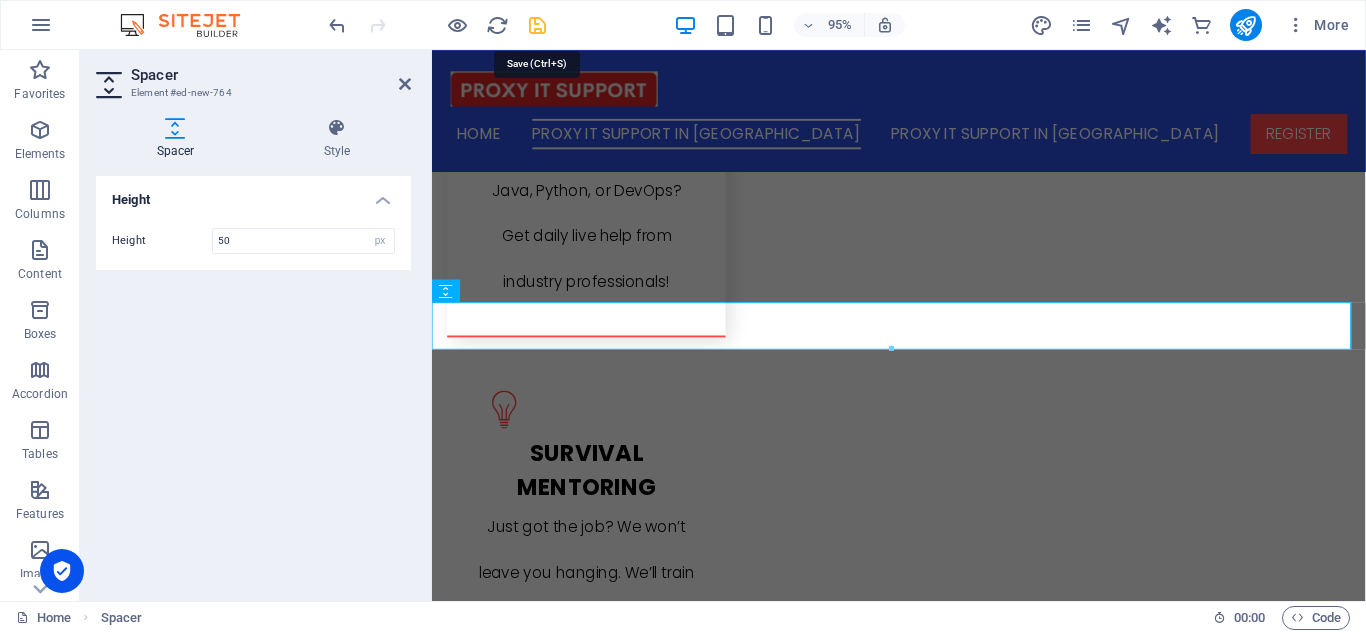 click at bounding box center (537, 25) 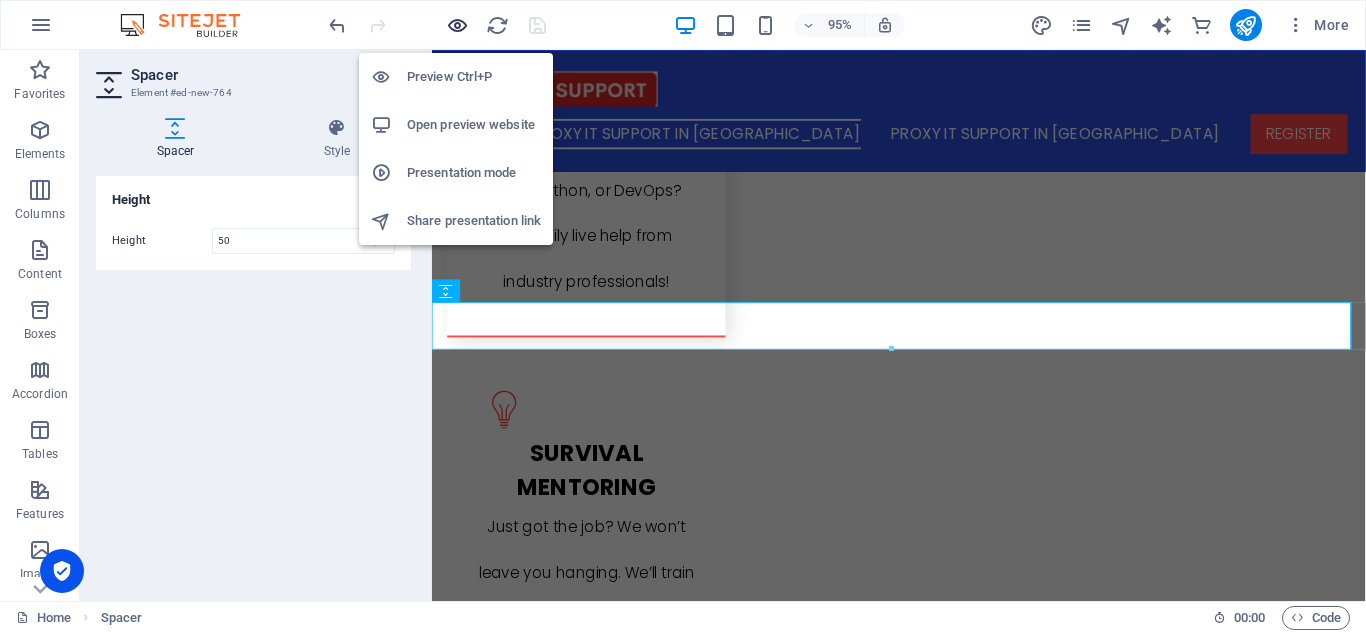 click at bounding box center (457, 25) 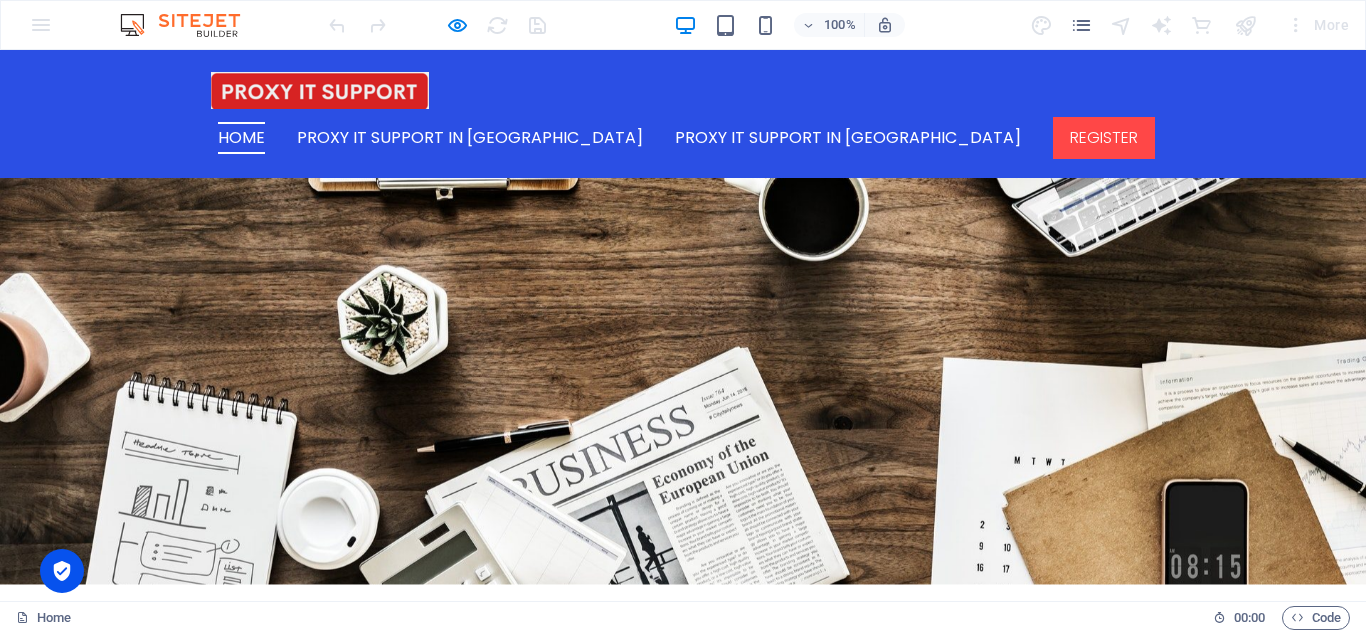 scroll, scrollTop: 0, scrollLeft: 0, axis: both 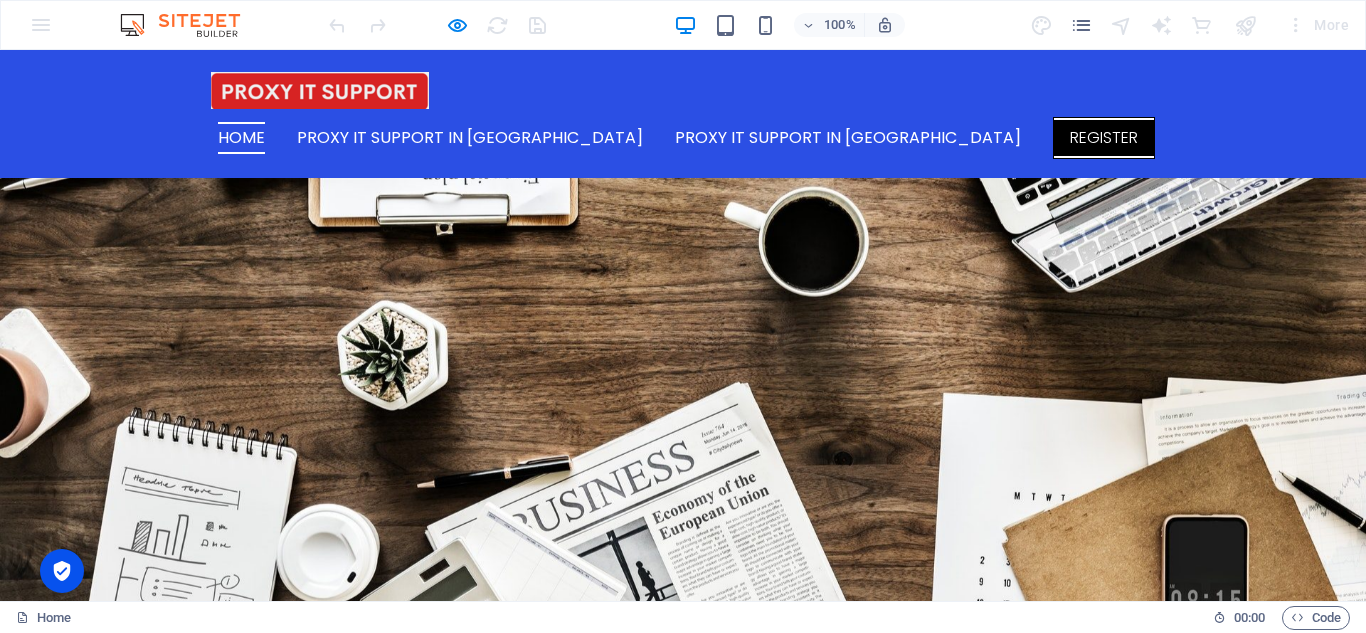 click on "REGISTER" at bounding box center [1104, 138] 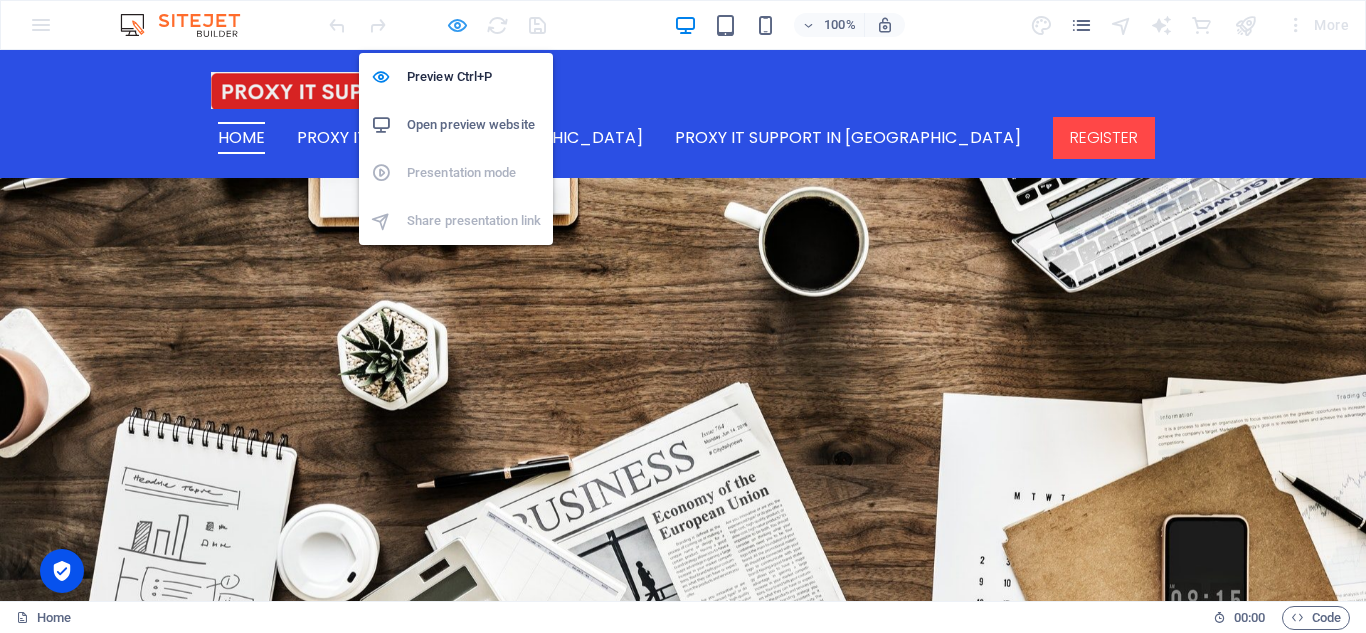 click at bounding box center (457, 25) 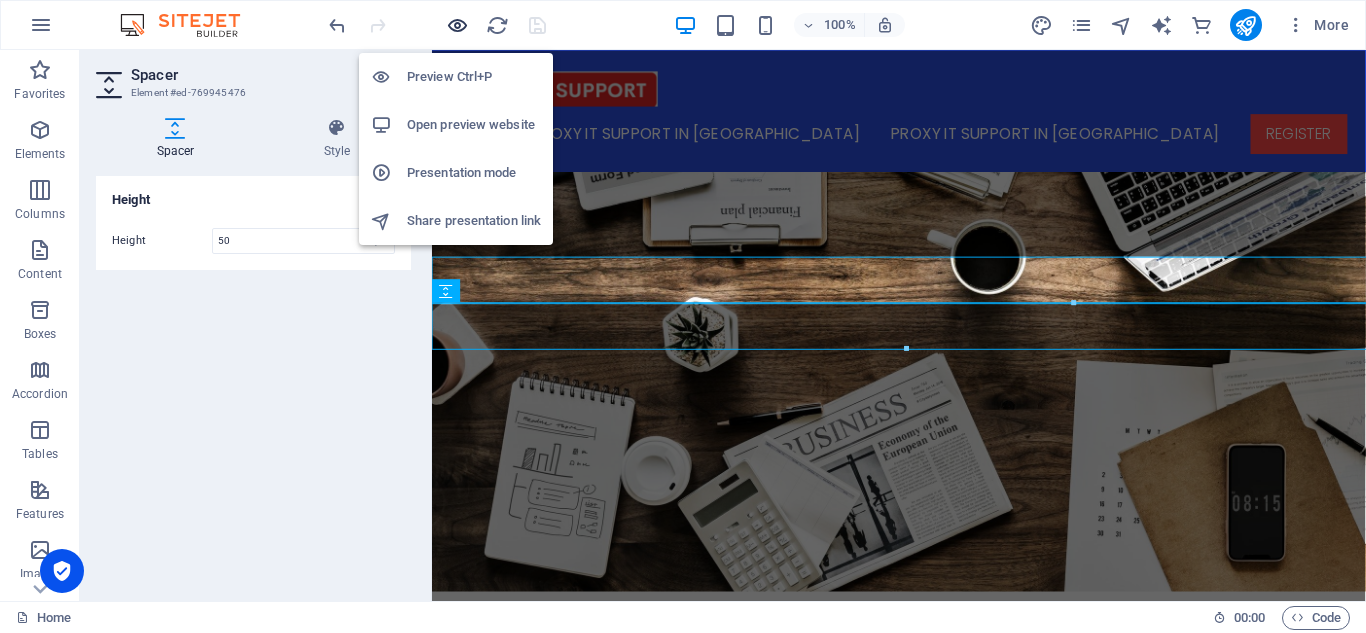 scroll, scrollTop: 3490, scrollLeft: 0, axis: vertical 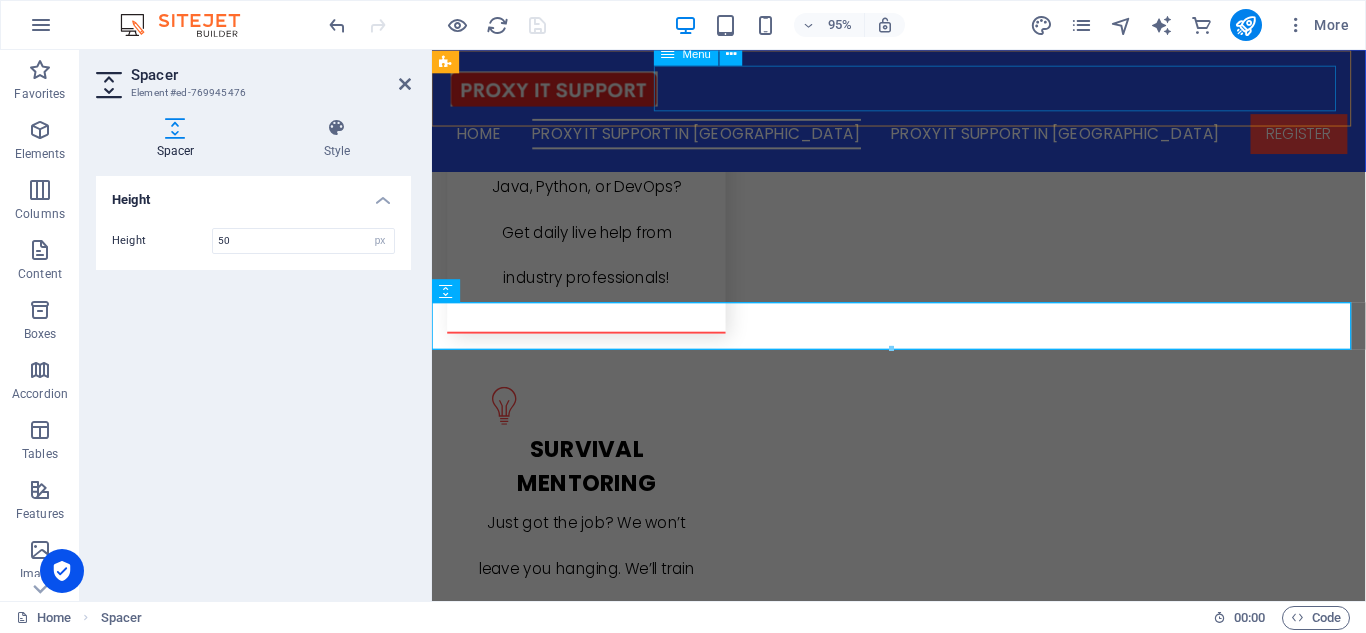 click on "Home PROXY IT SUPPORT IN [GEOGRAPHIC_DATA] PROXY IT SUPPORT IN INDIA REGISTER" at bounding box center (924, 138) 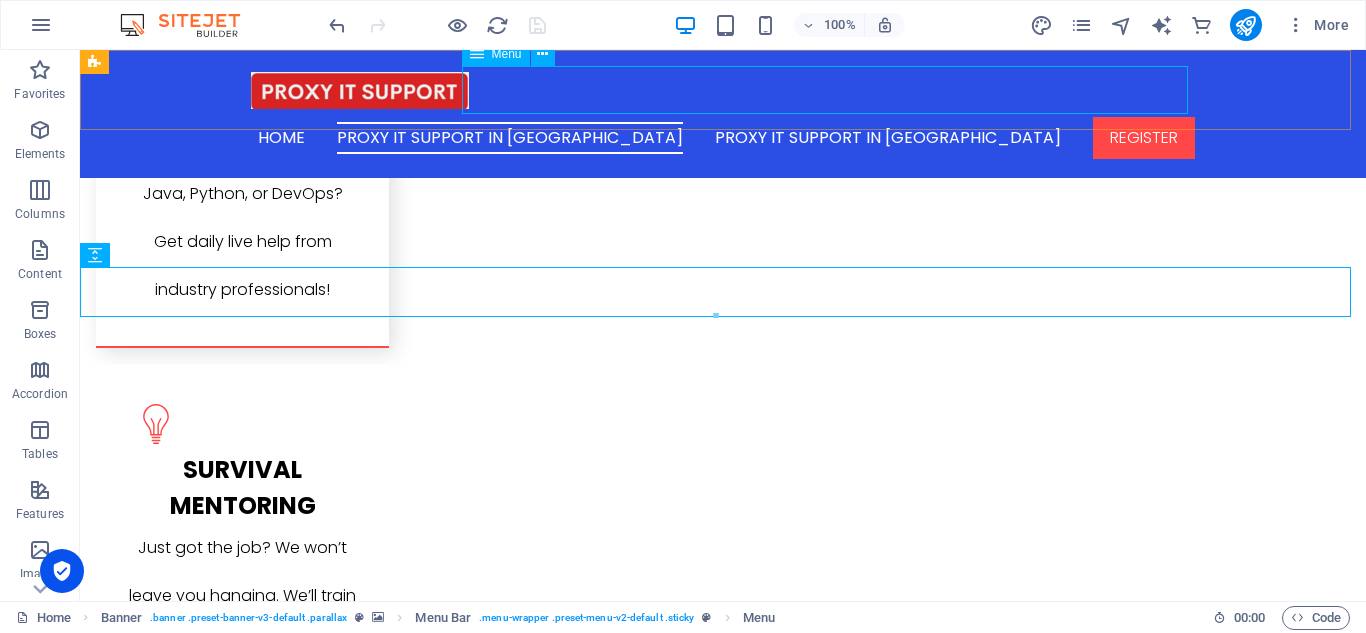click on "Home PROXY IT SUPPORT IN [GEOGRAPHIC_DATA] PROXY IT SUPPORT IN INDIA REGISTER" at bounding box center (723, 138) 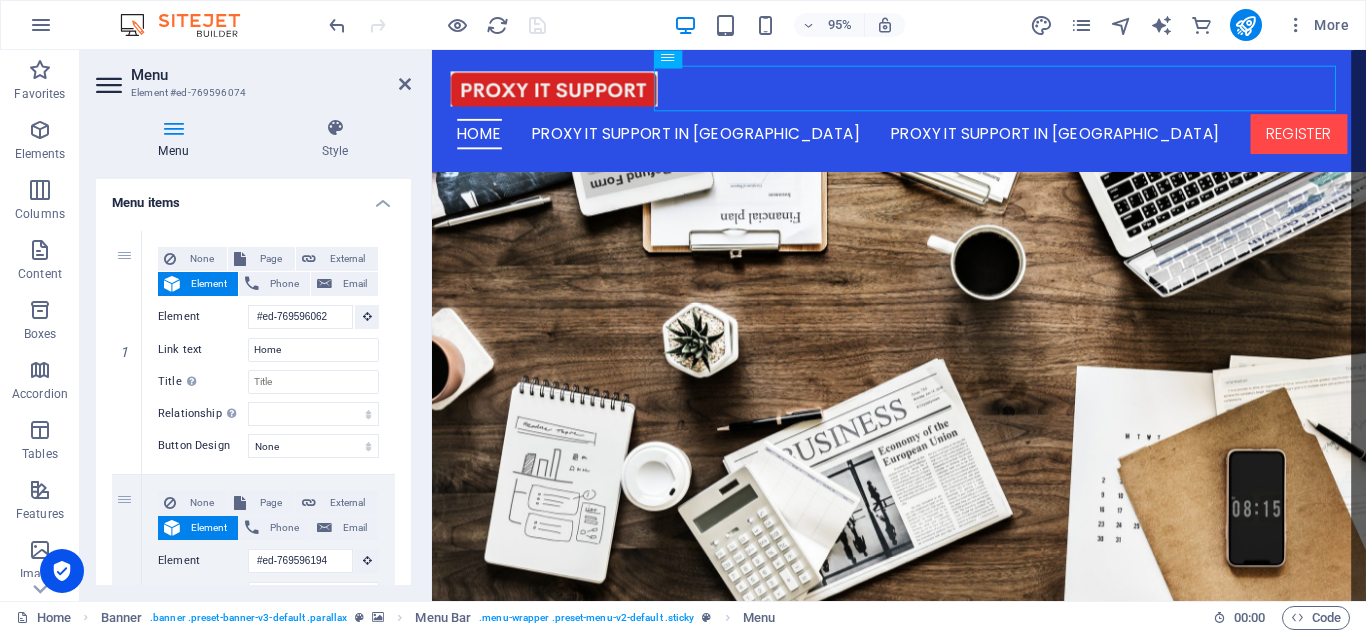 scroll, scrollTop: 202, scrollLeft: 0, axis: vertical 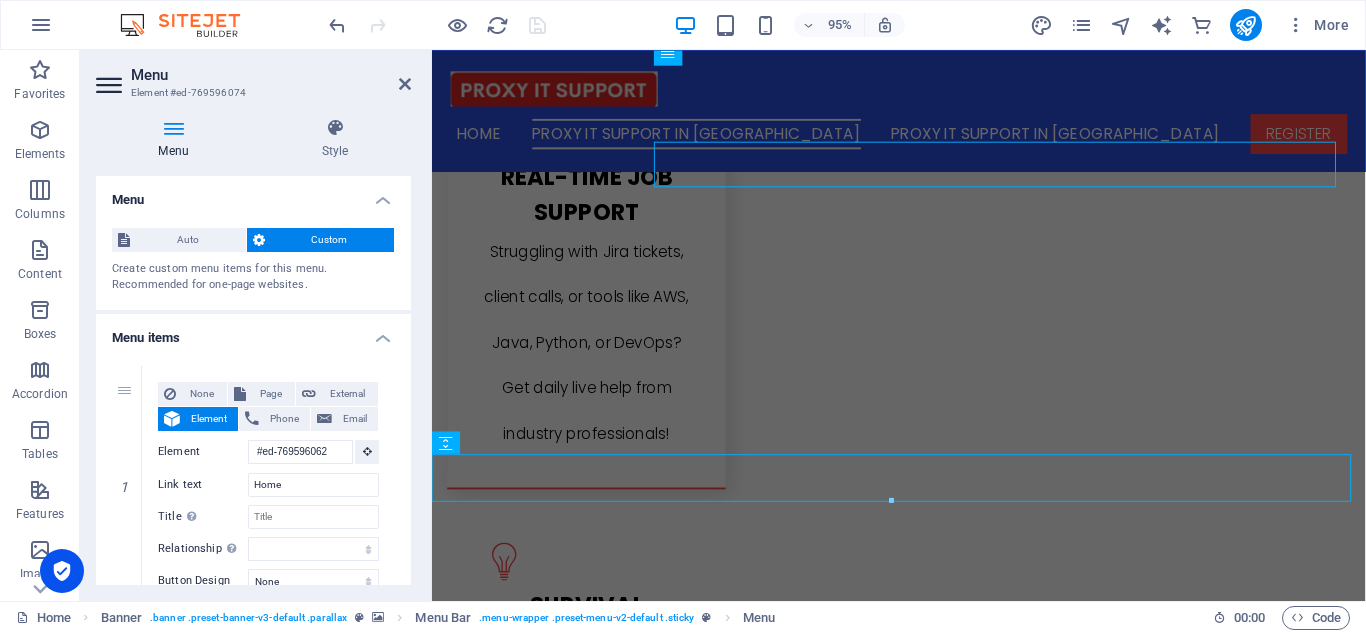 click on "Menu" at bounding box center [177, 139] 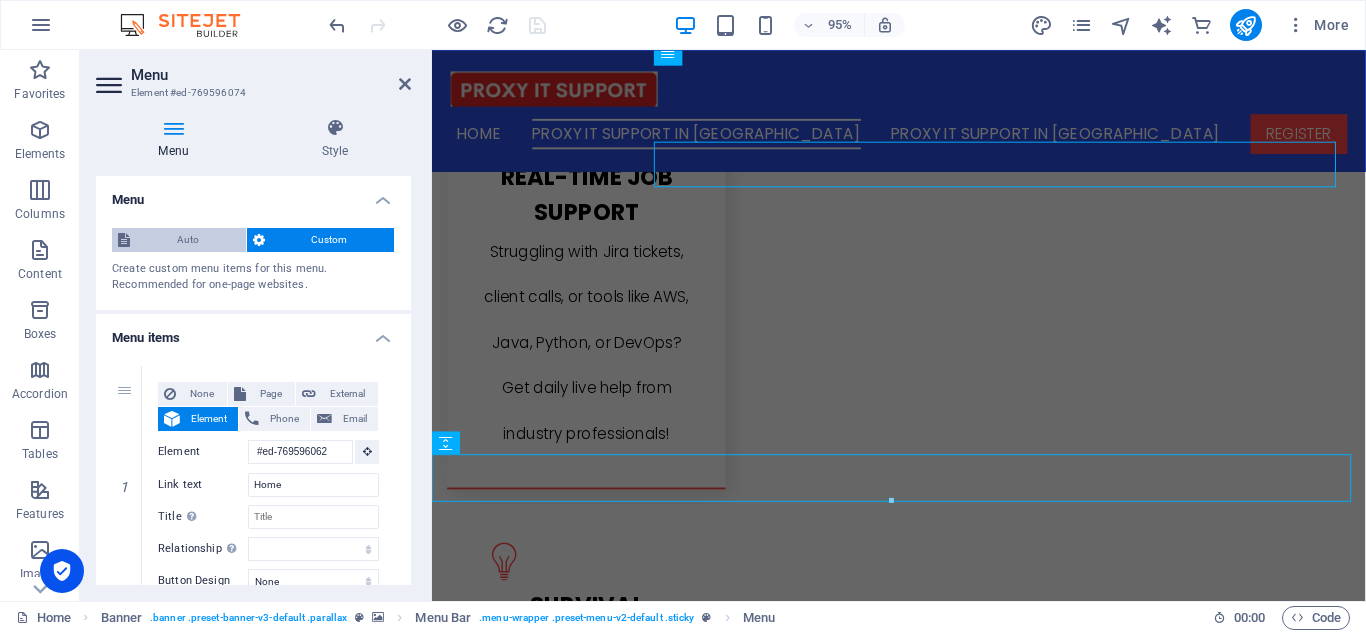 click on "Auto" at bounding box center (188, 240) 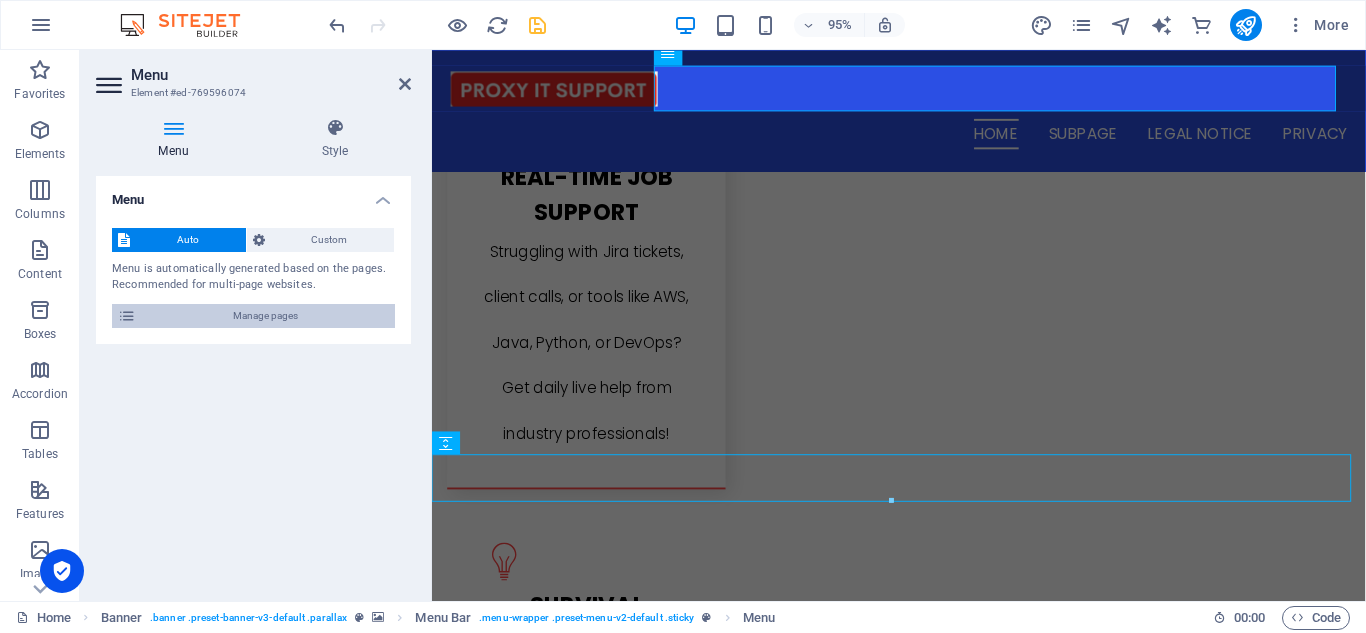 click on "Manage pages" at bounding box center [265, 316] 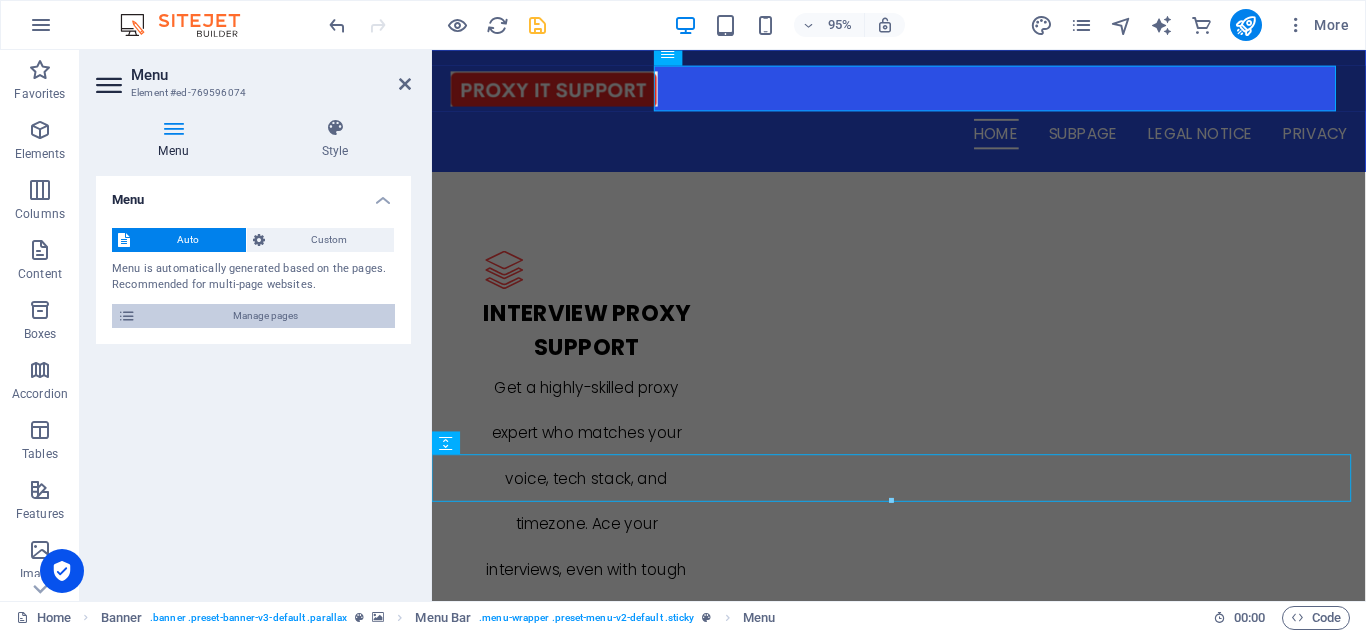 scroll, scrollTop: 3965, scrollLeft: 0, axis: vertical 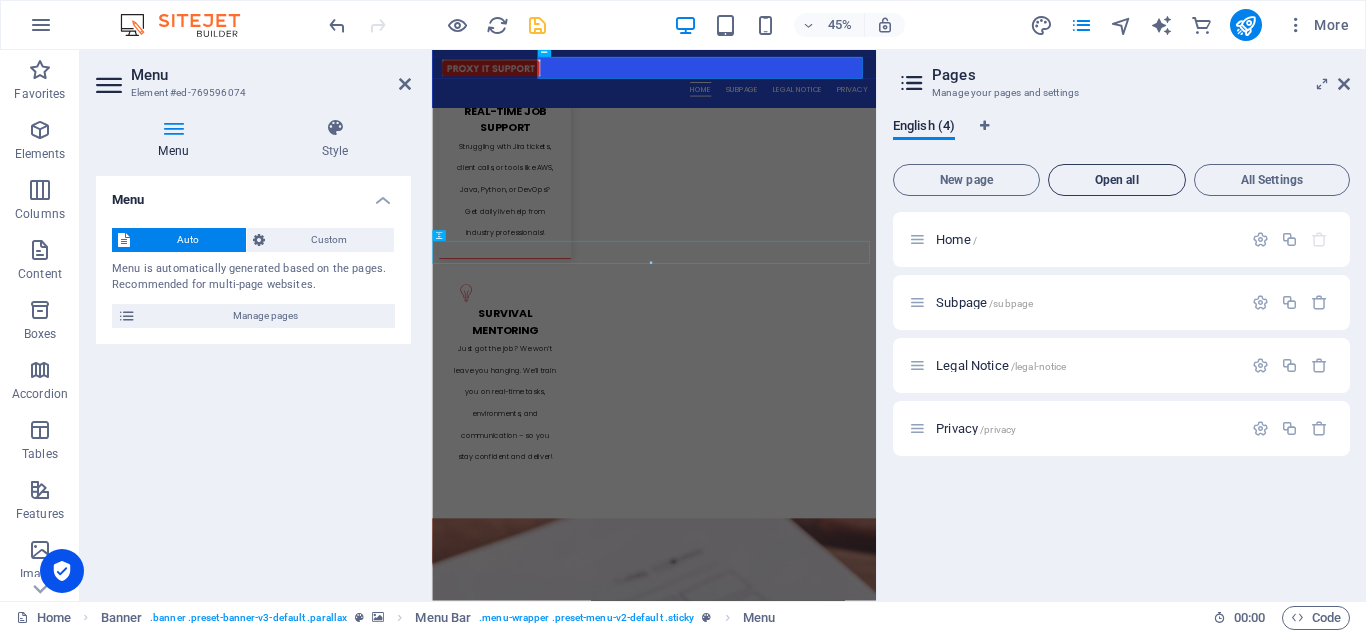 click on "Open all" at bounding box center (1117, 180) 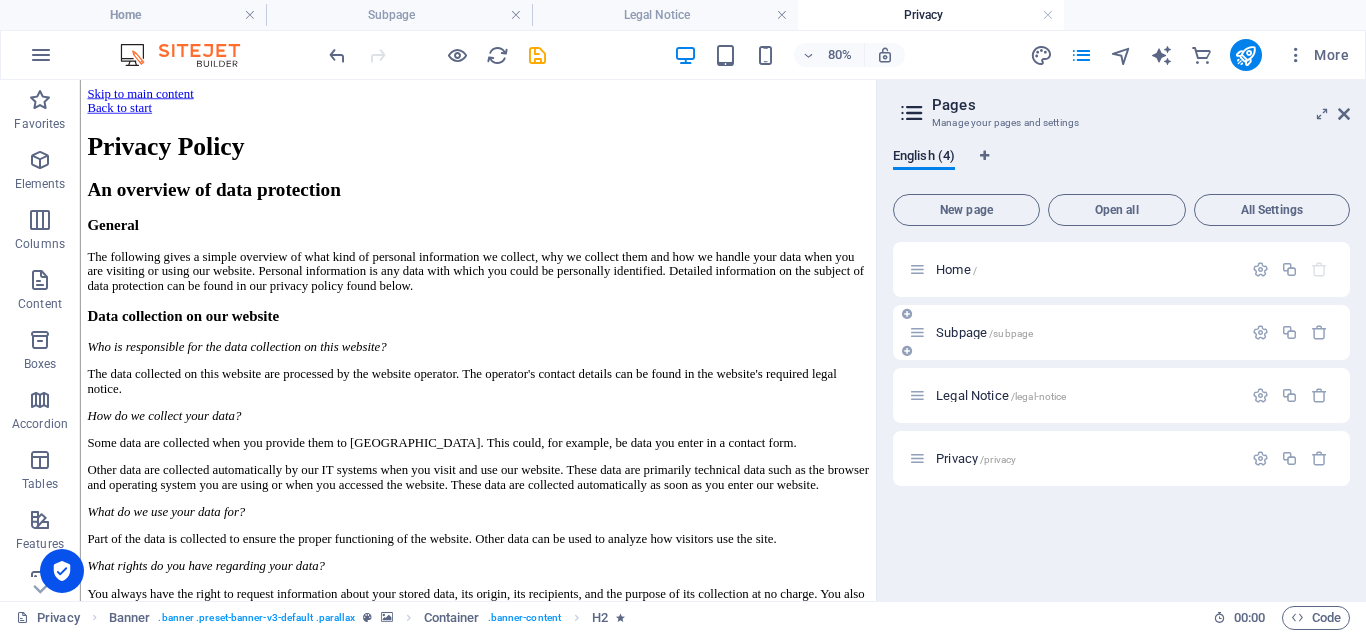 scroll, scrollTop: 0, scrollLeft: 0, axis: both 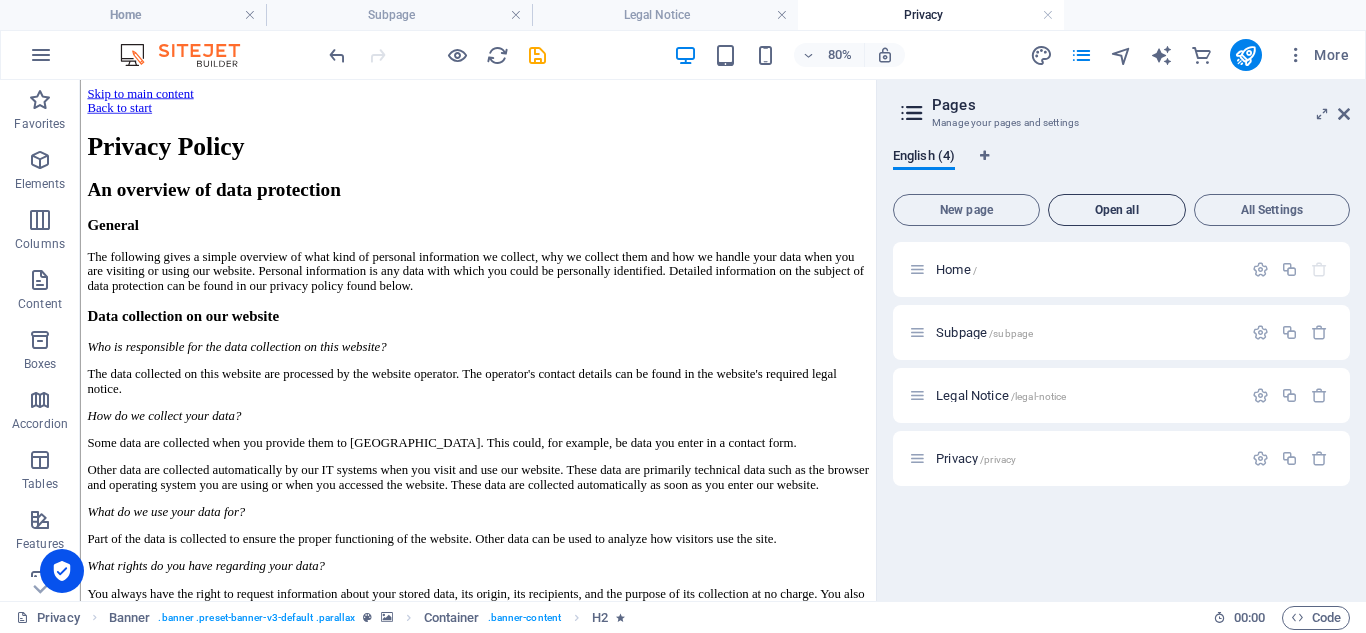 click on "Open all" at bounding box center (1117, 210) 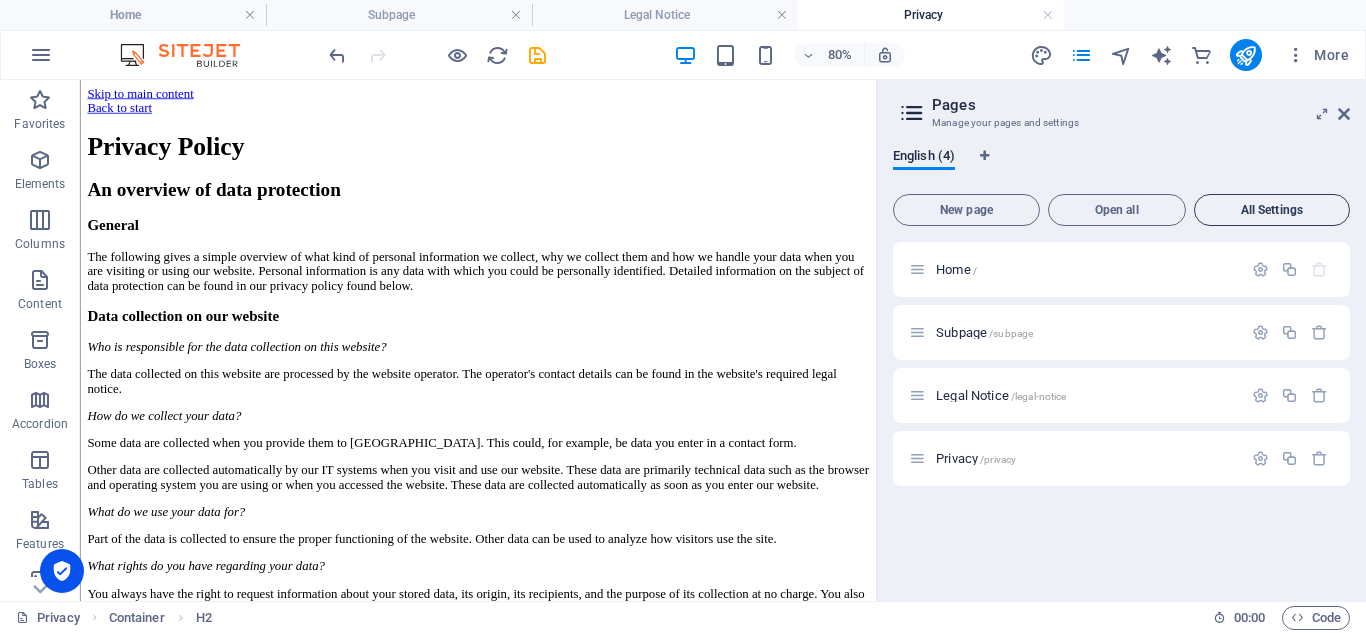 click on "All Settings" at bounding box center (1272, 210) 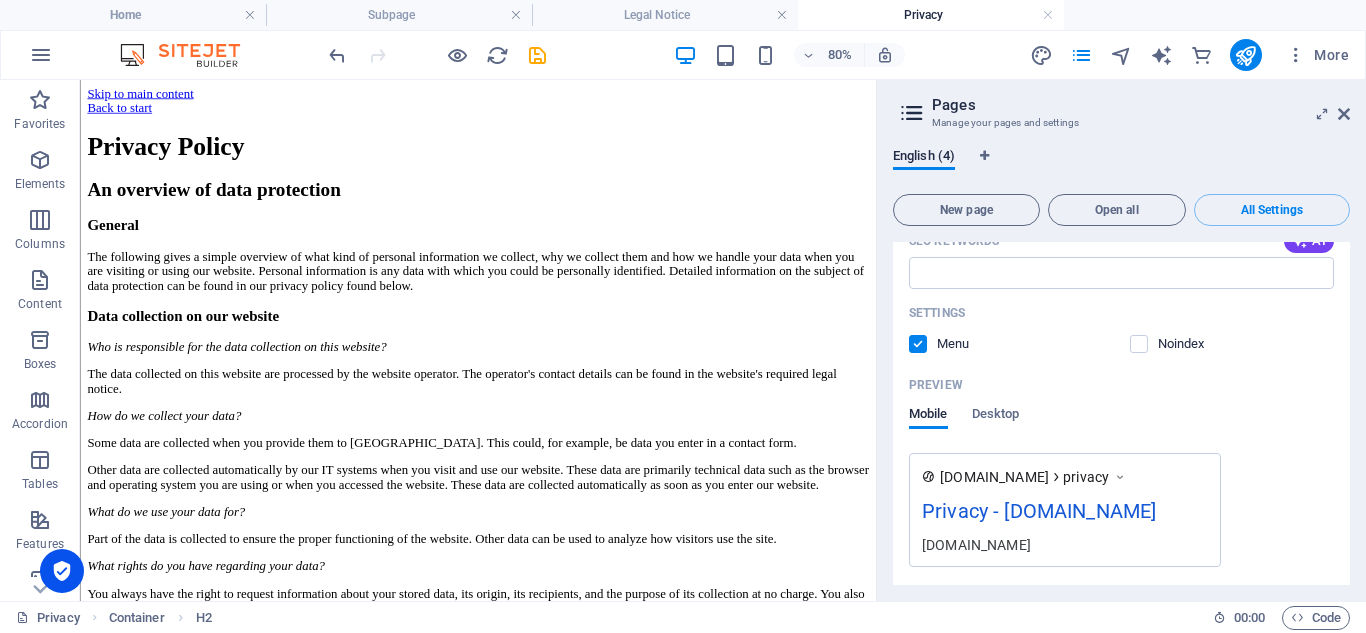 scroll, scrollTop: 2947, scrollLeft: 0, axis: vertical 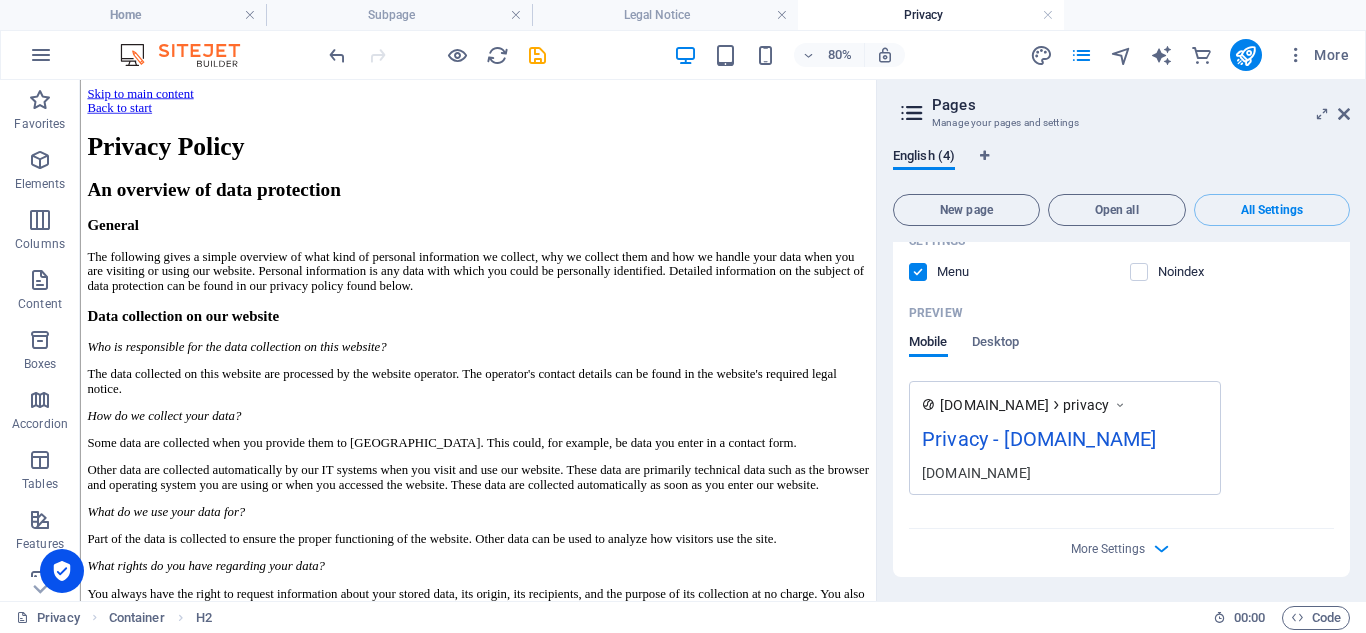 click on "Pages" at bounding box center (1141, 105) 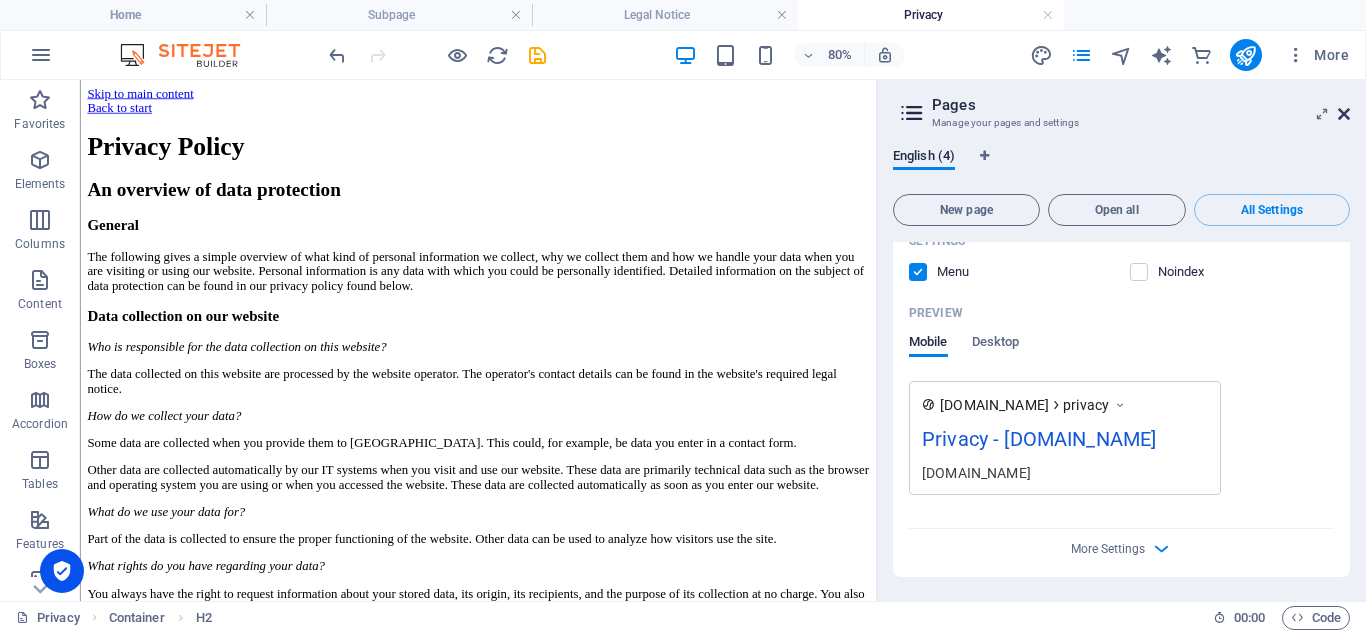click at bounding box center (1344, 114) 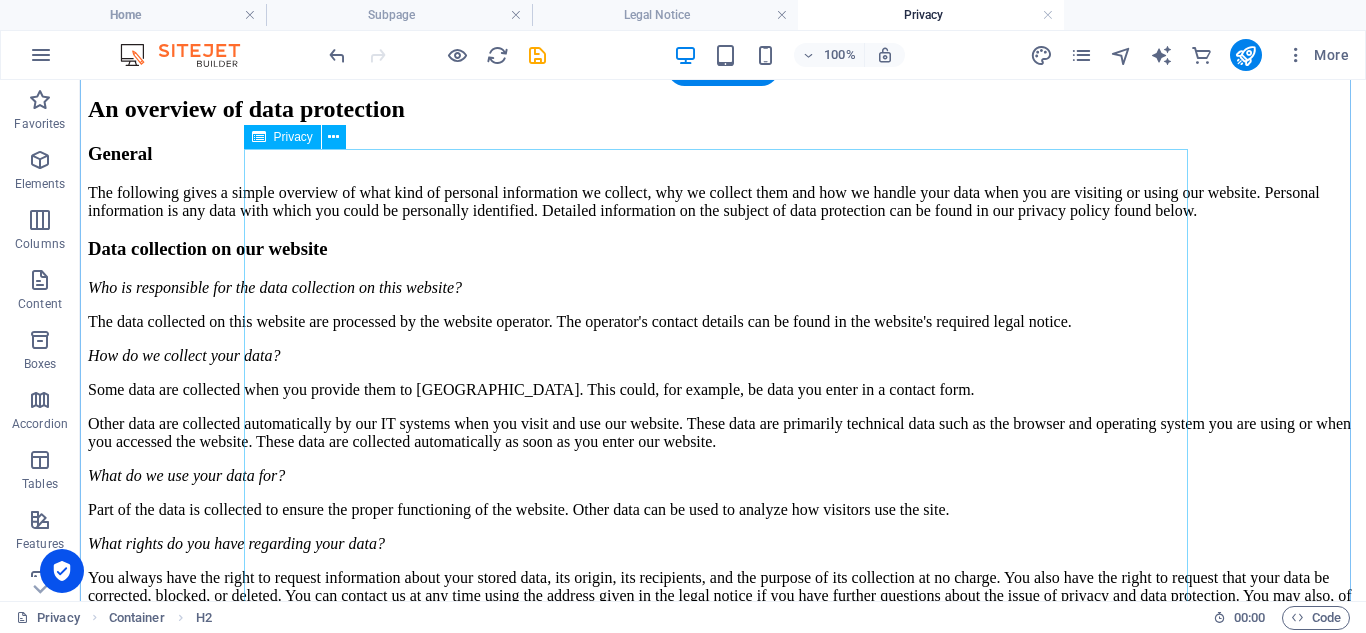 scroll, scrollTop: 0, scrollLeft: 0, axis: both 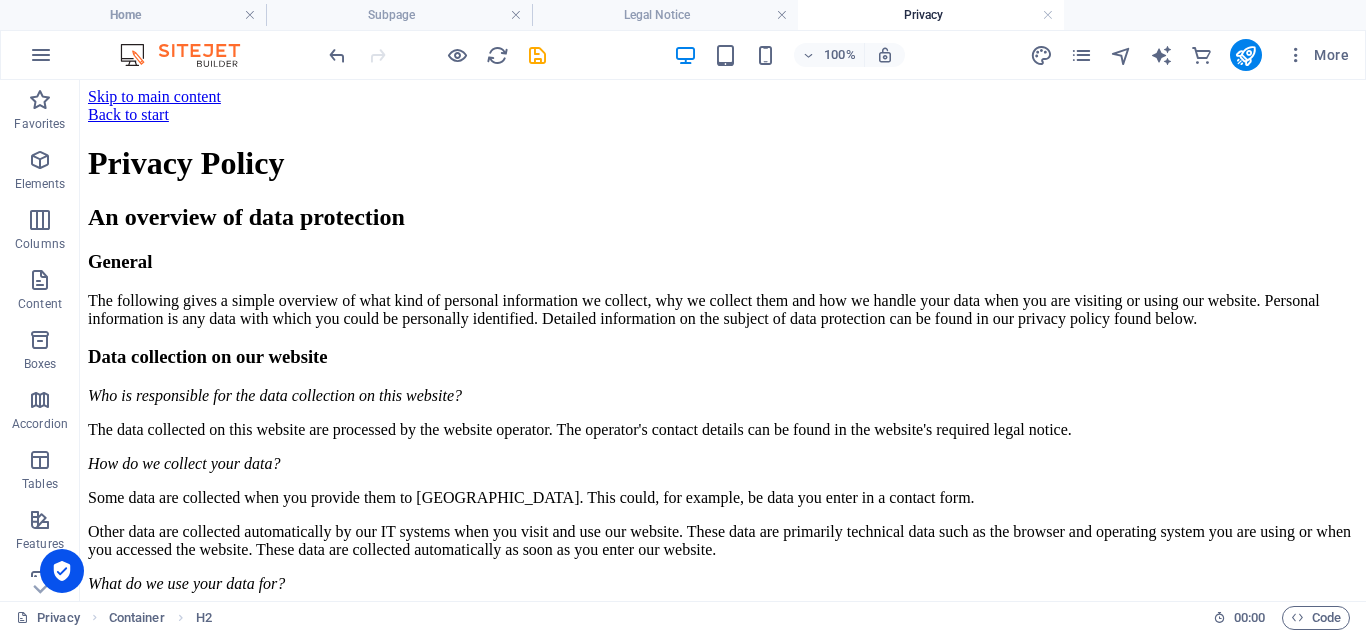 click at bounding box center [437, 55] 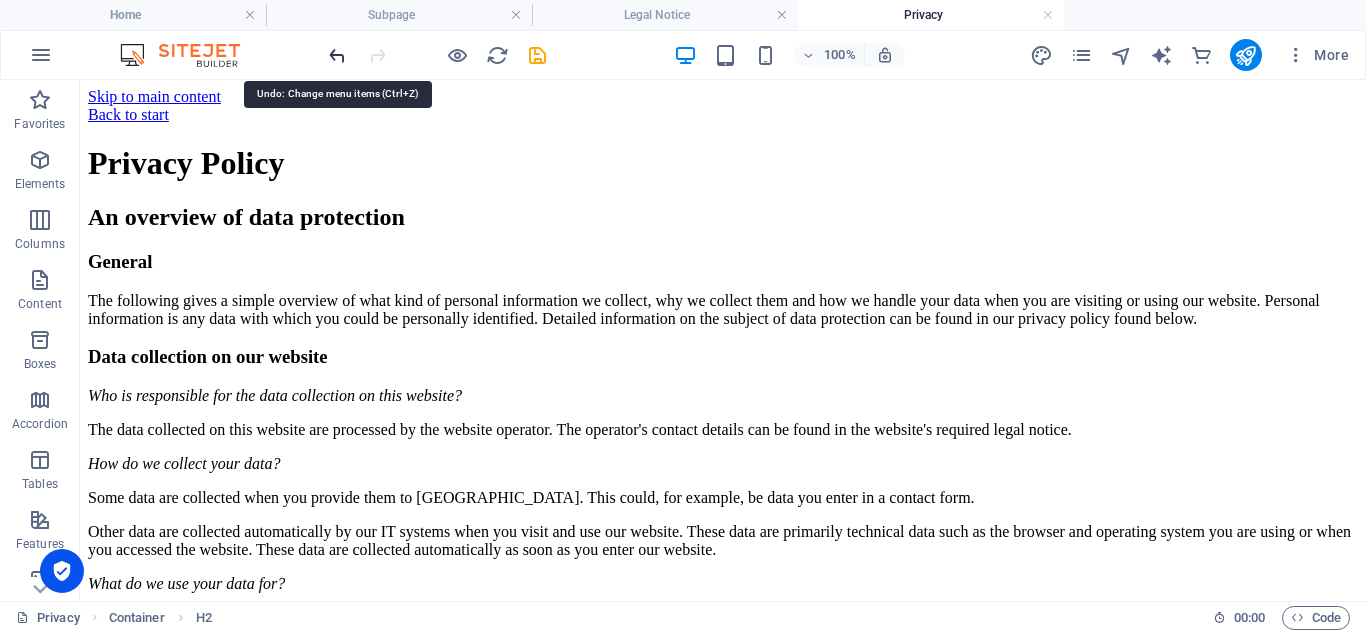 click at bounding box center (337, 55) 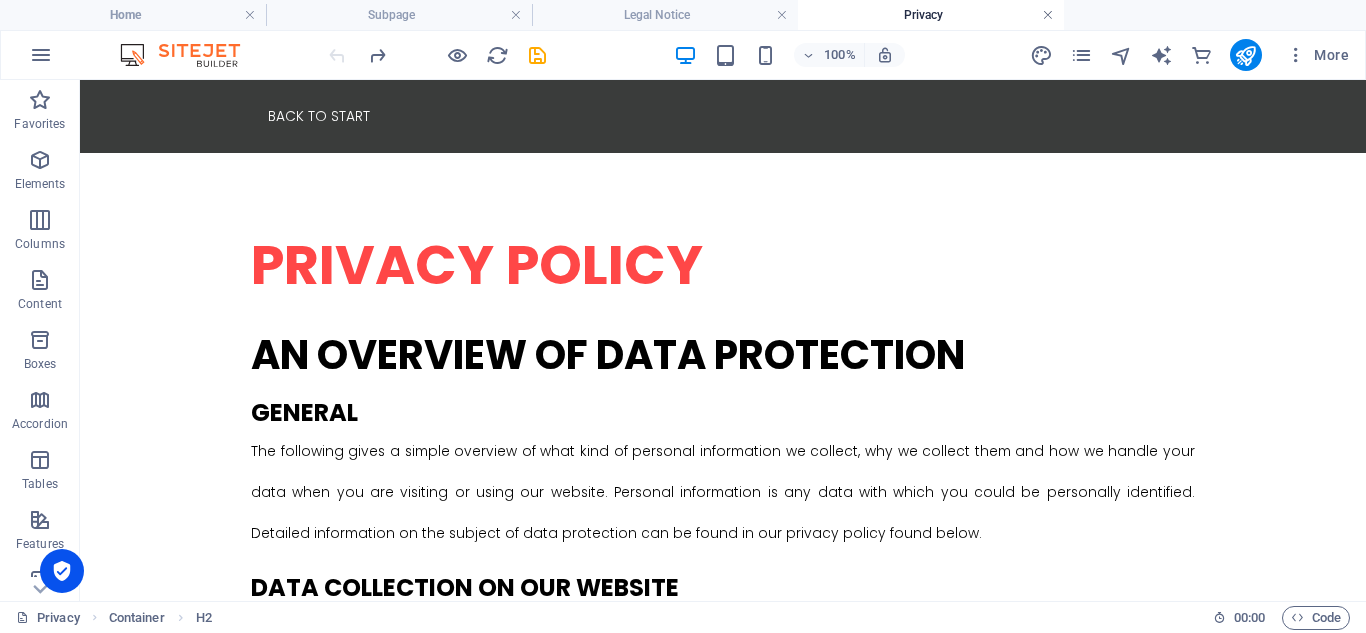 click at bounding box center (1048, 15) 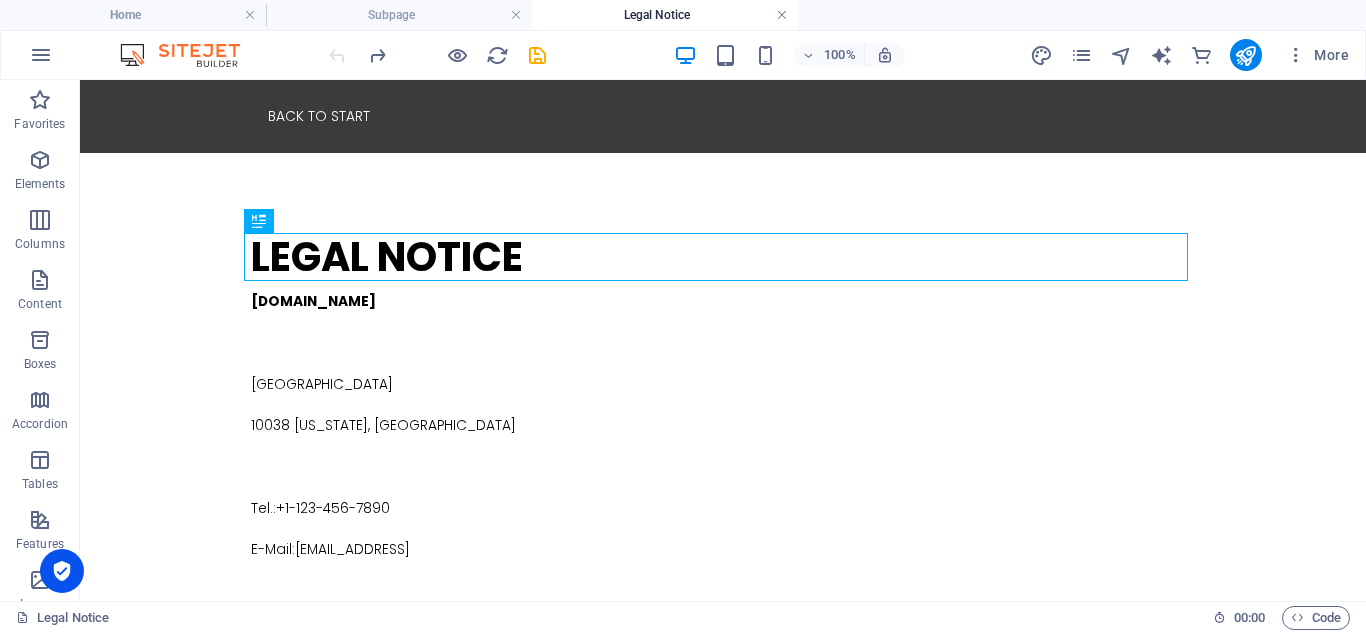 click at bounding box center (782, 15) 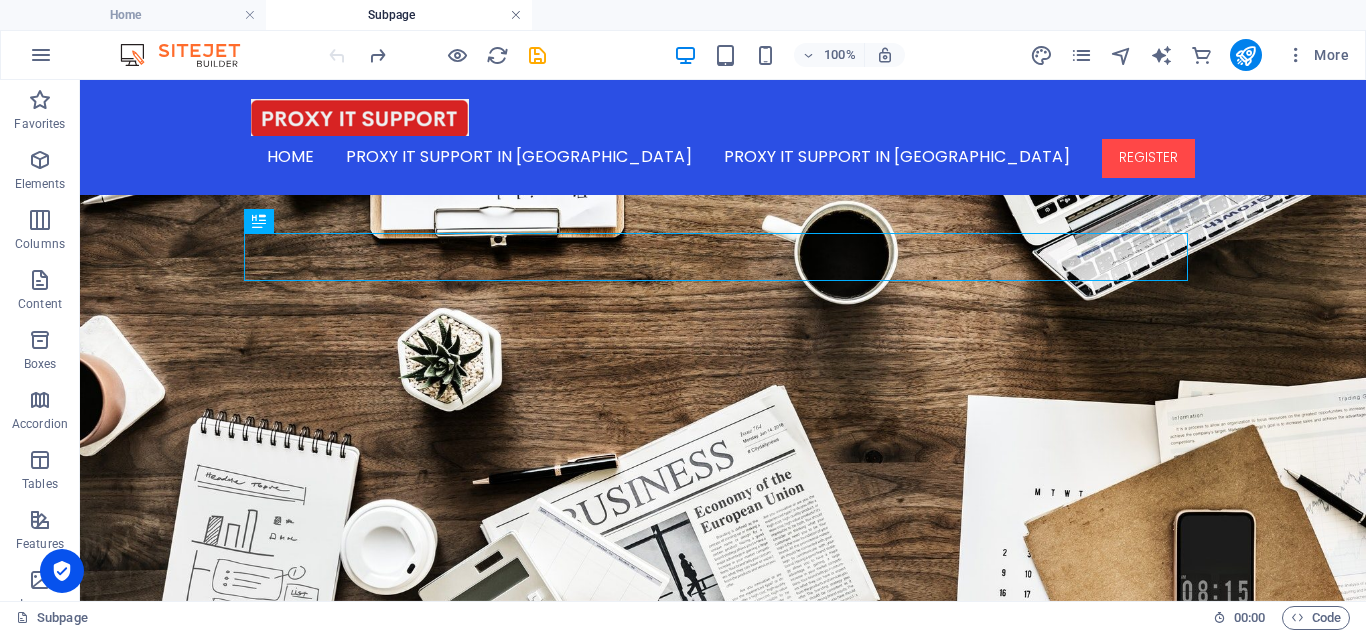 click at bounding box center [516, 15] 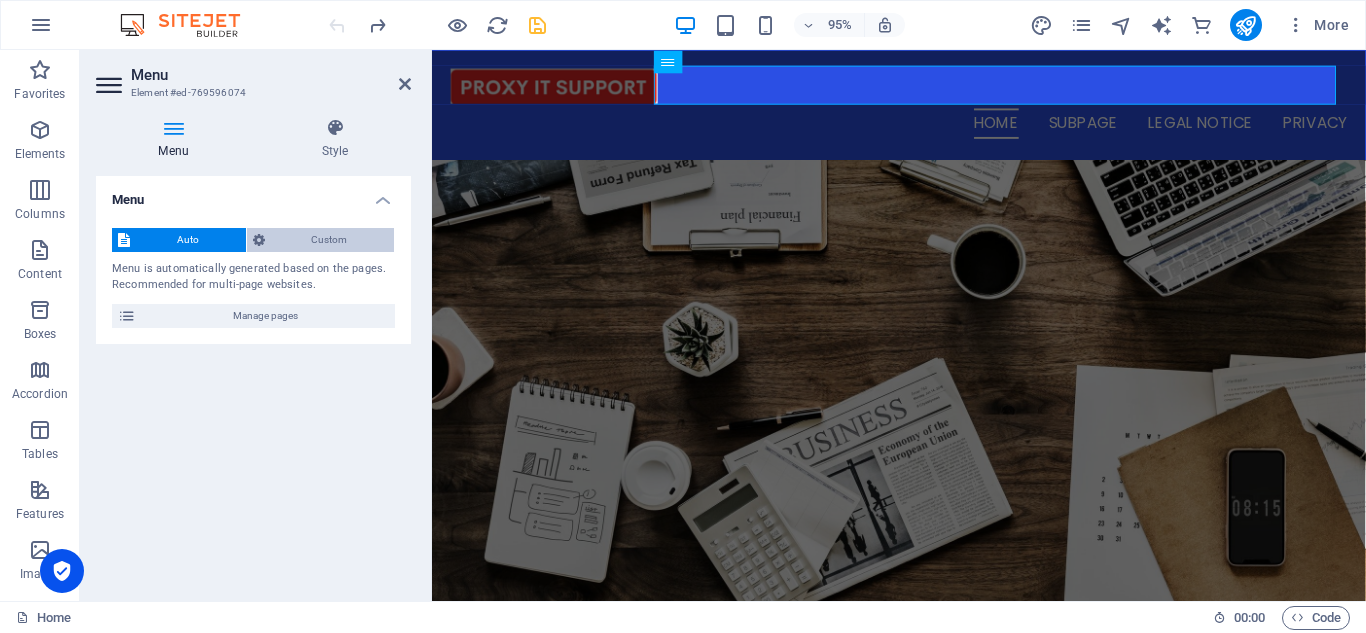 click at bounding box center [259, 240] 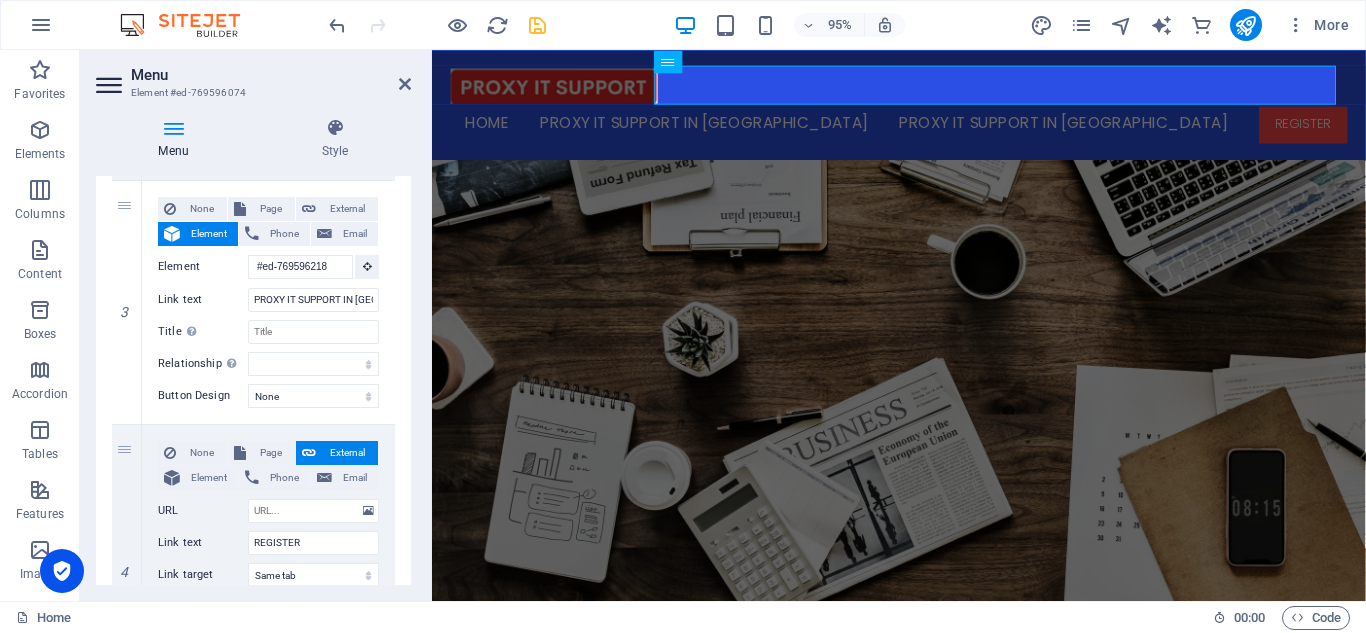 scroll, scrollTop: 843, scrollLeft: 0, axis: vertical 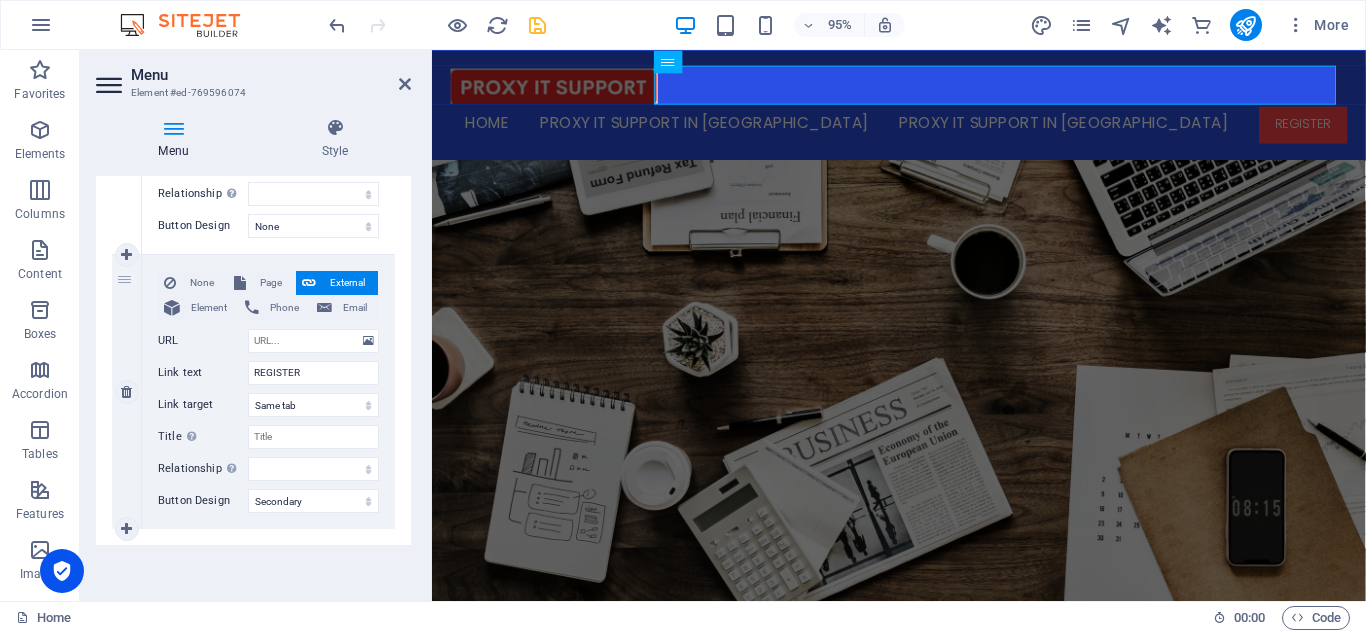 click on "4" at bounding box center [127, 392] 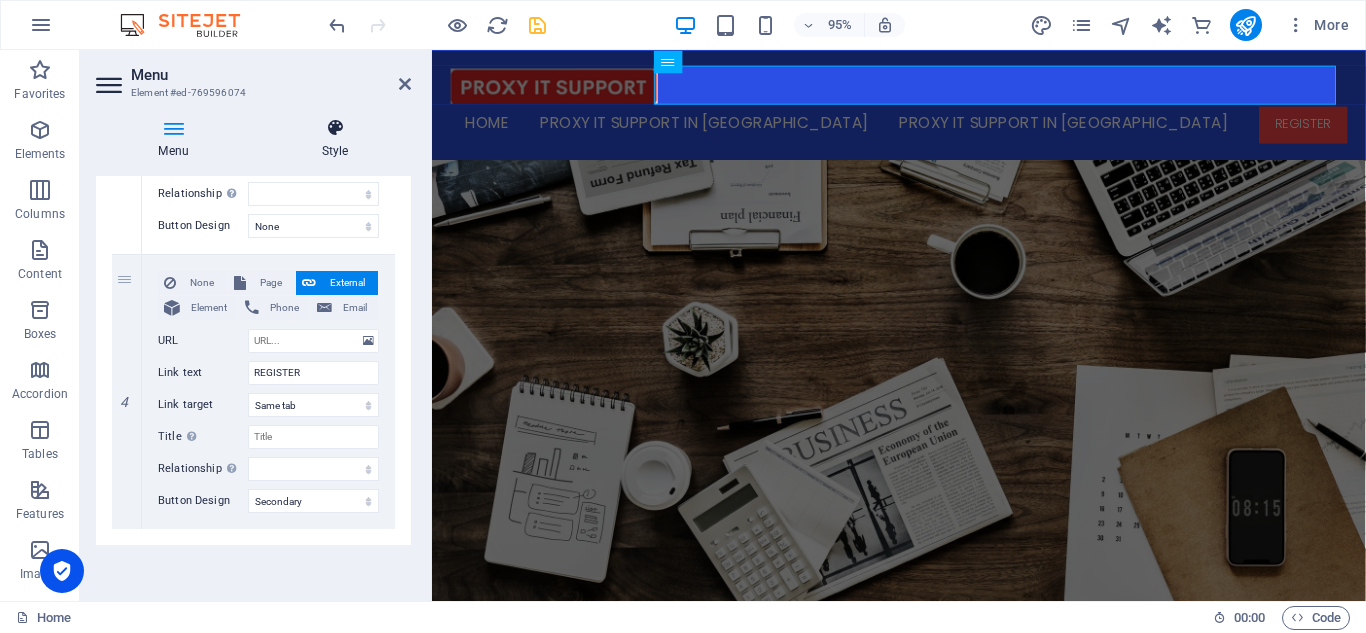 click on "Style" at bounding box center (335, 139) 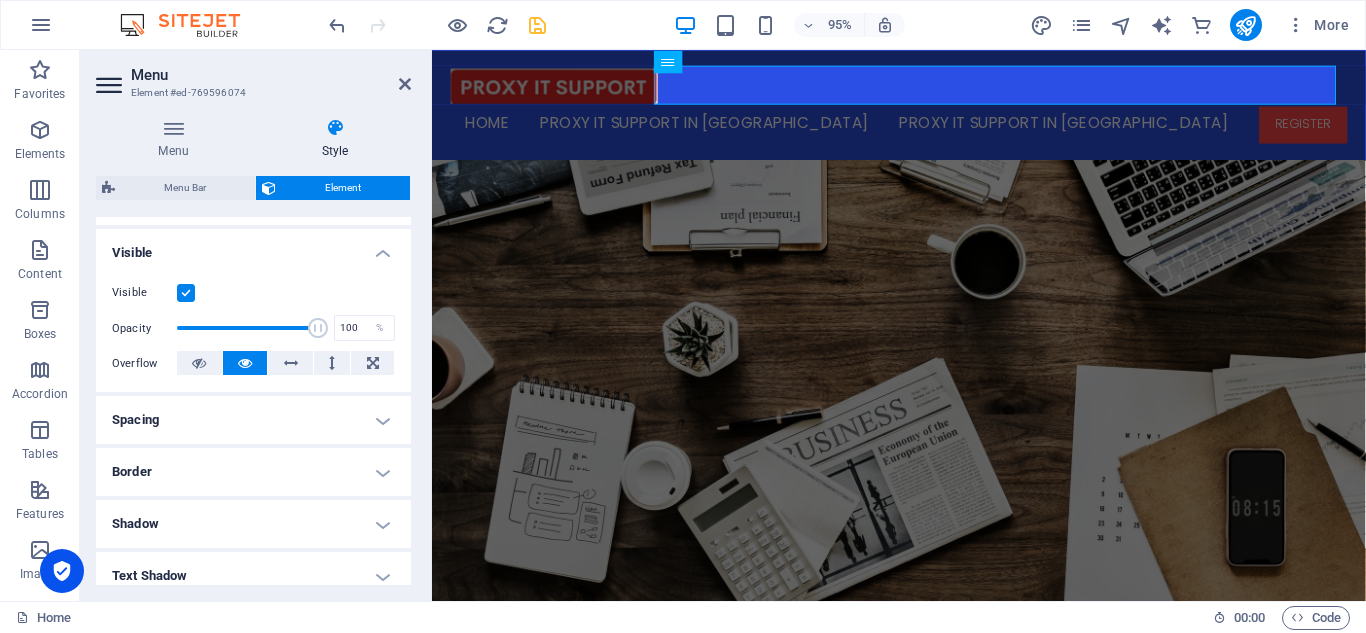 scroll, scrollTop: 0, scrollLeft: 0, axis: both 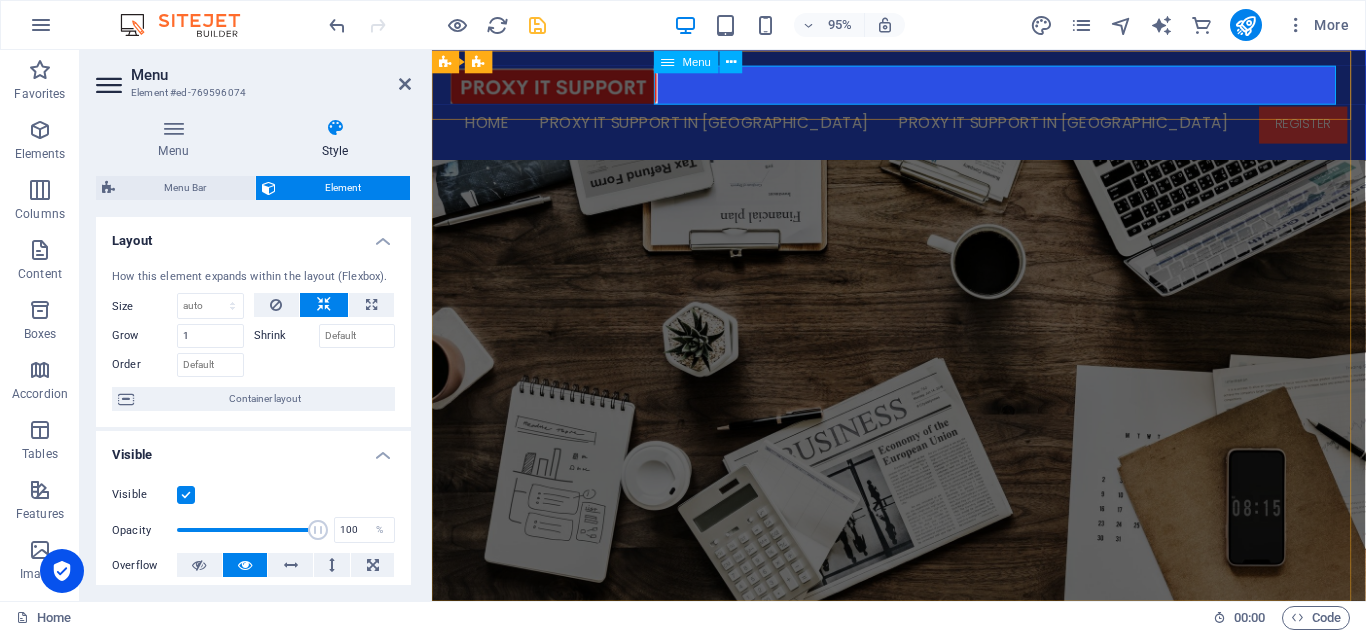 click on "Home PROXY IT SUPPORT IN [GEOGRAPHIC_DATA] PROXY IT SUPPORT IN INDIA REGISTER" at bounding box center [924, 127] 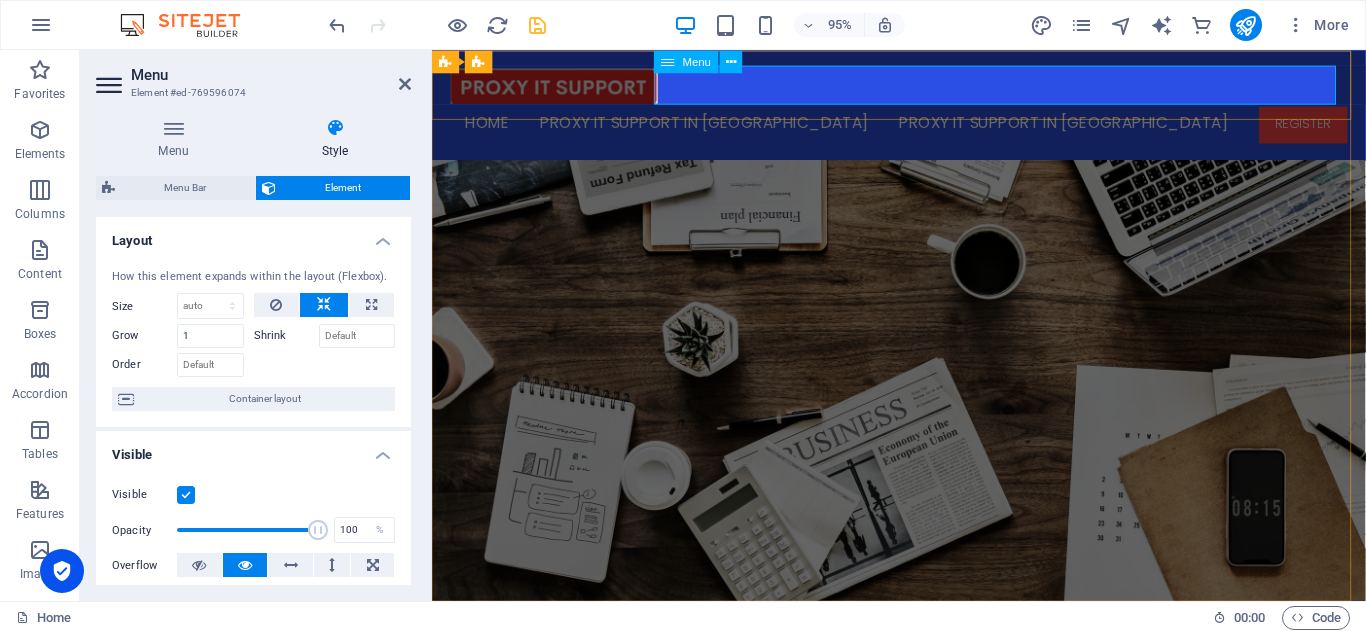 click on "Home PROXY IT SUPPORT IN [GEOGRAPHIC_DATA] PROXY IT SUPPORT IN INDIA REGISTER" at bounding box center [924, 127] 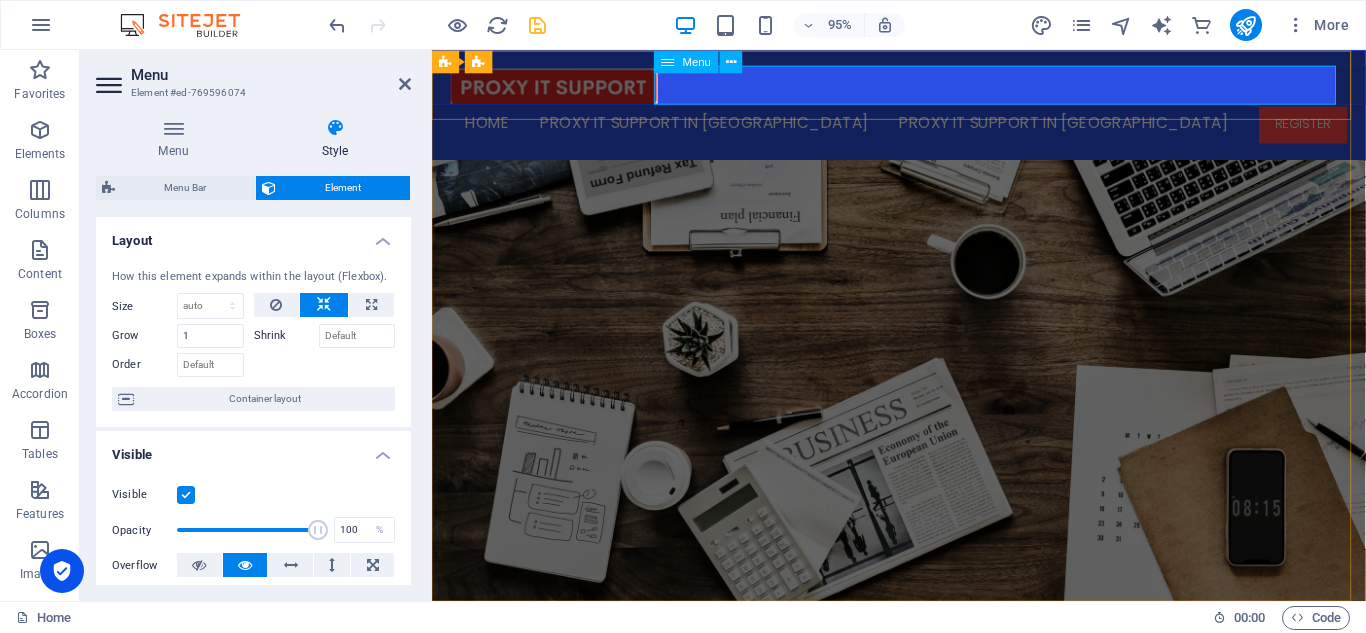 click on "Home PROXY IT SUPPORT IN [GEOGRAPHIC_DATA] PROXY IT SUPPORT IN INDIA REGISTER" at bounding box center (924, 127) 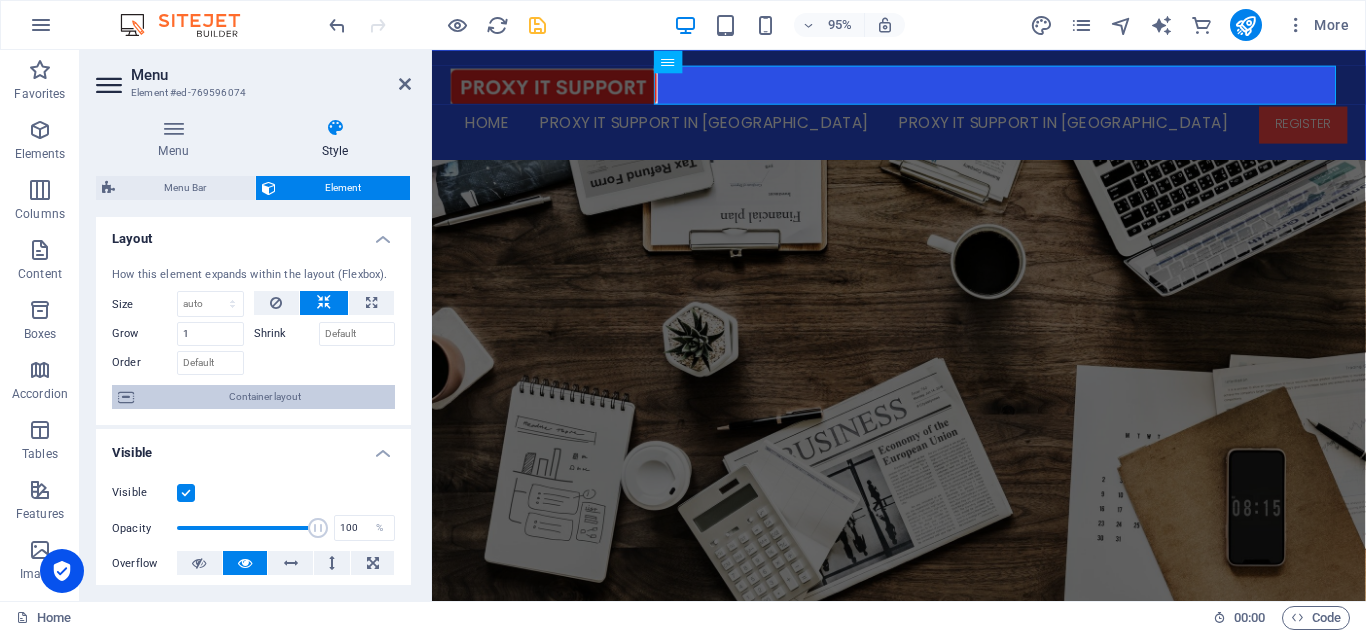 scroll, scrollTop: 0, scrollLeft: 0, axis: both 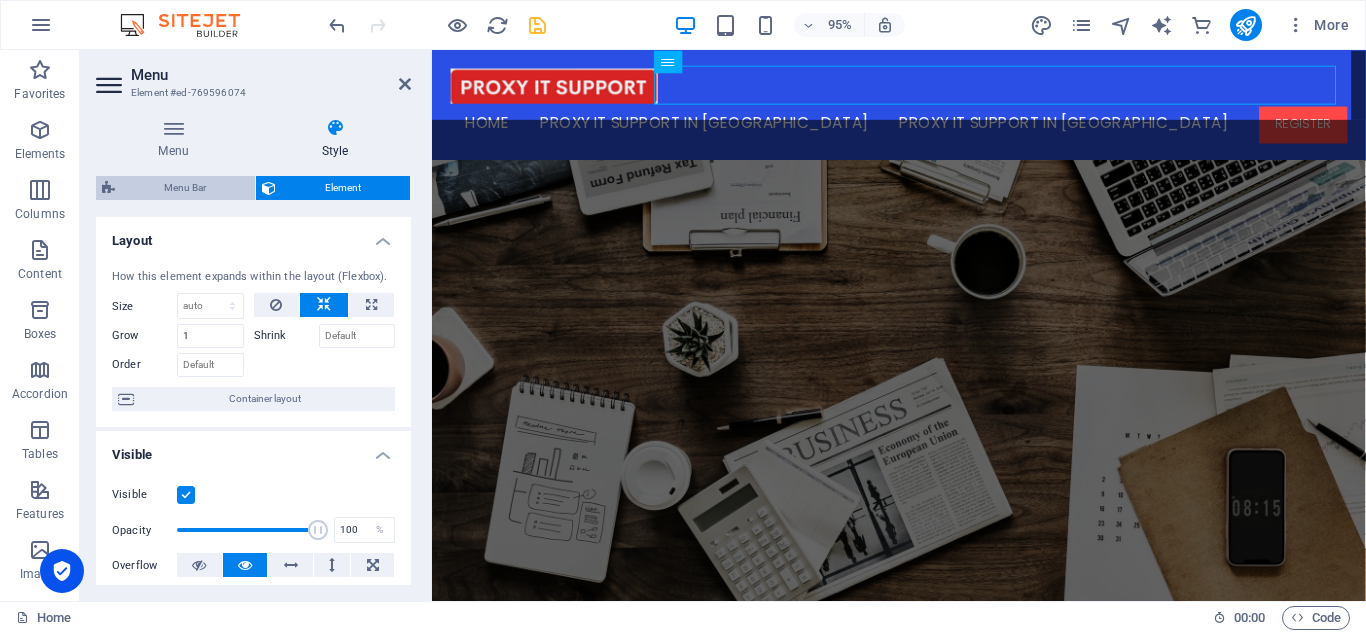 click on "Menu Bar" at bounding box center [185, 188] 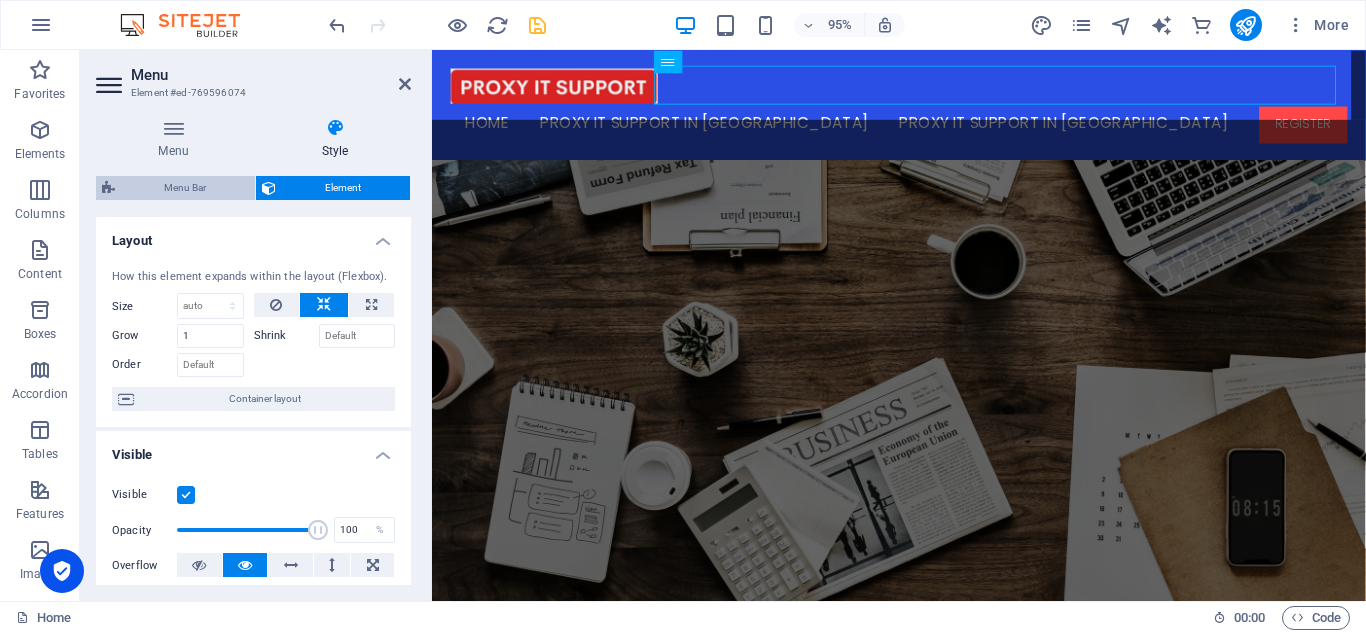 select on "rem" 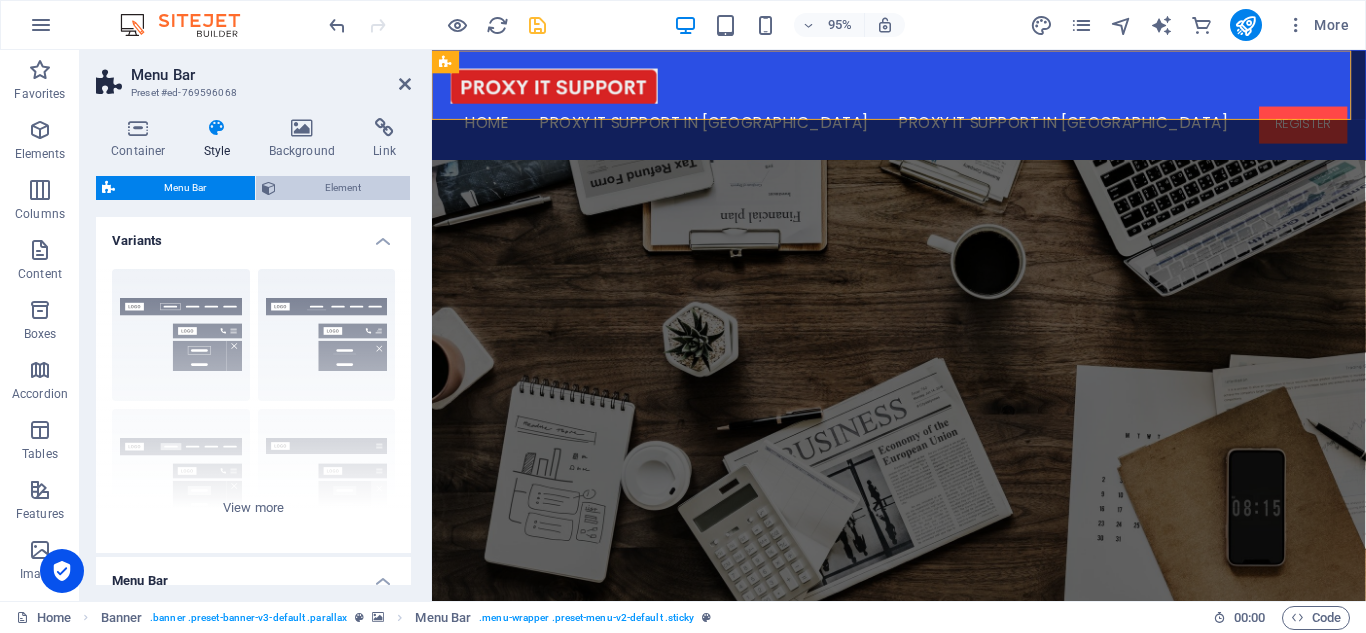 click on "Element" at bounding box center [343, 188] 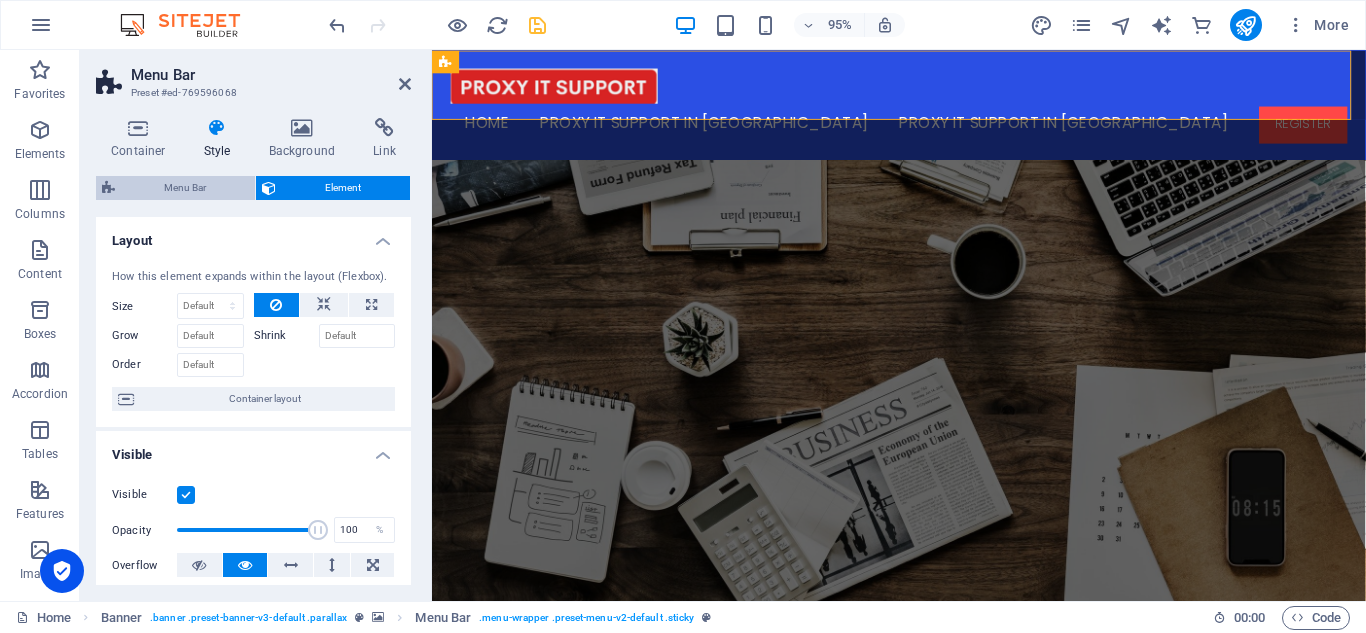 click on "Menu Bar" at bounding box center [185, 188] 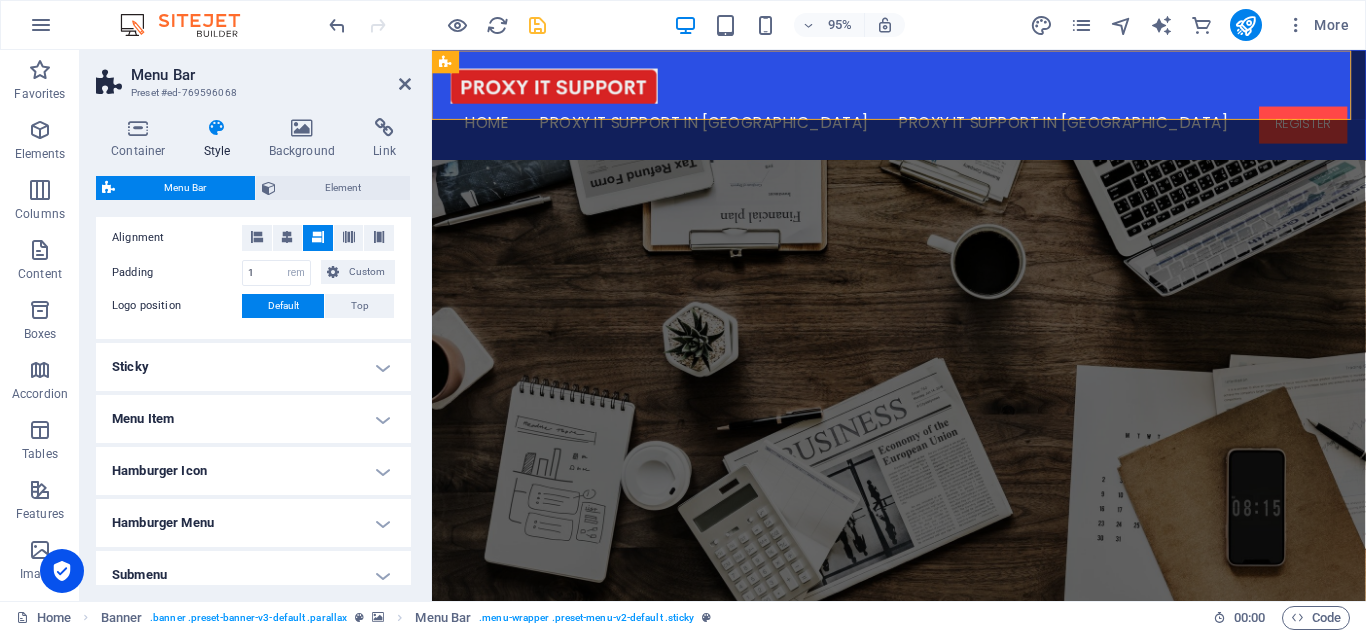 scroll, scrollTop: 462, scrollLeft: 0, axis: vertical 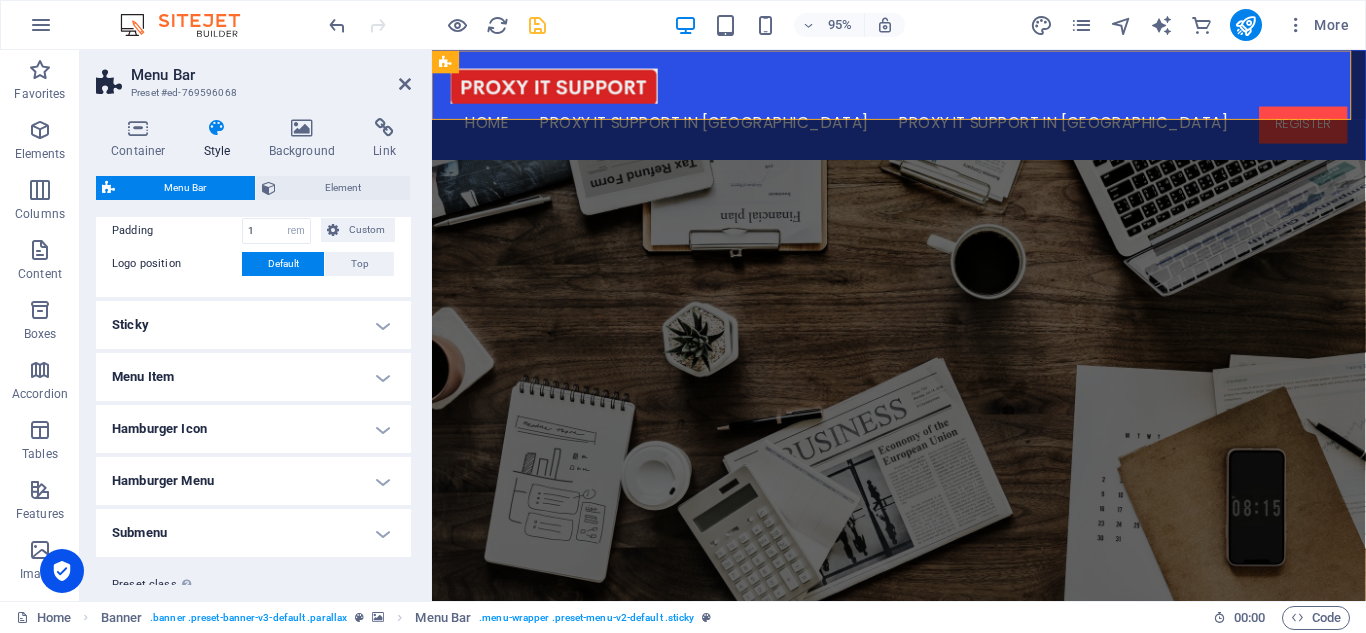 click on "Menu Item" at bounding box center [253, 377] 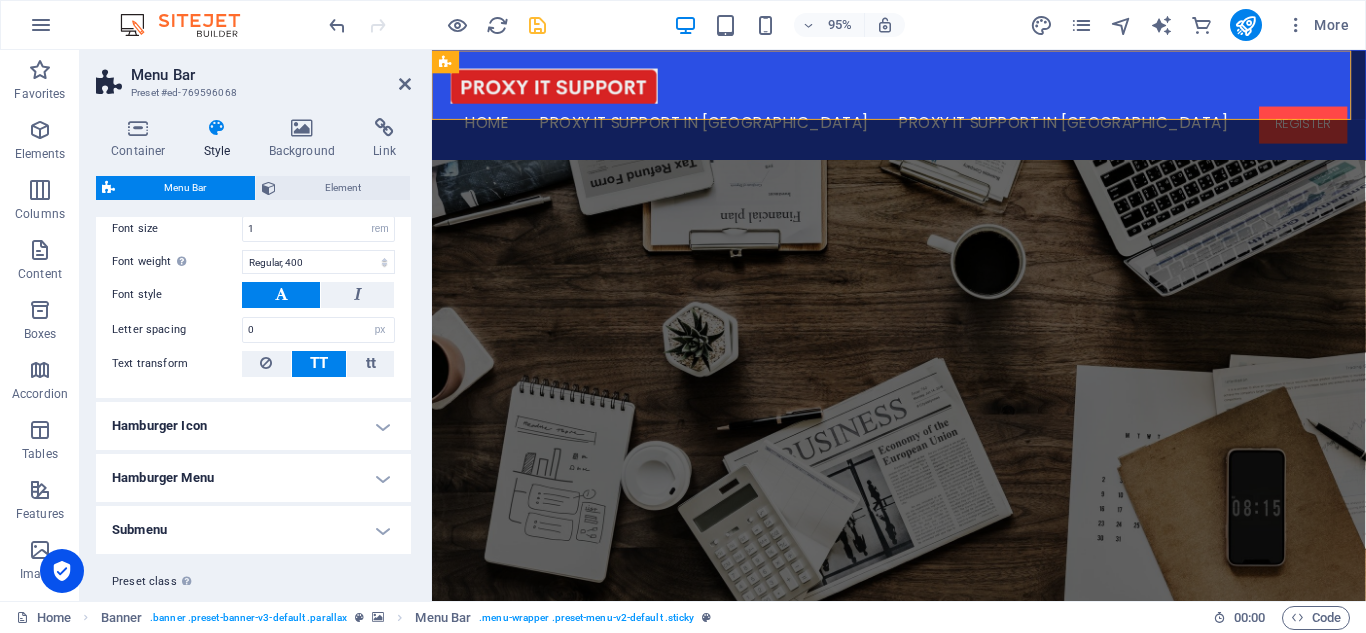 scroll, scrollTop: 950, scrollLeft: 0, axis: vertical 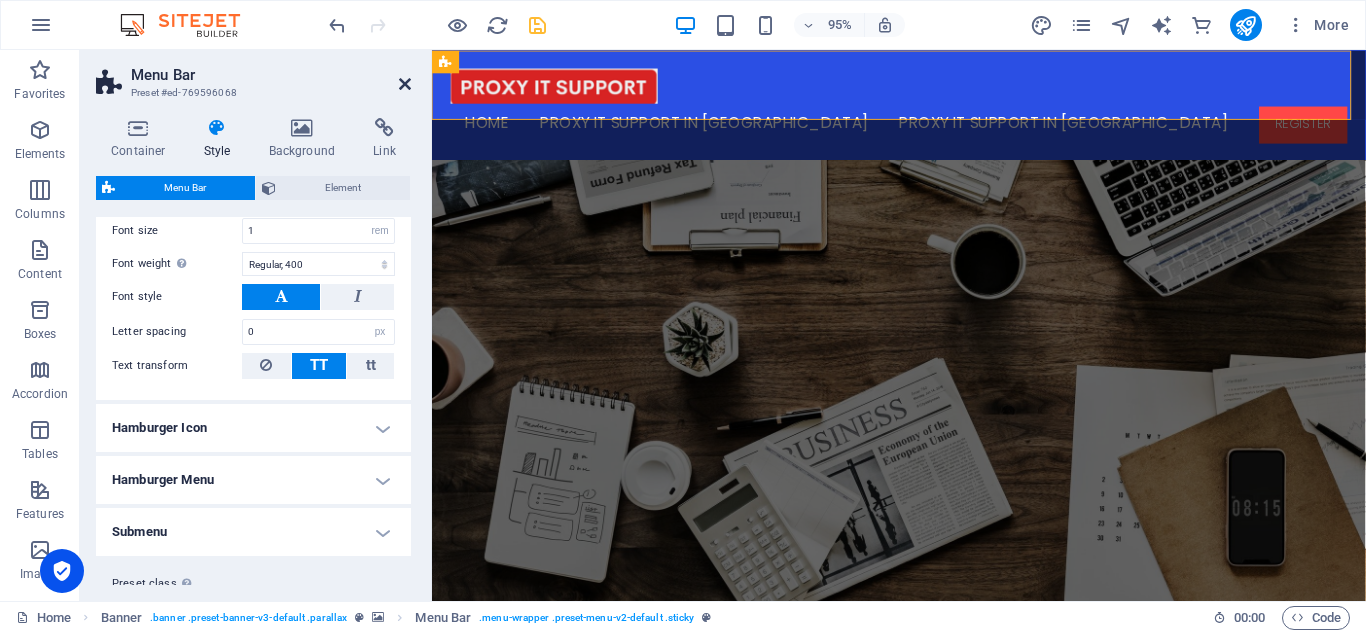 click at bounding box center [405, 84] 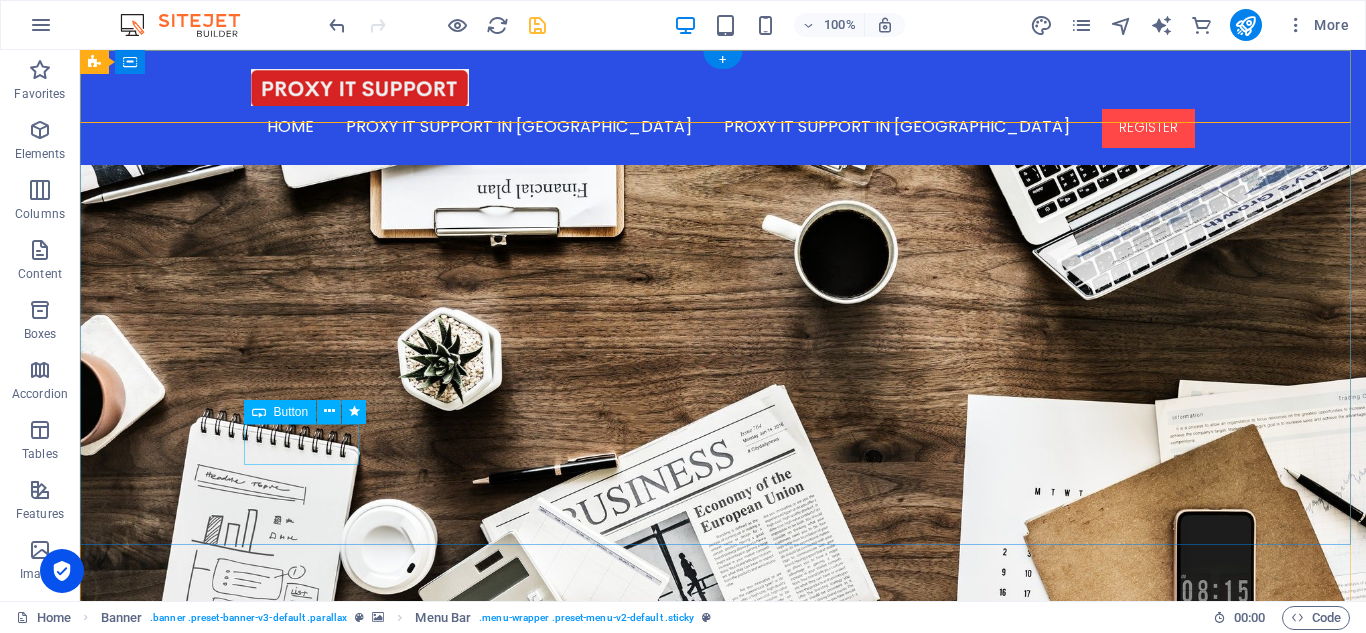 click on "Learn more" at bounding box center (723, 1024) 